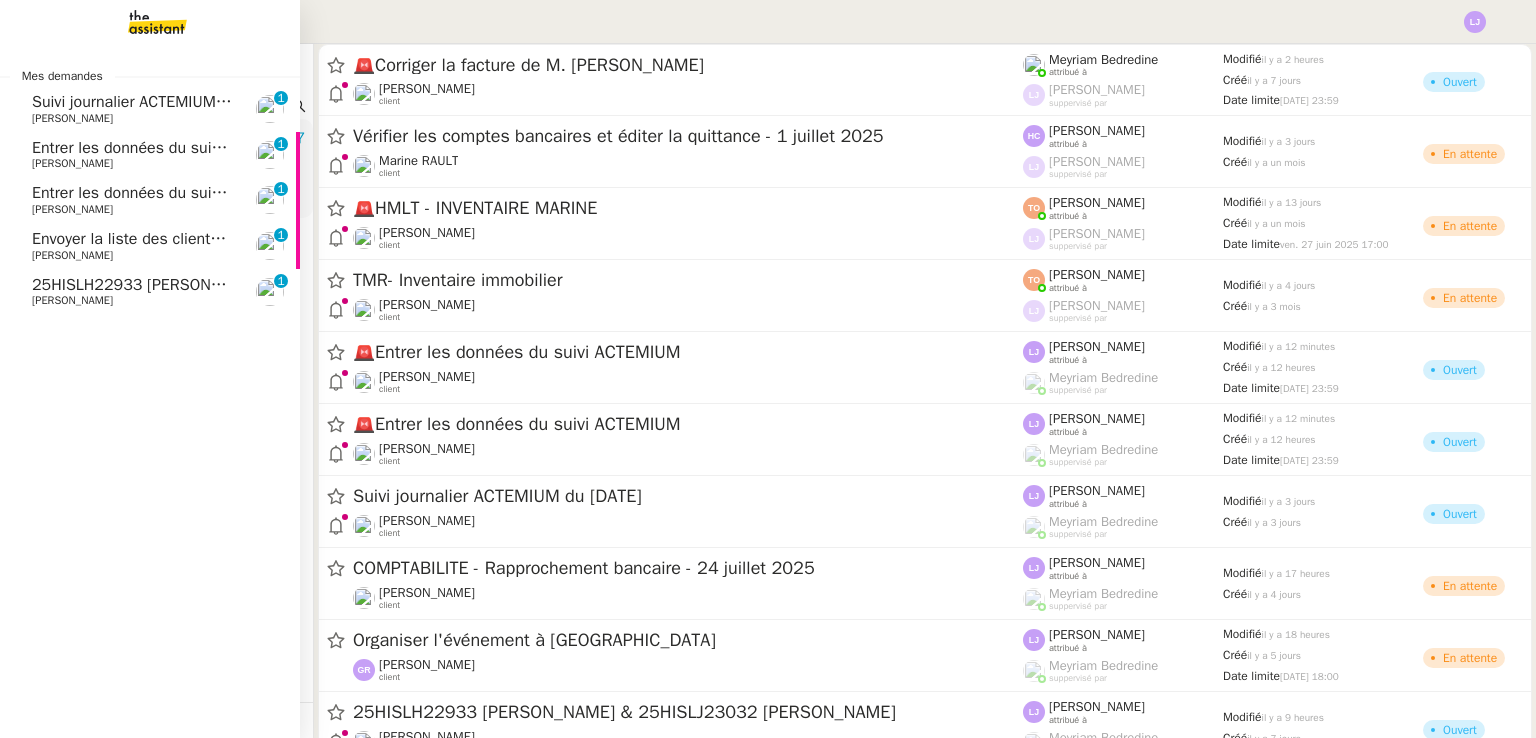 scroll, scrollTop: 0, scrollLeft: 0, axis: both 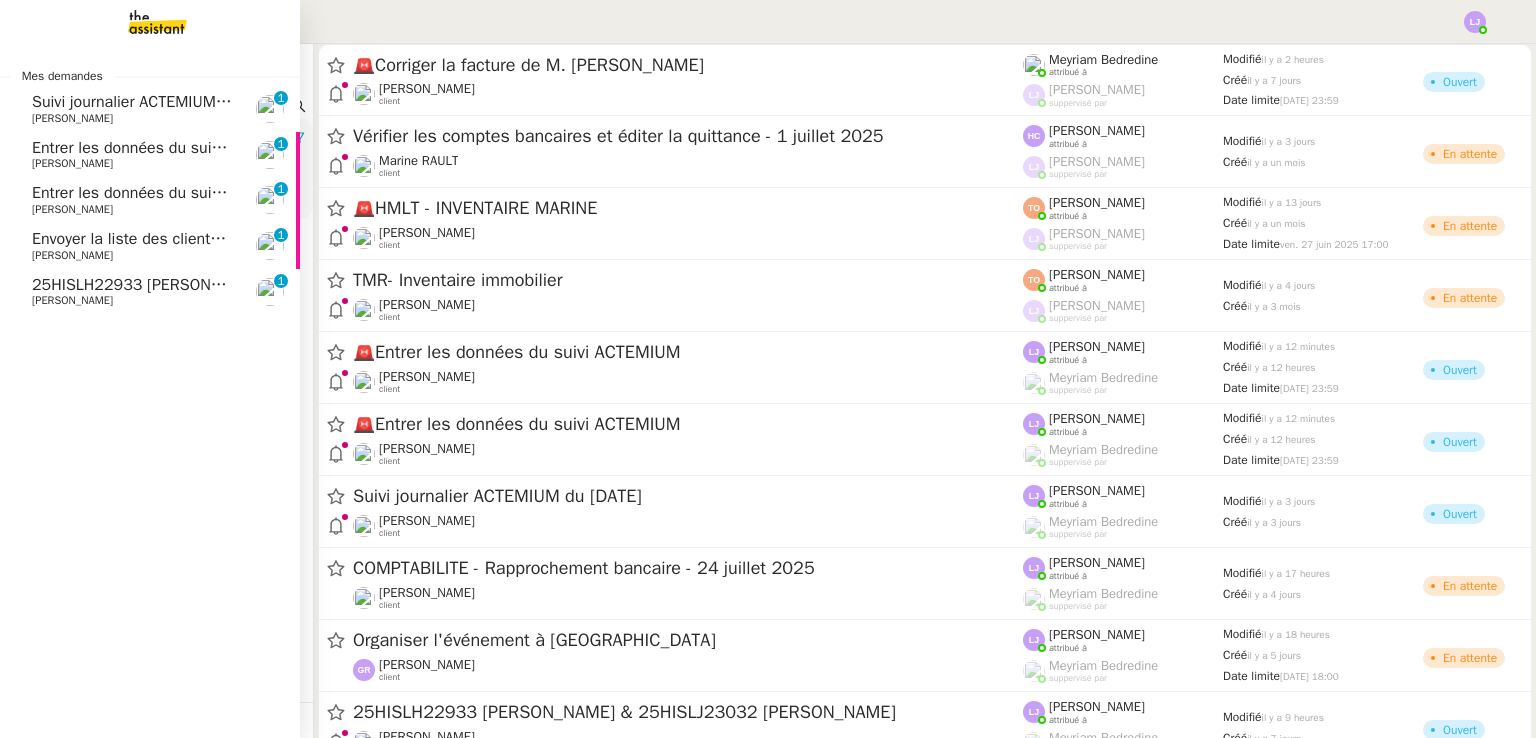 click on "[PERSON_NAME]" 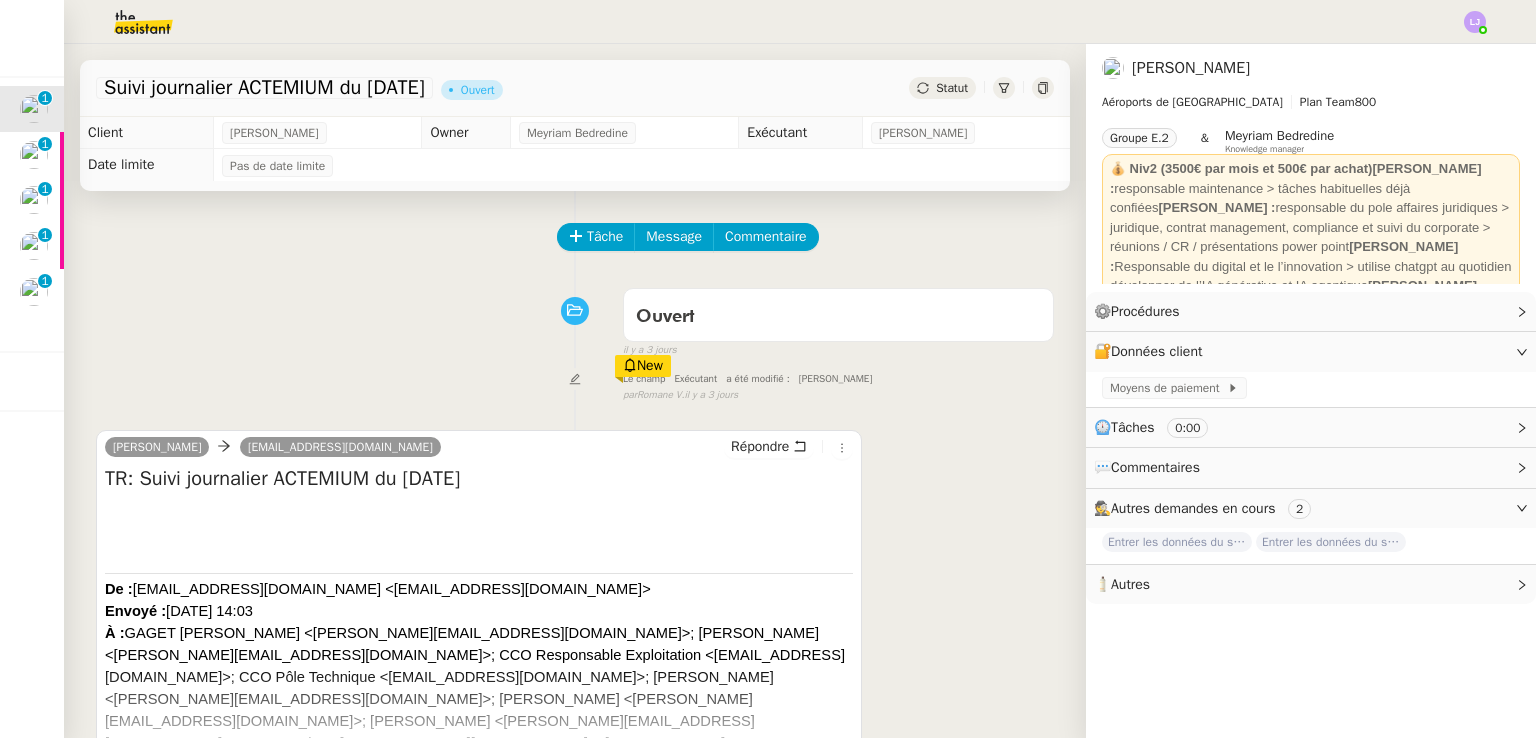 click on "Tâche Message Commentaire" 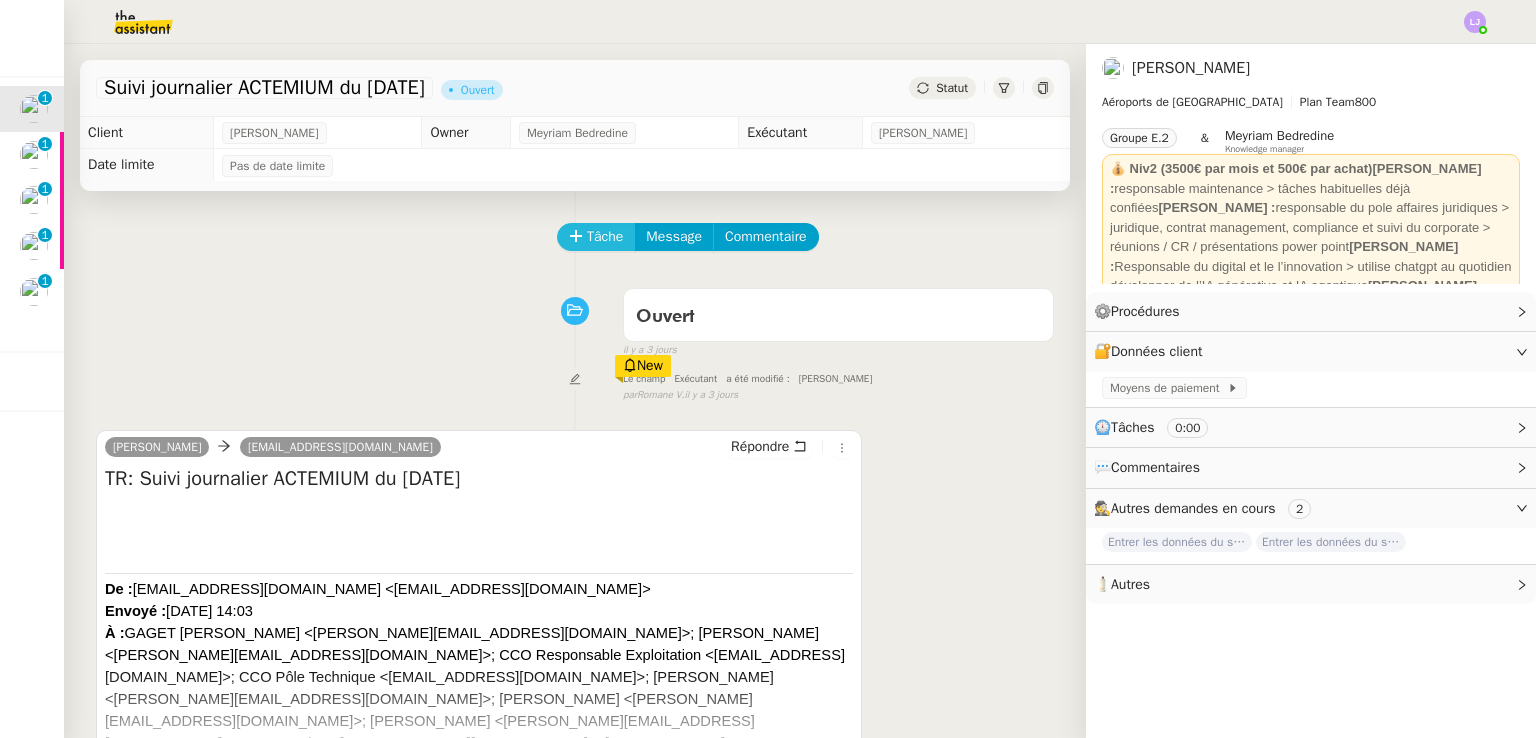 click on "Tâche" 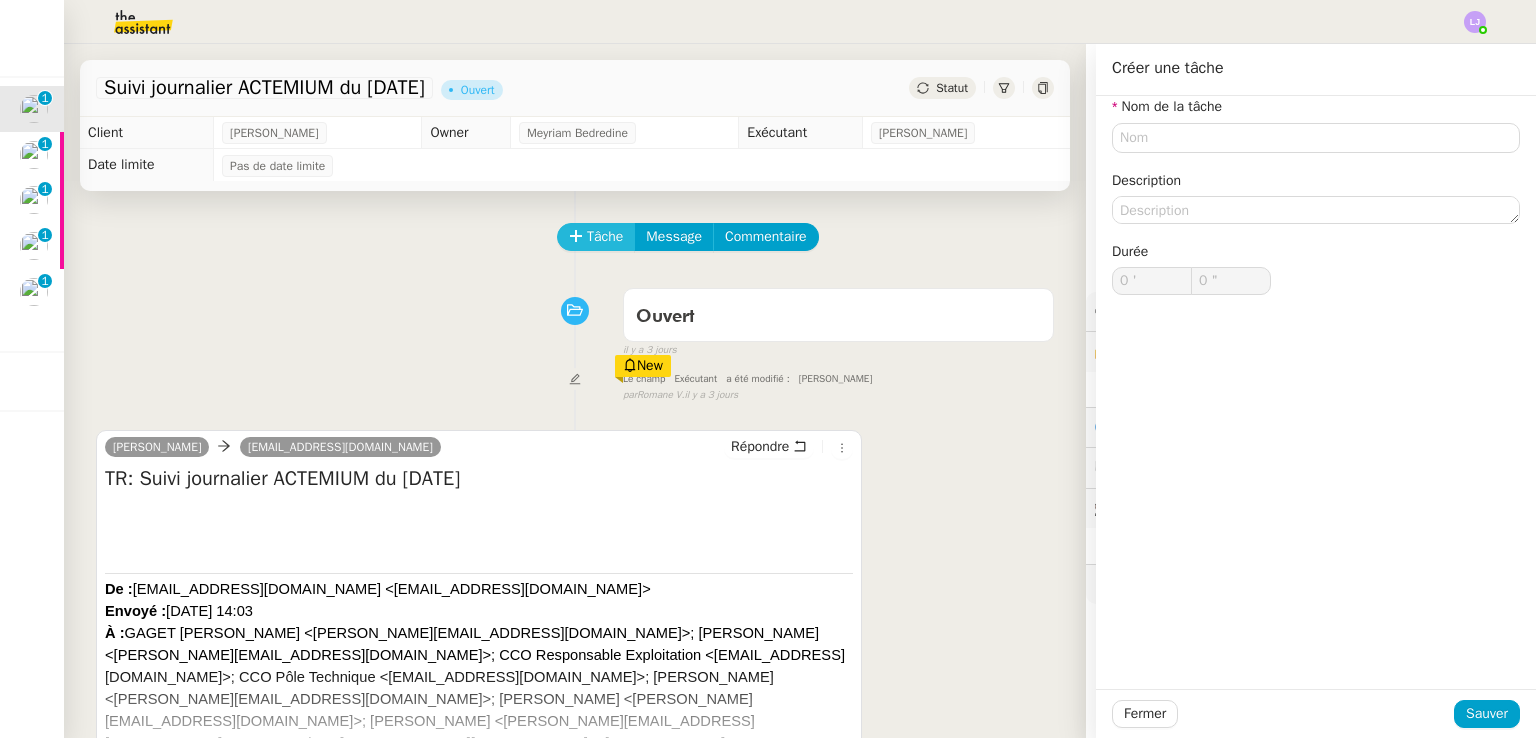 type 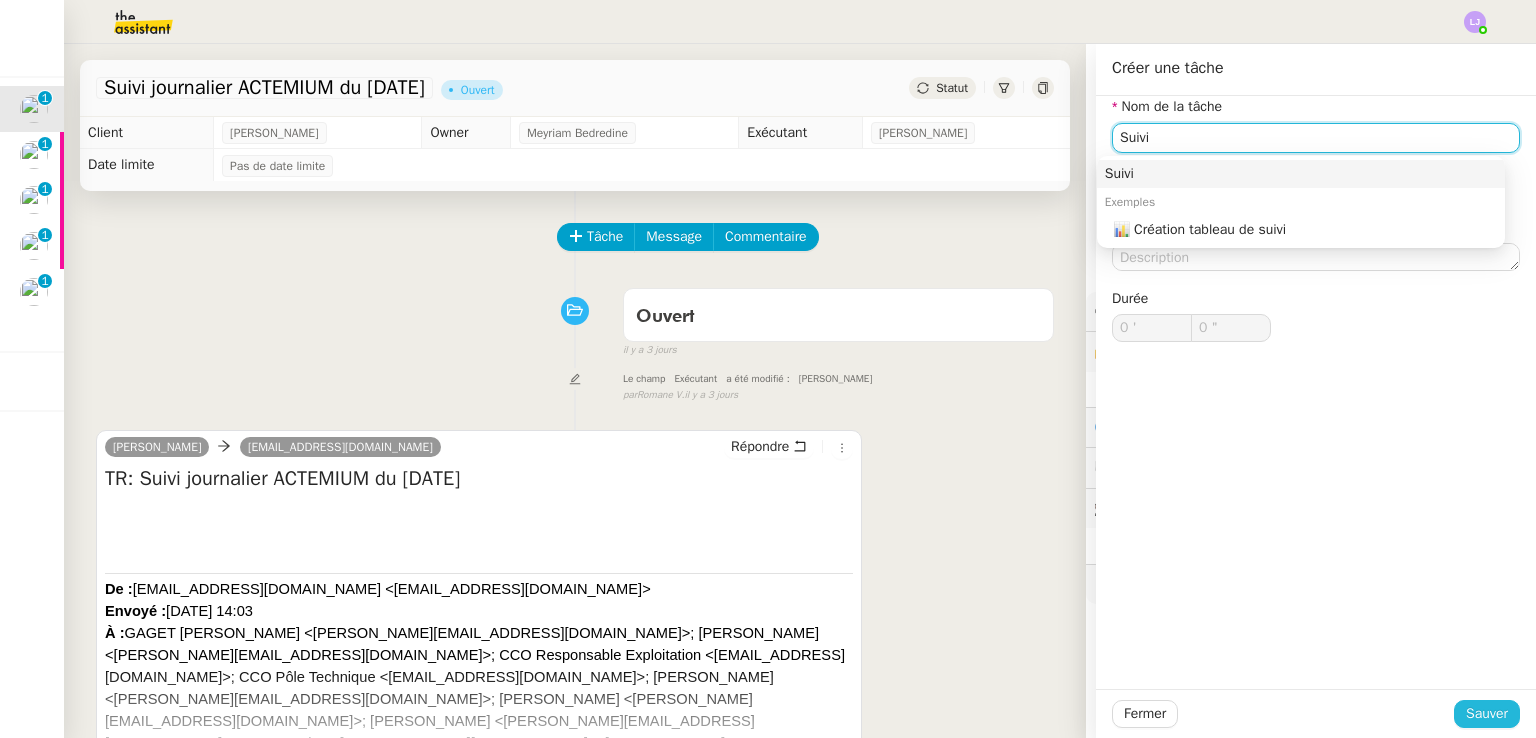 type on "Suivi" 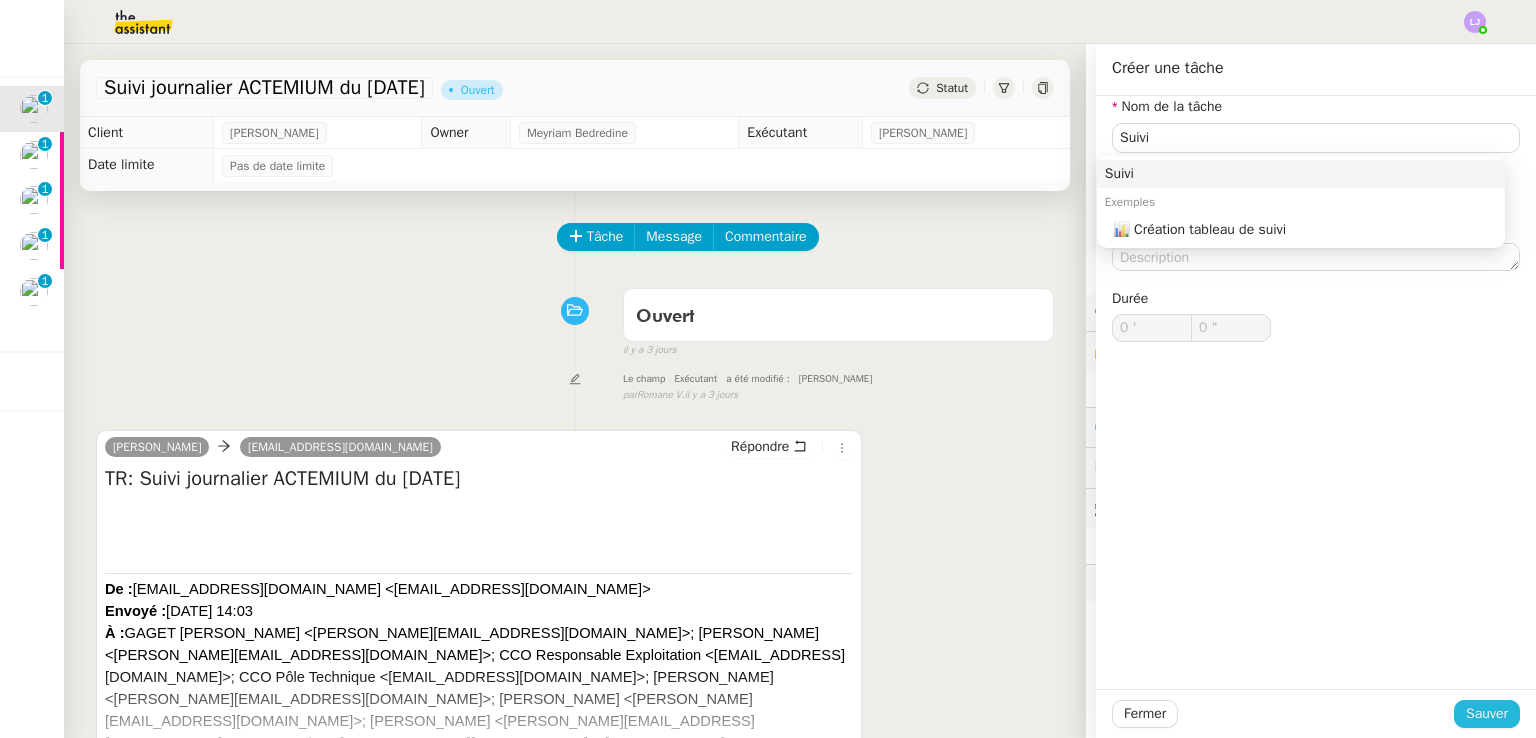 click on "Sauver" 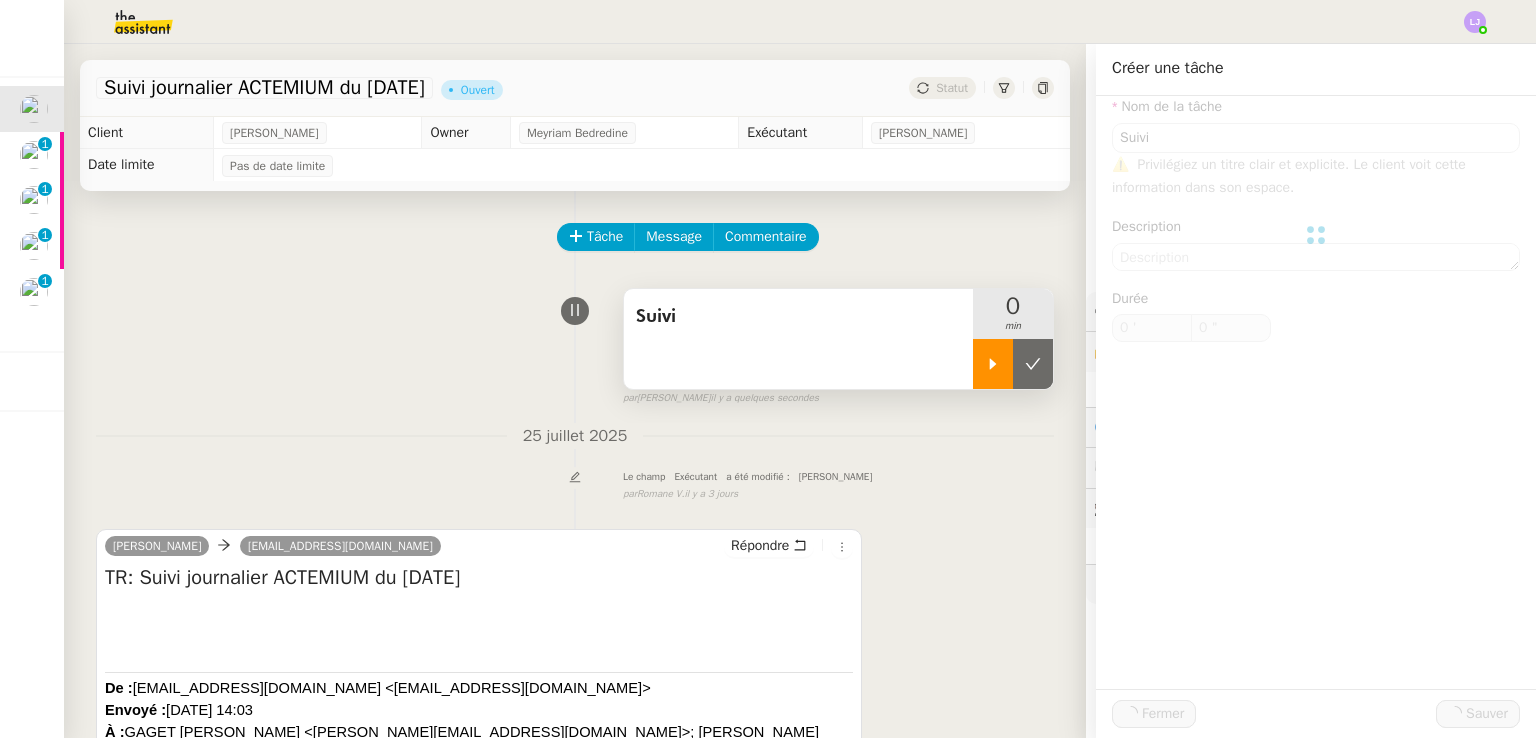 click 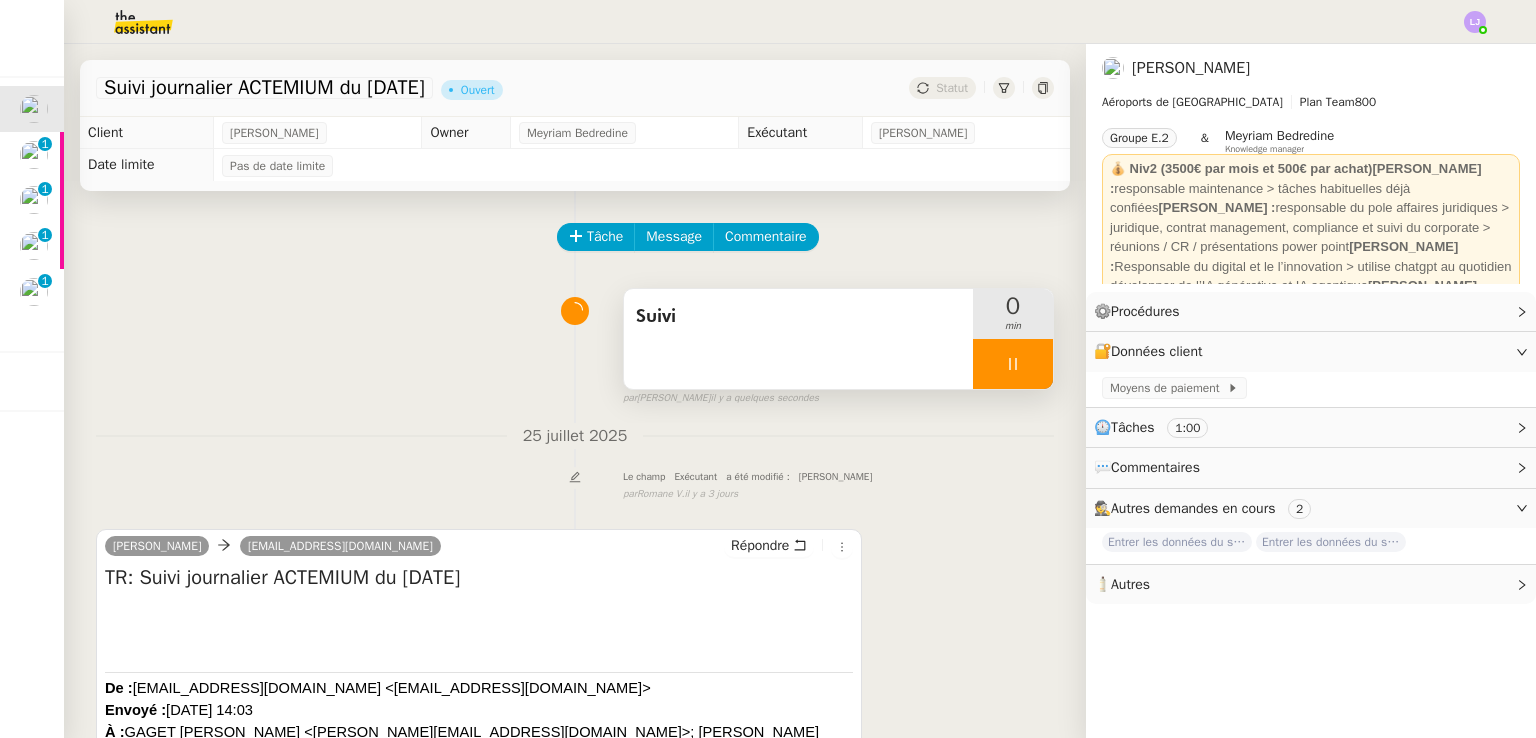 scroll, scrollTop: 338, scrollLeft: 0, axis: vertical 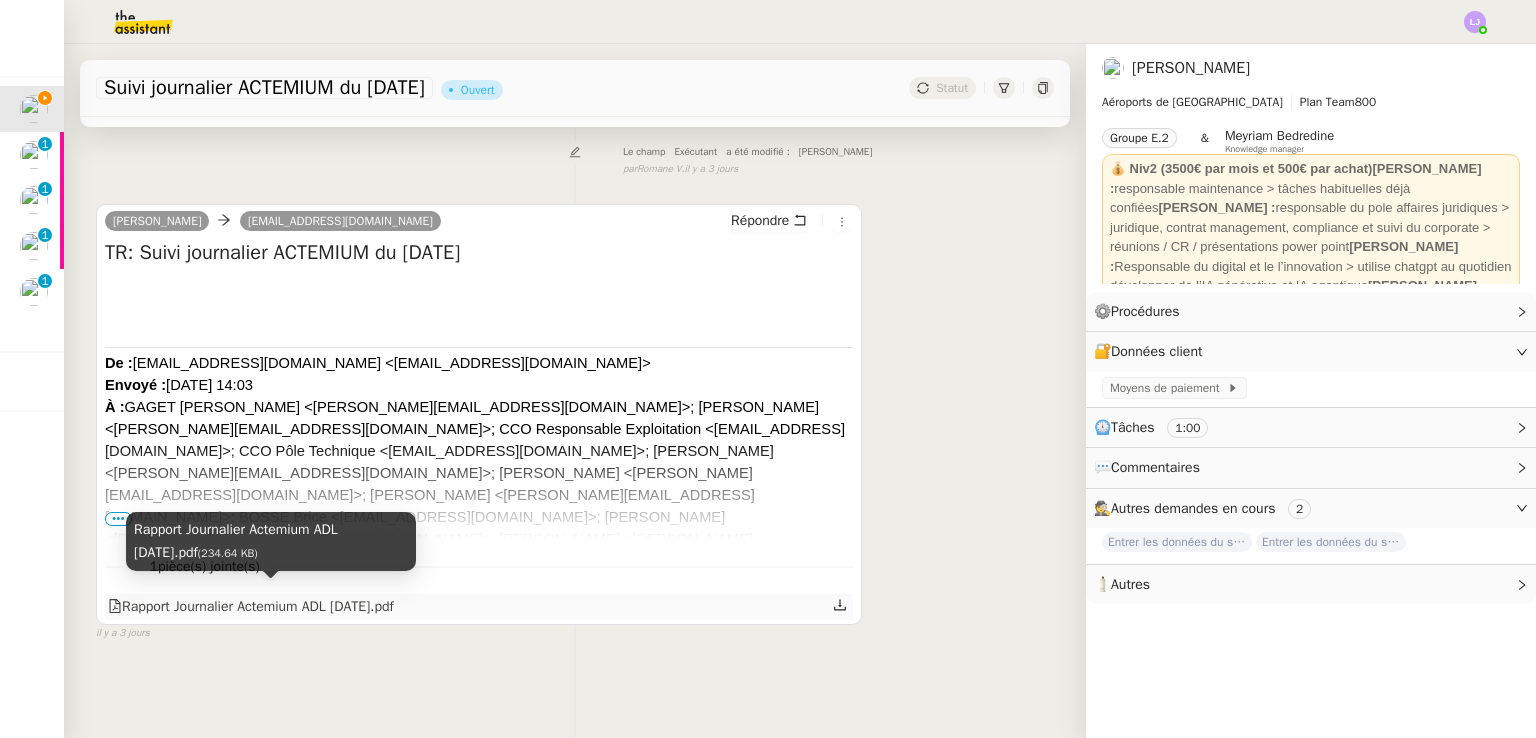 click on "Rapport Journalier Actemium ADL [DATE].pdf    (234.64 KB)" at bounding box center (271, 548) 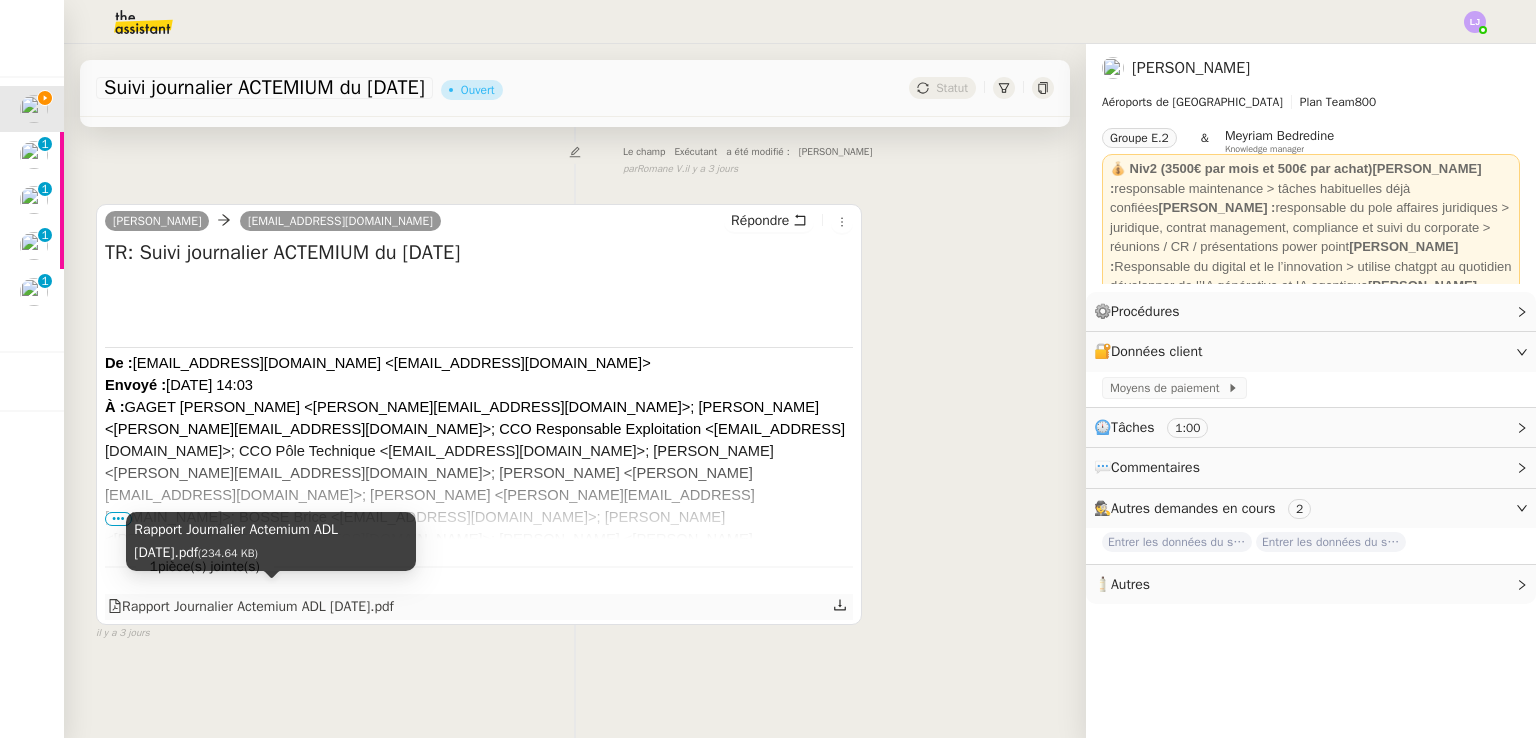 click on "Rapport Journalier Actemium ADL [DATE].pdf" 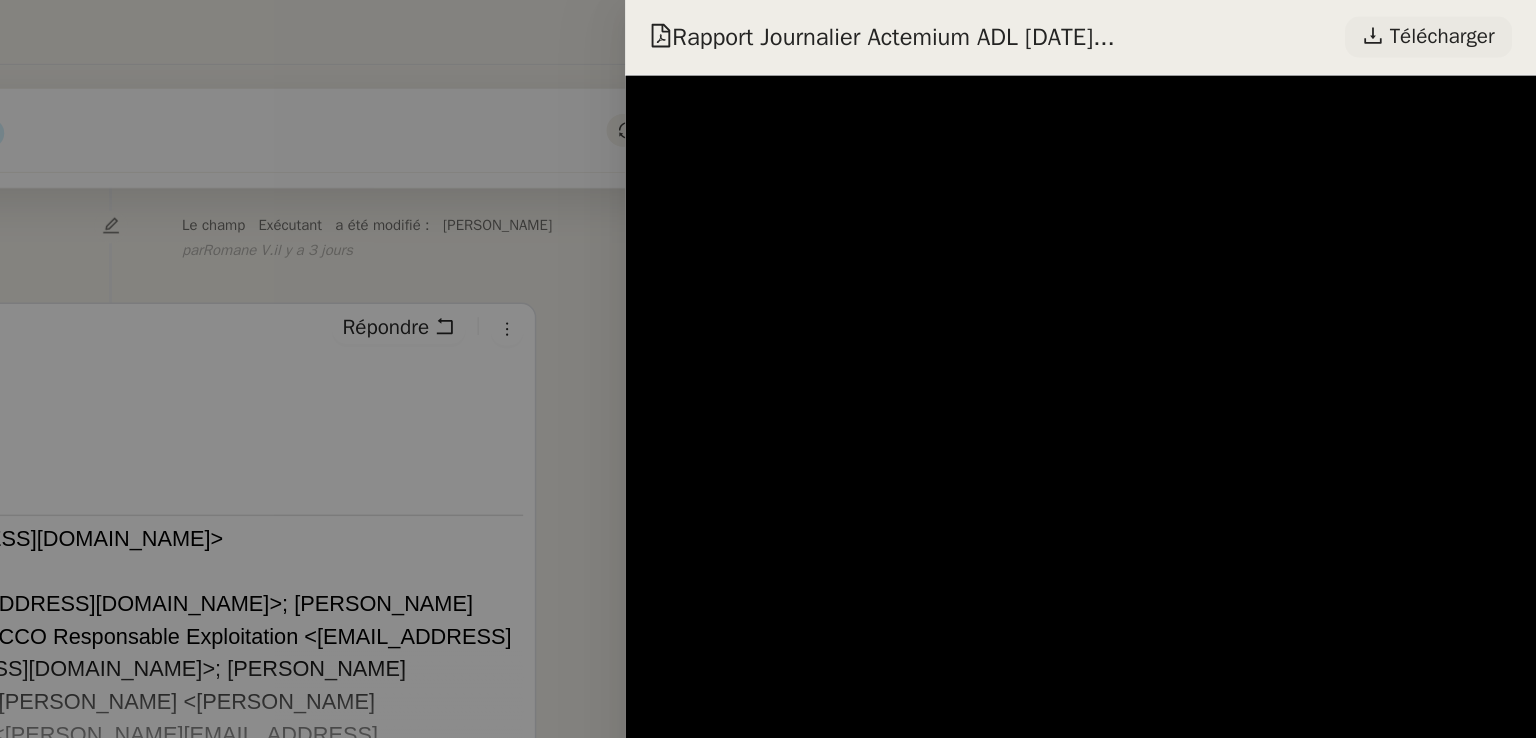 scroll, scrollTop: 0, scrollLeft: 0, axis: both 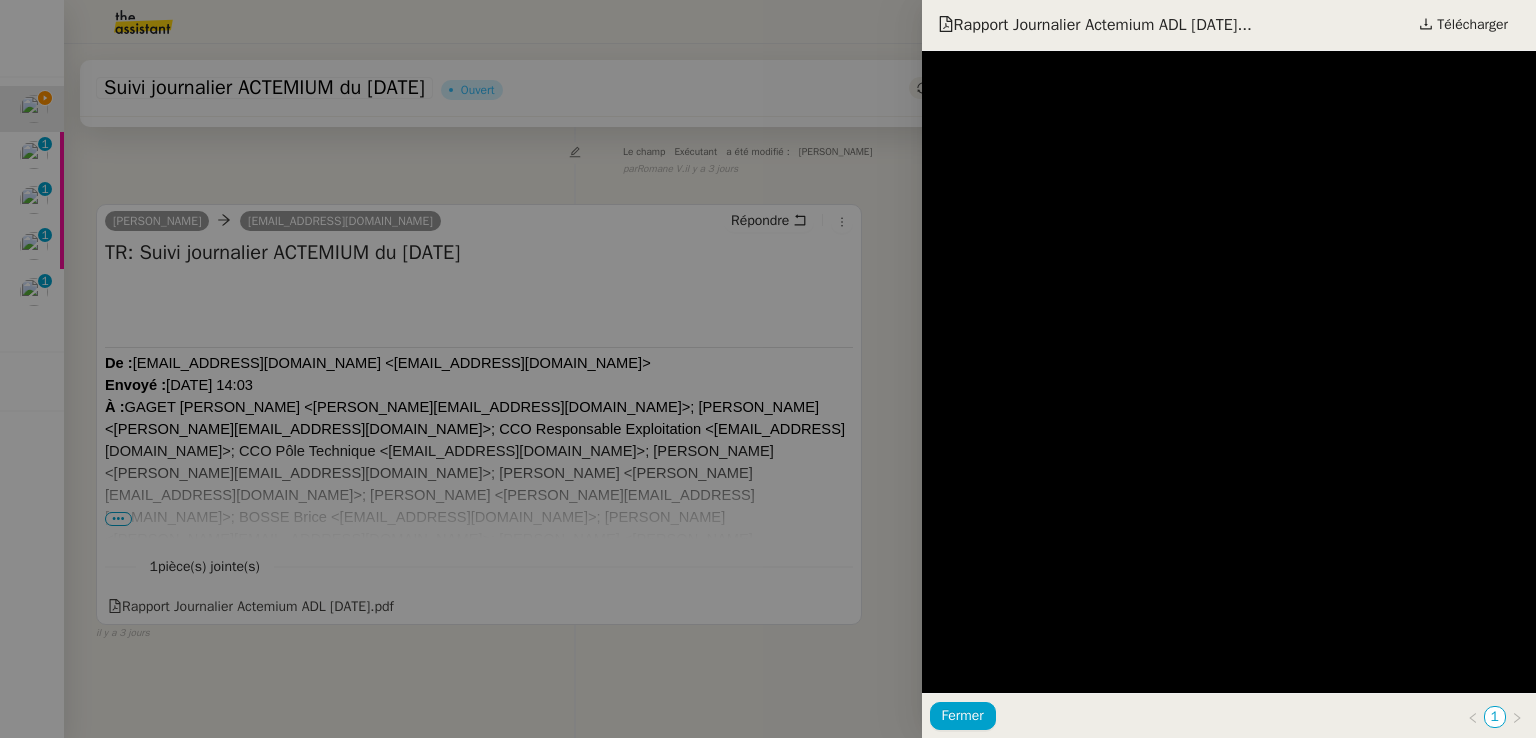 click at bounding box center [768, 369] 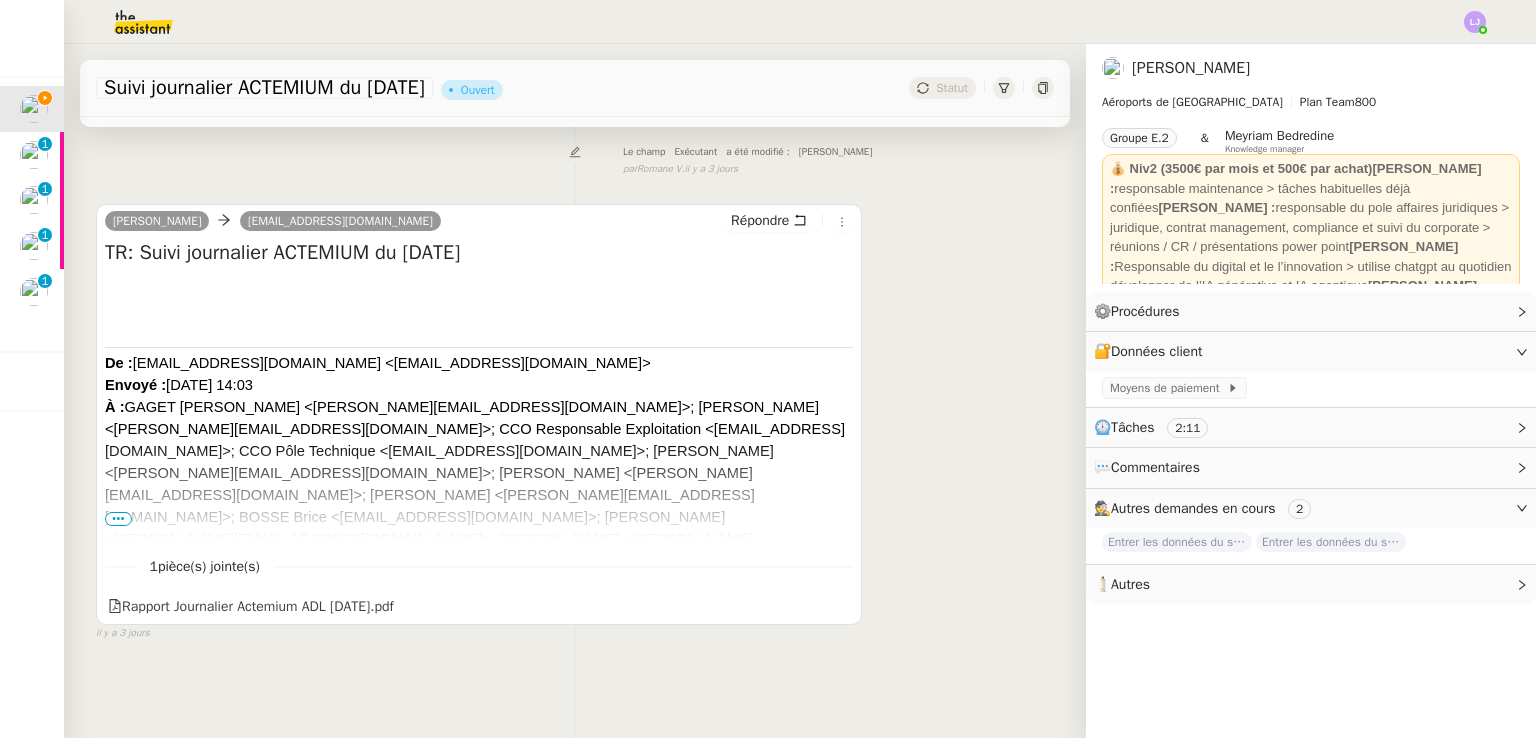 scroll, scrollTop: 0, scrollLeft: 0, axis: both 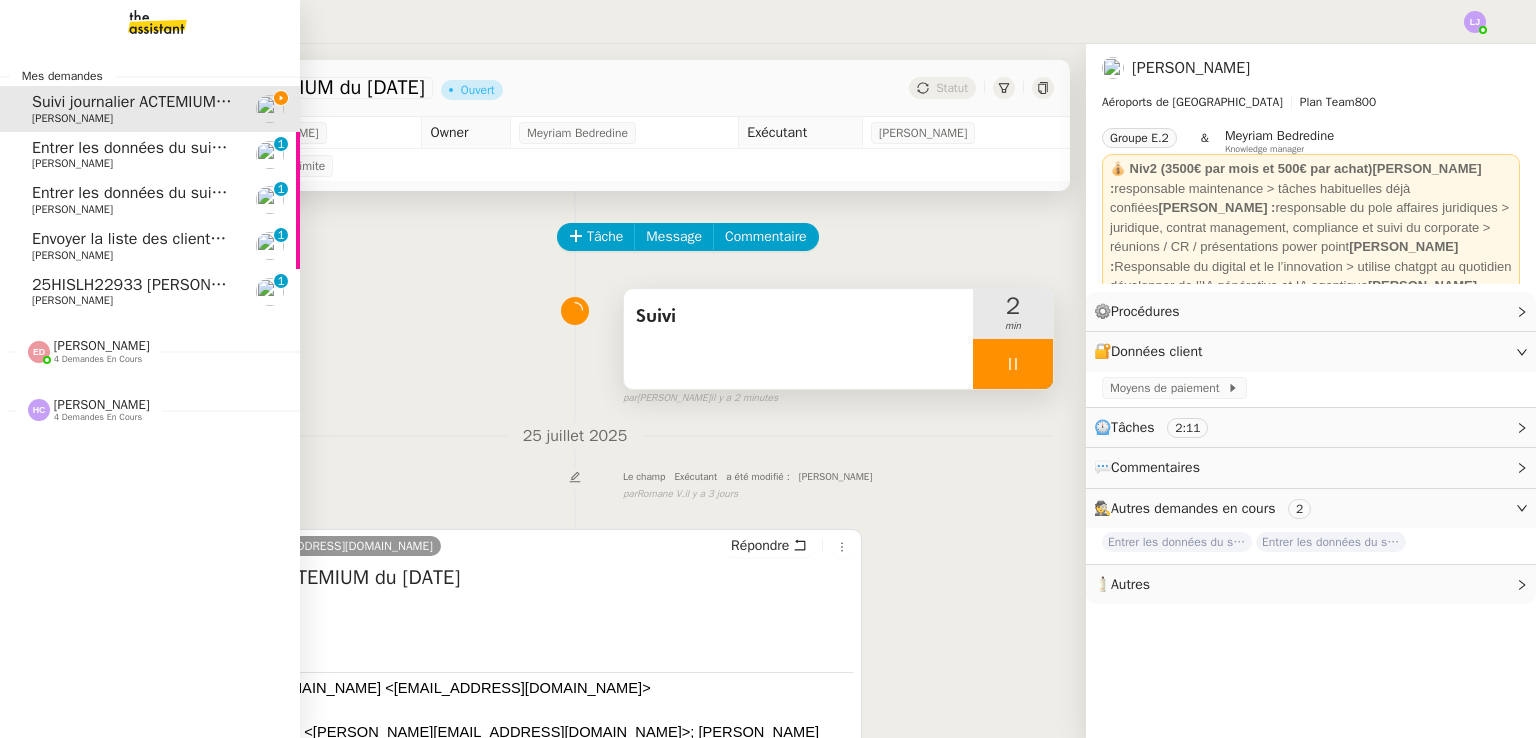 click on "Entrer les données du suivi ACTEMIUM" 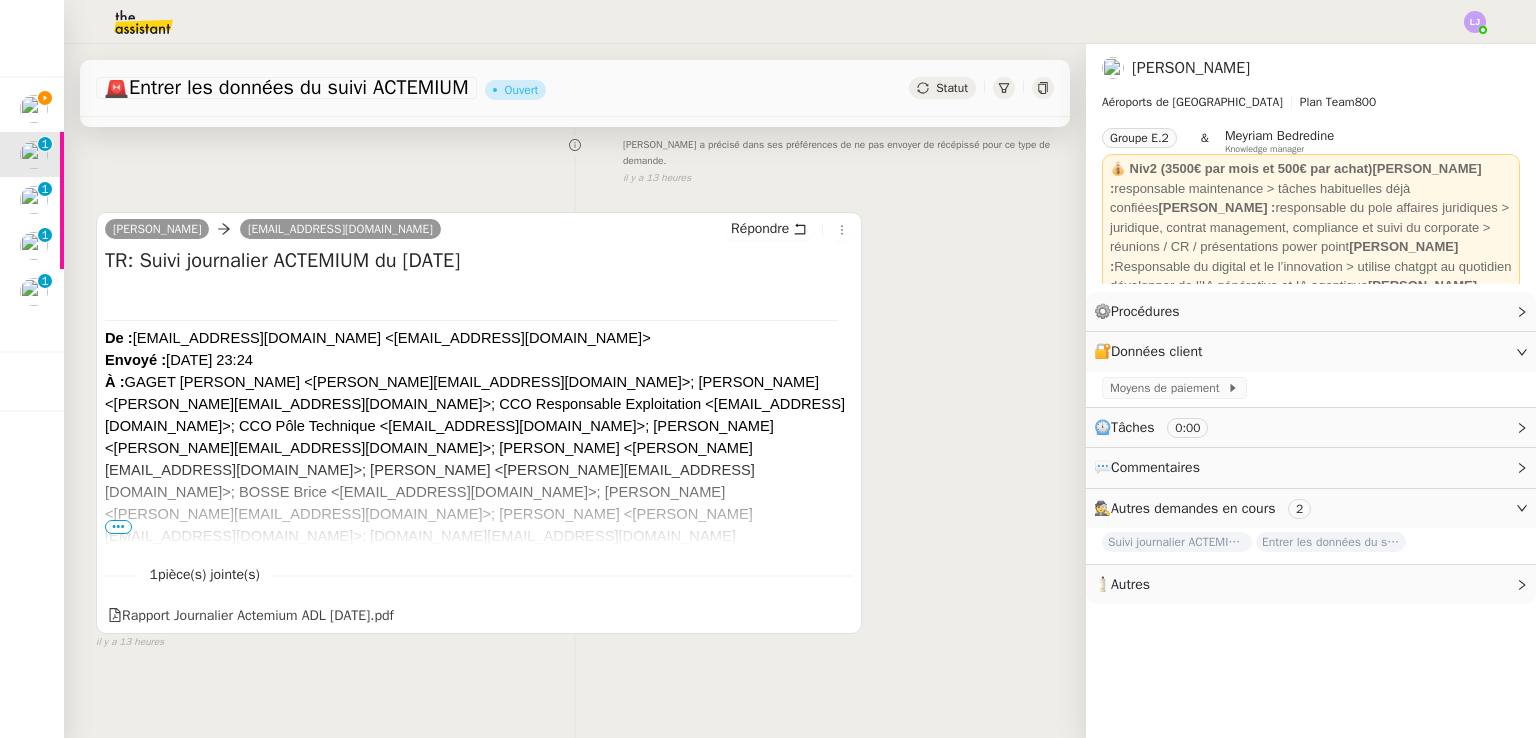 scroll, scrollTop: 336, scrollLeft: 0, axis: vertical 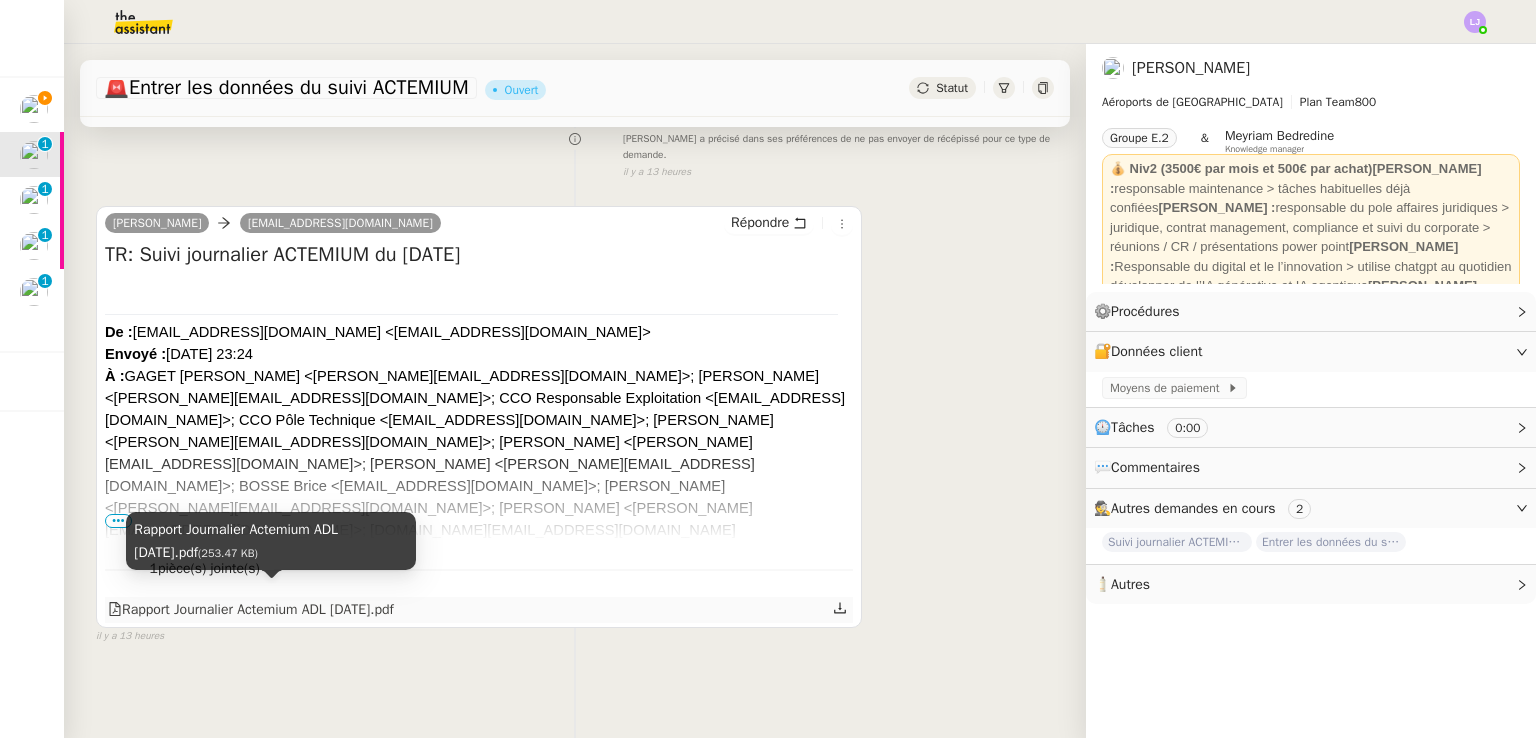 click on "Rapport Journalier Actemium ADL [DATE].pdf" 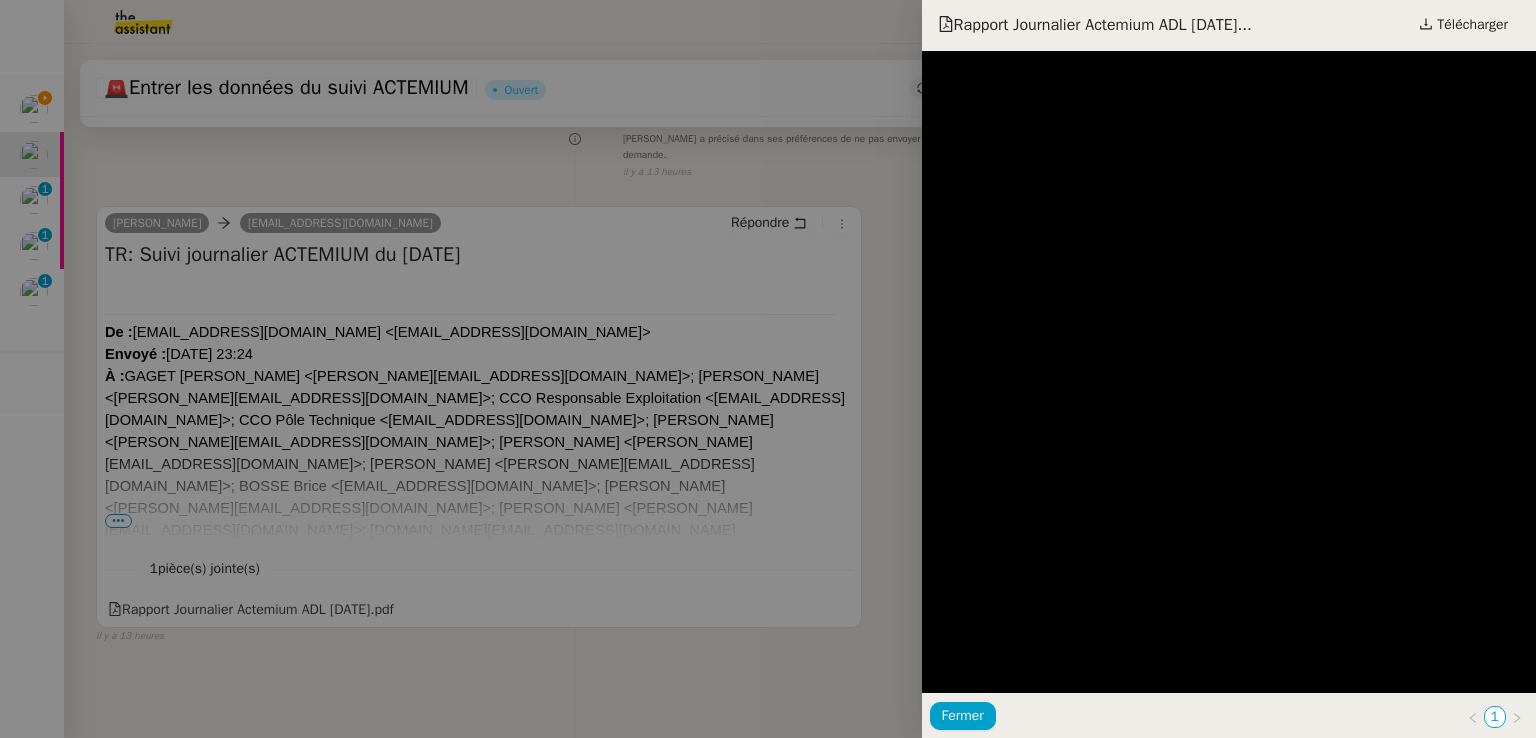 click at bounding box center (768, 369) 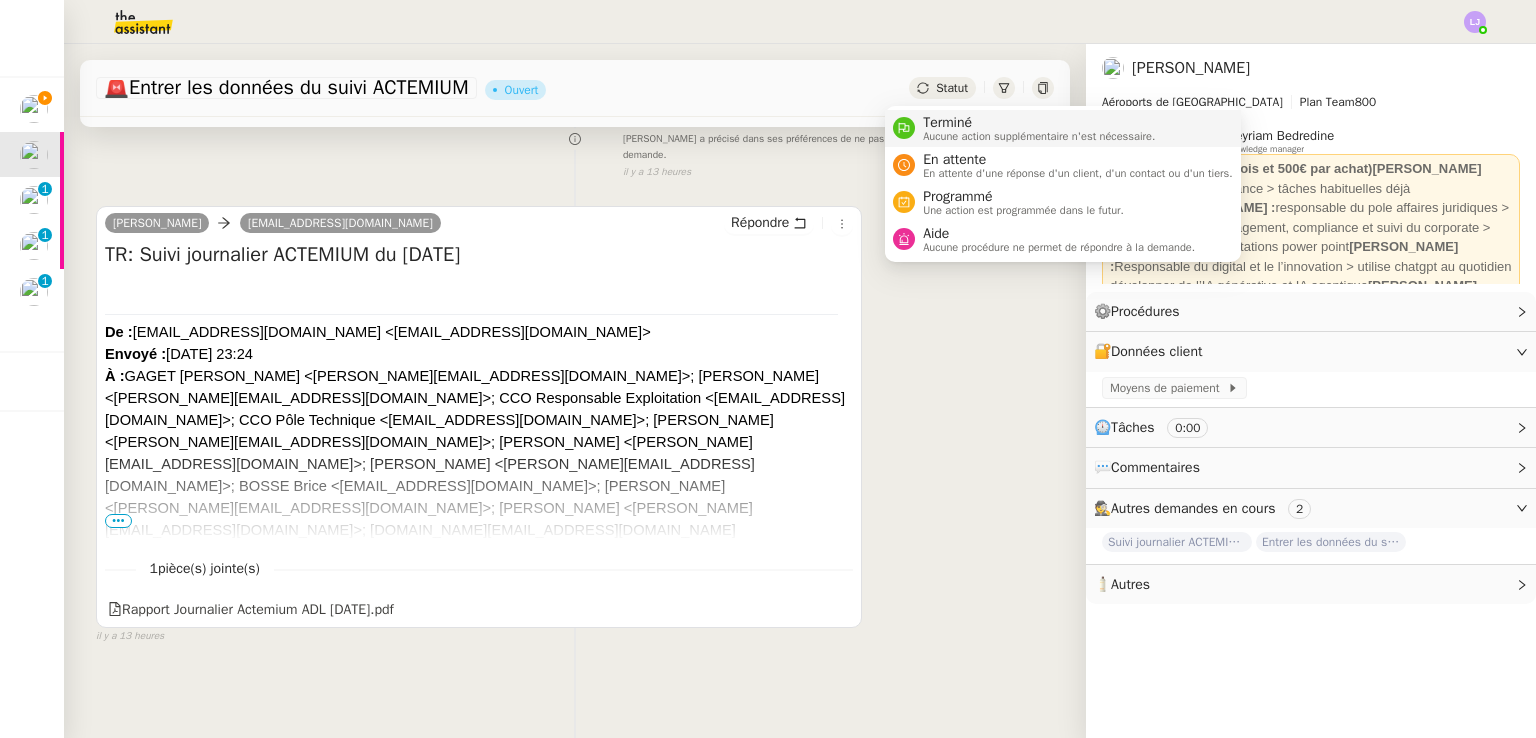 click on "Terminé" at bounding box center [1039, 123] 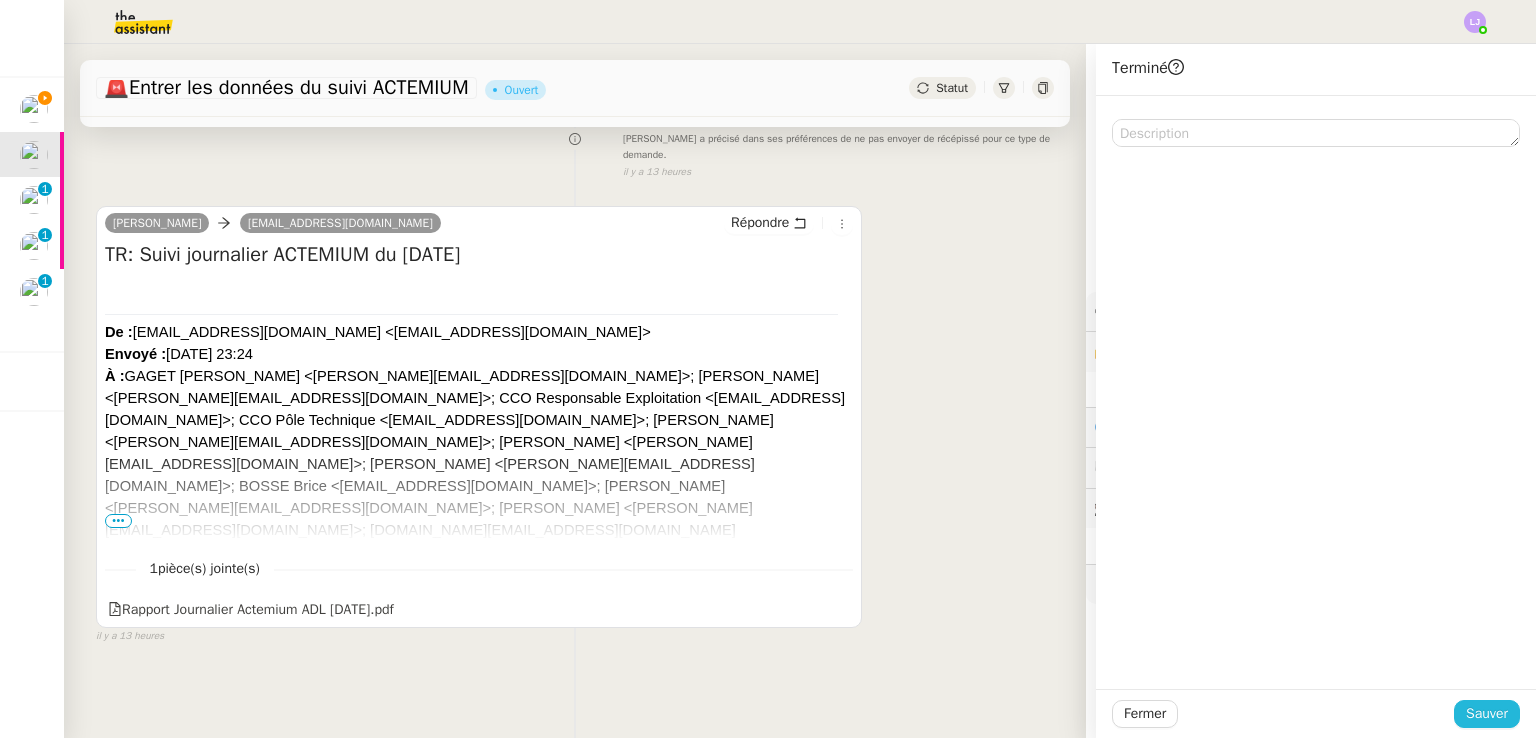 click on "Sauver" 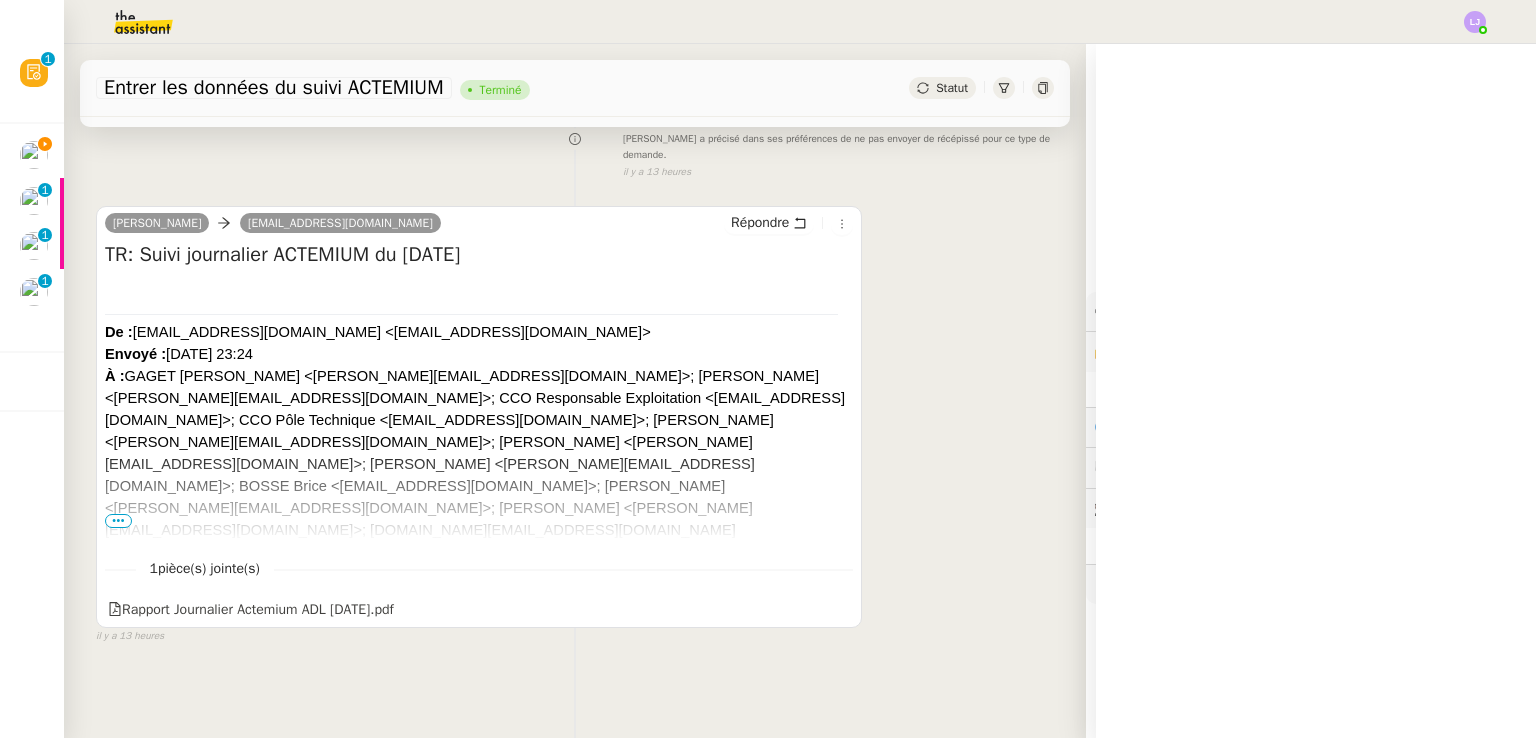 scroll, scrollTop: 365, scrollLeft: 0, axis: vertical 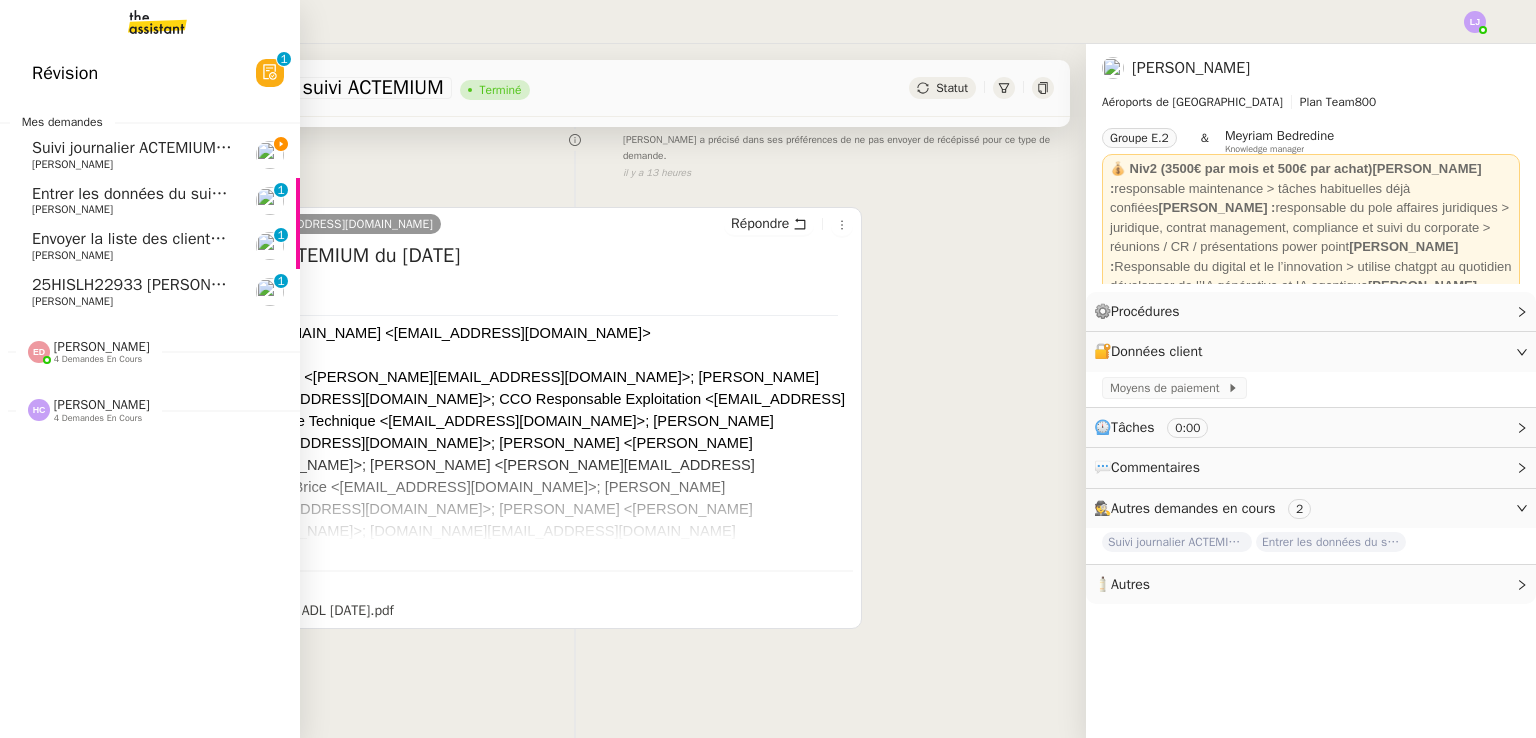 click on "Entrer les données du suivi ACTEMIUM    [PERSON_NAME]     0   1   2   3   4   5   6   7   8   9" 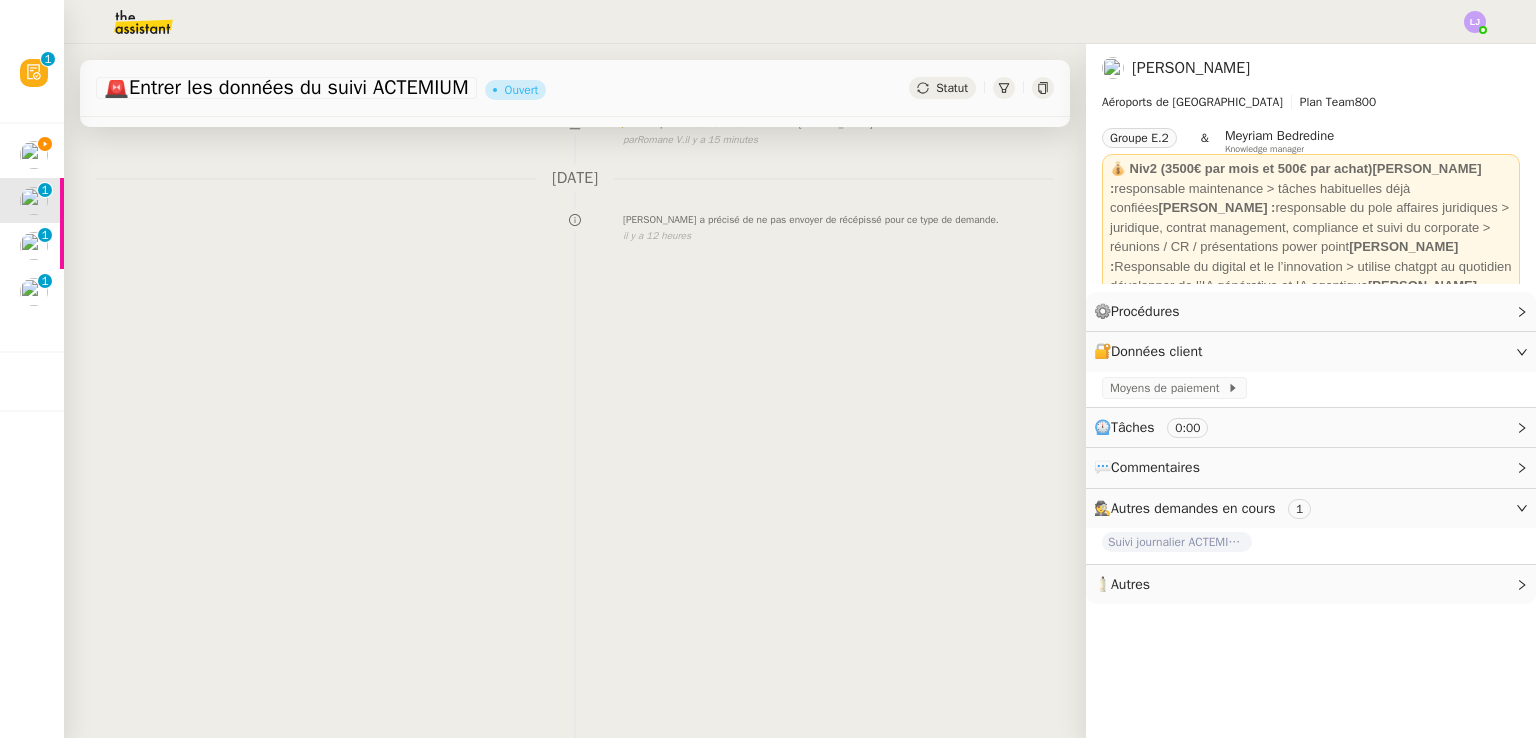 scroll, scrollTop: 268, scrollLeft: 0, axis: vertical 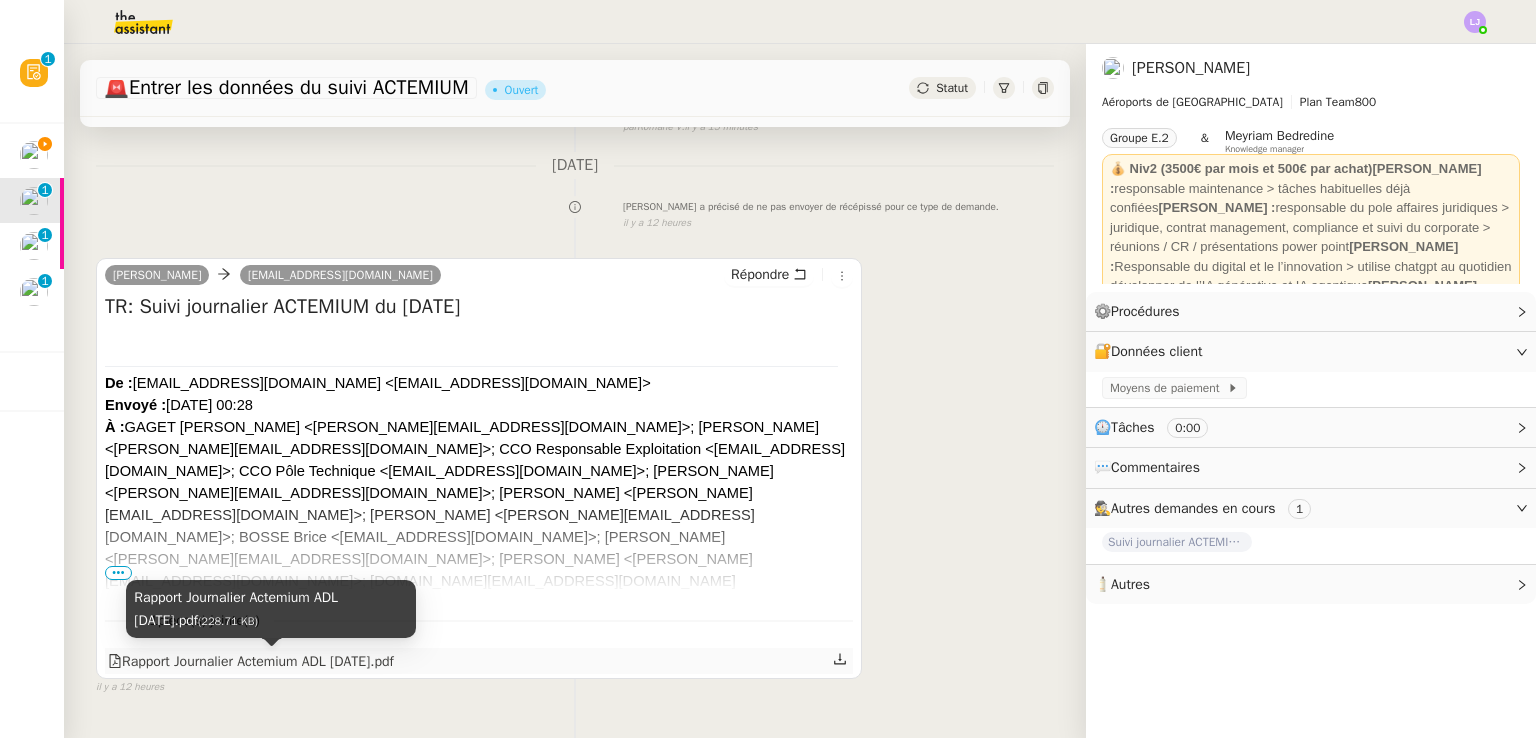 click on "Rapport Journalier Actemium ADL [DATE].pdf" 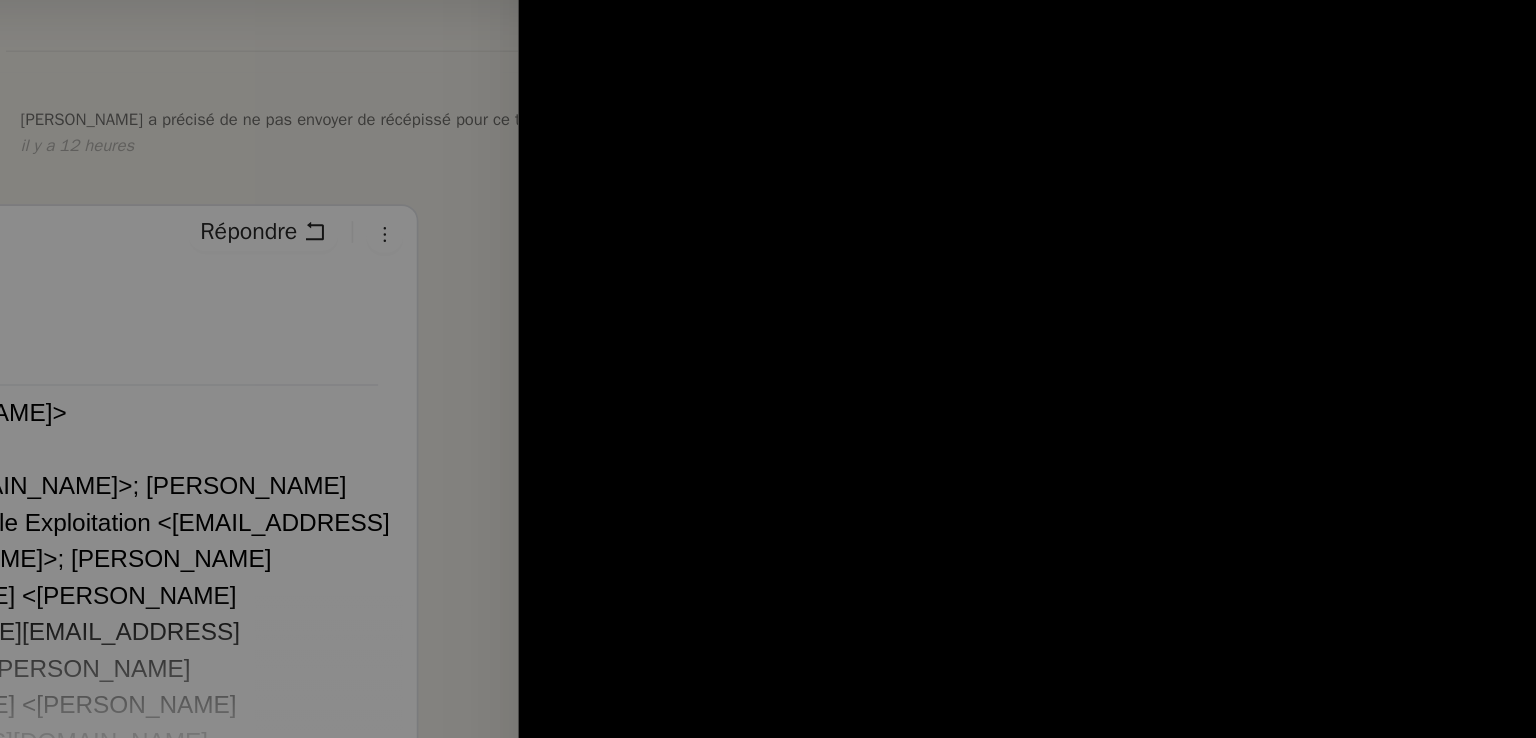 scroll, scrollTop: 0, scrollLeft: 0, axis: both 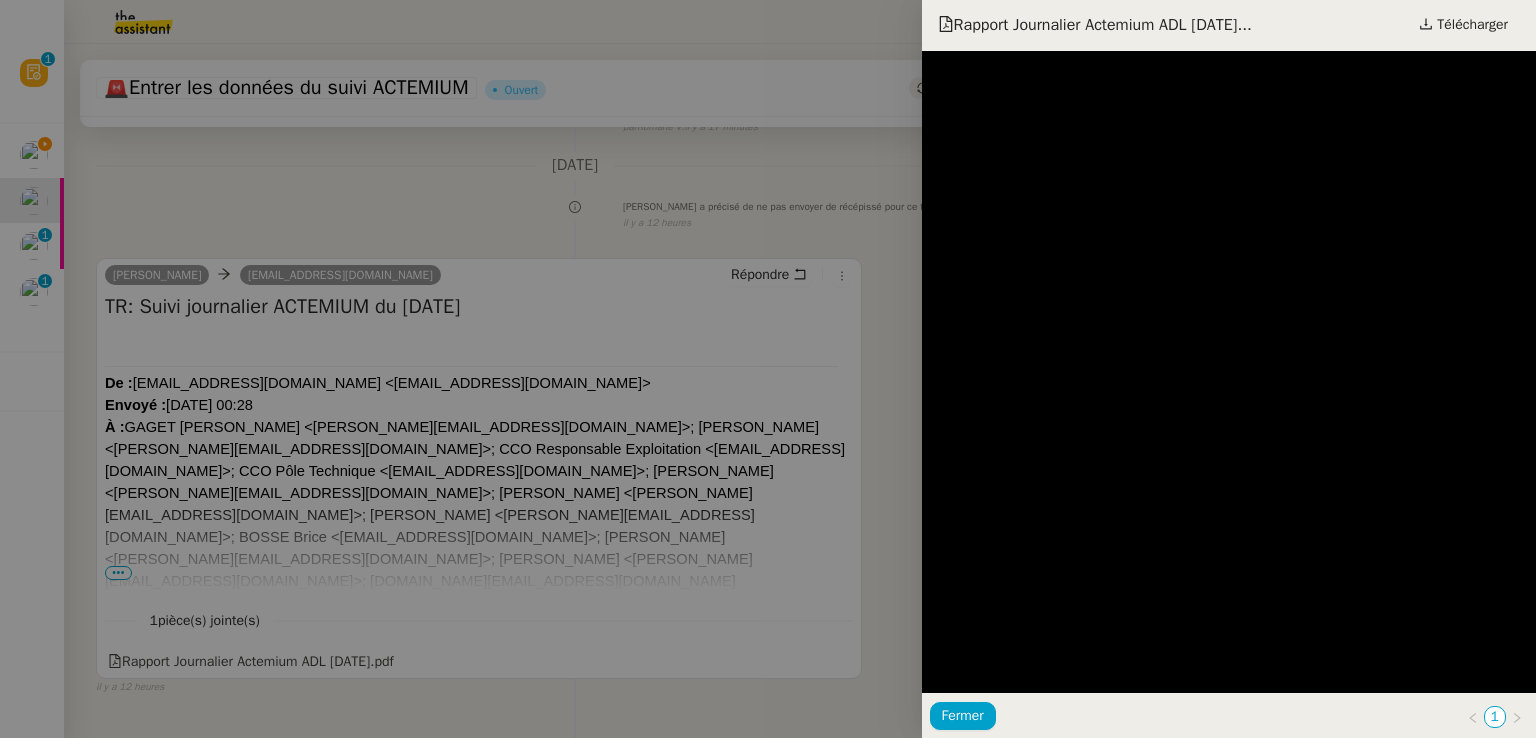 click at bounding box center (768, 369) 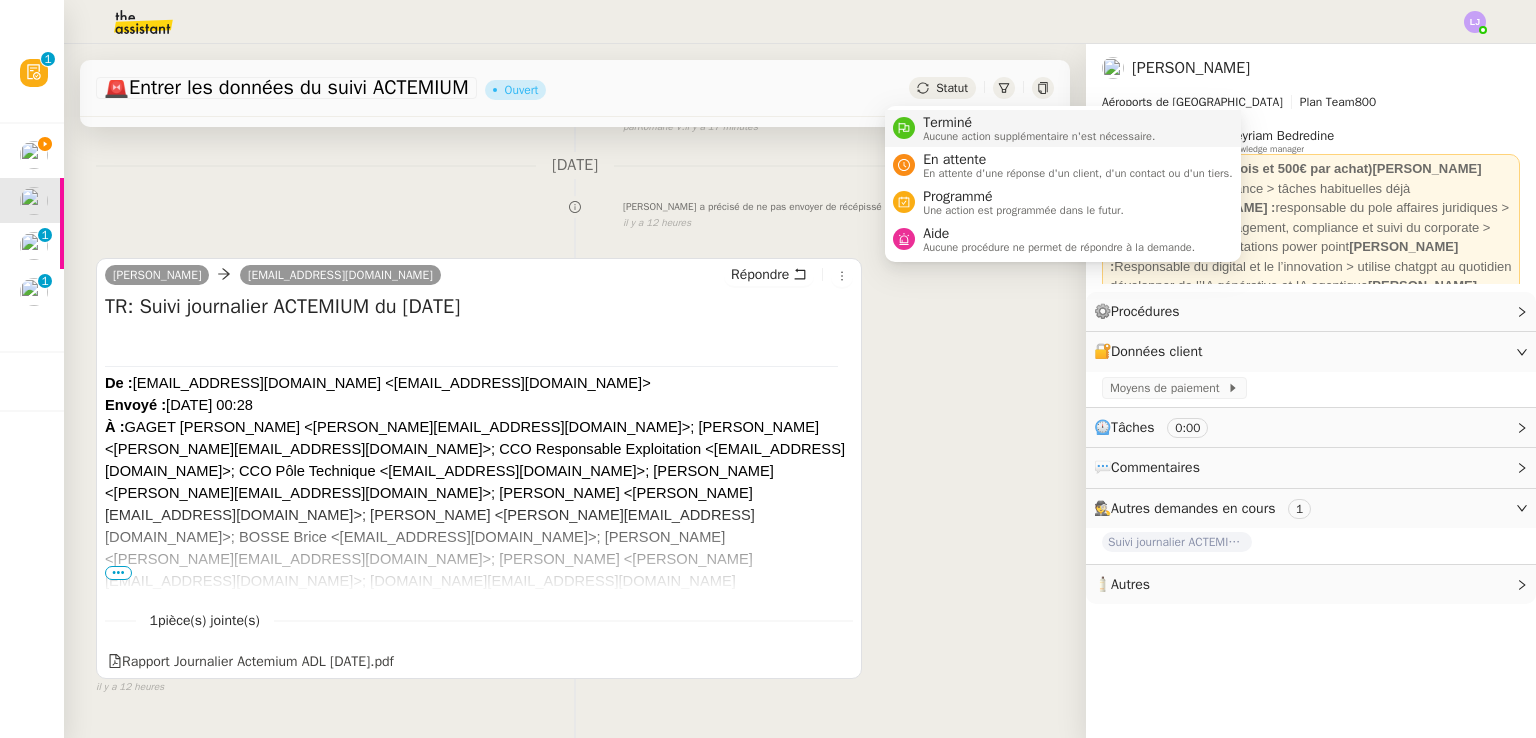 click on "Terminé" at bounding box center (1039, 123) 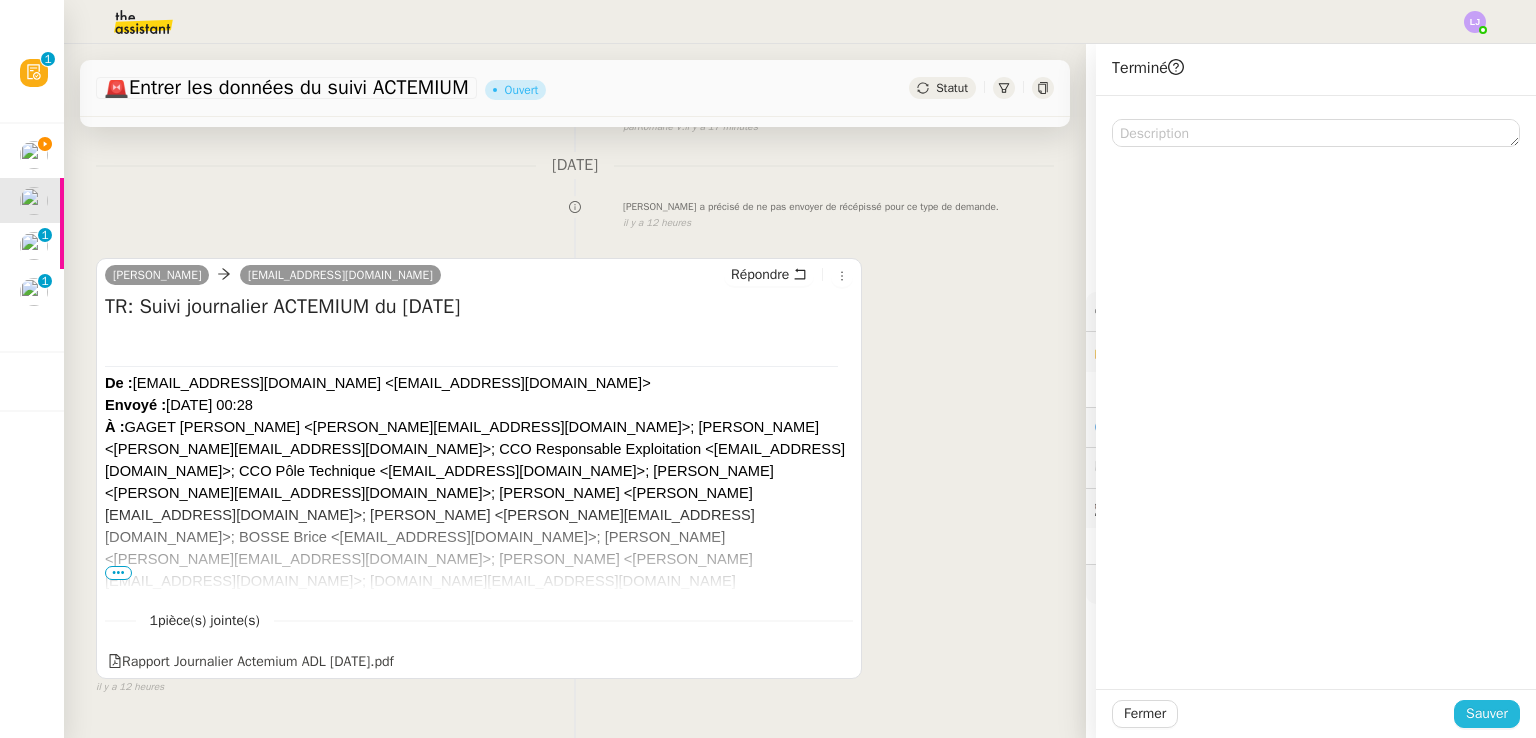 drag, startPoint x: 1510, startPoint y: 721, endPoint x: 1487, endPoint y: 717, distance: 23.345236 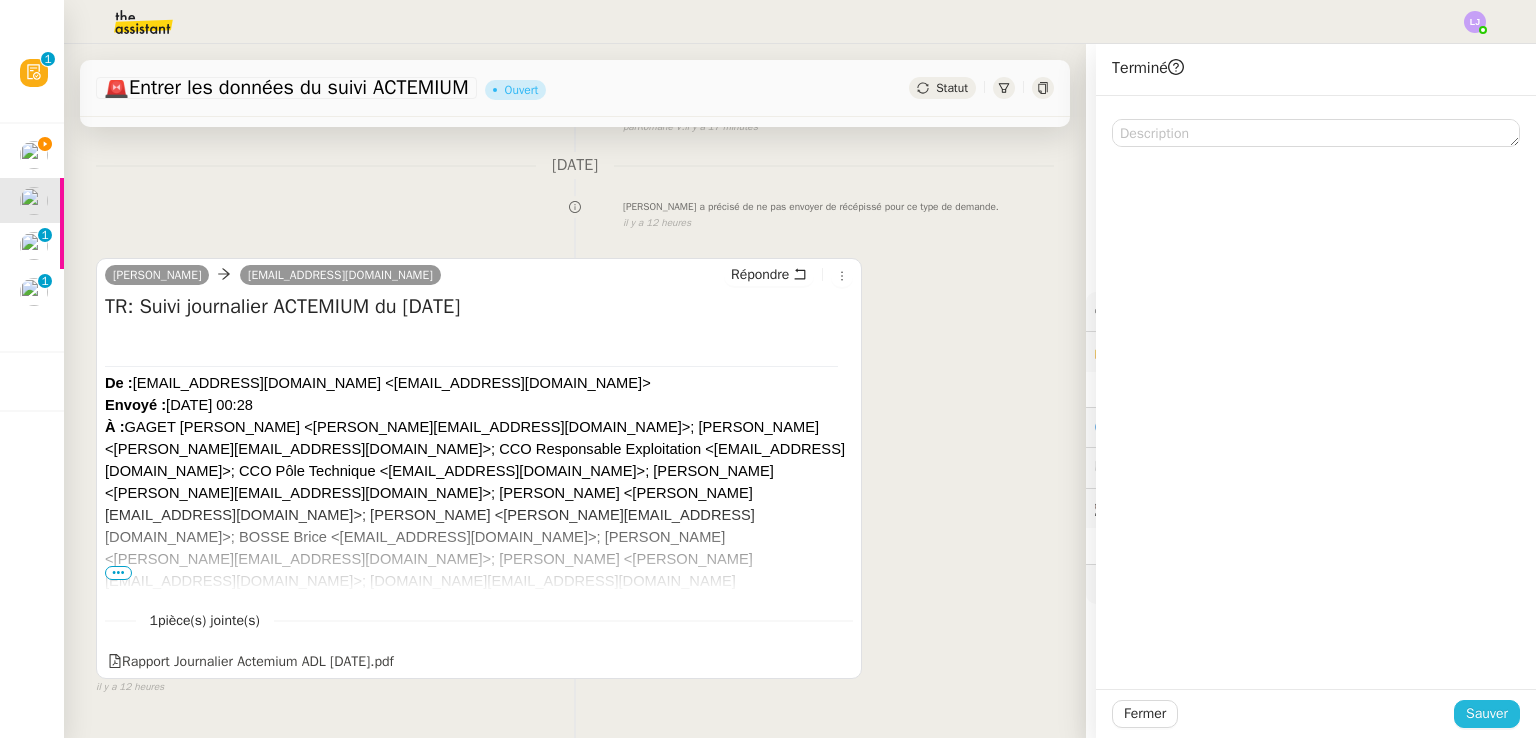 click on "Sauver" 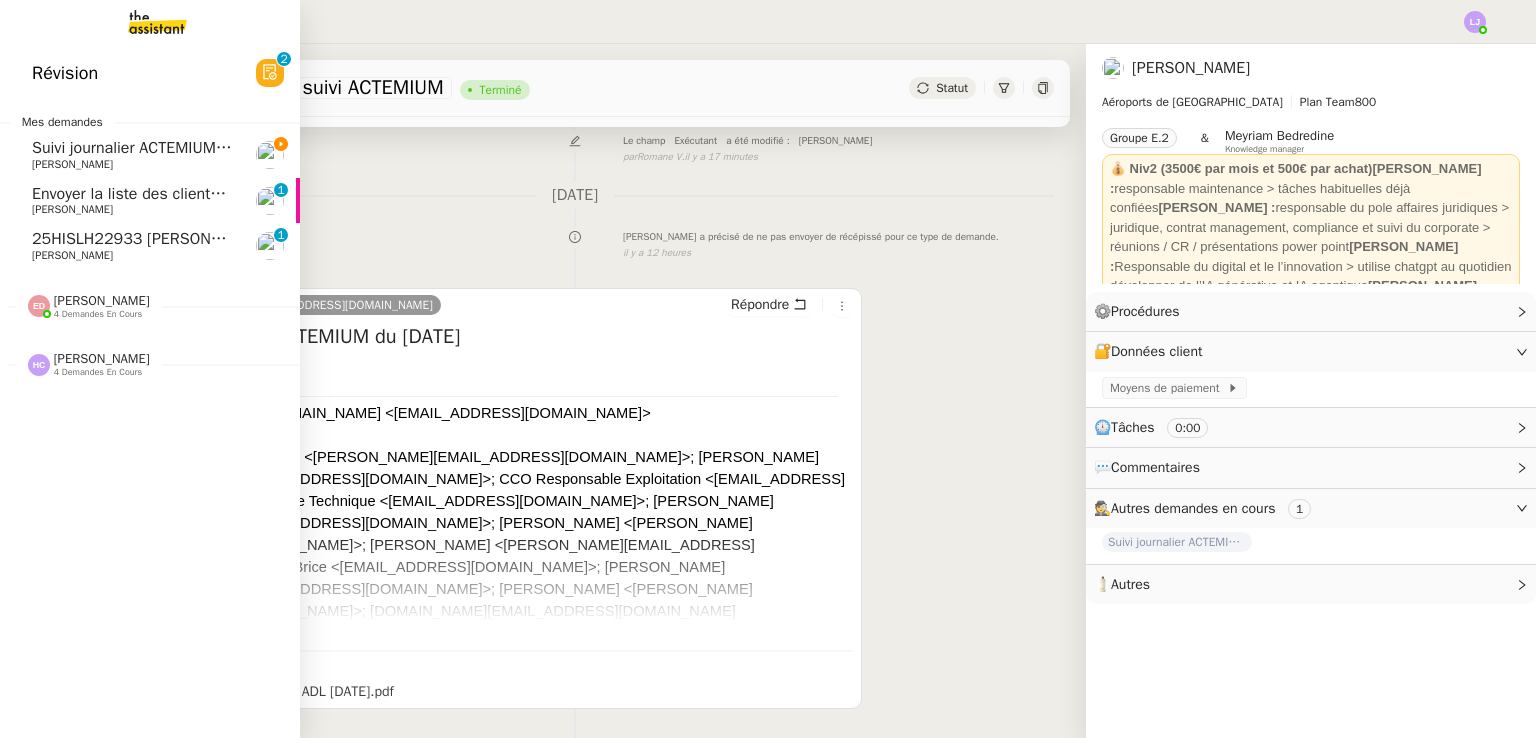 click on "[PERSON_NAME]    4 demandes en cours" 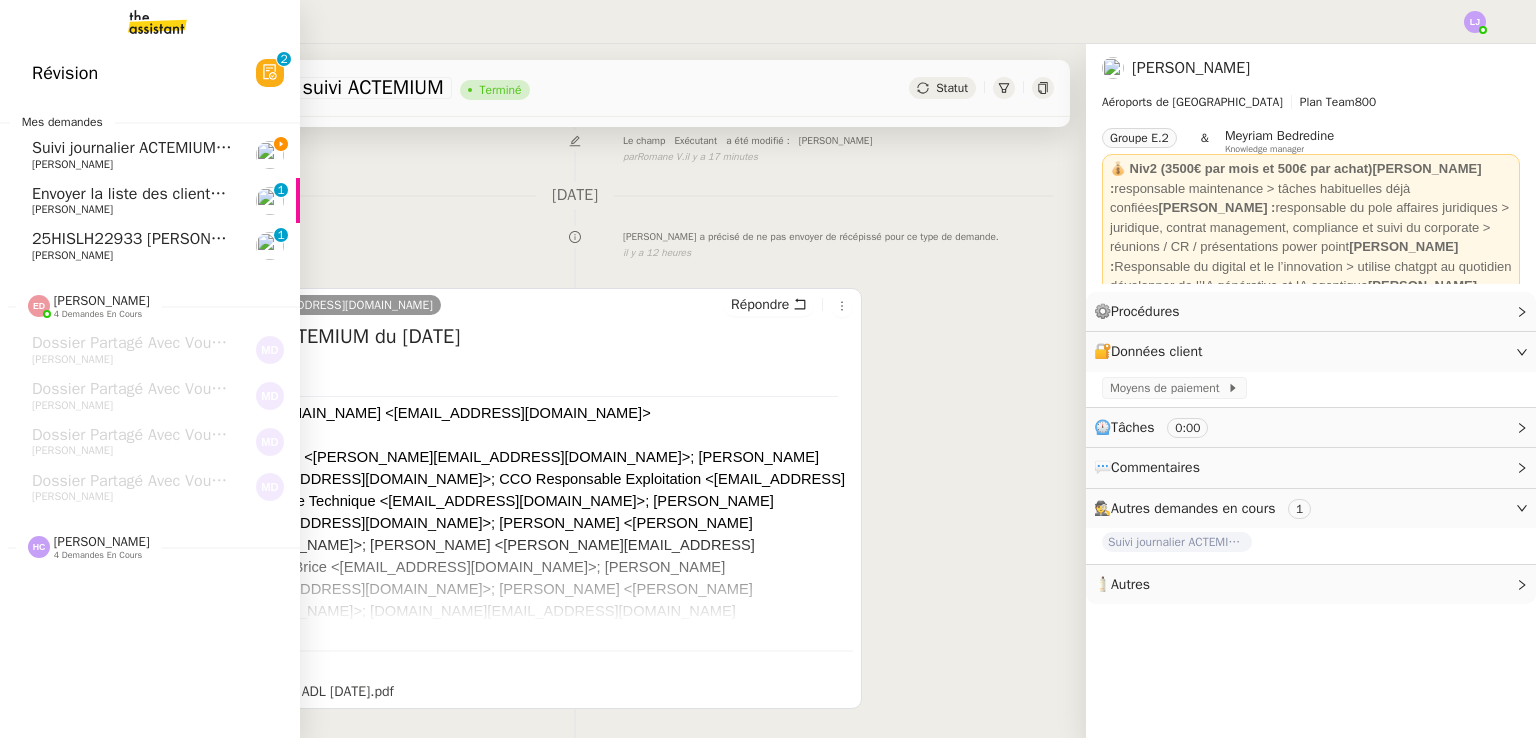 click on "[PERSON_NAME]    4 demandes en cours" 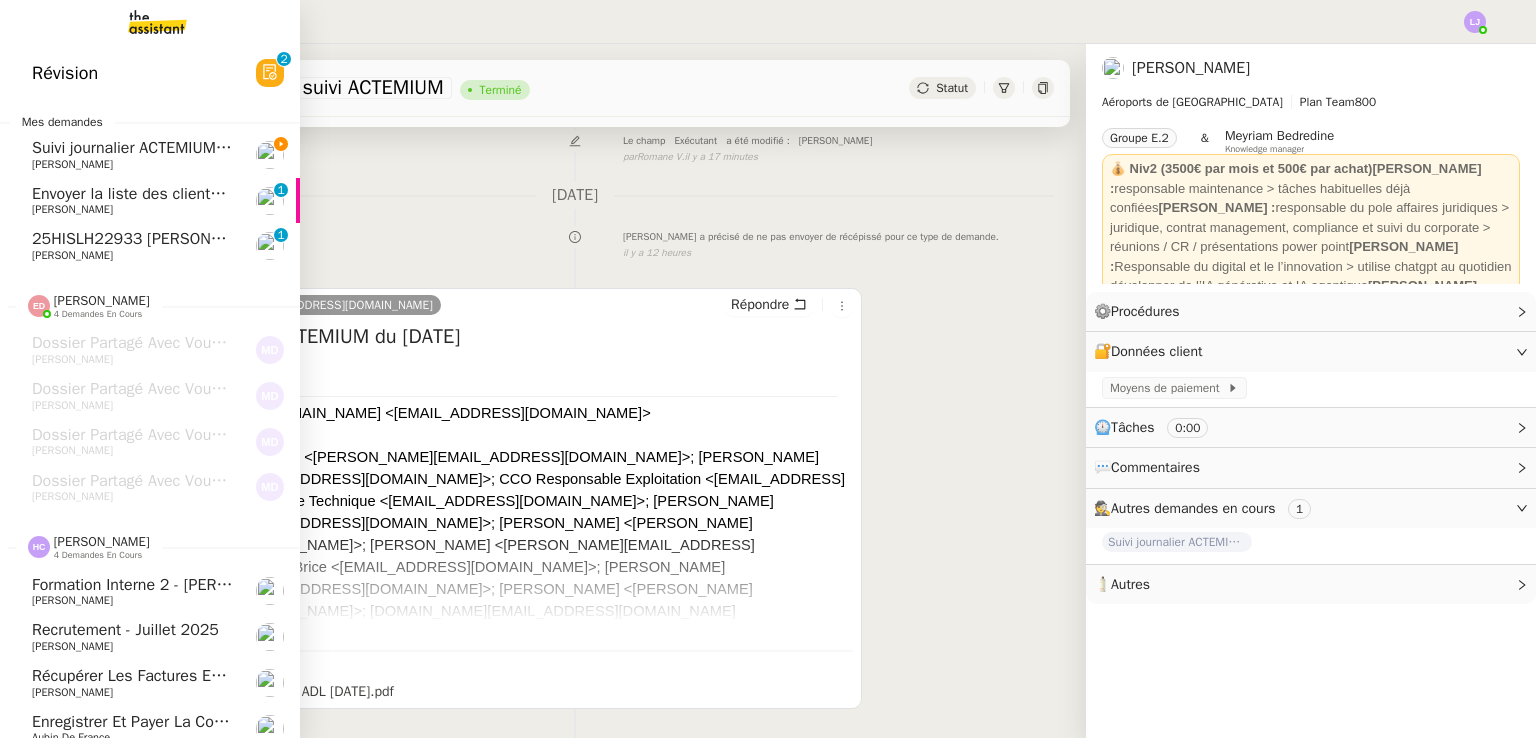 scroll, scrollTop: 24, scrollLeft: 0, axis: vertical 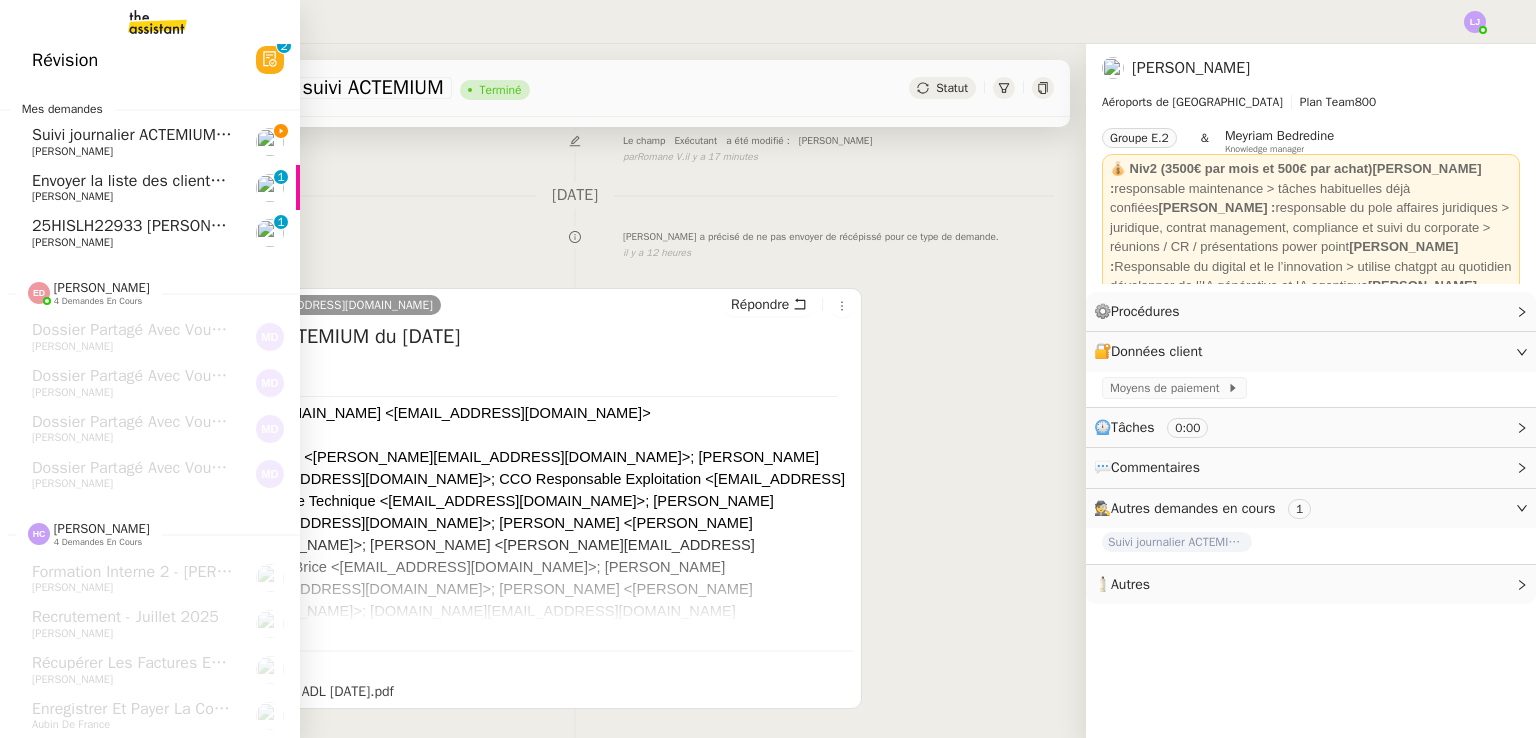 click on "Suivi journalier ACTEMIUM du [DATE]" 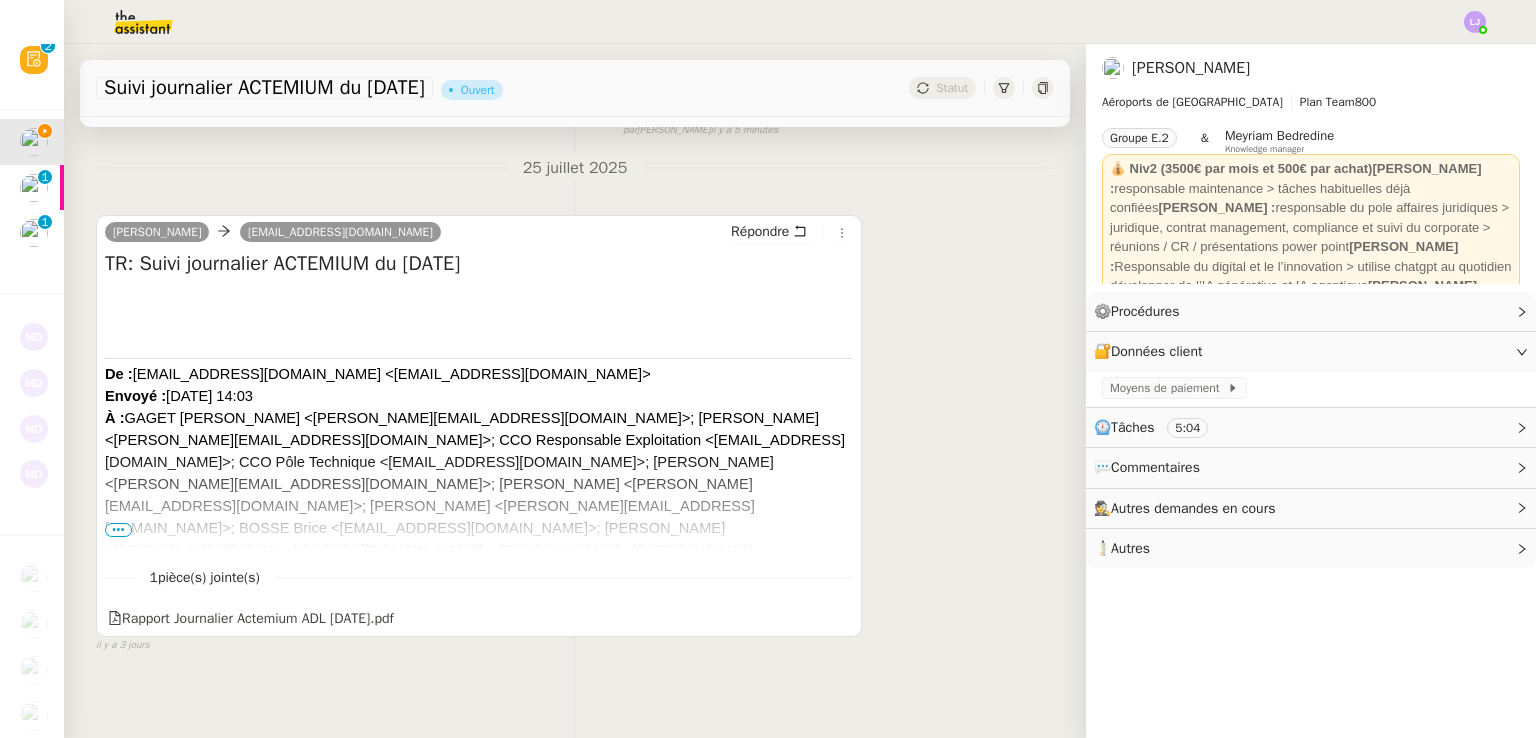 scroll, scrollTop: 0, scrollLeft: 0, axis: both 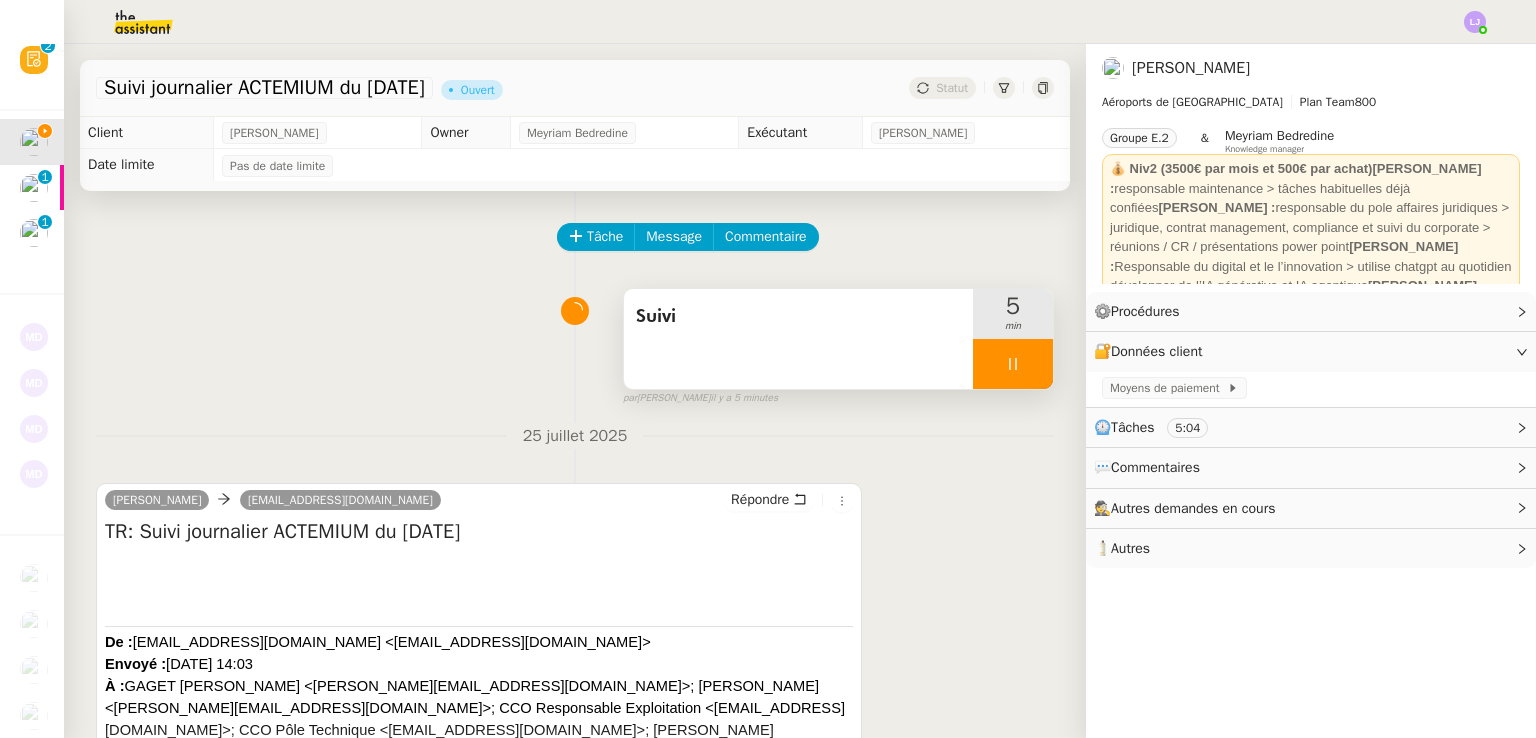 click on "Suivi" at bounding box center (798, 317) 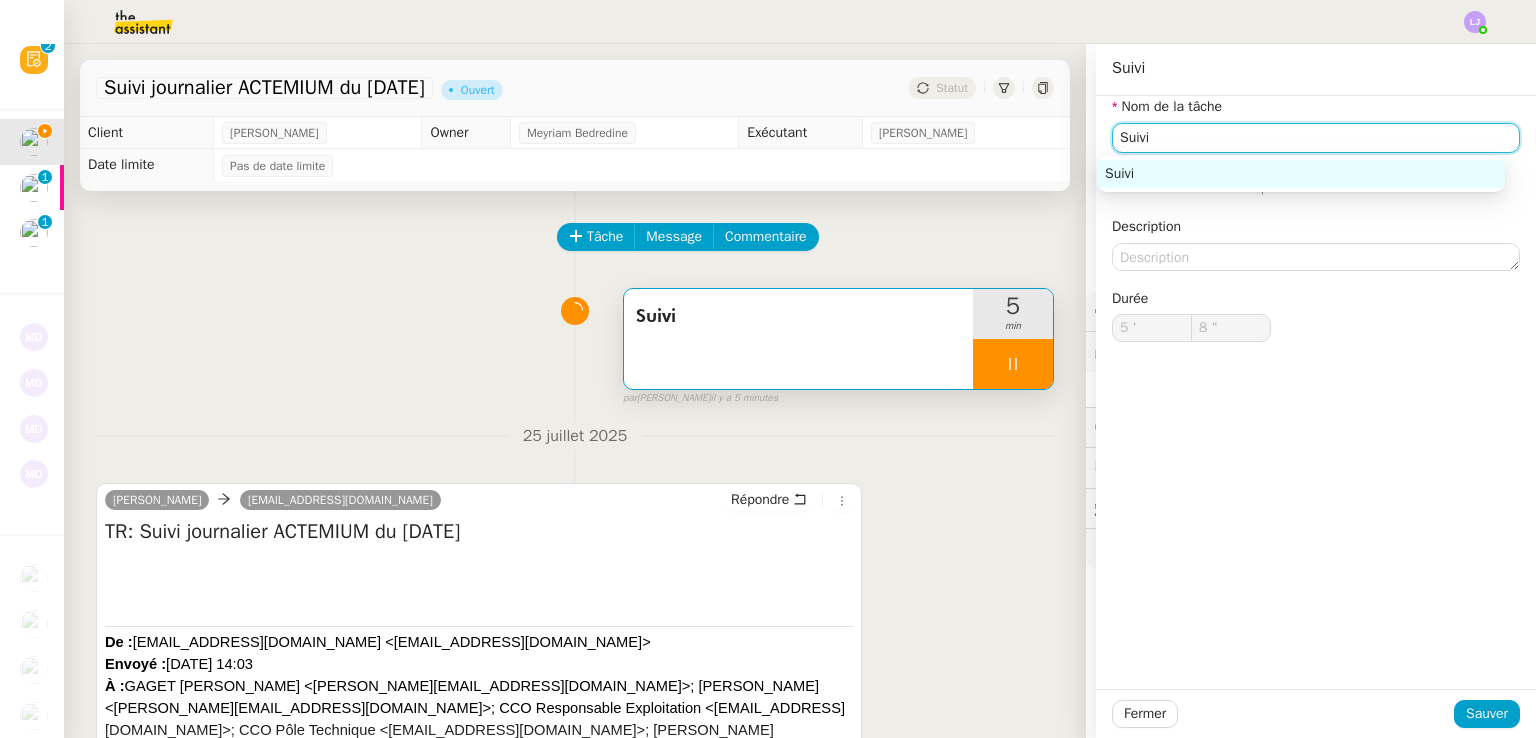 click on "Suivi" 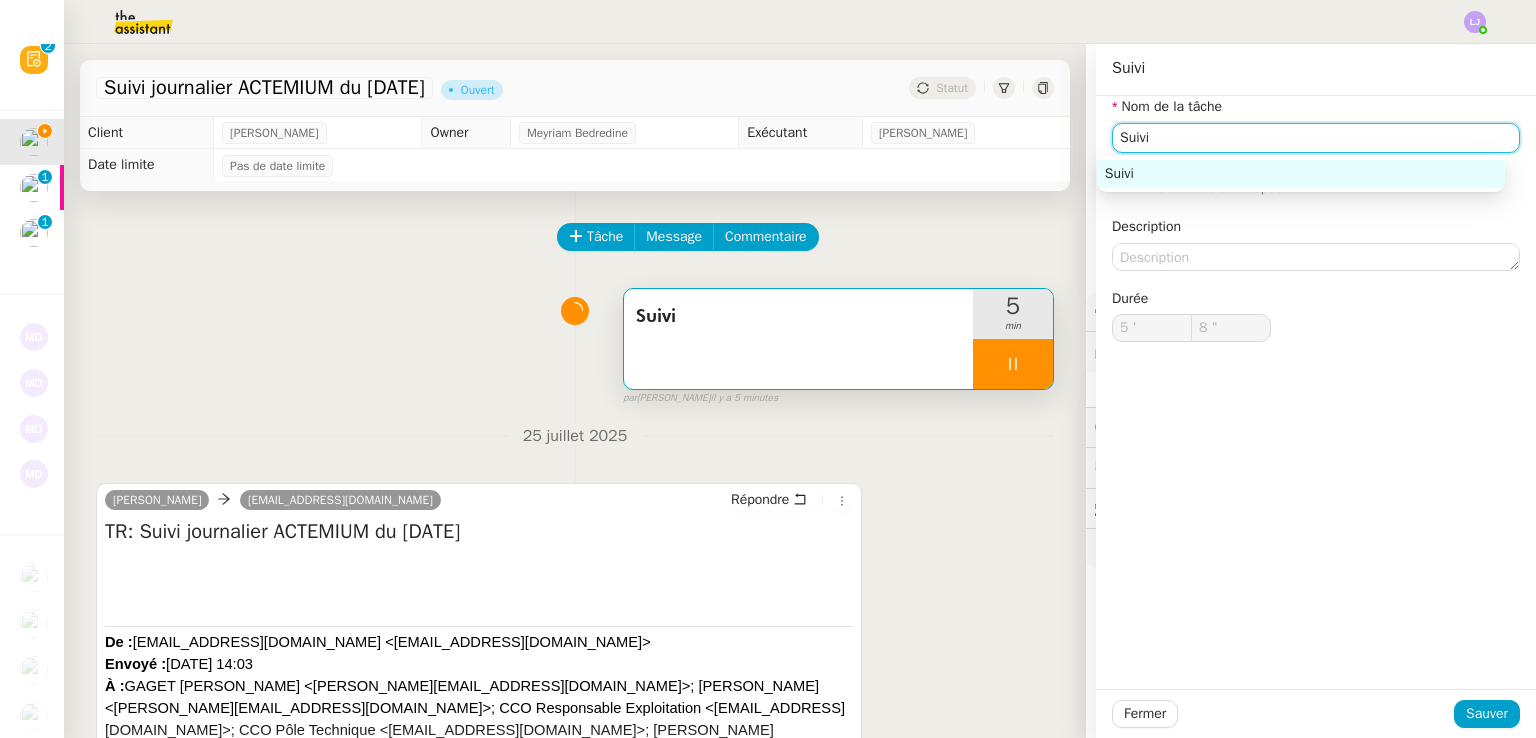 type on "9 "" 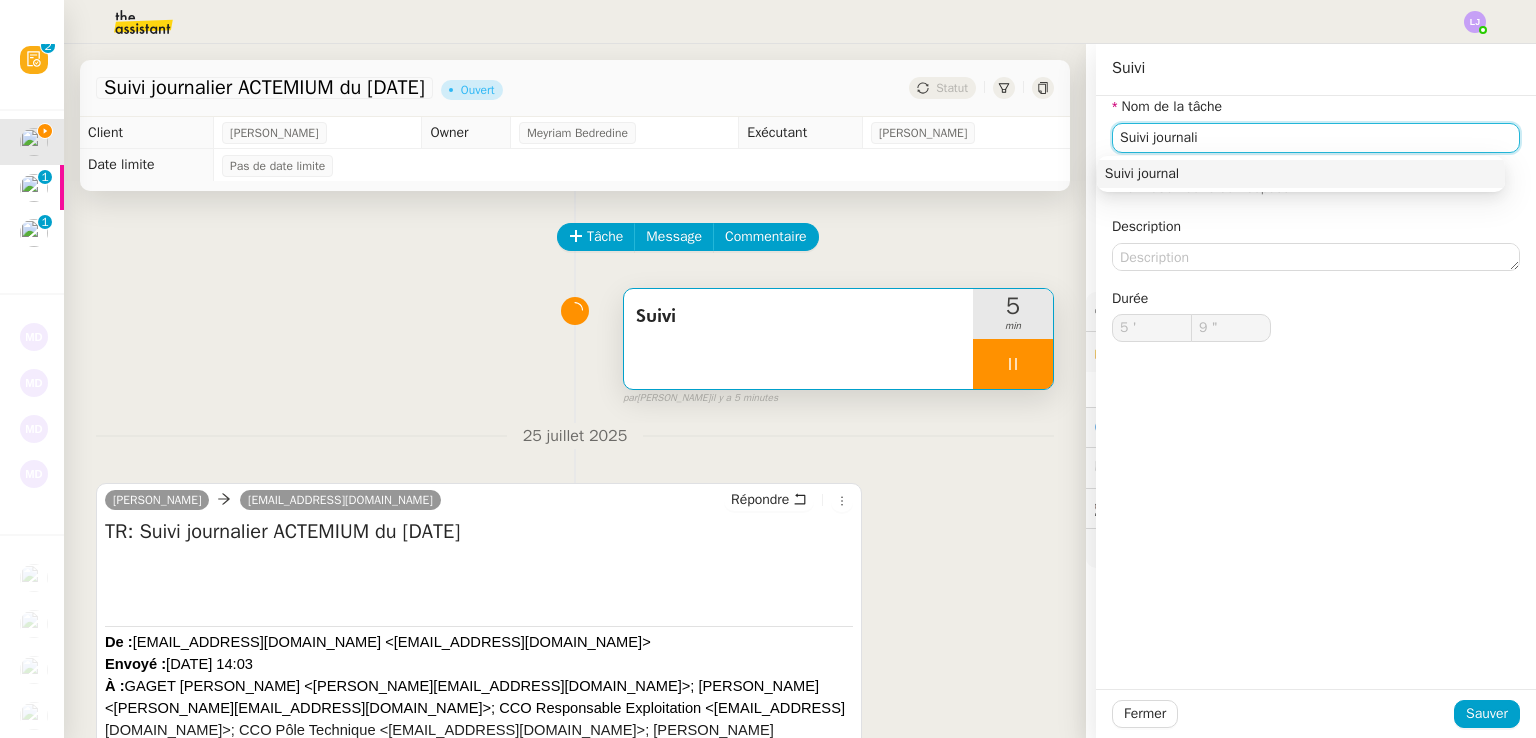 type on "Suivi journalie" 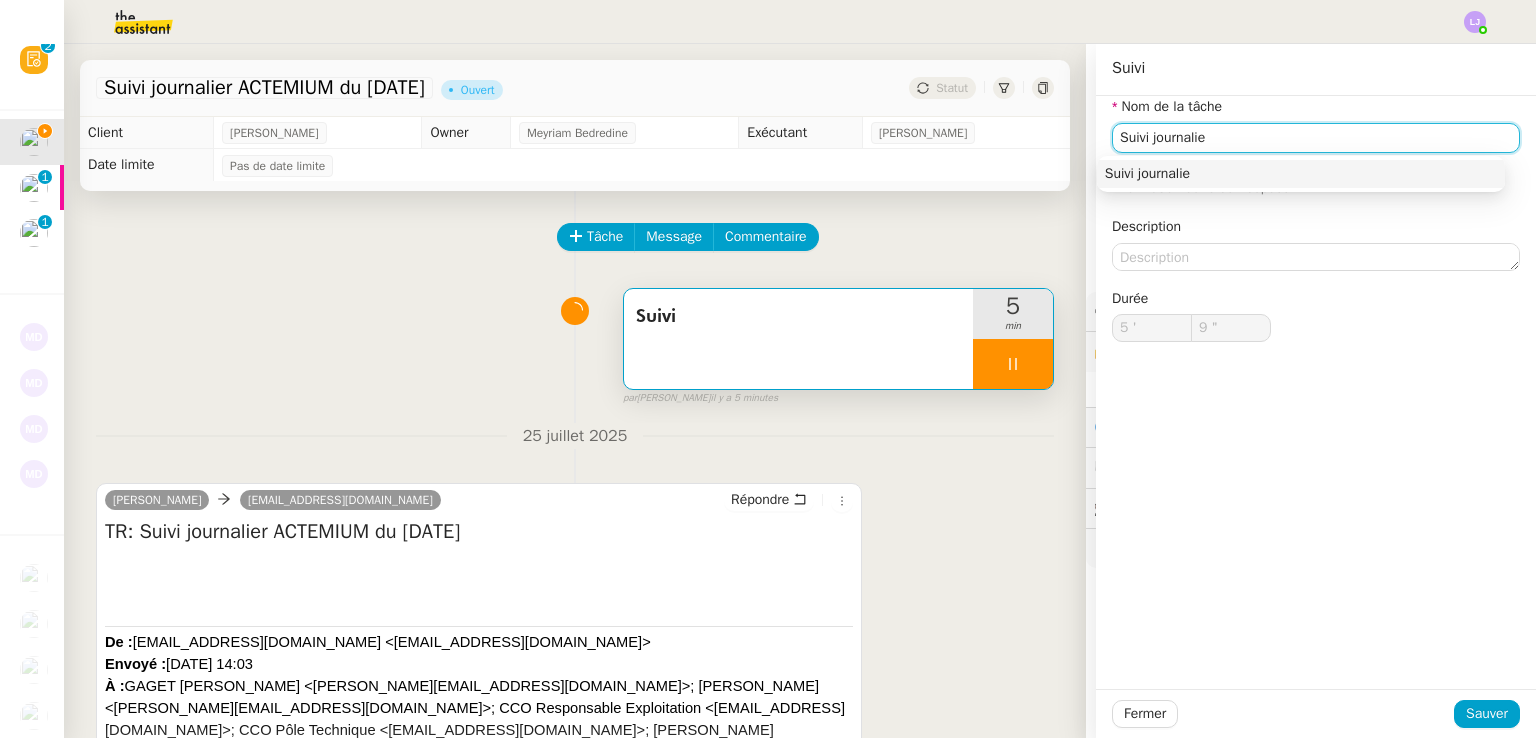 type on "10 "" 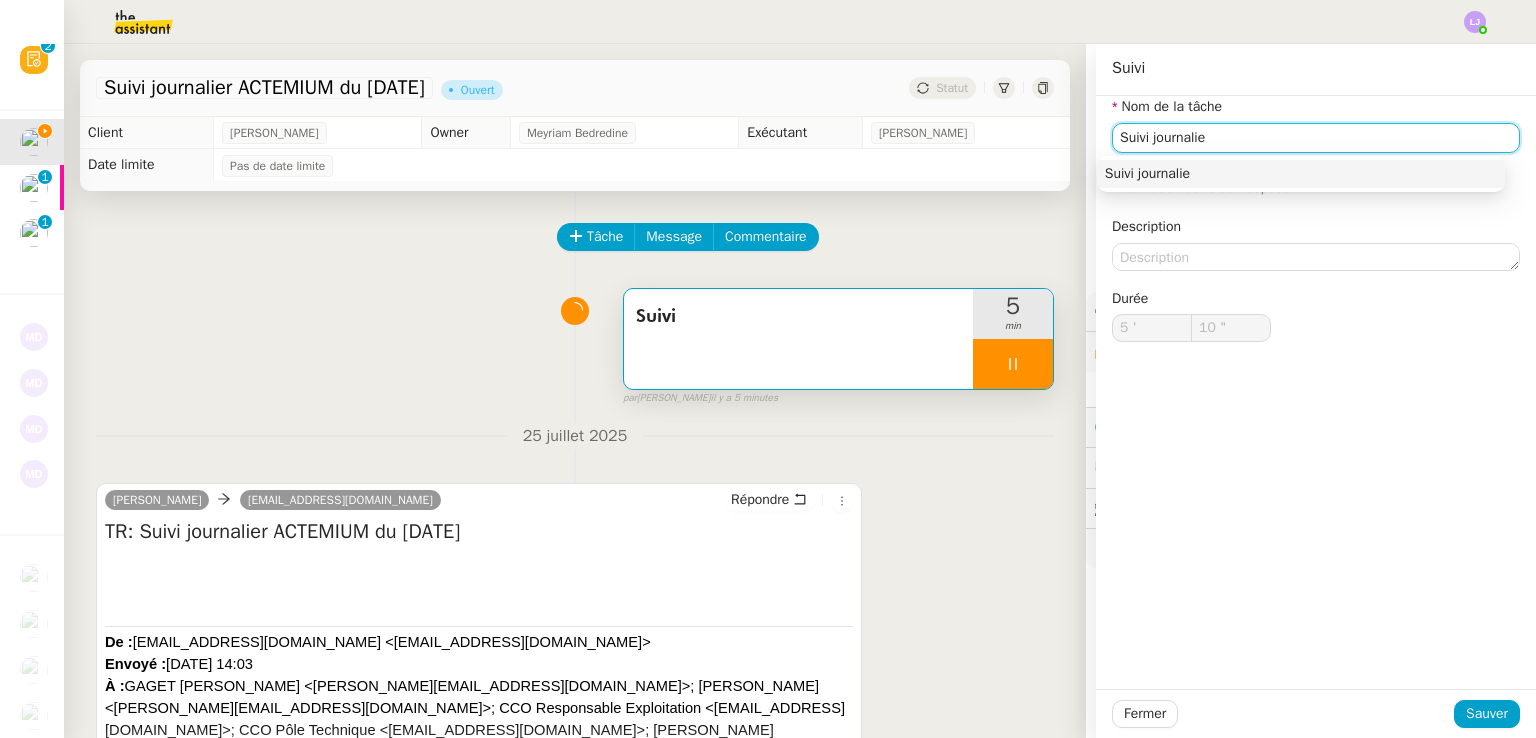 type on "Suivi journalier" 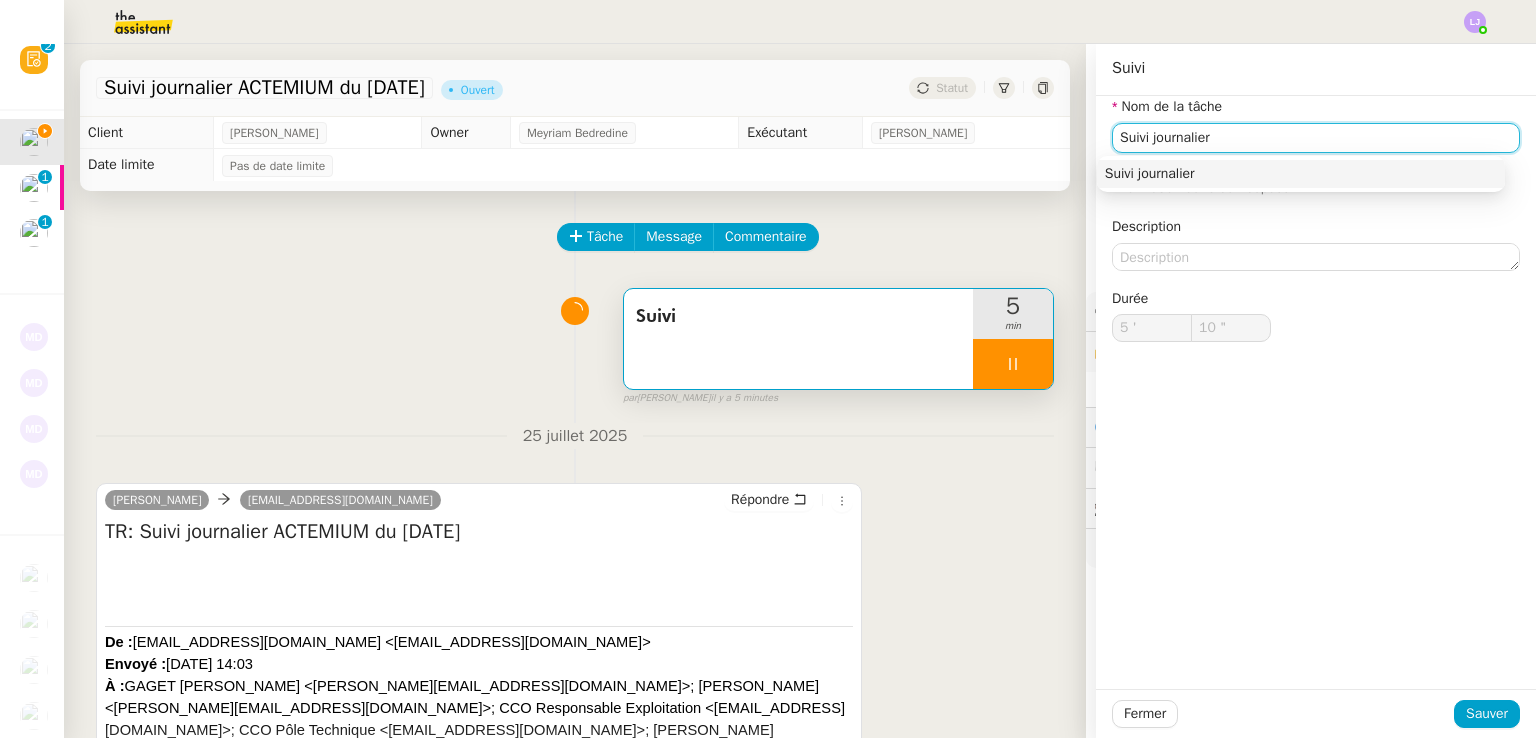 type on "11 "" 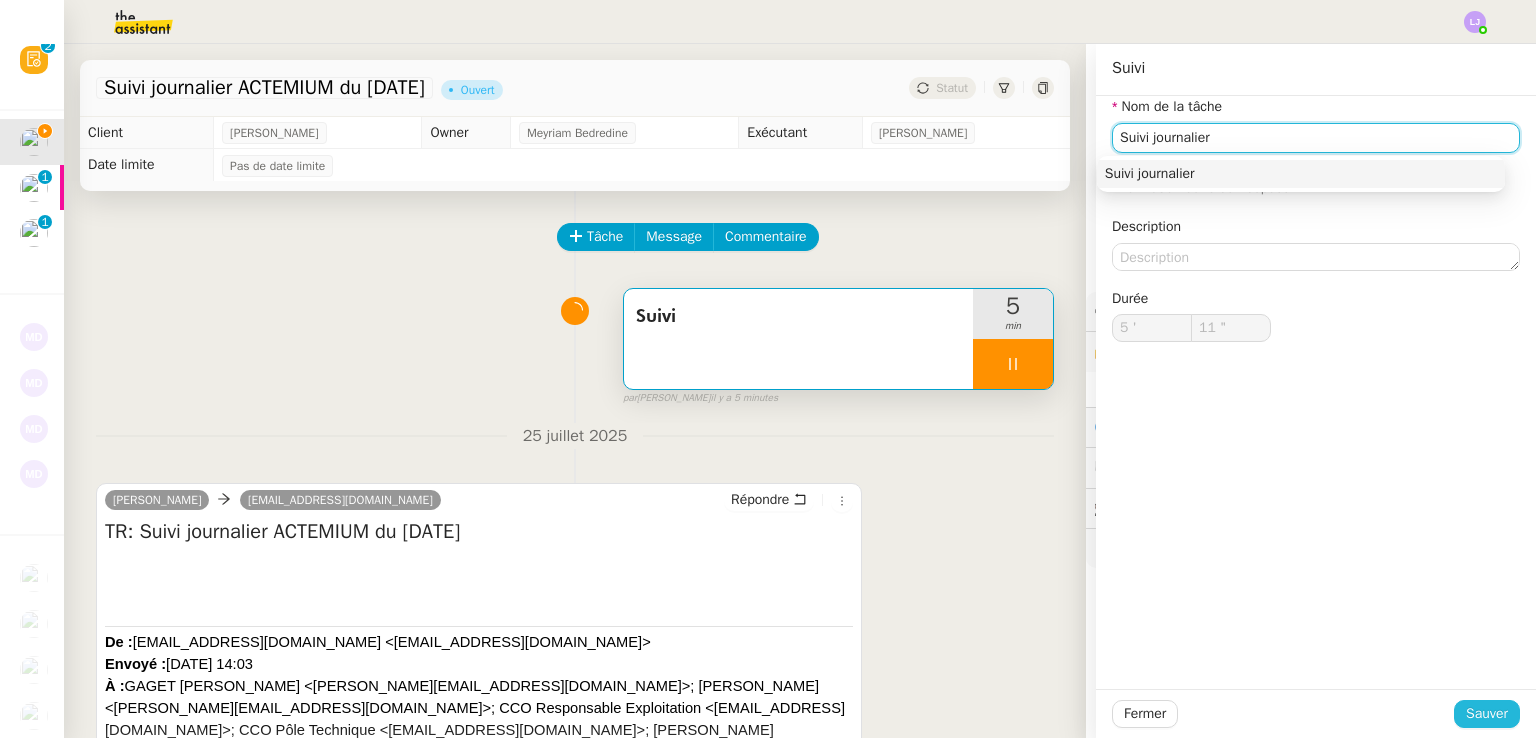 type on "Suivi journalier" 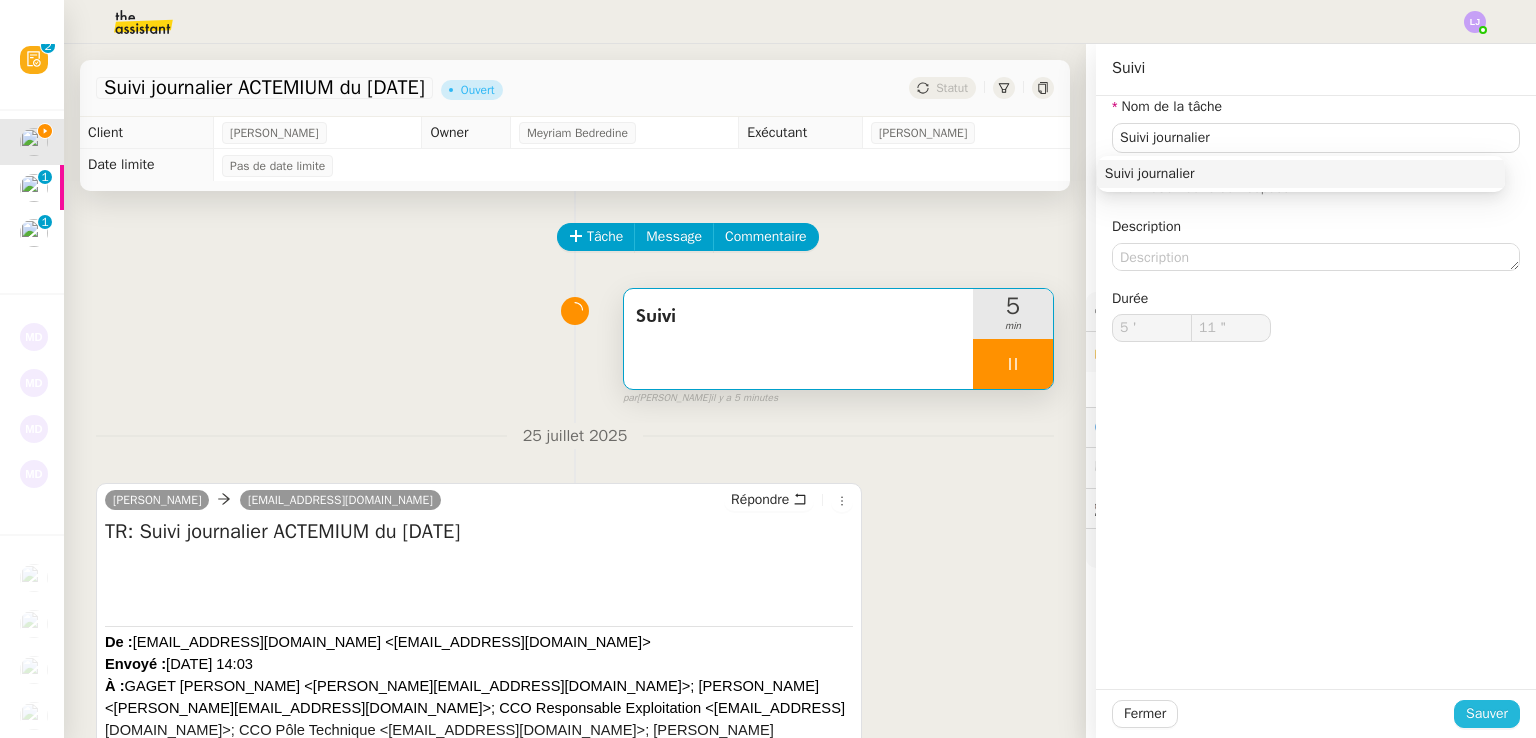click on "Sauver" 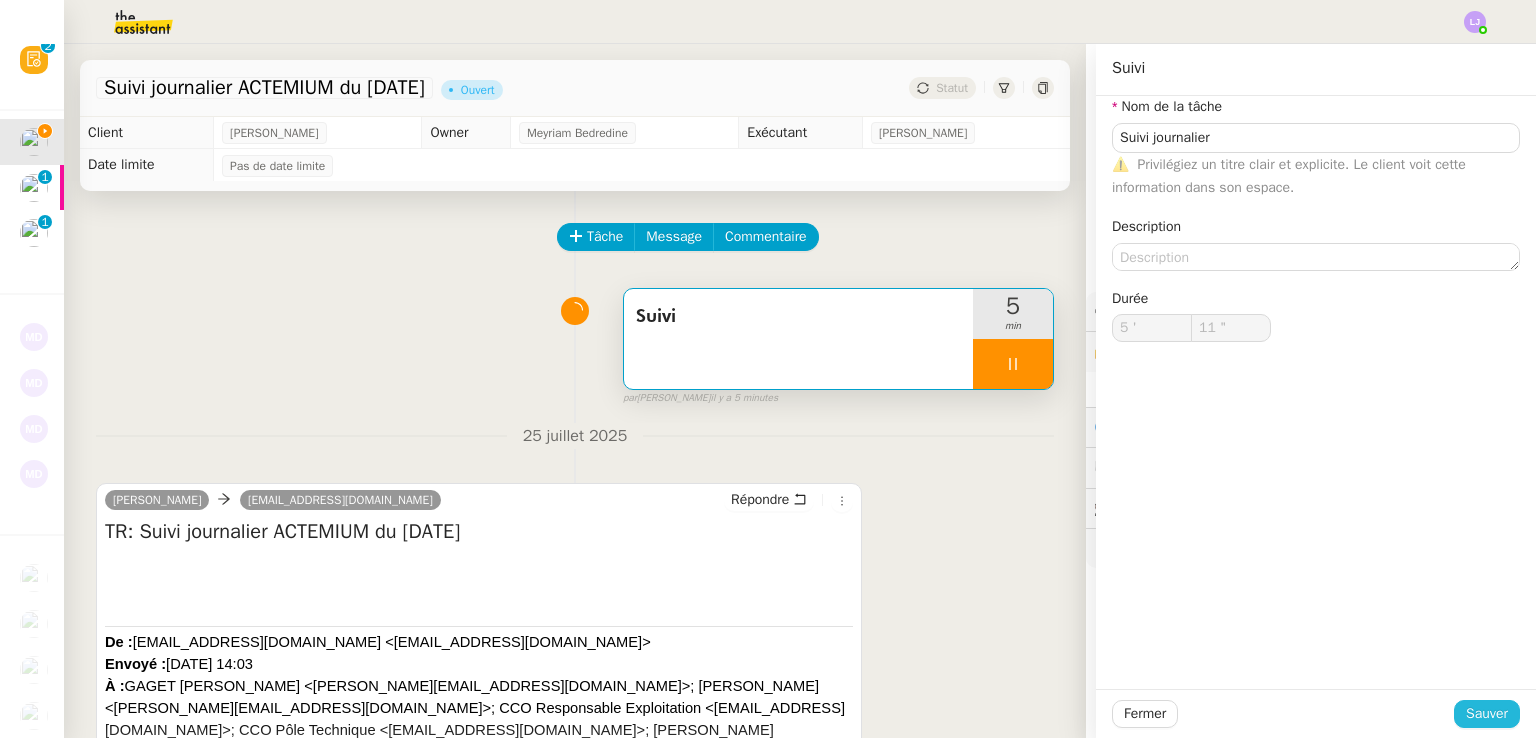 type on "12 "" 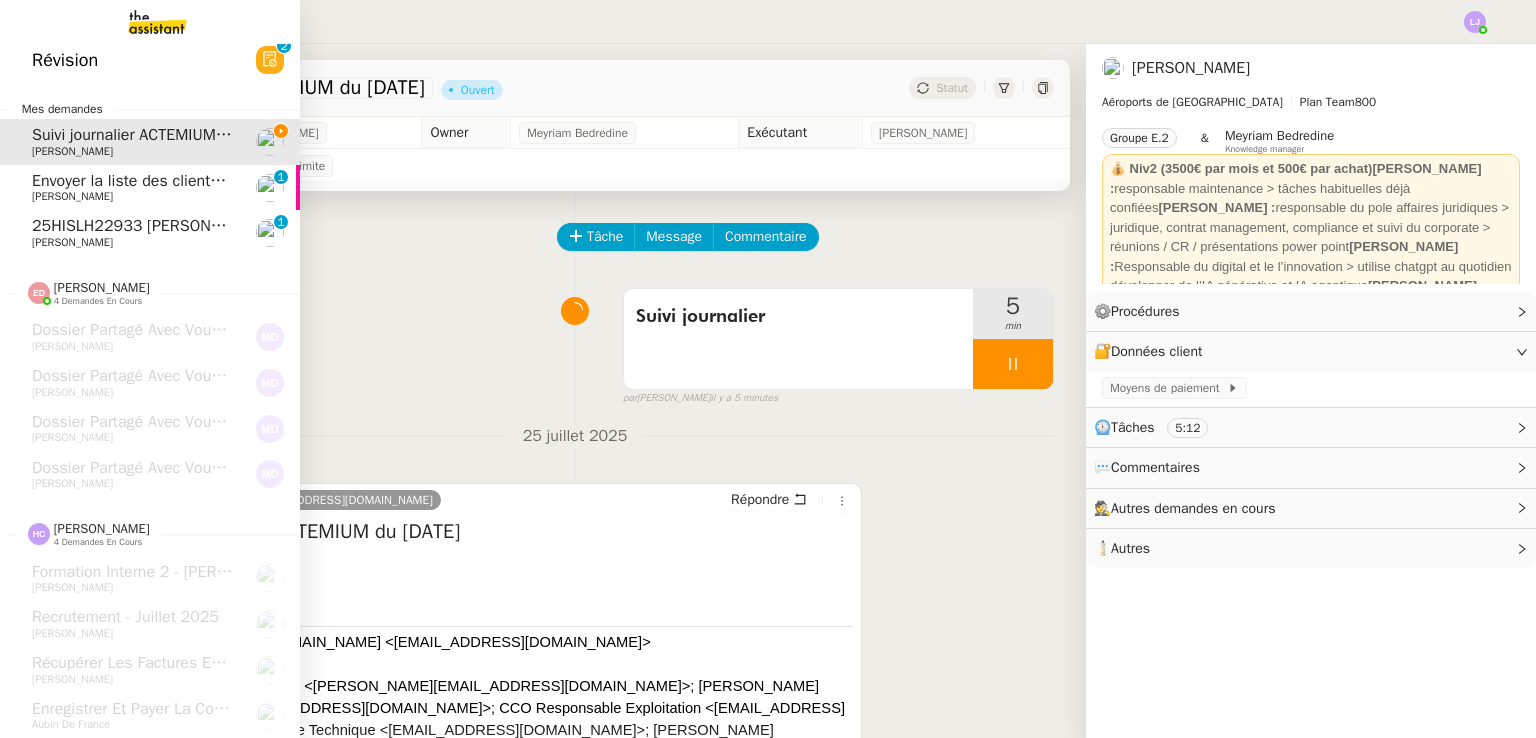 click on "Envoyer la liste des clients et assureurs" 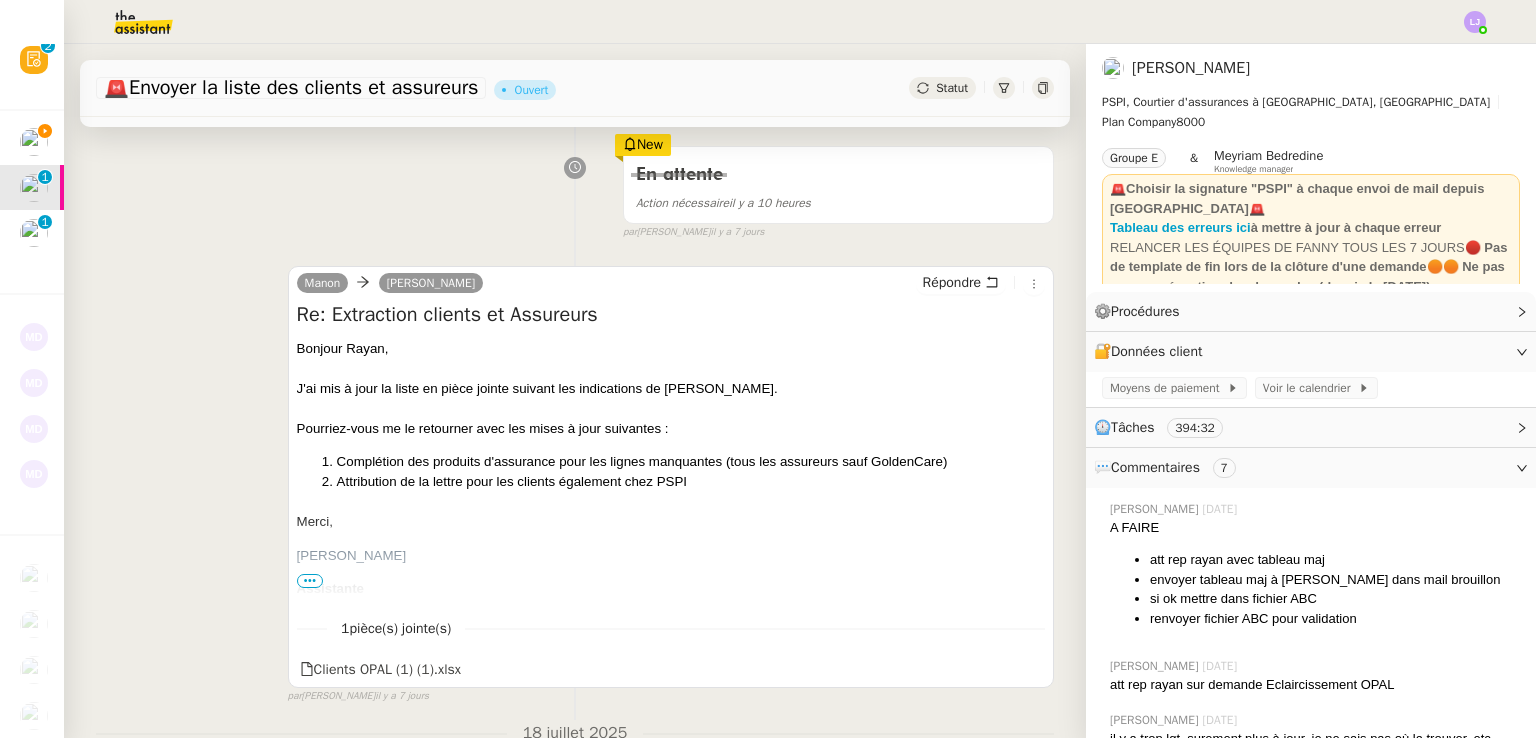 scroll, scrollTop: 284, scrollLeft: 0, axis: vertical 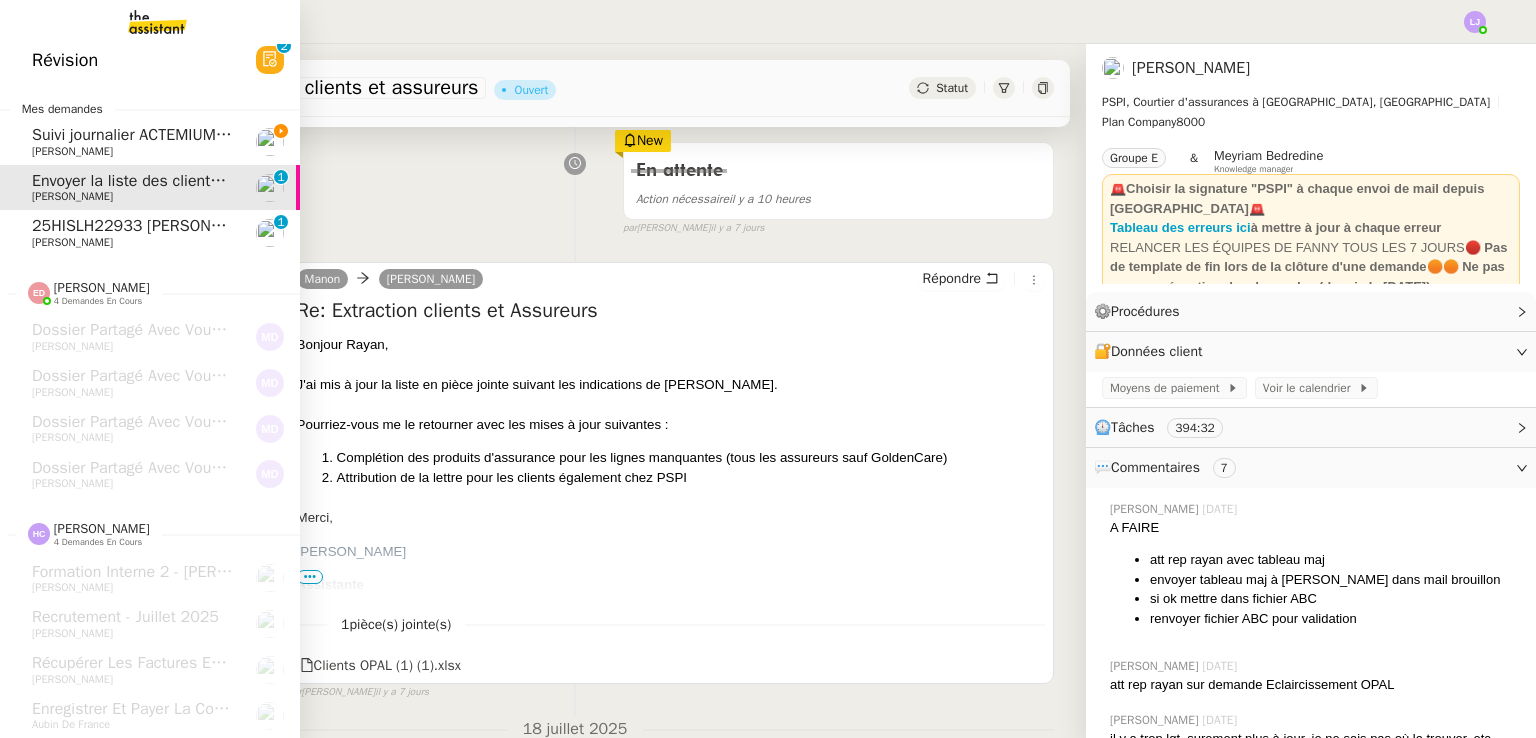 click on "[PERSON_NAME]" 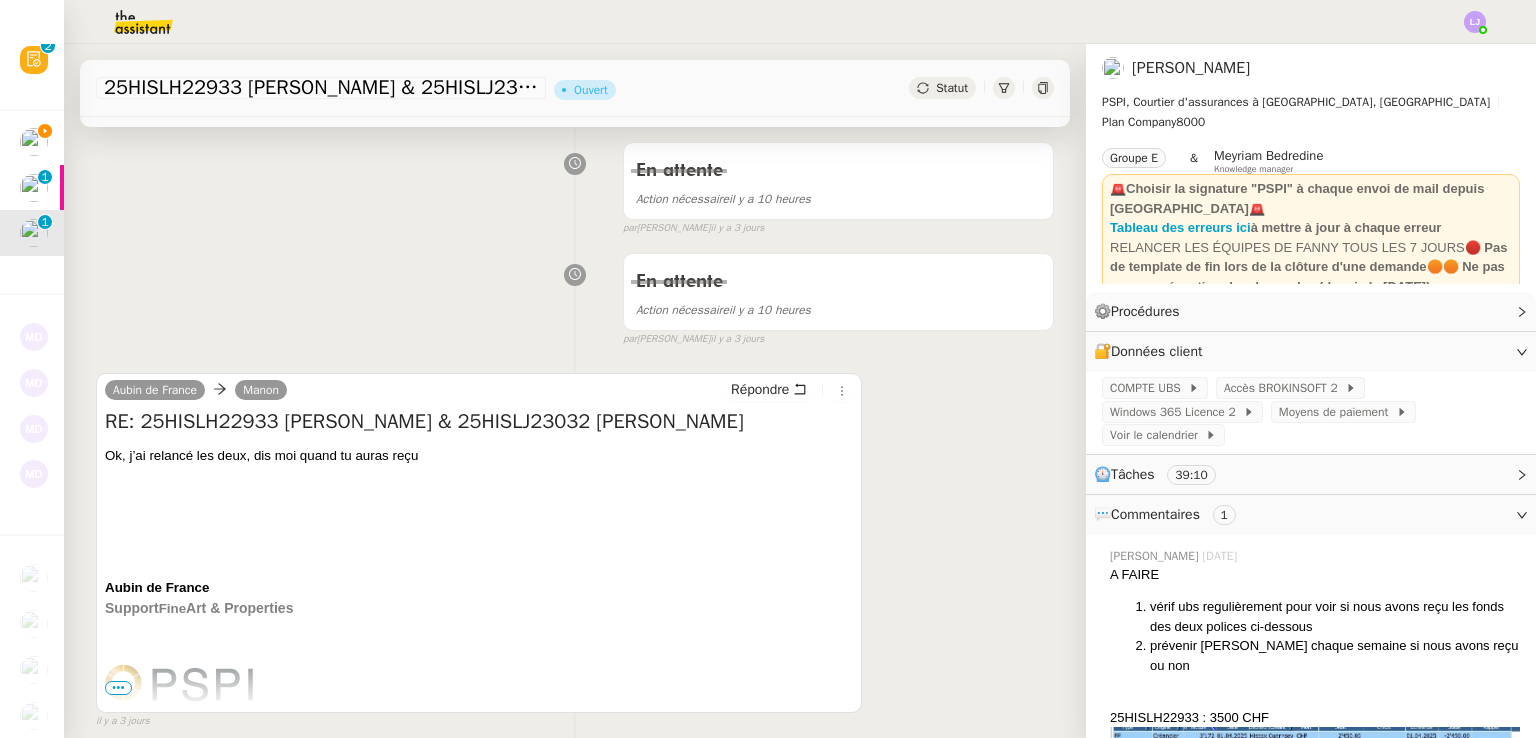 scroll, scrollTop: 0, scrollLeft: 0, axis: both 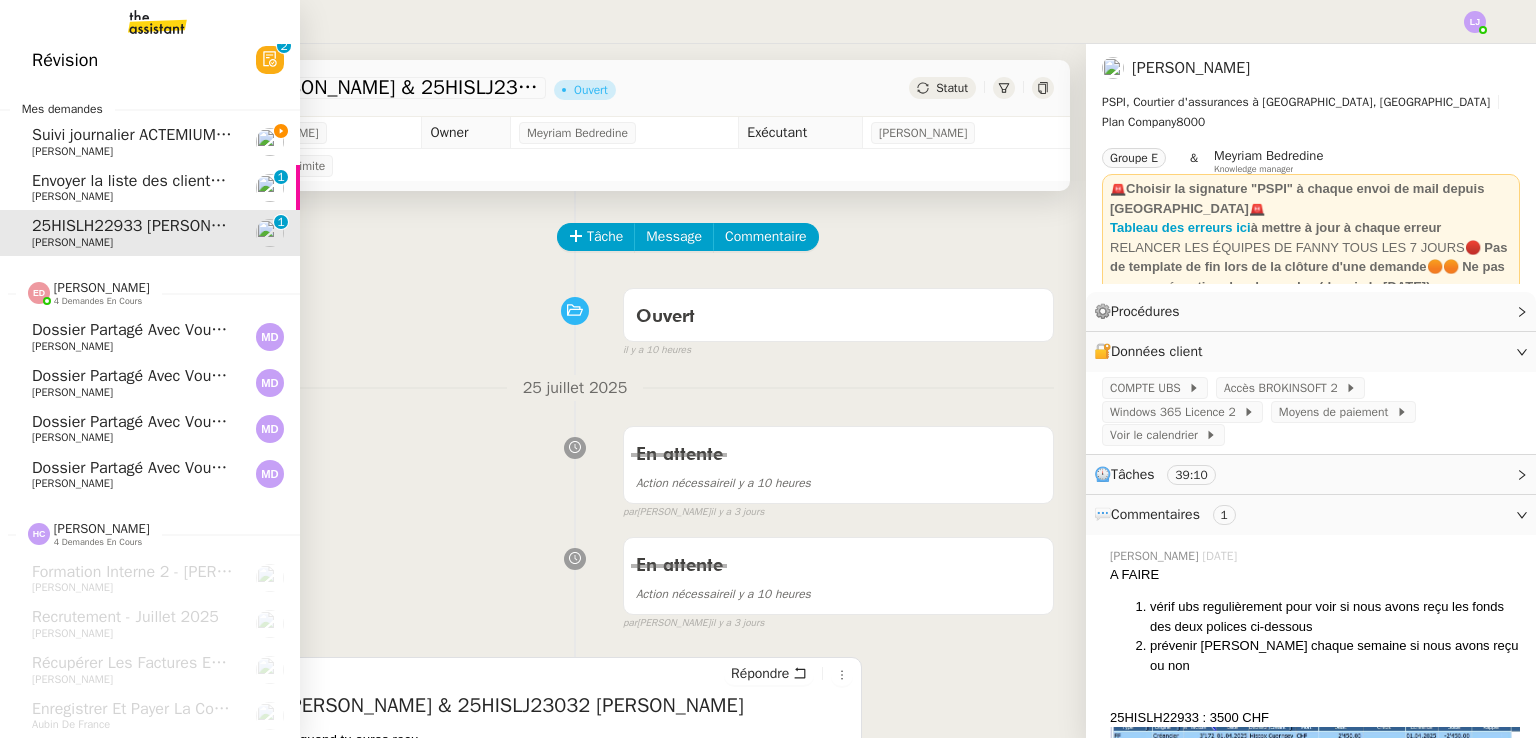 click on "Dossier partagé avec vous : "PHOTOS"" 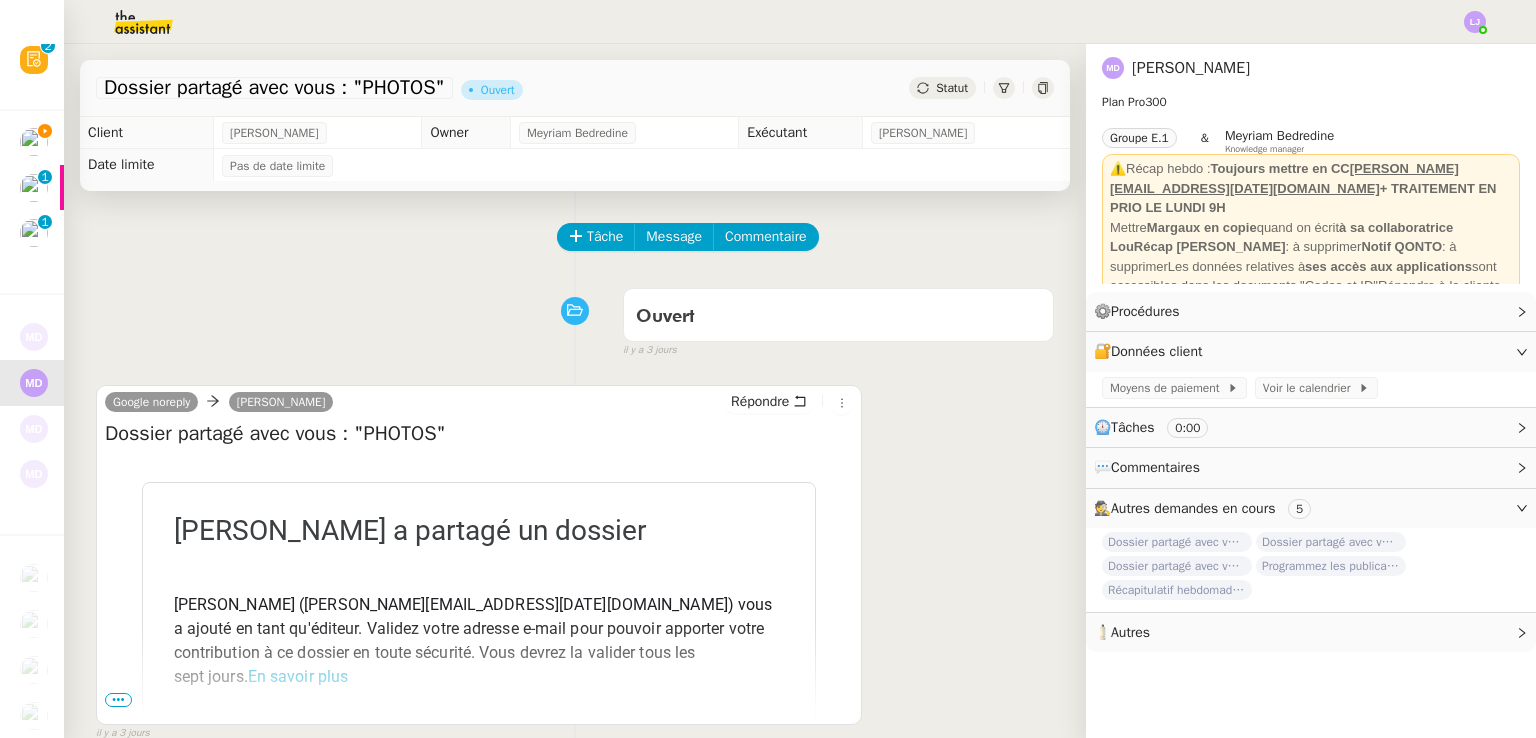 scroll, scrollTop: 268, scrollLeft: 0, axis: vertical 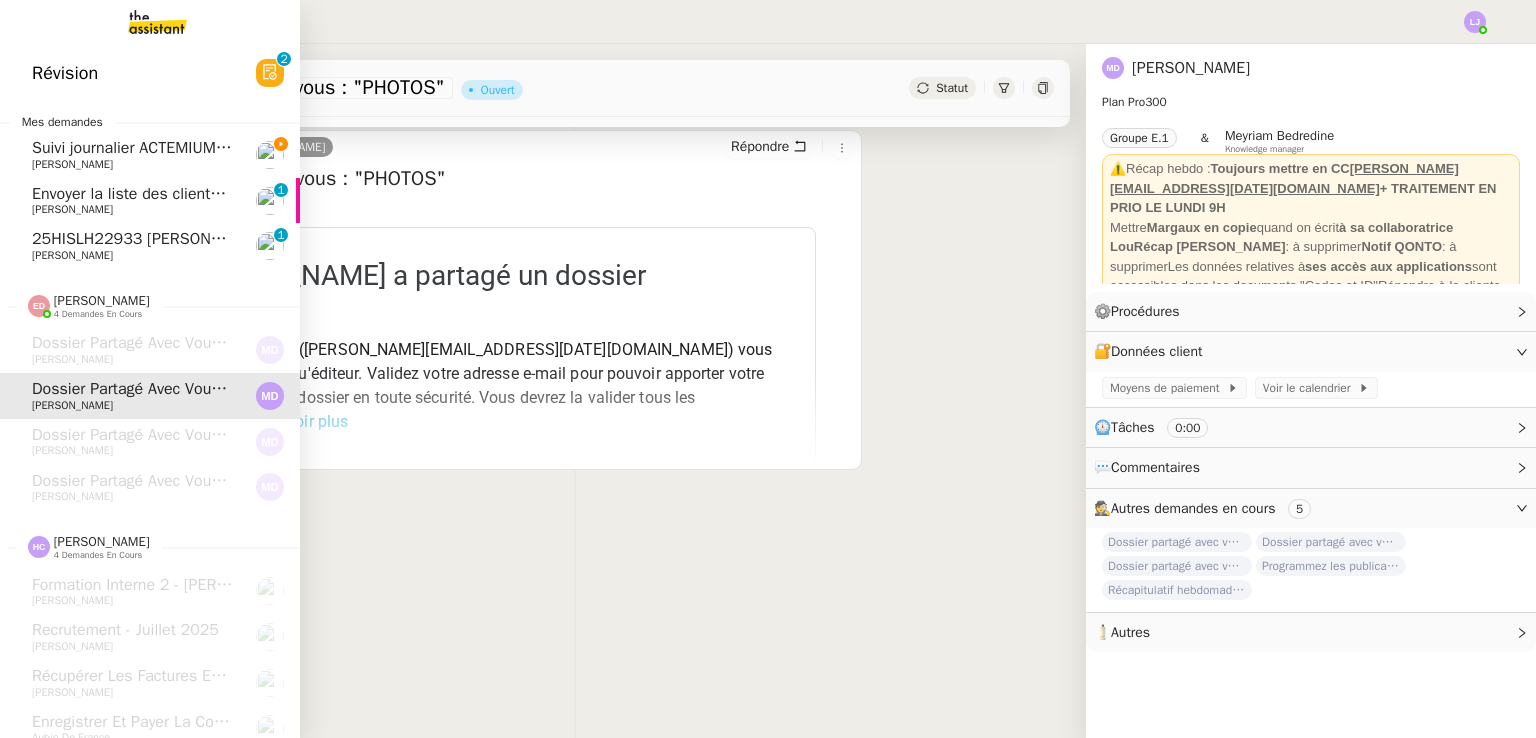 click on "[PERSON_NAME]" 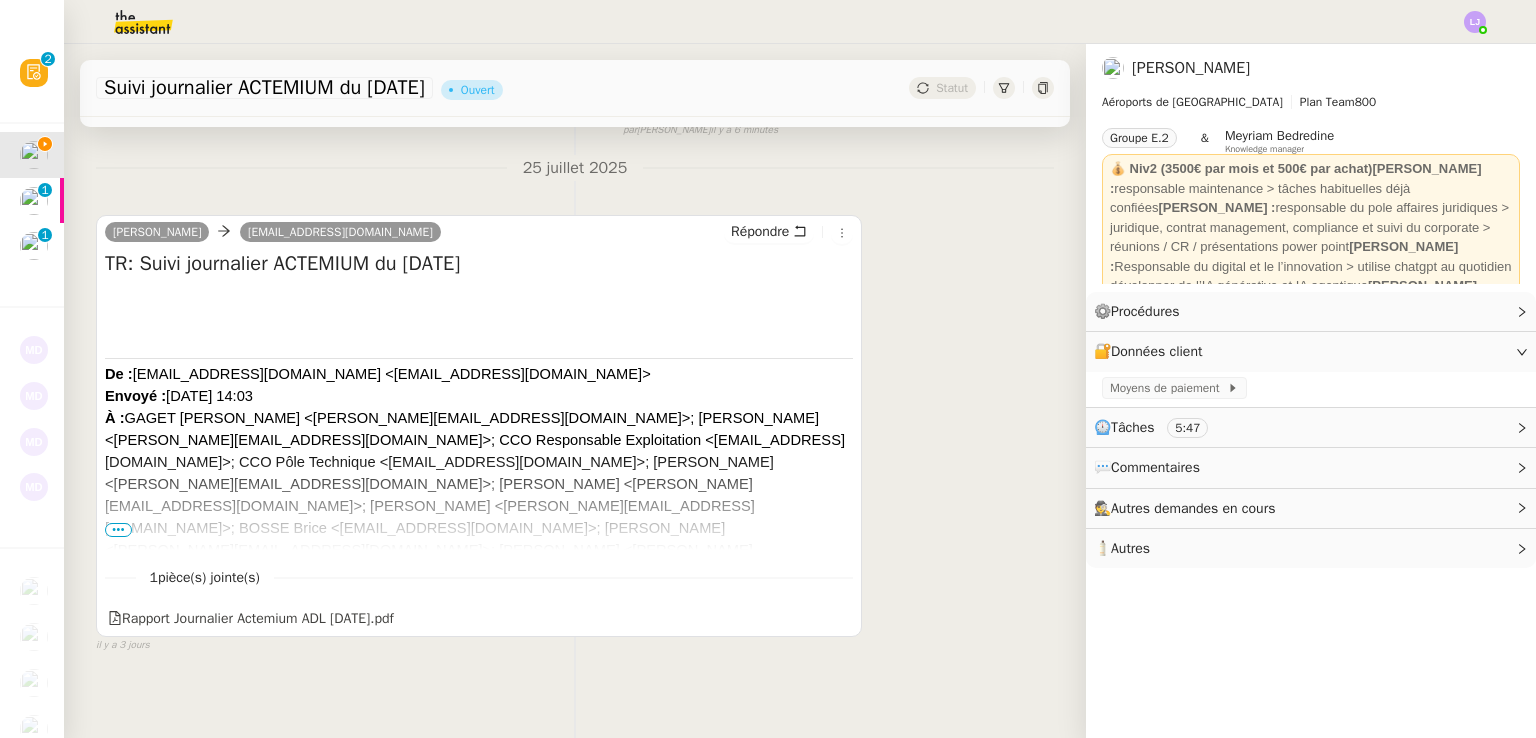 scroll, scrollTop: 0, scrollLeft: 0, axis: both 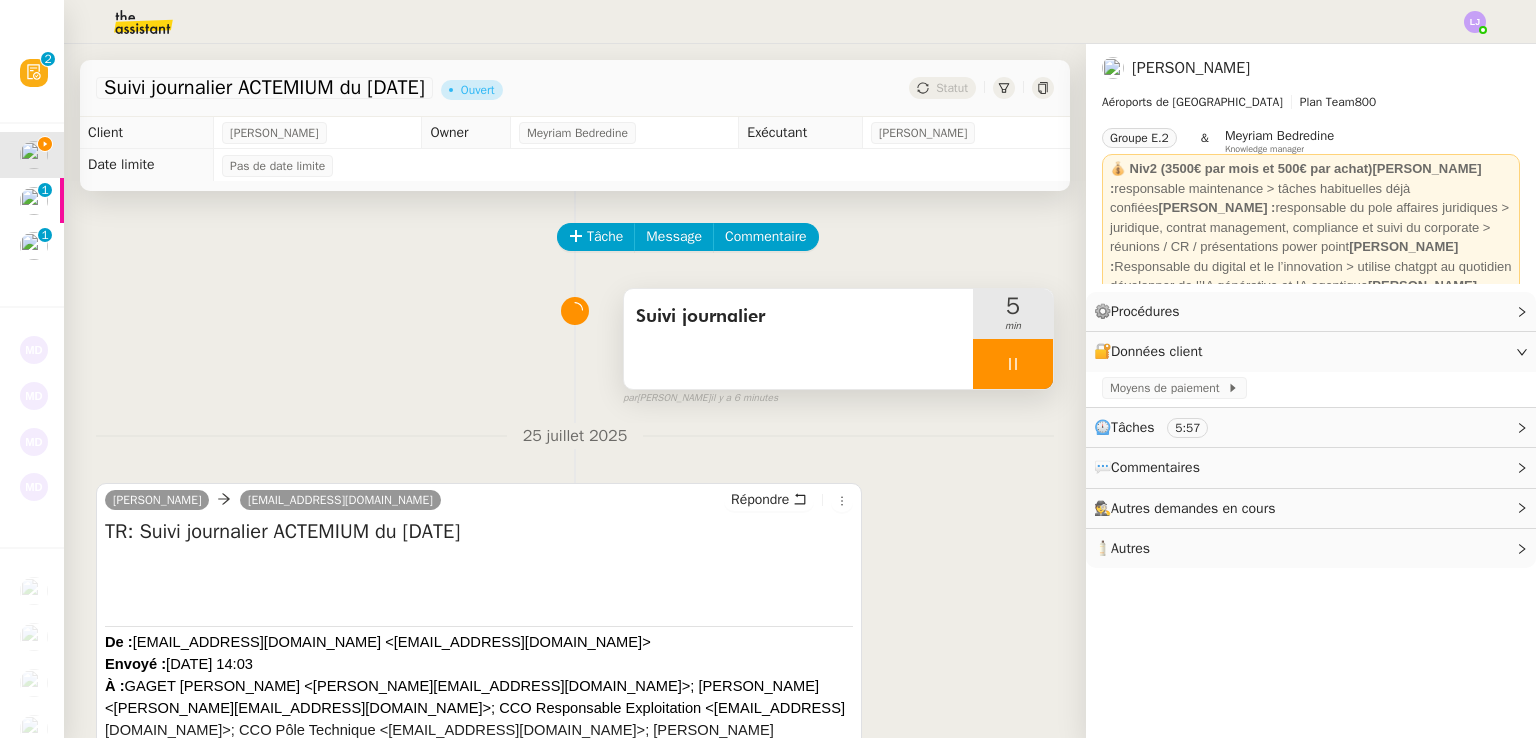 click at bounding box center (1013, 364) 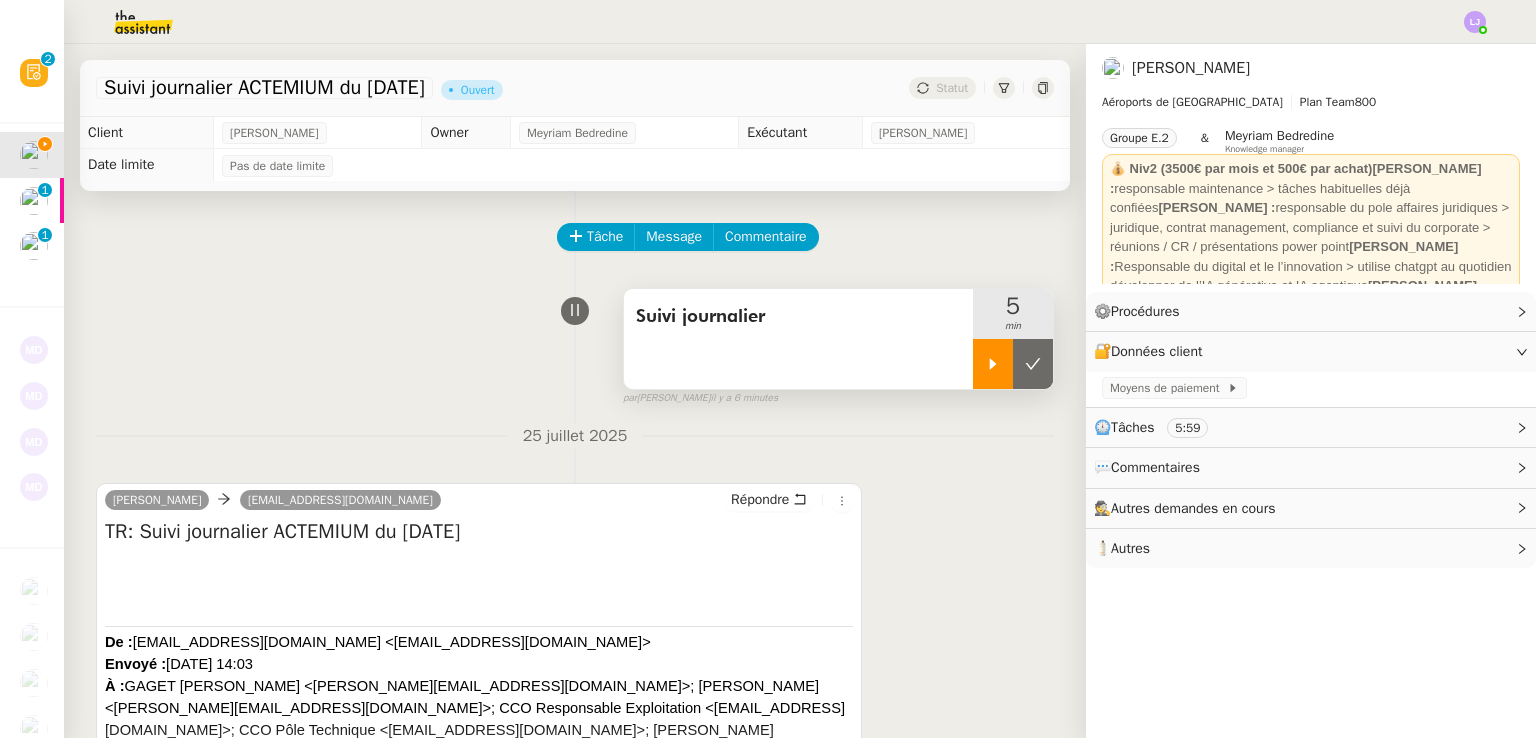 click at bounding box center [1033, 364] 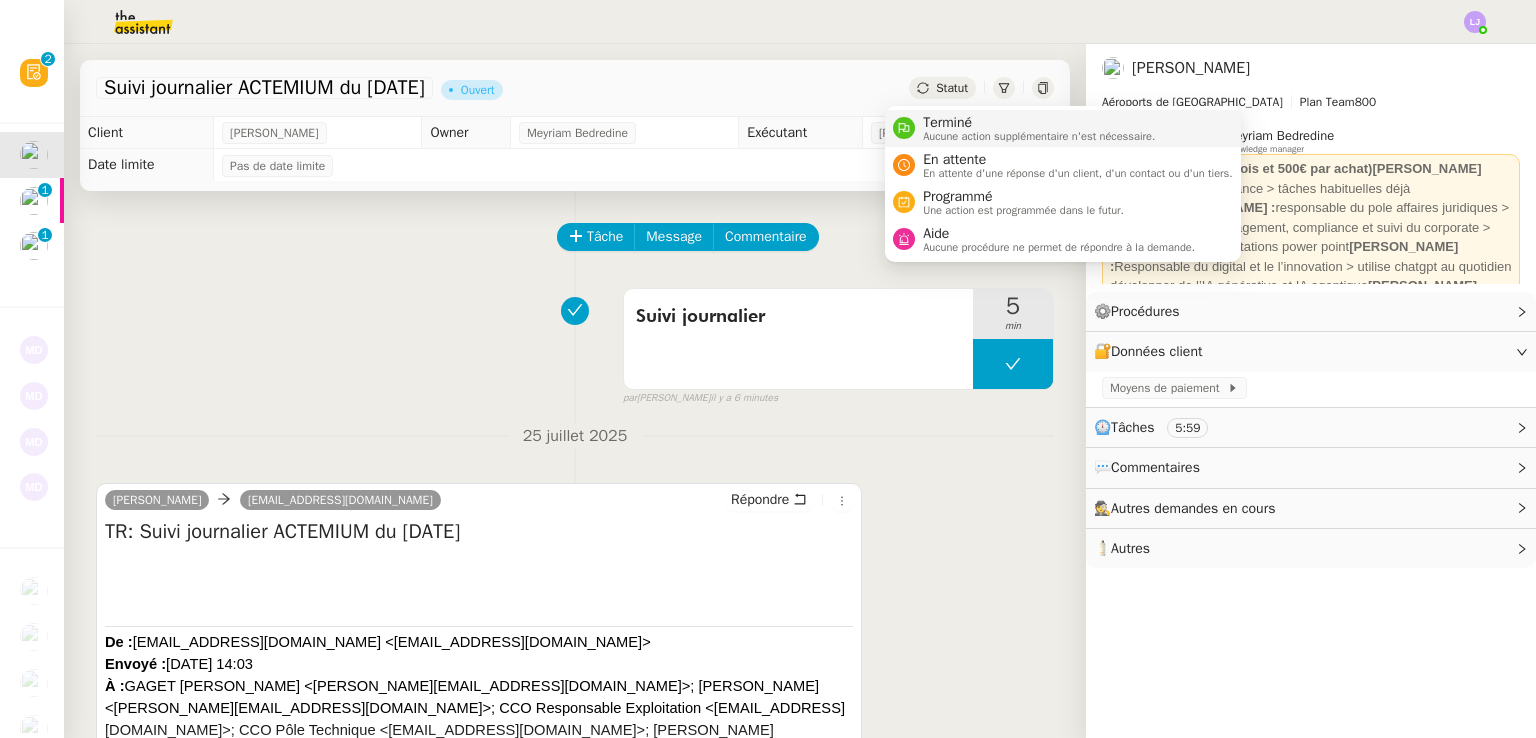 click on "Terminé" at bounding box center [1039, 123] 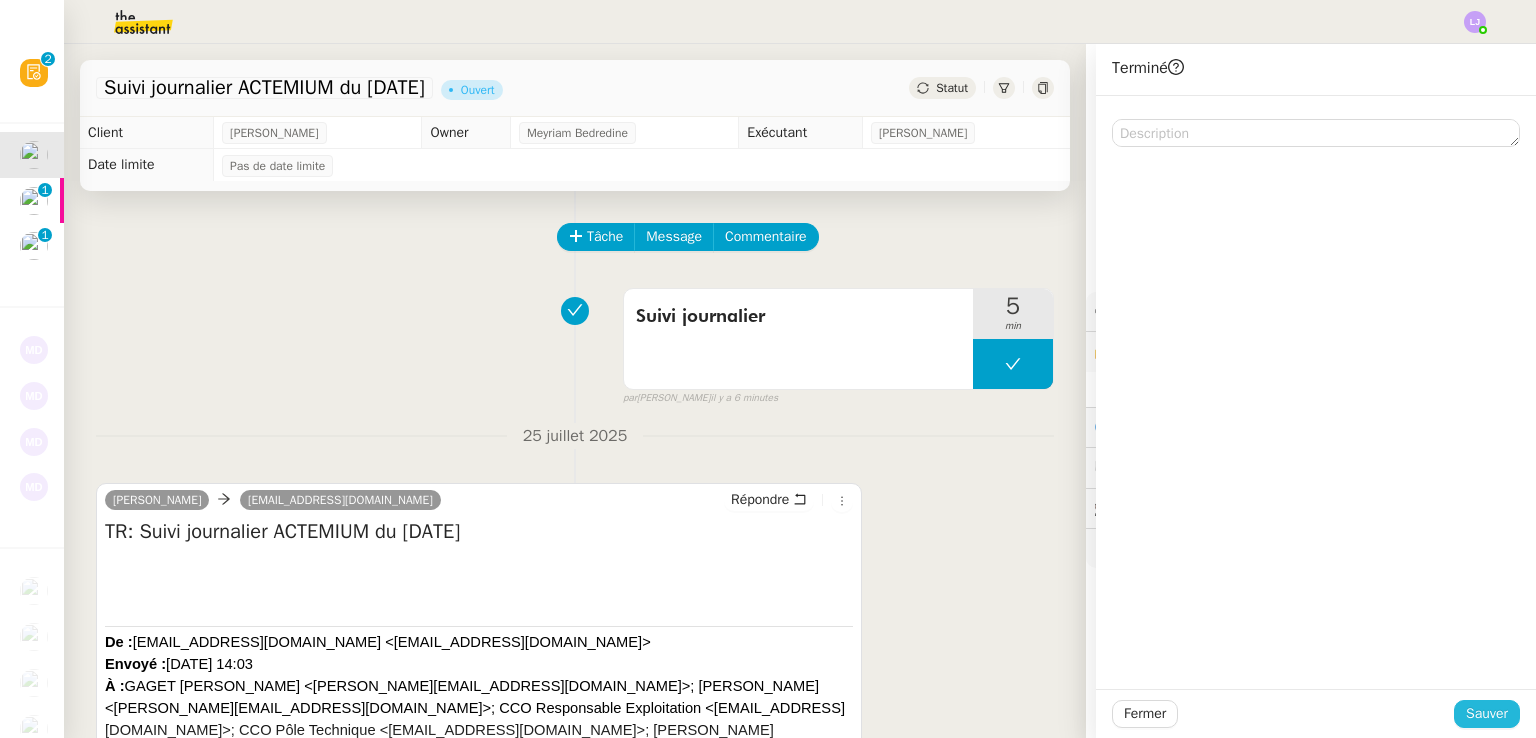 click on "Sauver" 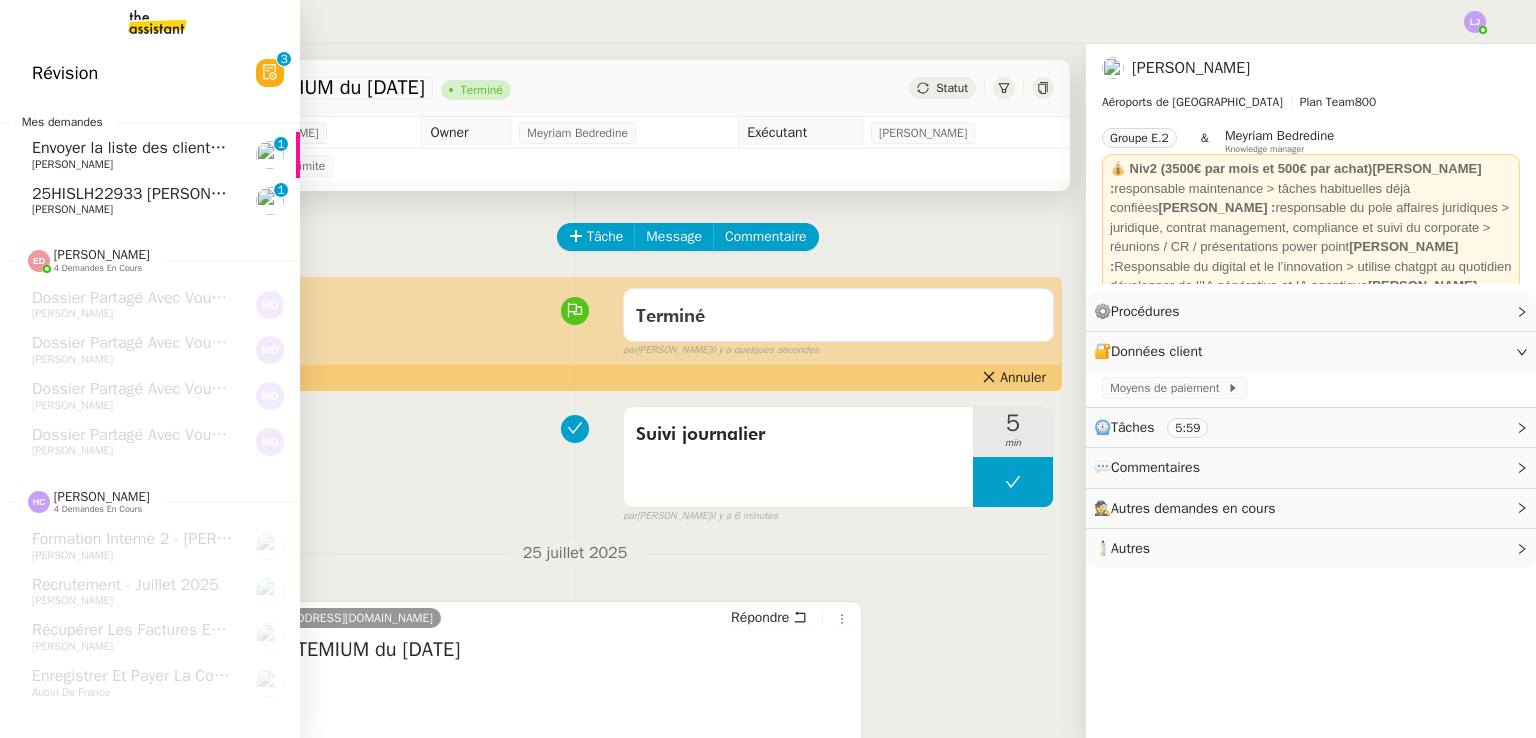 click on "Envoyer la liste des clients et assureurs" 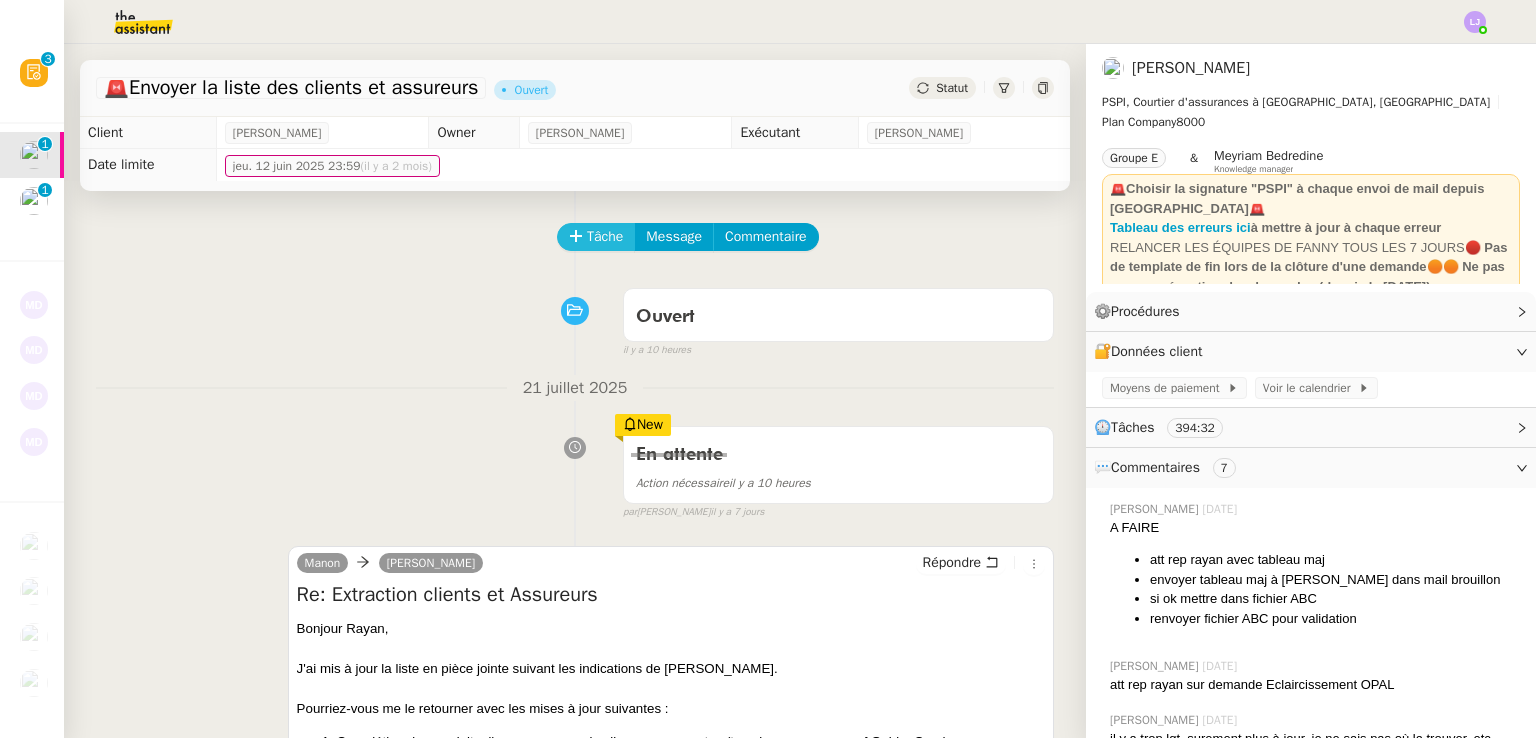 click on "Tâche" 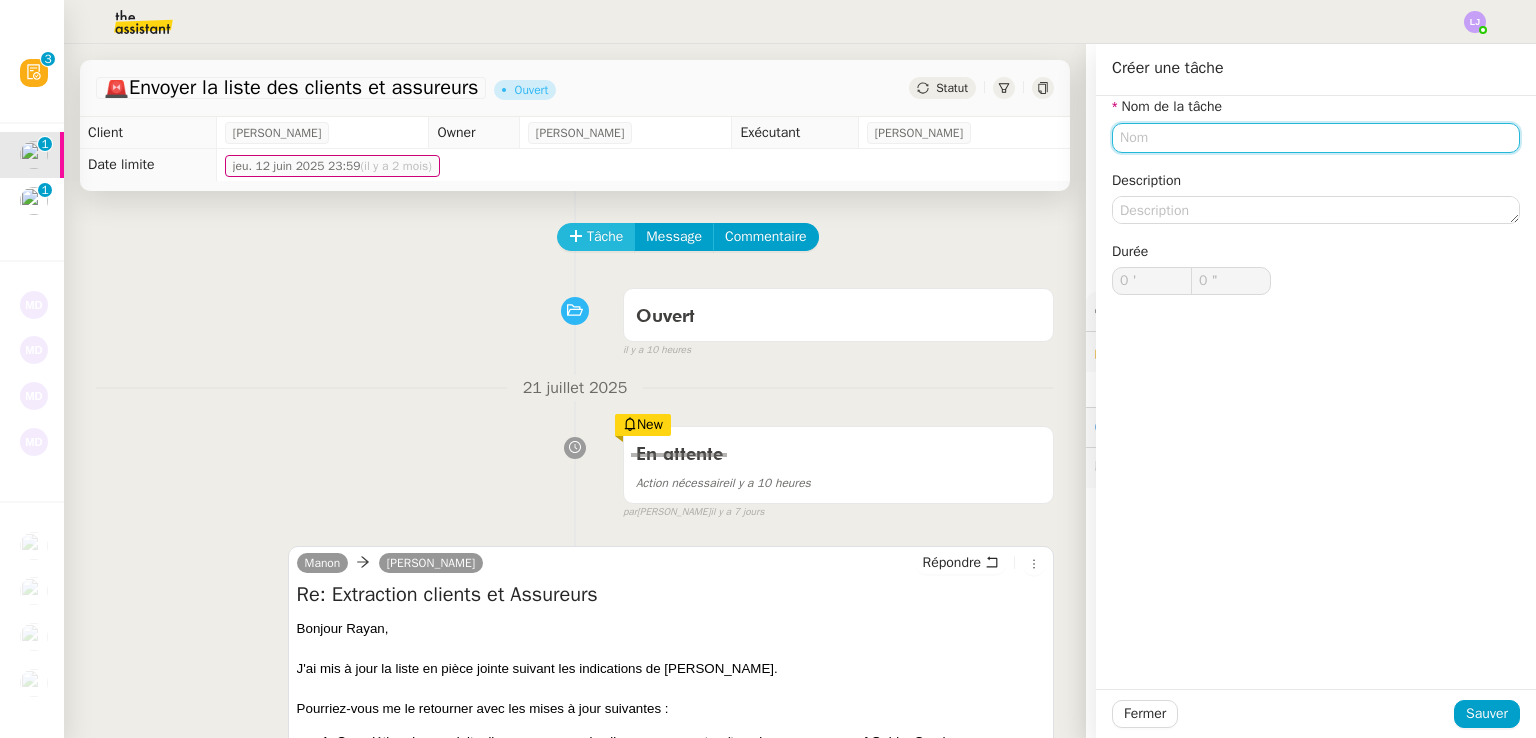 type on "J" 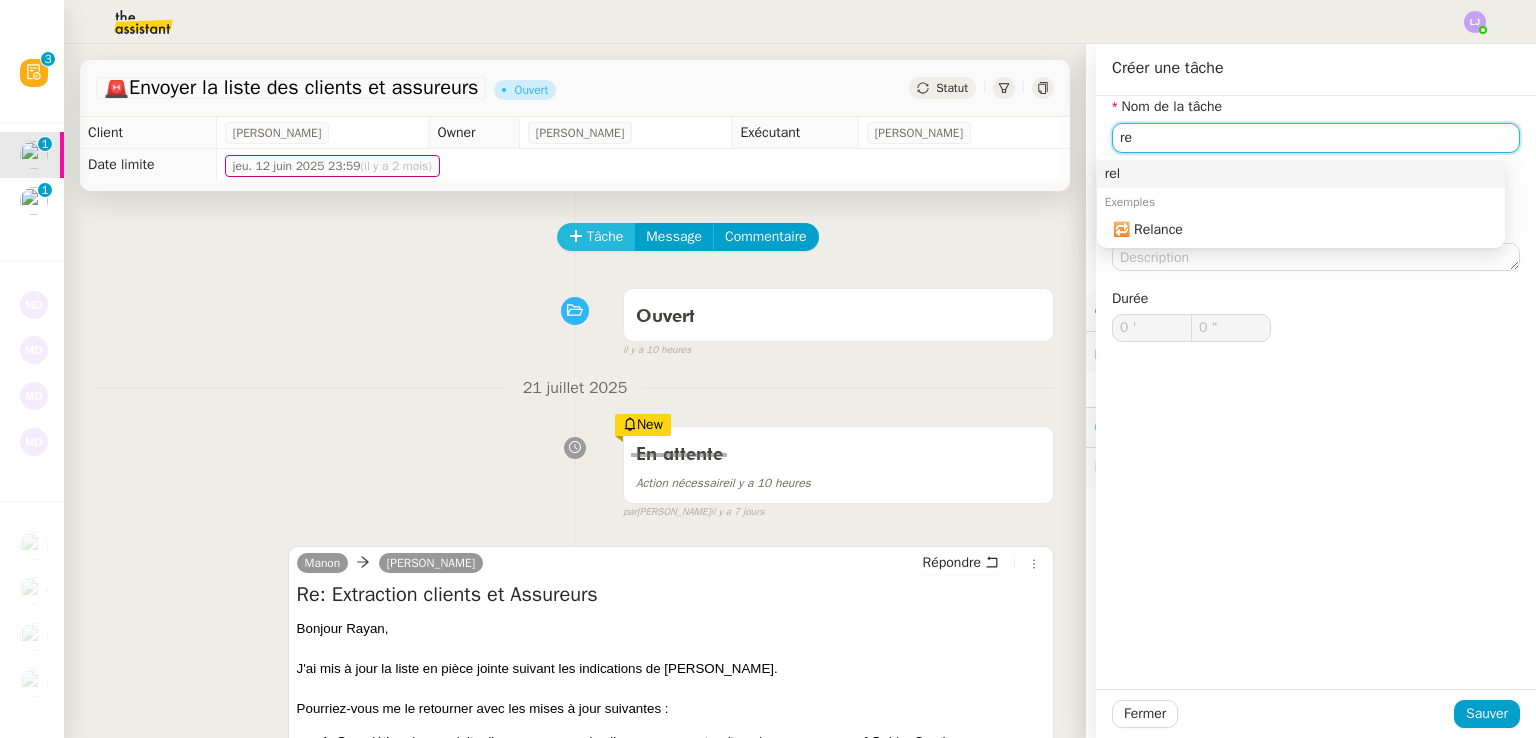 type on "r" 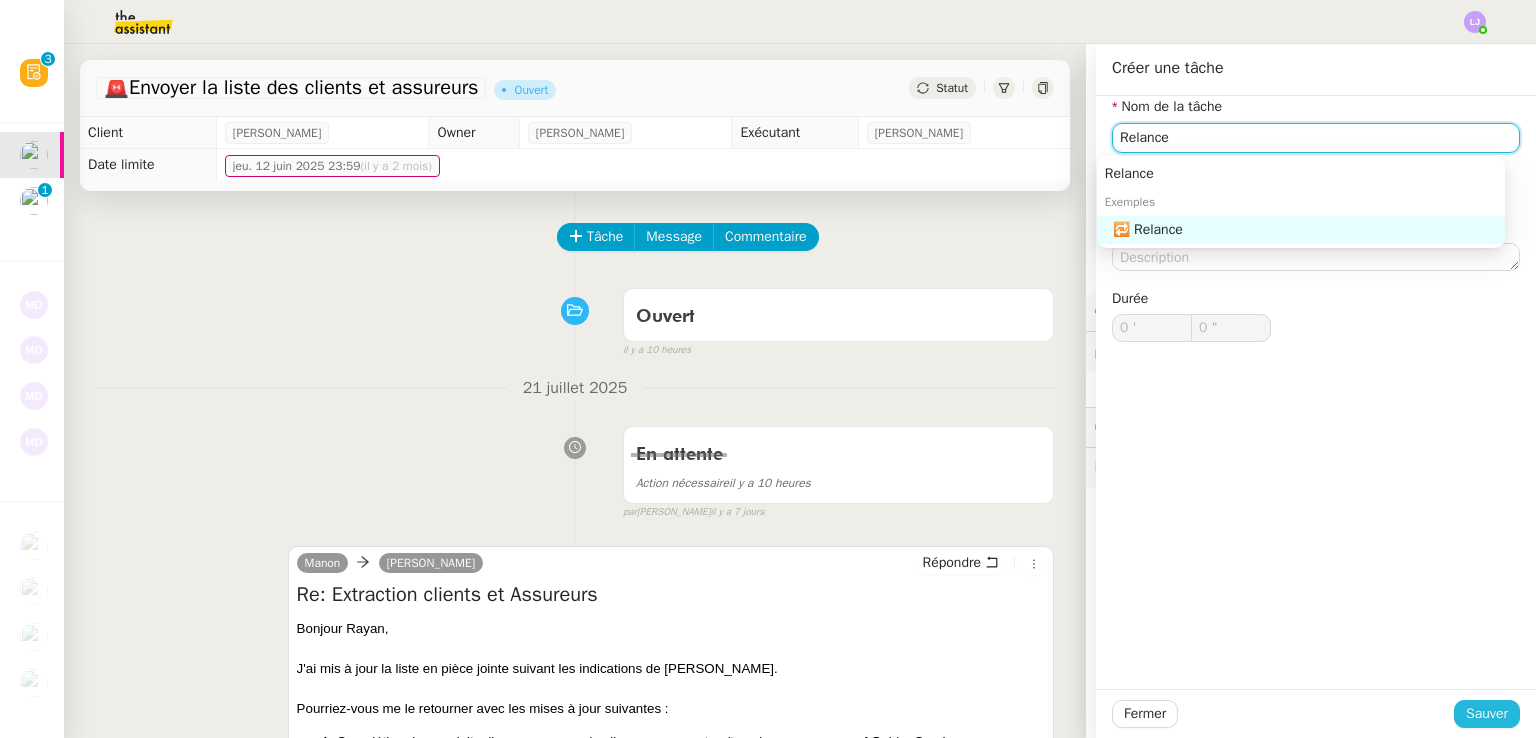 type on "Relance" 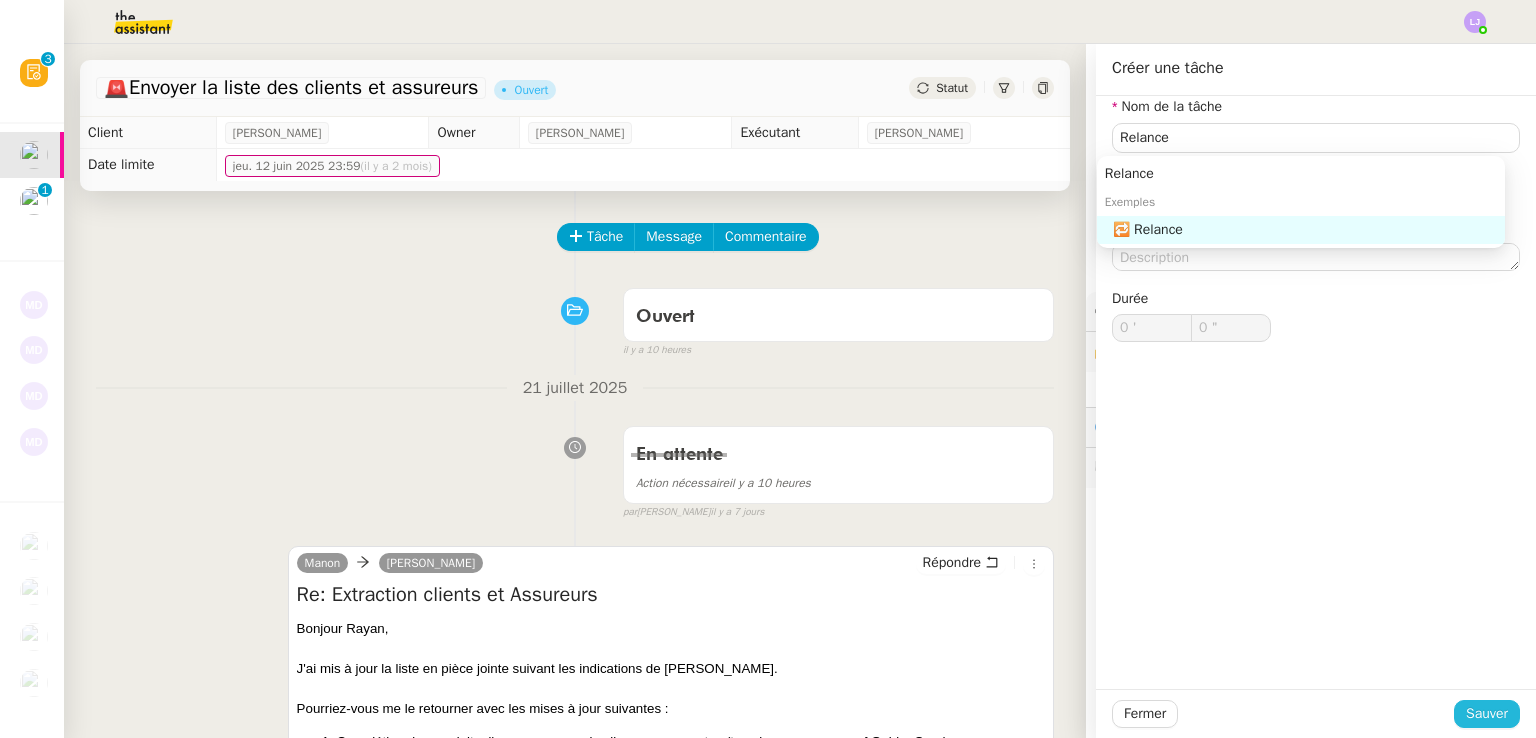 click on "Sauver" 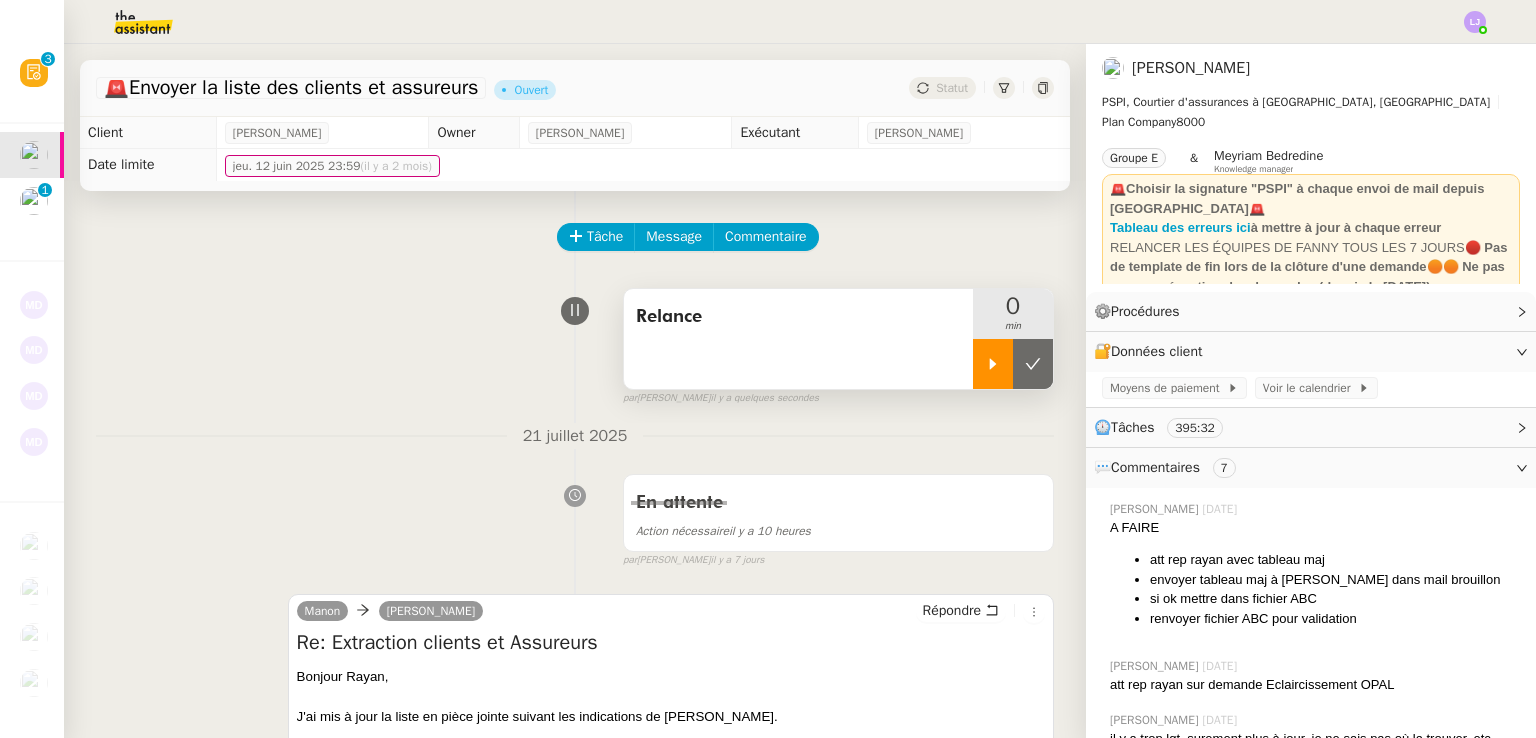 click at bounding box center [993, 364] 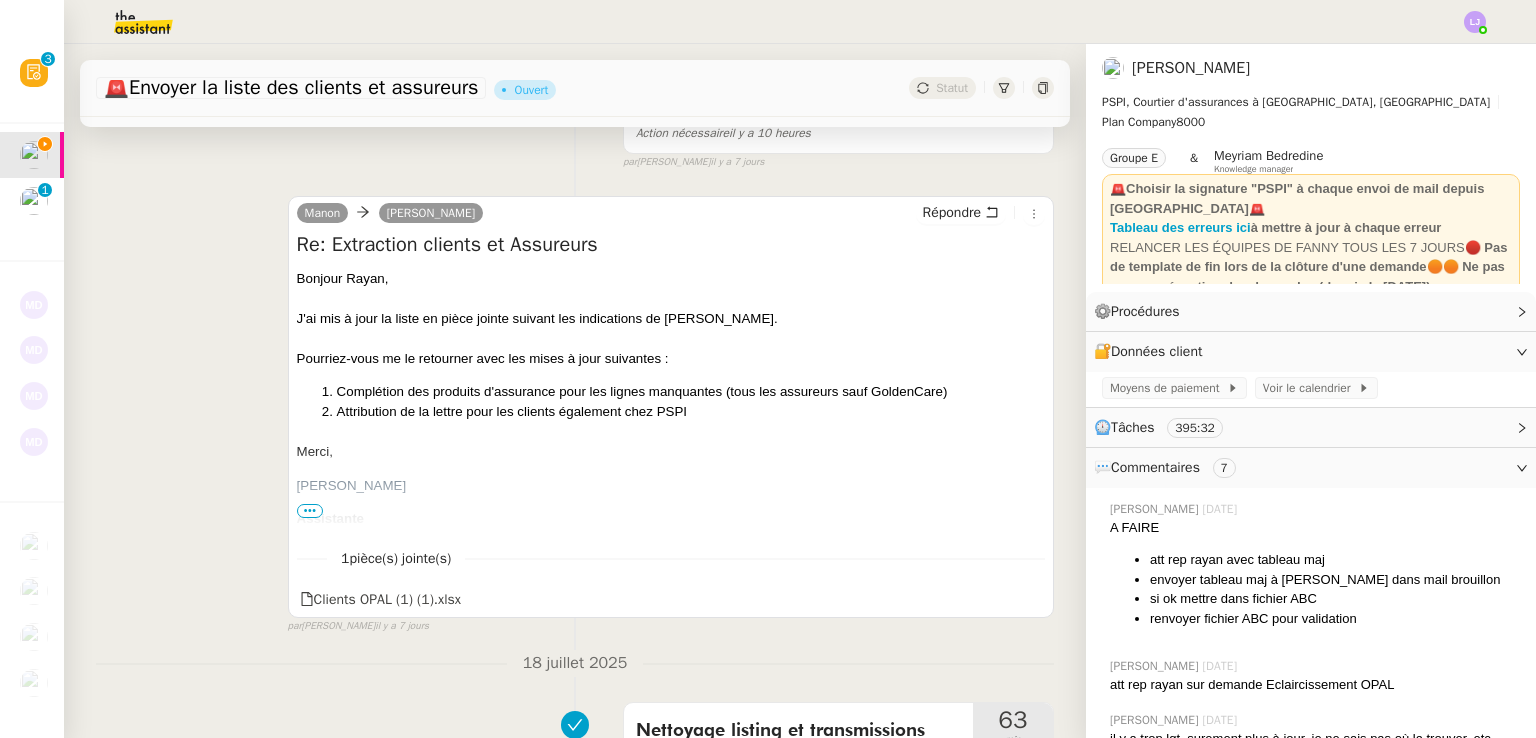 scroll, scrollTop: 396, scrollLeft: 0, axis: vertical 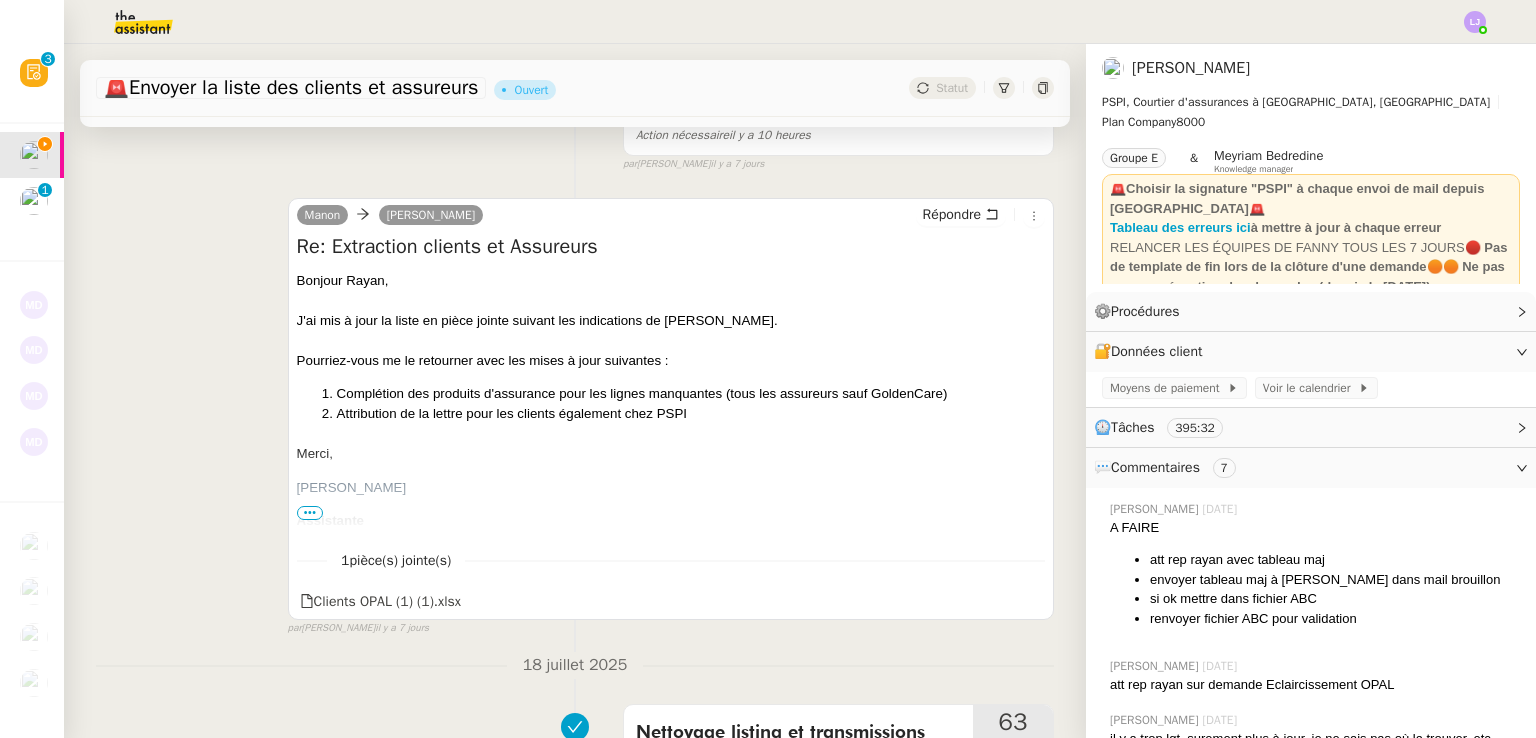 drag, startPoint x: 307, startPoint y: 303, endPoint x: 323, endPoint y: 301, distance: 16.124516 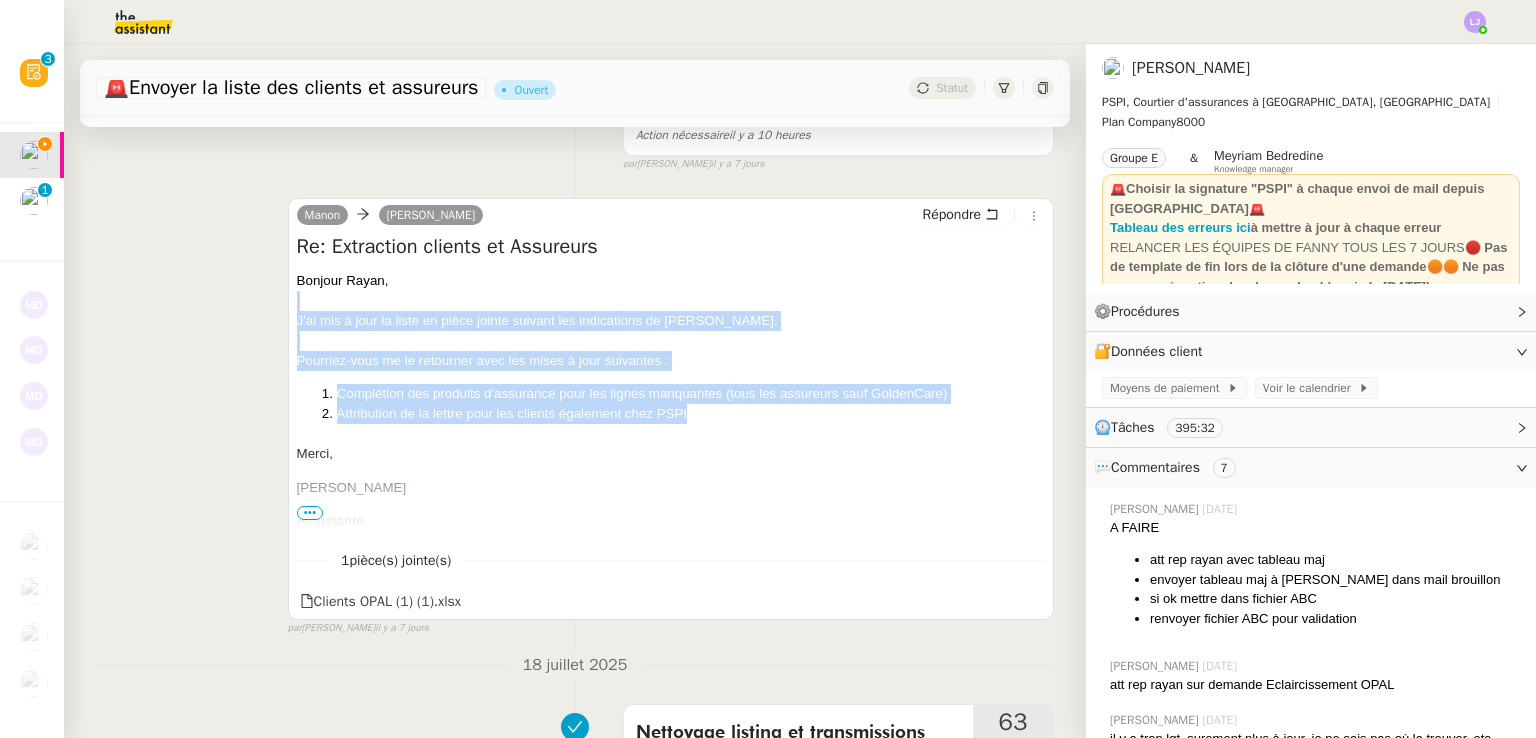drag, startPoint x: 302, startPoint y: 297, endPoint x: 752, endPoint y: 415, distance: 465.21393 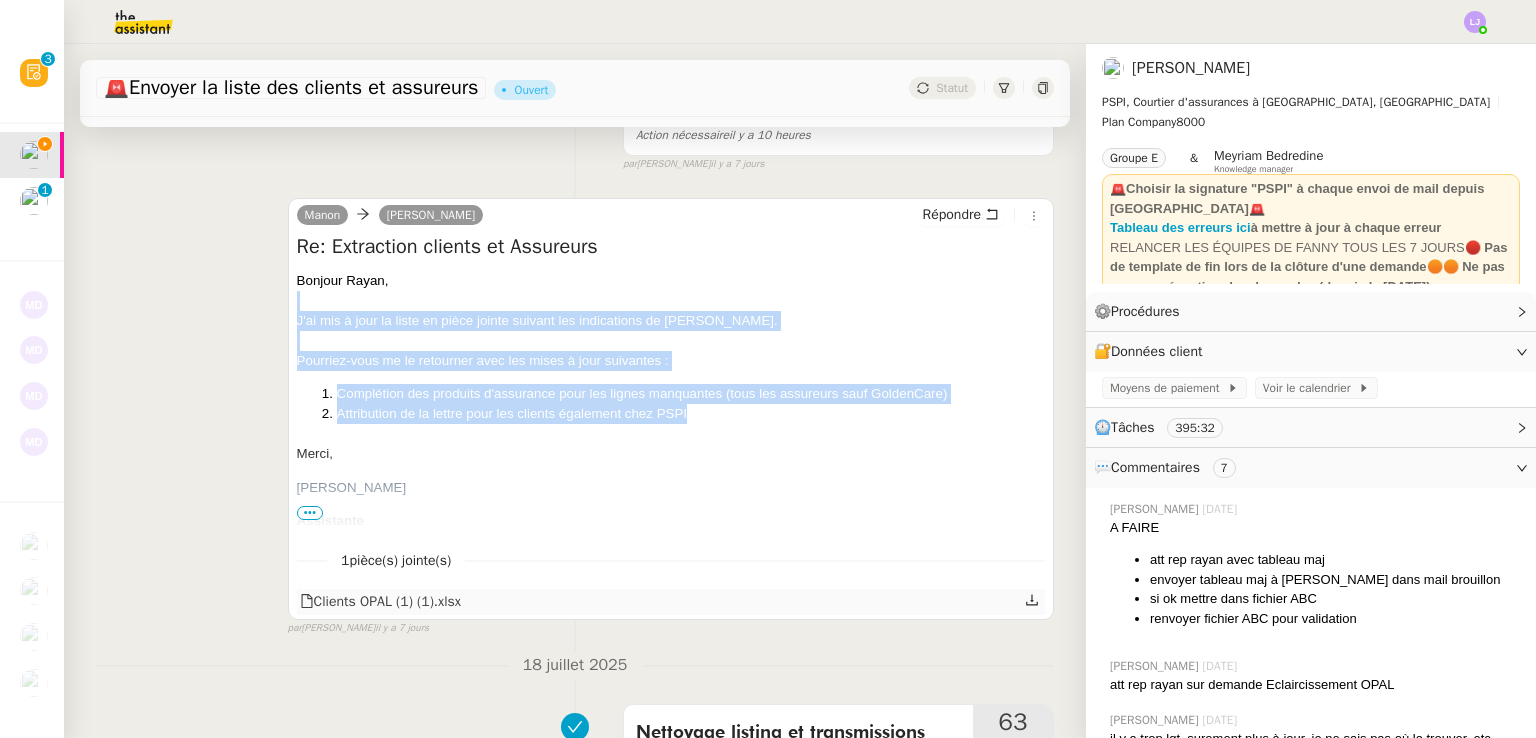 click 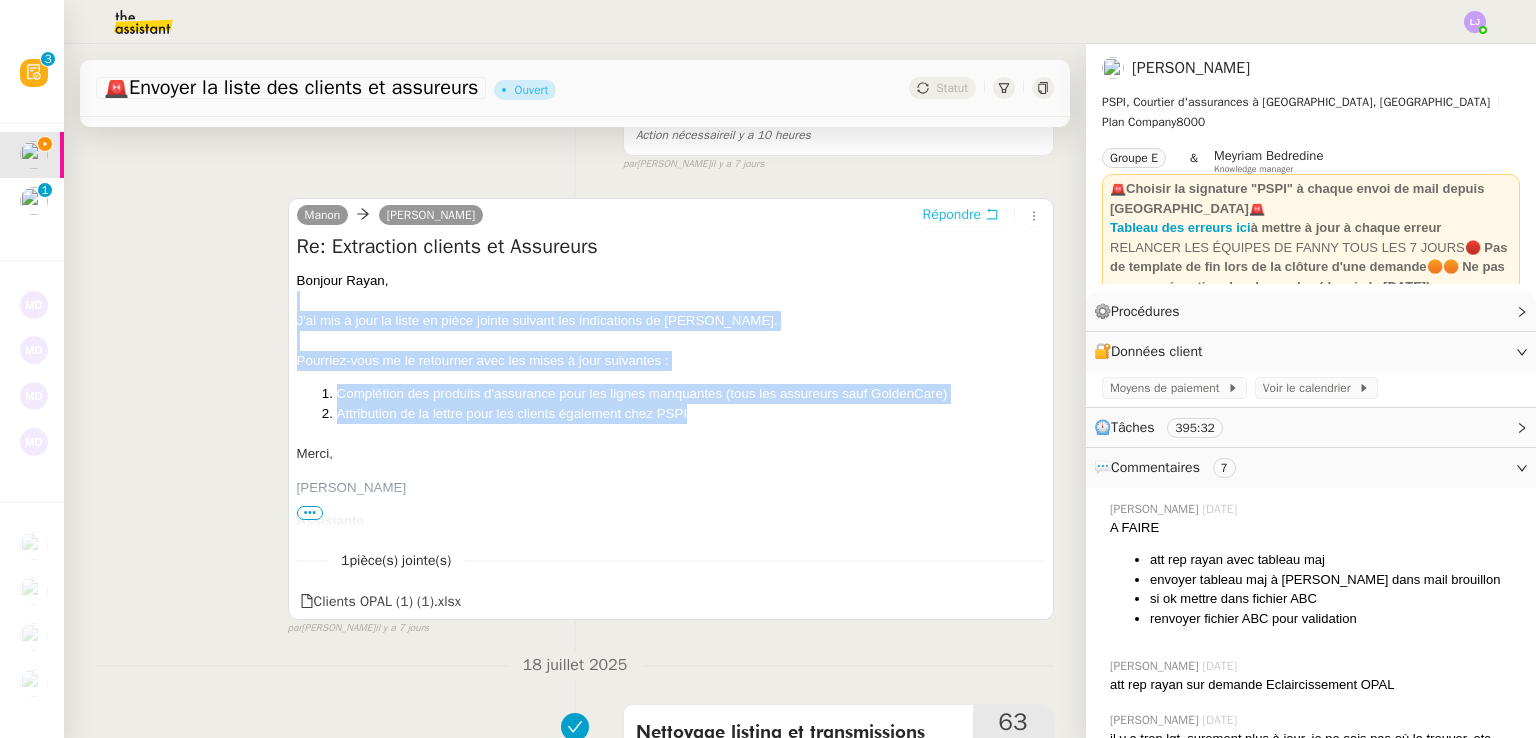click on "Répondre" at bounding box center (952, 215) 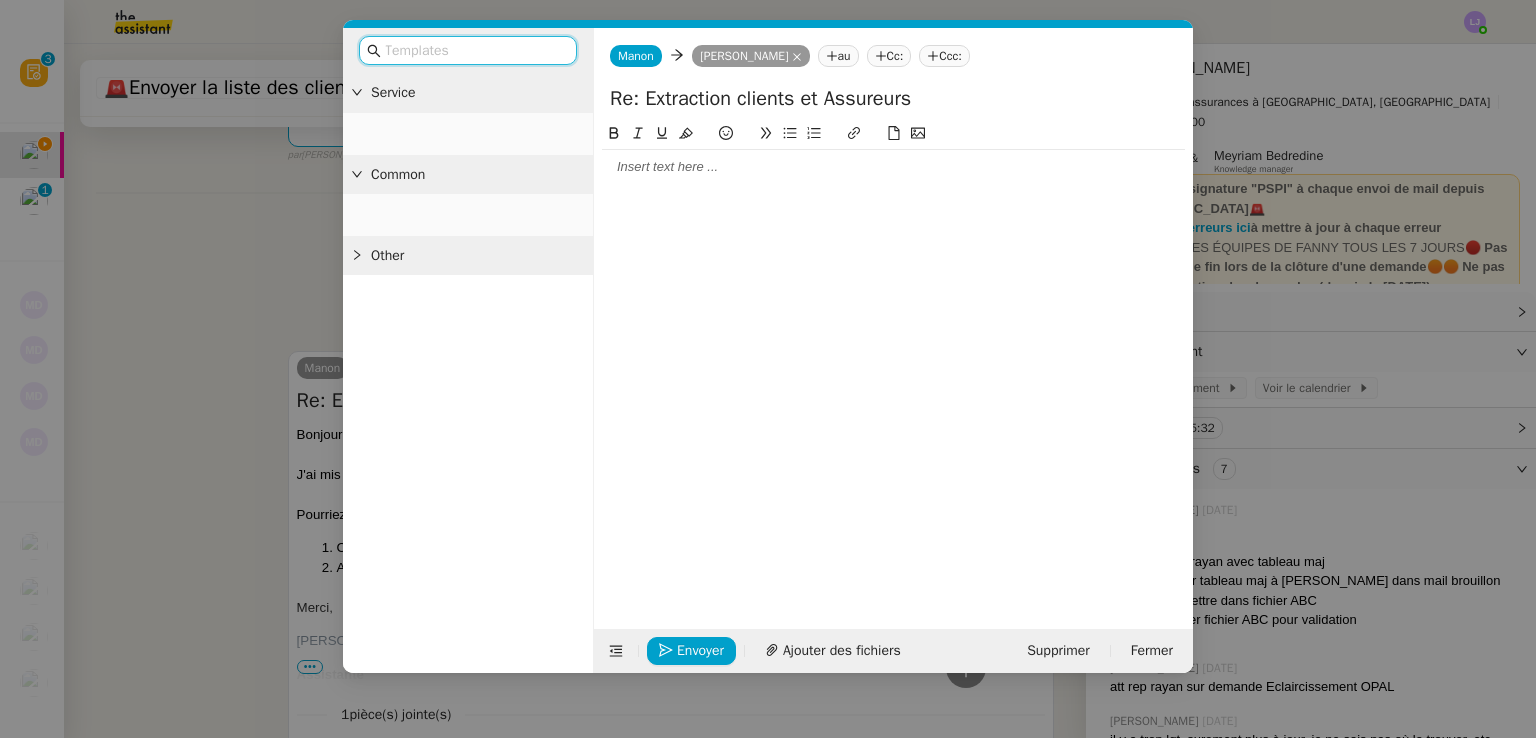 scroll, scrollTop: 549, scrollLeft: 0, axis: vertical 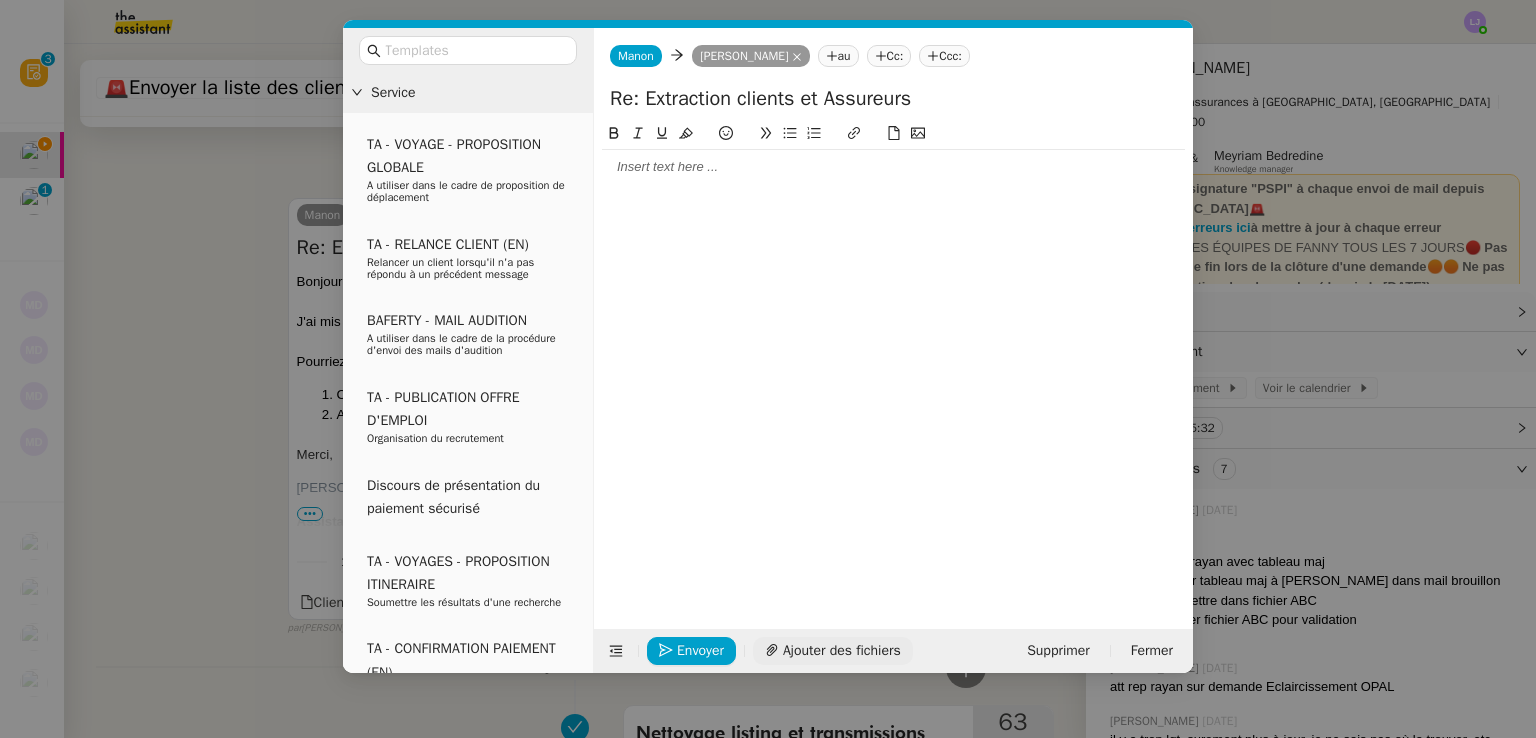 click on "Ajouter des fichiers" 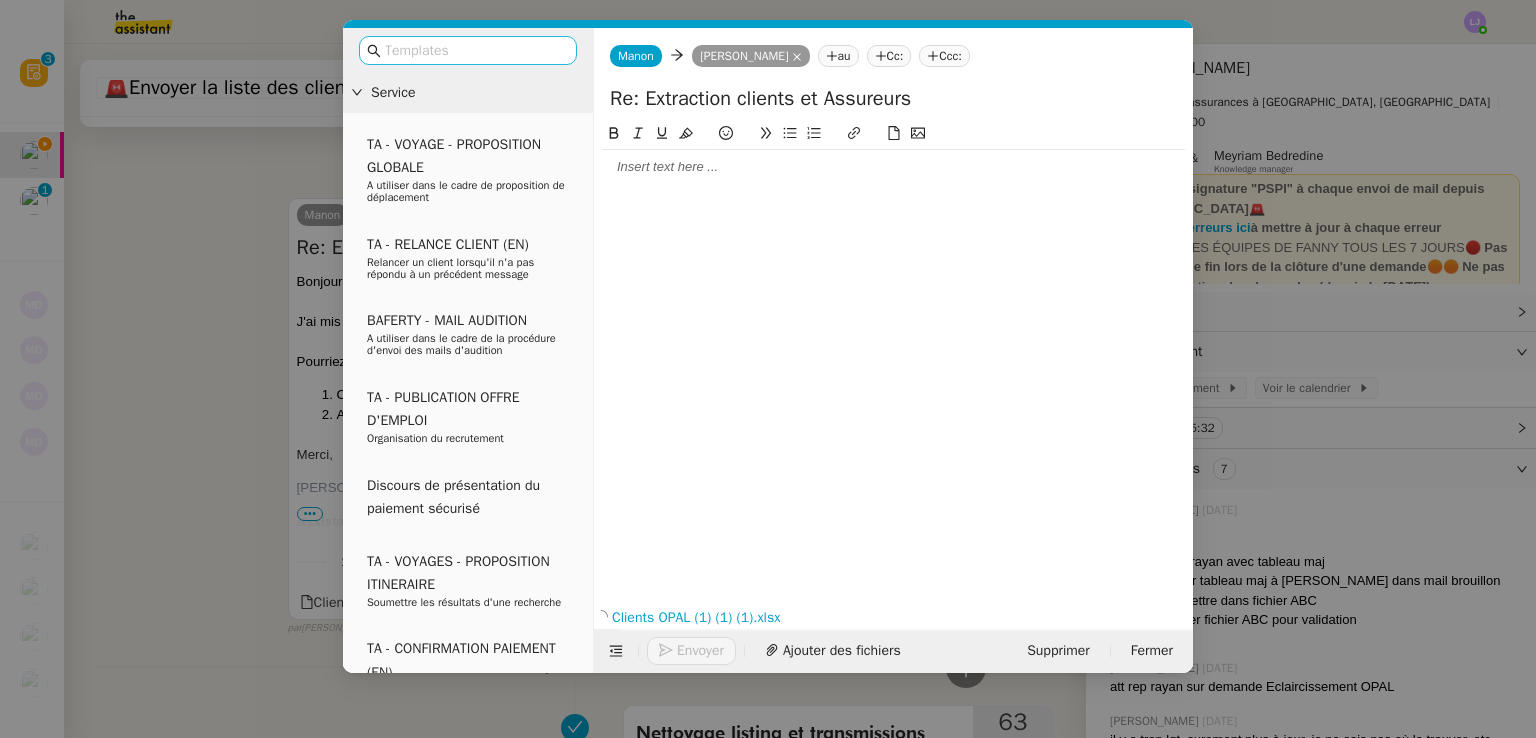click at bounding box center [475, 50] 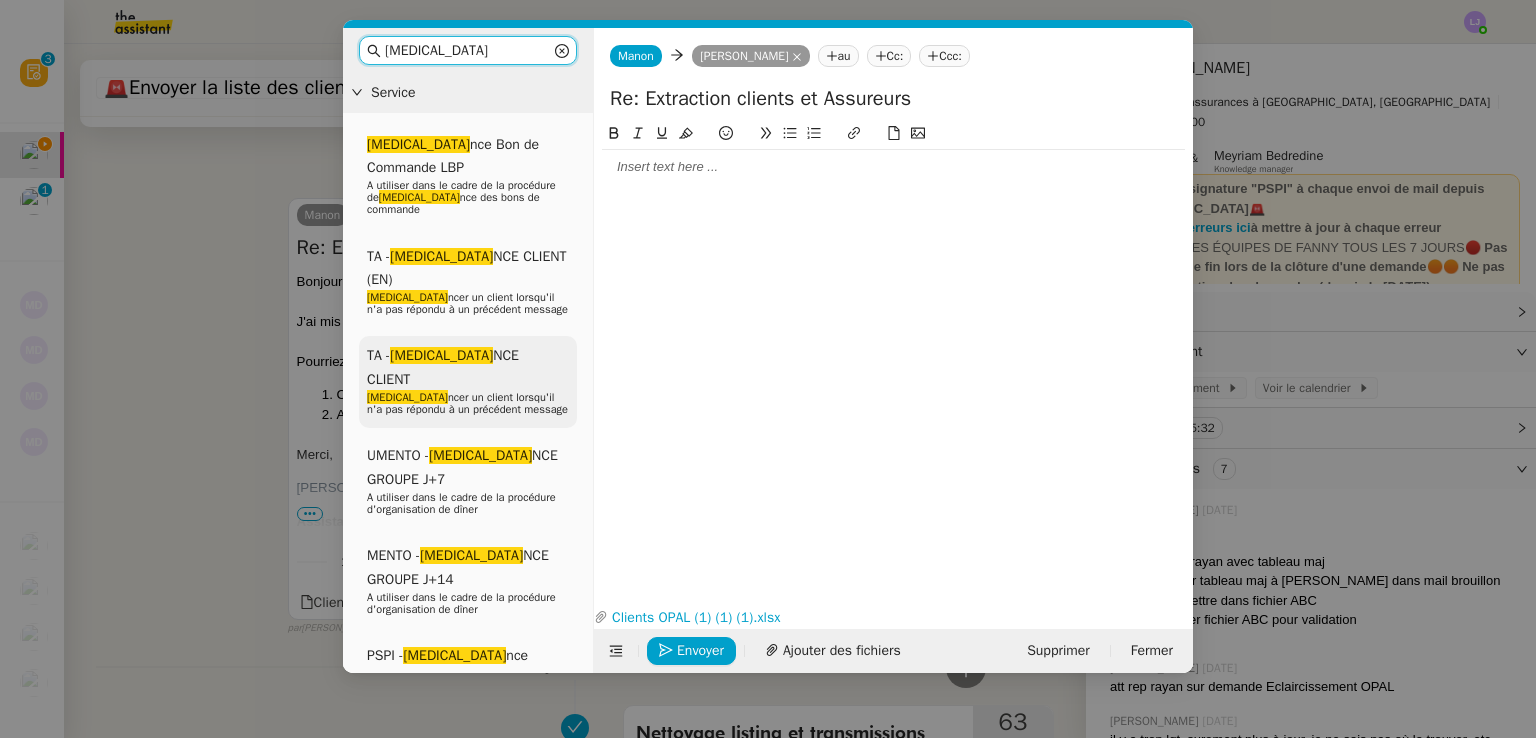 scroll, scrollTop: 631, scrollLeft: 0, axis: vertical 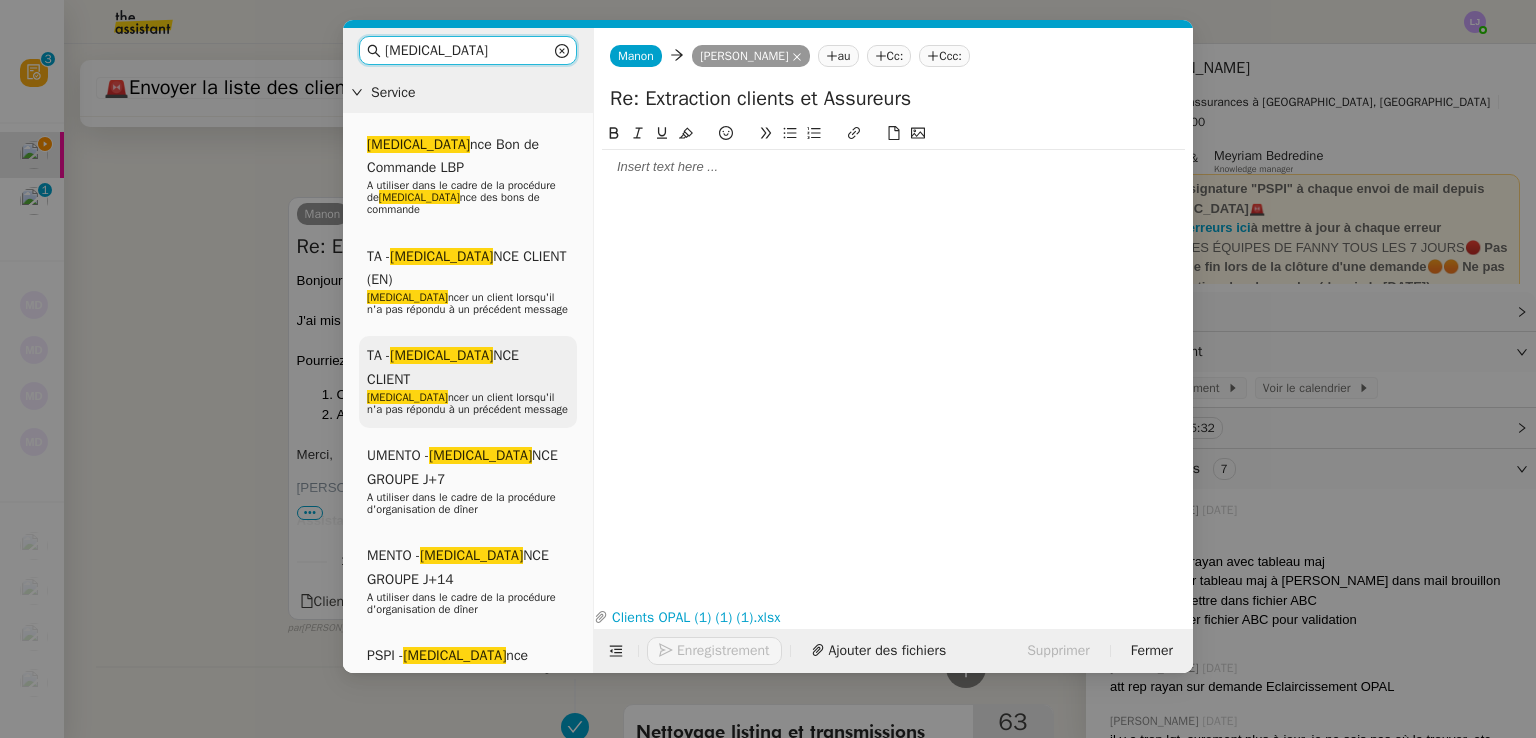 type on "[MEDICAL_DATA]" 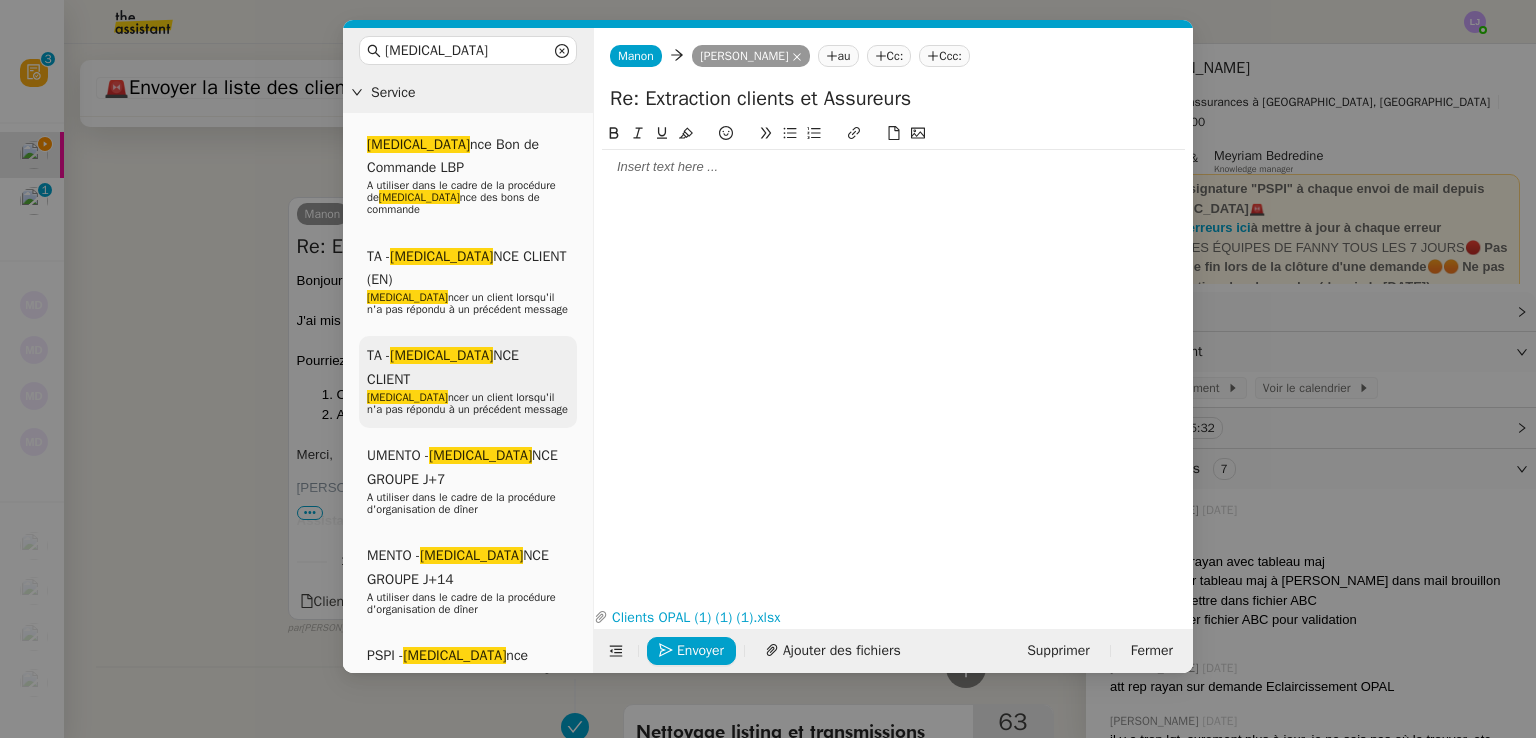 click on "[MEDICAL_DATA] ncer un client lorsqu'il n'a pas répondu à un précédent message" at bounding box center [467, 403] 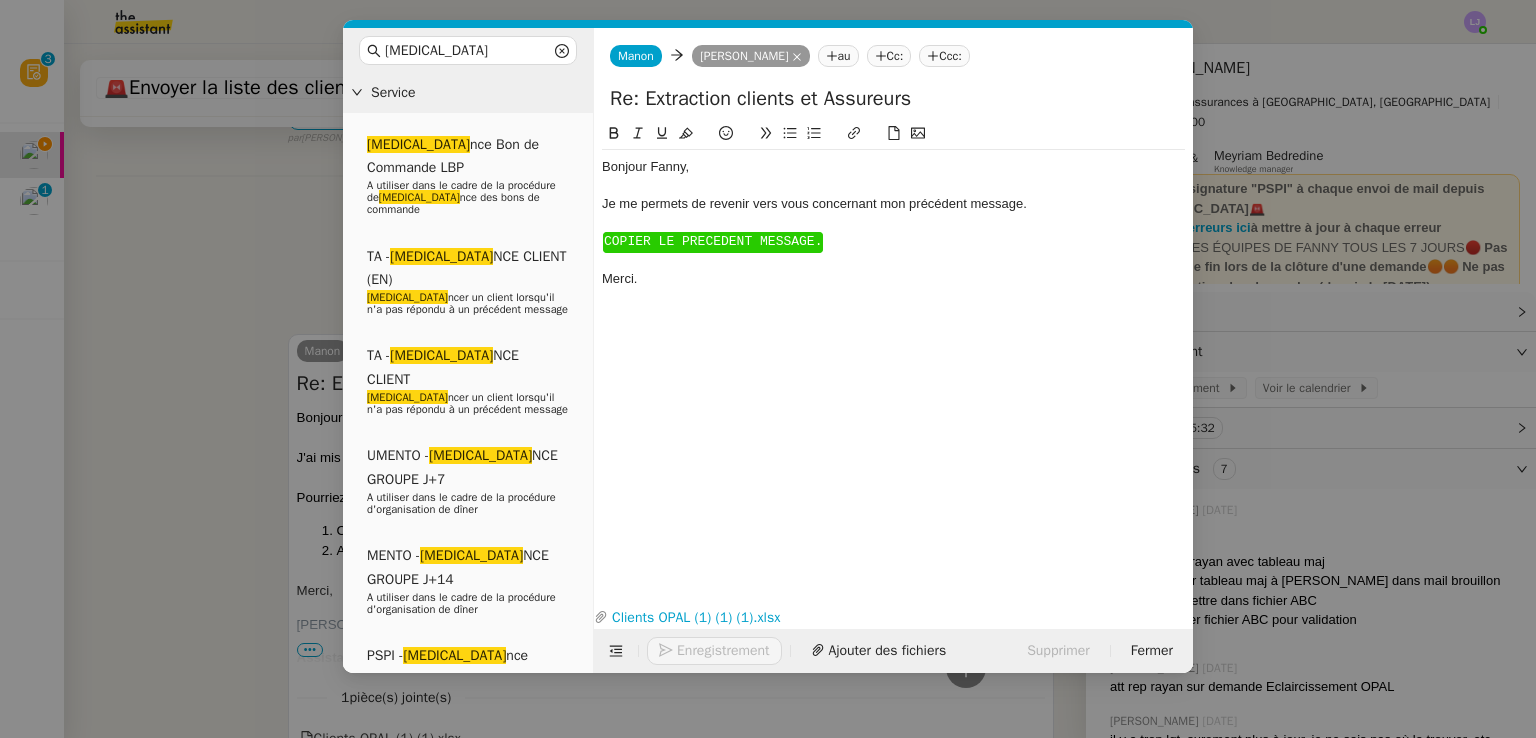 scroll, scrollTop: 768, scrollLeft: 0, axis: vertical 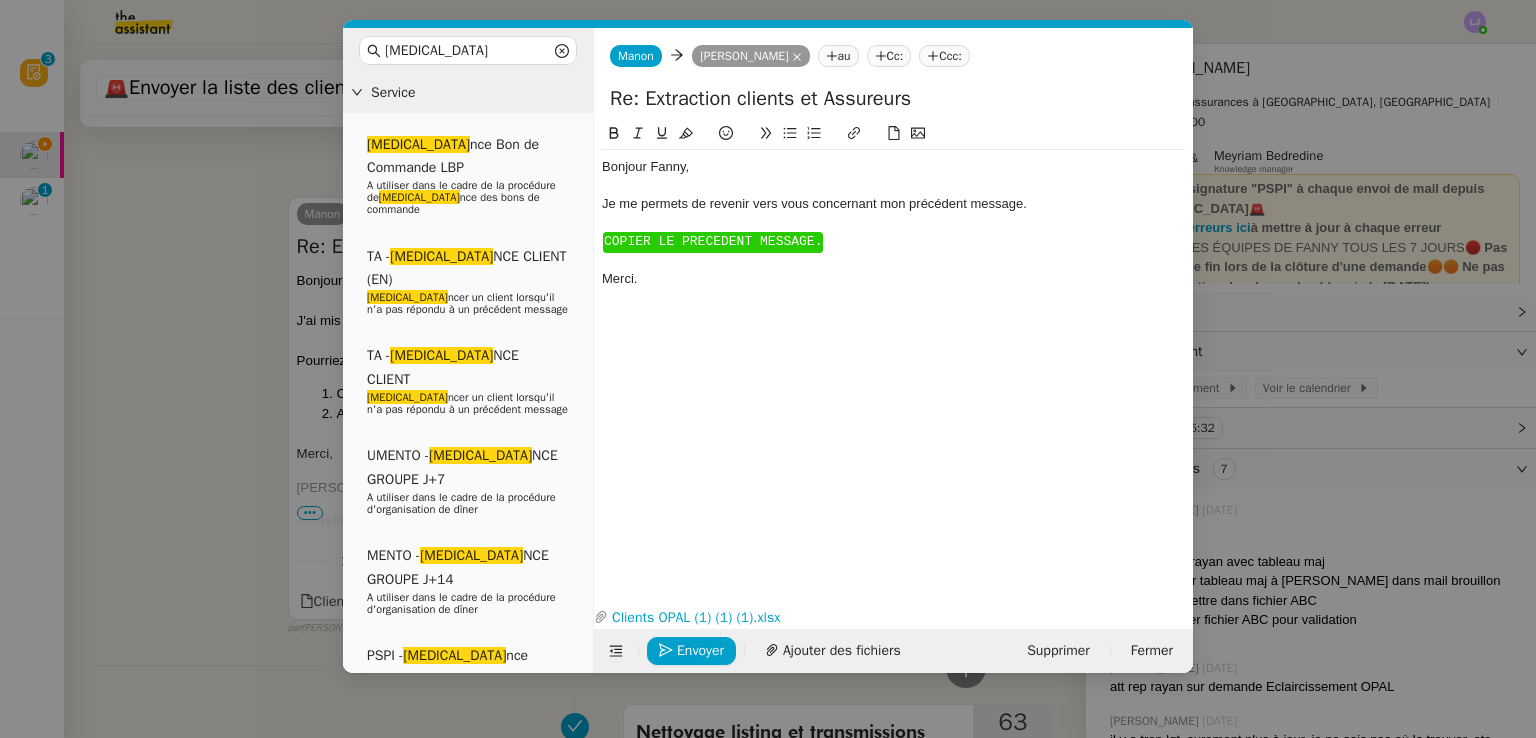 click on "COPIER LE PRECEDENT MESSAGE." 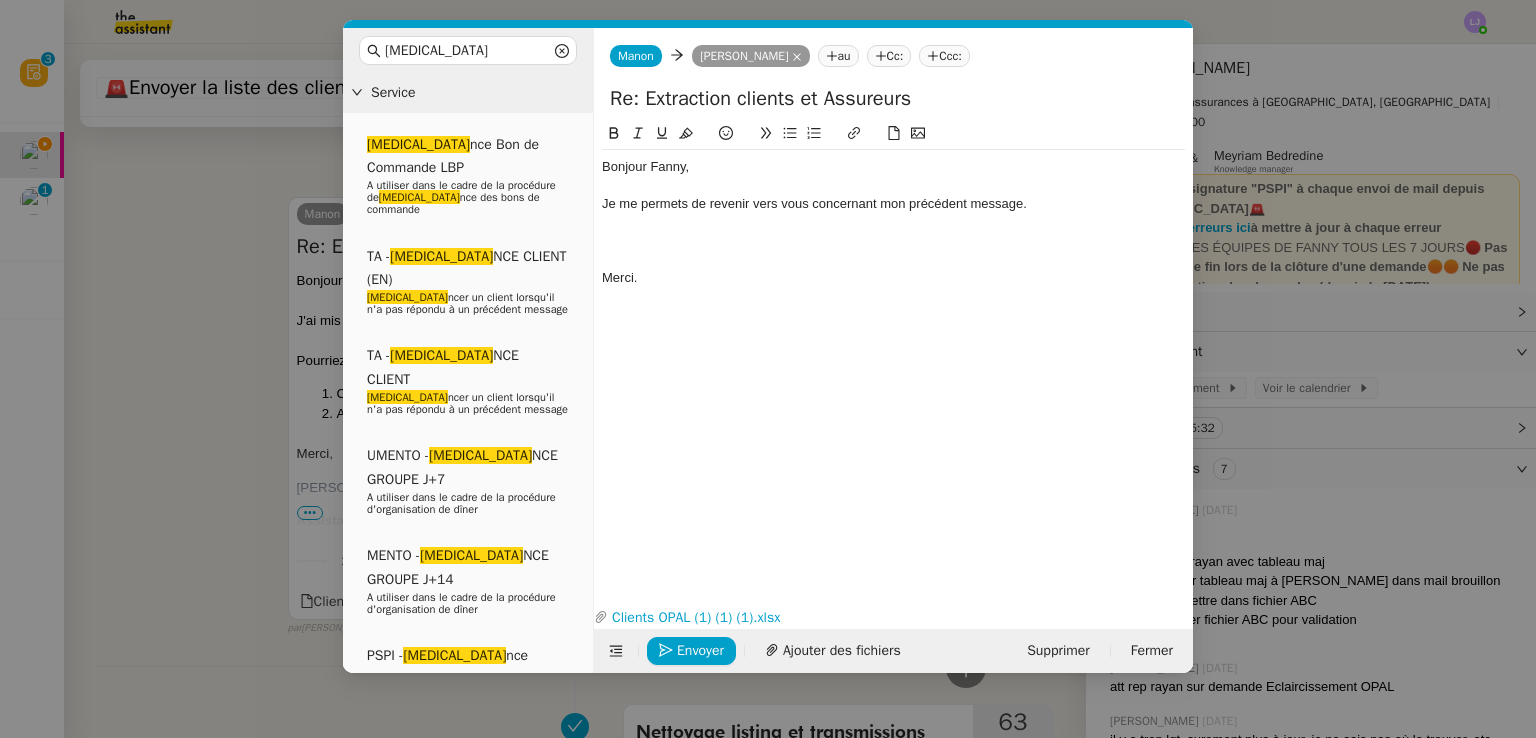 scroll, scrollTop: 0, scrollLeft: 0, axis: both 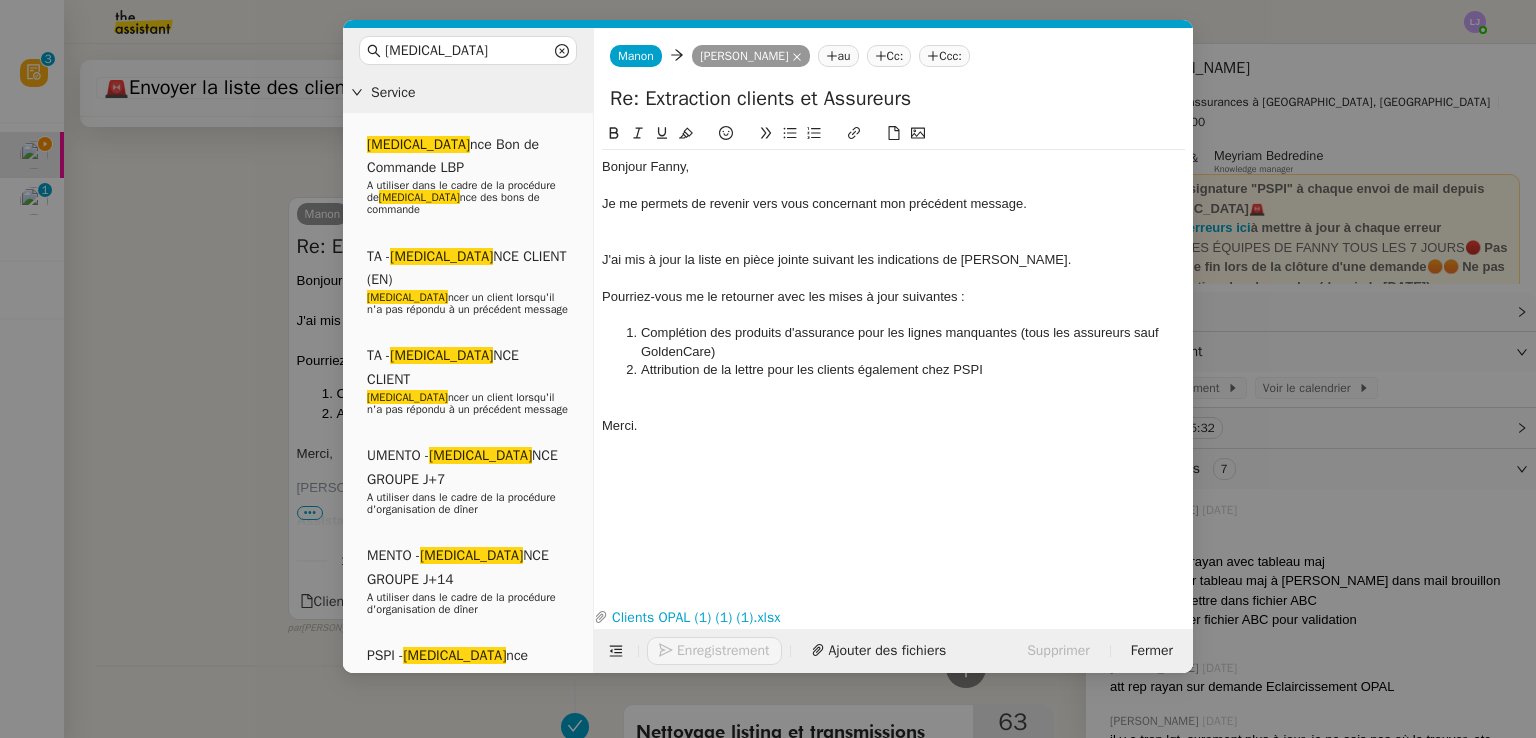 click 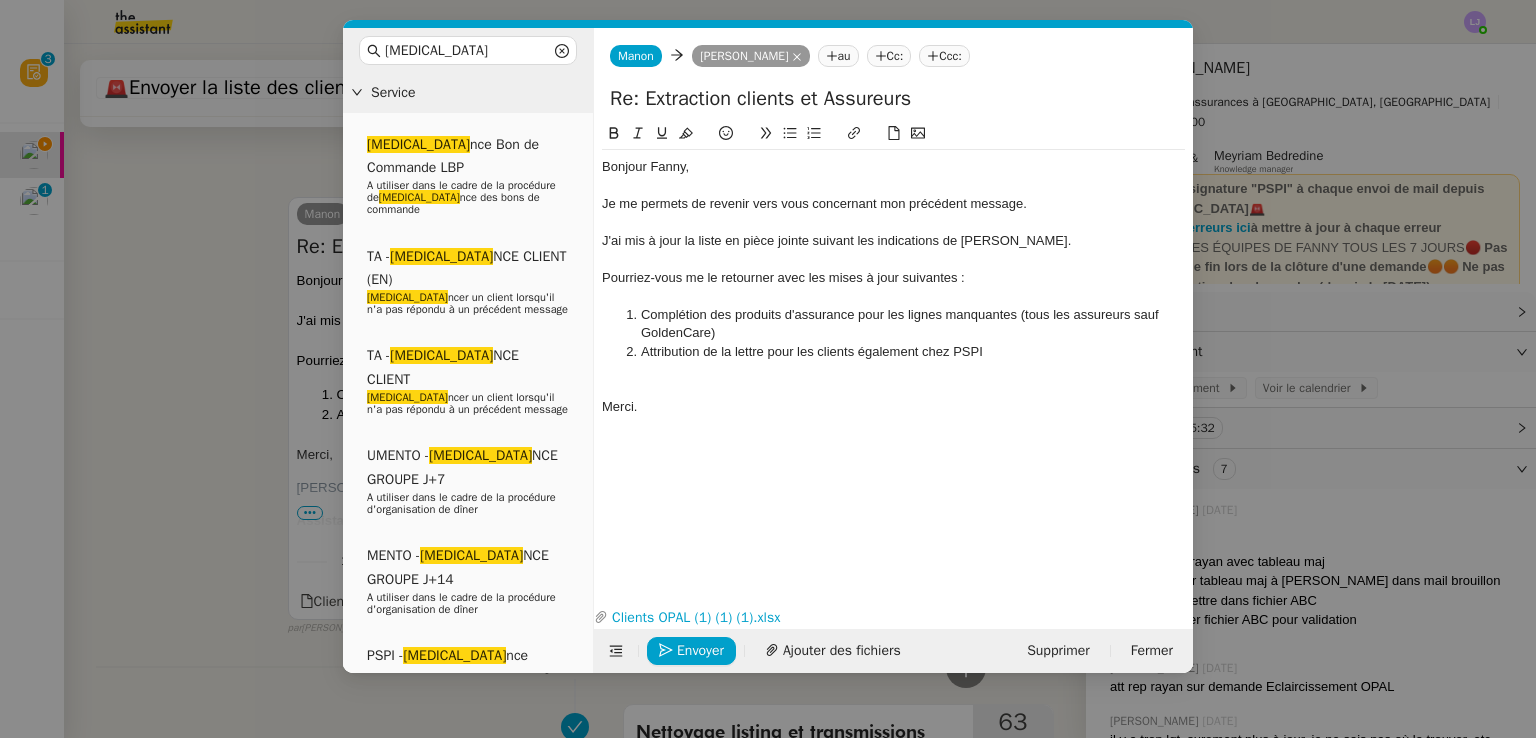 click 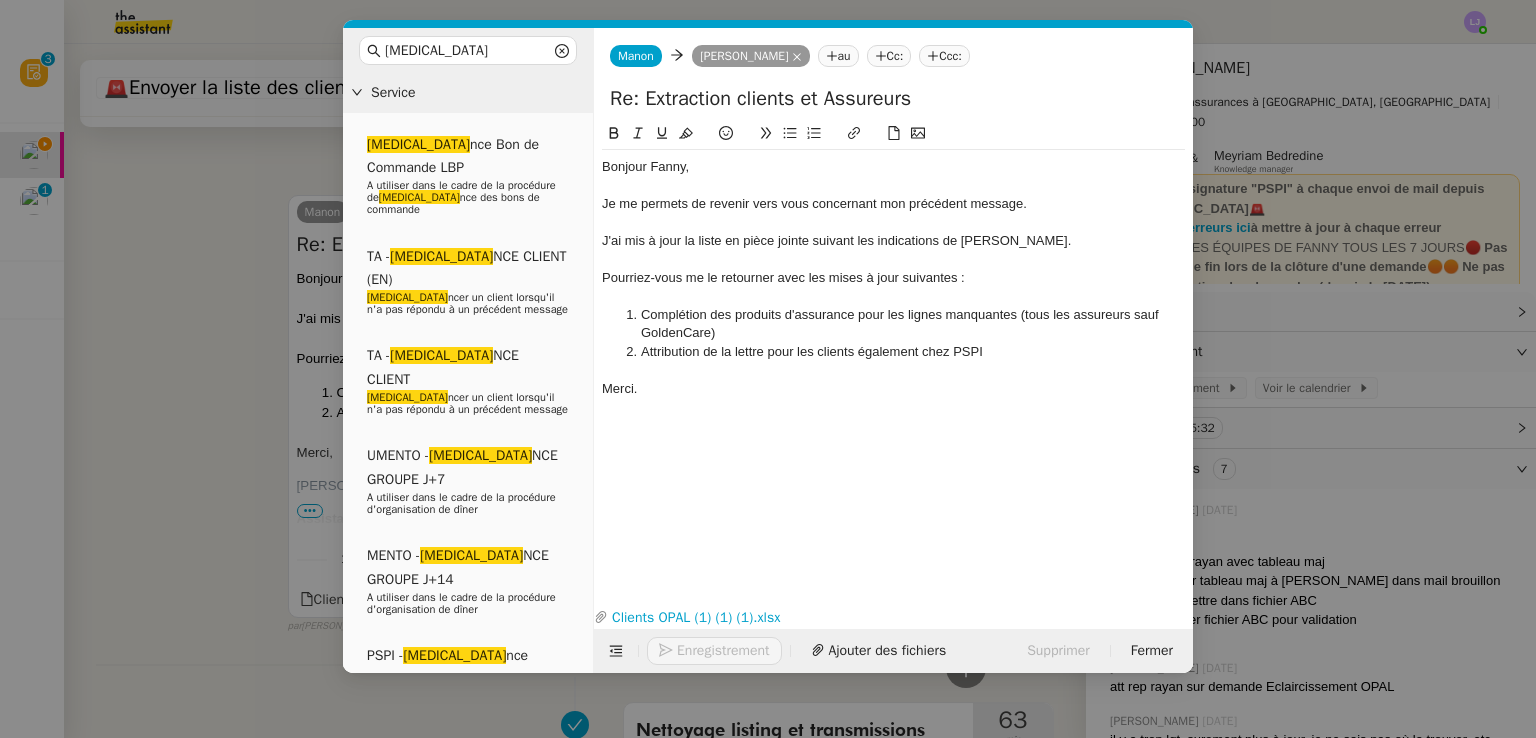 scroll, scrollTop: 891, scrollLeft: 0, axis: vertical 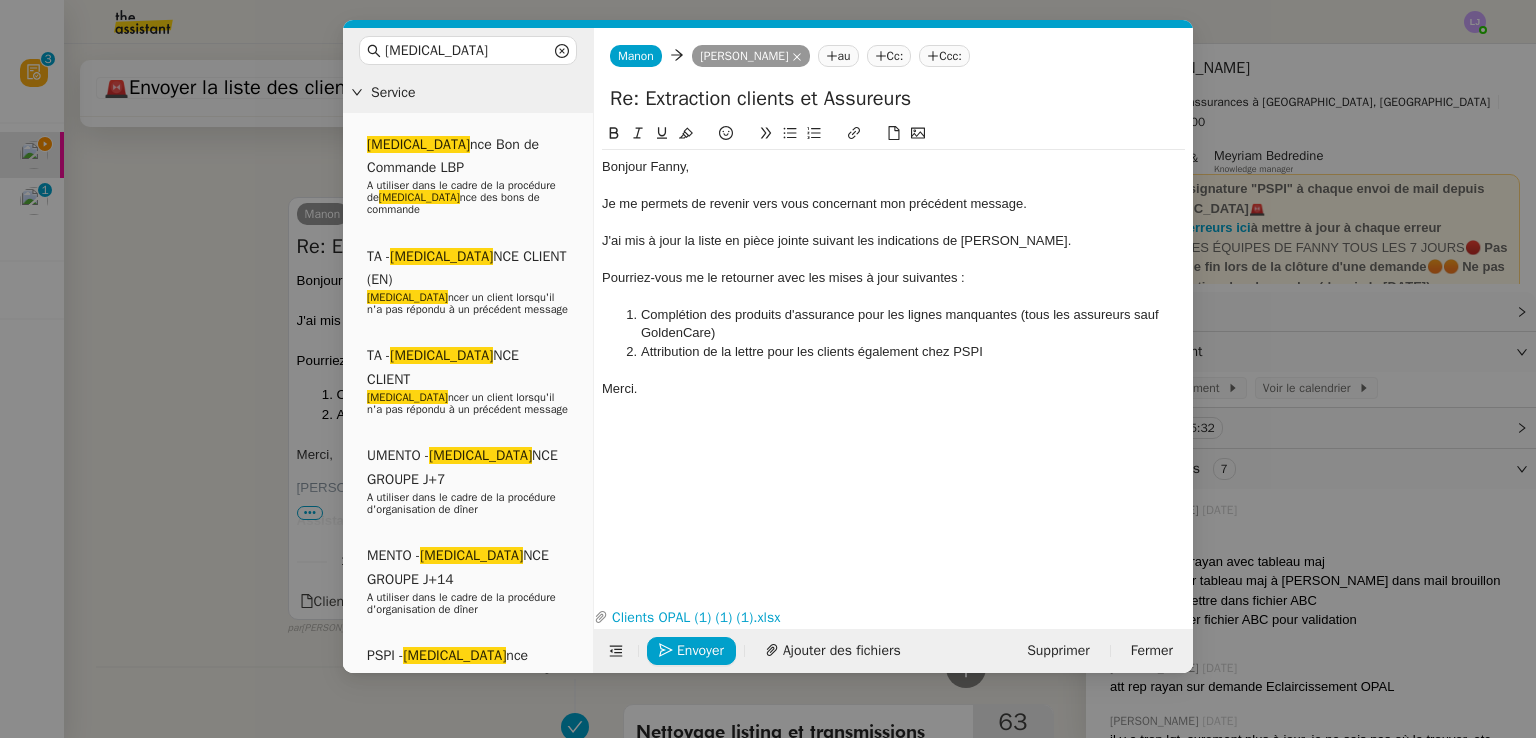 click on "Bonjour ﻿[PERSON_NAME]﻿, Je me permets de revenir vers vous concernant mon précédent message. J'ai mis à jour la liste en pièce jointe suivant les indications de [PERSON_NAME]. Pourriez-vous me le retourner avec les mises à jour suivantes : Complétion des produits d'assurance pour les lignes manquantes (tous les assureurs sauf GoldenCare) Attribution de la lettre pour les clients également chez PSPI Merci." 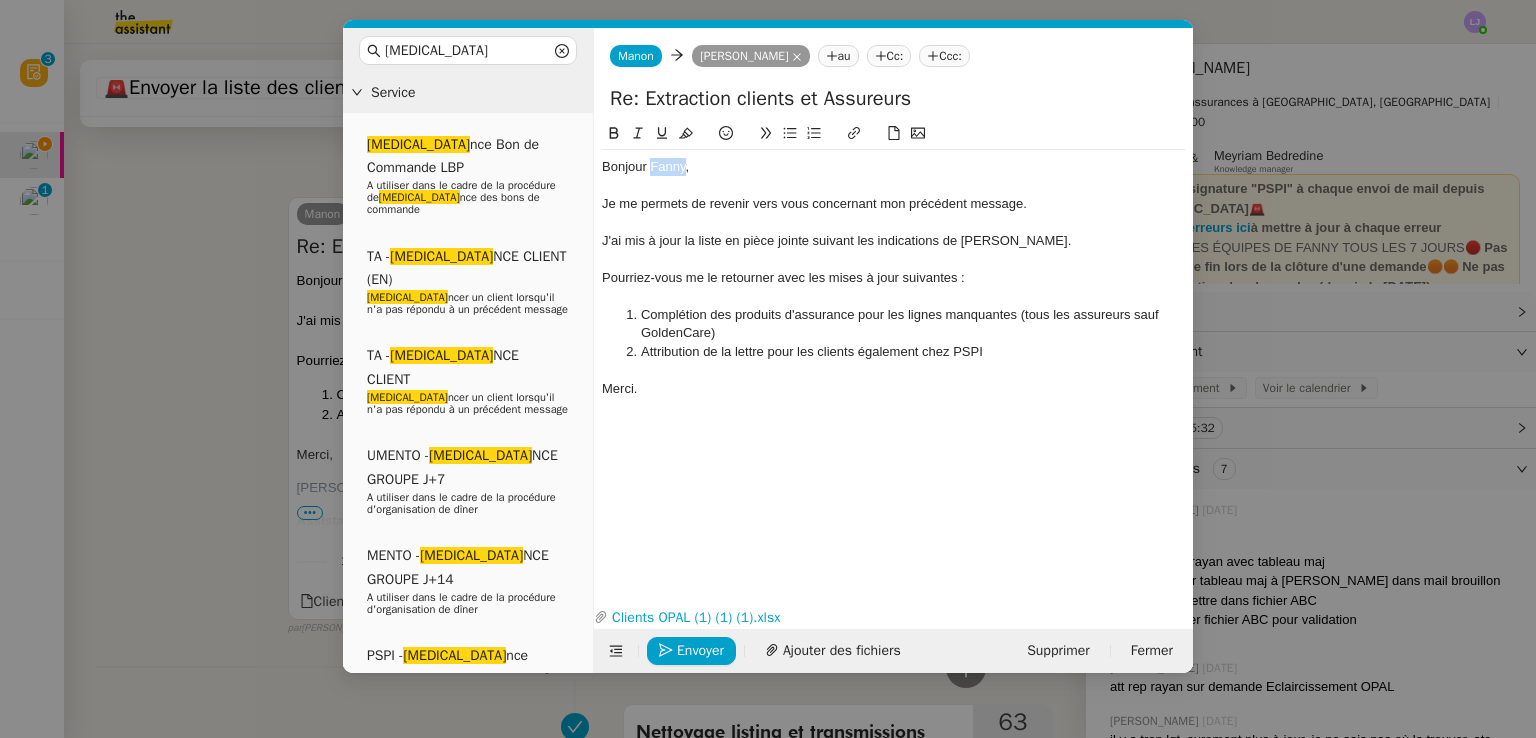 type 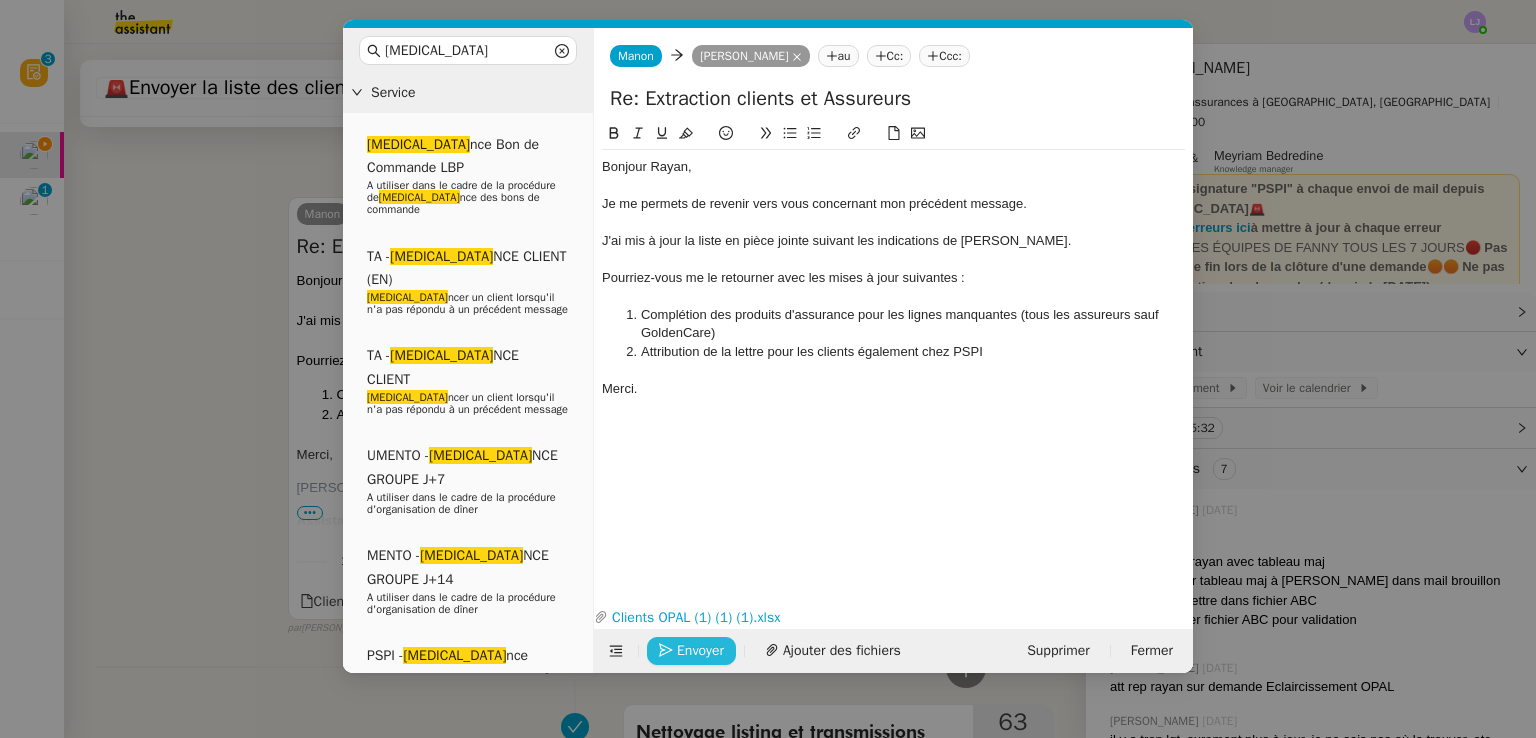 click on "Envoyer" 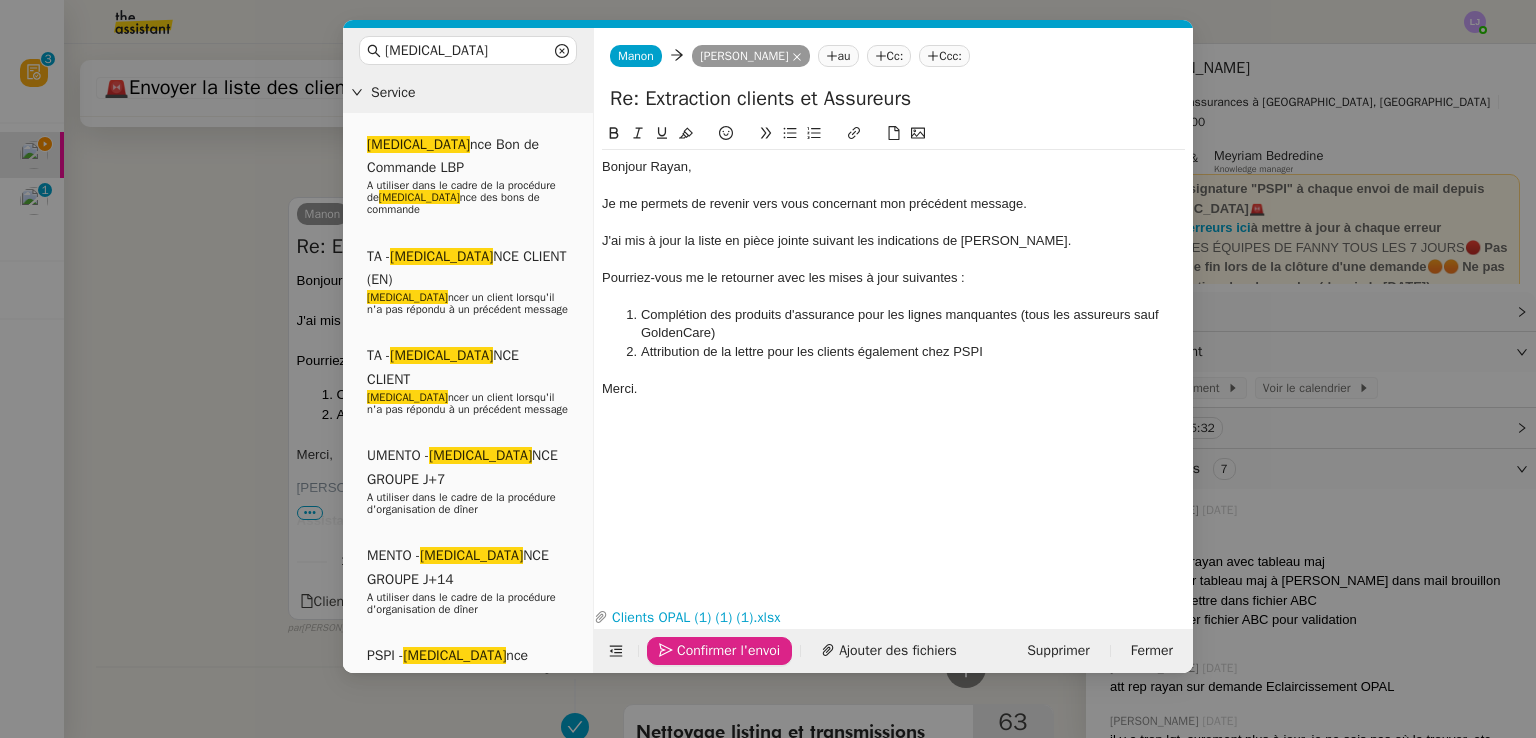 click on "Confirmer l'envoi" 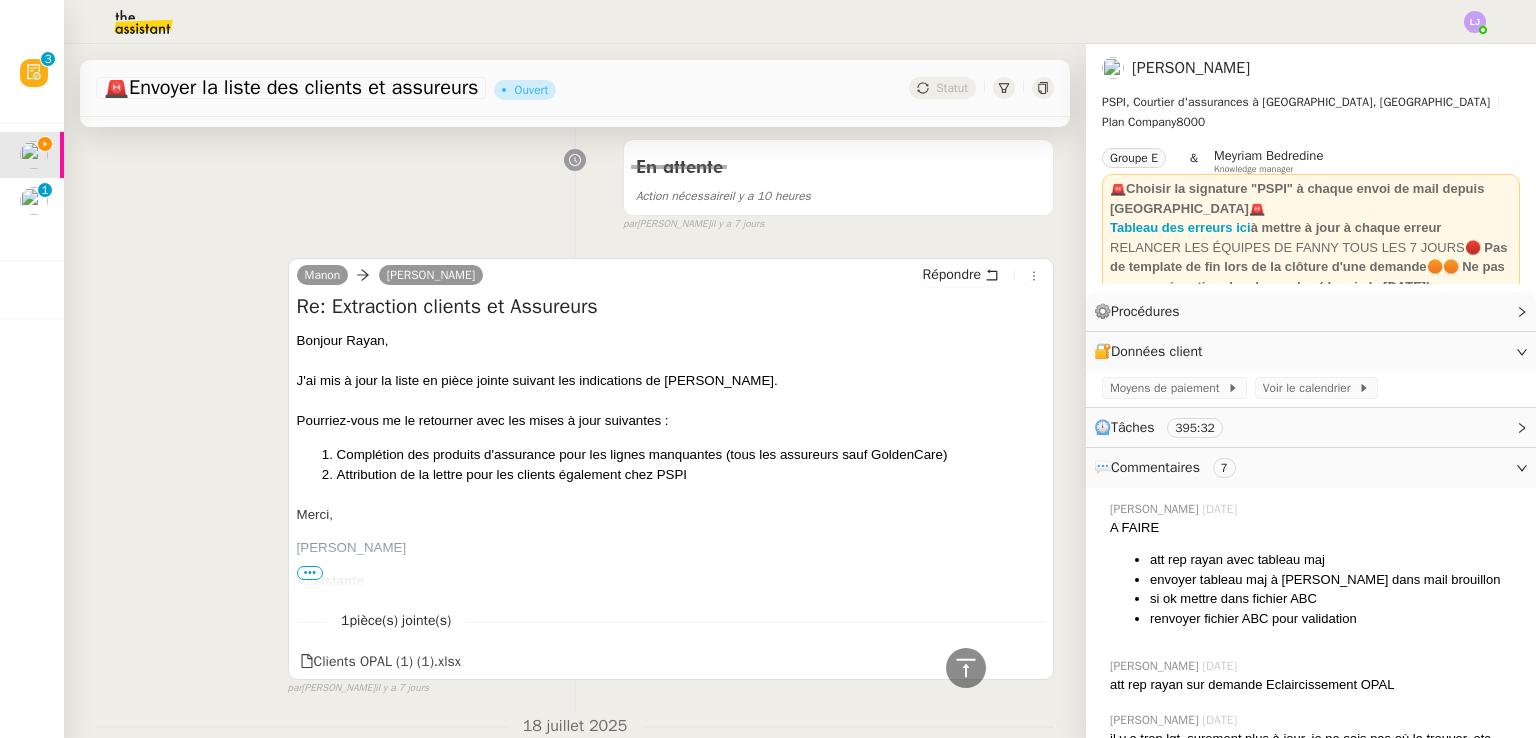 scroll, scrollTop: 919, scrollLeft: 0, axis: vertical 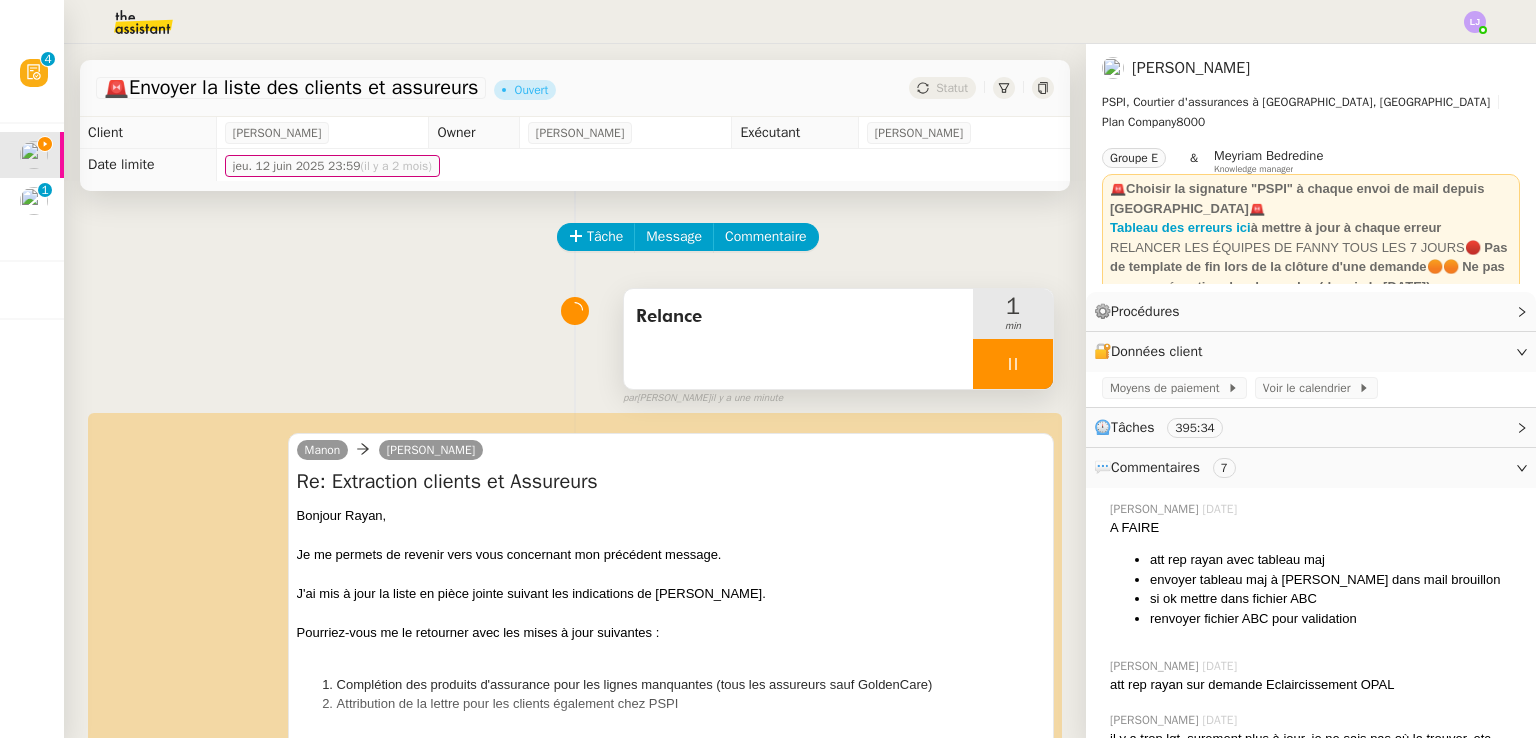 click at bounding box center [1013, 364] 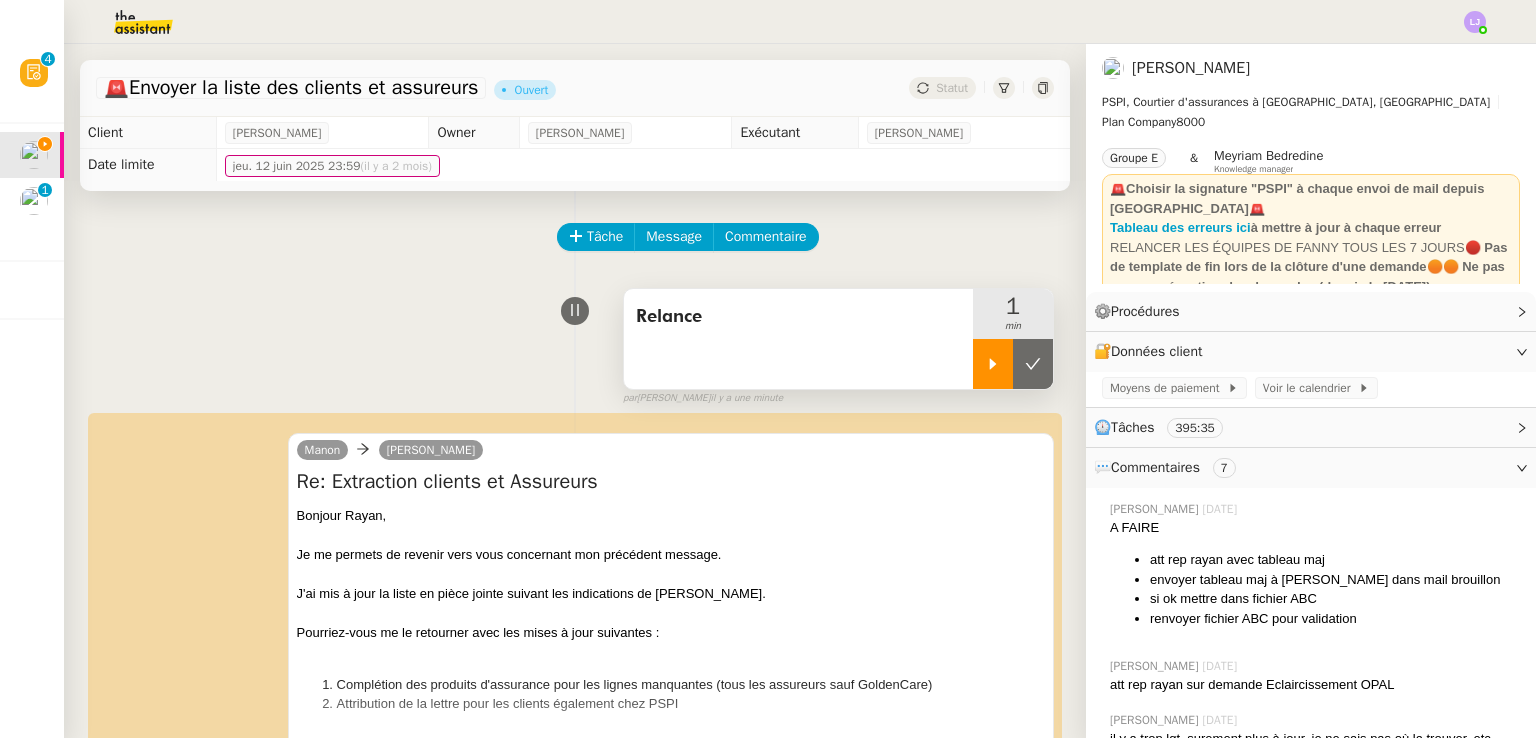 click 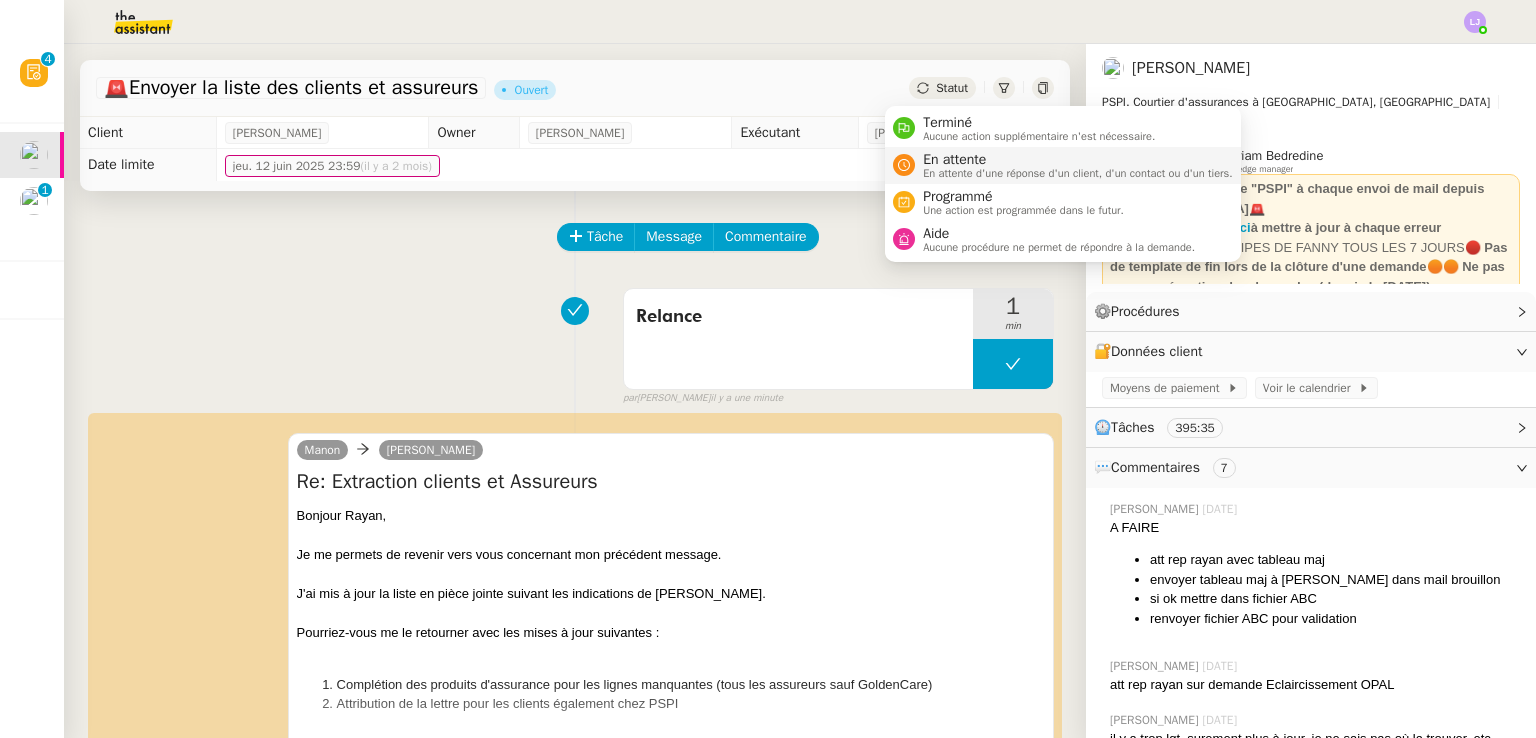 click on "En attente" at bounding box center [1078, 160] 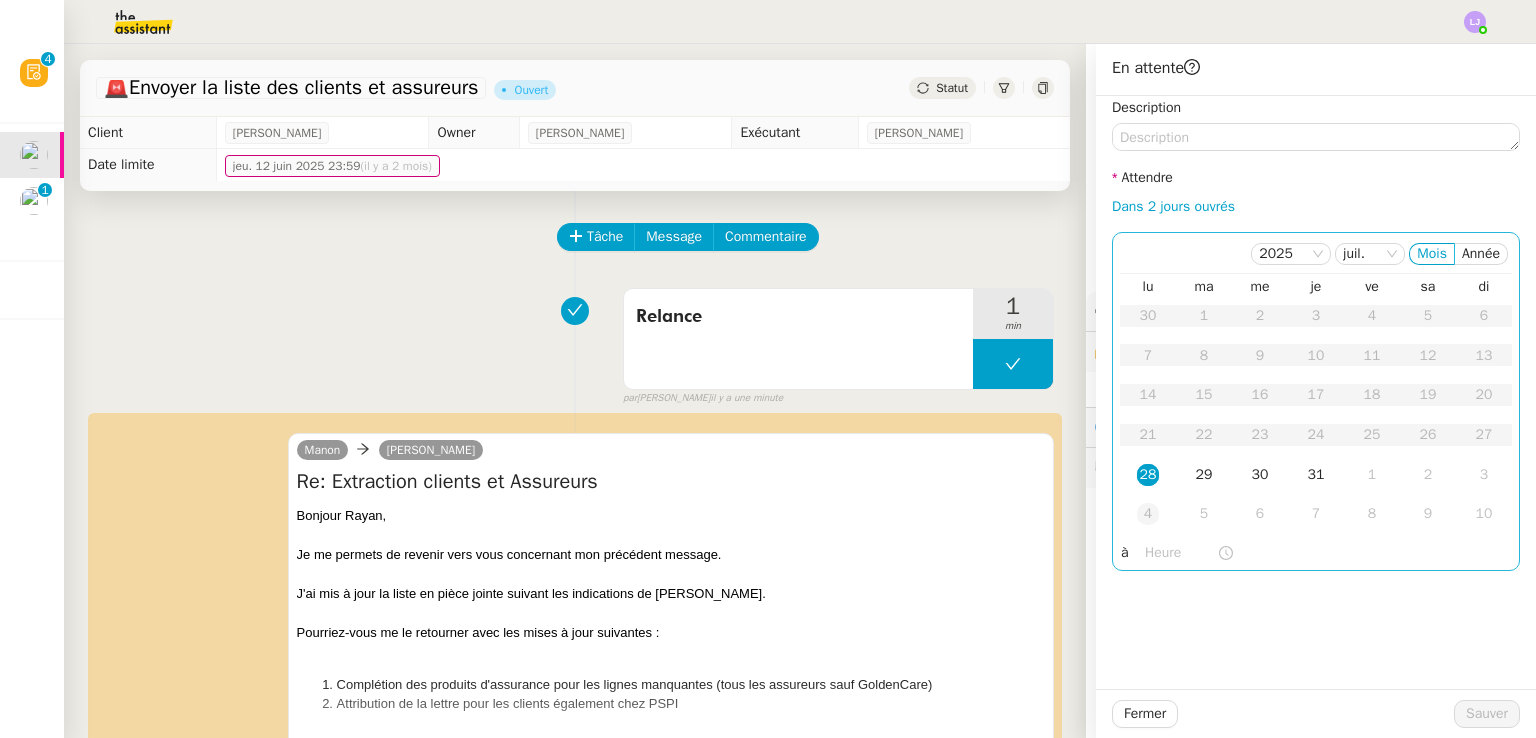 click on "4" 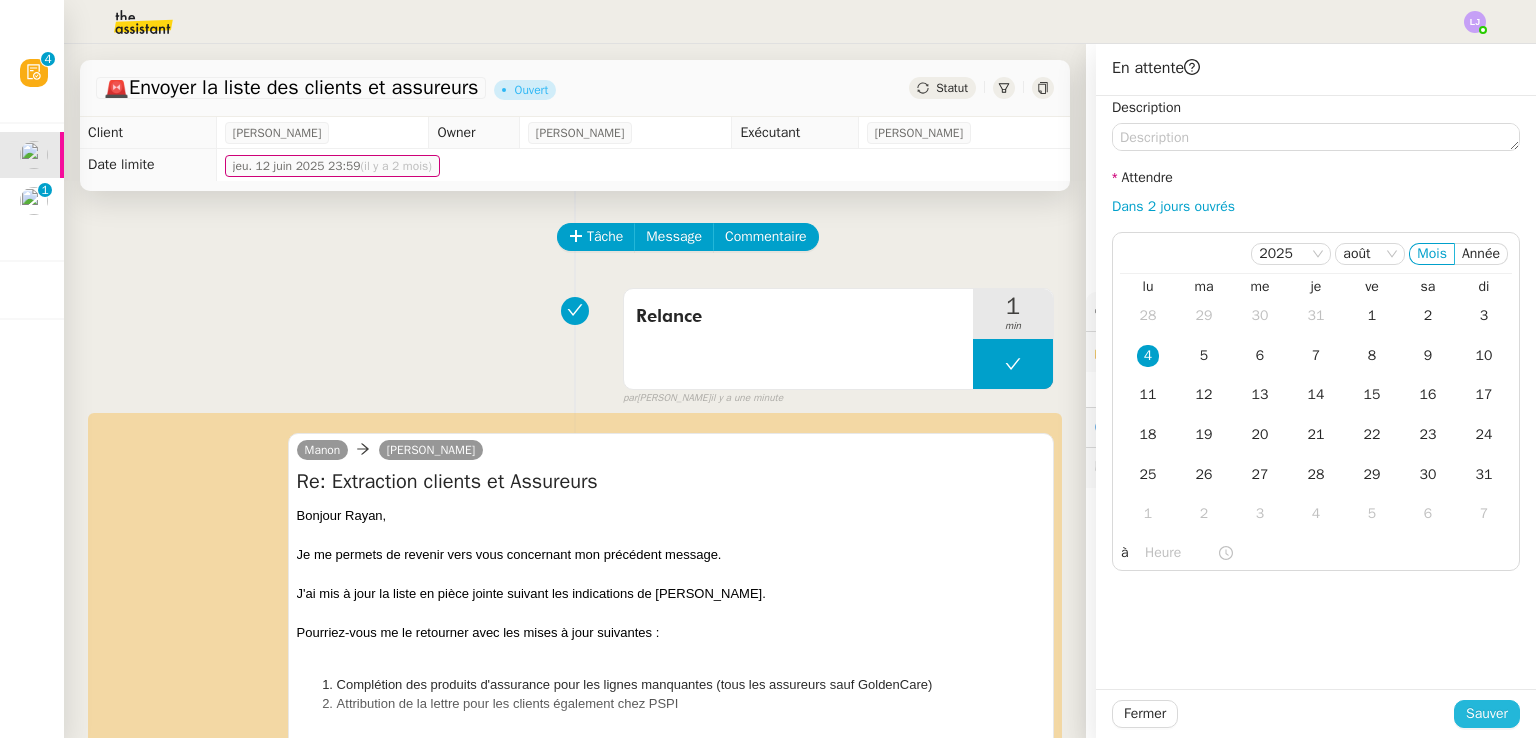 click on "Sauver" 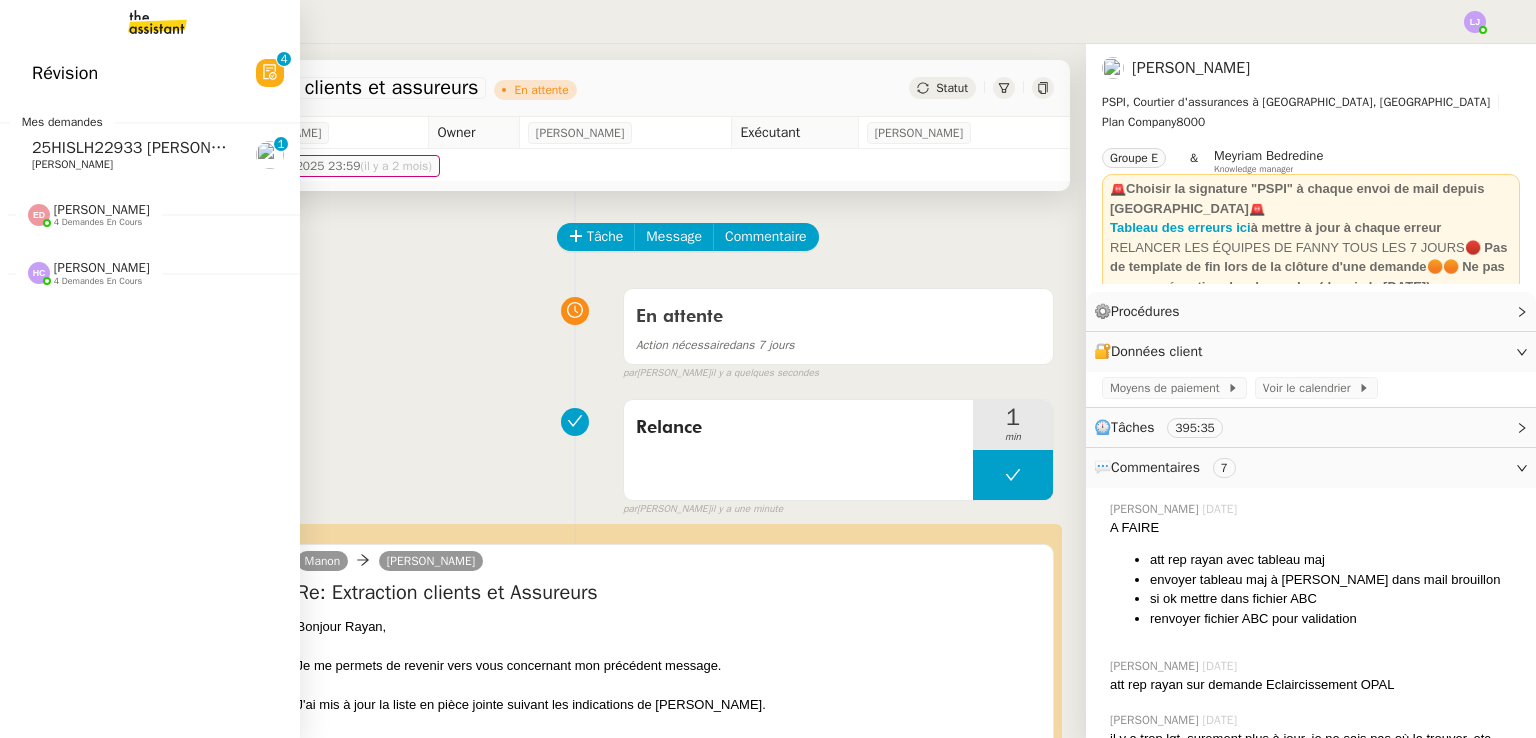 click on "25HISLH22933 [PERSON_NAME] & 25HISLJ23032 [PERSON_NAME]" 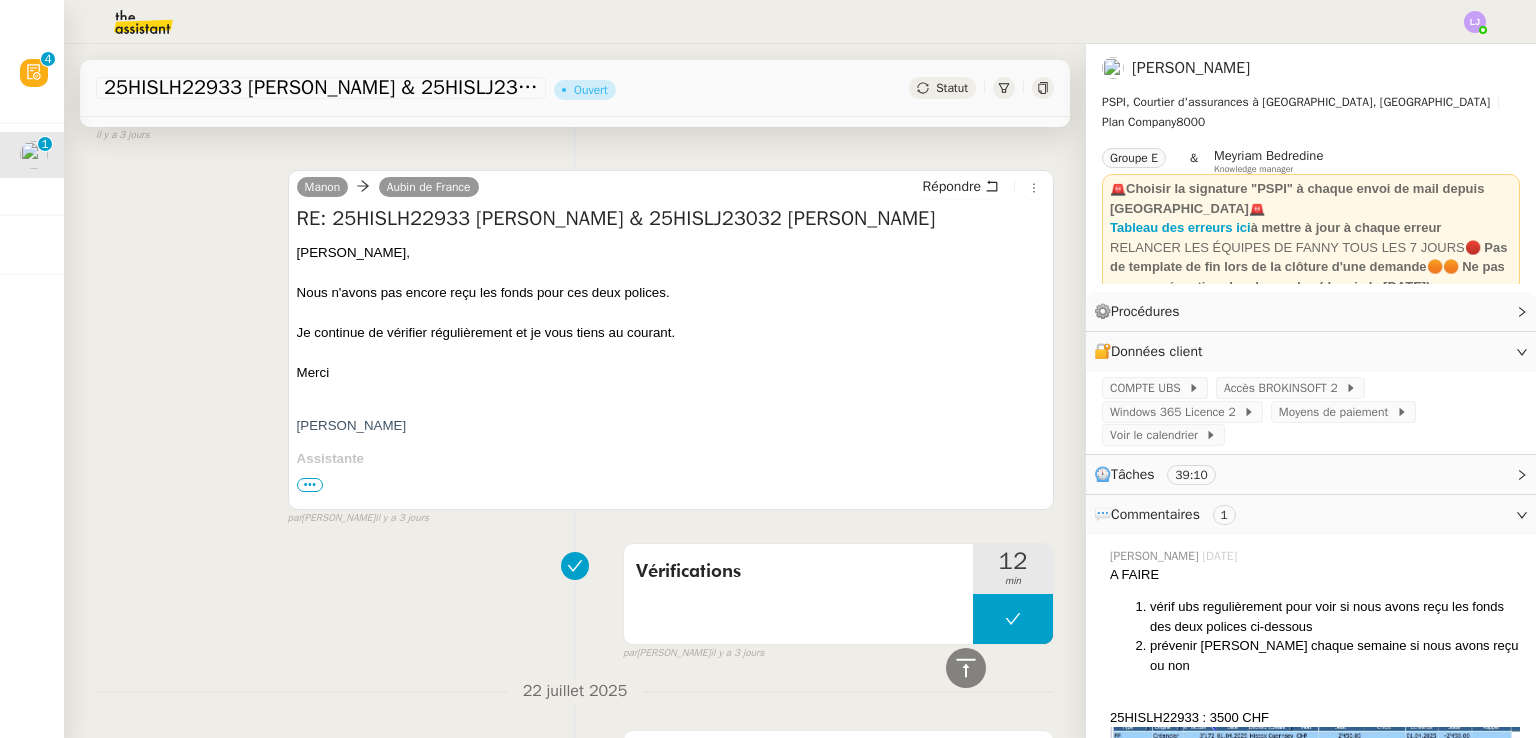 scroll, scrollTop: 871, scrollLeft: 0, axis: vertical 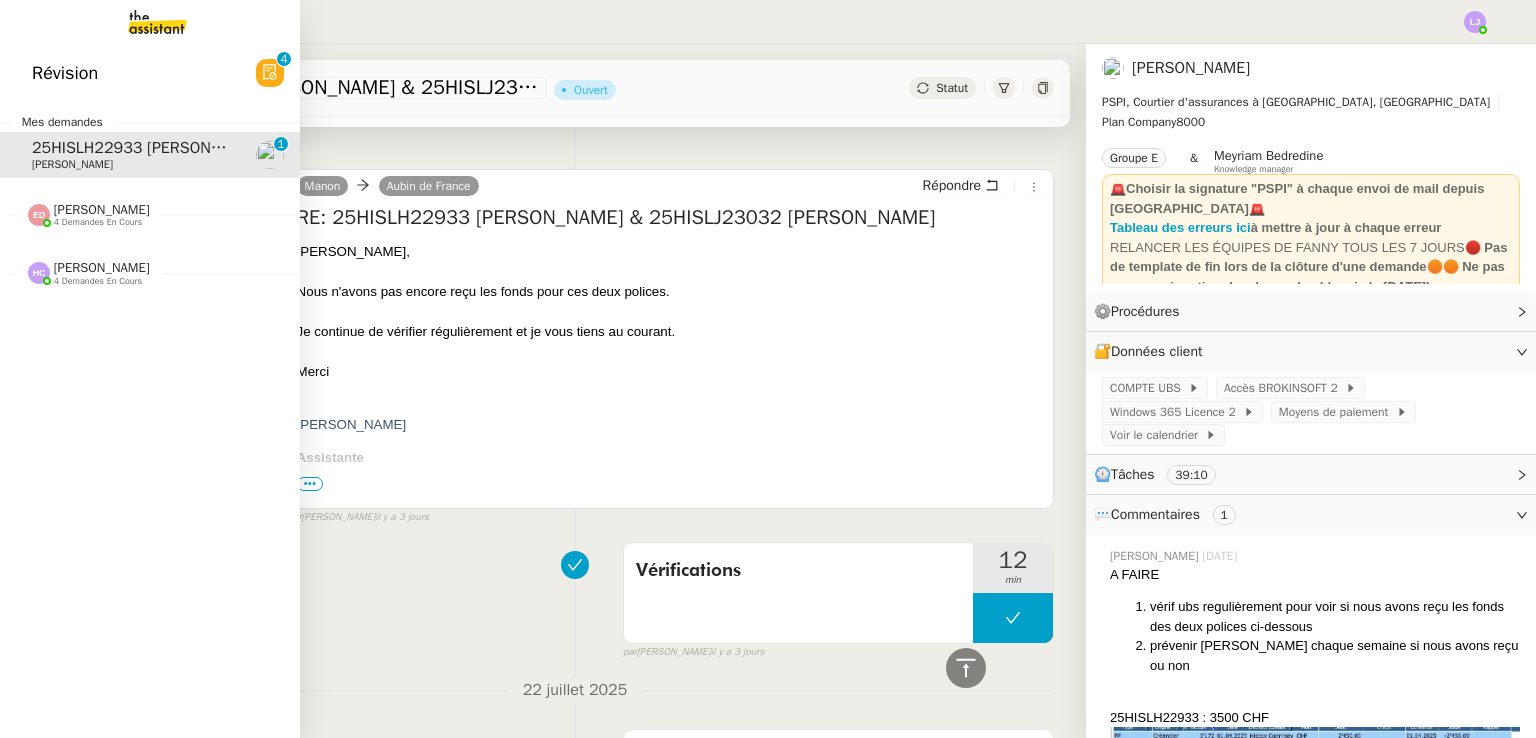 click on "[PERSON_NAME]" 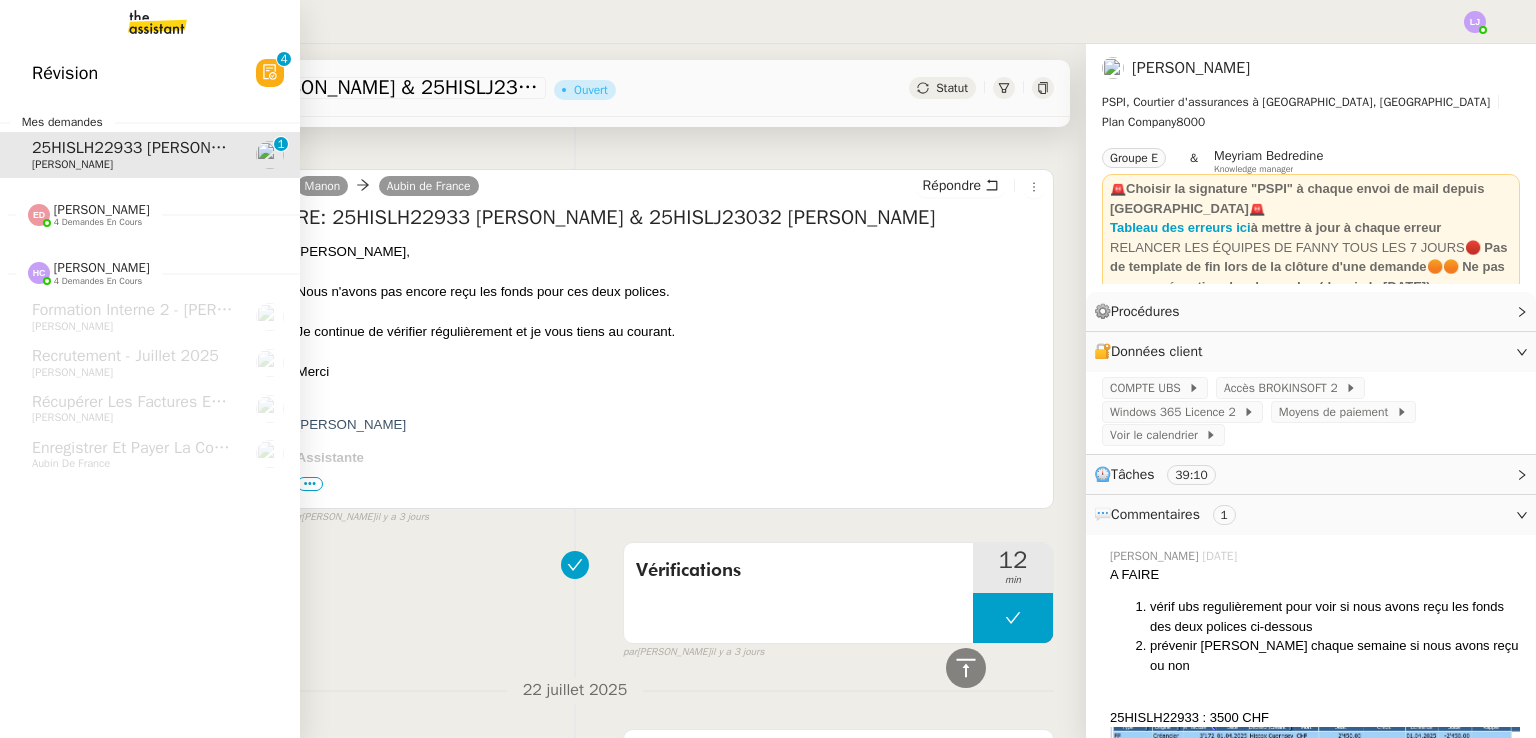 click on "[PERSON_NAME]    4 demandes en cours" 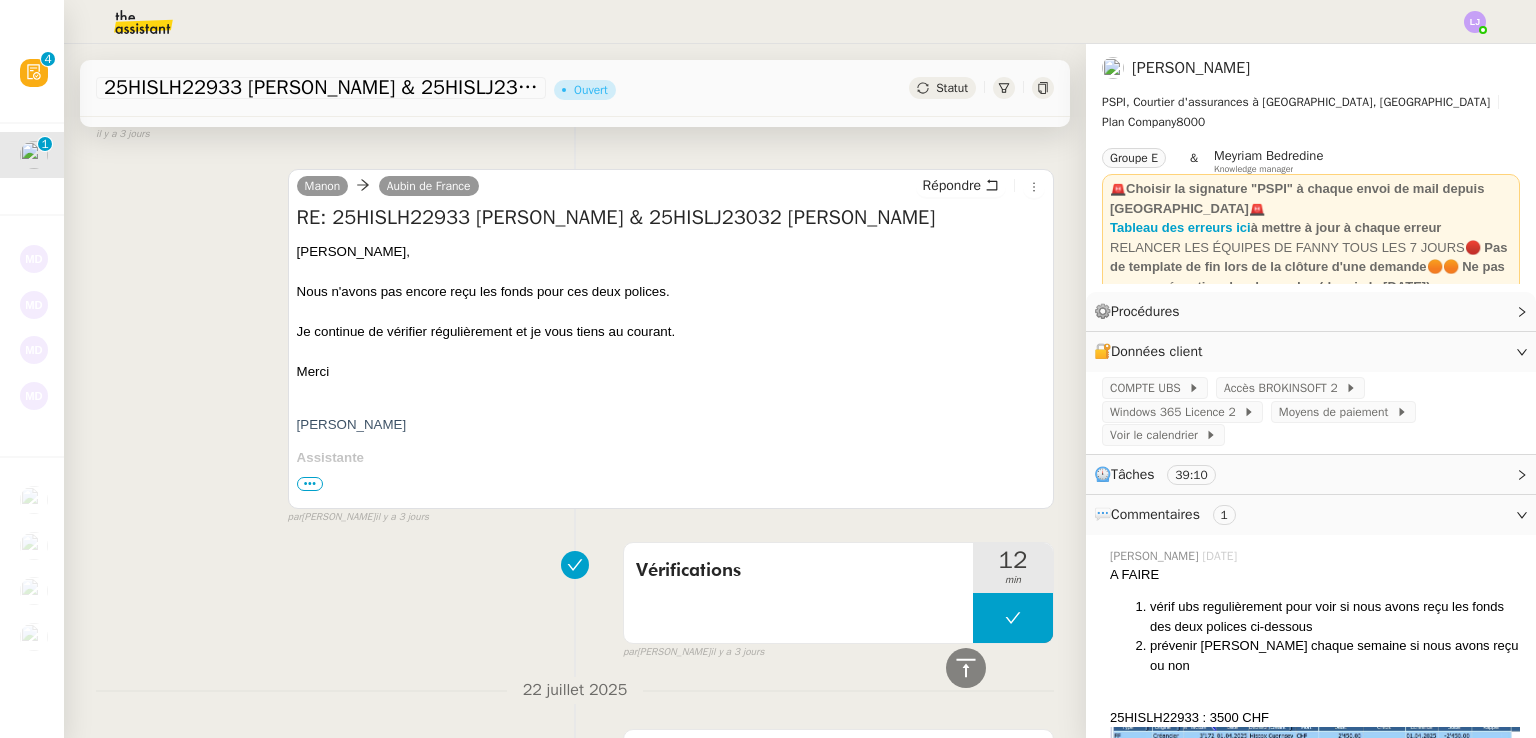 click 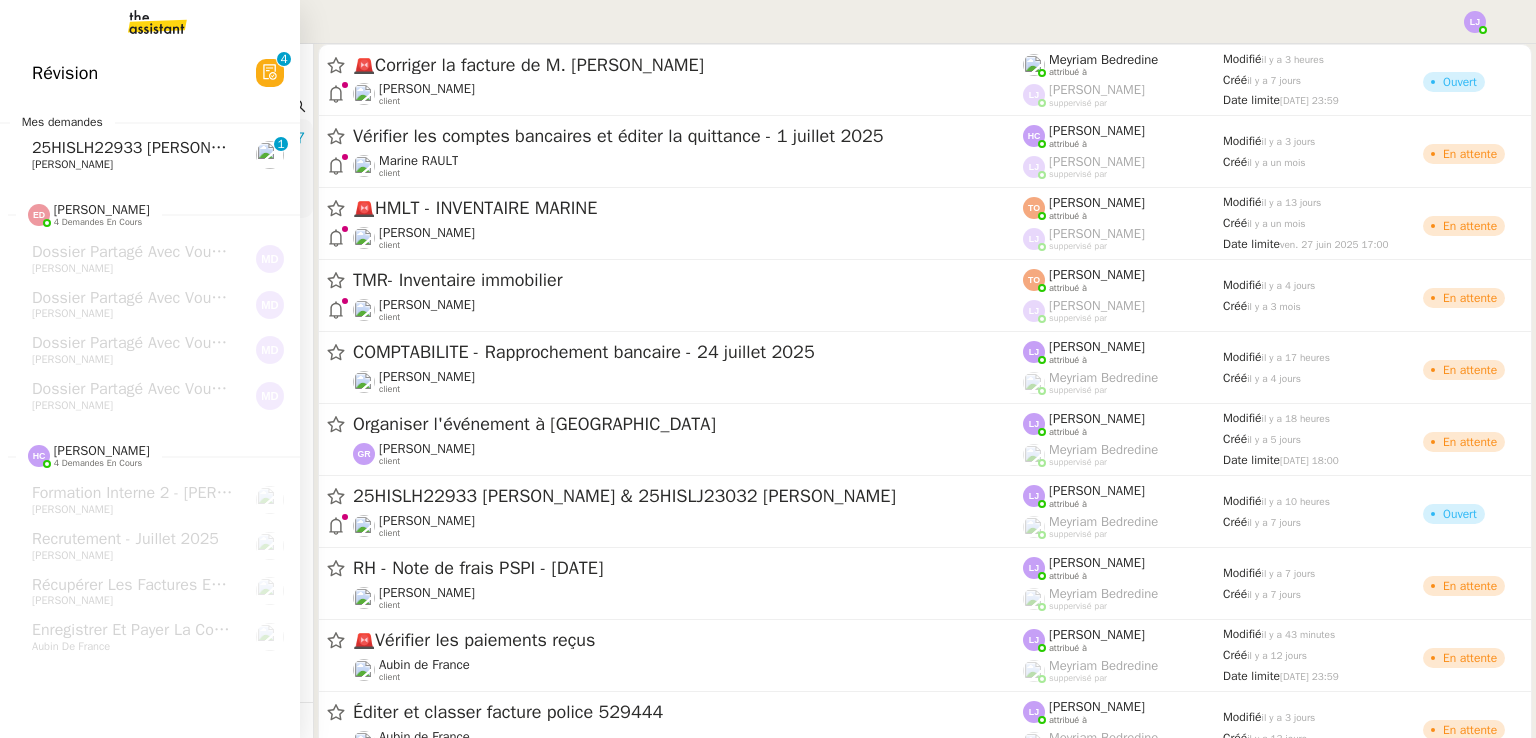 click on "[PERSON_NAME]" 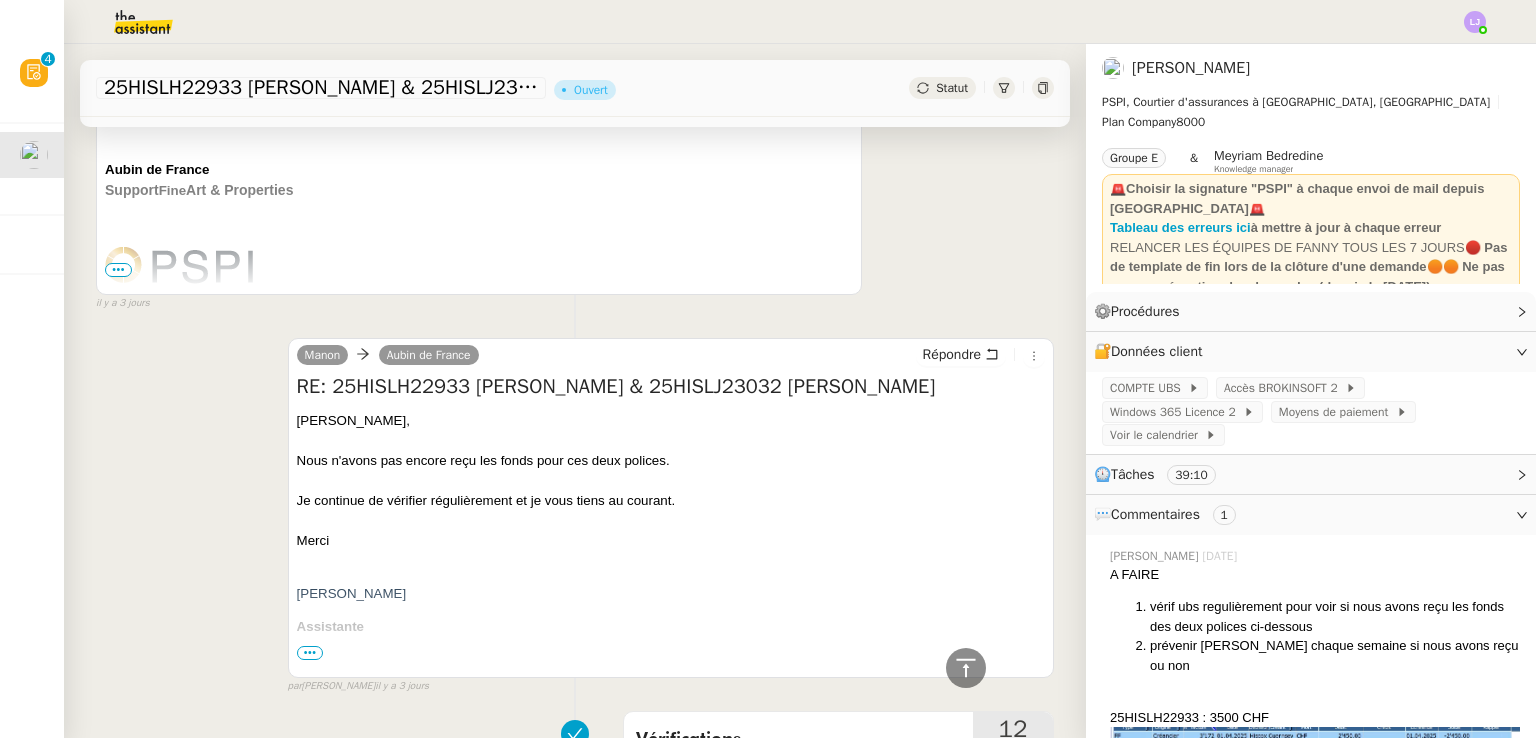 scroll, scrollTop: 0, scrollLeft: 0, axis: both 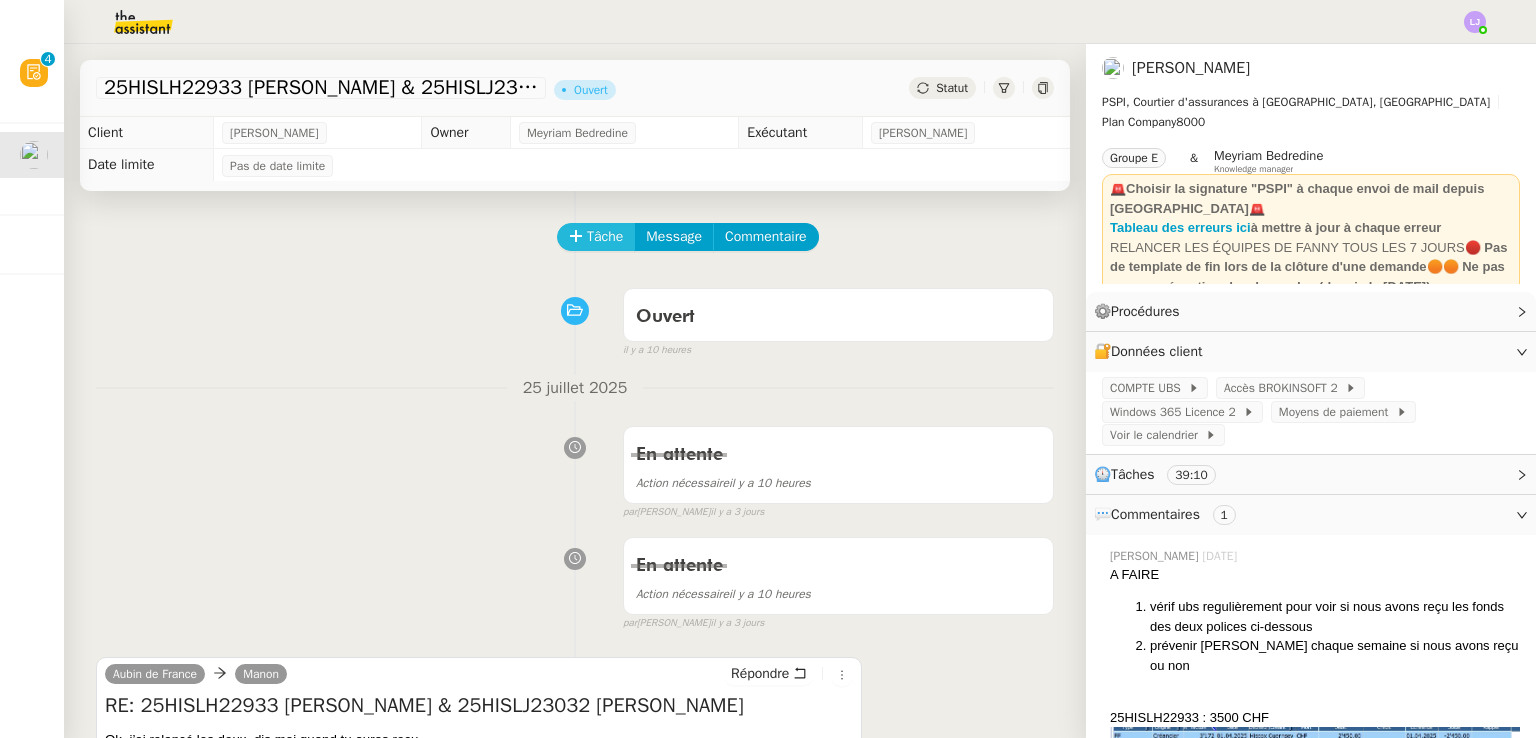 click on "Tâche" 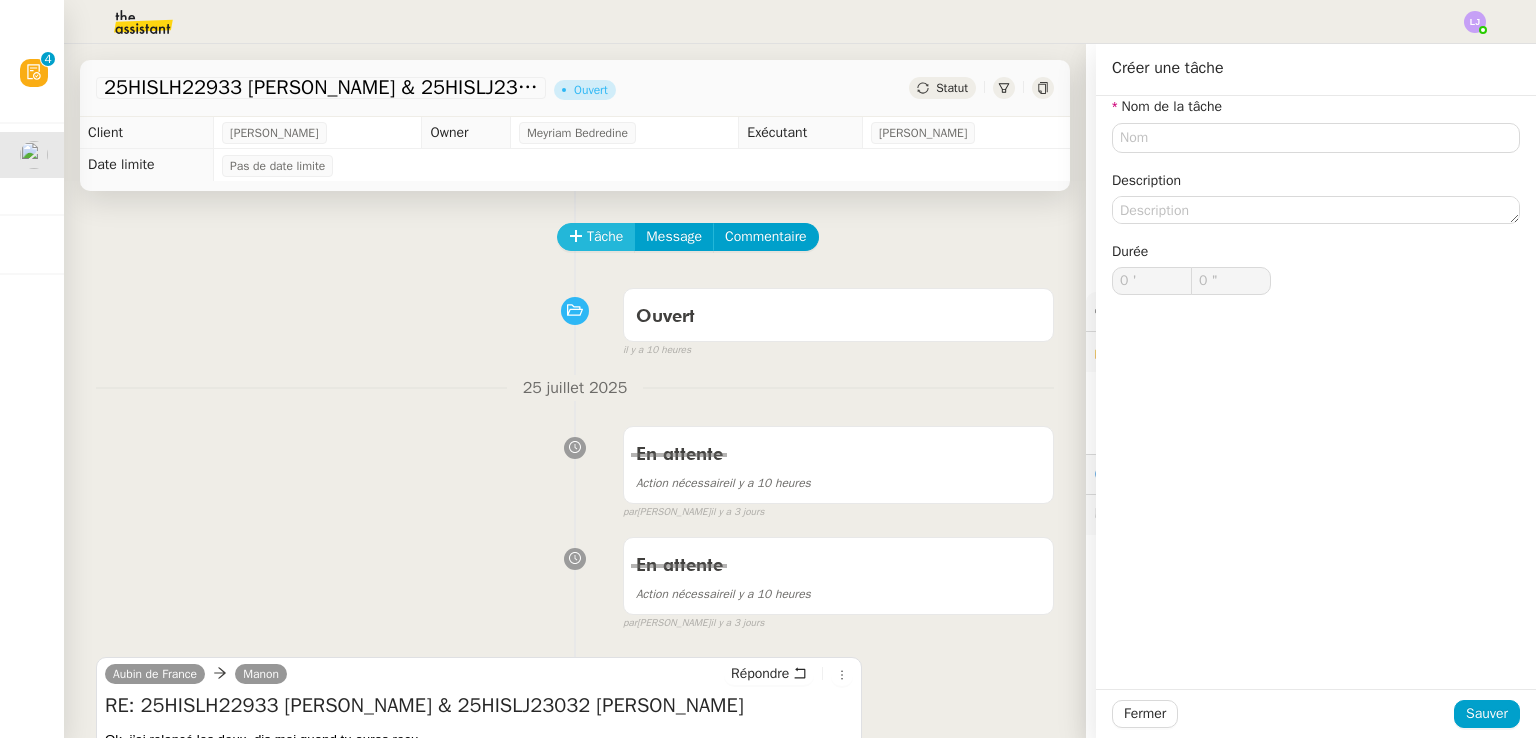 type 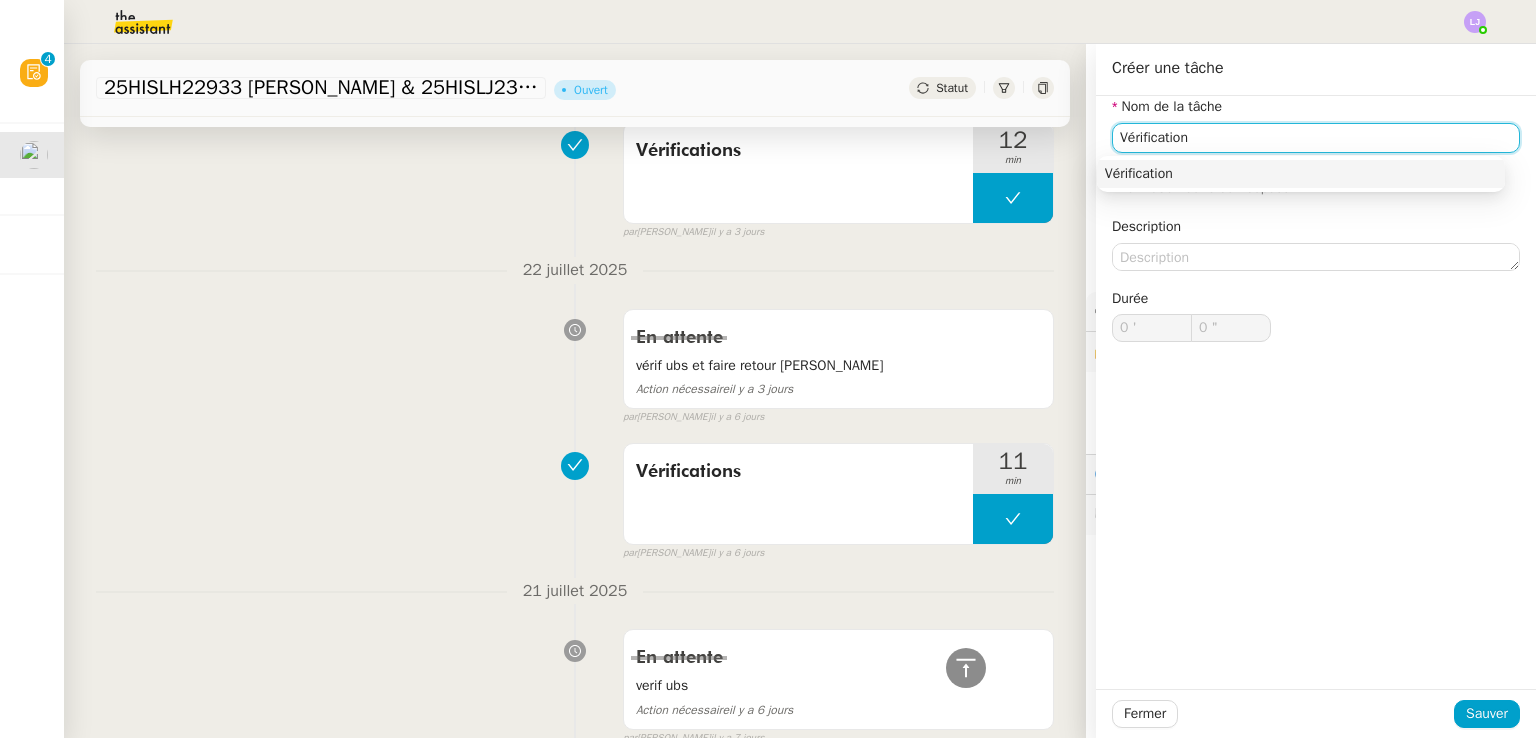 scroll, scrollTop: 1282, scrollLeft: 0, axis: vertical 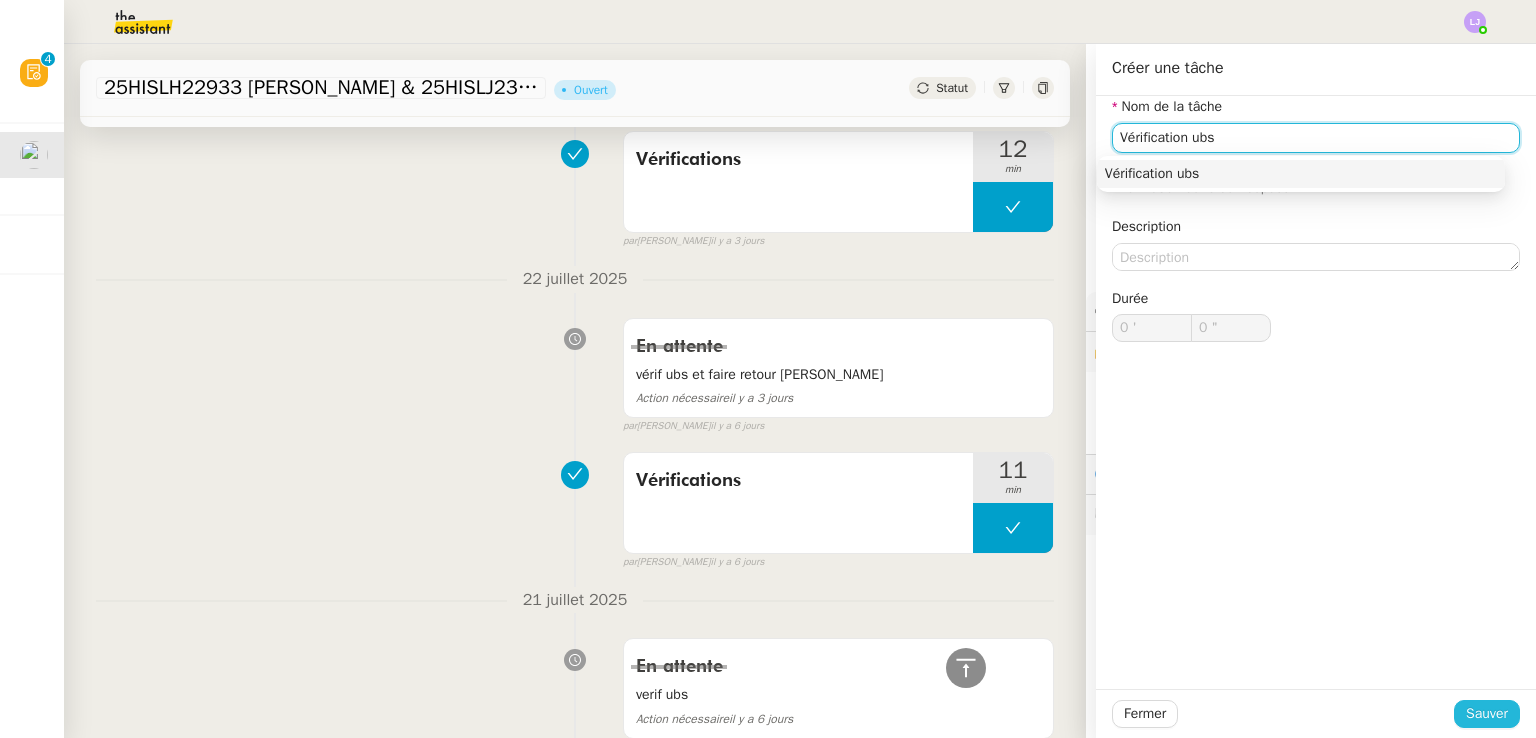 type on "Vérification ubs" 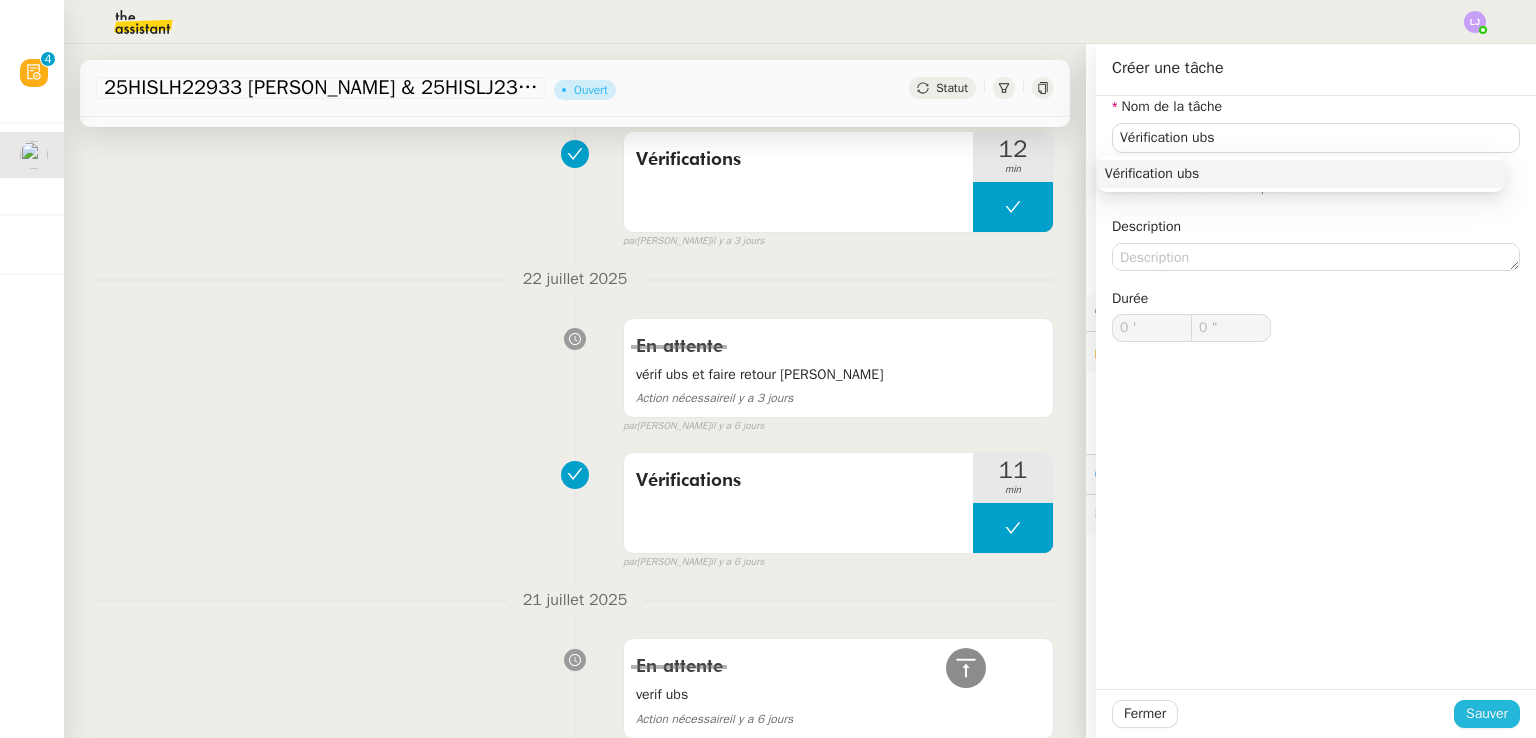 click on "Sauver" 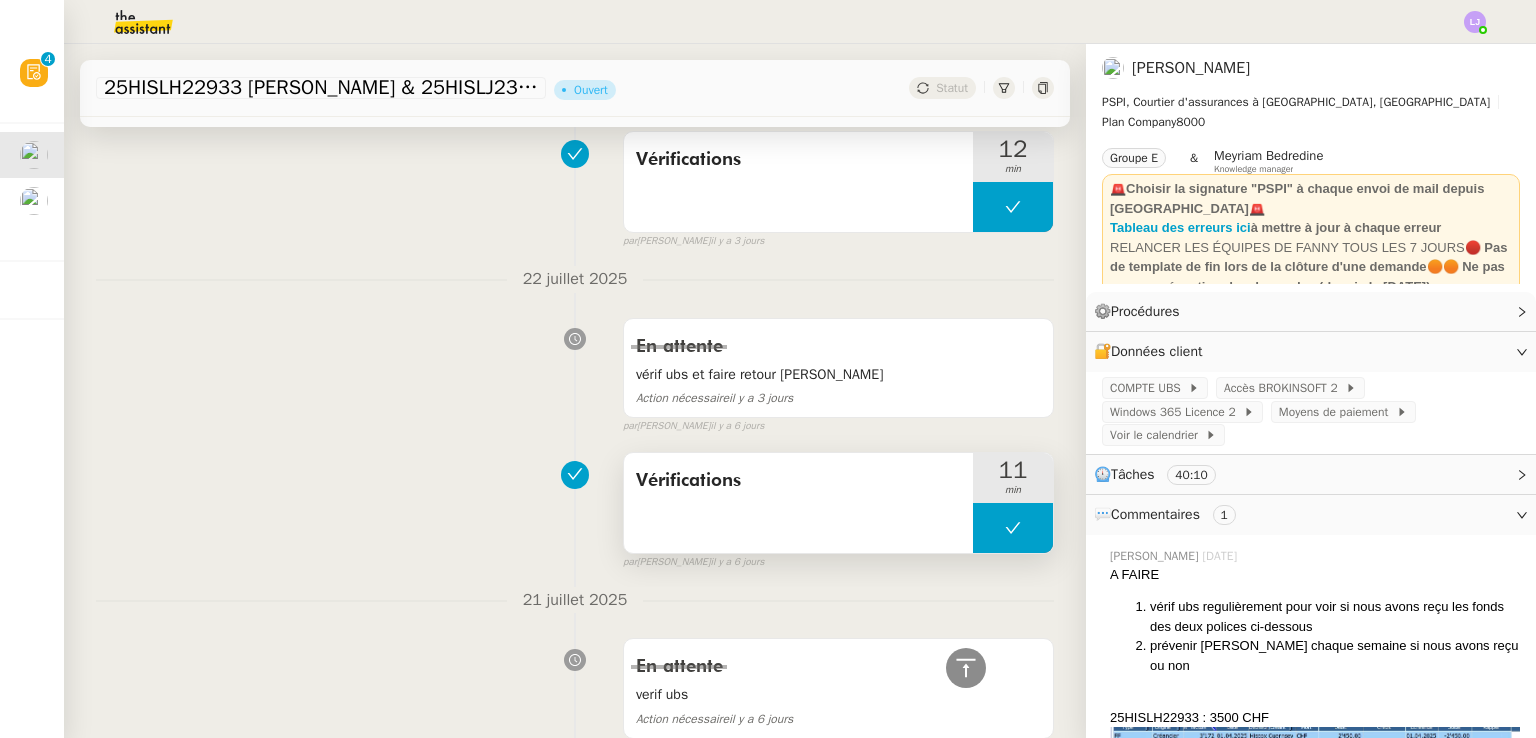 scroll, scrollTop: 0, scrollLeft: 0, axis: both 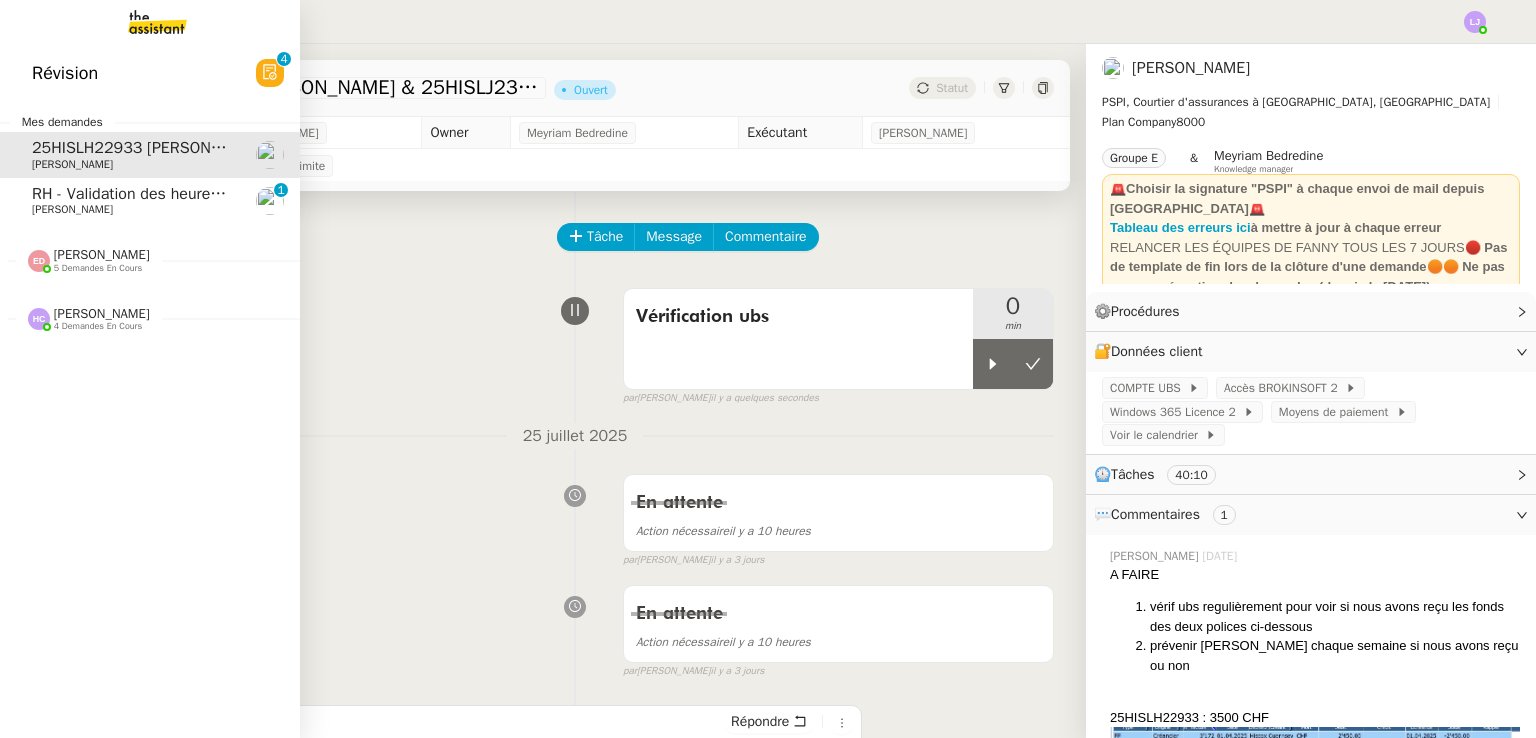click on "[PERSON_NAME]" 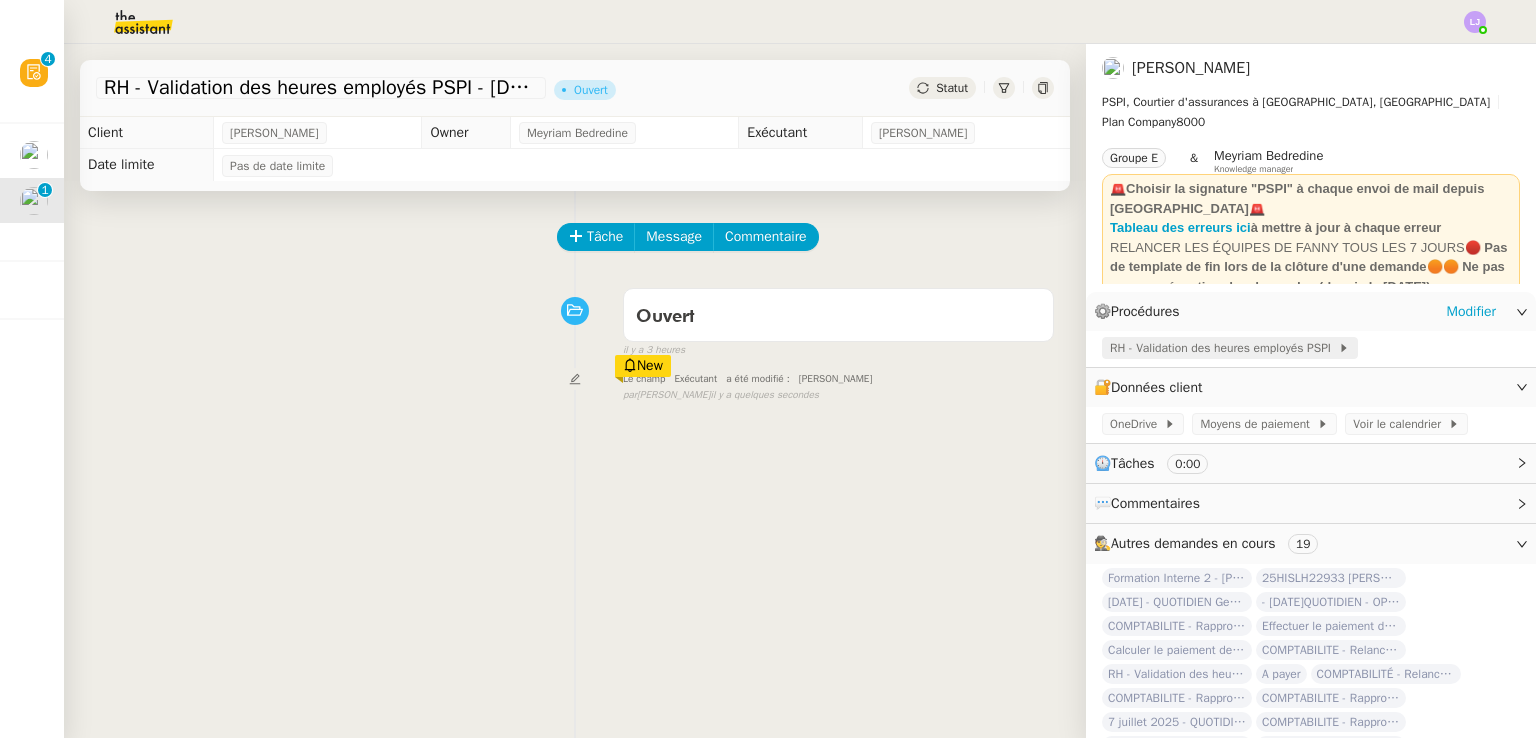 click on "RH - Validation des heures employés PSPI" 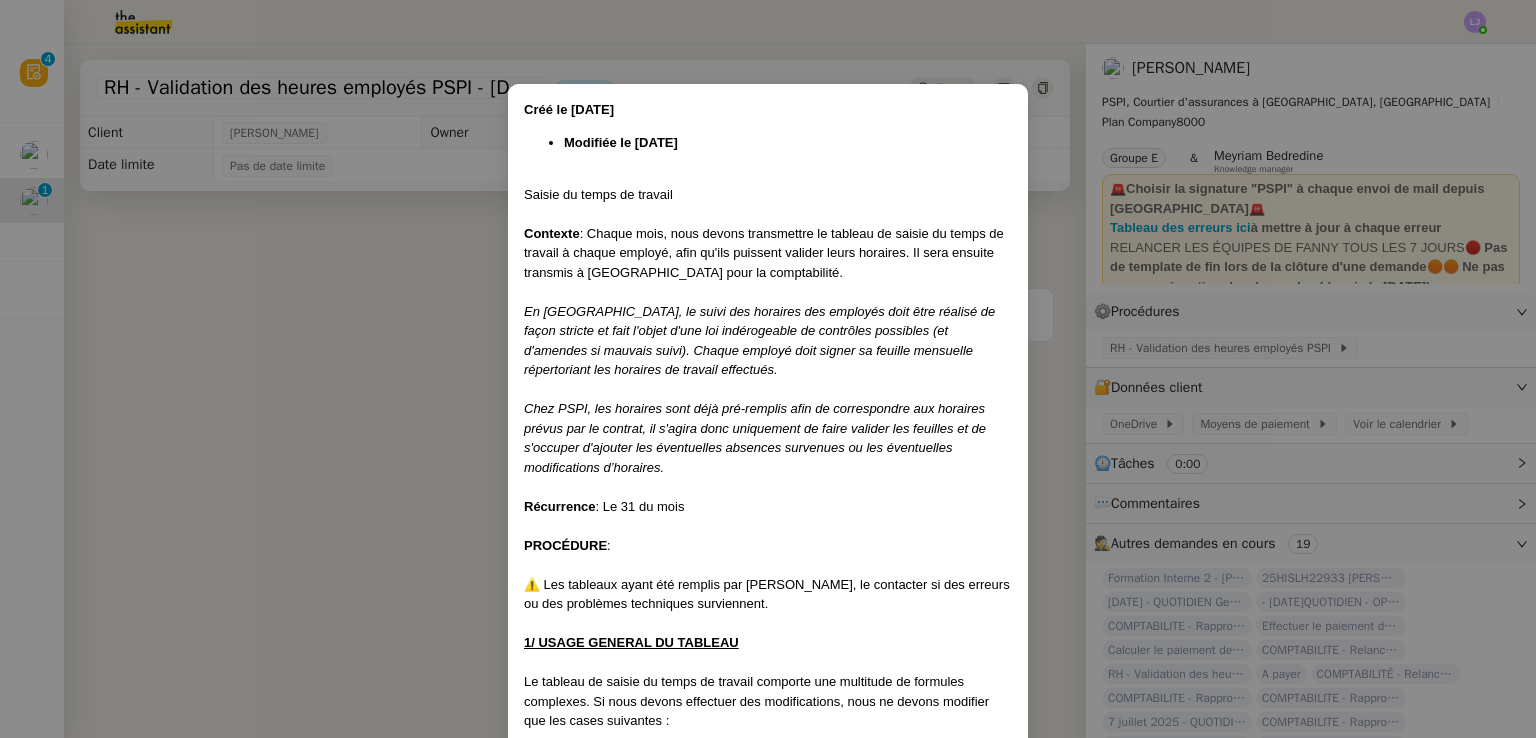 scroll, scrollTop: 0, scrollLeft: 0, axis: both 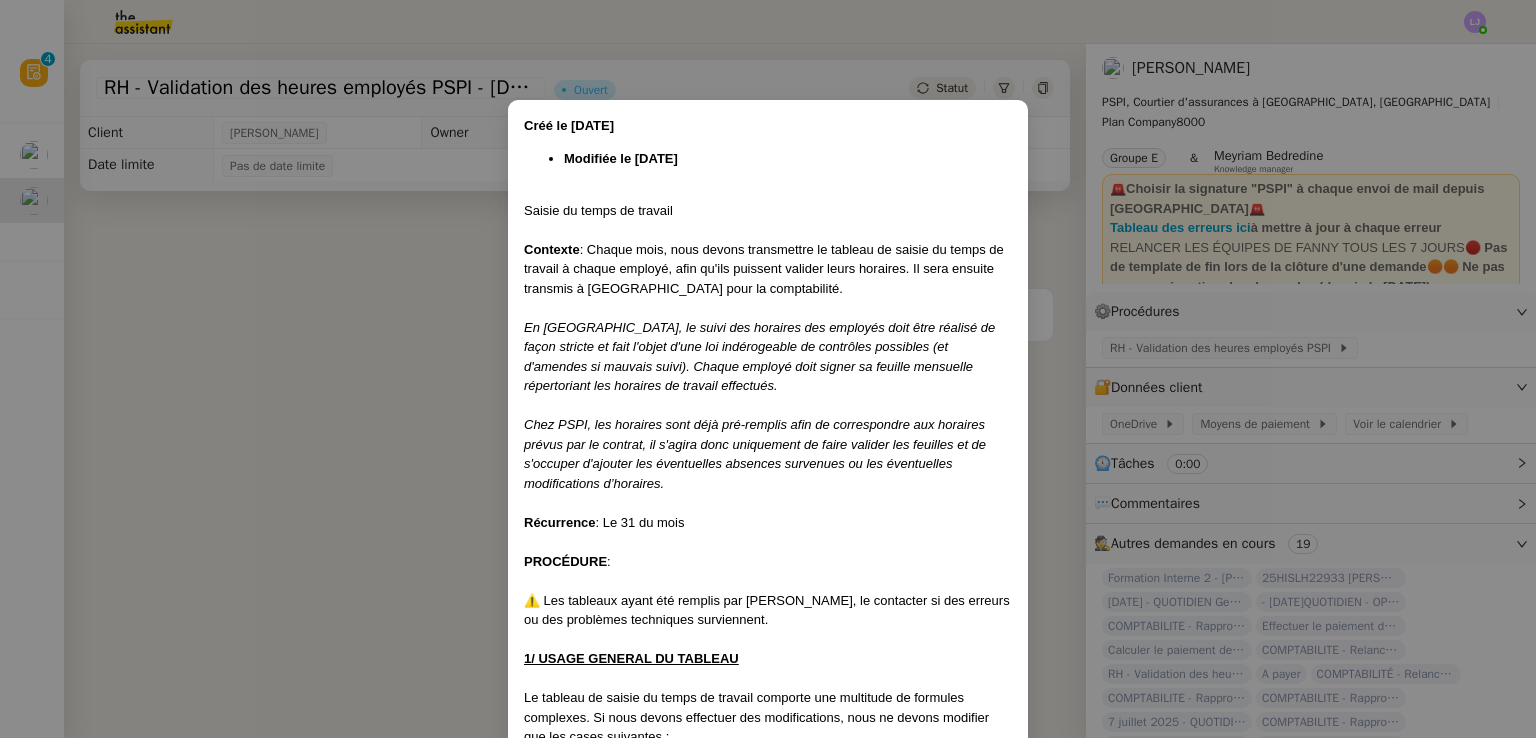 click on "Créé le [DATE] Modifiée le [DATE] ﻿ Saisie du temps de travail Contexte  : Chaque mois, nous devons transmettre le tableau de saisie du temps de travail à chaque employé, afin qu'ils puissent valider leurs horaires. Il sera ensuite transmis à [GEOGRAPHIC_DATA] pour la comptabilité. En [GEOGRAPHIC_DATA], le suivi des horaires des employés doit être réalisé de façon stricte et fait l'objet d'une loi indérogeable de contrôles possibles (et d'amendes si mauvais suivi). Chaque employé doit signer sa feuille mensuelle répertoriant les horaires de travail effectués. Chez PSPI, les horaires sont déjà pré-remplis afin de correspondre aux horaires prévus par le contrat, il s'agira donc uniquement de faire valider les feuilles et de s'occuper d'ajouter les éventuelles absences survenues ou les éventuelles modifications d’horaires. Récurrence  : Le 31 du mois PROCÉDURE  : ⚠️ Les tableaux ayant été remplis par [PERSON_NAME], le contacter si des erreurs ou des problèmes techniques surviennent.   Case    pour" at bounding box center (768, 369) 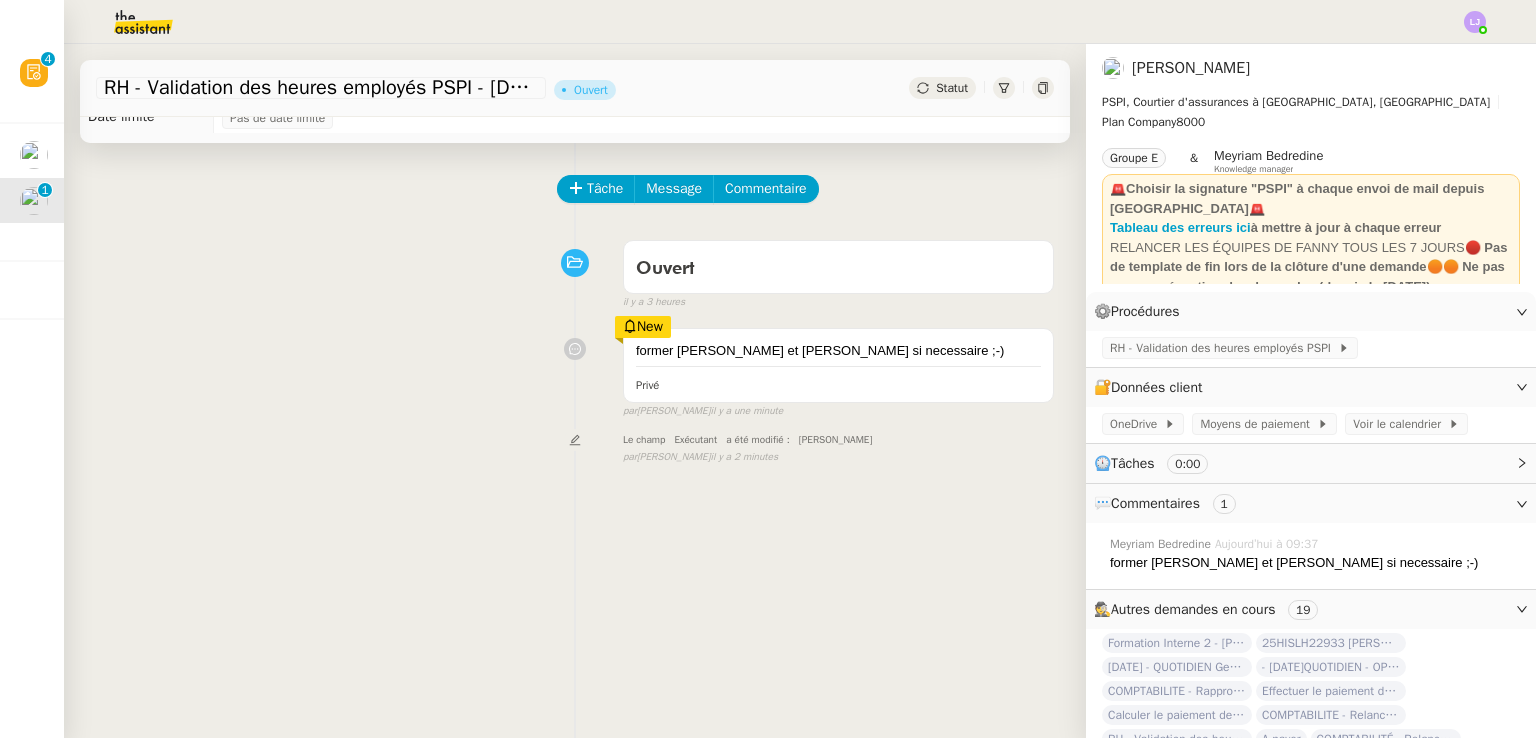 scroll, scrollTop: 0, scrollLeft: 0, axis: both 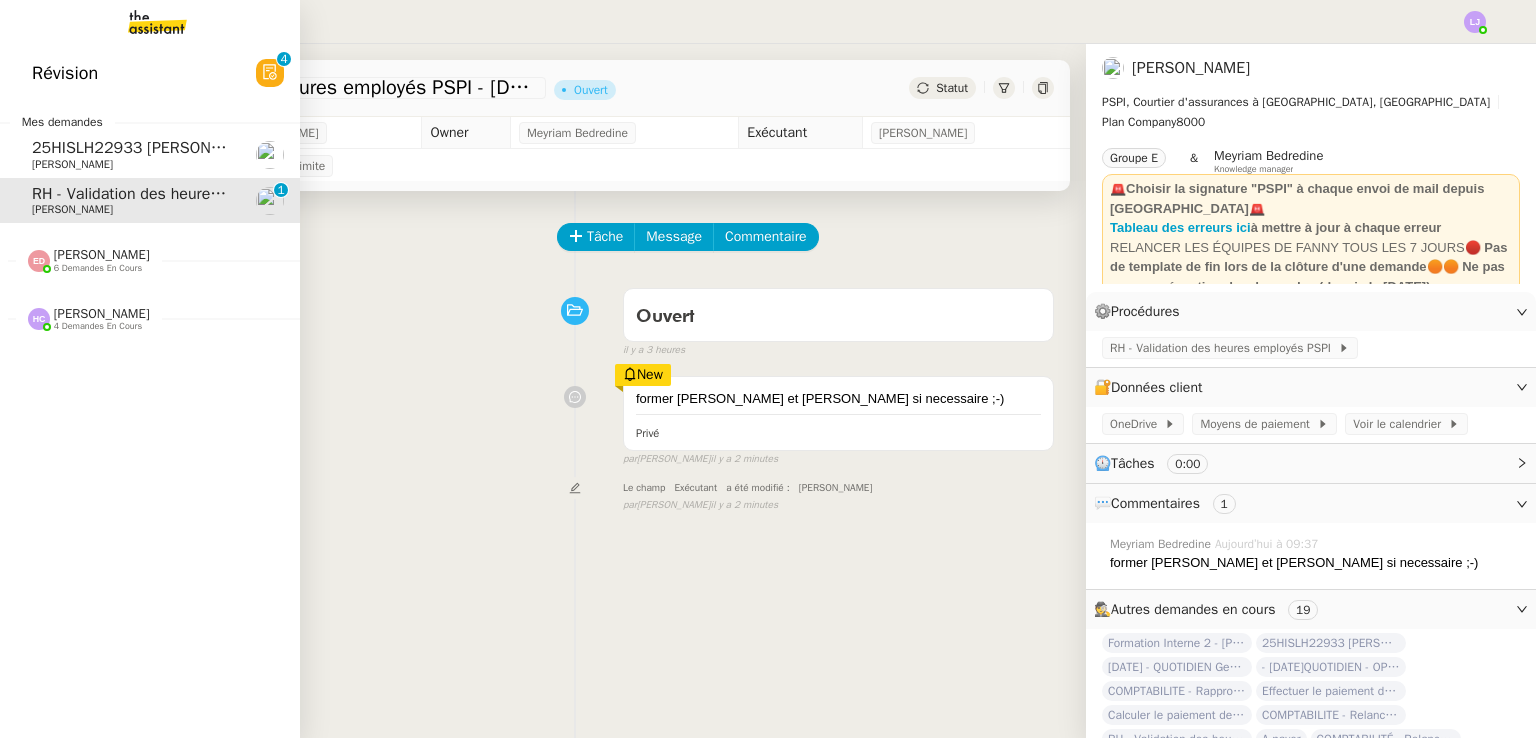 click on "6 demandes en cours" 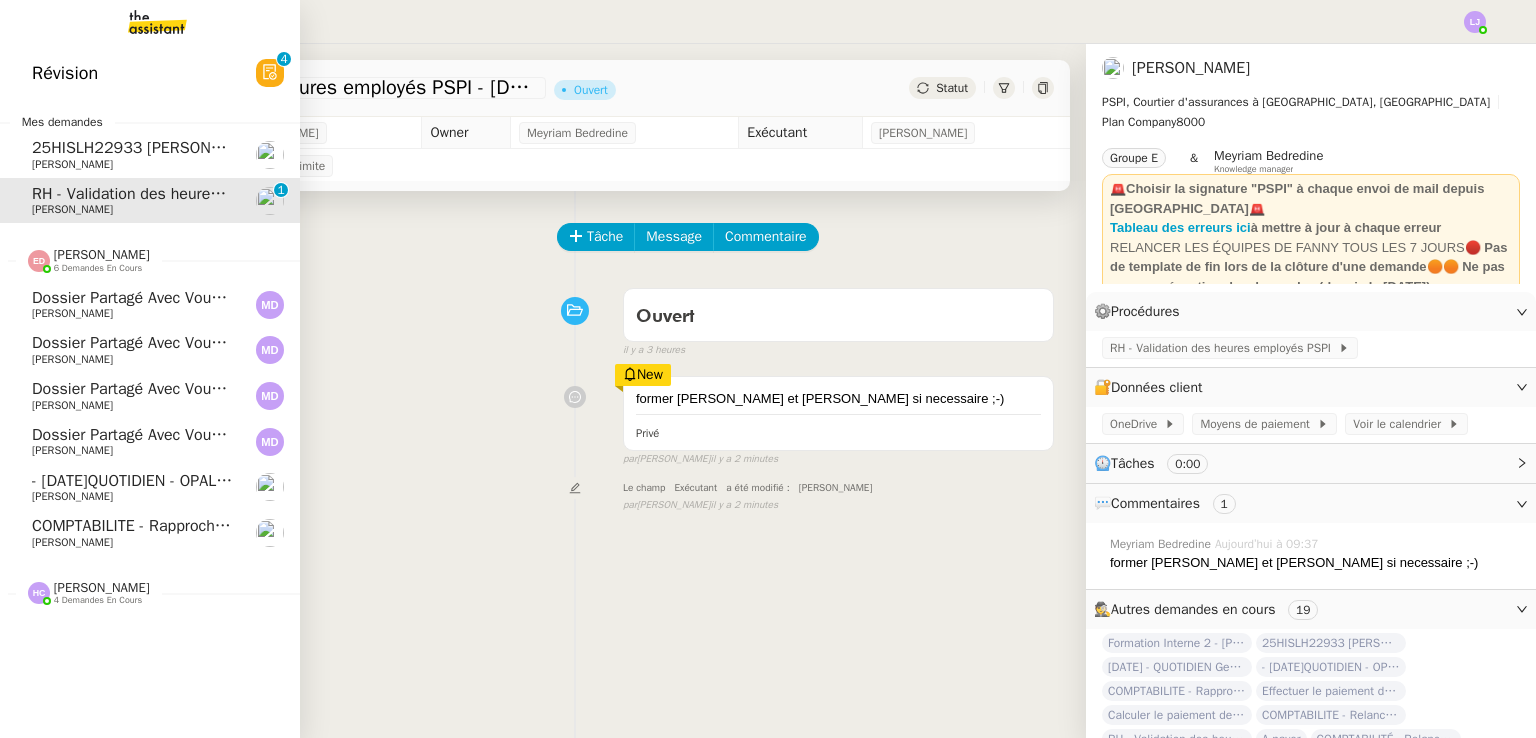 click on "COMPTABILITE - Rapprochement bancaire - [DATE]    [PERSON_NAME]" 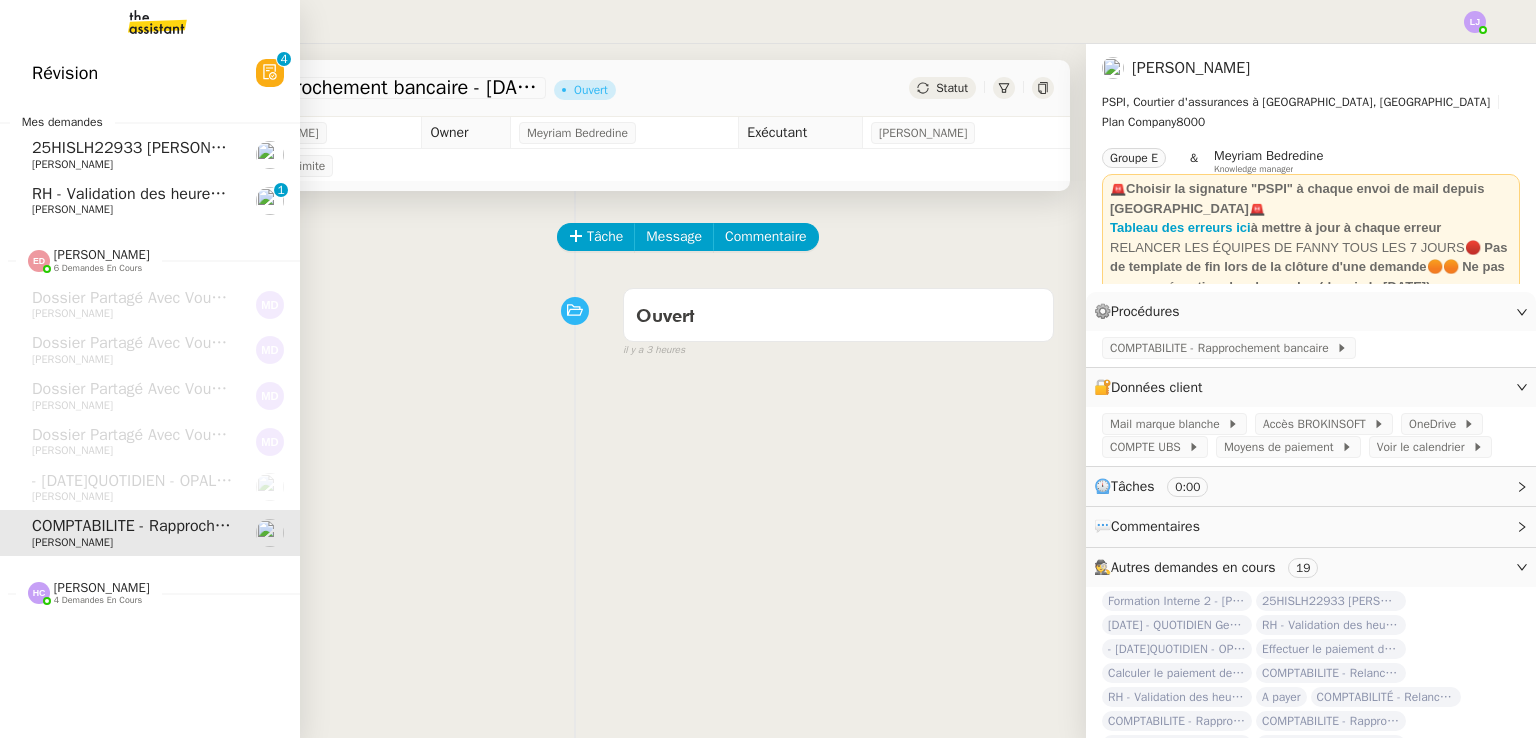 click on "25HISLH22933 [PERSON_NAME] & 25HISLJ23032 [PERSON_NAME]" 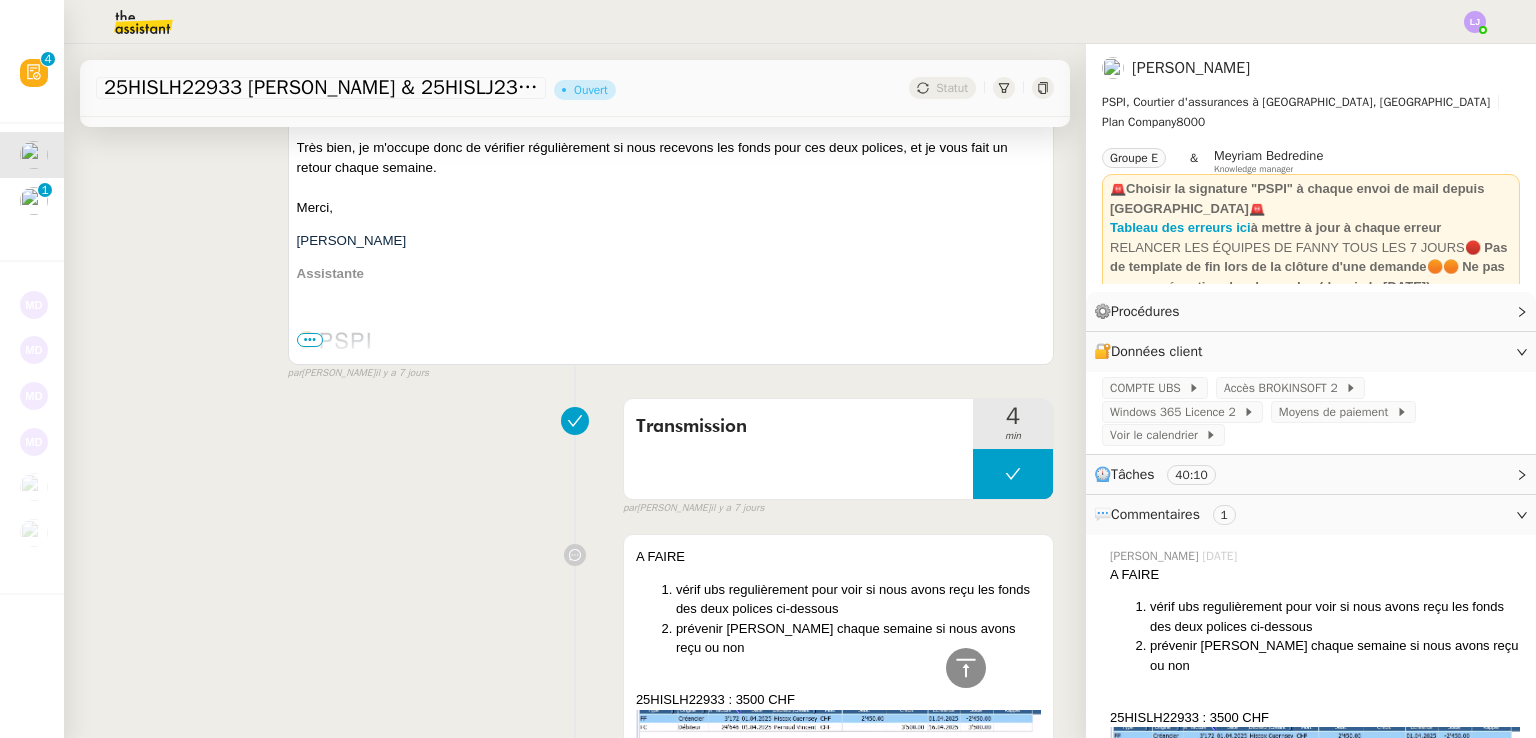 scroll, scrollTop: 2384, scrollLeft: 0, axis: vertical 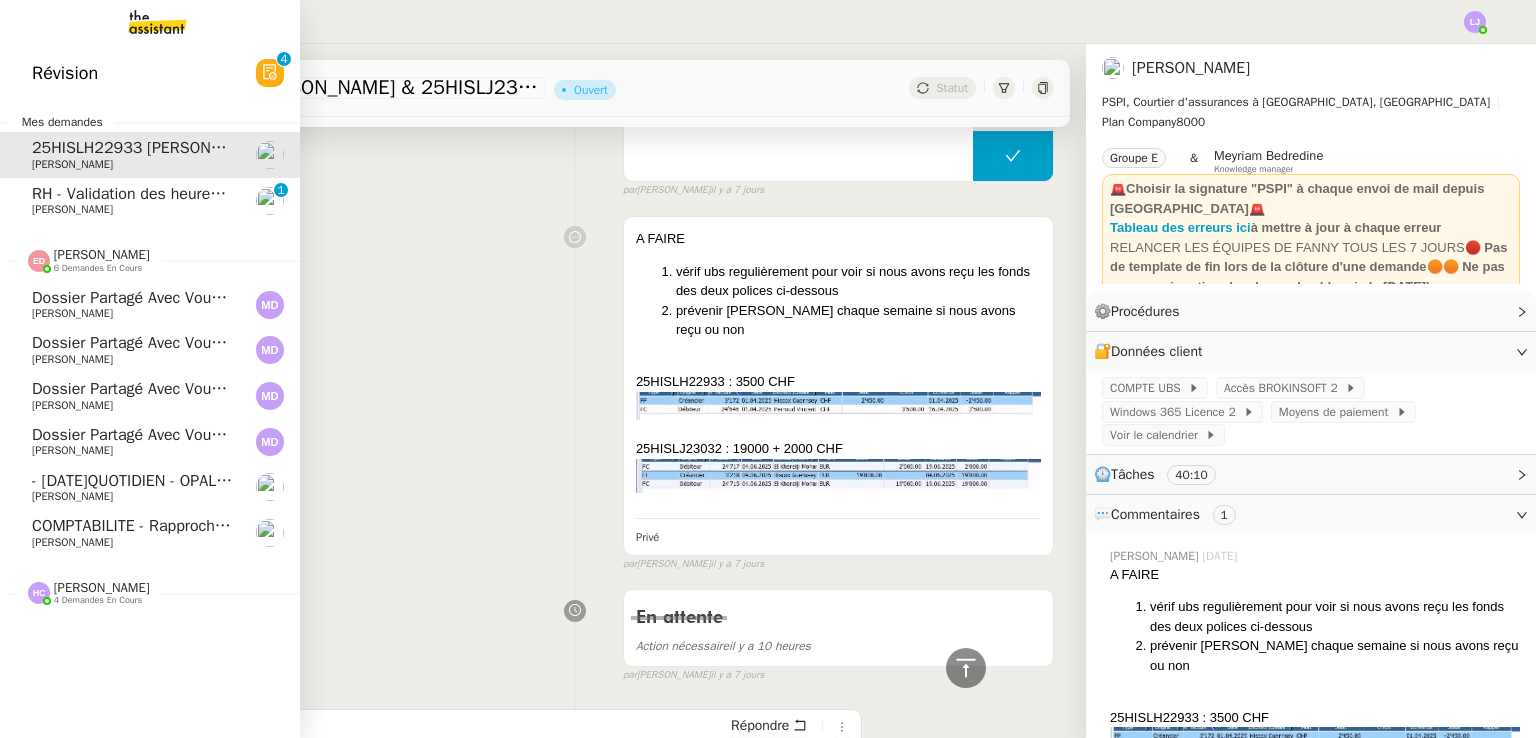 click on "COMPTABILITE - Rapprochement bancaire - [DATE]    [PERSON_NAME]" 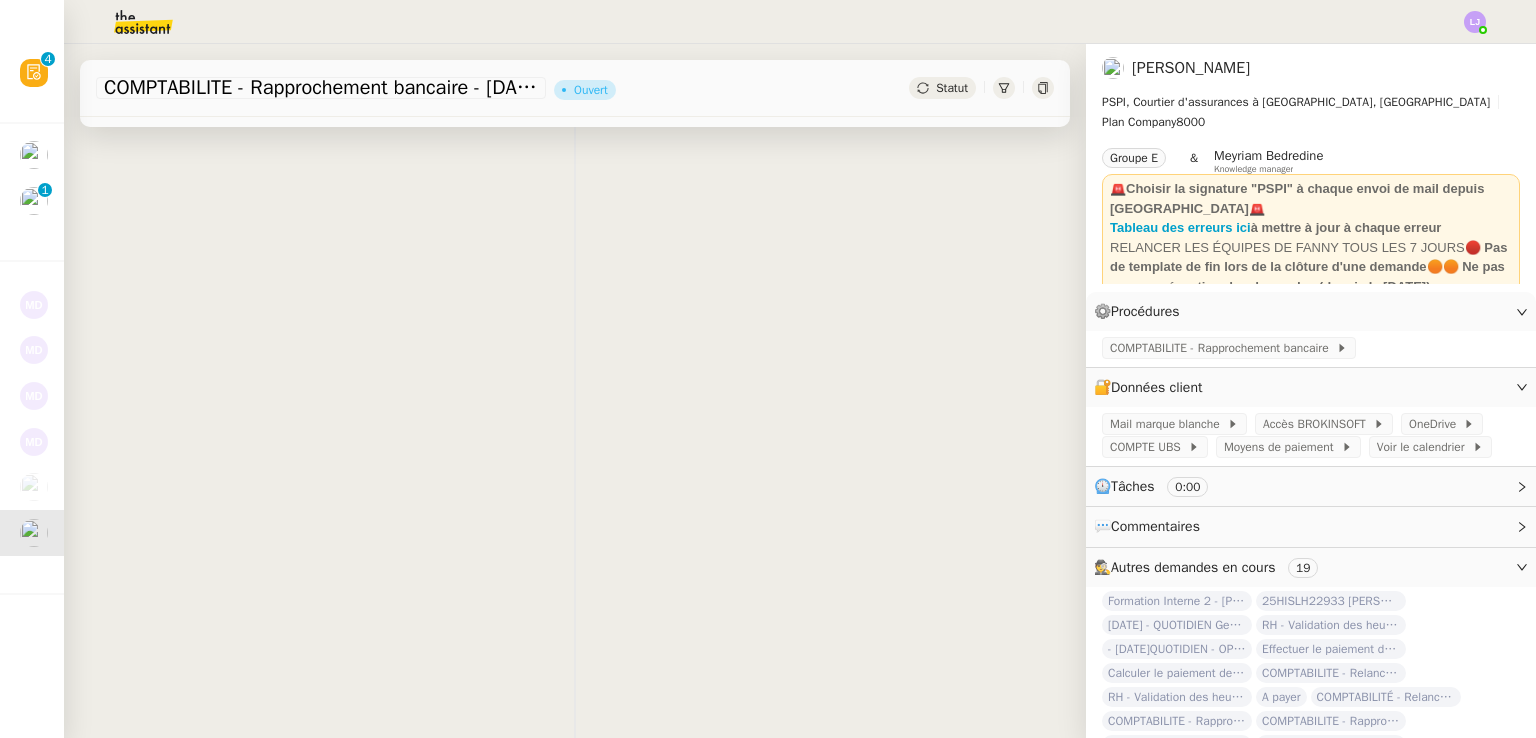scroll, scrollTop: 0, scrollLeft: 0, axis: both 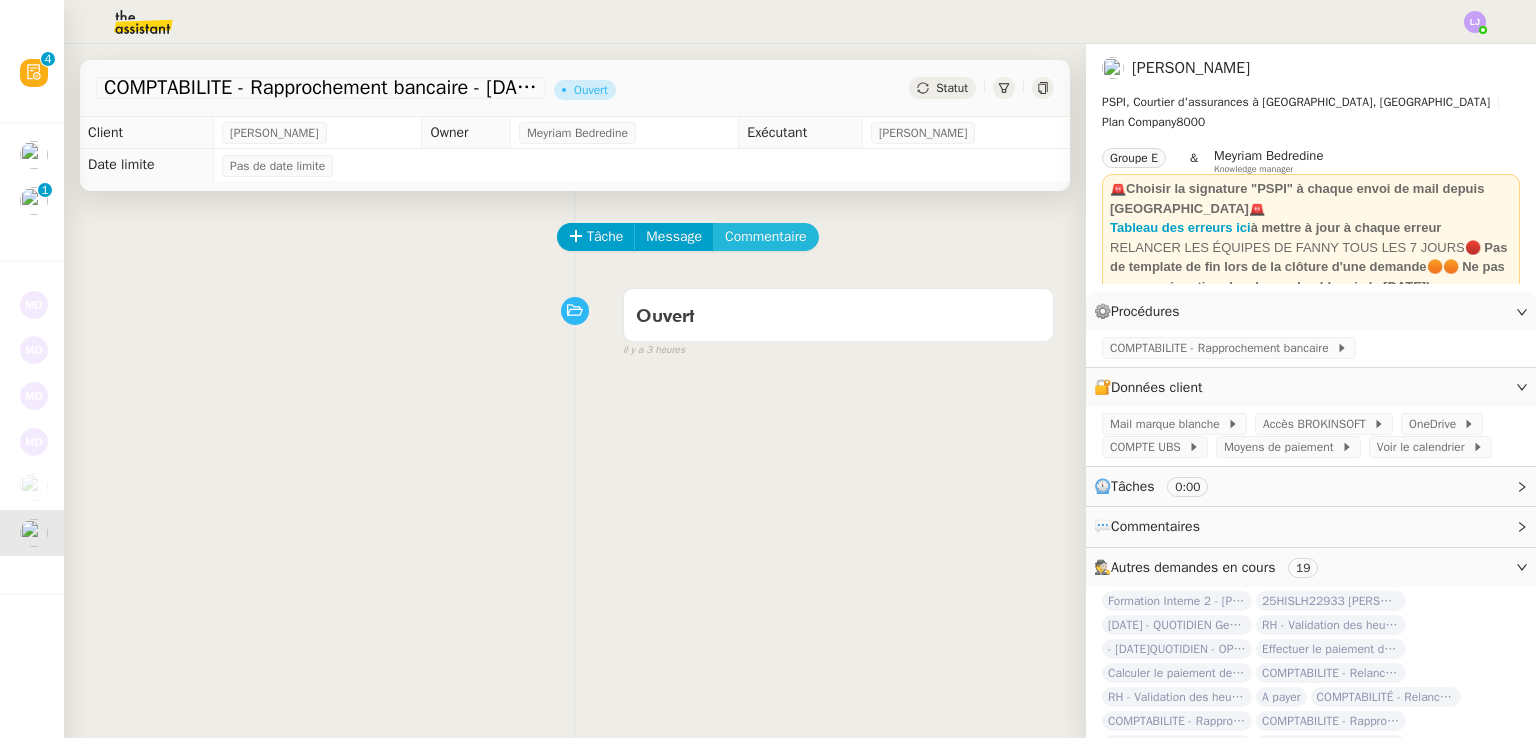 click on "Commentaire" 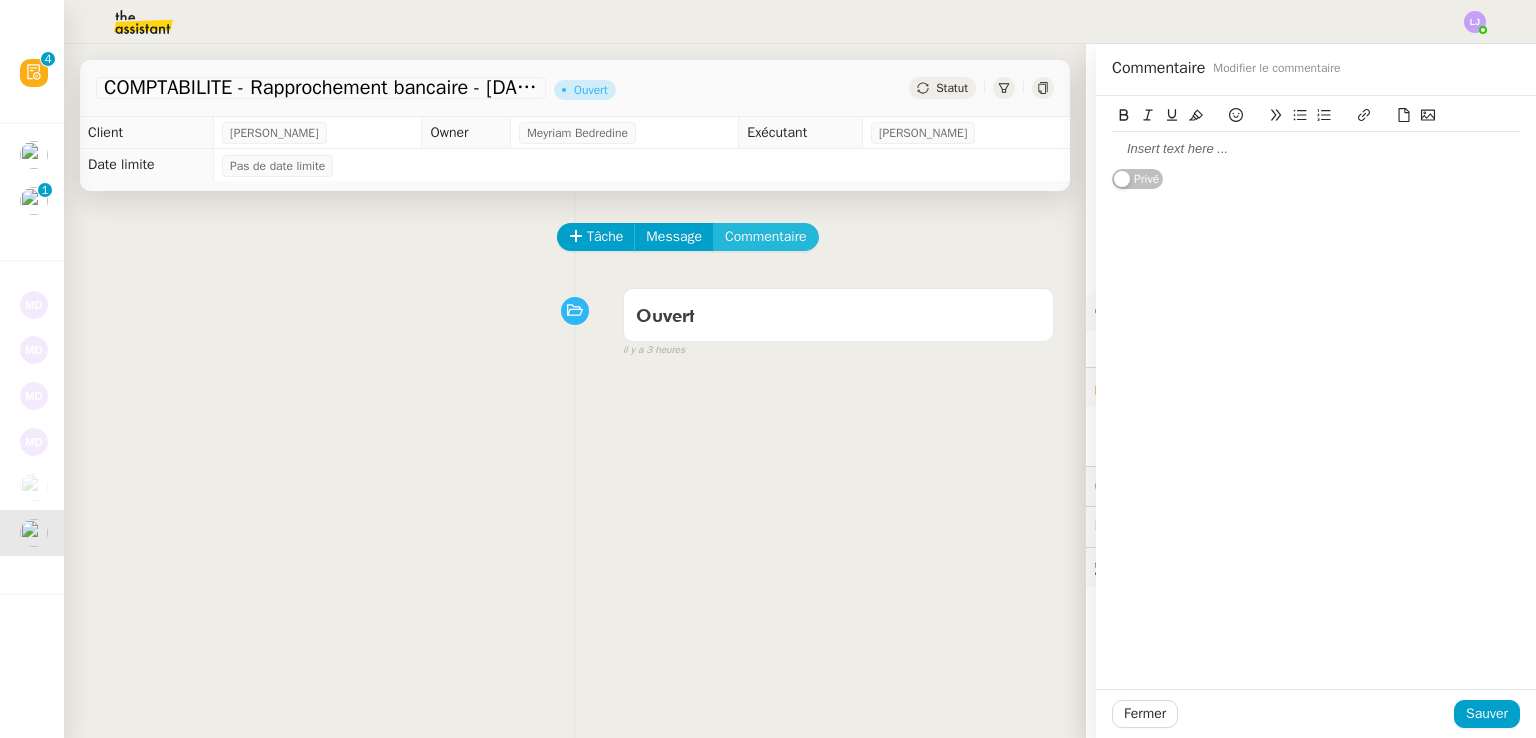 type 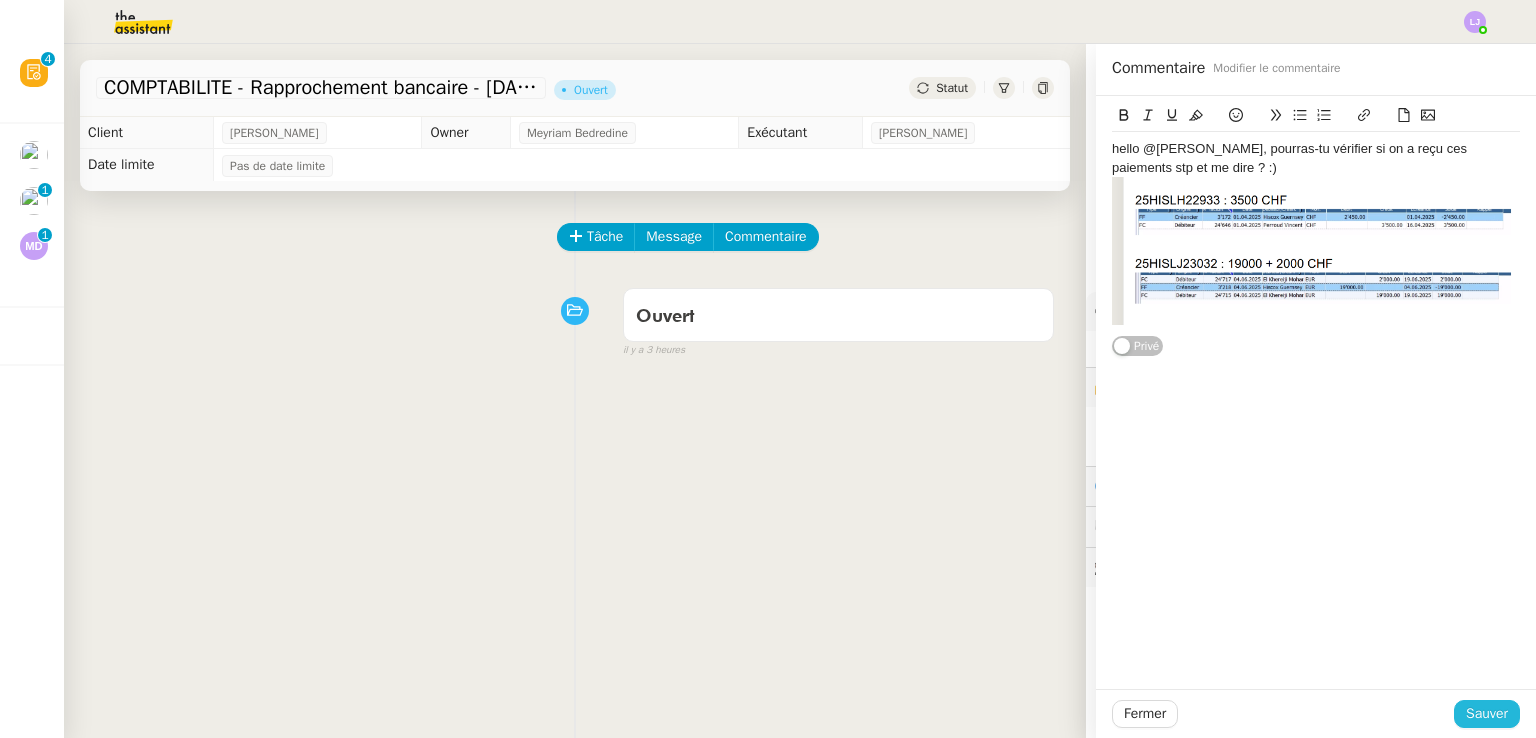 click on "Sauver" 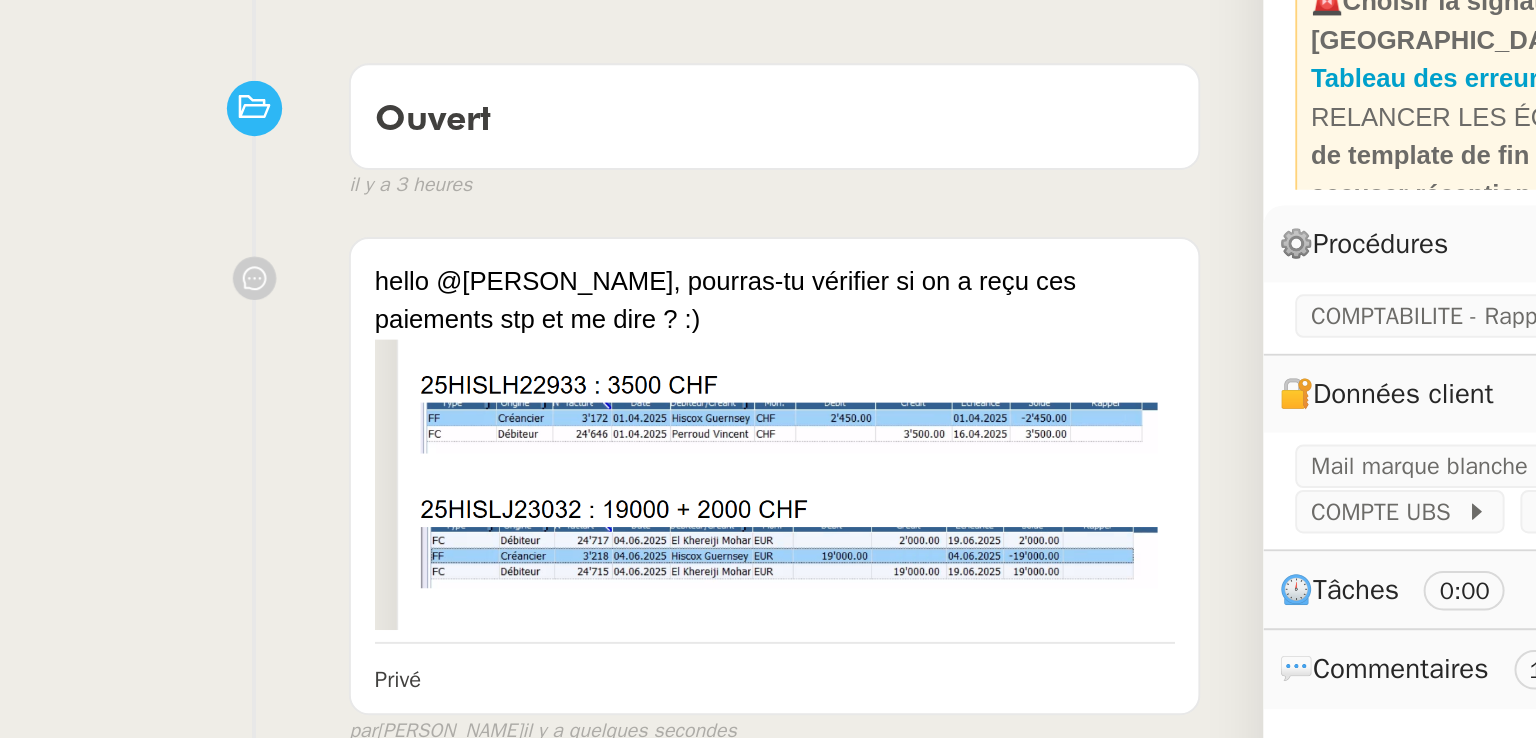 scroll, scrollTop: 75, scrollLeft: 0, axis: vertical 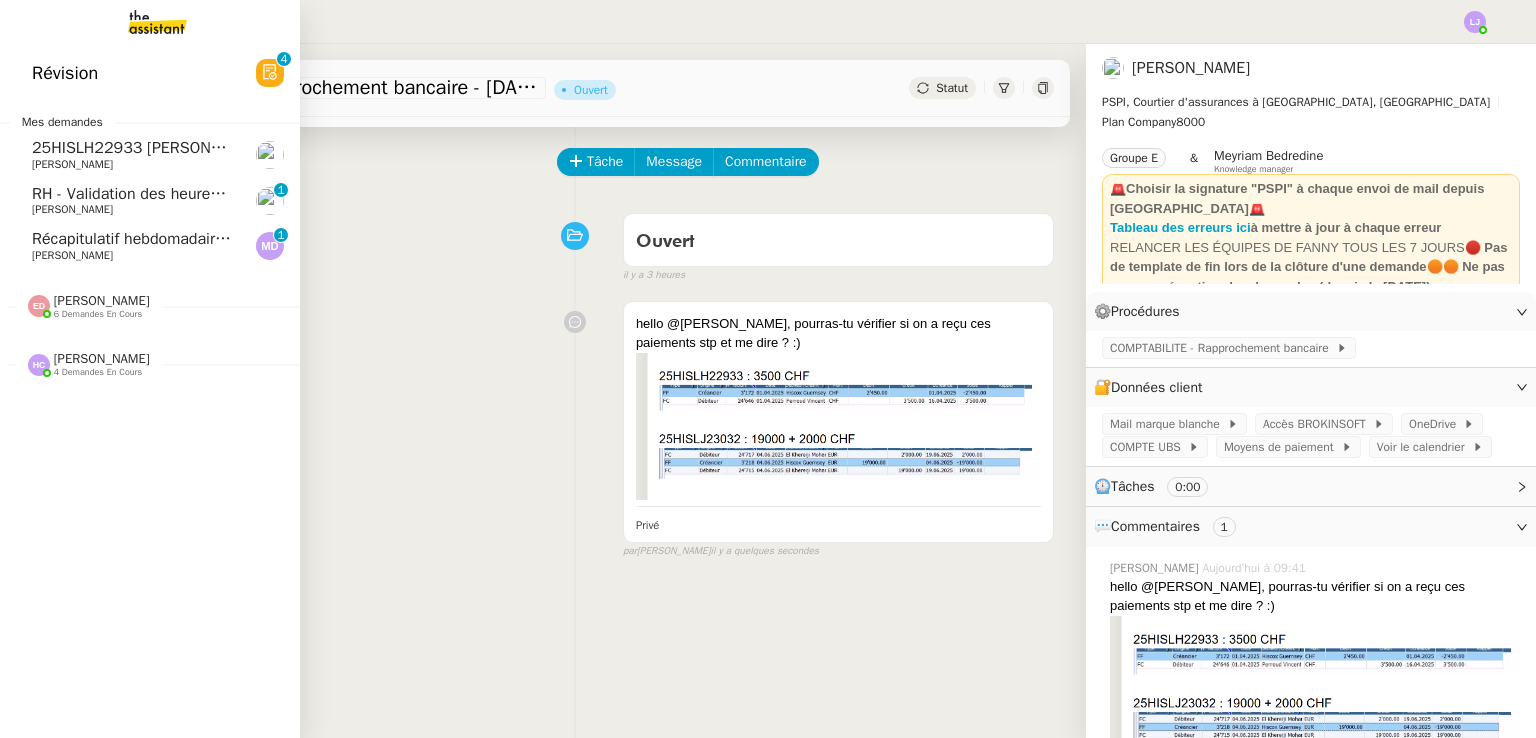 click on "Récapitulatif hebdomadaire - [DATE]    [PERSON_NAME]     0   1   2   3   4   5   6   7   8   9" 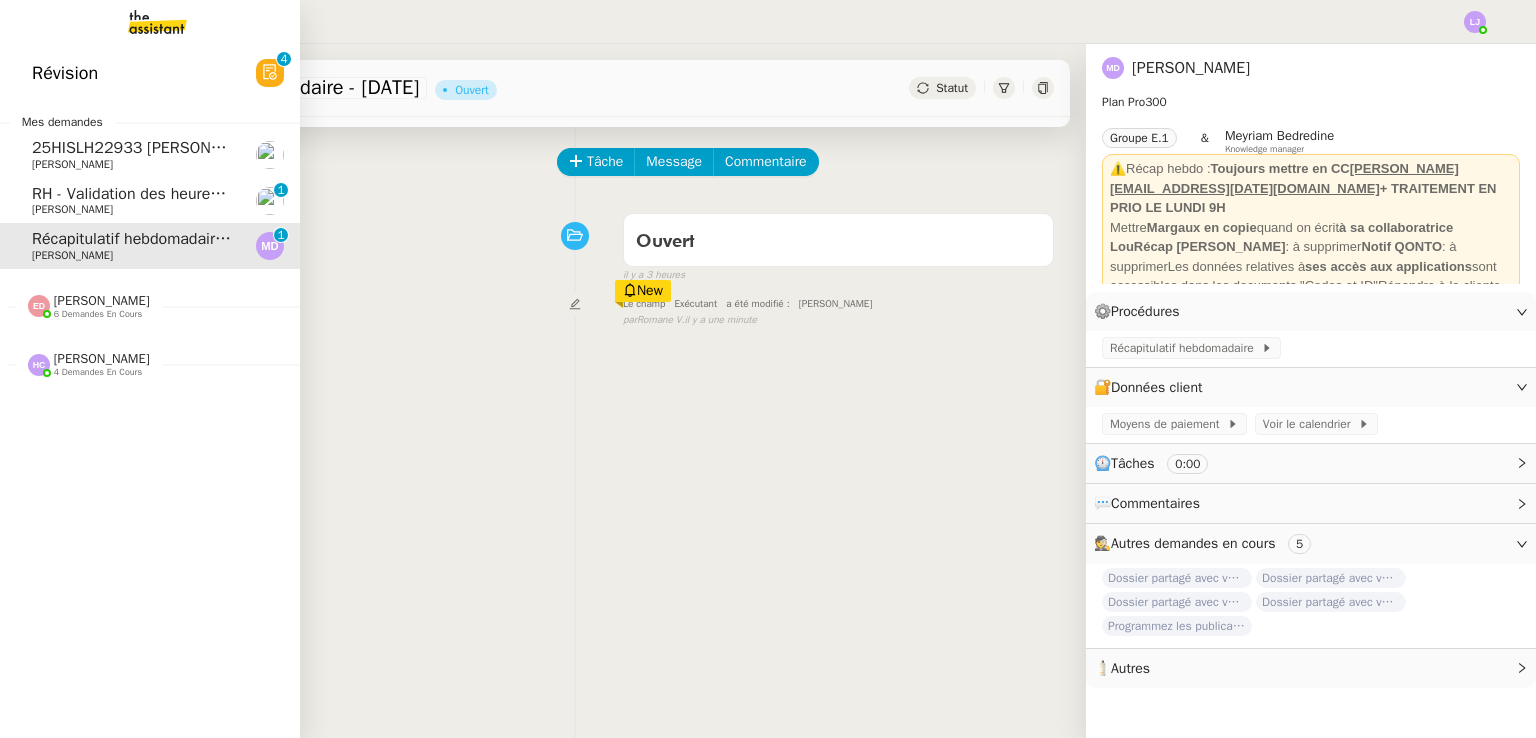 click on "RH - Validation des heures employés PSPI - [DATE]    [PERSON_NAME]      0   1   2   3   4   5   6   7   8   9" 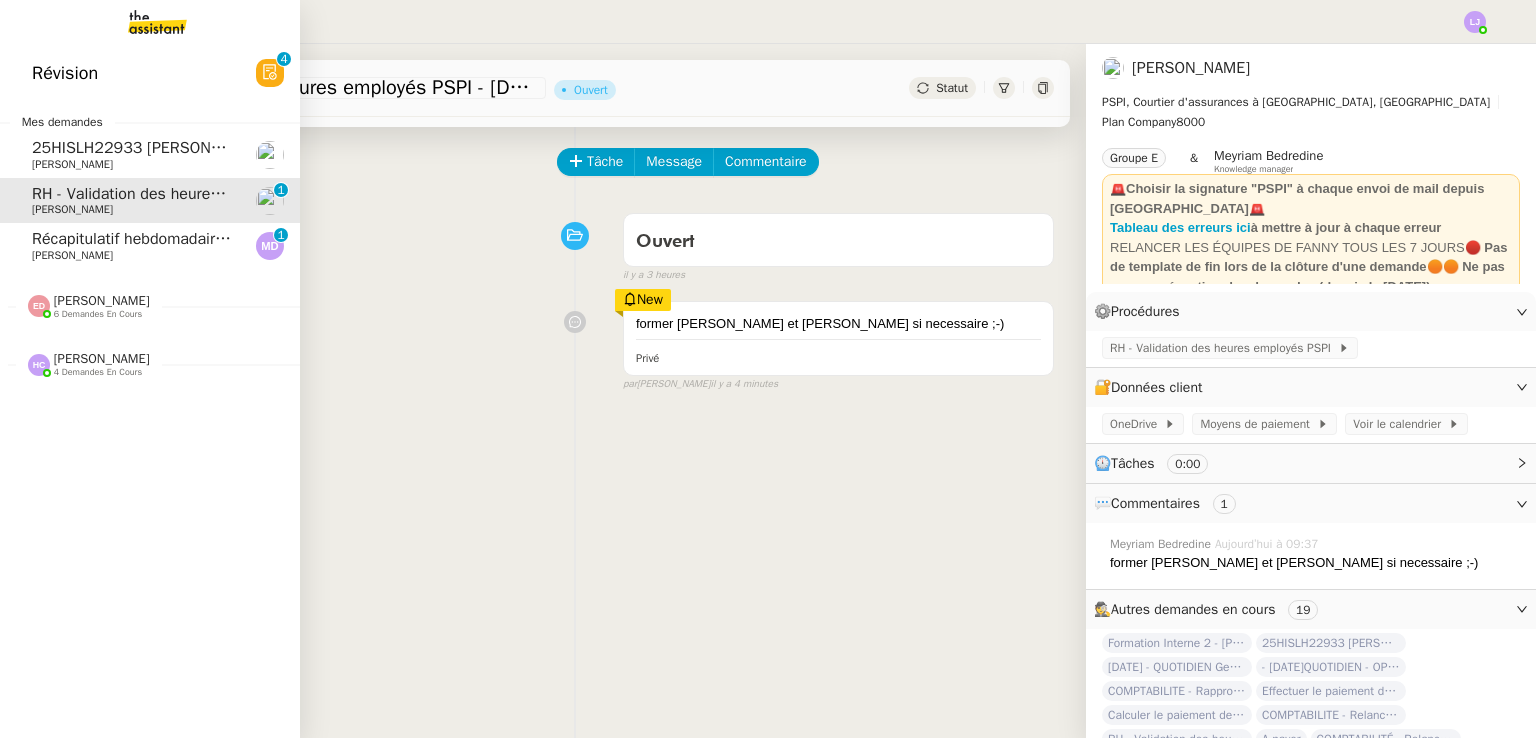 click on "25HISLH22933 [PERSON_NAME] & 25HISLJ23032 [PERSON_NAME]    [PERSON_NAME]" 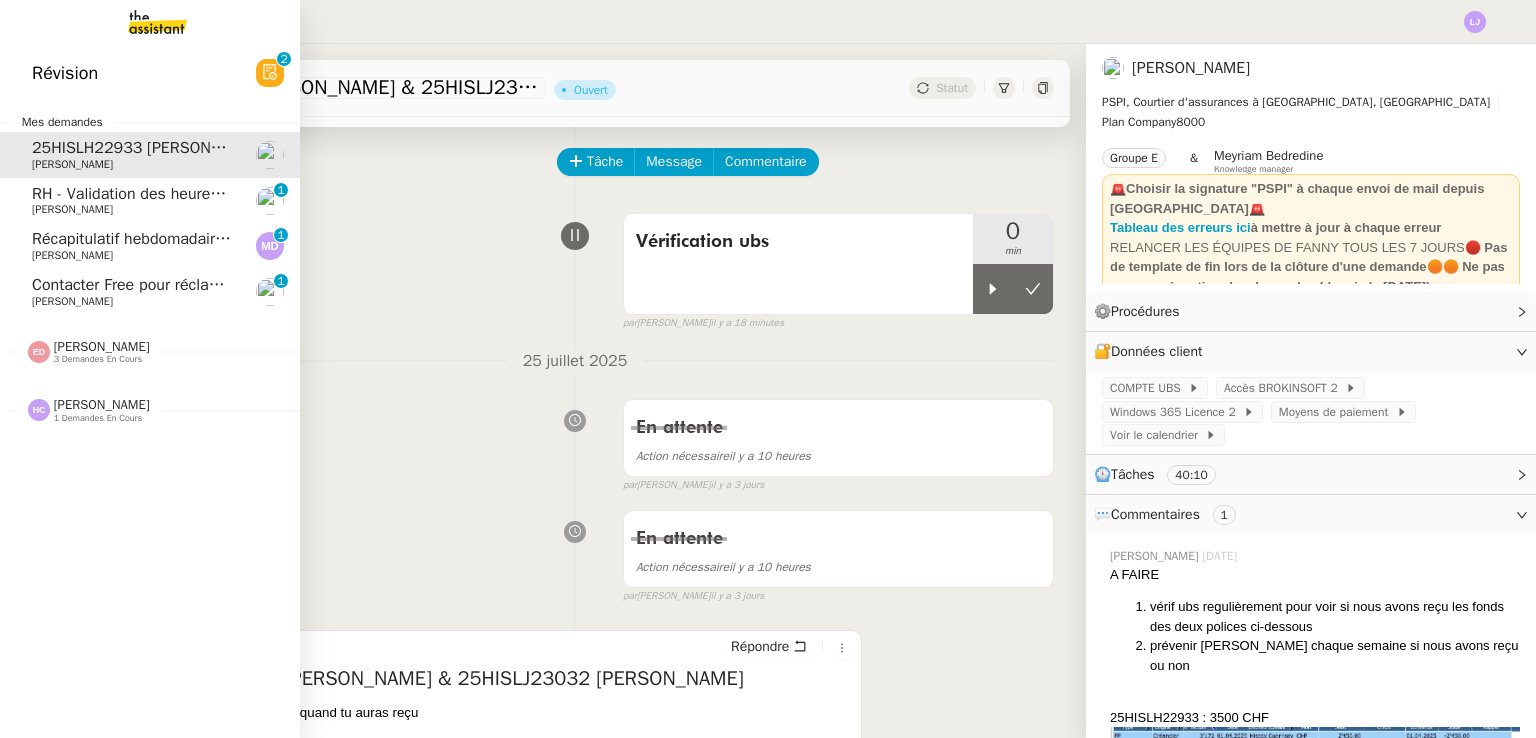 click on "Contacter Free pour réclamation boîtiers" 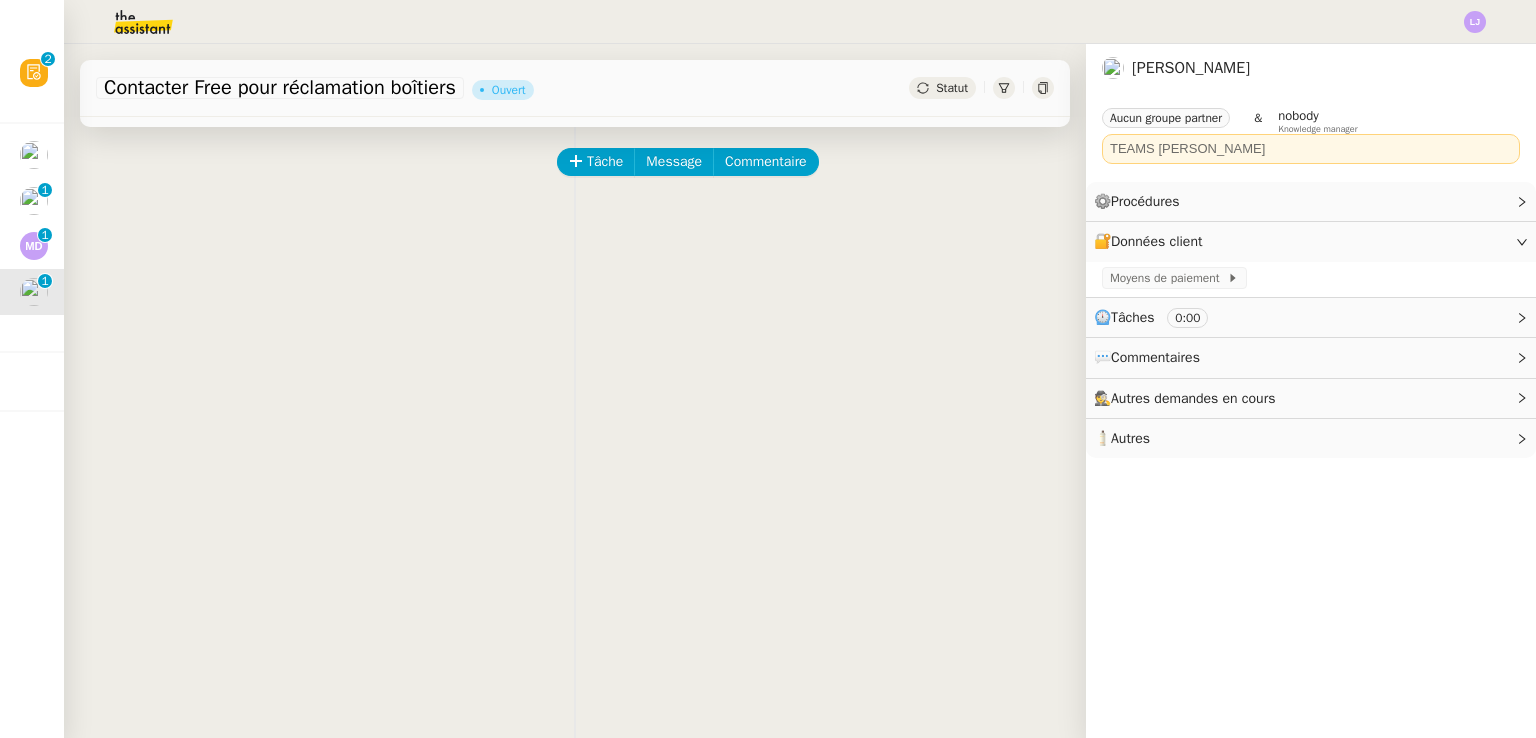 scroll, scrollTop: 0, scrollLeft: 0, axis: both 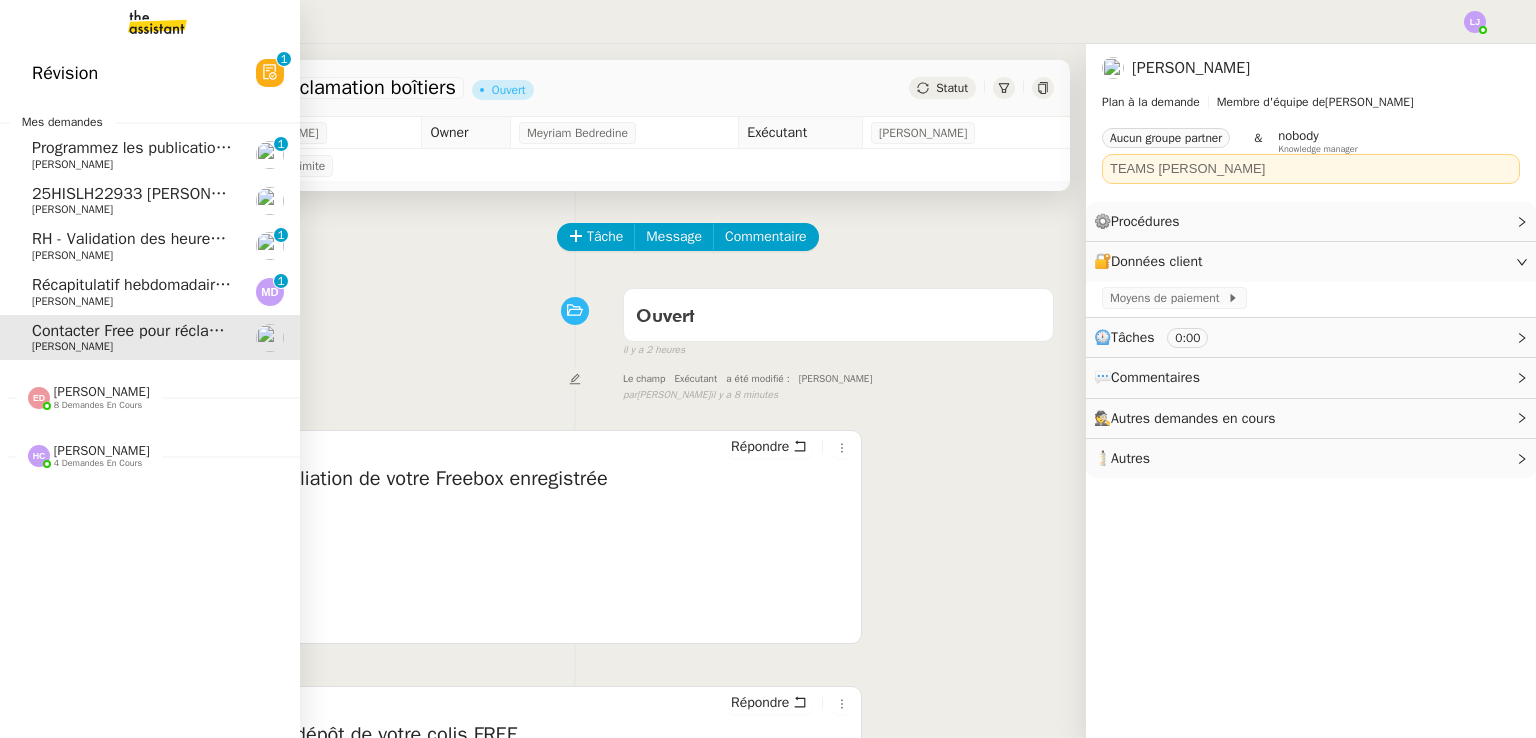 click on "Programmez les publications pour Cocoricains" 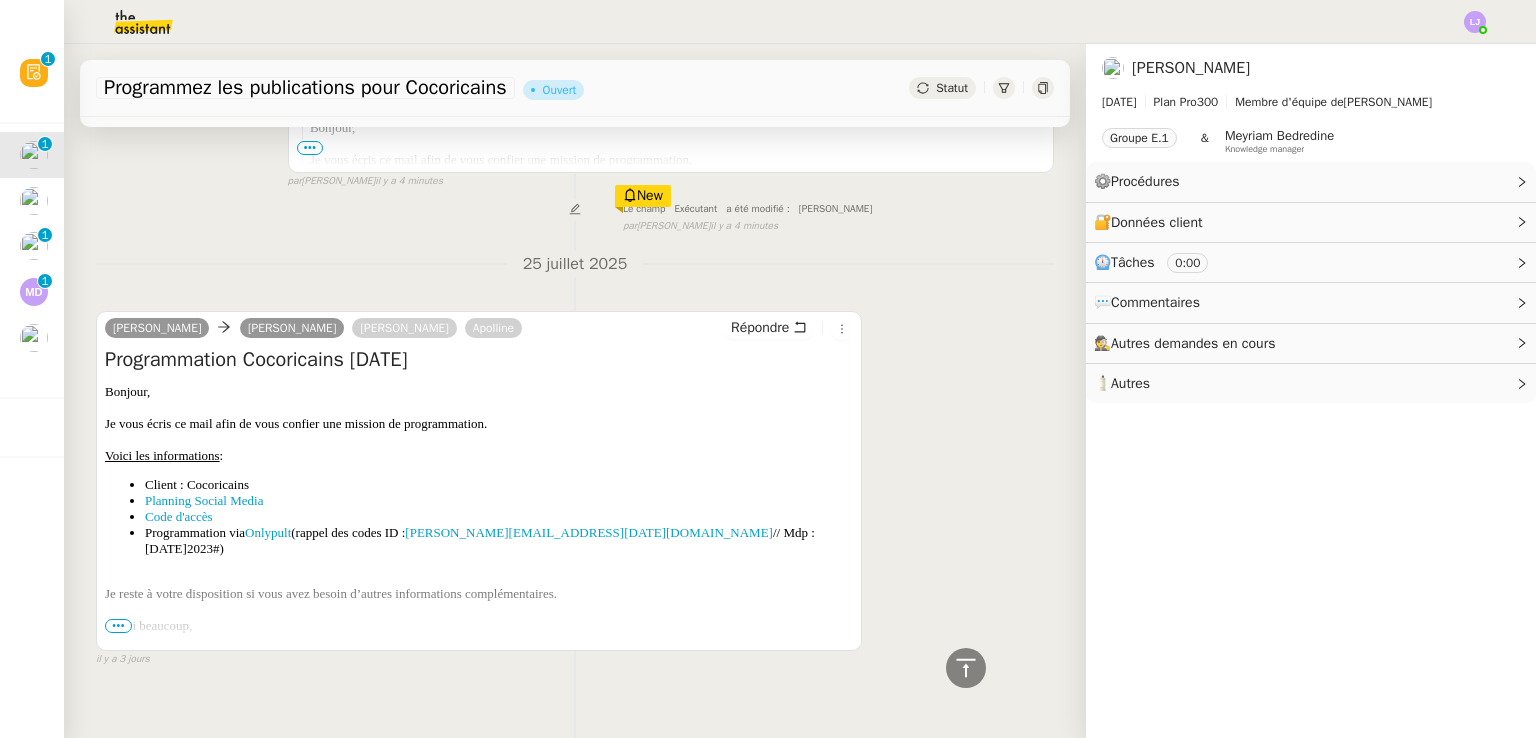 scroll, scrollTop: 0, scrollLeft: 0, axis: both 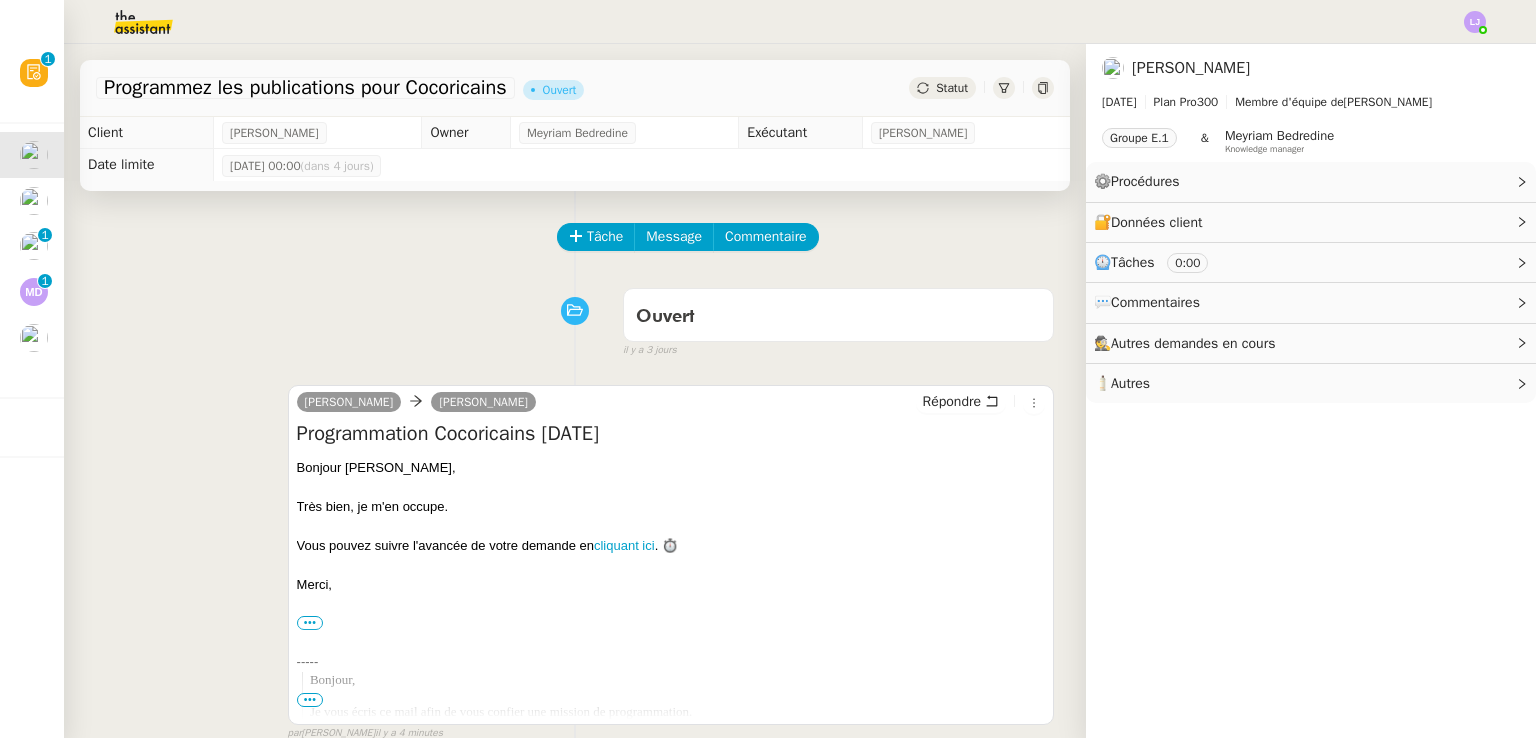 click on "Tâche Message Commentaire Veuillez patienter une erreur s'est produite 👌👌👌 message envoyé ✌️✌️✌️ [PERSON_NAME] d'abord attribuer un client Une erreur s'est produite, veuillez réessayer Ouvert false [DATE] 👌👌👌 message envoyé ✌️✌️✌️ une erreur s'est produite 👌👌👌 message envoyé ✌️✌️✌️ Votre message va être revu ✌️✌️✌️ une erreur s'est produite La taille des fichiers doit être de 10Mb au maximum.  [PERSON_NAME]  Répondre Programmation Cocoricains [DATE]
Bonjour ﻿[PERSON_NAME]﻿, Très bien, je m'en occupe. Vous pouvez suivre l'avancée de votre demande en  cliquant ici . ⏱️ Merci,
•••
[PERSON_NAME]
Account manager  •  [DATE]
[EMAIL_ADDRESS][DATE][DOMAIN_NAME]
-----" 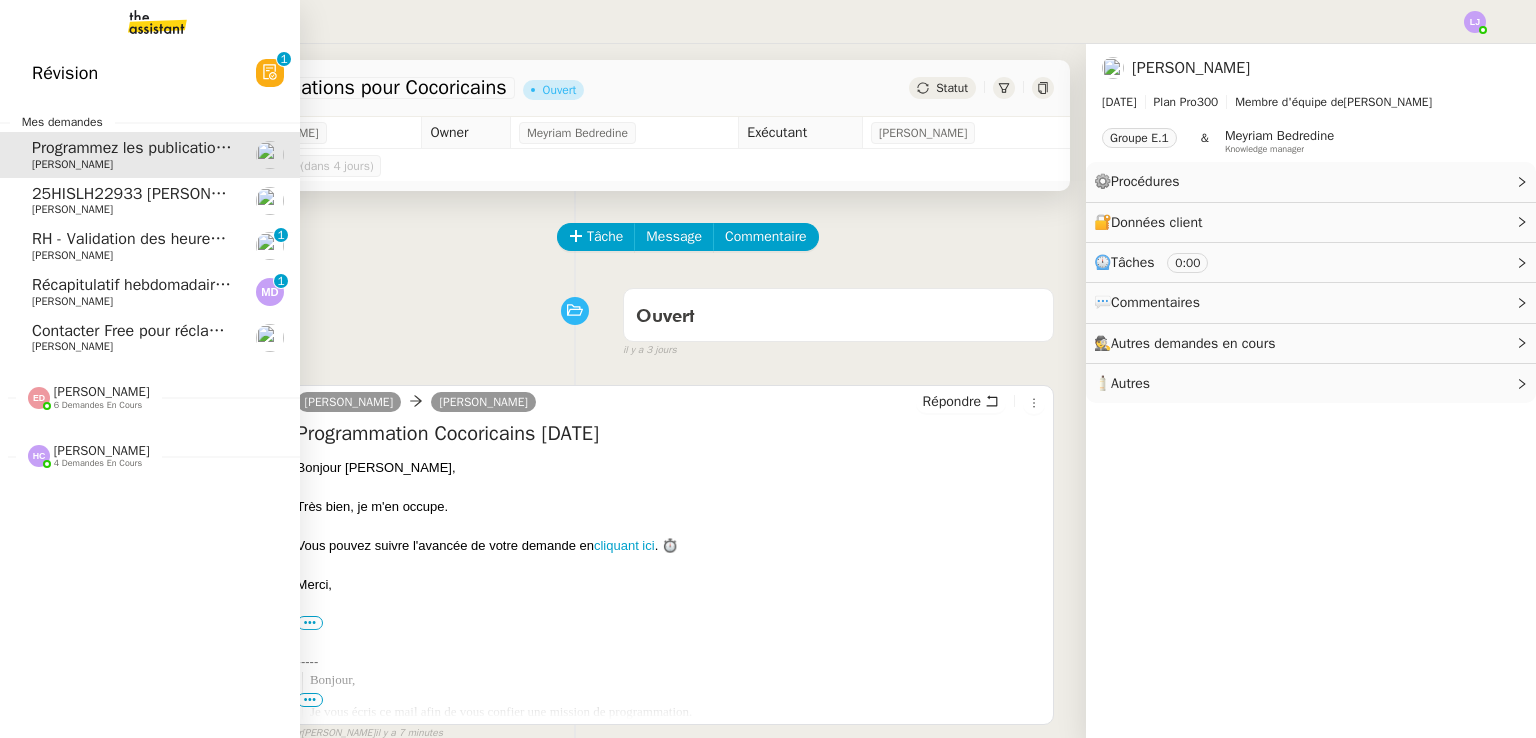 click on "25HISLH22933 [PERSON_NAME] & 25HISLJ23032 [PERSON_NAME]" 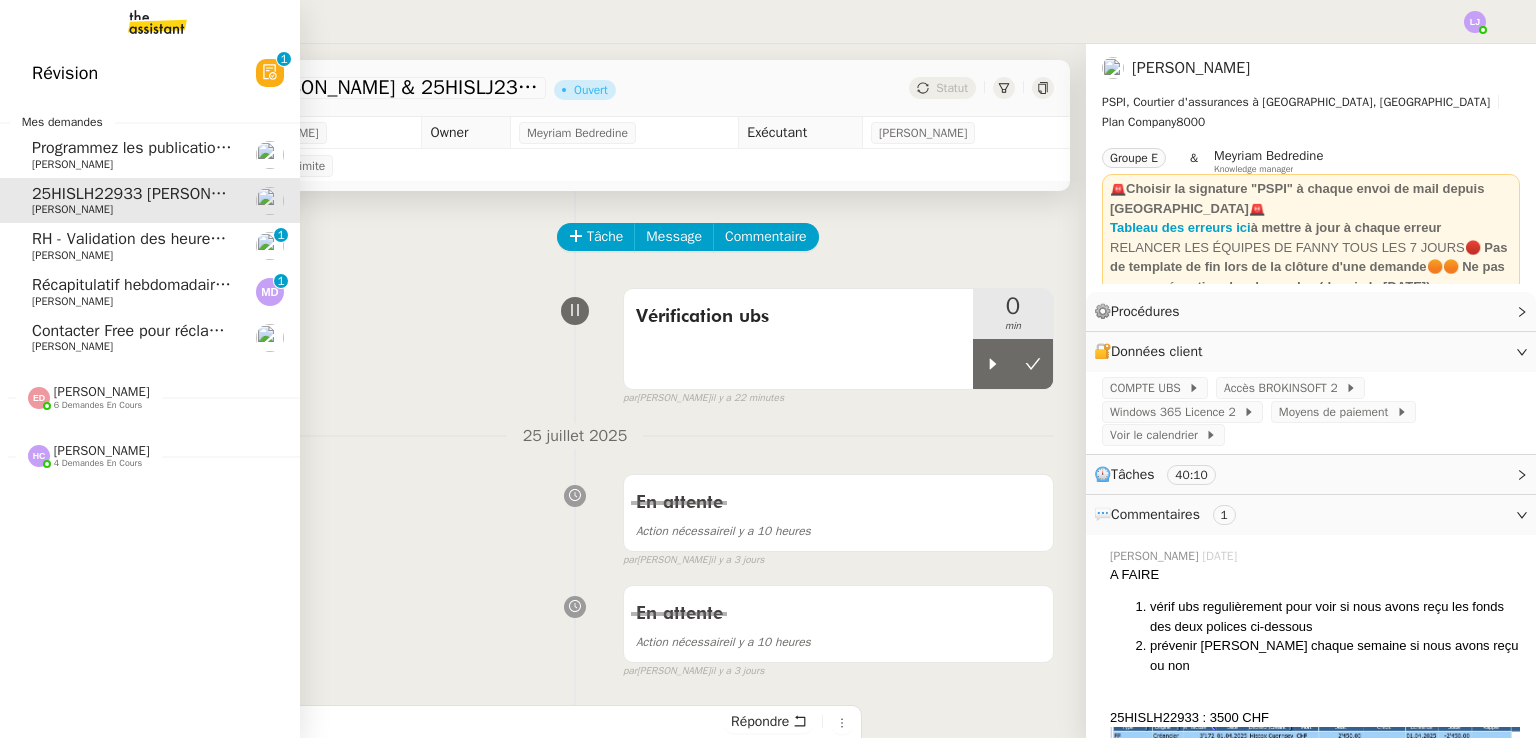 click on "[PERSON_NAME]" 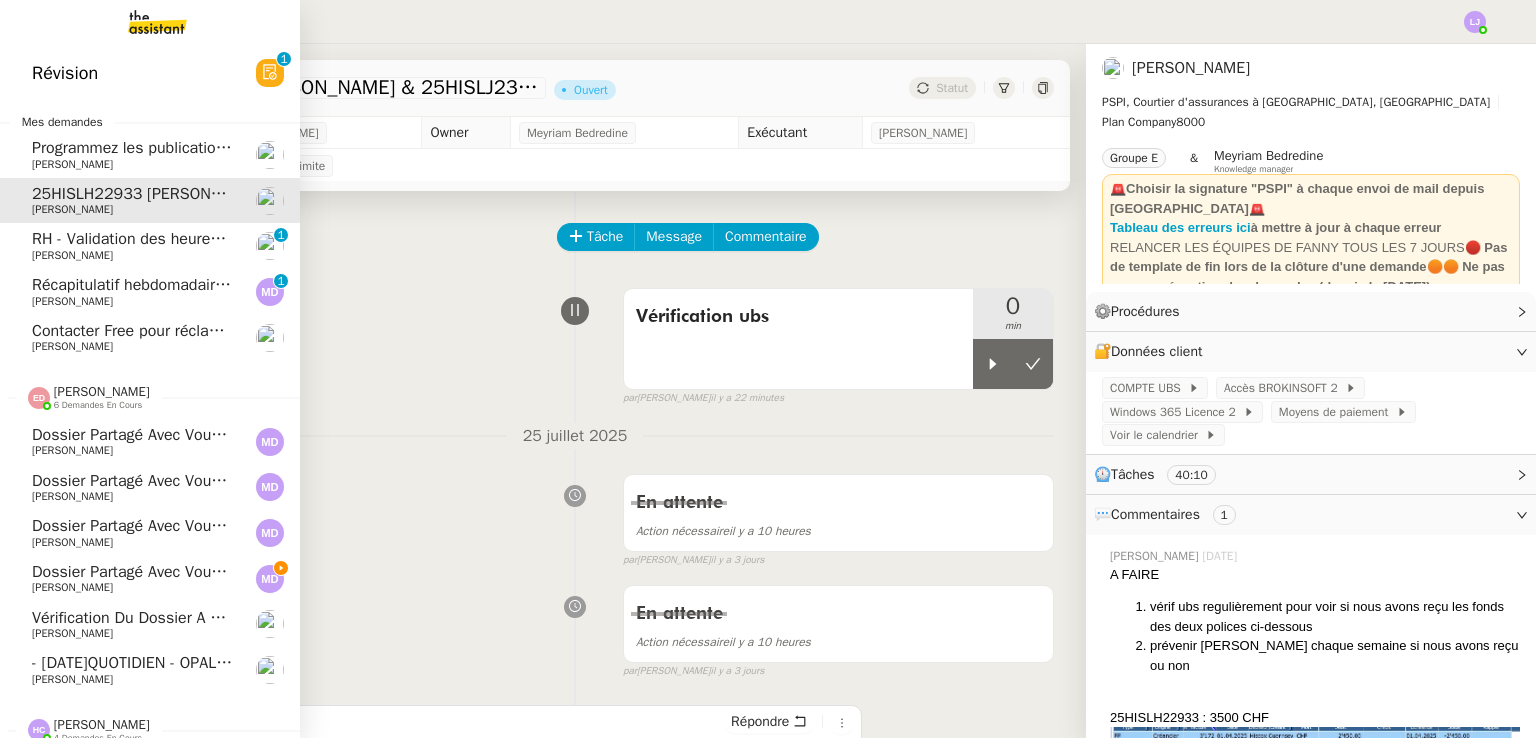 click on "Dossier partagé avec vous : "PROGRAMMATION"    [PERSON_NAME]" 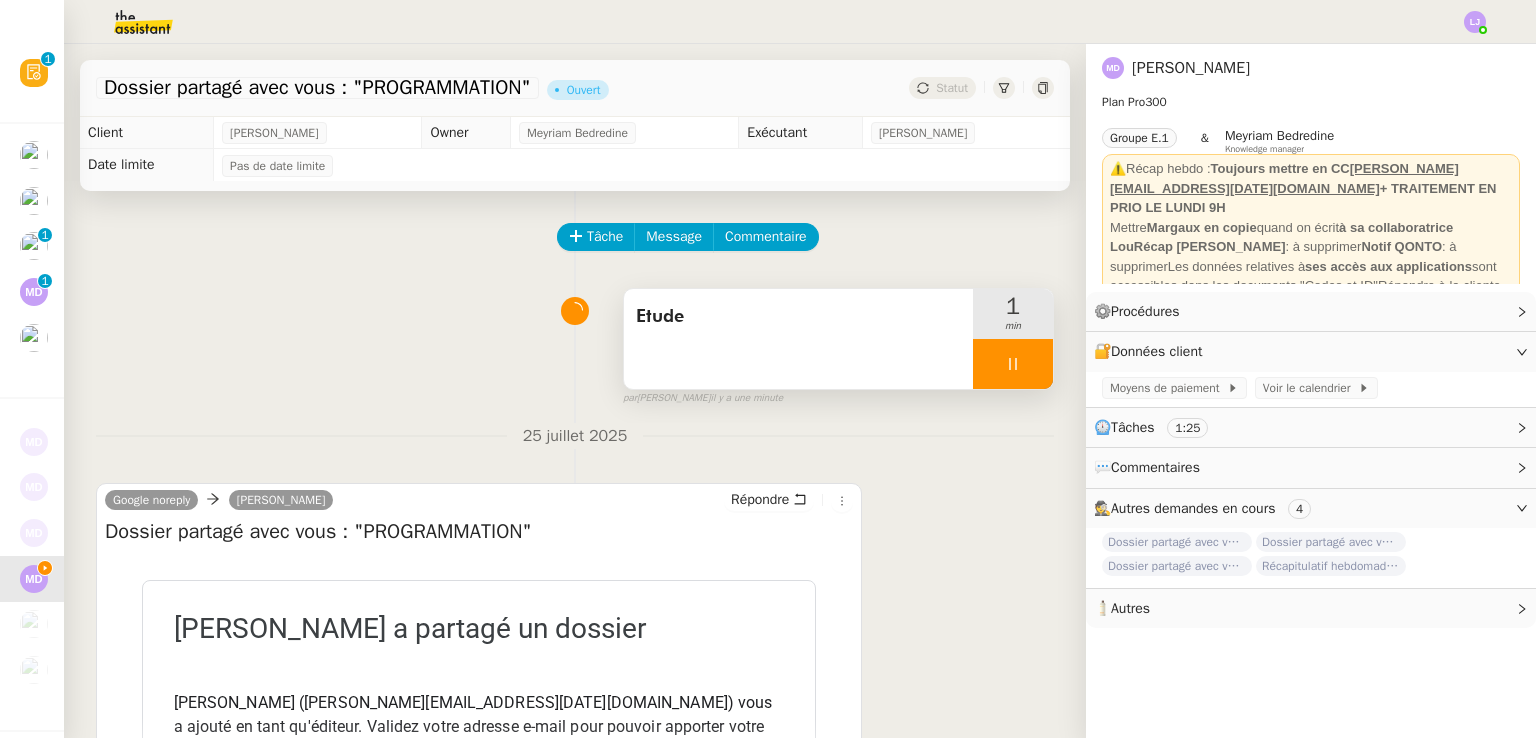 scroll, scrollTop: 268, scrollLeft: 0, axis: vertical 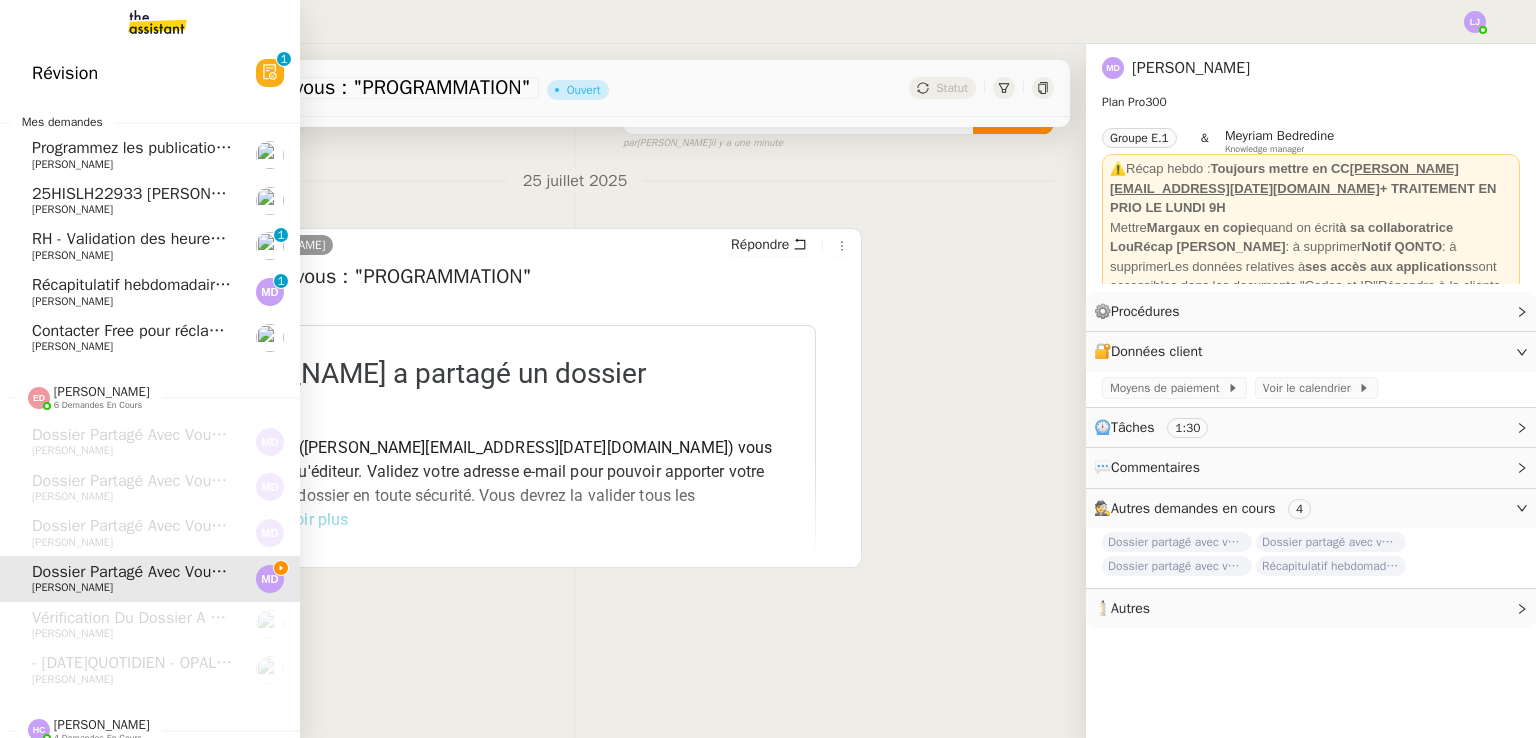 click on "[PERSON_NAME]" 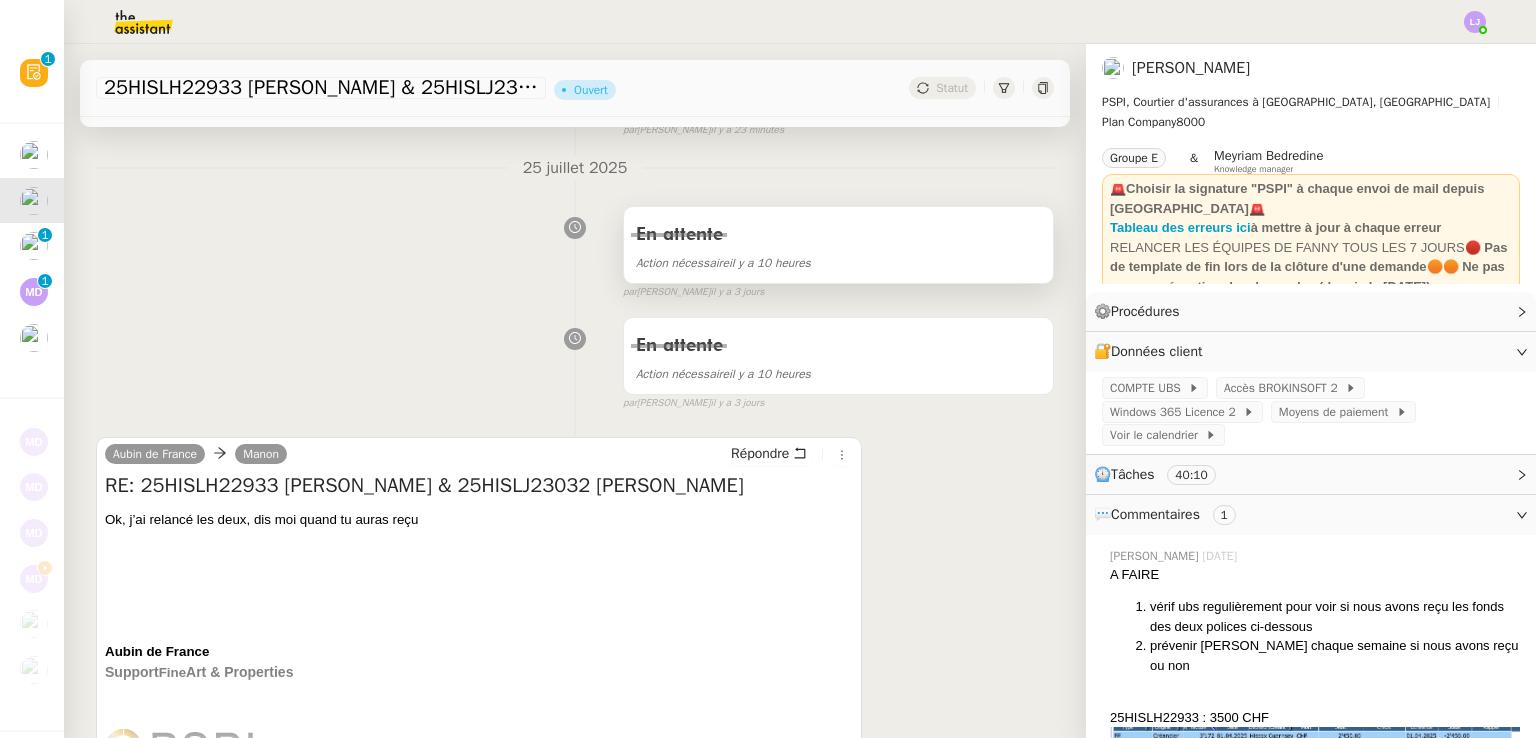 scroll, scrollTop: 0, scrollLeft: 0, axis: both 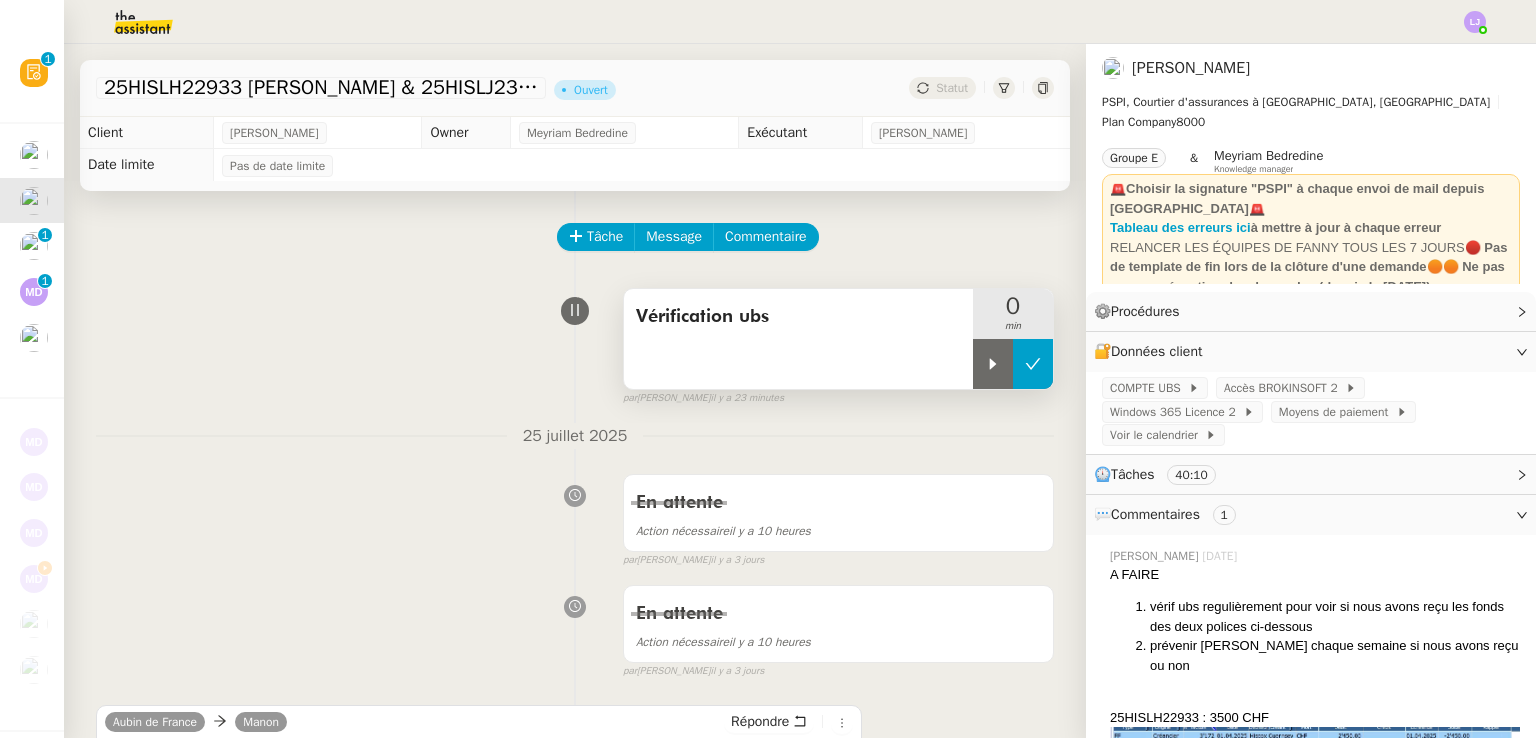 click at bounding box center (1033, 364) 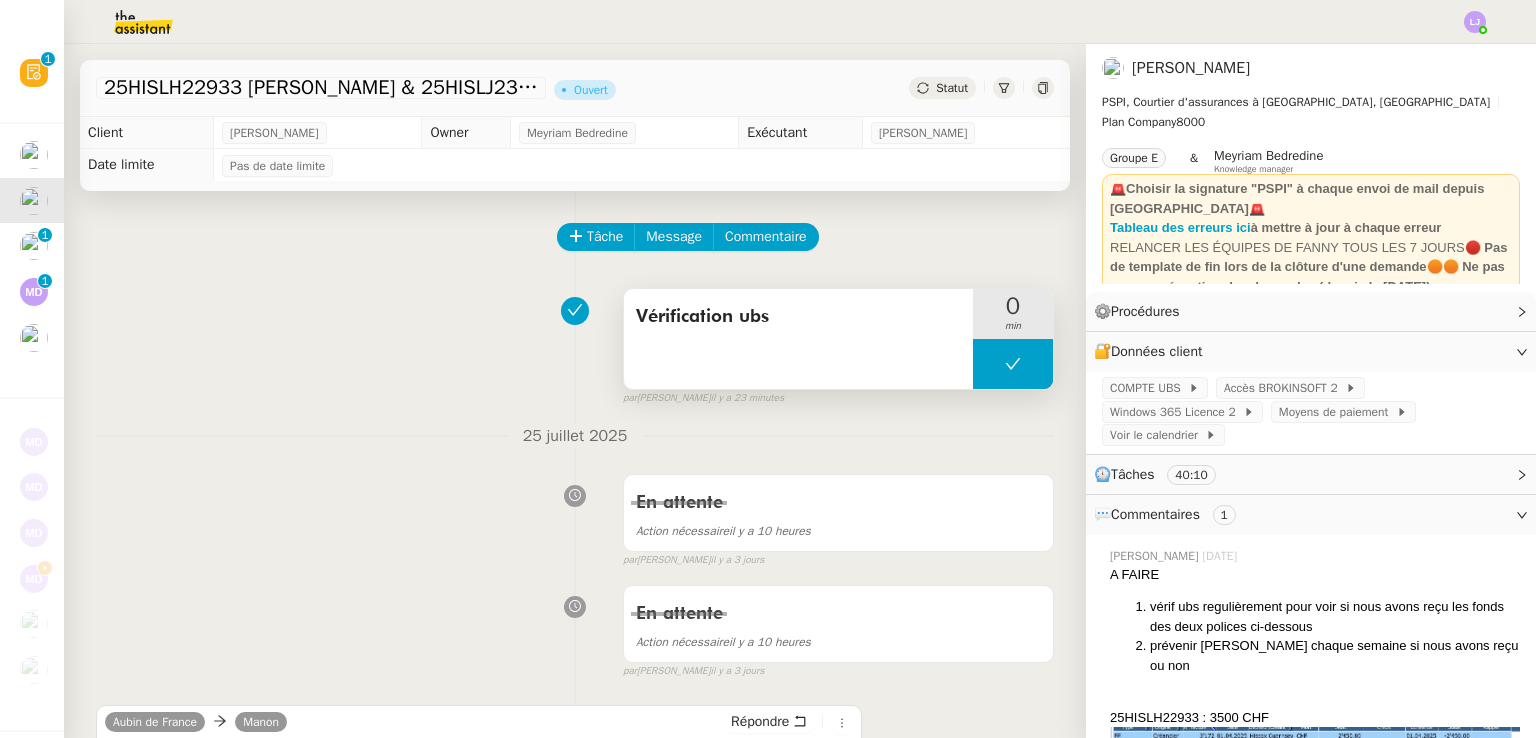 click at bounding box center [1013, 364] 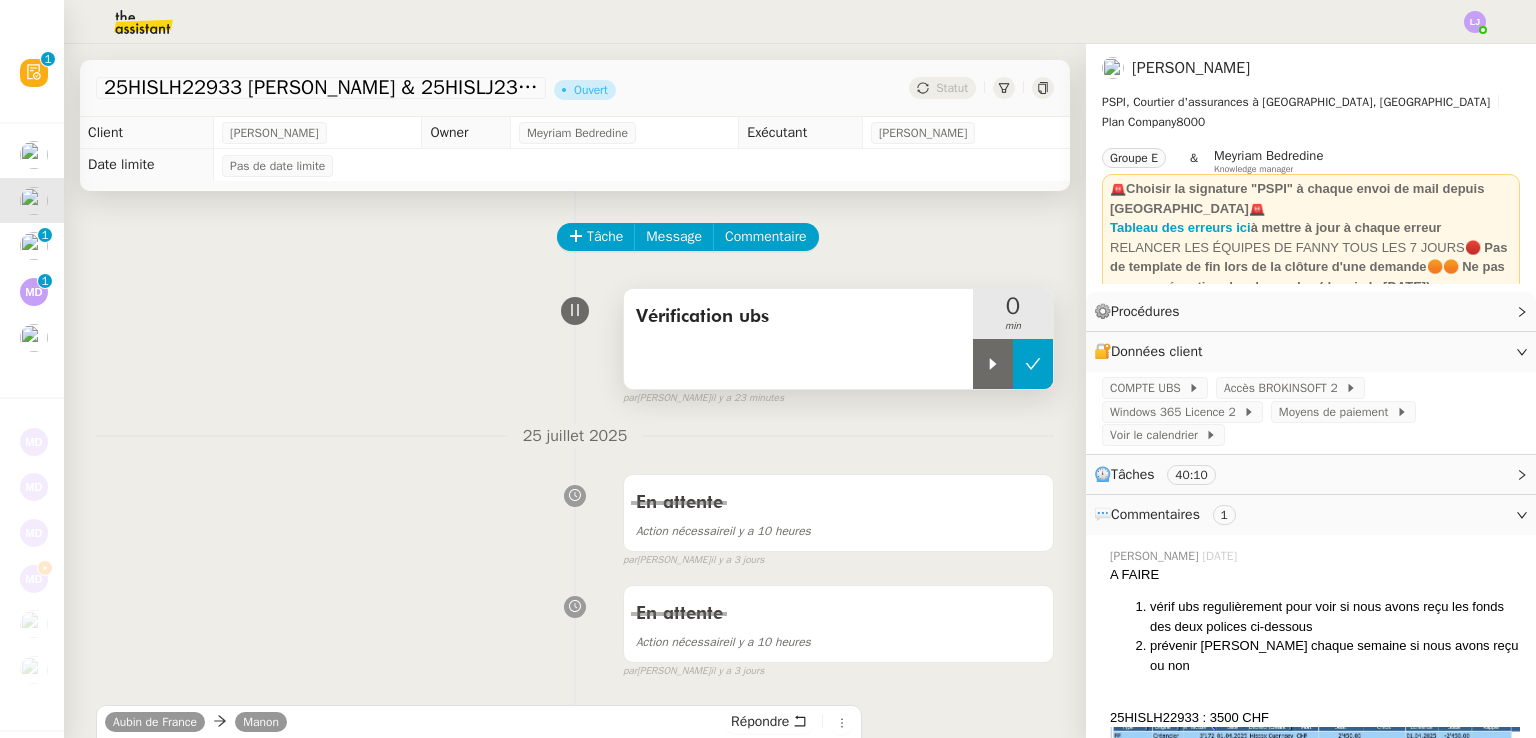click at bounding box center [993, 364] 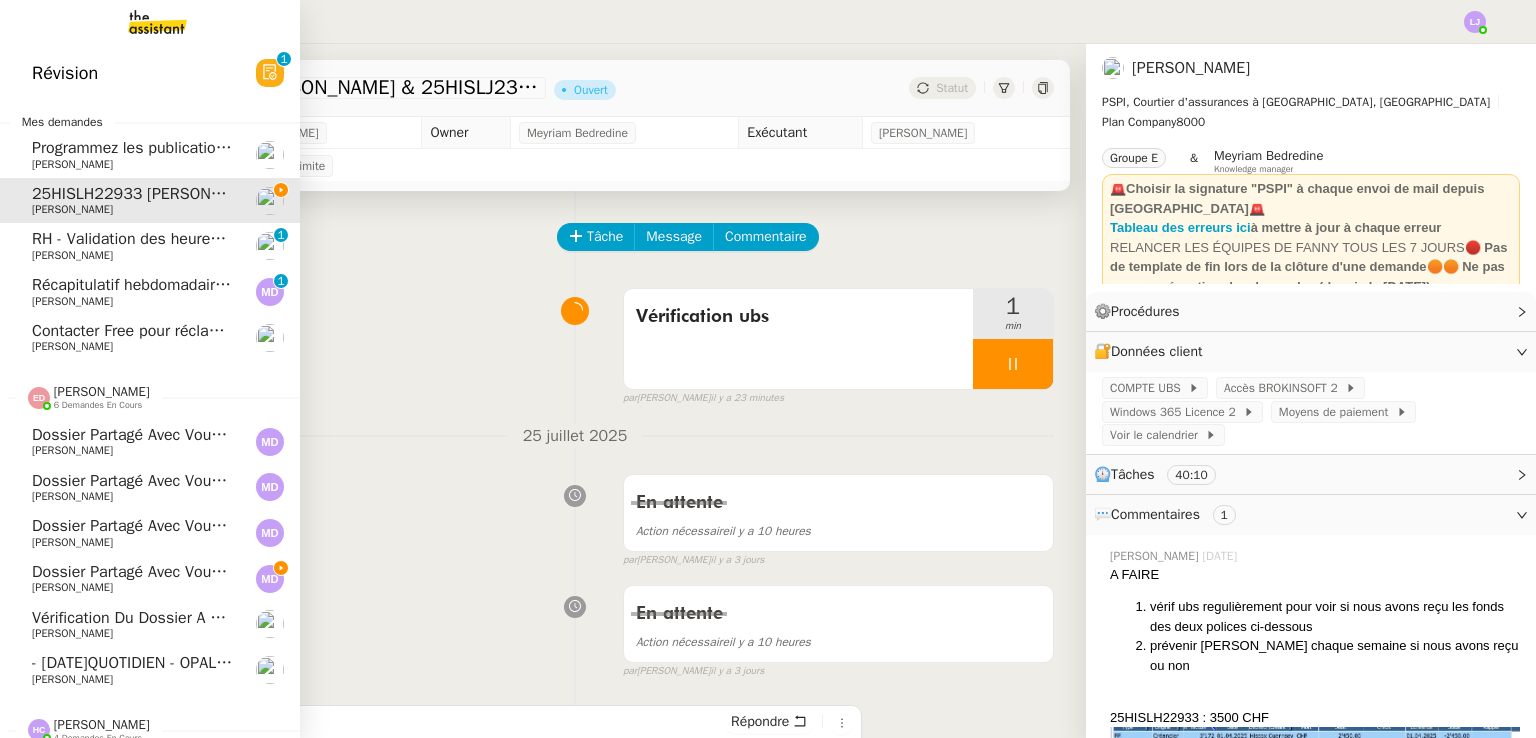 click on "Dossier partagé avec vous : "PROGRAMMATION"    [PERSON_NAME]" 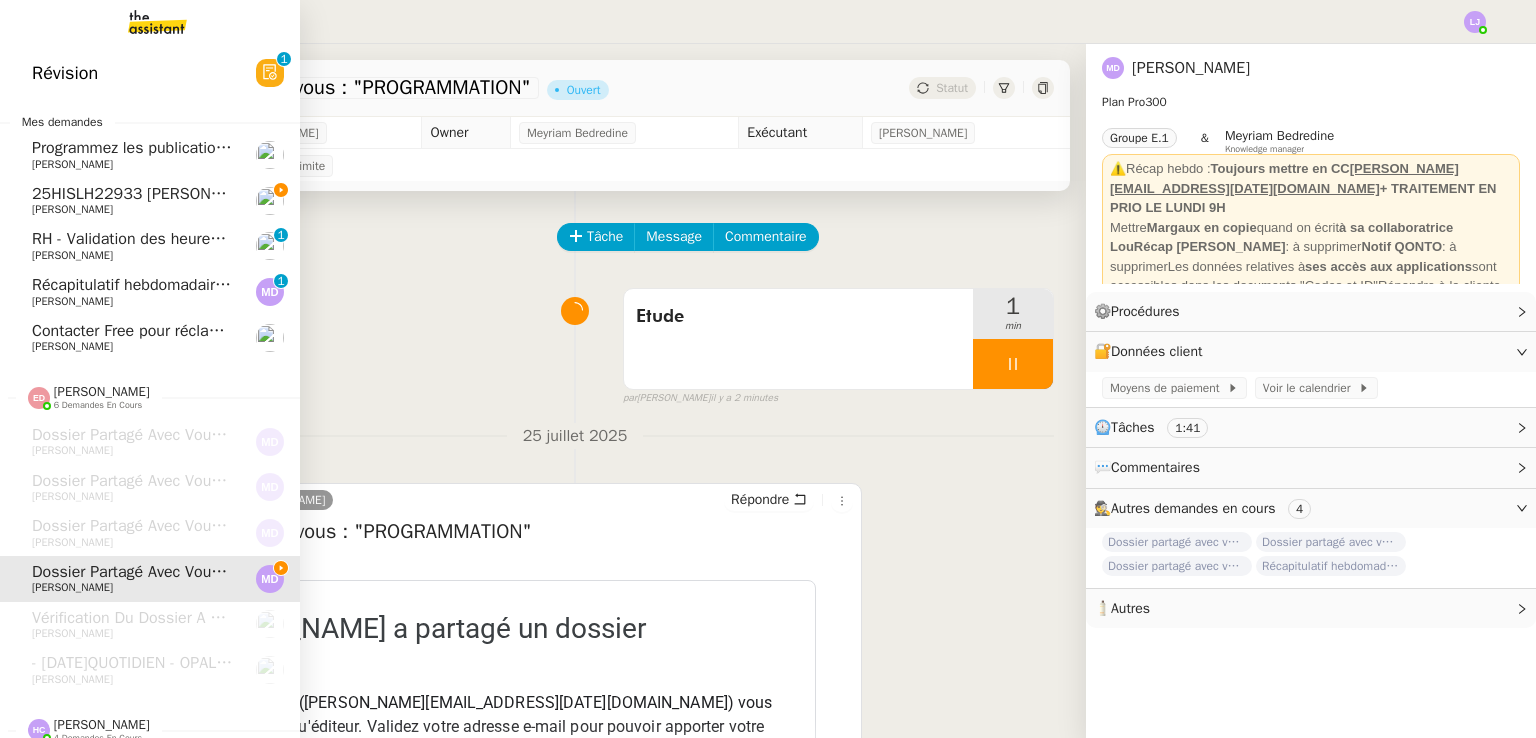 click on "25HISLH22933 [PERSON_NAME] & 25HISLJ23032 [PERSON_NAME]" 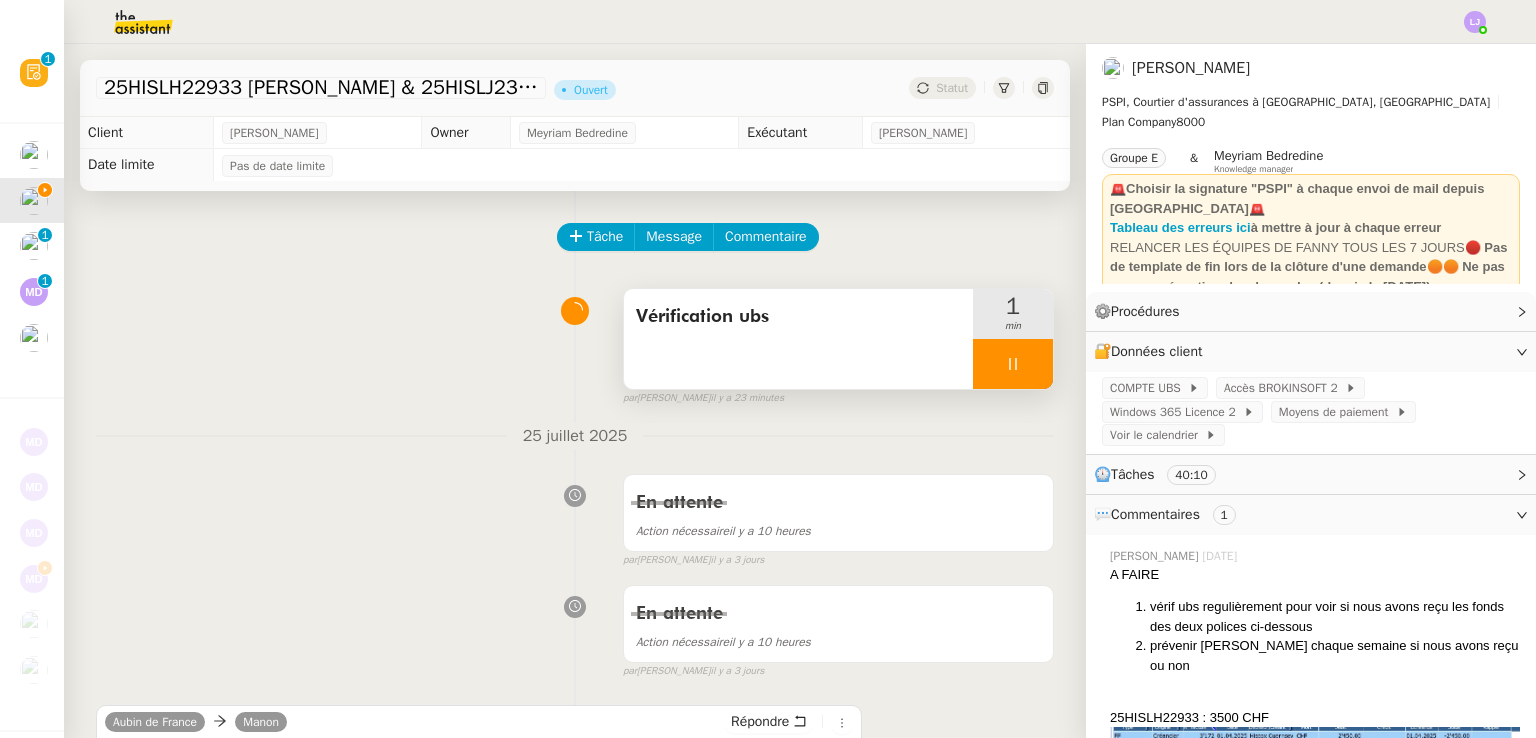 click at bounding box center (1013, 364) 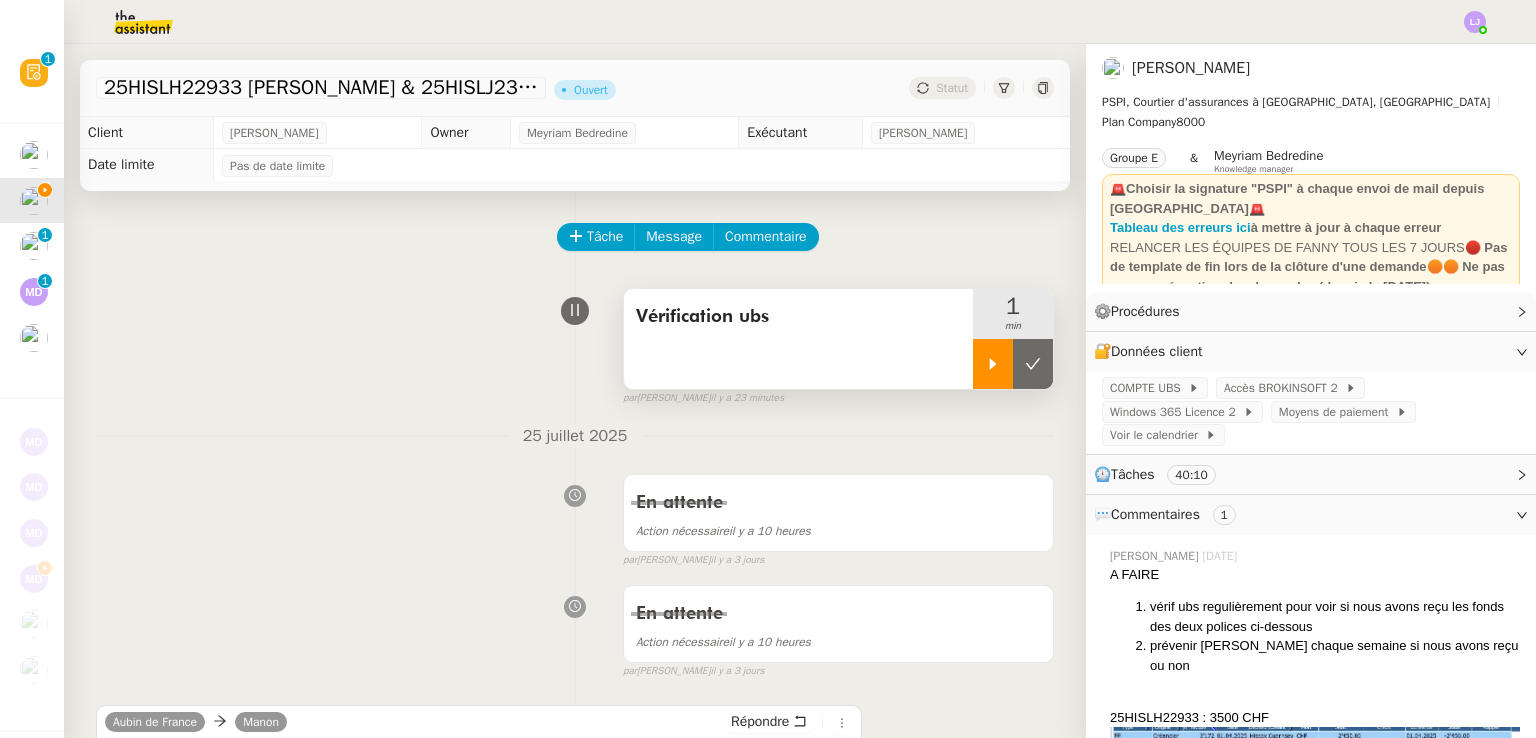 click 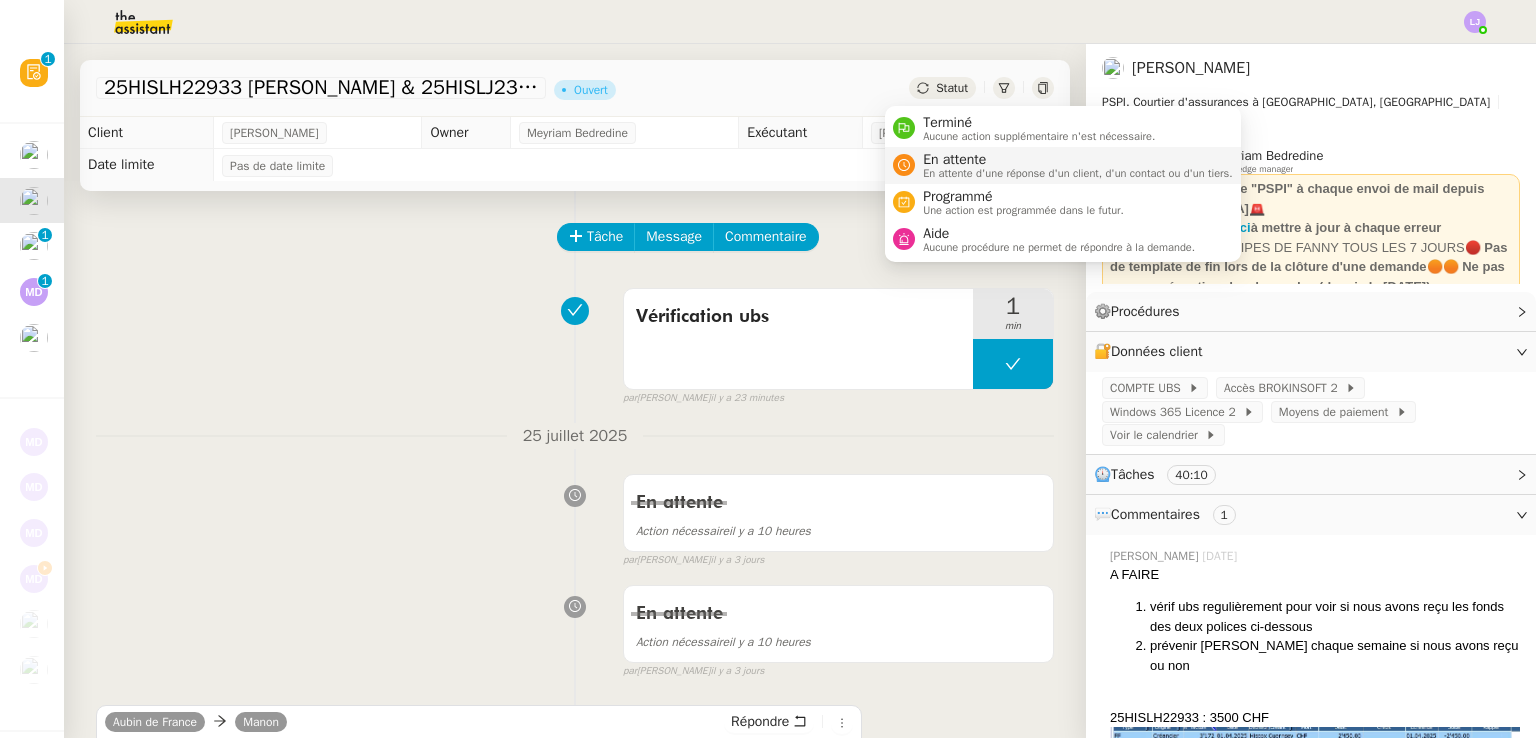 click on "En attente" at bounding box center (1078, 160) 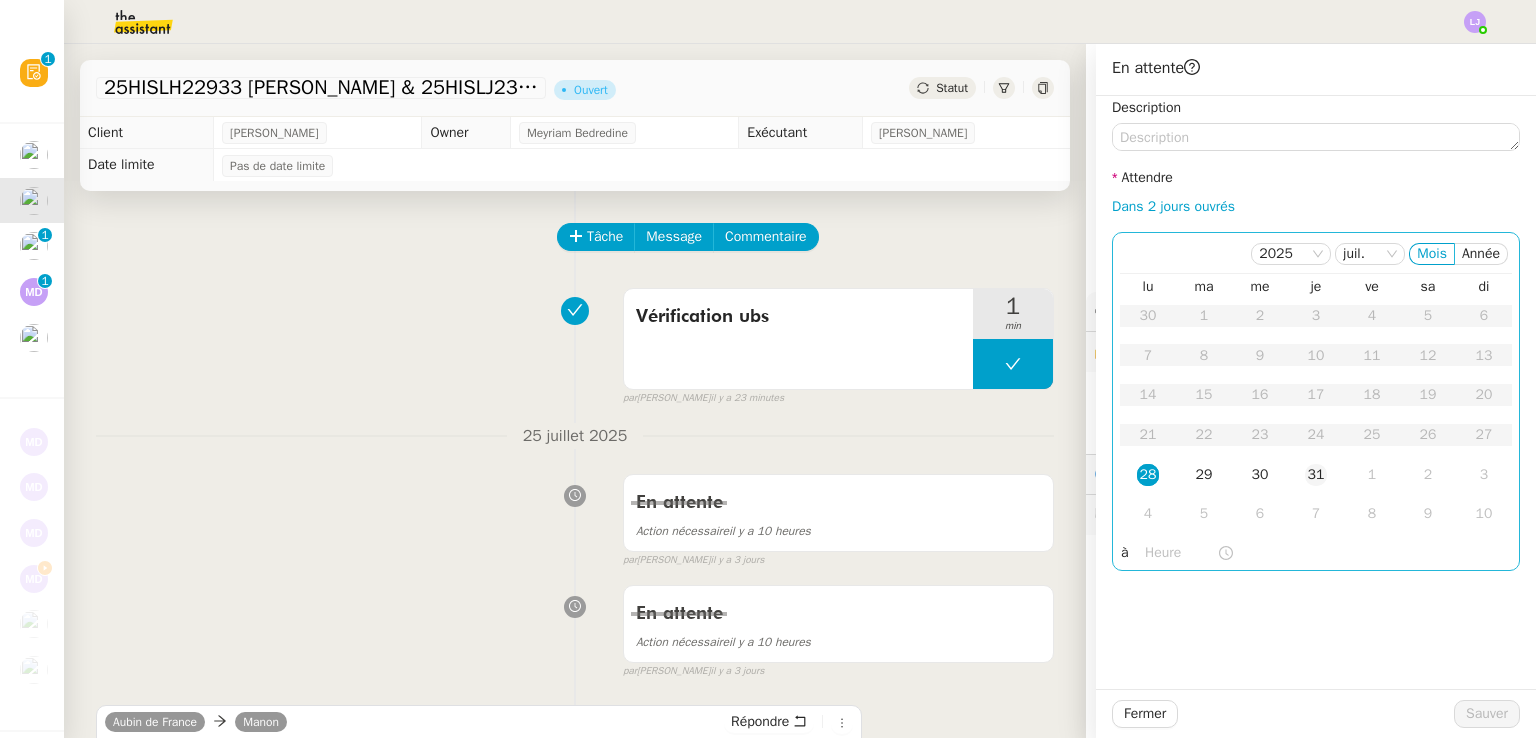 click on "31" 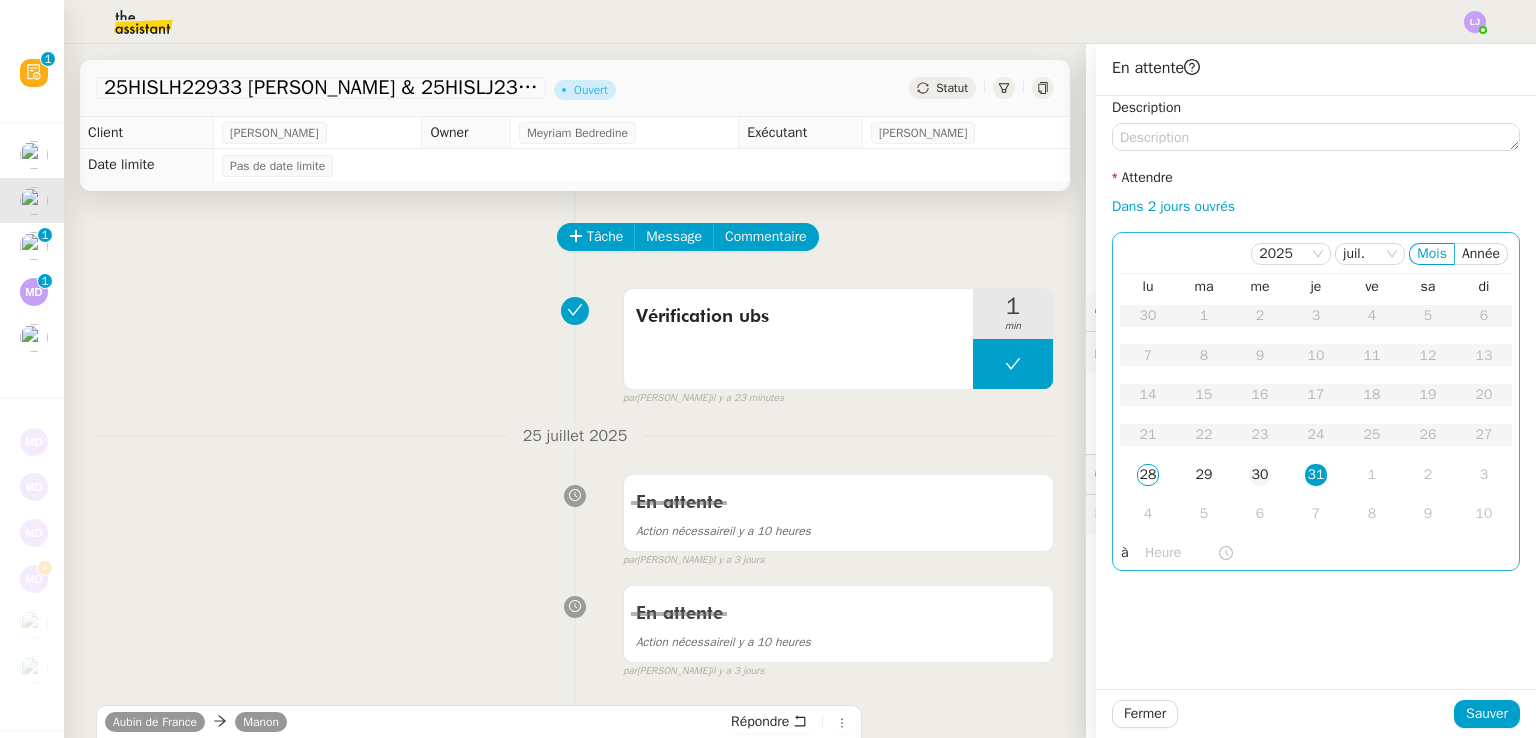 click on "30" 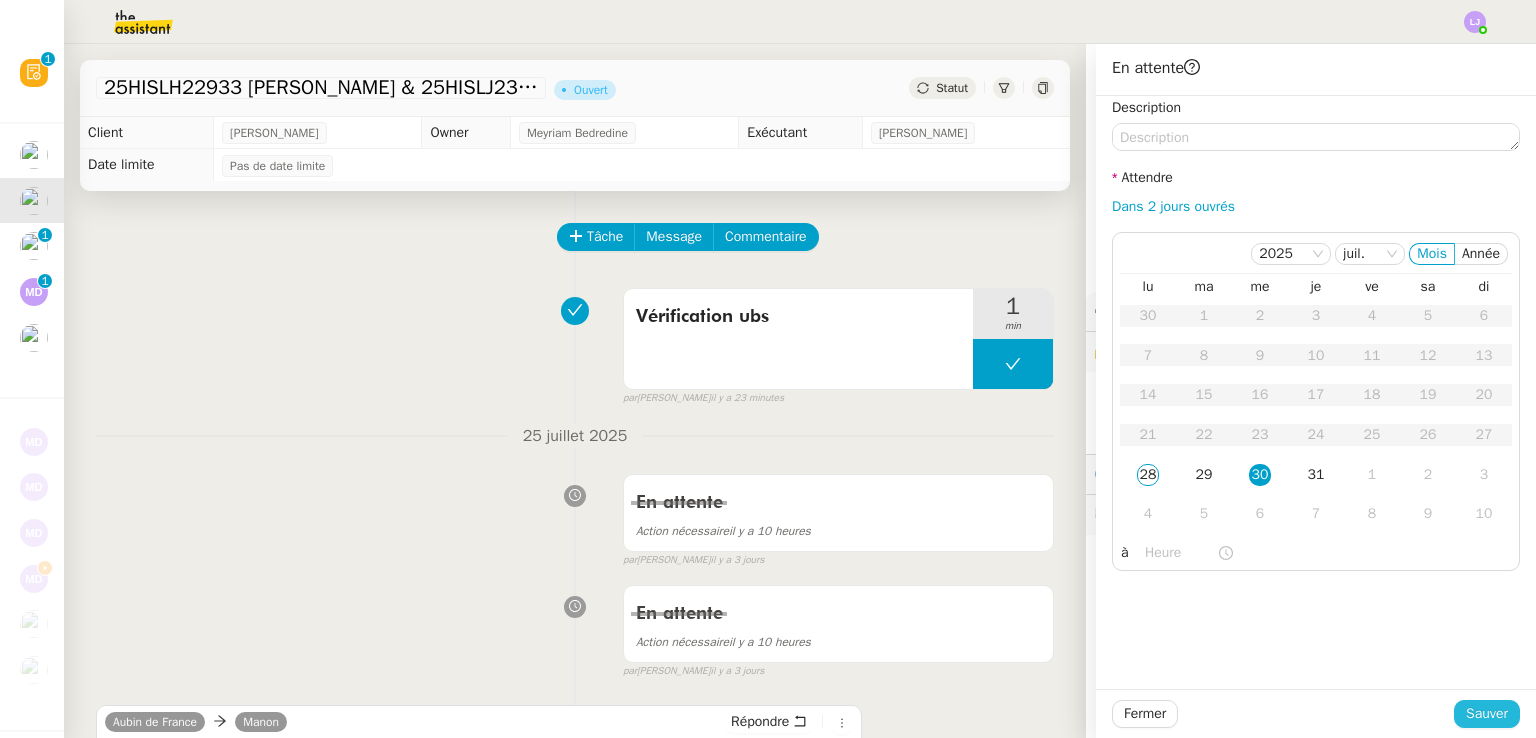 click on "Sauver" 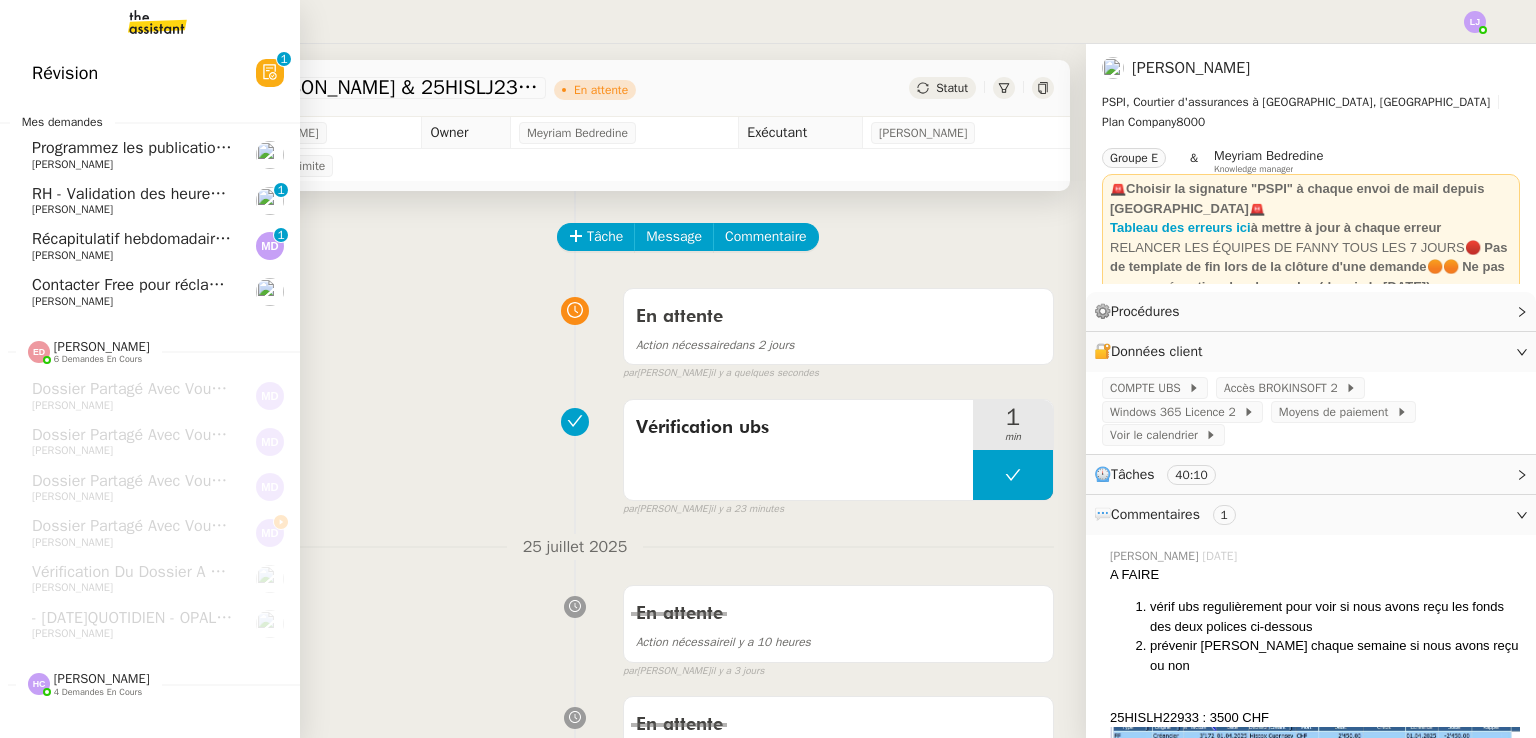click on "Récapitulatif hebdomadaire - [DATE]" 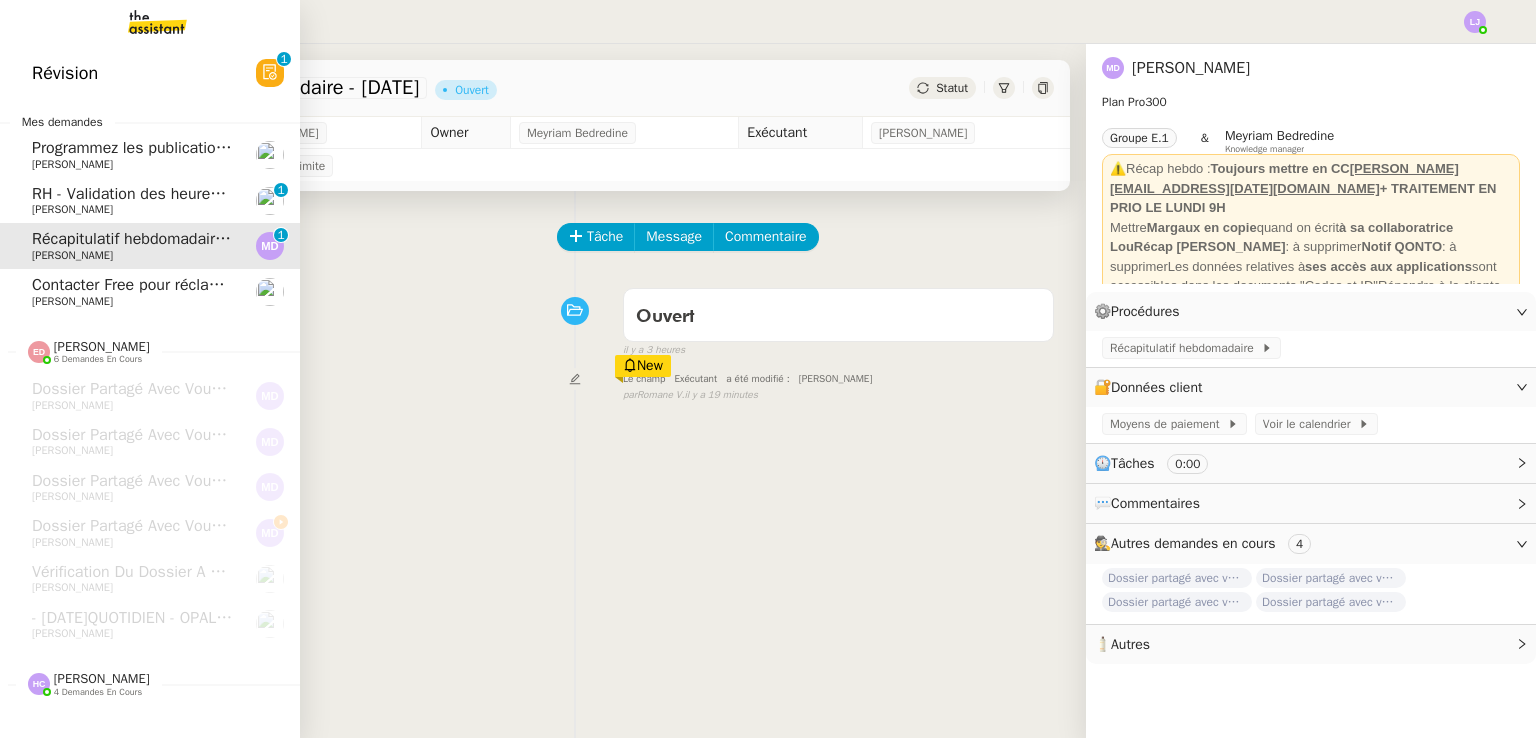 click on "Programmez les publications pour Cocoricains" 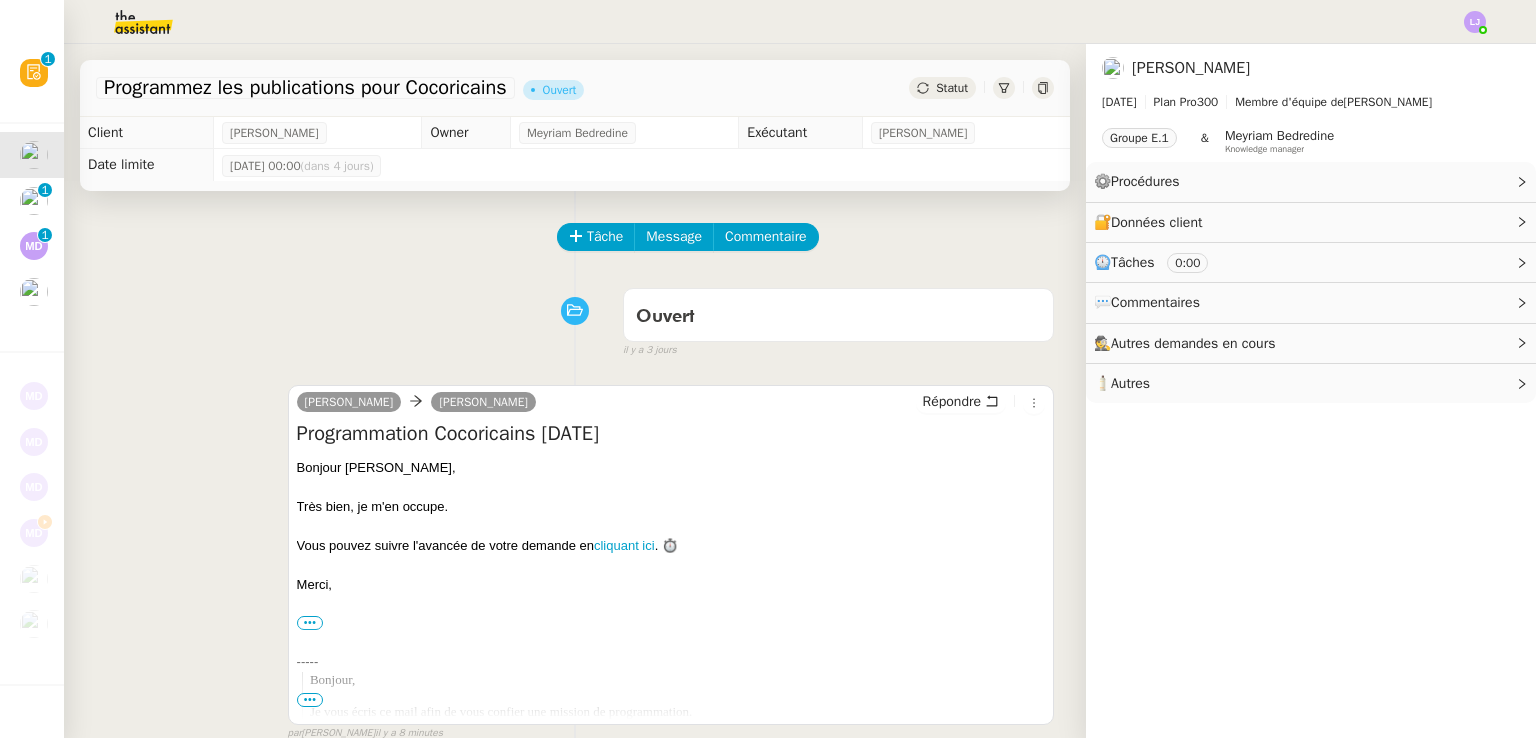 scroll, scrollTop: 546, scrollLeft: 0, axis: vertical 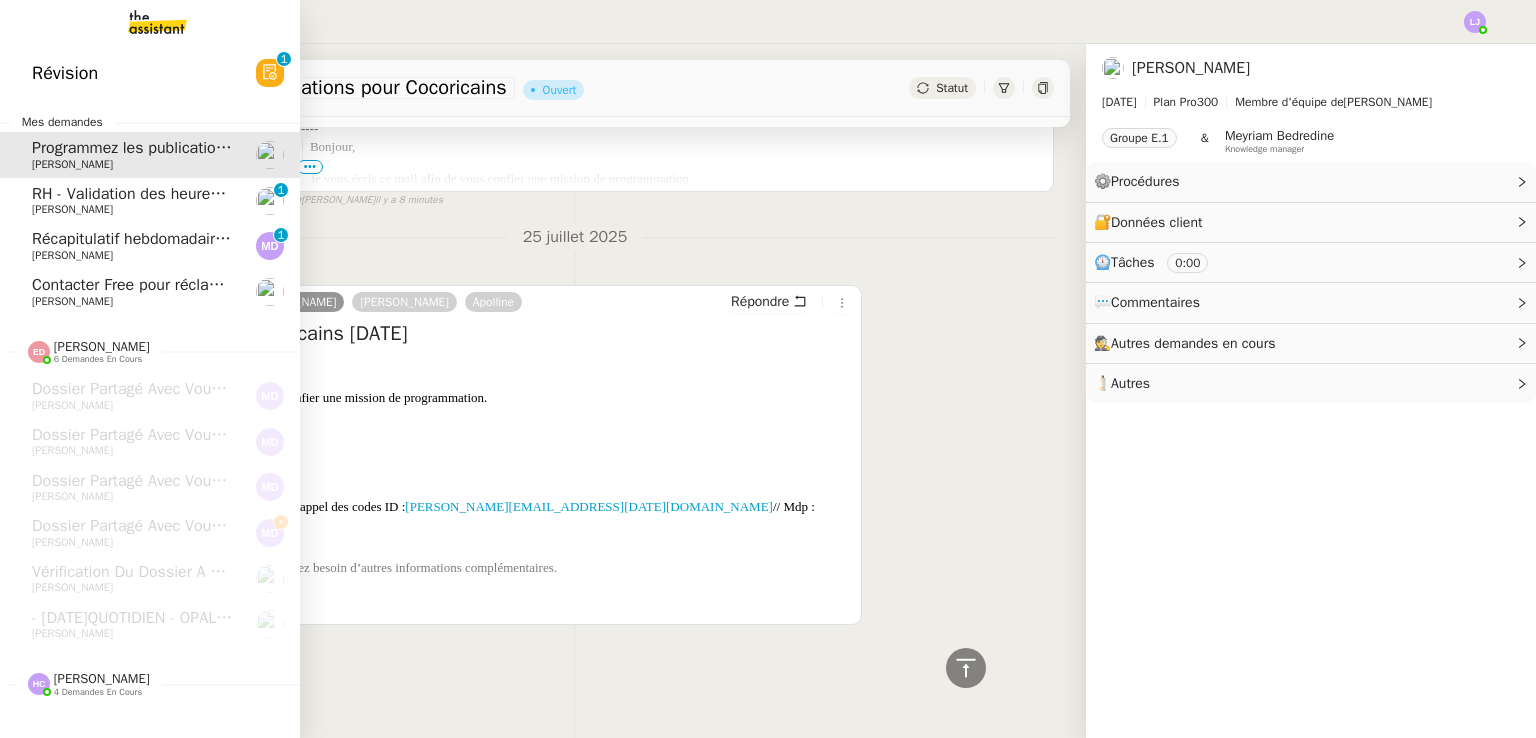 click on "RH - Validation des heures employés PSPI - [DATE]    [PERSON_NAME]      0   1   2   3   4   5   6   7   8   9" 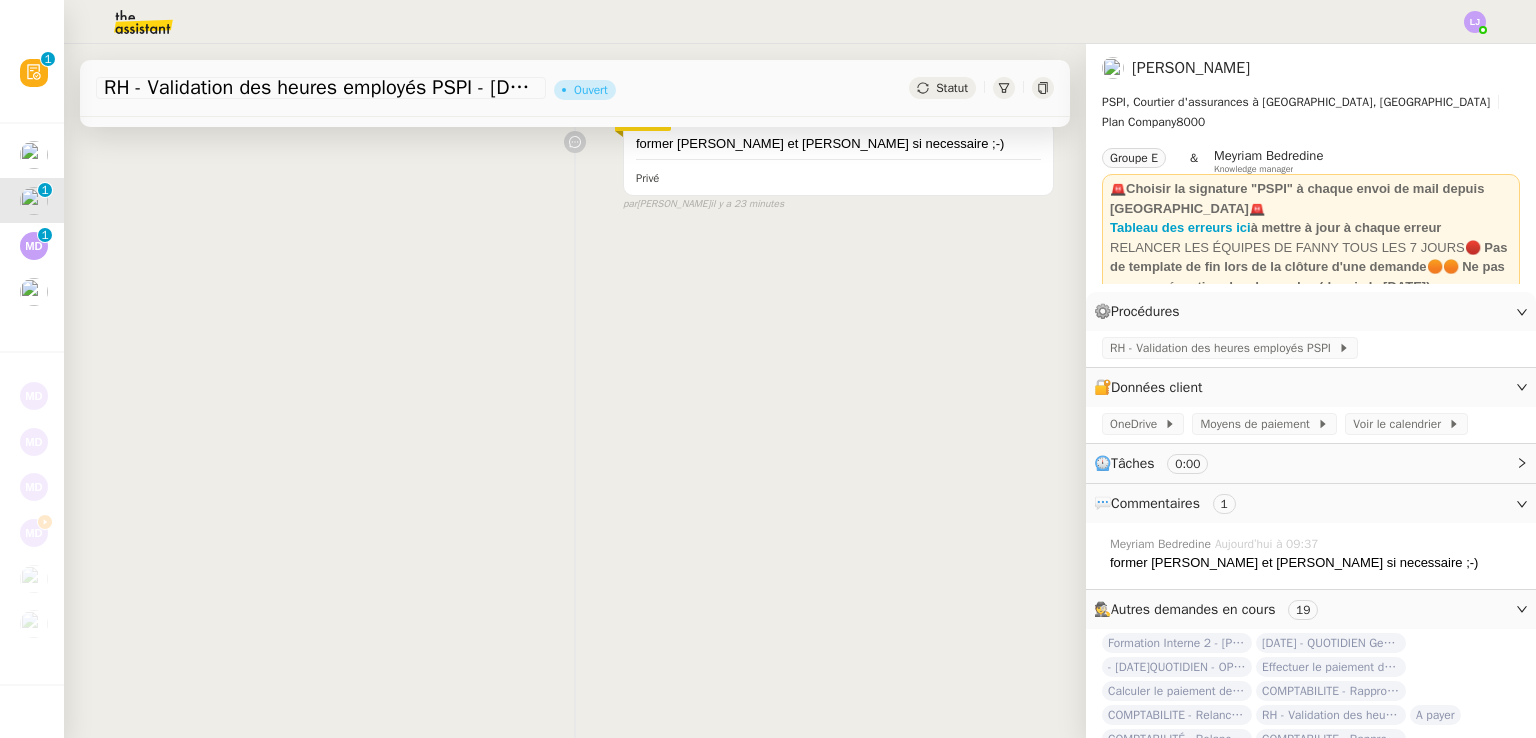 scroll, scrollTop: 0, scrollLeft: 0, axis: both 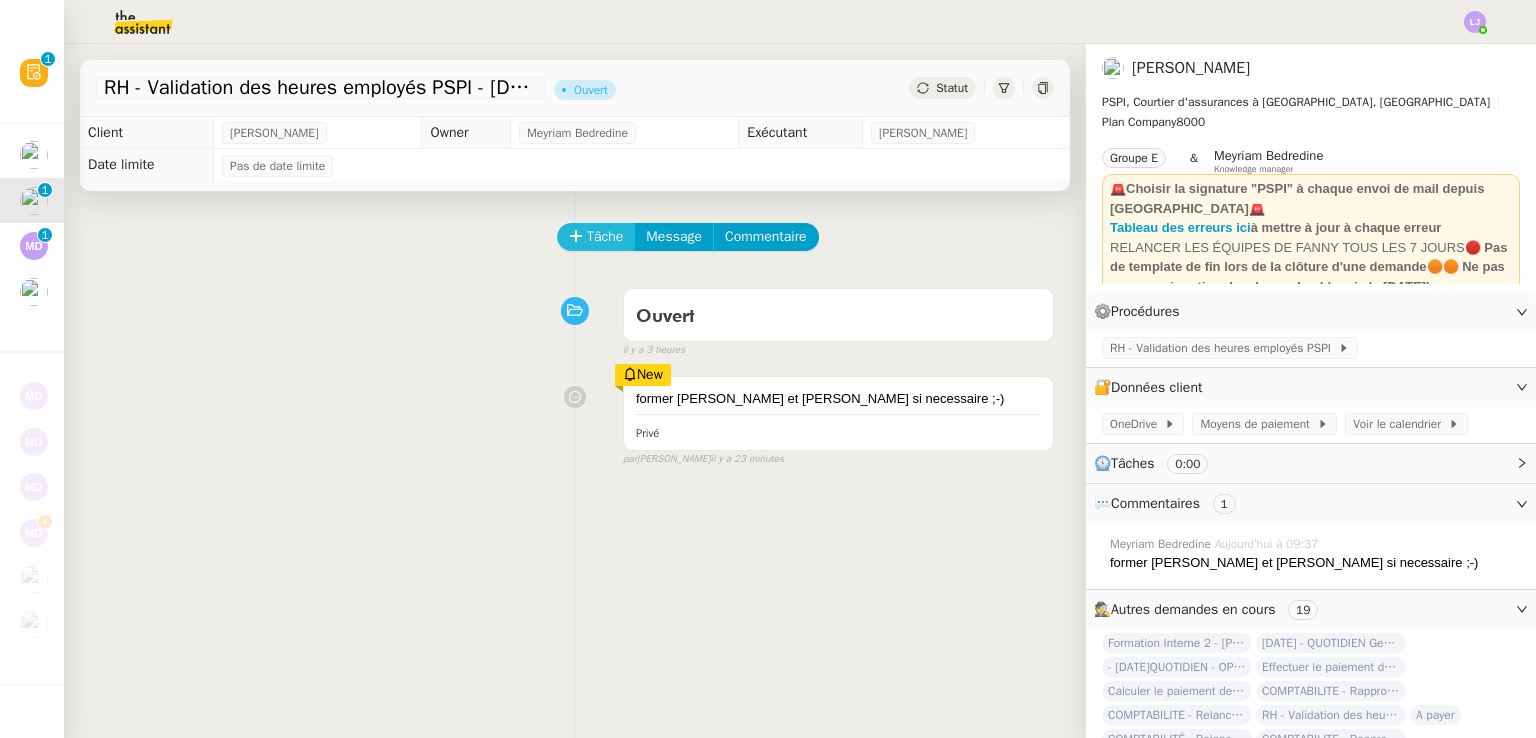 click on "Tâche" 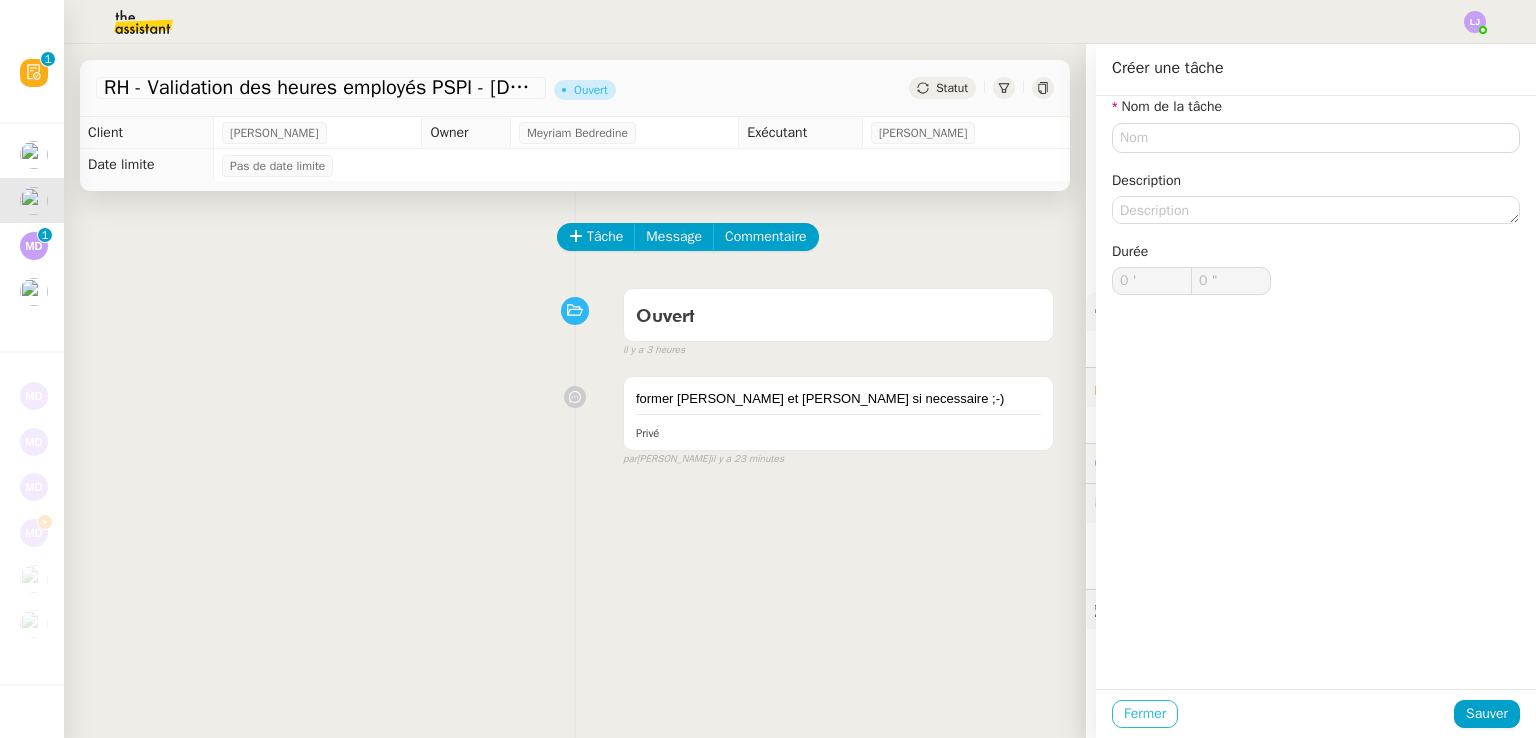 click on "Fermer" 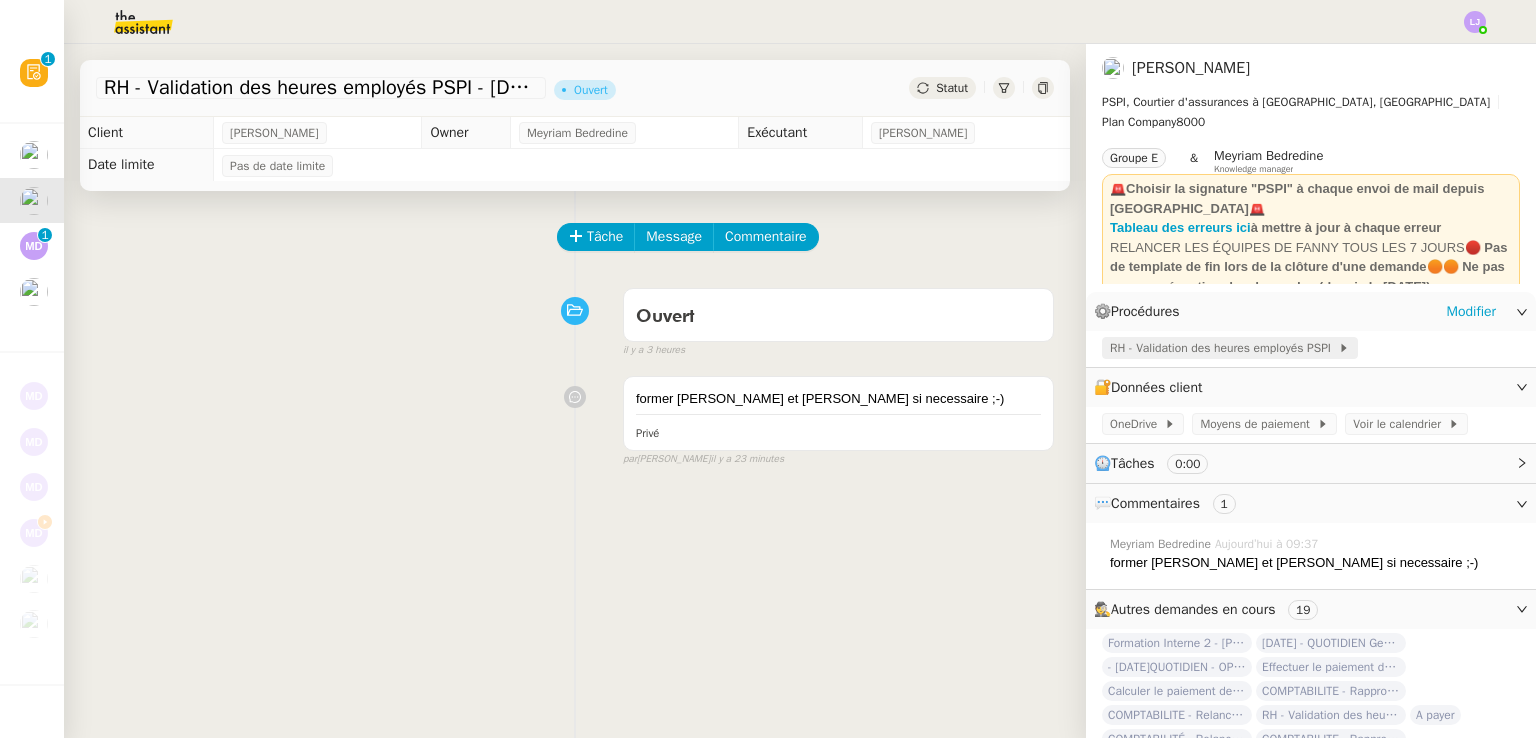 click on "RH - Validation des heures employés PSPI" 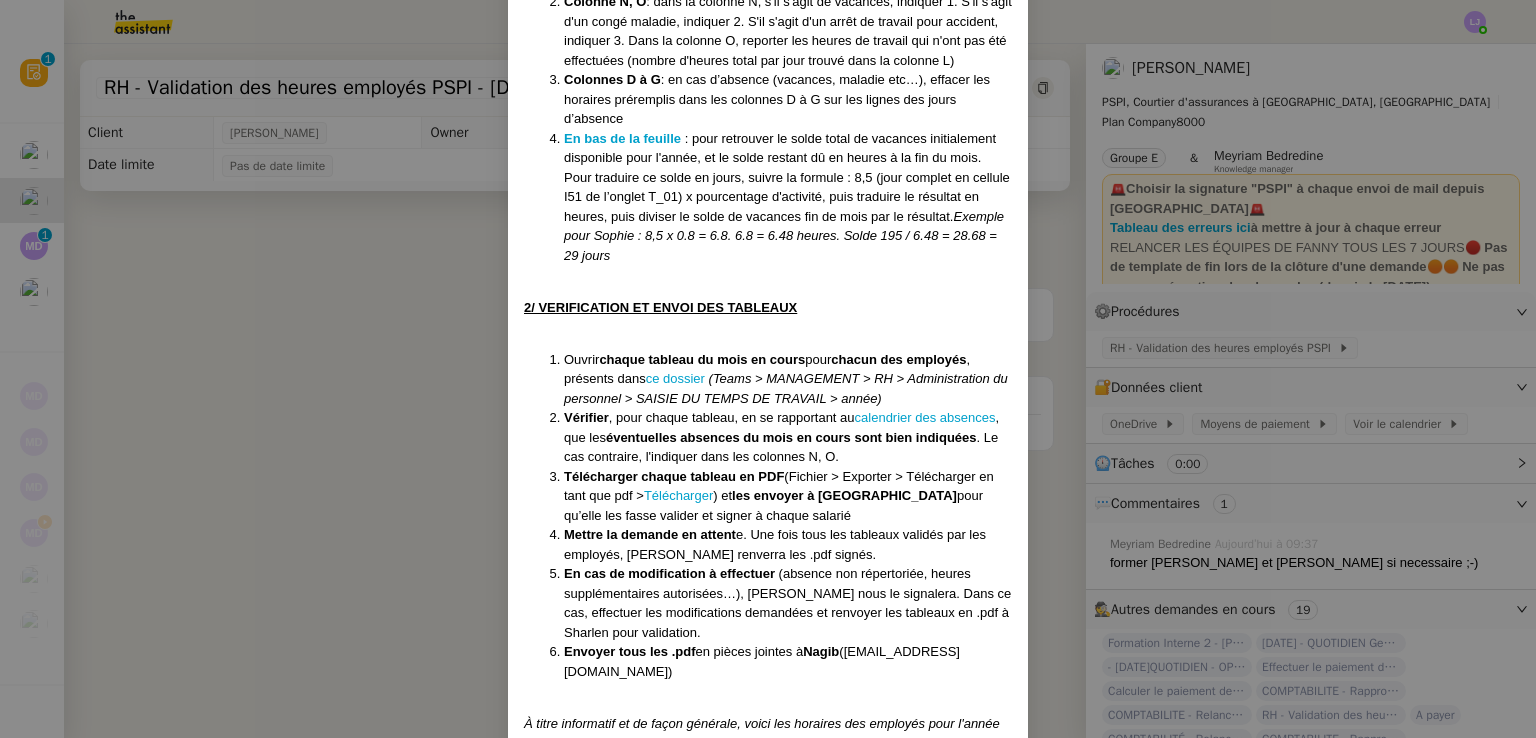 scroll, scrollTop: 1555, scrollLeft: 0, axis: vertical 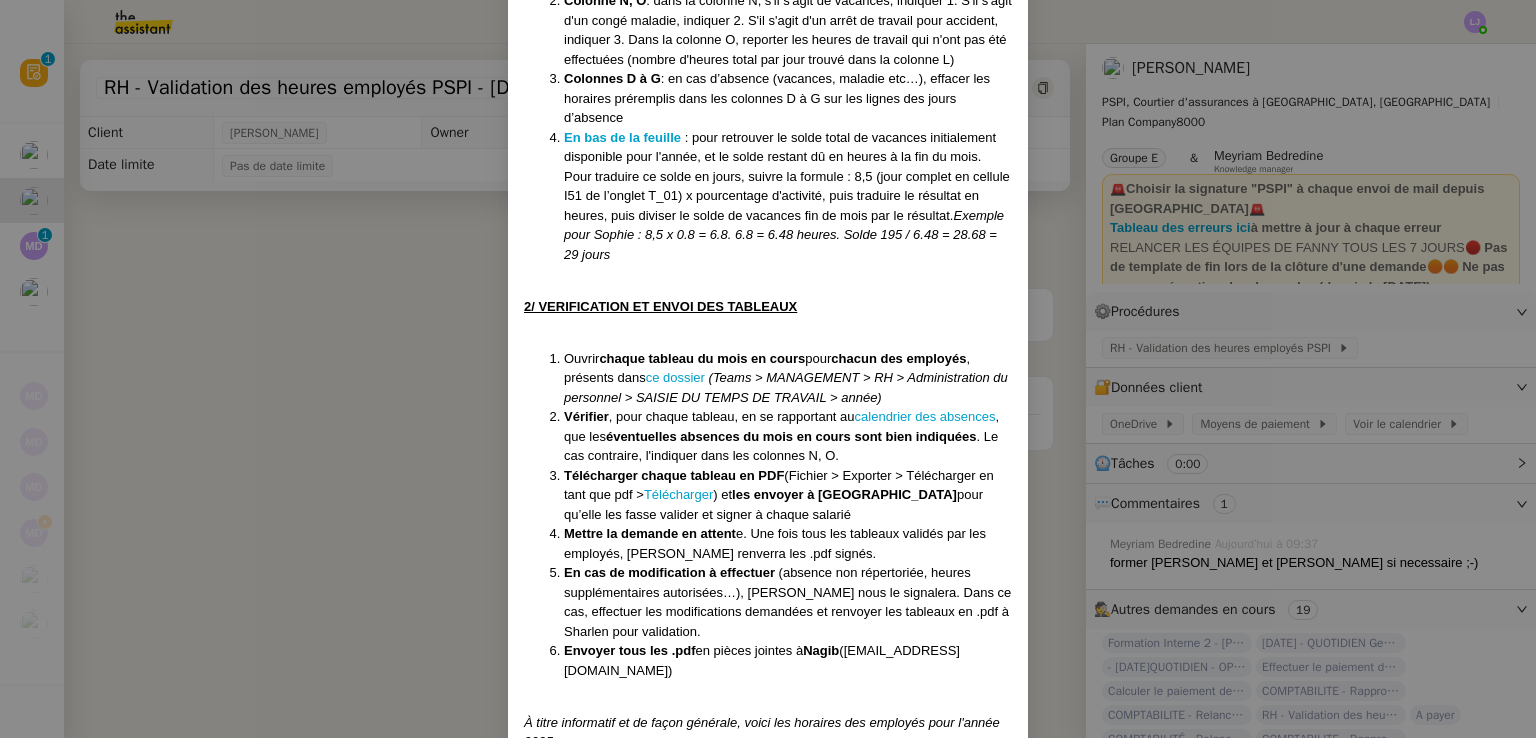 click on "Créé le [DATE] Modifiée le [DATE] ﻿ Saisie du temps de travail Contexte  : Chaque mois, nous devons transmettre le tableau de saisie du temps de travail à chaque employé, afin qu'ils puissent valider leurs horaires. Il sera ensuite transmis à [GEOGRAPHIC_DATA] pour la comptabilité. En [GEOGRAPHIC_DATA], le suivi des horaires des employés doit être réalisé de façon stricte et fait l'objet d'une loi indérogeable de contrôles possibles (et d'amendes si mauvais suivi). Chaque employé doit signer sa feuille mensuelle répertoriant les horaires de travail effectués. Chez PSPI, les horaires sont déjà pré-remplis afin de correspondre aux horaires prévus par le contrat, il s'agira donc uniquement de faire valider les feuilles et de s'occuper d'ajouter les éventuelles absences survenues ou les éventuelles modifications d’horaires. Récurrence  : Le 31 du mois PROCÉDURE  : ⚠️ Les tableaux ayant été remplis par [PERSON_NAME], le contacter si des erreurs ou des problèmes techniques surviennent.   Case    pour" at bounding box center (768, 369) 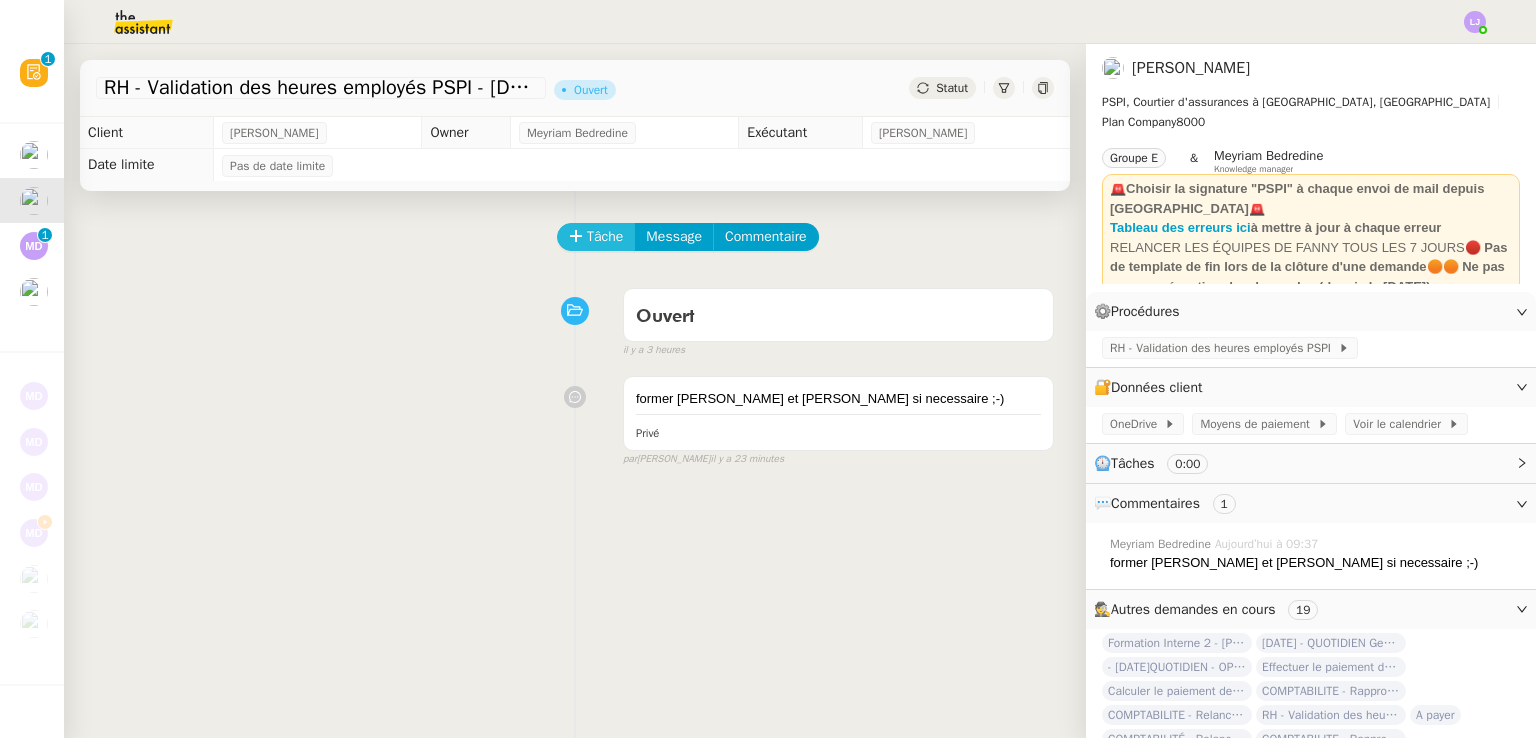 click on "Tâche" 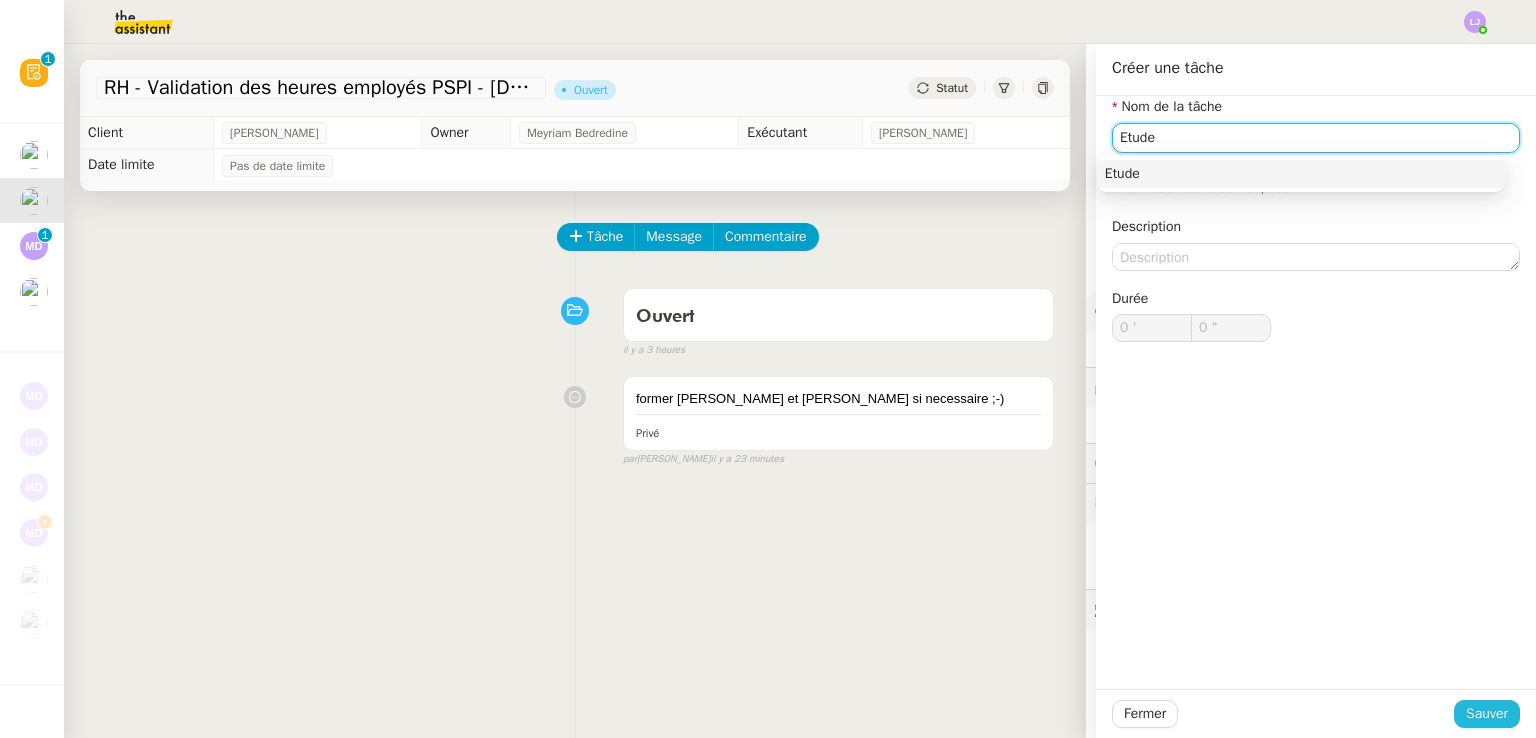 type on "Etude" 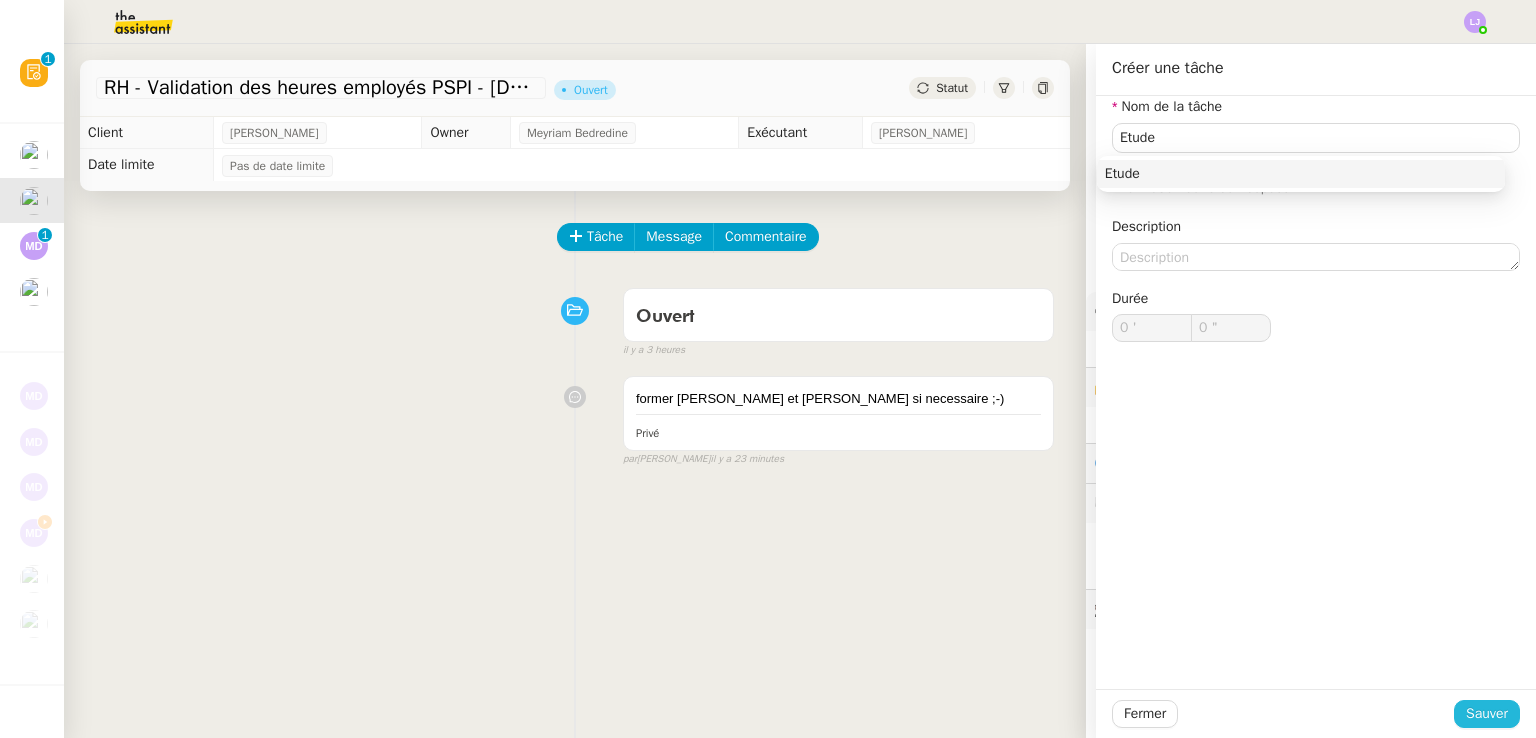click on "Sauver" 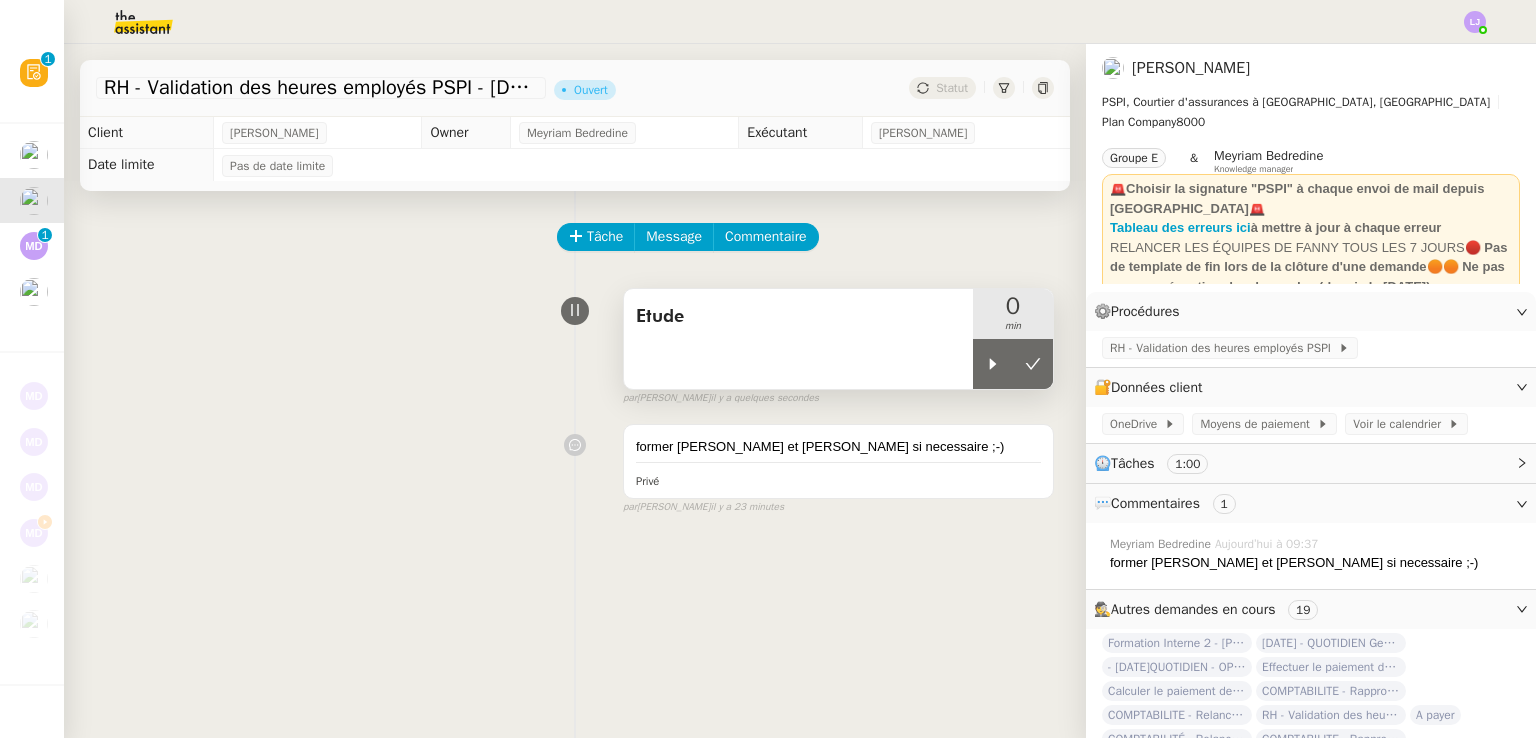 click on "Etude" at bounding box center [798, 339] 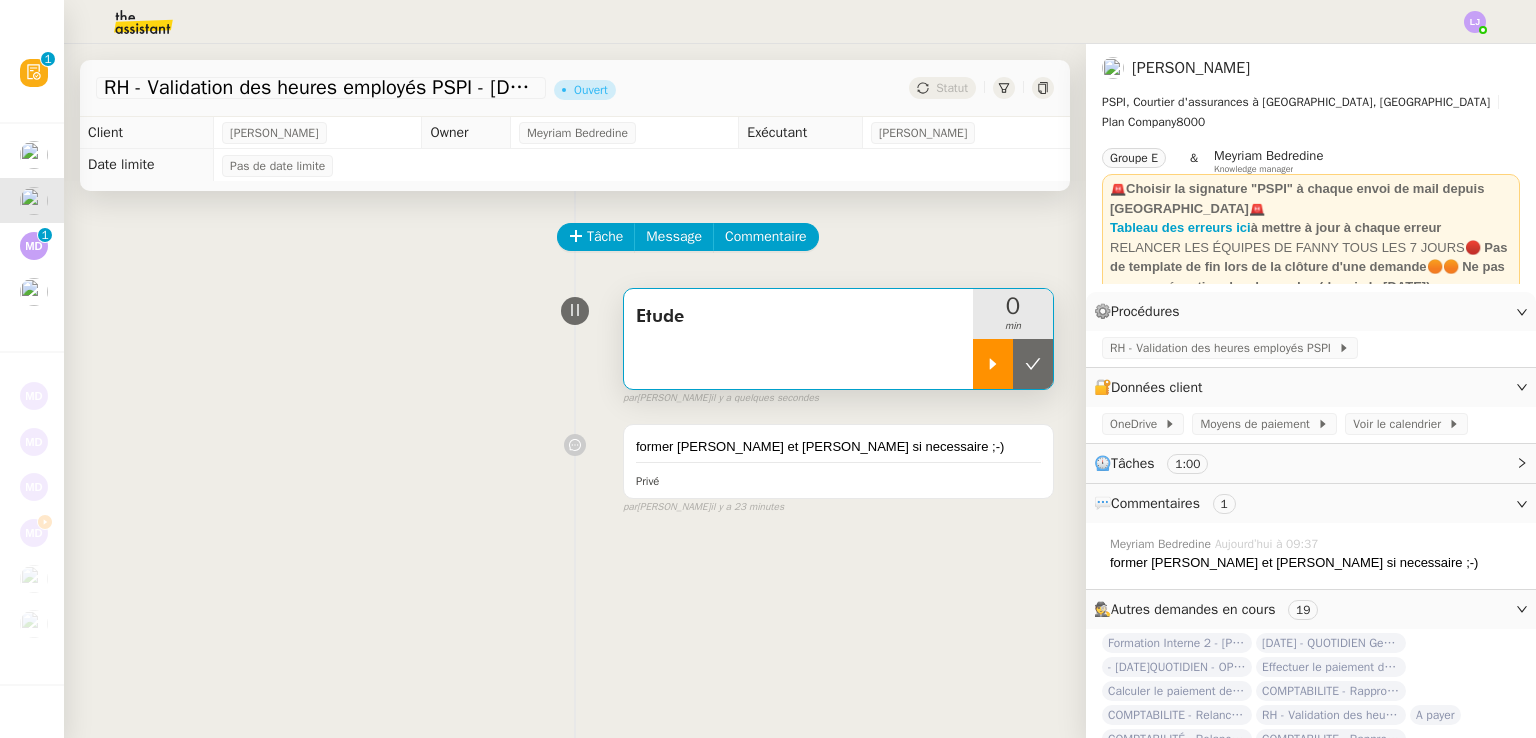click 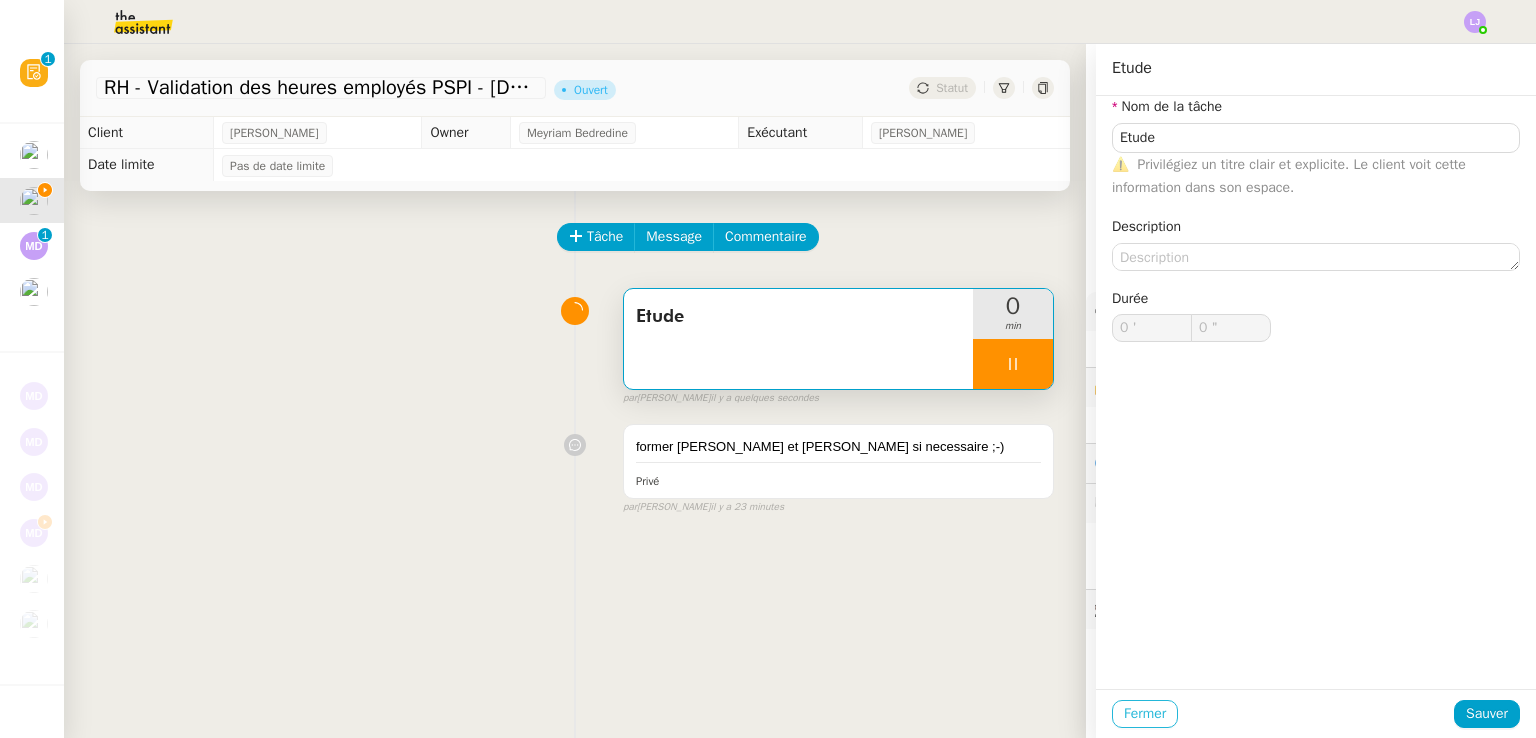 scroll, scrollTop: 0, scrollLeft: 0, axis: both 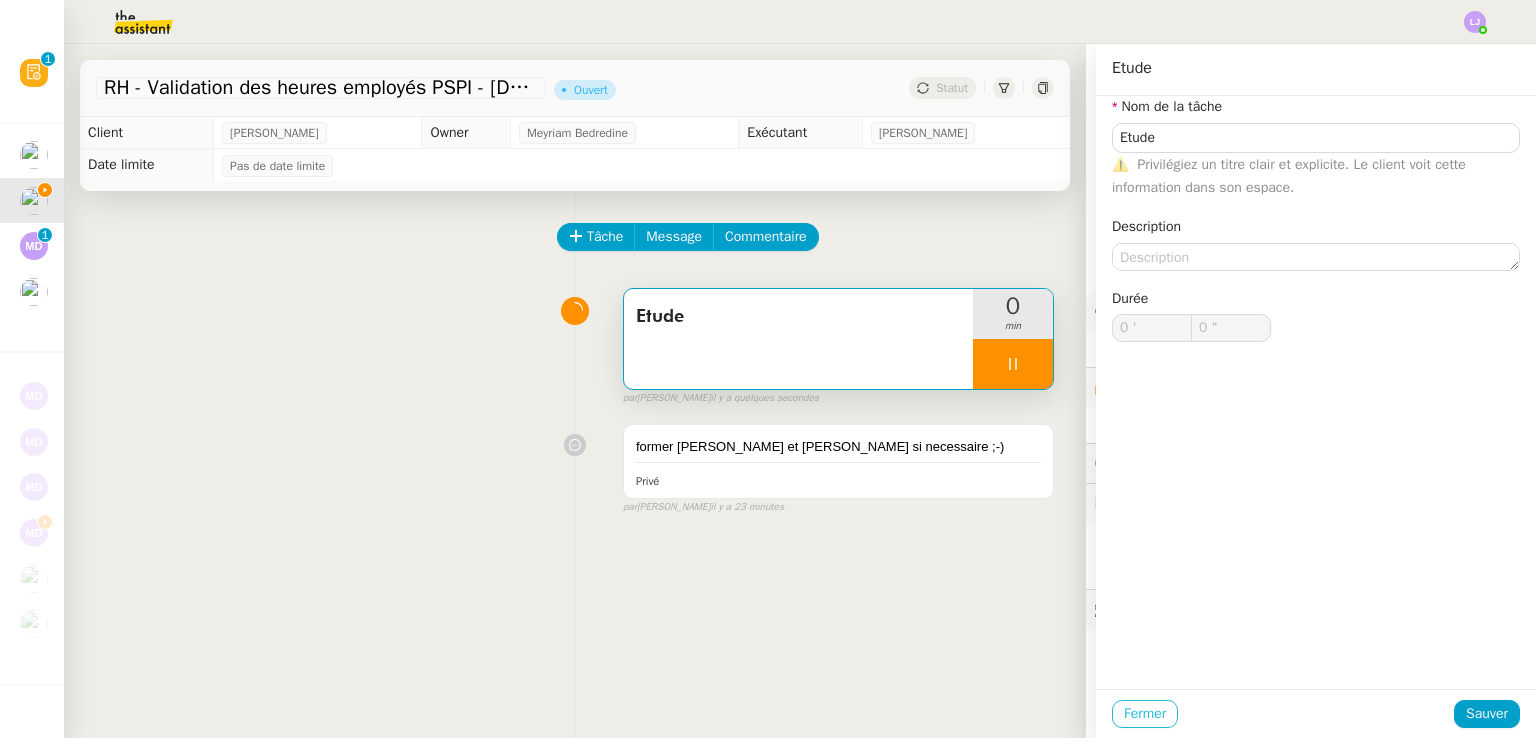 type on "1 "" 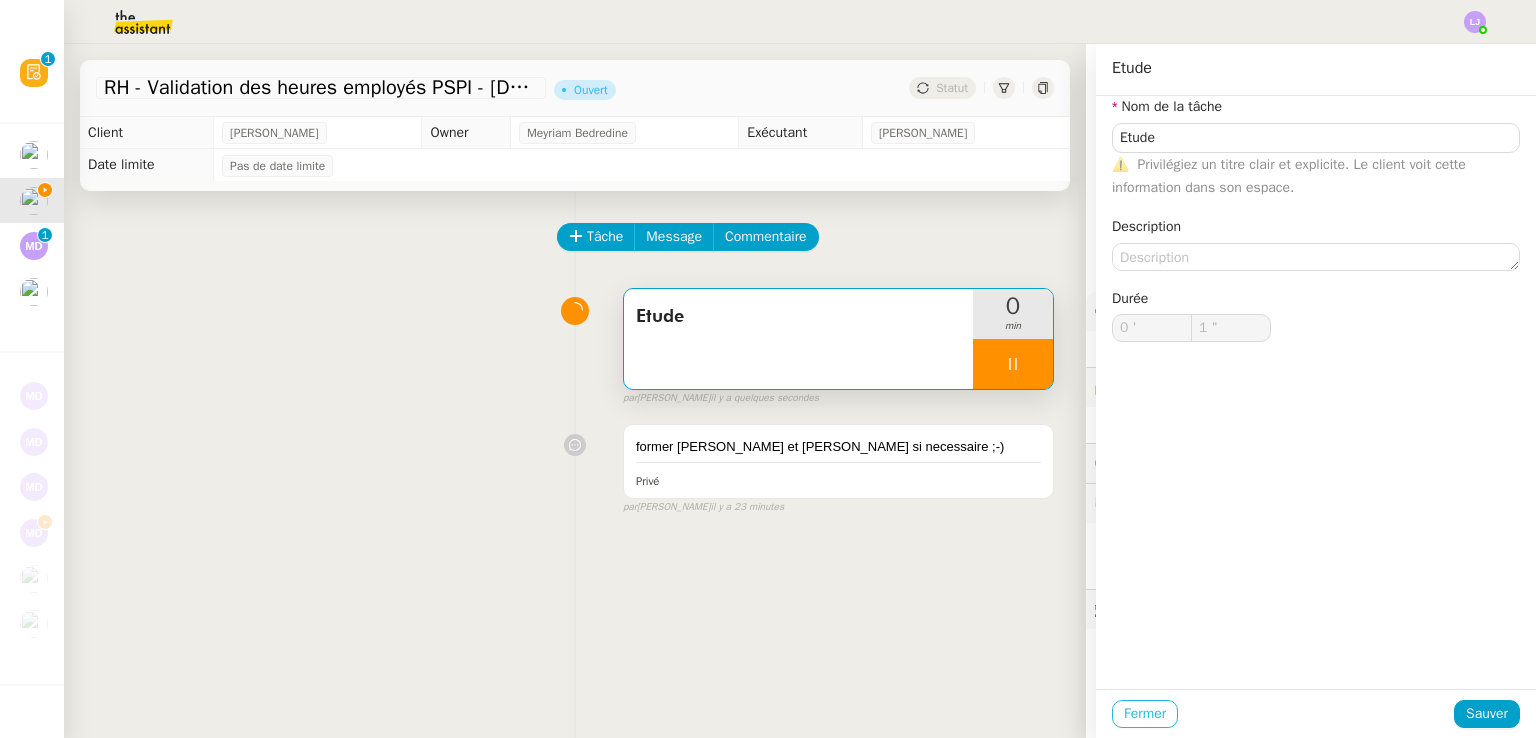 click on "Fermer" 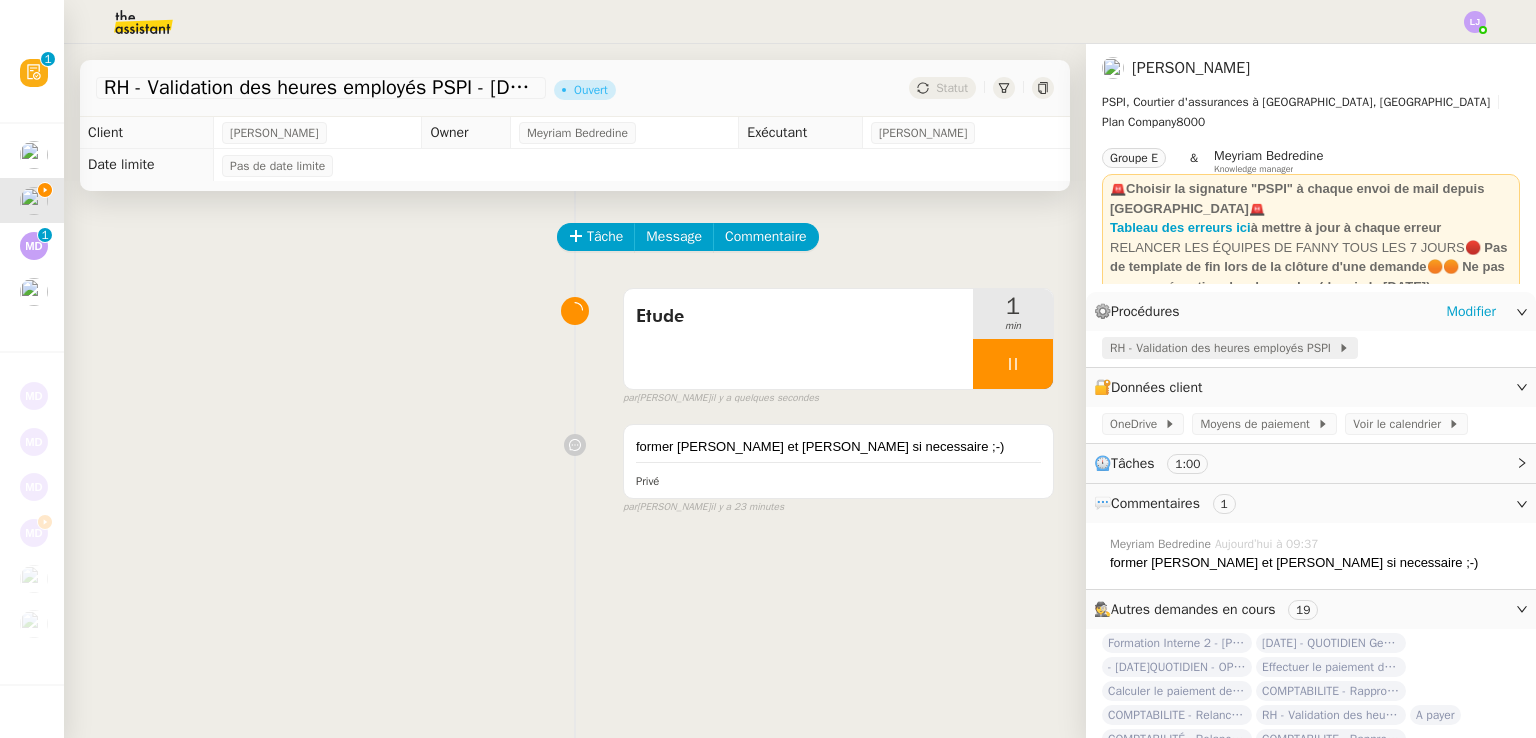 click on "RH - Validation des heures employés PSPI" 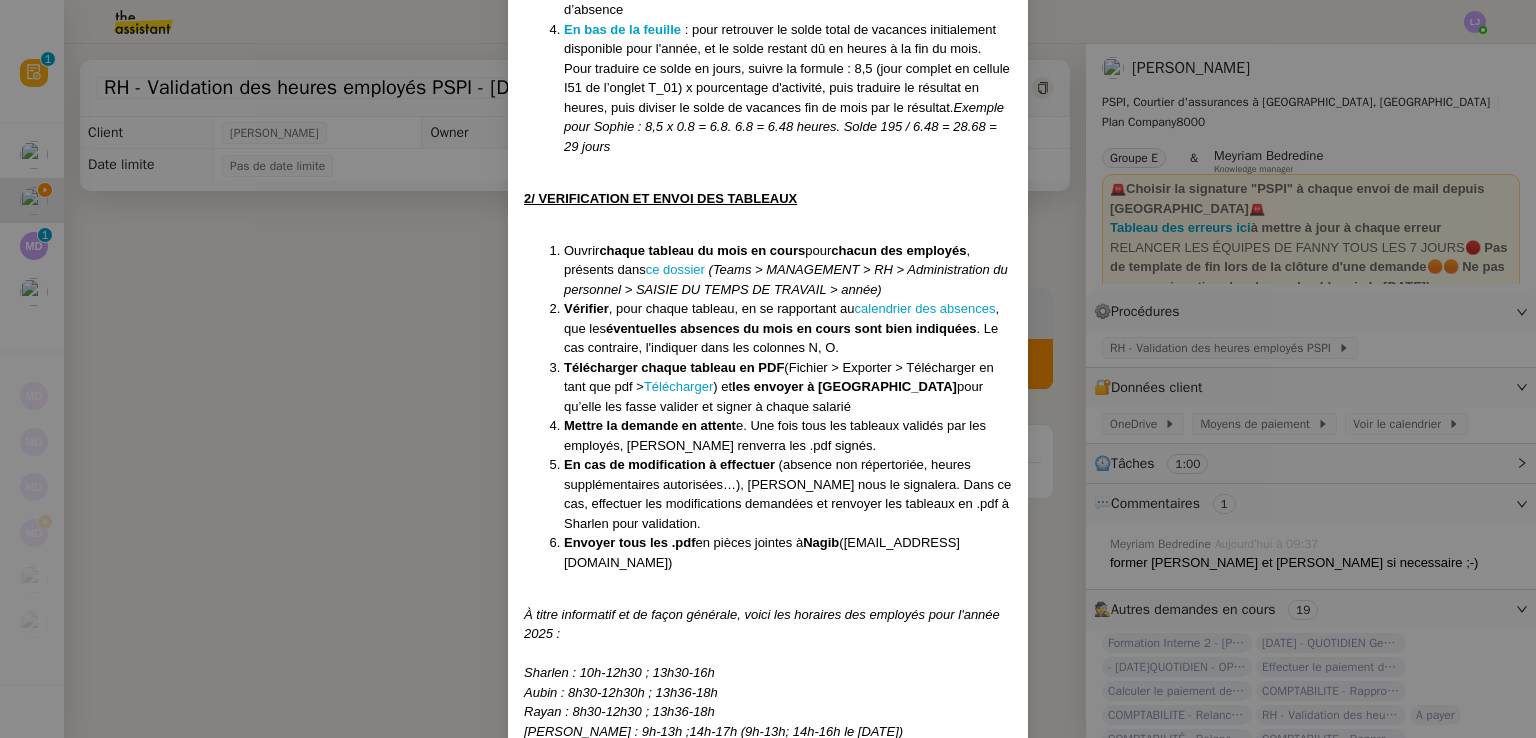 scroll, scrollTop: 1664, scrollLeft: 0, axis: vertical 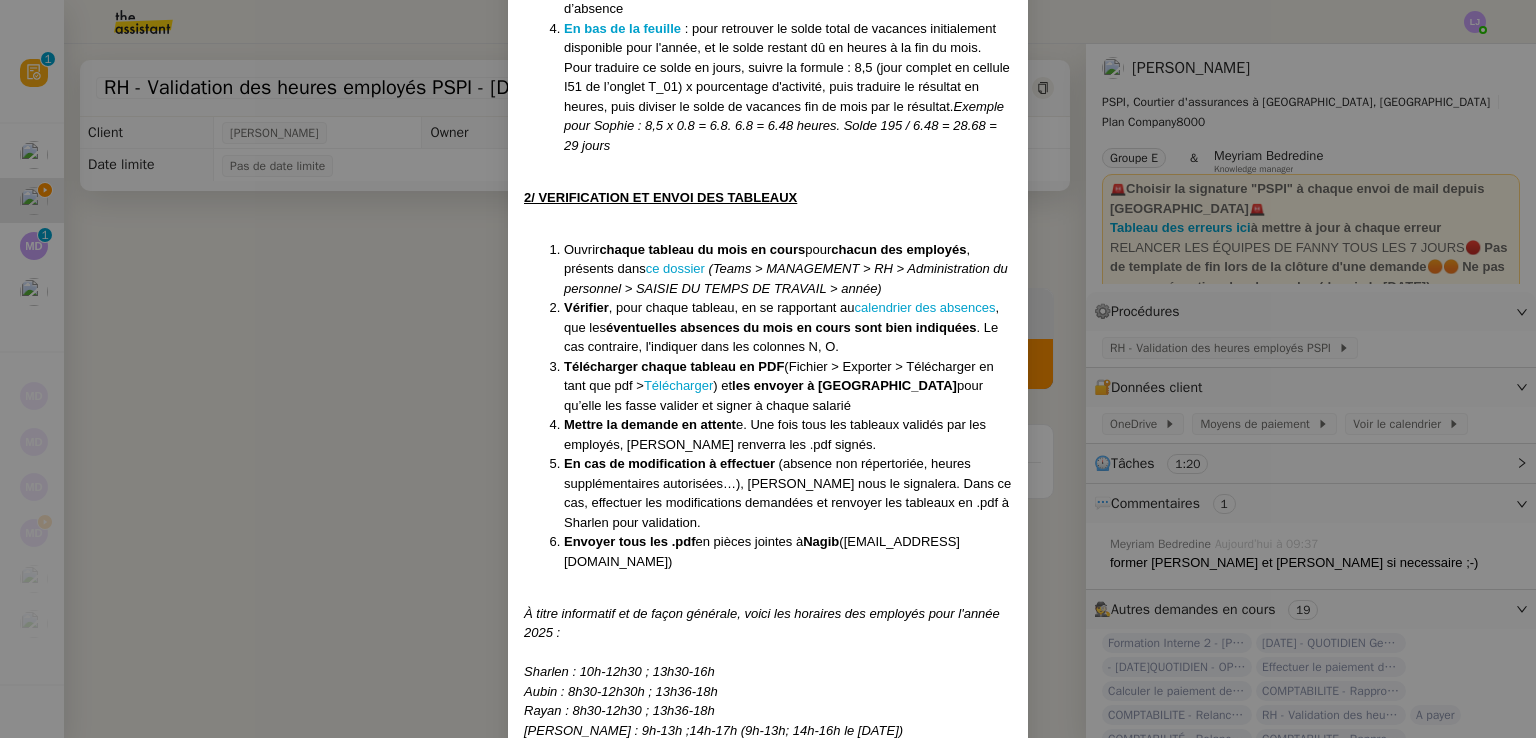 click on "Créé le [DATE] Modifiée le [DATE] ﻿ Saisie du temps de travail Contexte  : Chaque mois, nous devons transmettre le tableau de saisie du temps de travail à chaque employé, afin qu'ils puissent valider leurs horaires. Il sera ensuite transmis à [GEOGRAPHIC_DATA] pour la comptabilité. En [GEOGRAPHIC_DATA], le suivi des horaires des employés doit être réalisé de façon stricte et fait l'objet d'une loi indérogeable de contrôles possibles (et d'amendes si mauvais suivi). Chaque employé doit signer sa feuille mensuelle répertoriant les horaires de travail effectués. Chez PSPI, les horaires sont déjà pré-remplis afin de correspondre aux horaires prévus par le contrat, il s'agira donc uniquement de faire valider les feuilles et de s'occuper d'ajouter les éventuelles absences survenues ou les éventuelles modifications d’horaires. Récurrence  : Le 31 du mois PROCÉDURE  : ⚠️ Les tableaux ayant été remplis par [PERSON_NAME], le contacter si des erreurs ou des problèmes techniques surviennent.   Case    pour" at bounding box center [768, 369] 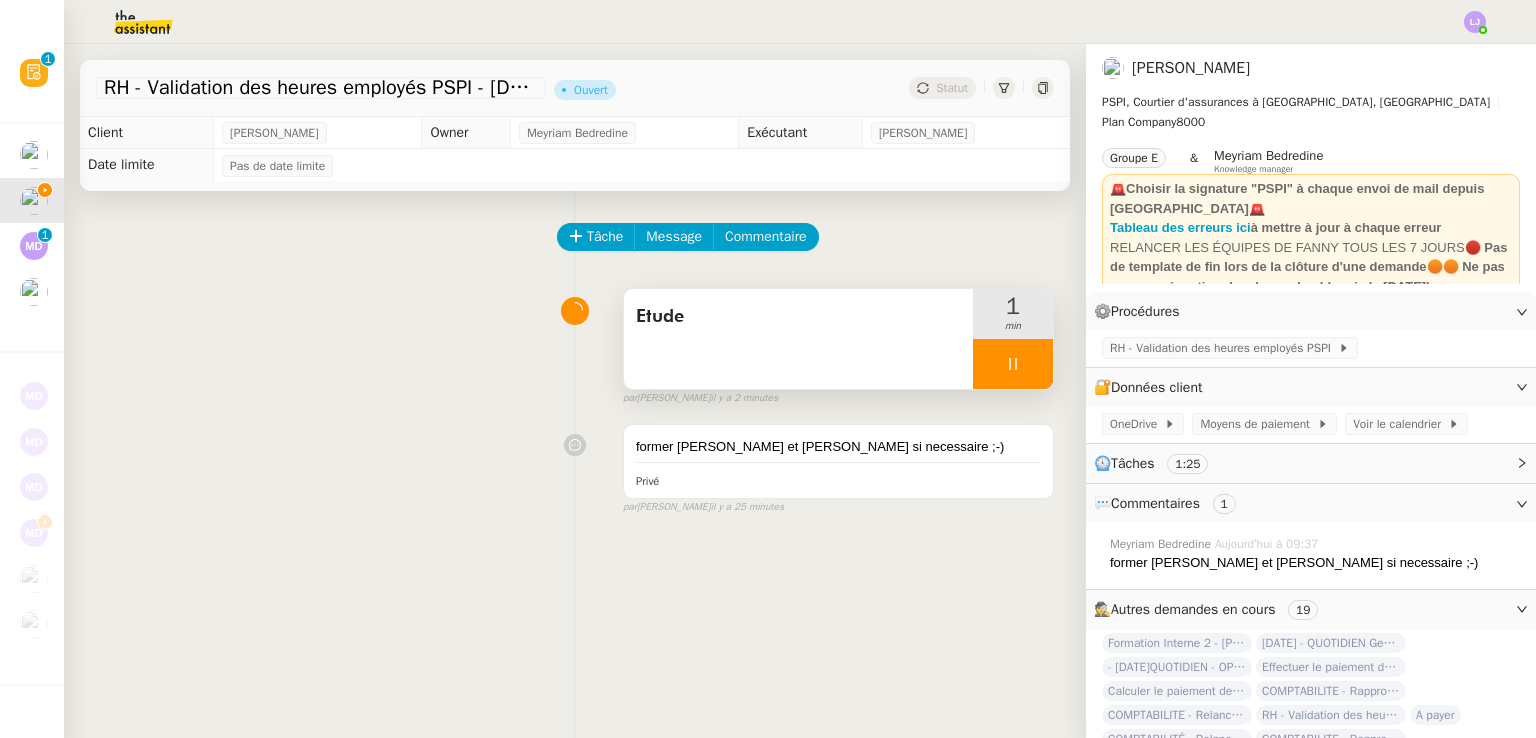 click at bounding box center [1013, 364] 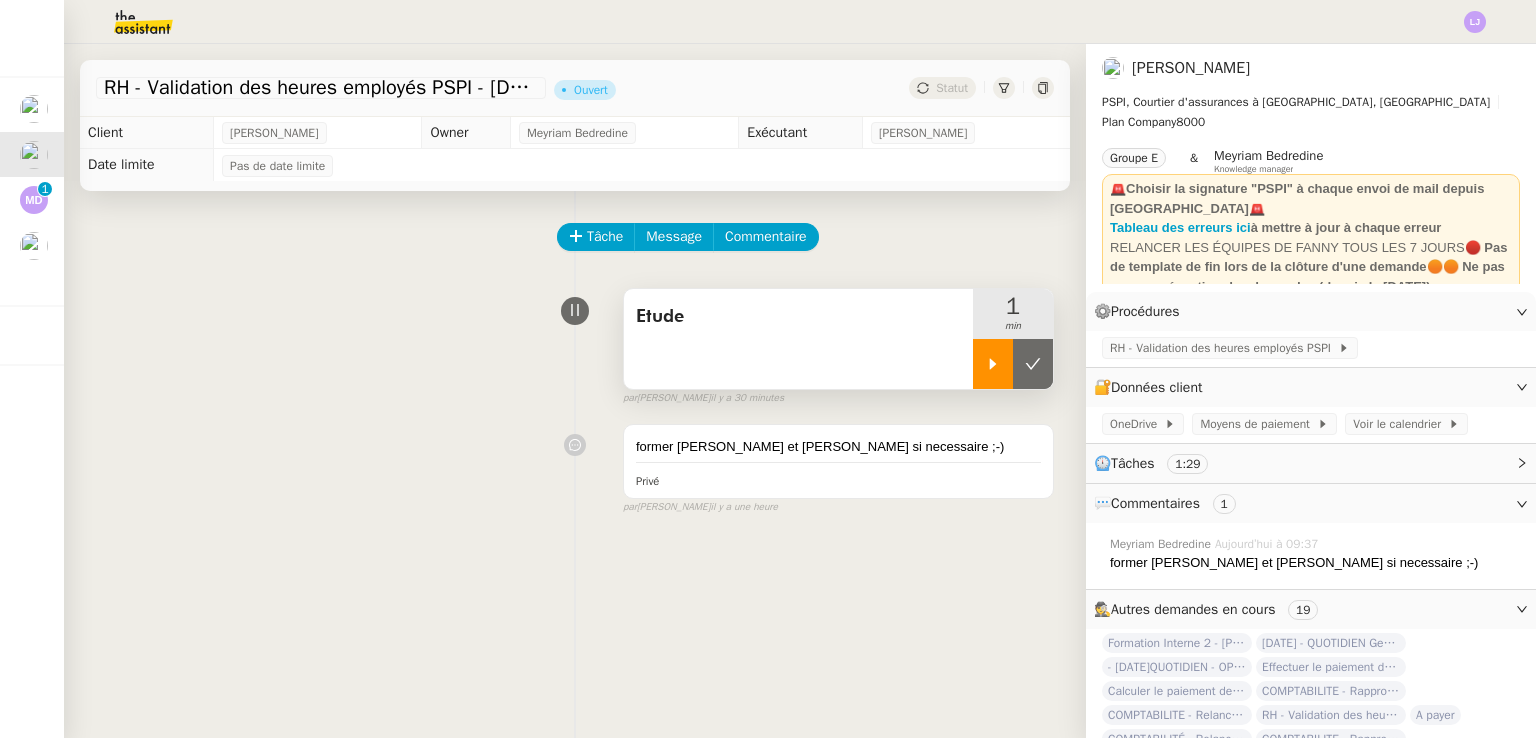 click at bounding box center [993, 364] 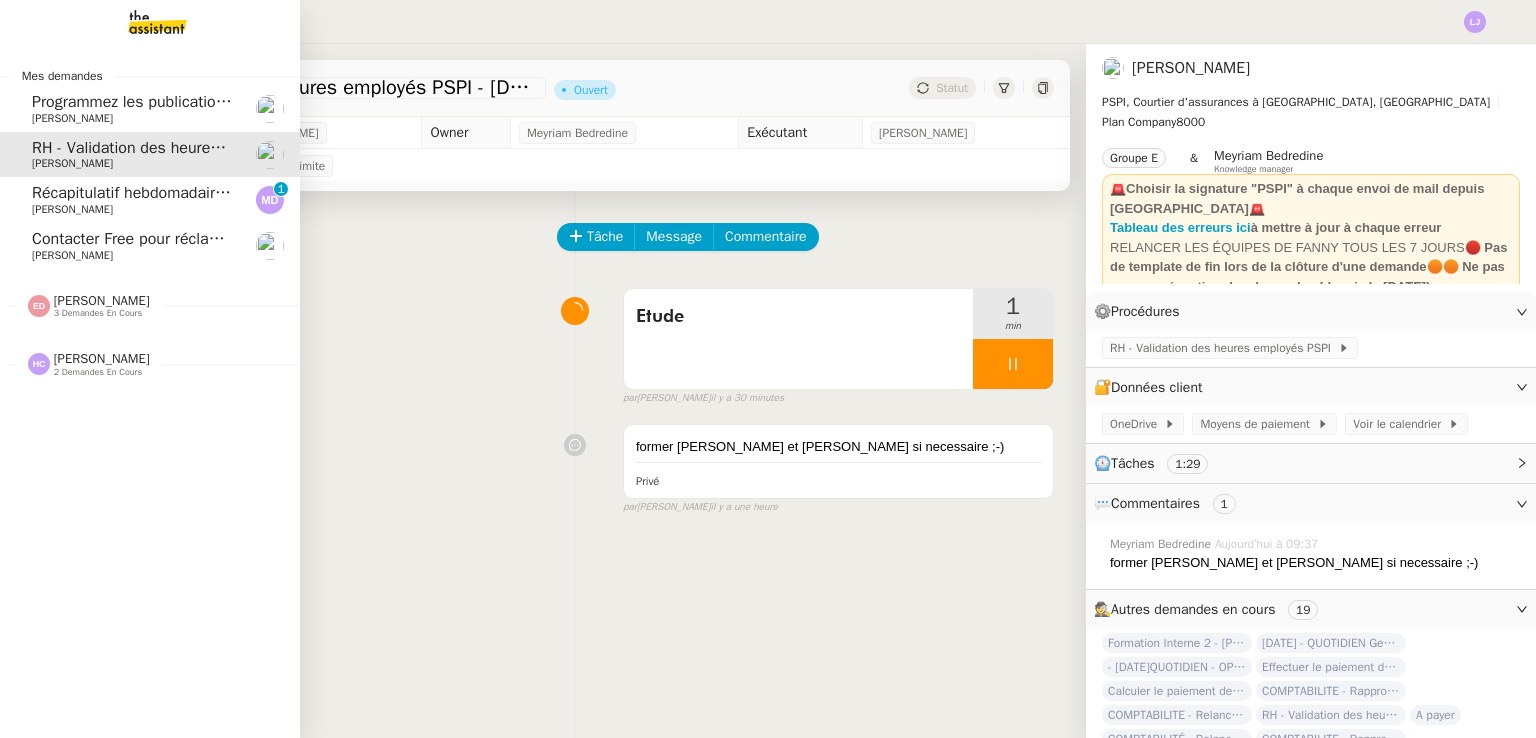 click on "3 demandes en cours" 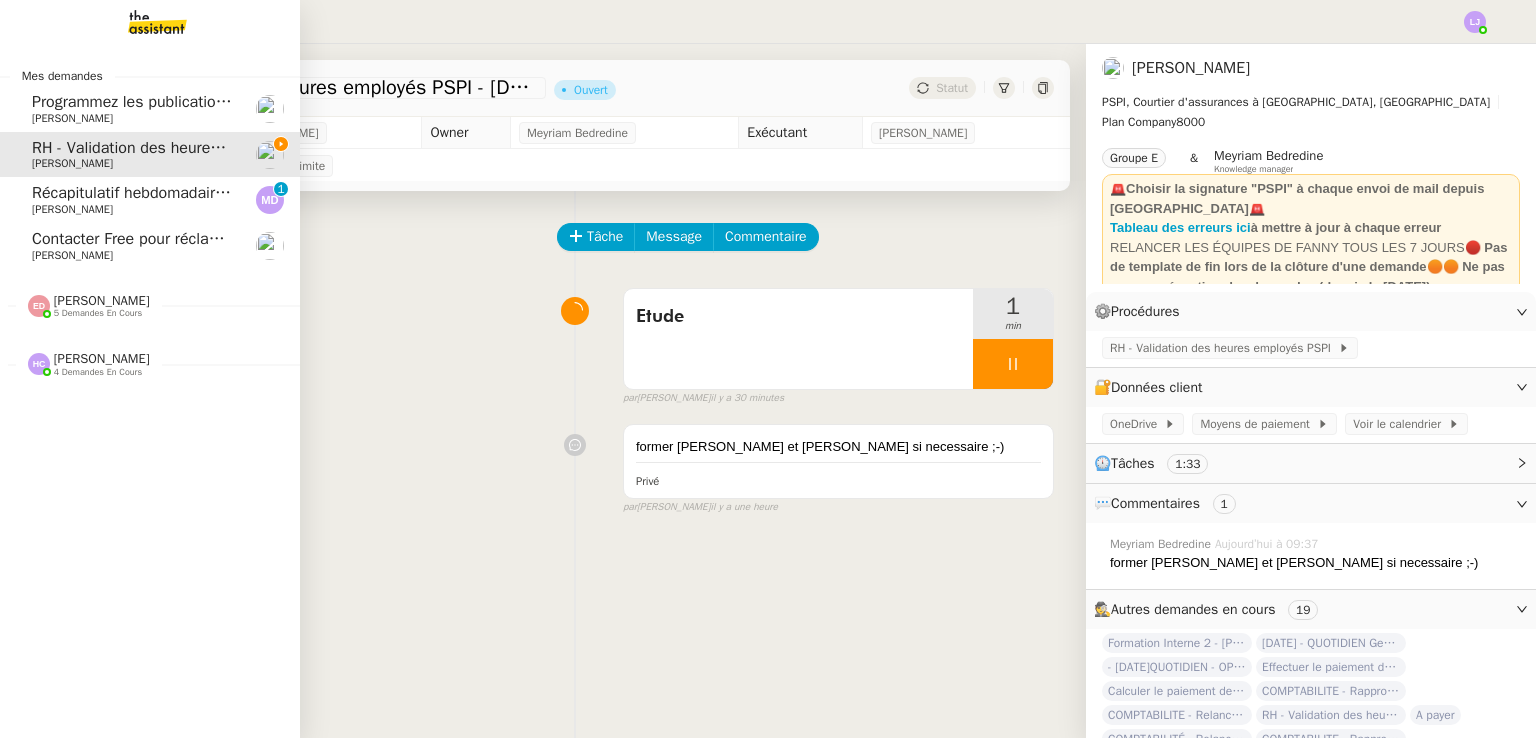 click on "[PERSON_NAME]" 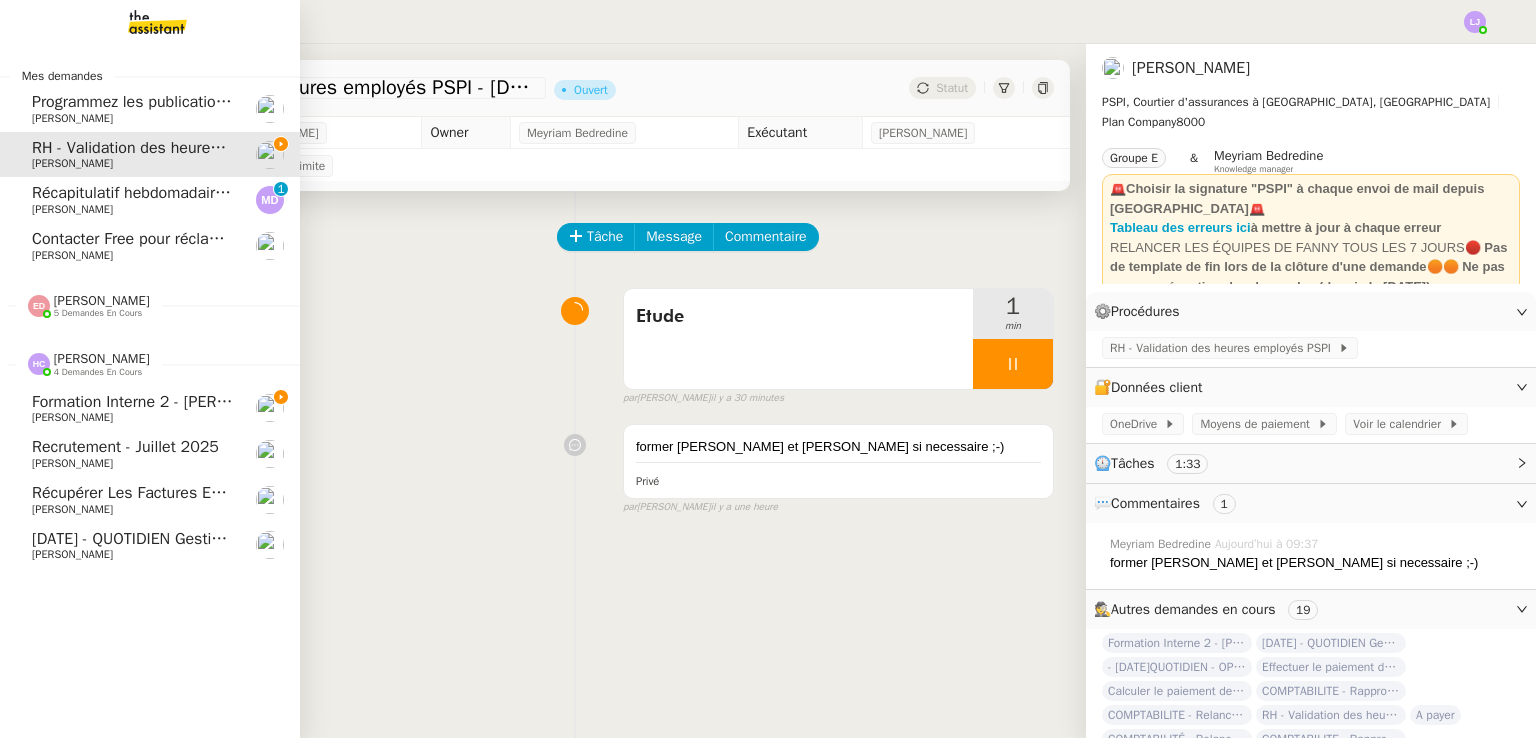 click on "Formation Interne 2 - [PERSON_NAME]" 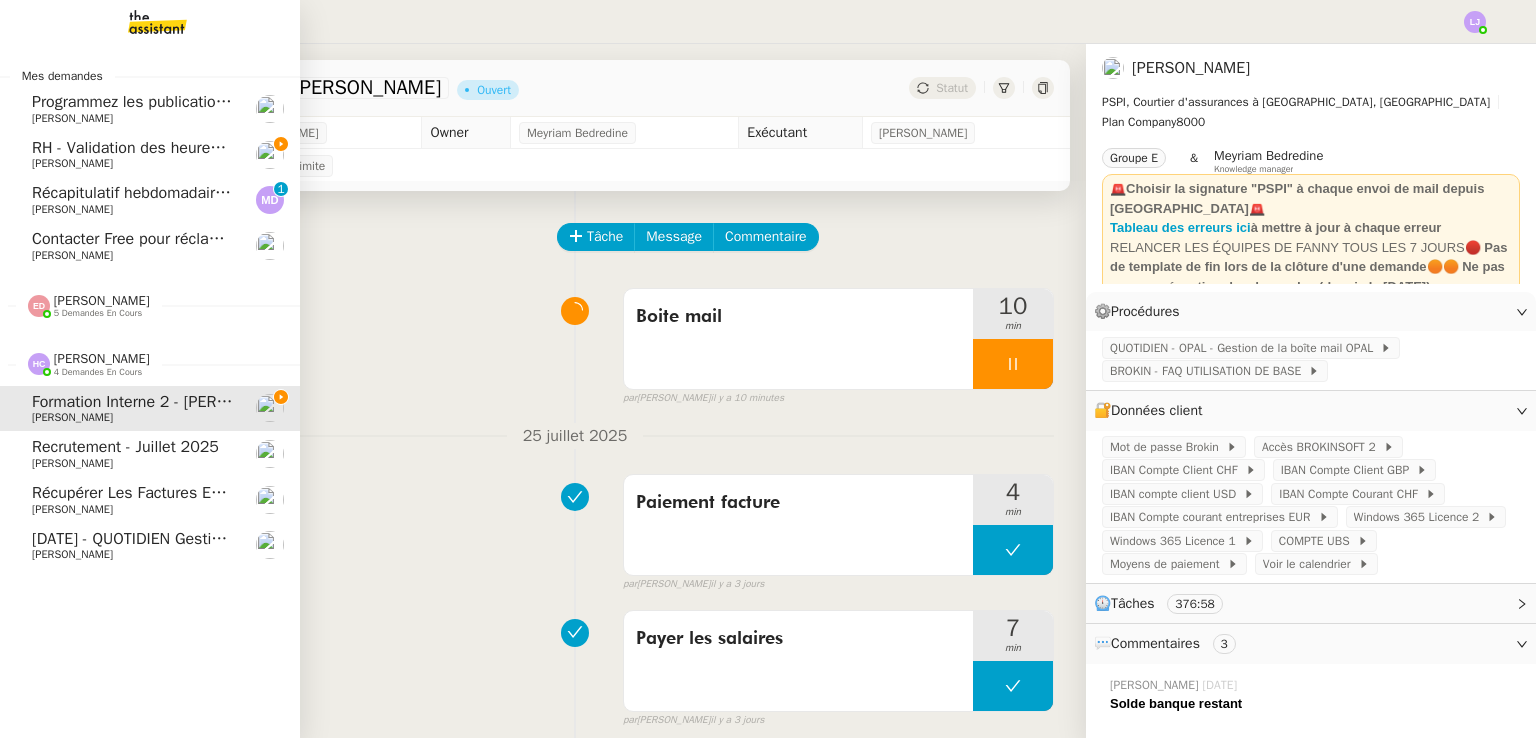 click on "[DATE] - QUOTIDIEN Gestion boite mail Accounting" 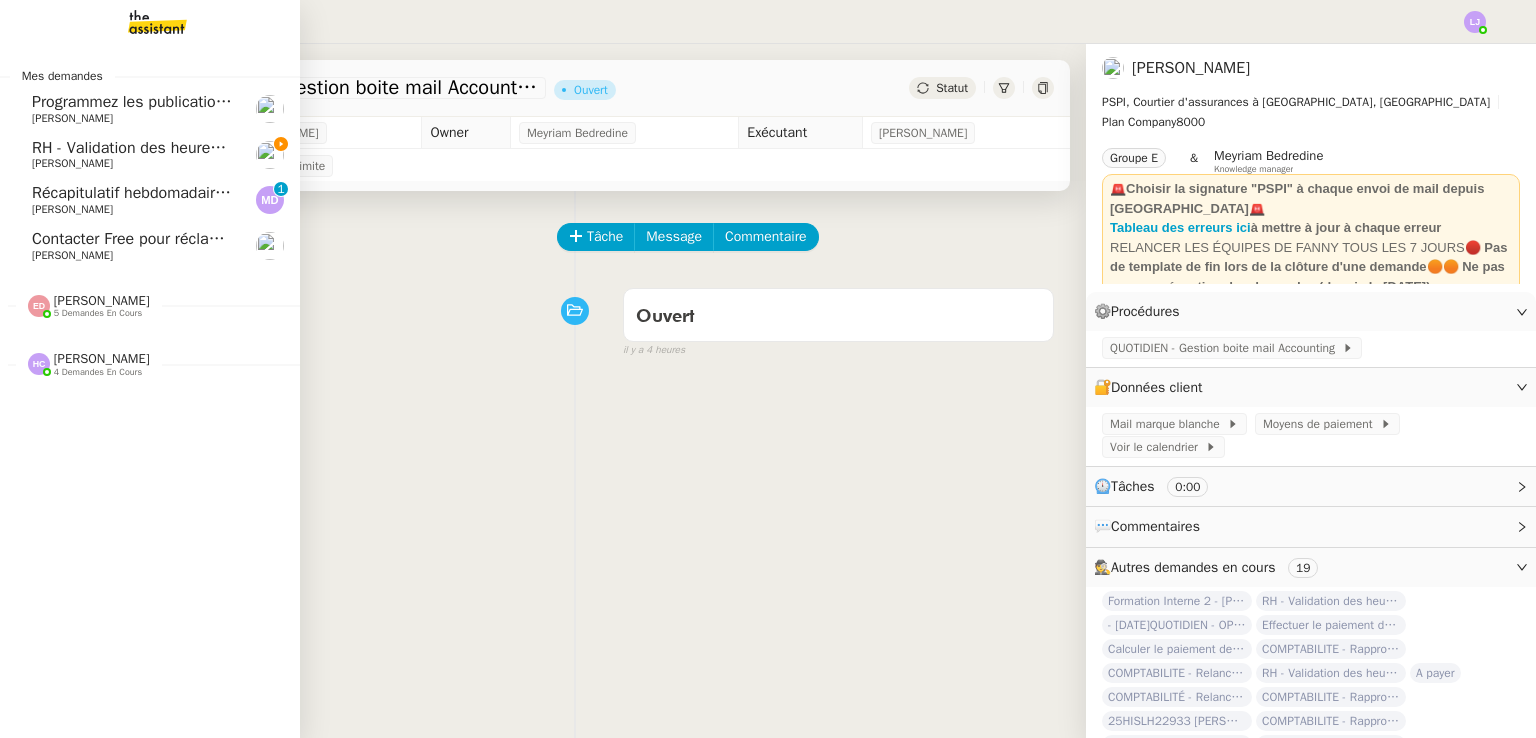 click on "RH - Validation des heures employés PSPI - 28 juillet 2025    Fanny Eyraud" 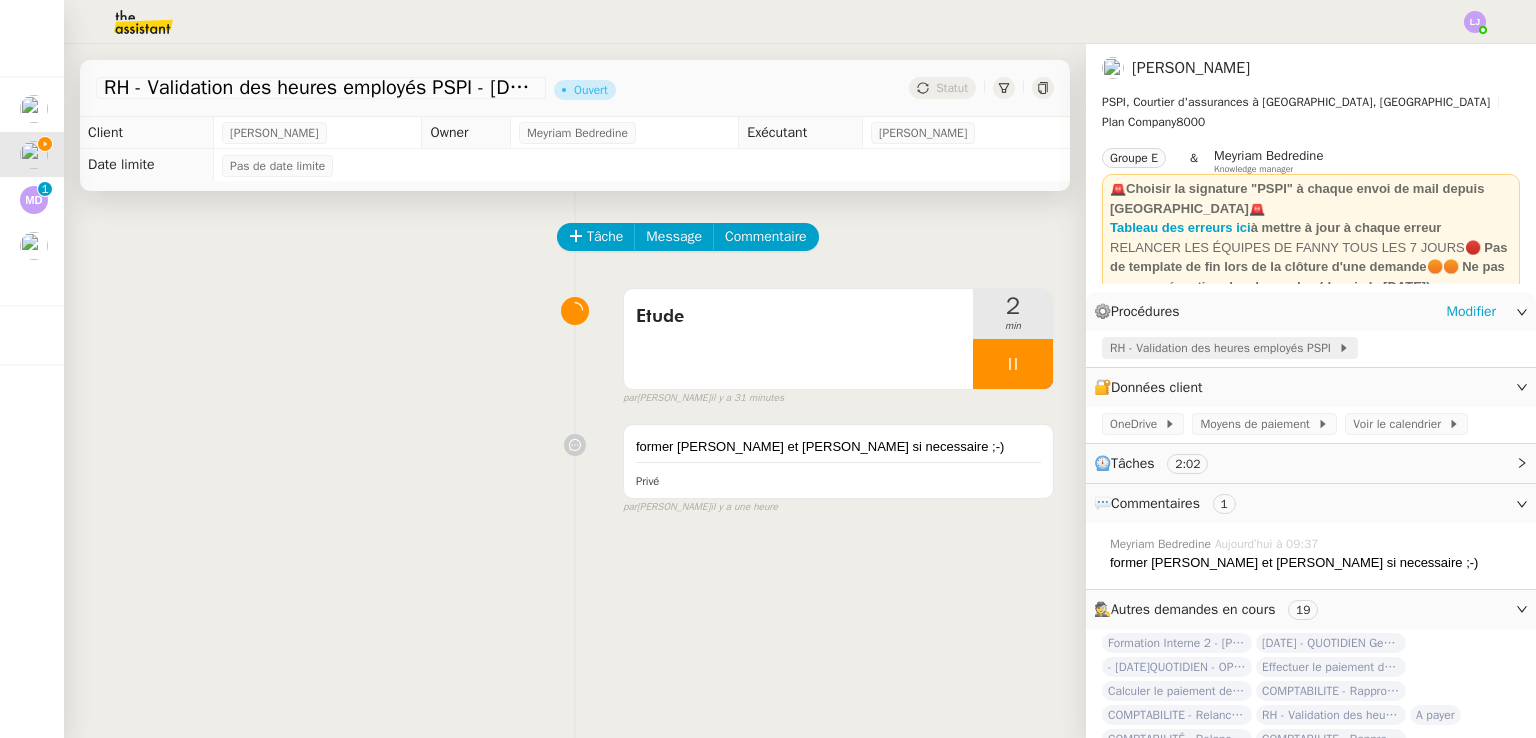 click on "RH - Validation des heures employés PSPI" 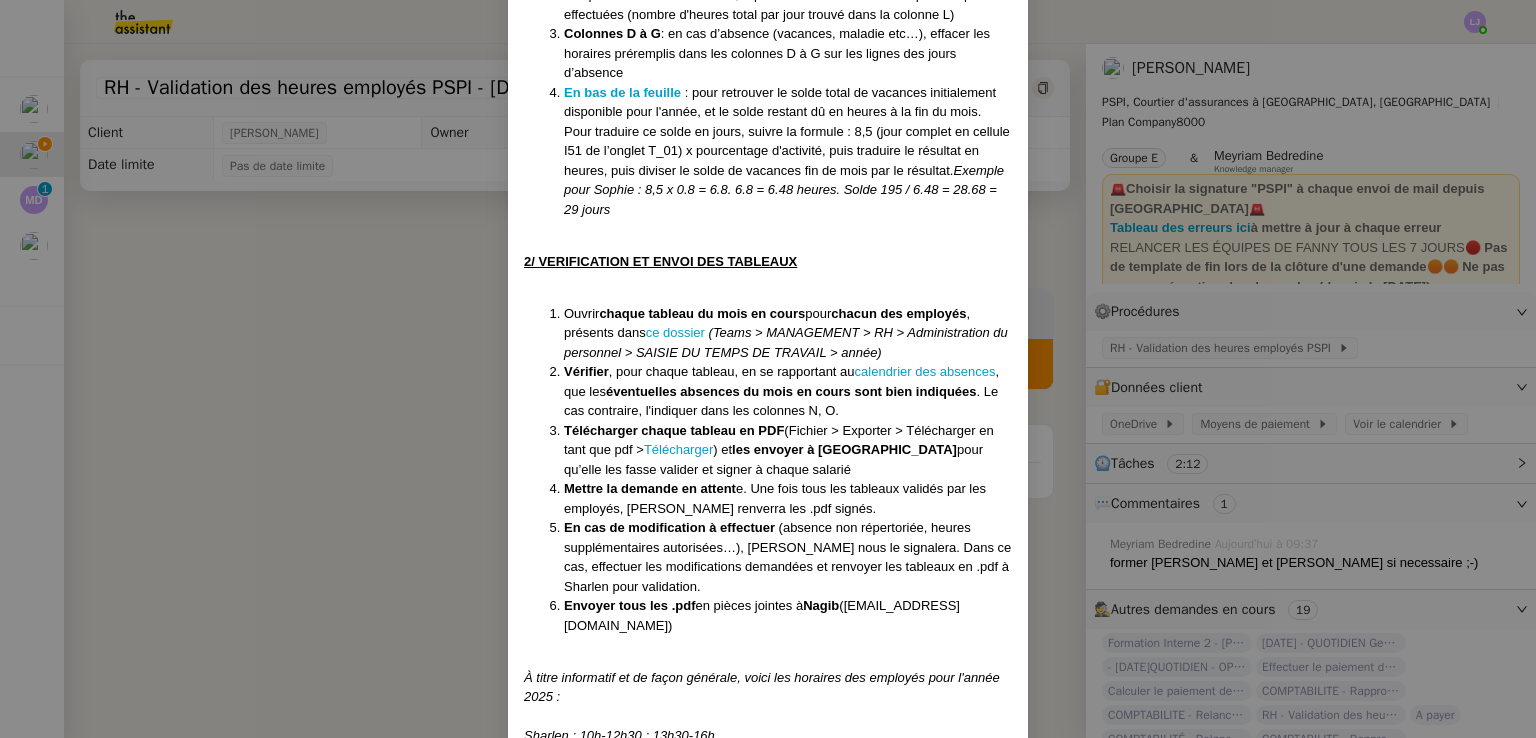 scroll, scrollTop: 1604, scrollLeft: 0, axis: vertical 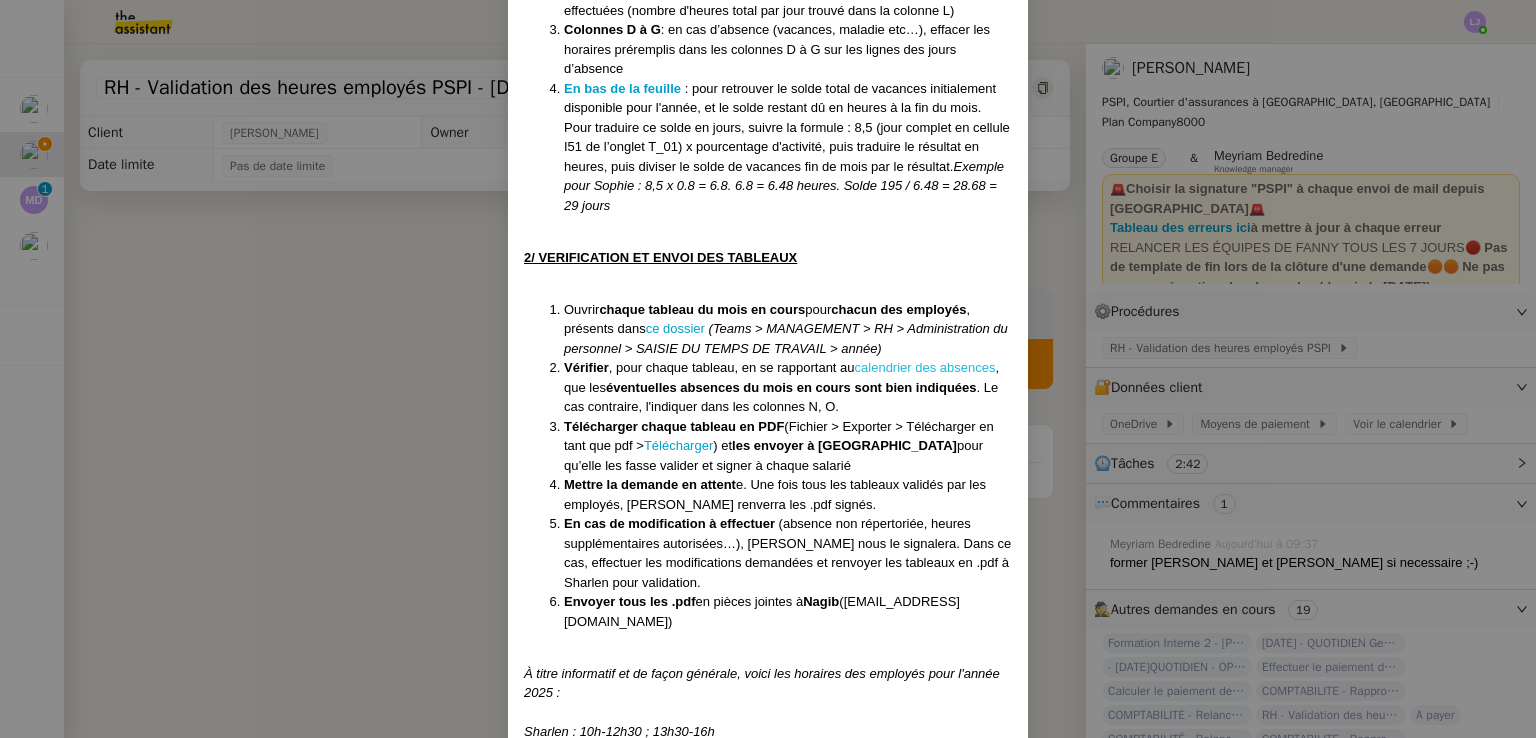 drag, startPoint x: 935, startPoint y: 393, endPoint x: 916, endPoint y: 385, distance: 20.615528 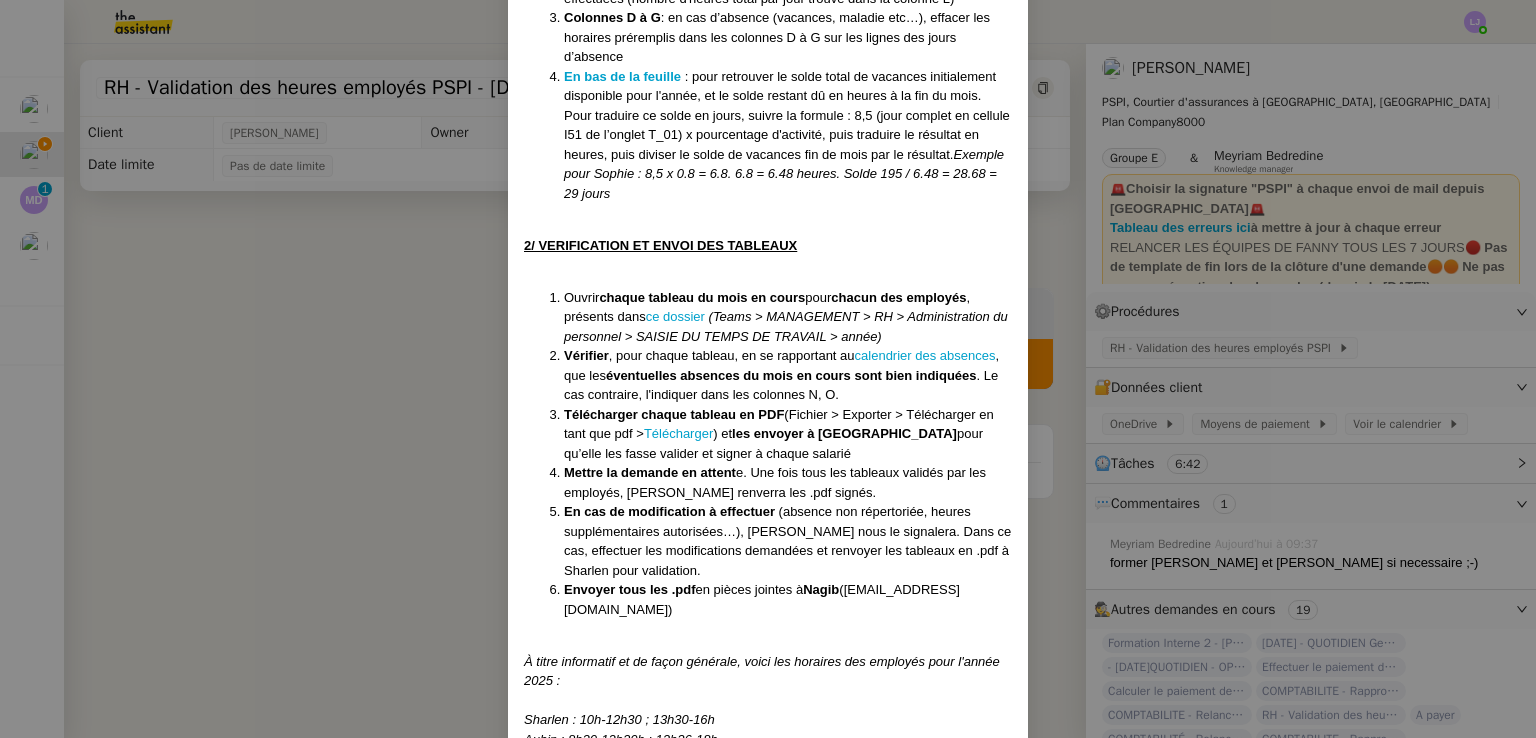 scroll, scrollTop: 1620, scrollLeft: 0, axis: vertical 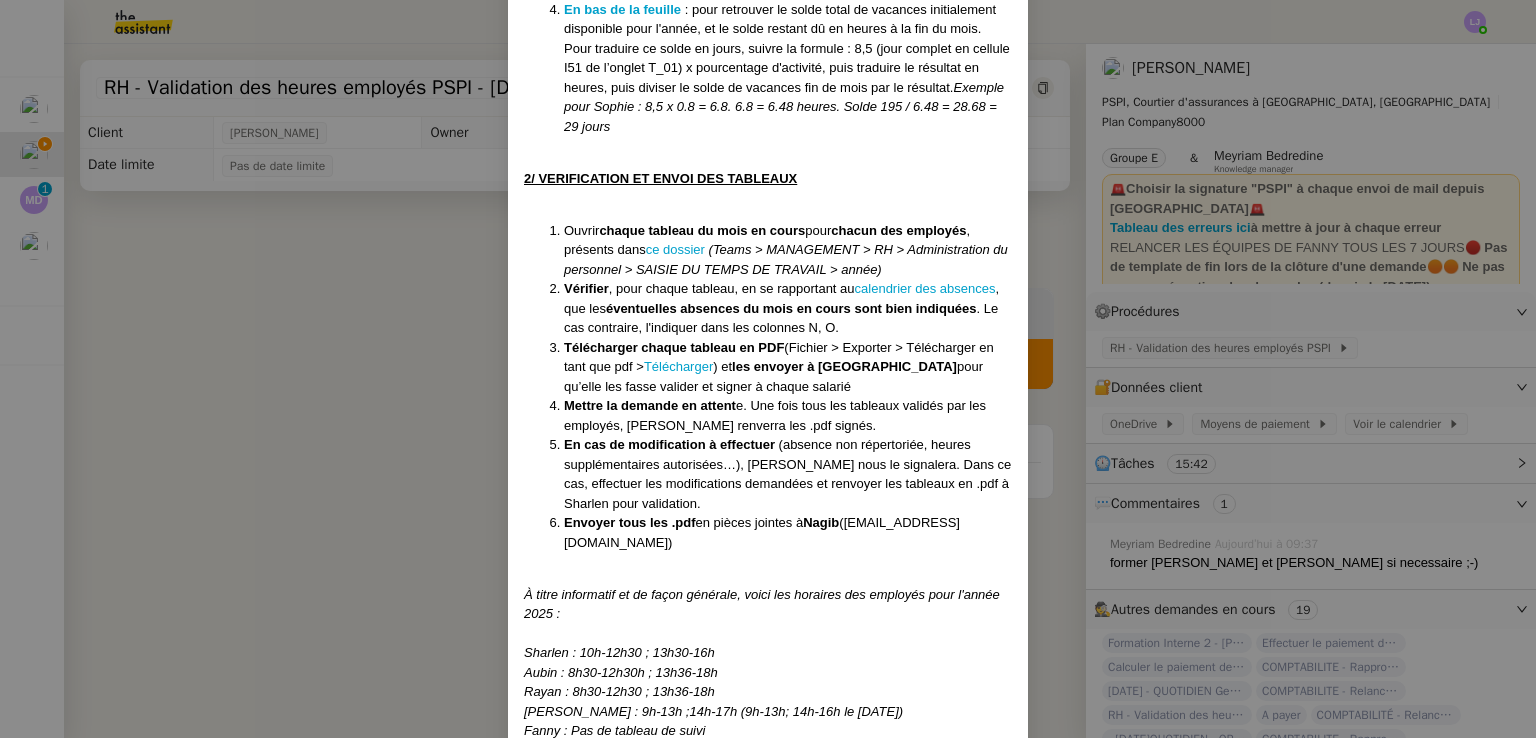 click on "Créé le [DATE] Modifiée le [DATE] ﻿ Saisie du temps de travail Contexte  : Chaque mois, nous devons transmettre le tableau de saisie du temps de travail à chaque employé, afin qu'ils puissent valider leurs horaires. Il sera ensuite transmis à [GEOGRAPHIC_DATA] pour la comptabilité. En [GEOGRAPHIC_DATA], le suivi des horaires des employés doit être réalisé de façon stricte et fait l'objet d'une loi indérogeable de contrôles possibles (et d'amendes si mauvais suivi). Chaque employé doit signer sa feuille mensuelle répertoriant les horaires de travail effectués. Chez PSPI, les horaires sont déjà pré-remplis afin de correspondre aux horaires prévus par le contrat, il s'agira donc uniquement de faire valider les feuilles et de s'occuper d'ajouter les éventuelles absences survenues ou les éventuelles modifications d’horaires. Récurrence  : Le 31 du mois PROCÉDURE  : ⚠️ Les tableaux ayant été remplis par [PERSON_NAME], le contacter si des erreurs ou des problèmes techniques surviennent.   Case    pour" at bounding box center (768, 369) 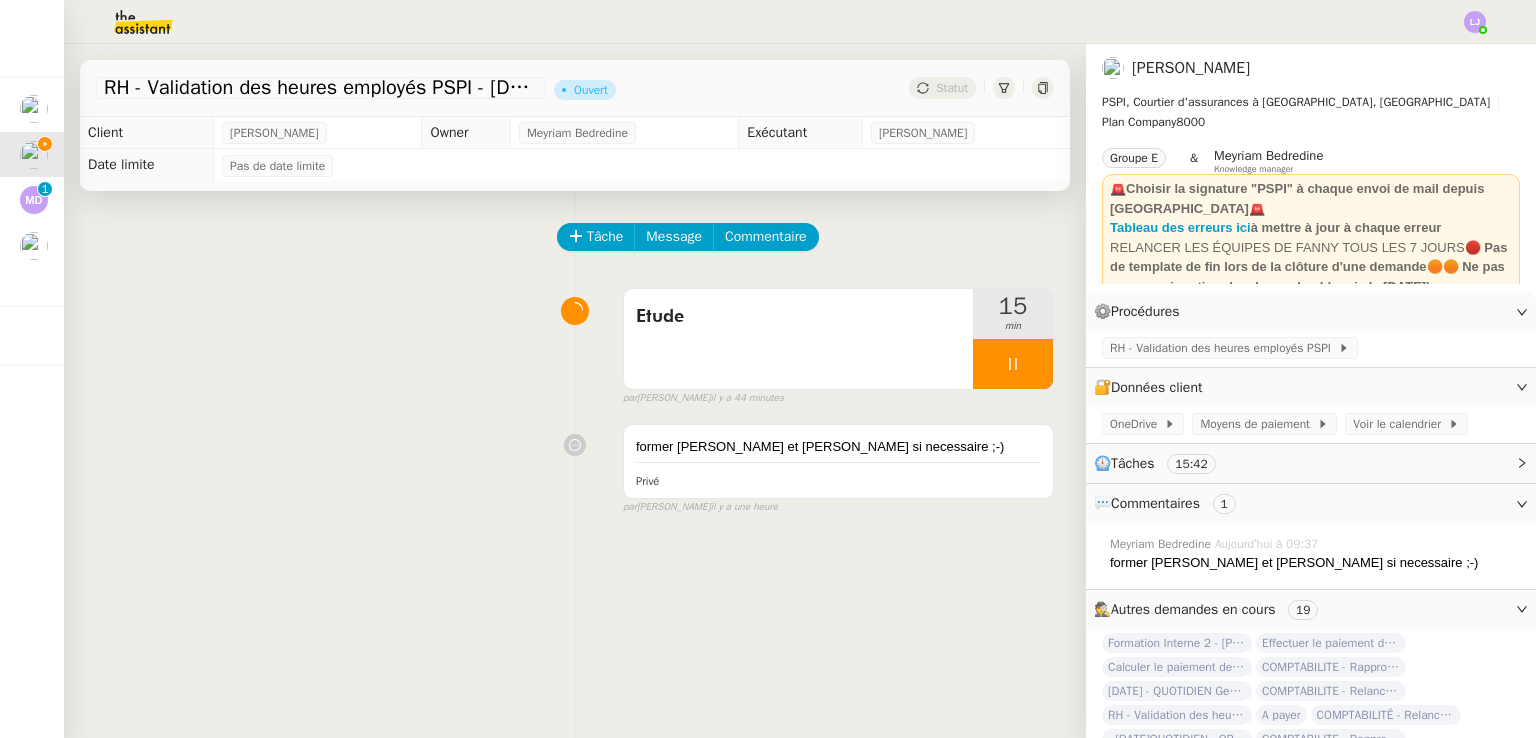 scroll, scrollTop: 1664, scrollLeft: 0, axis: vertical 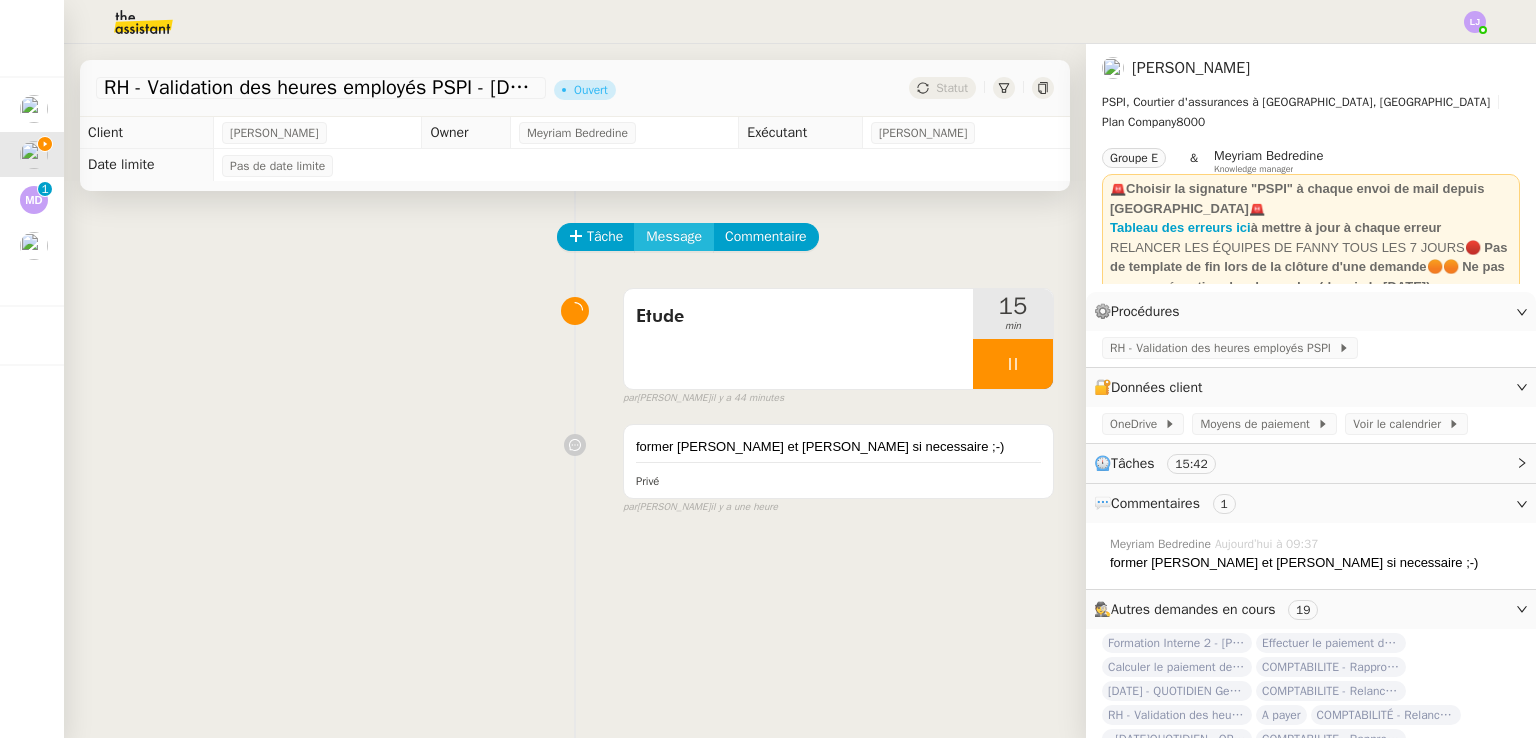 click on "Message" 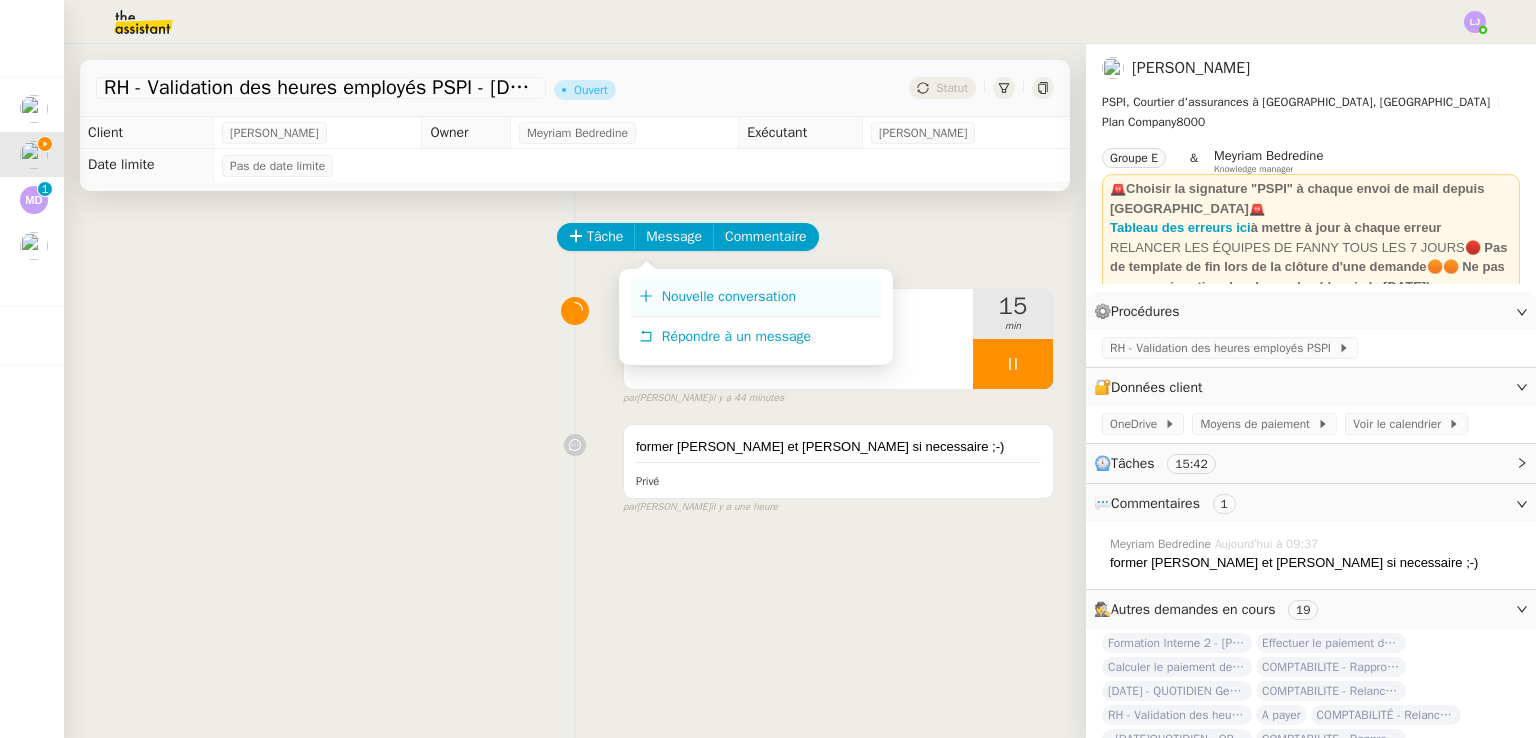 click on "Nouvelle conversation" at bounding box center (729, 296) 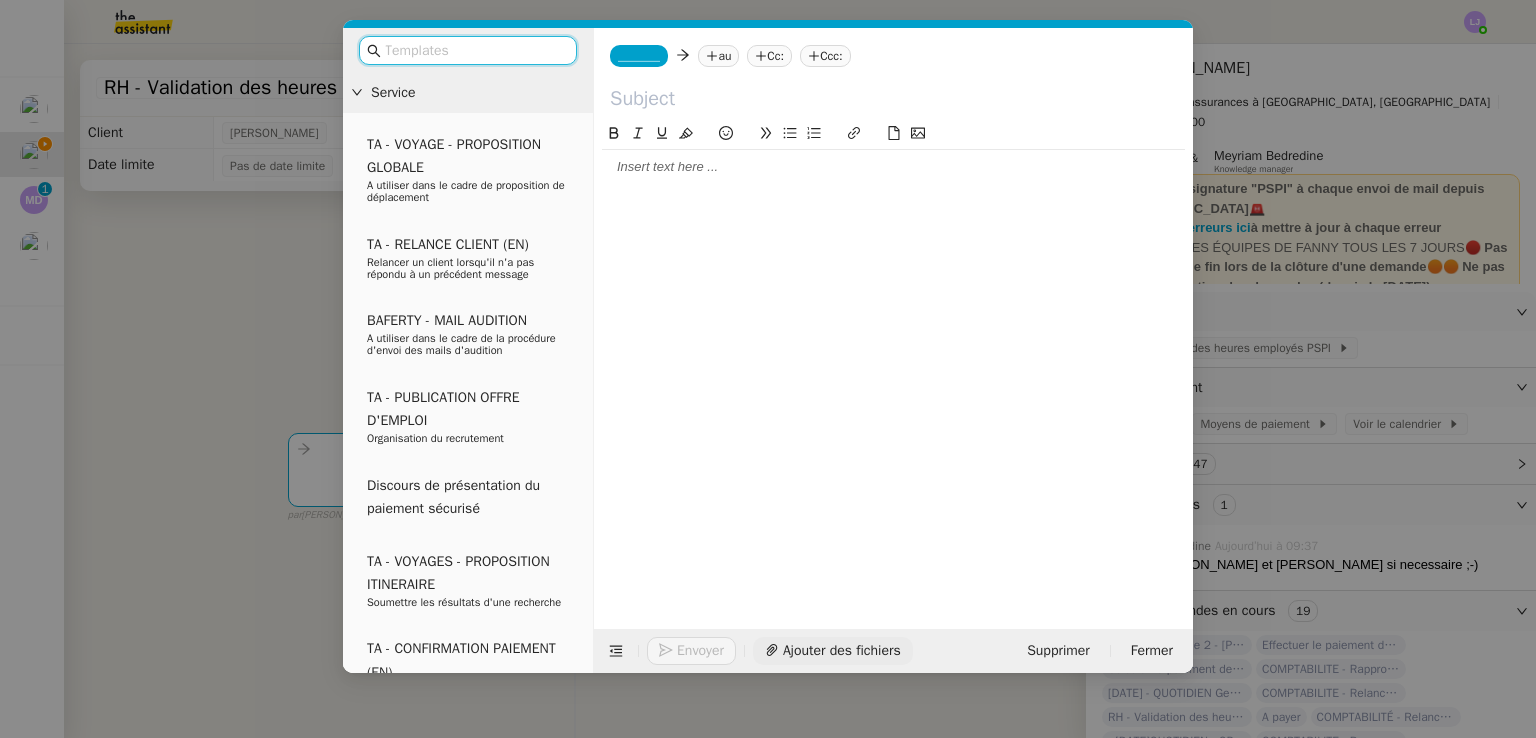 click on "Ajouter des fichiers" 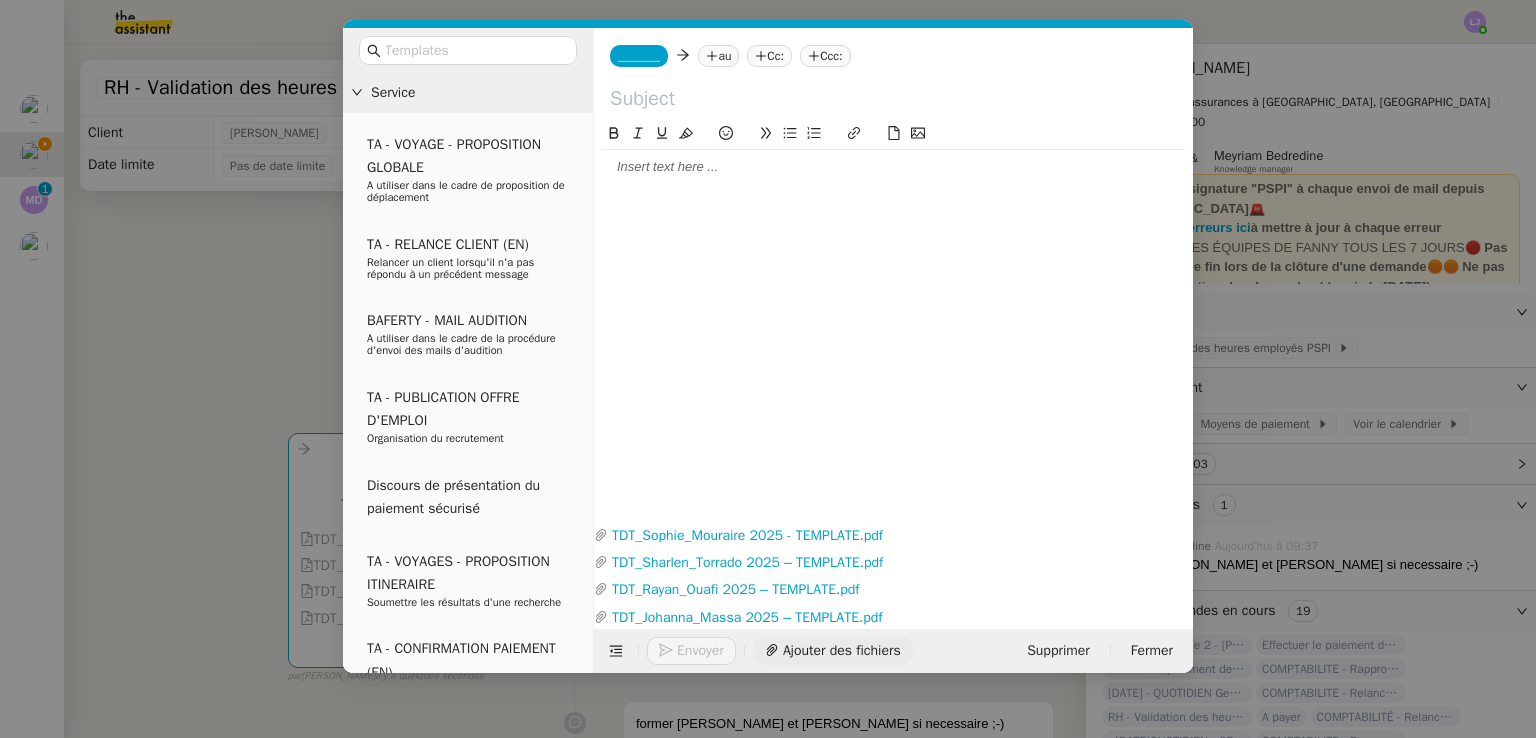 click on "Ajouter des fichiers" 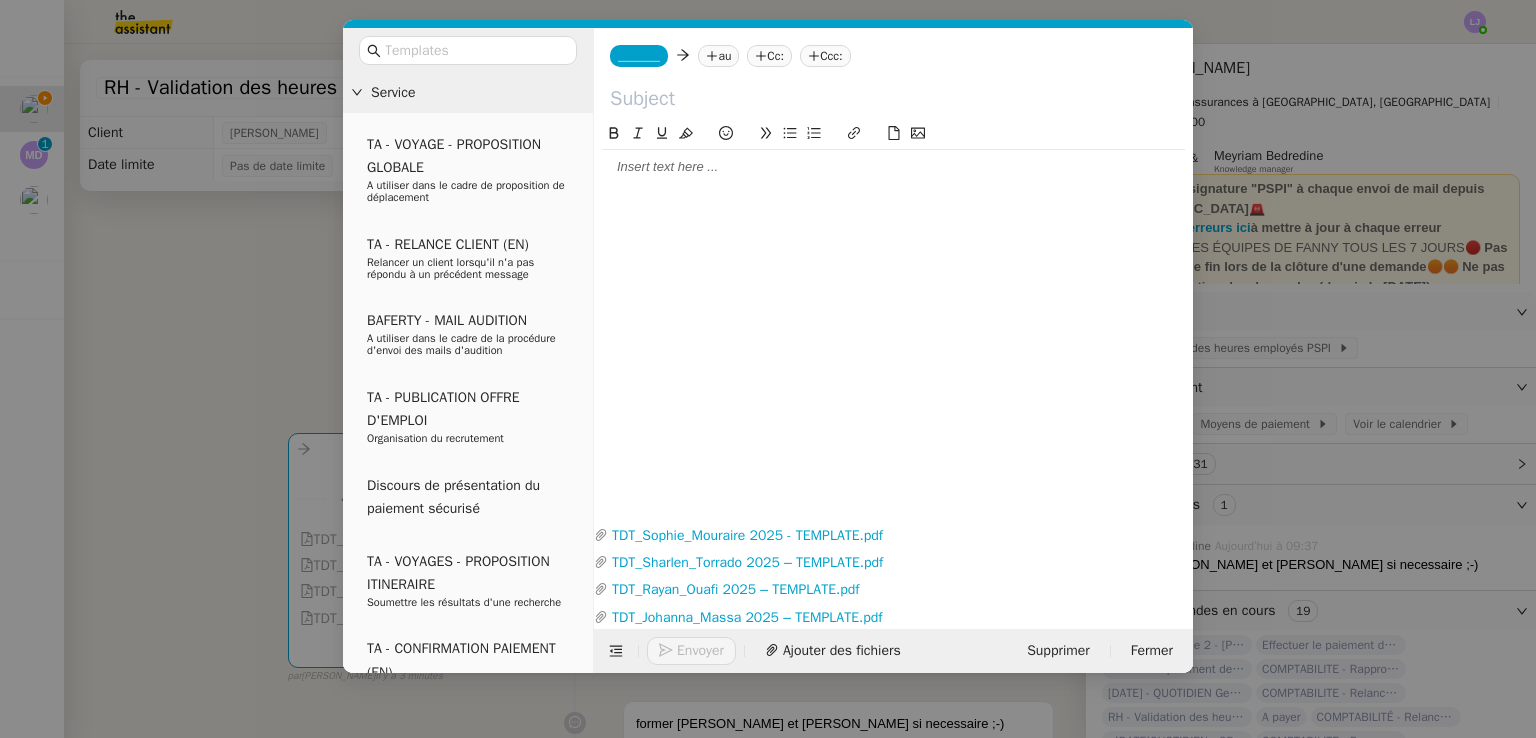click on "Envoyer Ajouter des fichiers Supprimer Fermer" 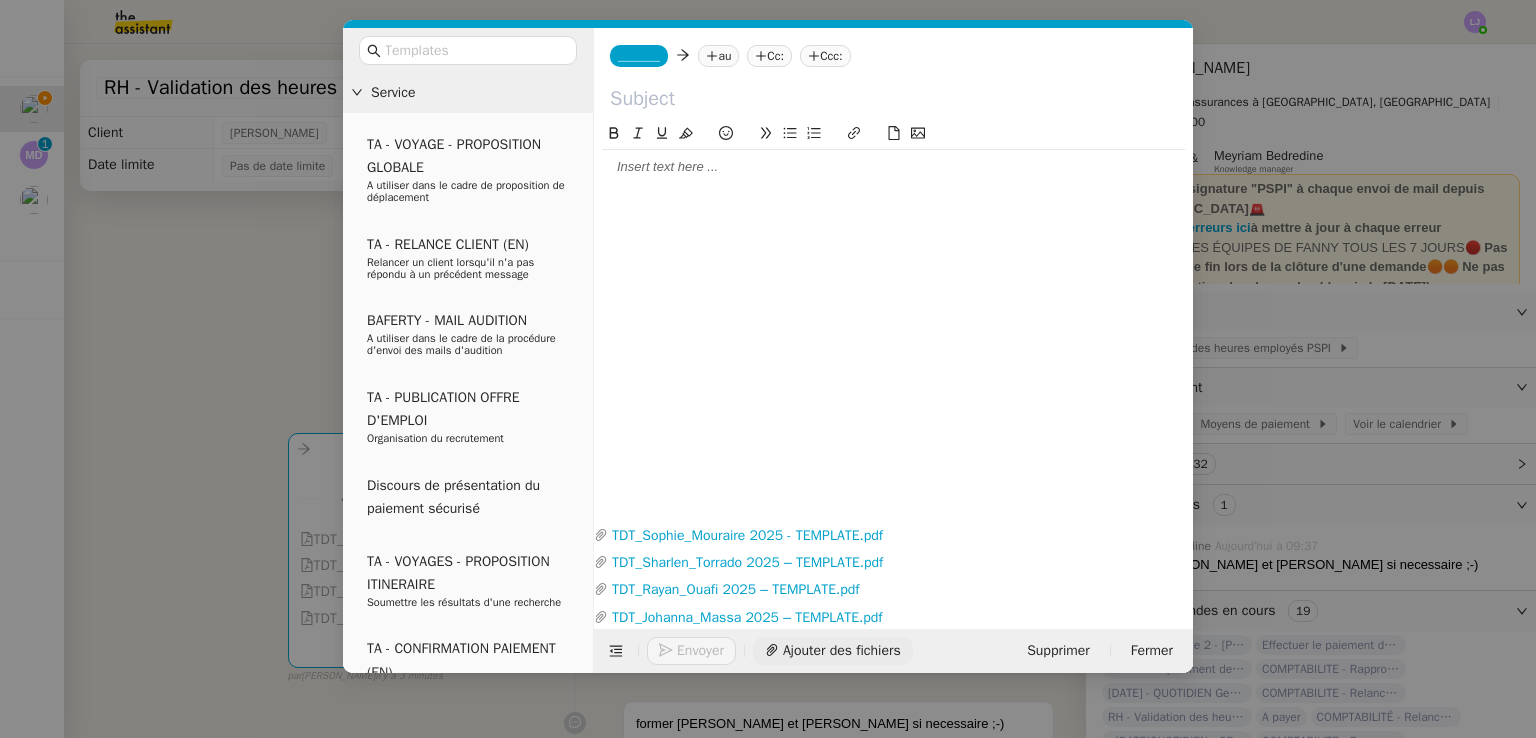 click on "Ajouter des fichiers" 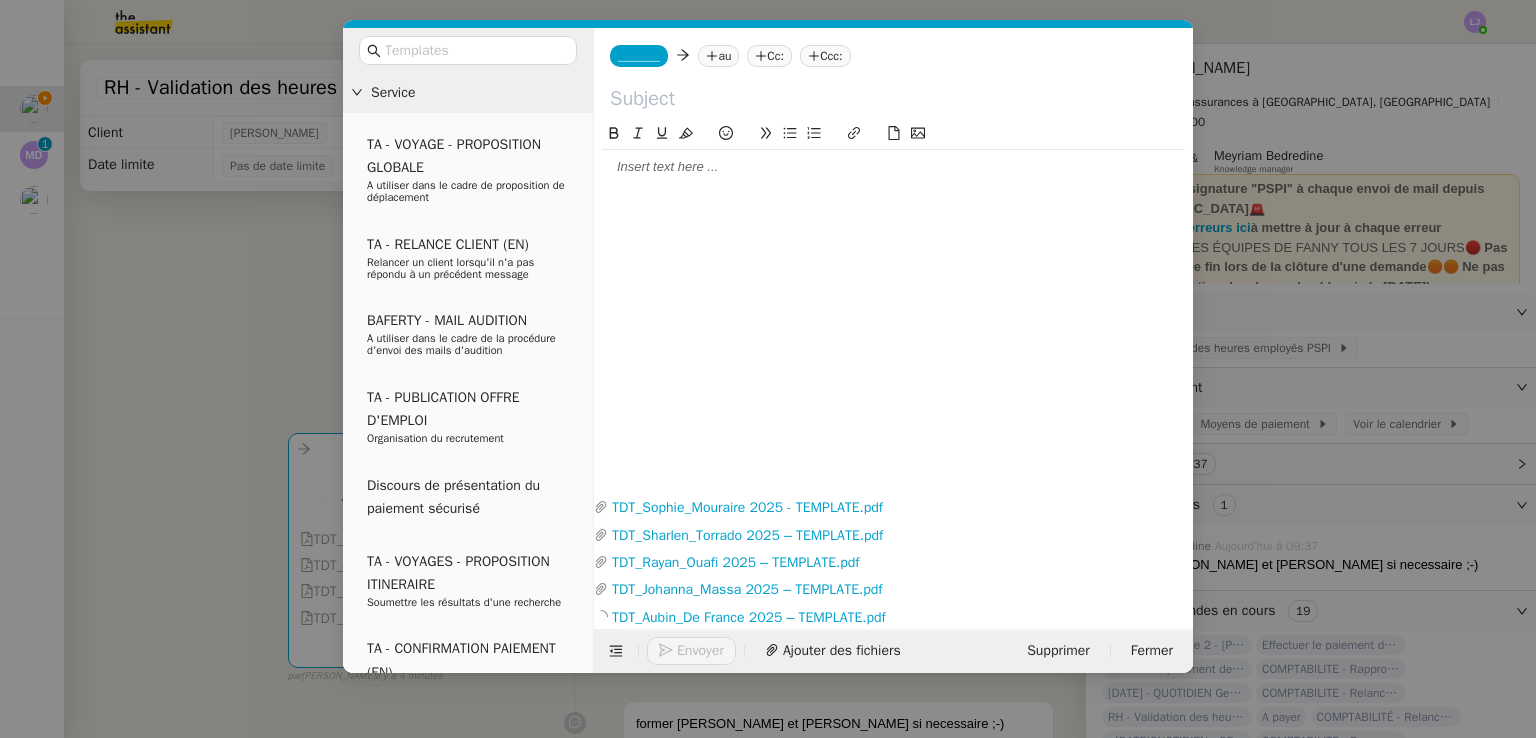 click 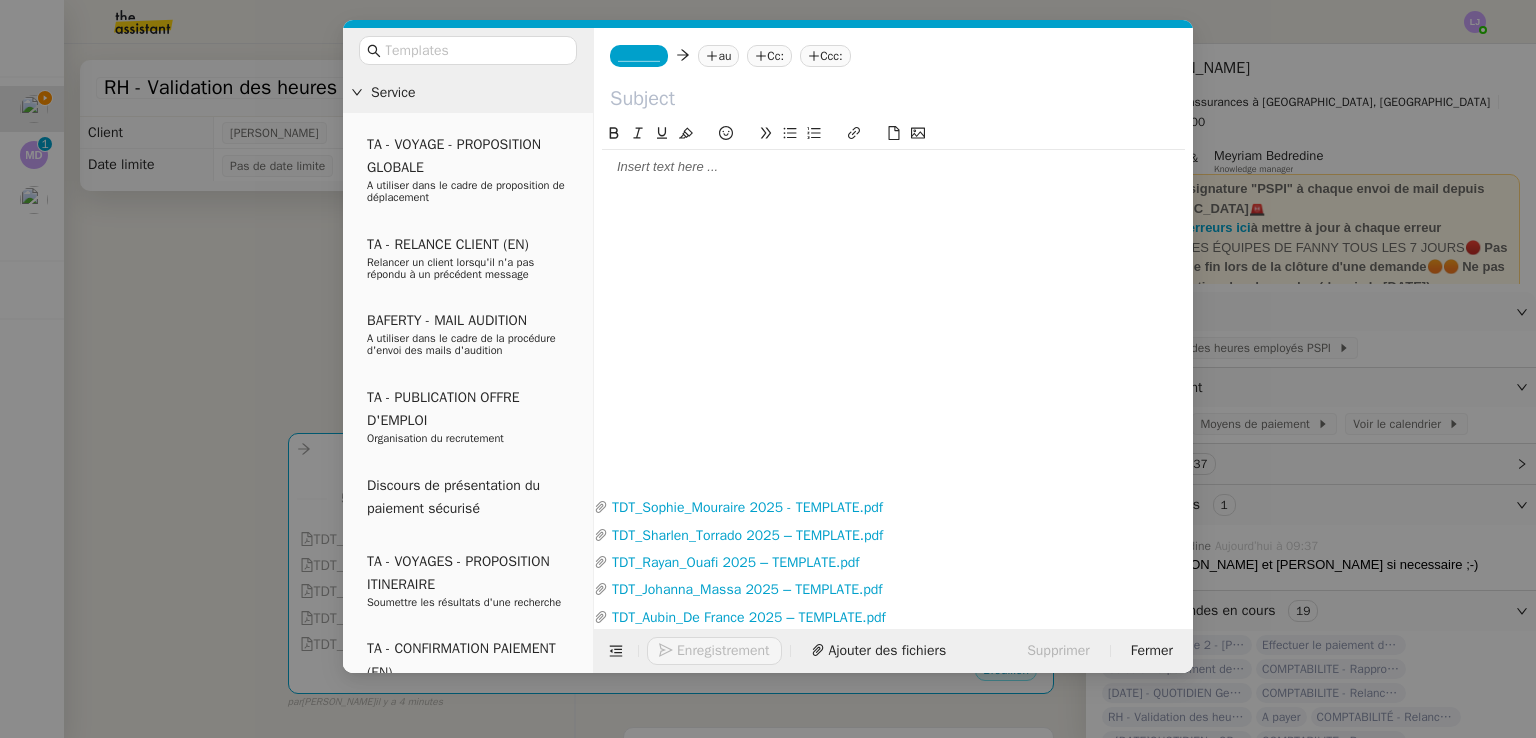 click on "_______" 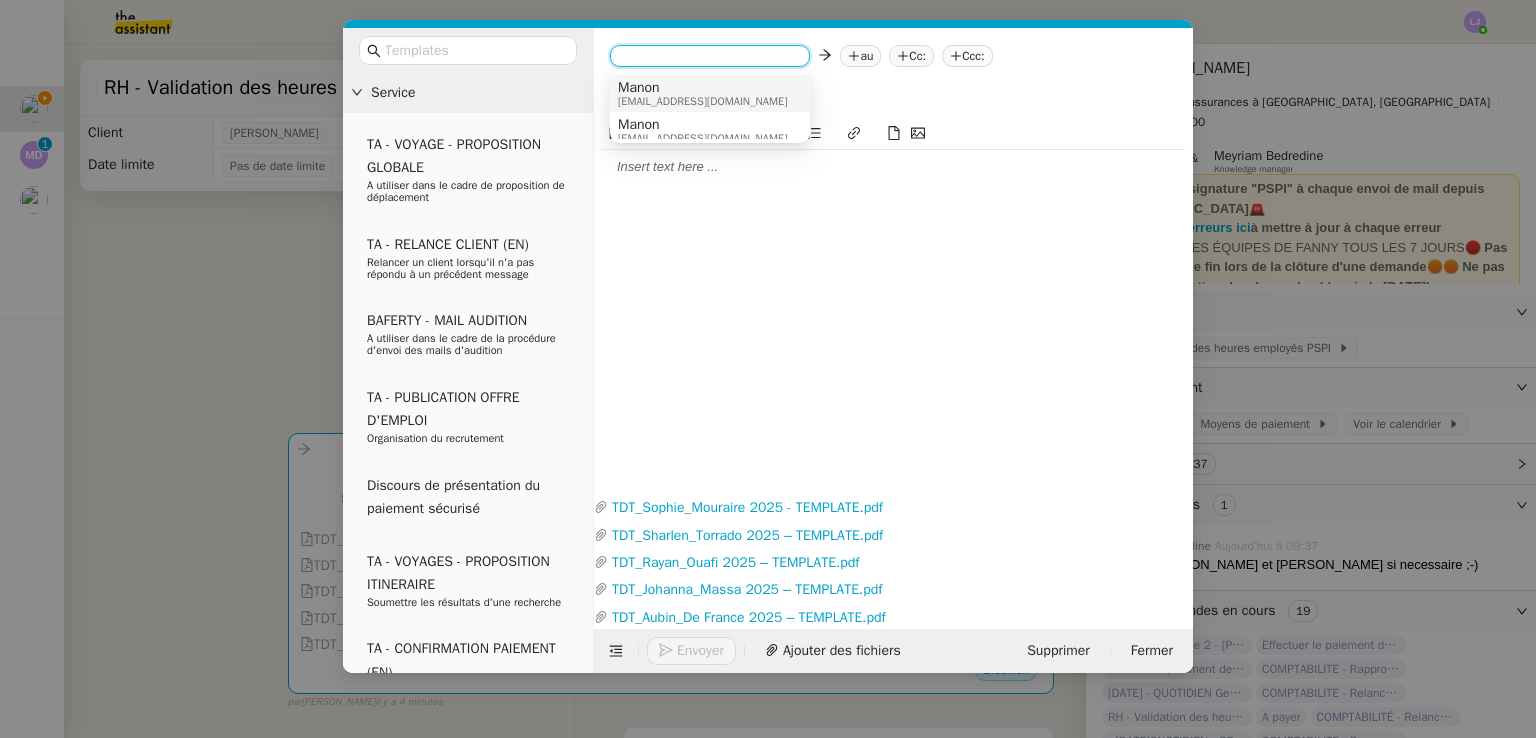 click on "Manon" at bounding box center (702, 88) 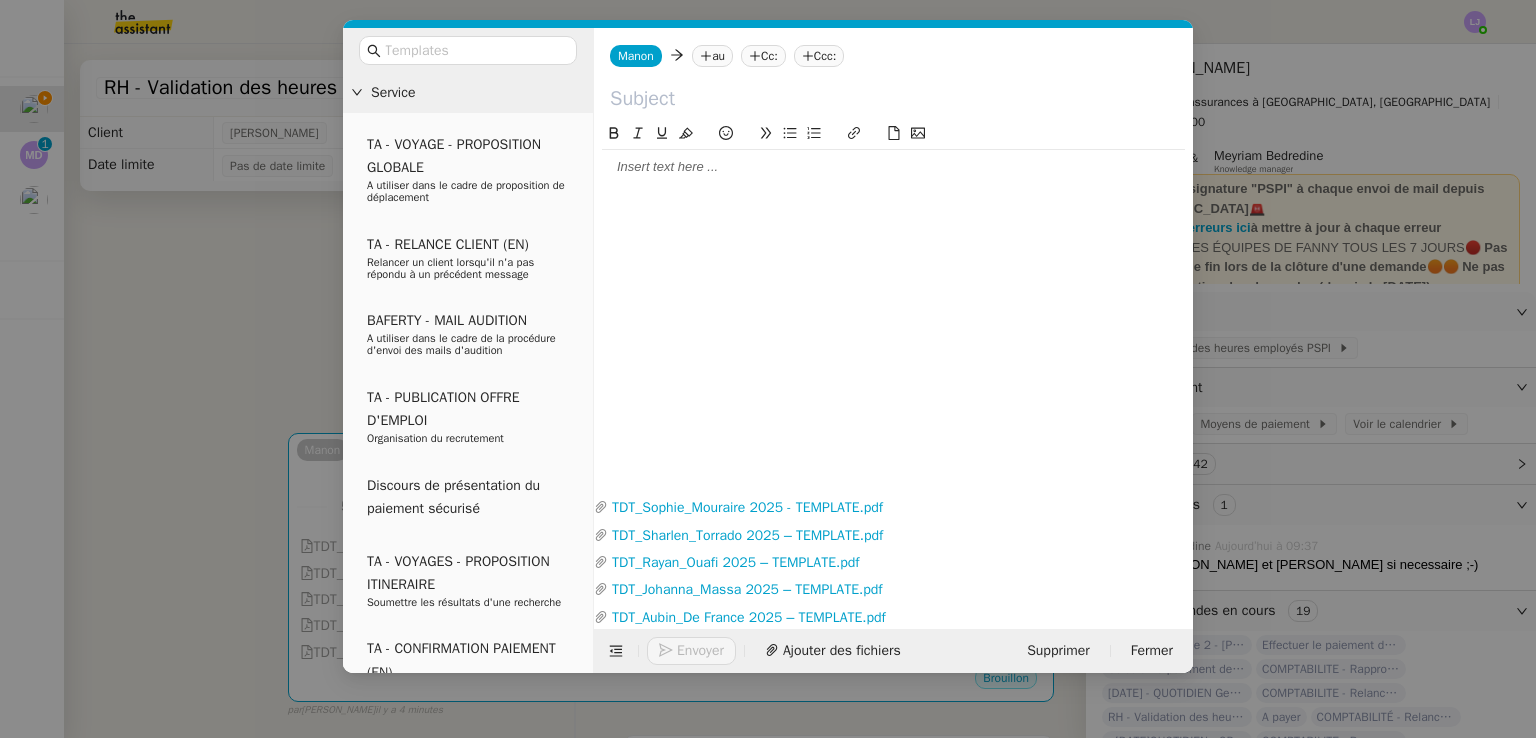 click on "au" 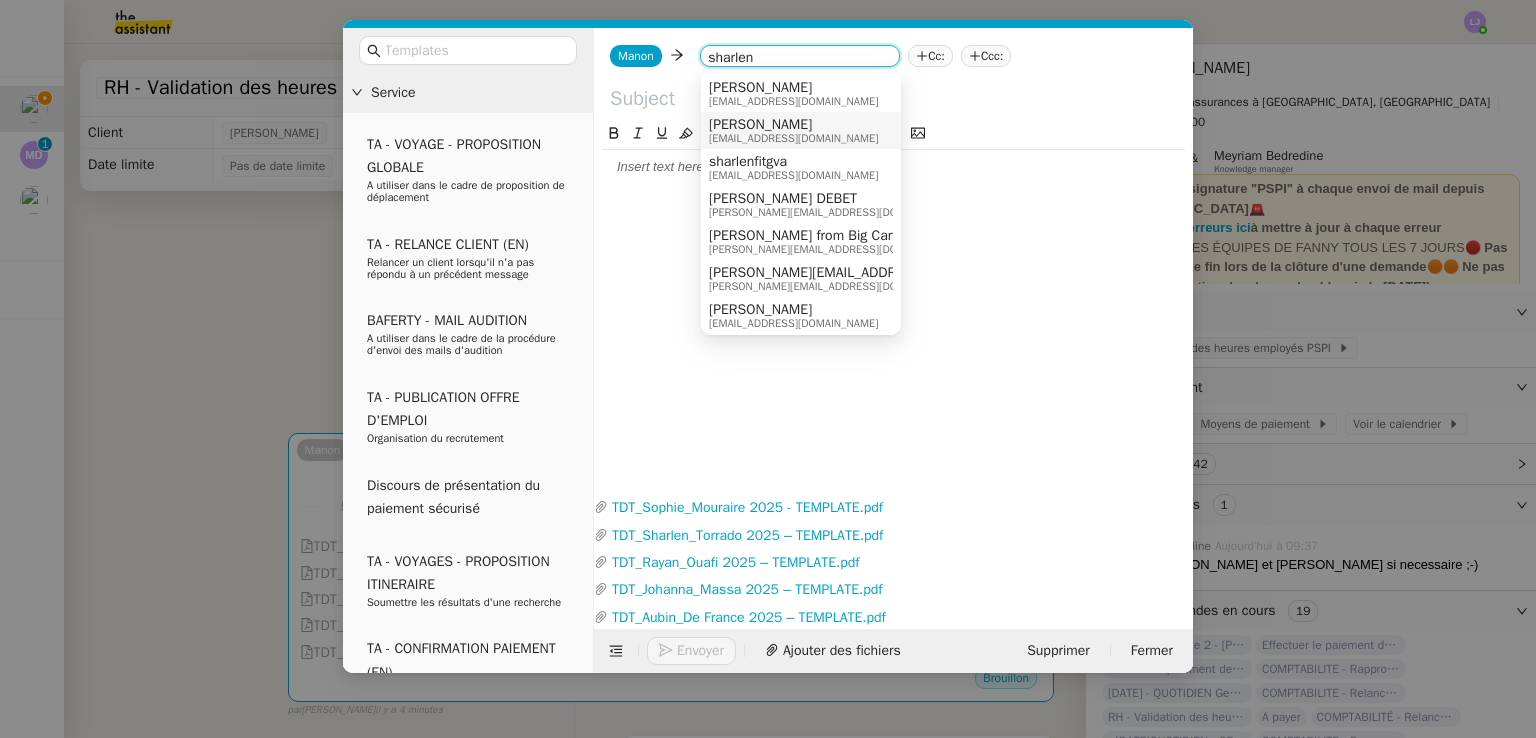 type on "sharlen" 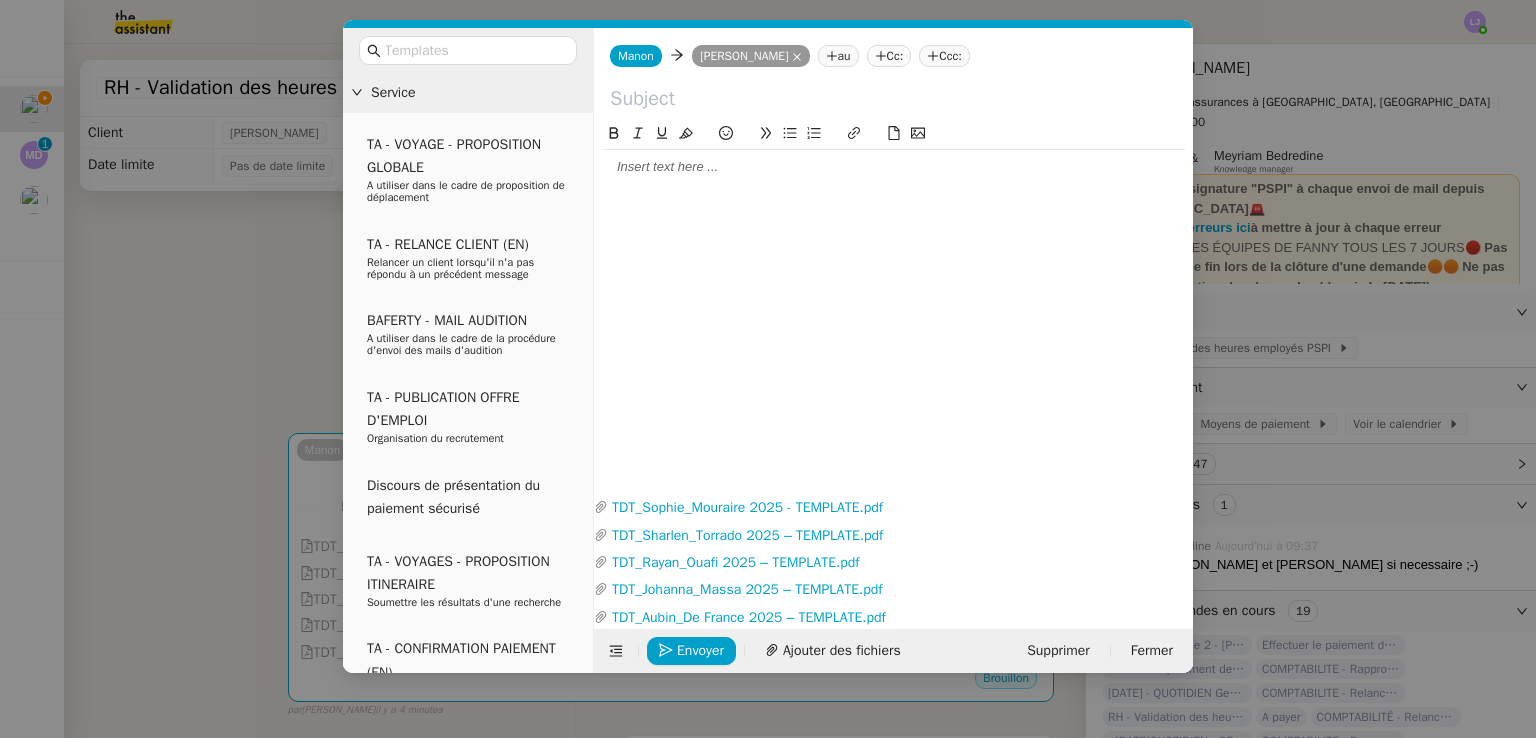 click 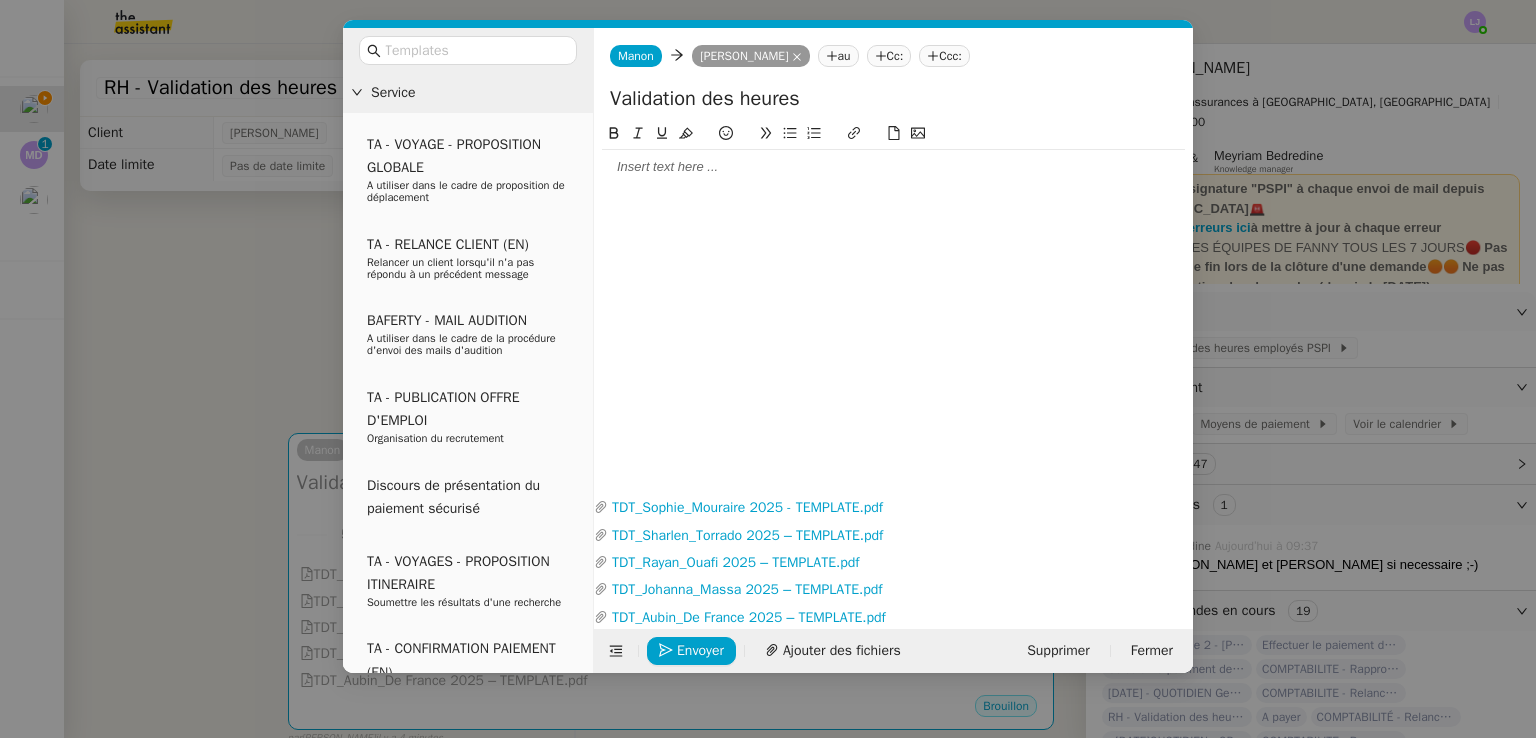 type on "Validation des heures" 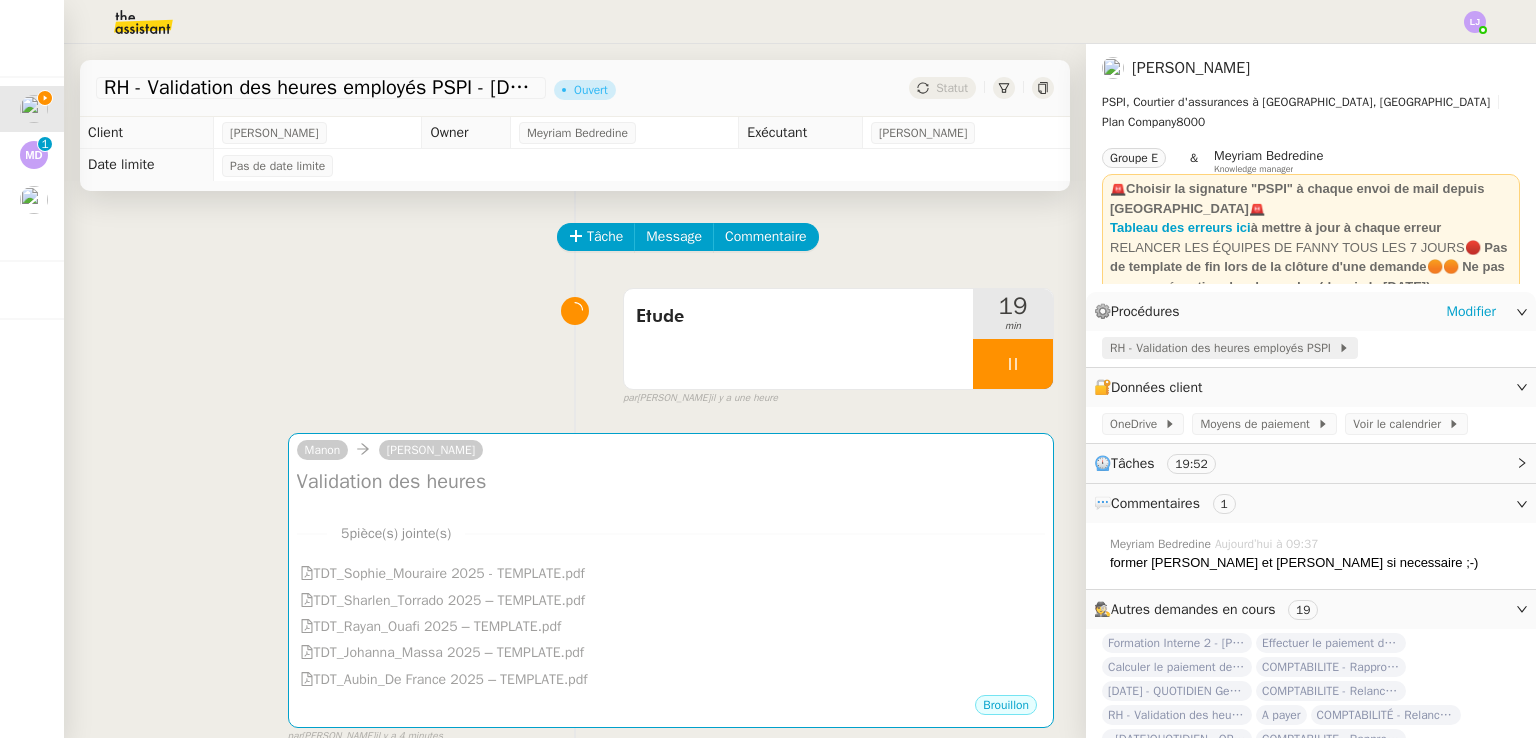 click on "RH - Validation des heures employés PSPI" 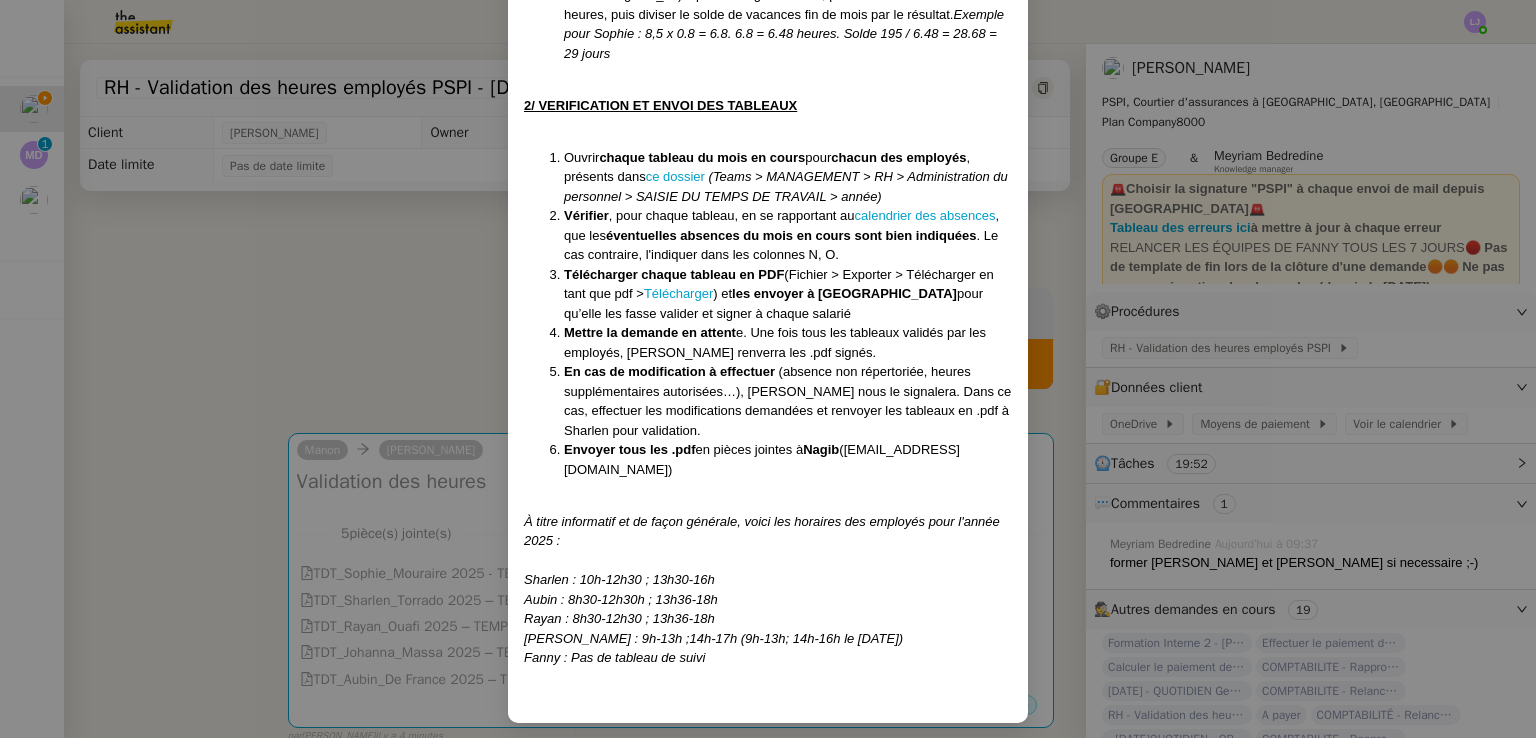 scroll, scrollTop: 1764, scrollLeft: 0, axis: vertical 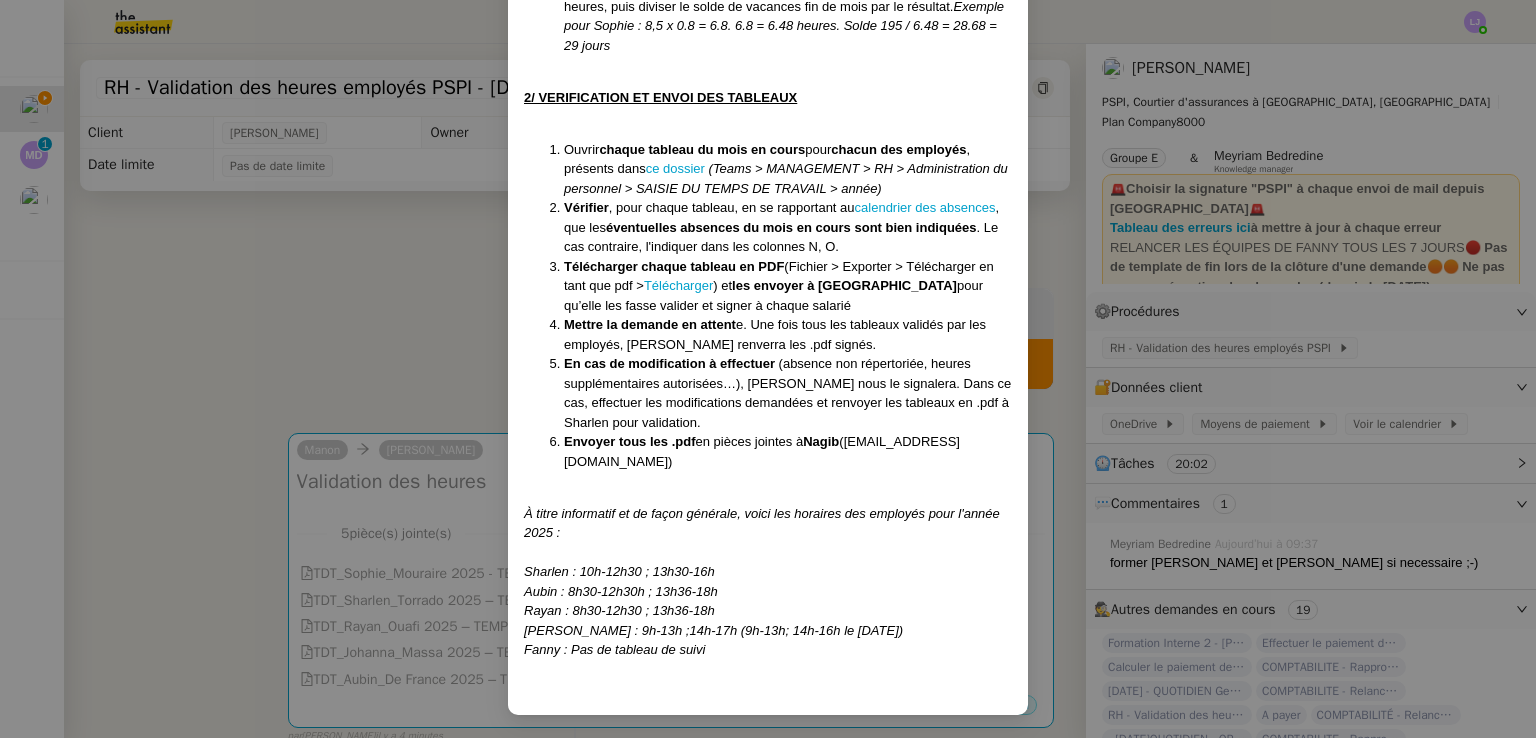 click on "Créé le [DATE] Modifiée le [DATE] ﻿ Saisie du temps de travail Contexte  : Chaque mois, nous devons transmettre le tableau de saisie du temps de travail à chaque employé, afin qu'ils puissent valider leurs horaires. Il sera ensuite transmis à [GEOGRAPHIC_DATA] pour la comptabilité. En [GEOGRAPHIC_DATA], le suivi des horaires des employés doit être réalisé de façon stricte et fait l'objet d'une loi indérogeable de contrôles possibles (et d'amendes si mauvais suivi). Chaque employé doit signer sa feuille mensuelle répertoriant les horaires de travail effectués. Chez PSPI, les horaires sont déjà pré-remplis afin de correspondre aux horaires prévus par le contrat, il s'agira donc uniquement de faire valider les feuilles et de s'occuper d'ajouter les éventuelles absences survenues ou les éventuelles modifications d’horaires. Récurrence  : Le 31 du mois PROCÉDURE  : ⚠️ Les tableaux ayant été remplis par [PERSON_NAME], le contacter si des erreurs ou des problèmes techniques surviennent.   Case    pour" at bounding box center [768, 369] 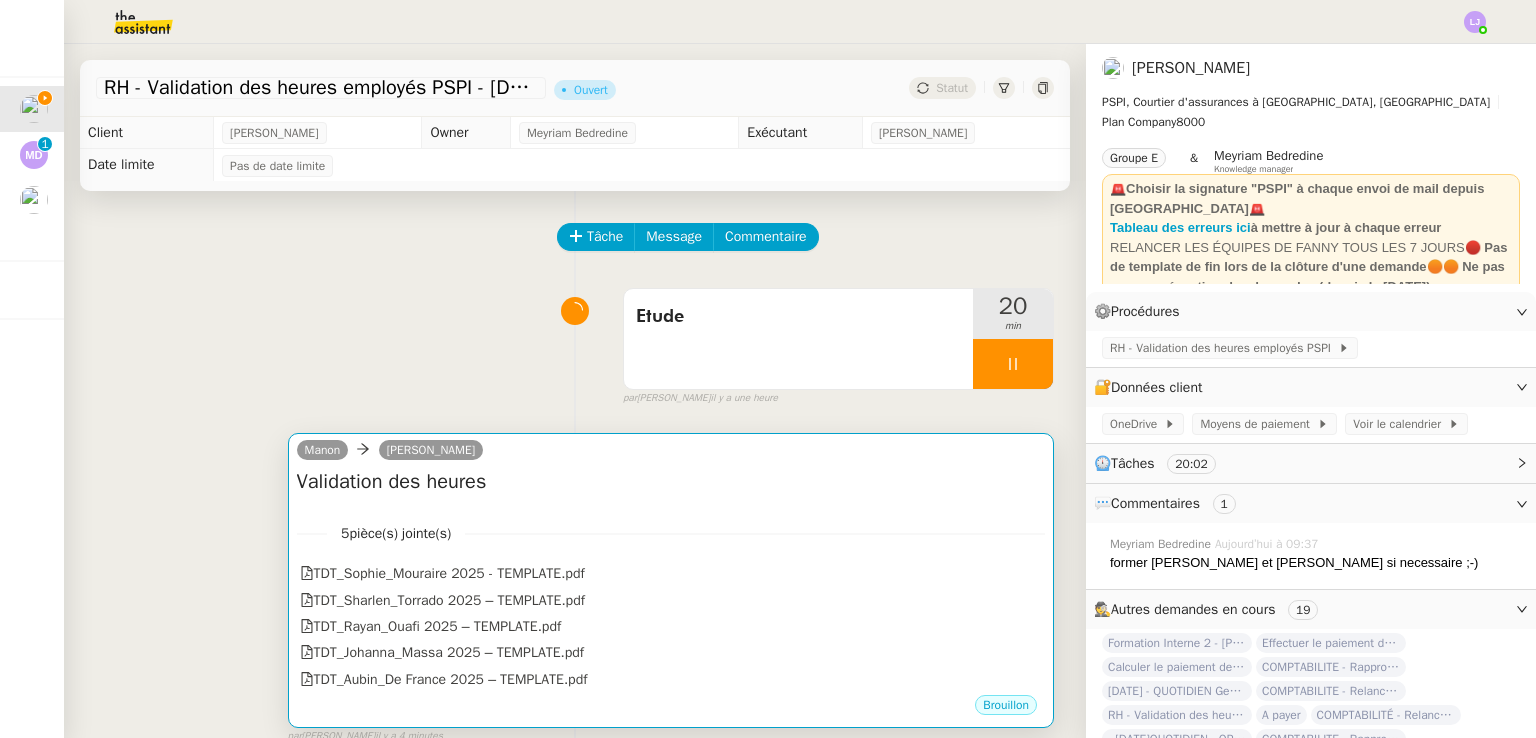 click on "5  pièce(s) jointe(s)  TDT_Sophie_Mouraire 2025 - TEMPLATE.pdf   TDT_Sharlen_Torrado 2025 – TEMPLATE.pdf   TDT_Rayan_Ouafi 2025 – TEMPLATE.pdf   TDT_Johanna_Massa 2025 – TEMPLATE.pdf   TDT_Aubin_De France 2025 – TEMPLATE.pdf" at bounding box center [671, 599] 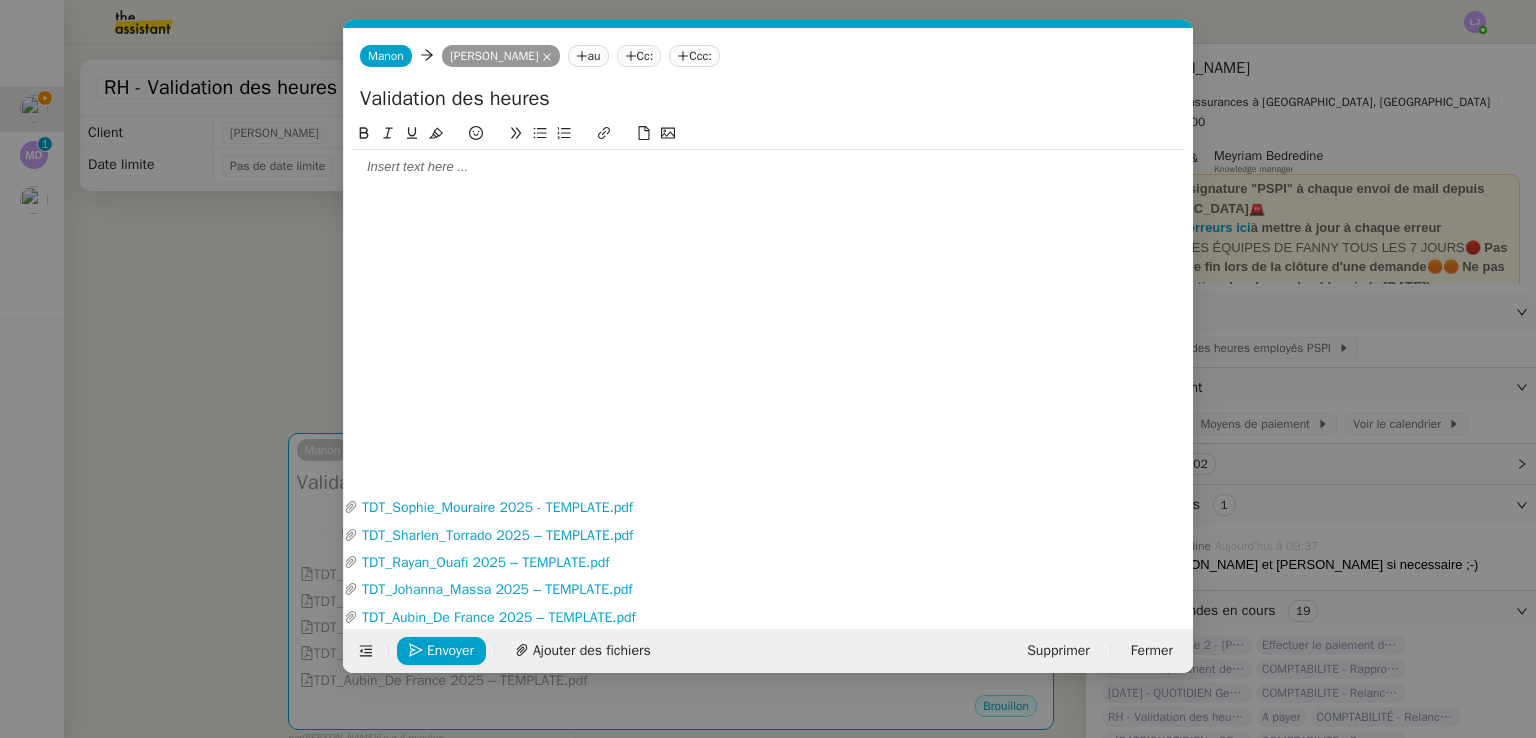 scroll, scrollTop: 0, scrollLeft: 42, axis: horizontal 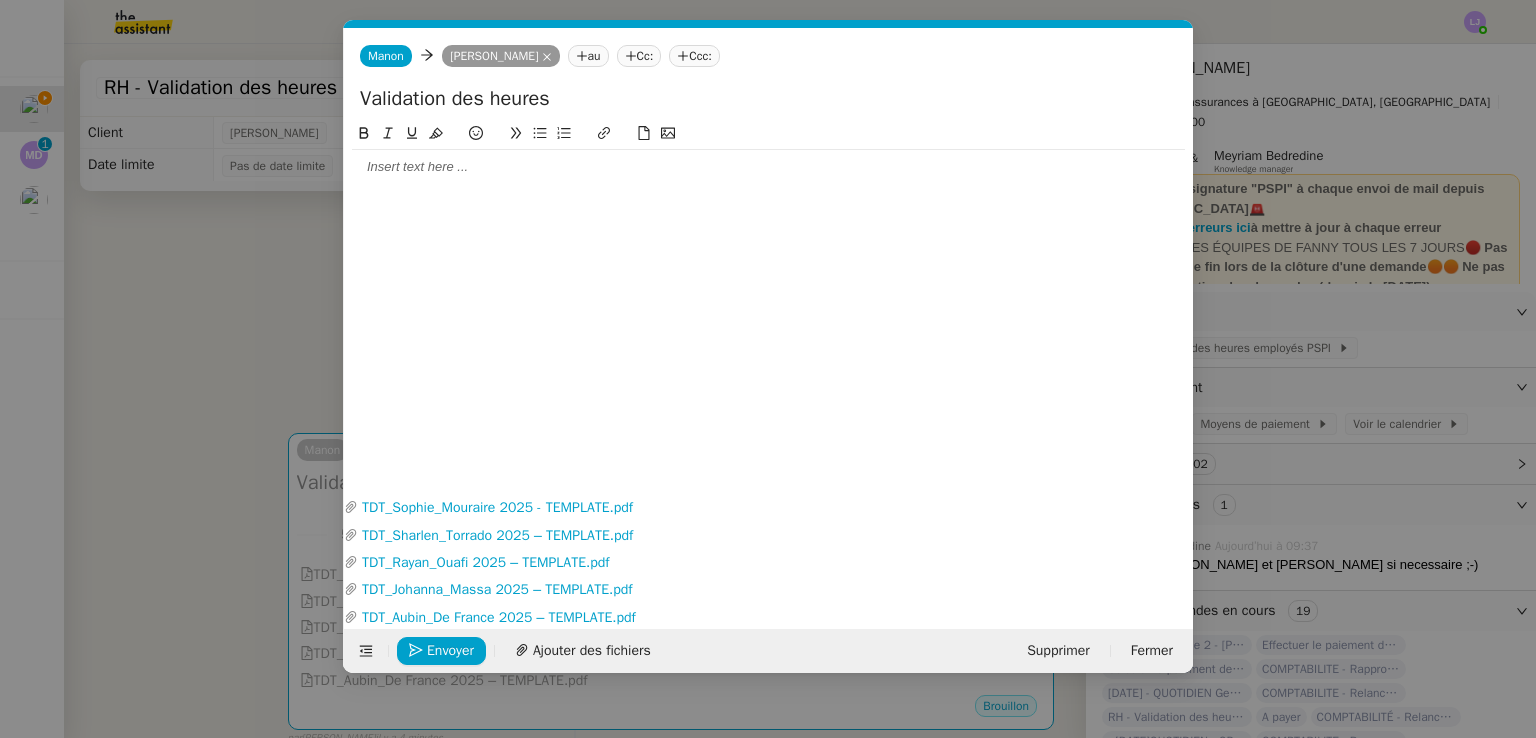 click 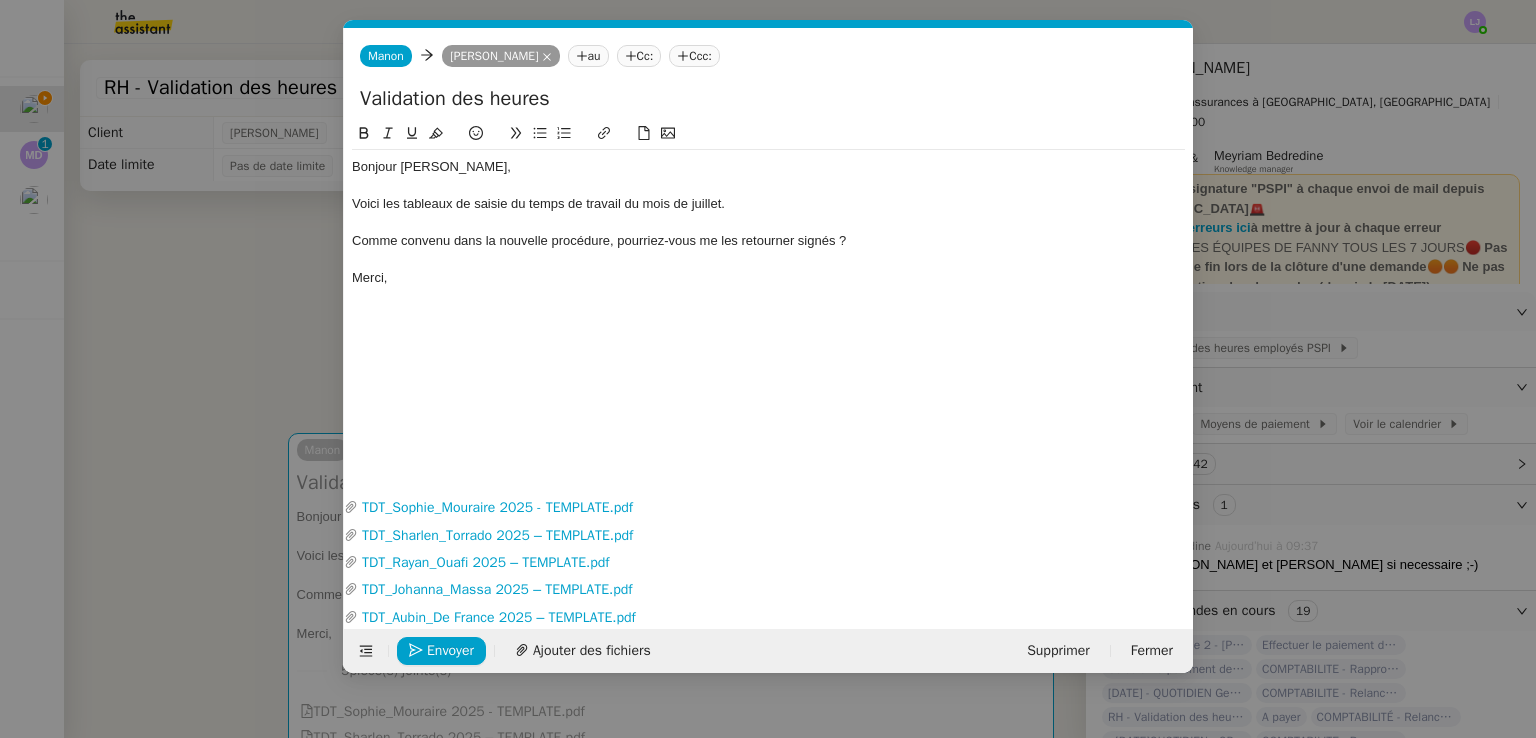 click on "Comme convenu dans la nouvelle procédure, pourriez-vous me les retourner signés ?" 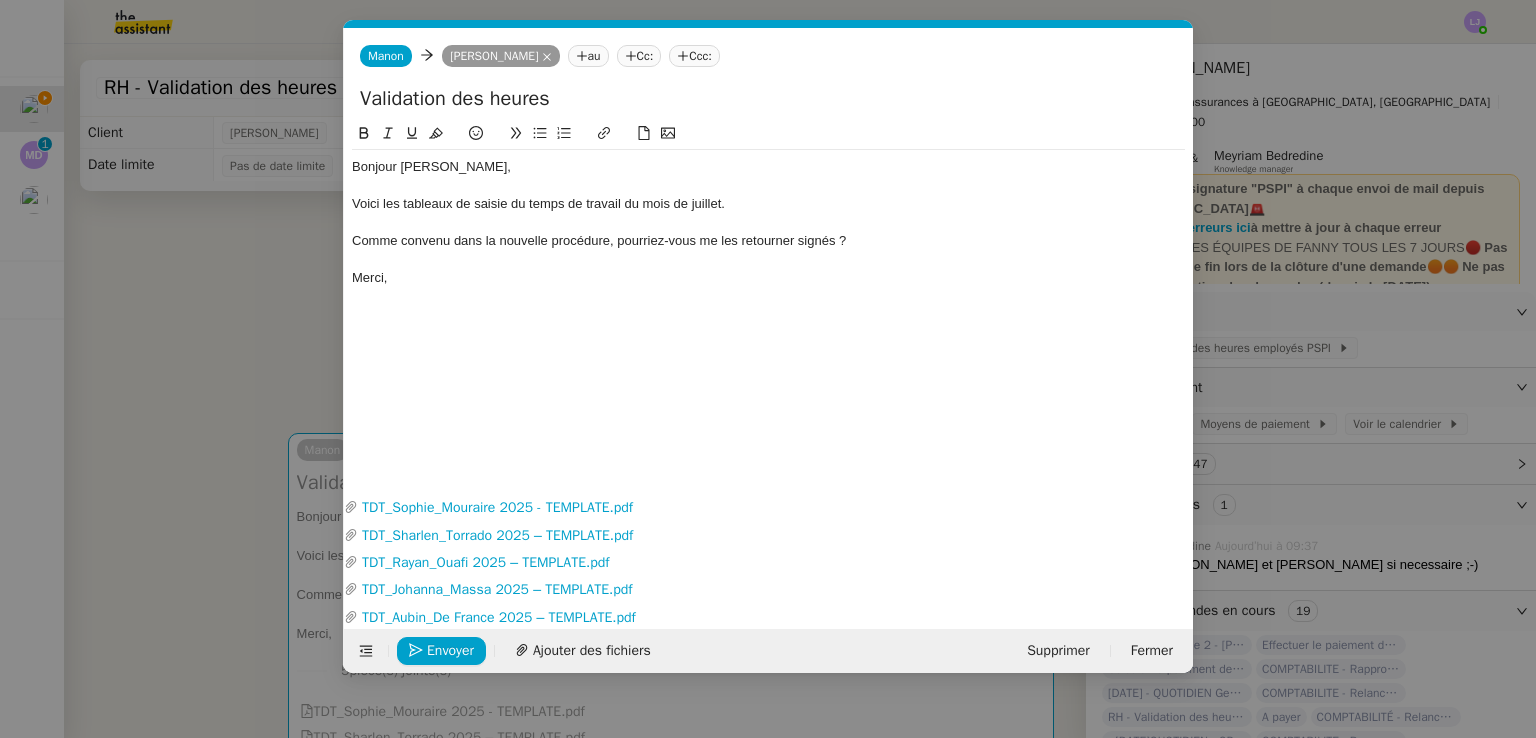 click 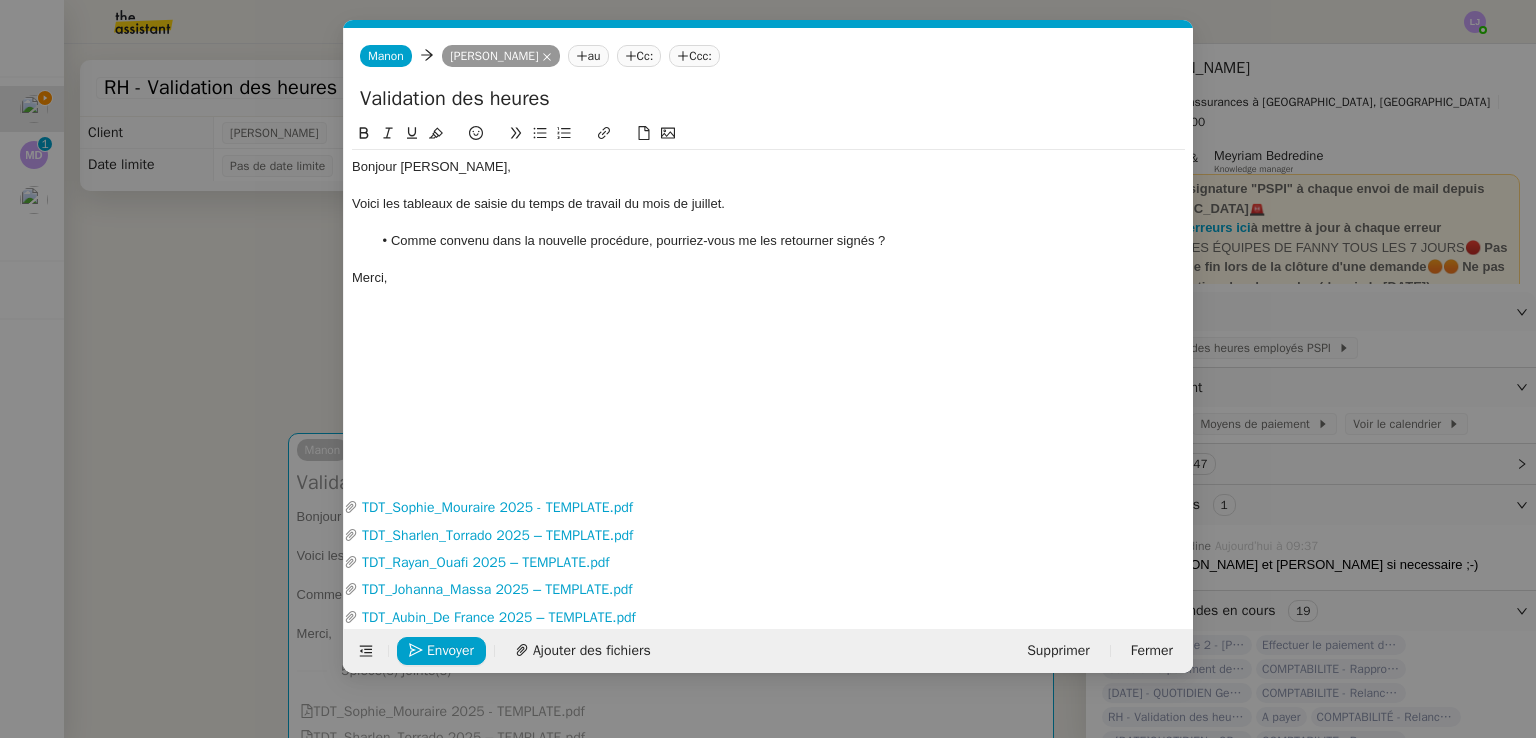 click on "Service TA - VOYAGE - PROPOSITION GLOBALE    A utiliser dans le cadre de proposition de déplacement TA - RELANCE CLIENT (EN)    Relancer un client lorsqu'il n'a pas répondu à un précédent message BAFERTY - MAIL AUDITION    A utiliser dans le cadre de la procédure d'envoi des mails d'audition TA - PUBLICATION OFFRE D'EMPLOI     Organisation du recrutement Discours de présentation du paiement sécurisé    TA - VOYAGES - PROPOSITION ITINERAIRE    Soumettre les résultats d'une recherche TA - CONFIRMATION PAIEMENT (EN)    Confirmer avec le client de modèle de transaction - Attention Plan Pro nécessaire. TA - COURRIER EXPEDIE (recommandé)    A utiliser dans le cadre de l'envoi d'un courrier recommandé TA - PARTAGE DE CALENDRIER (EN)    A utiliser pour demander au client de partager son calendrier afin de faciliter l'accès et la gestion PSPI - Appel de fonds MJL    A utiliser dans le cadre de la procédure d'appel de fonds MJL TA - RELANCE CLIENT    PSPI - Appel de cotisation CFE" at bounding box center (768, 369) 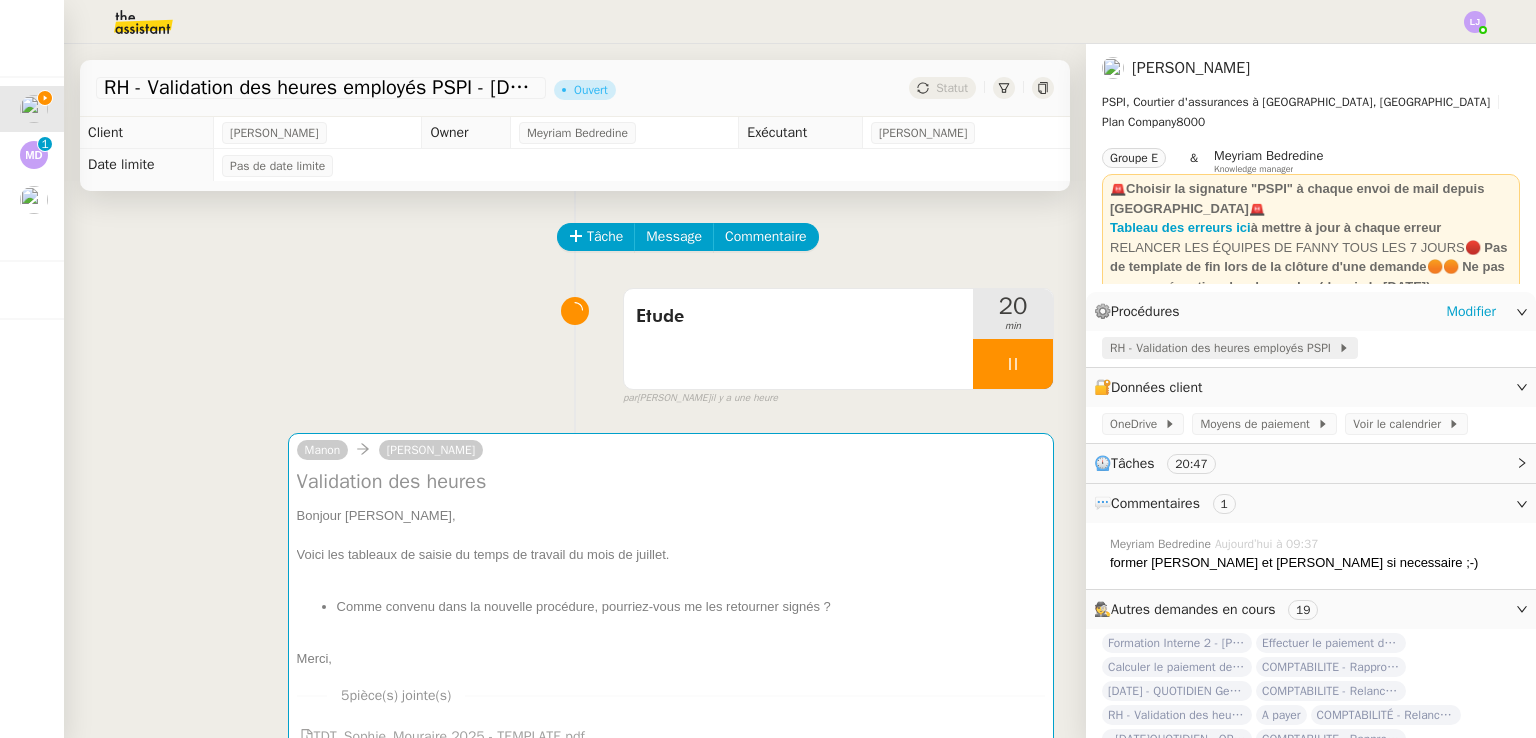 click on "RH - Validation des heures employés PSPI" 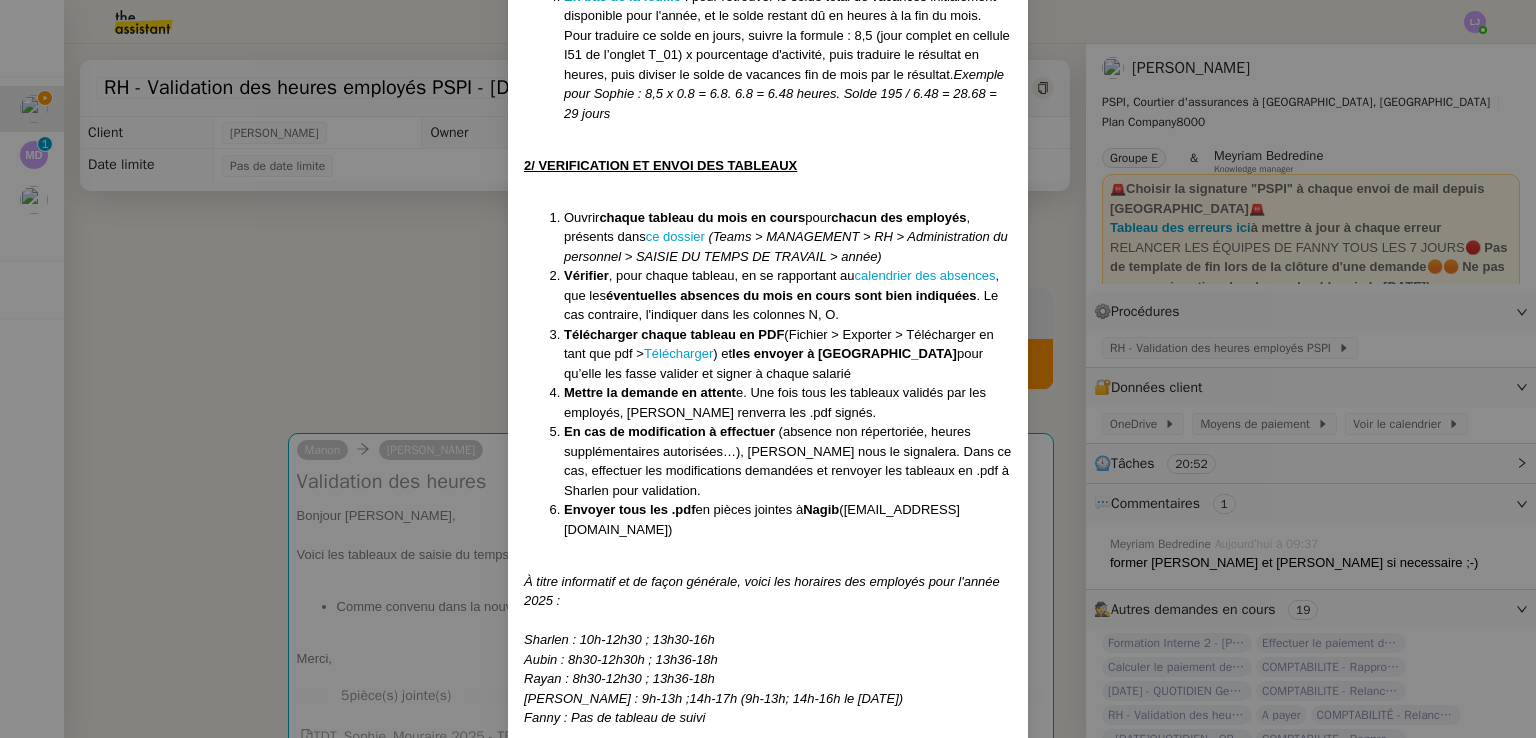 scroll, scrollTop: 1698, scrollLeft: 0, axis: vertical 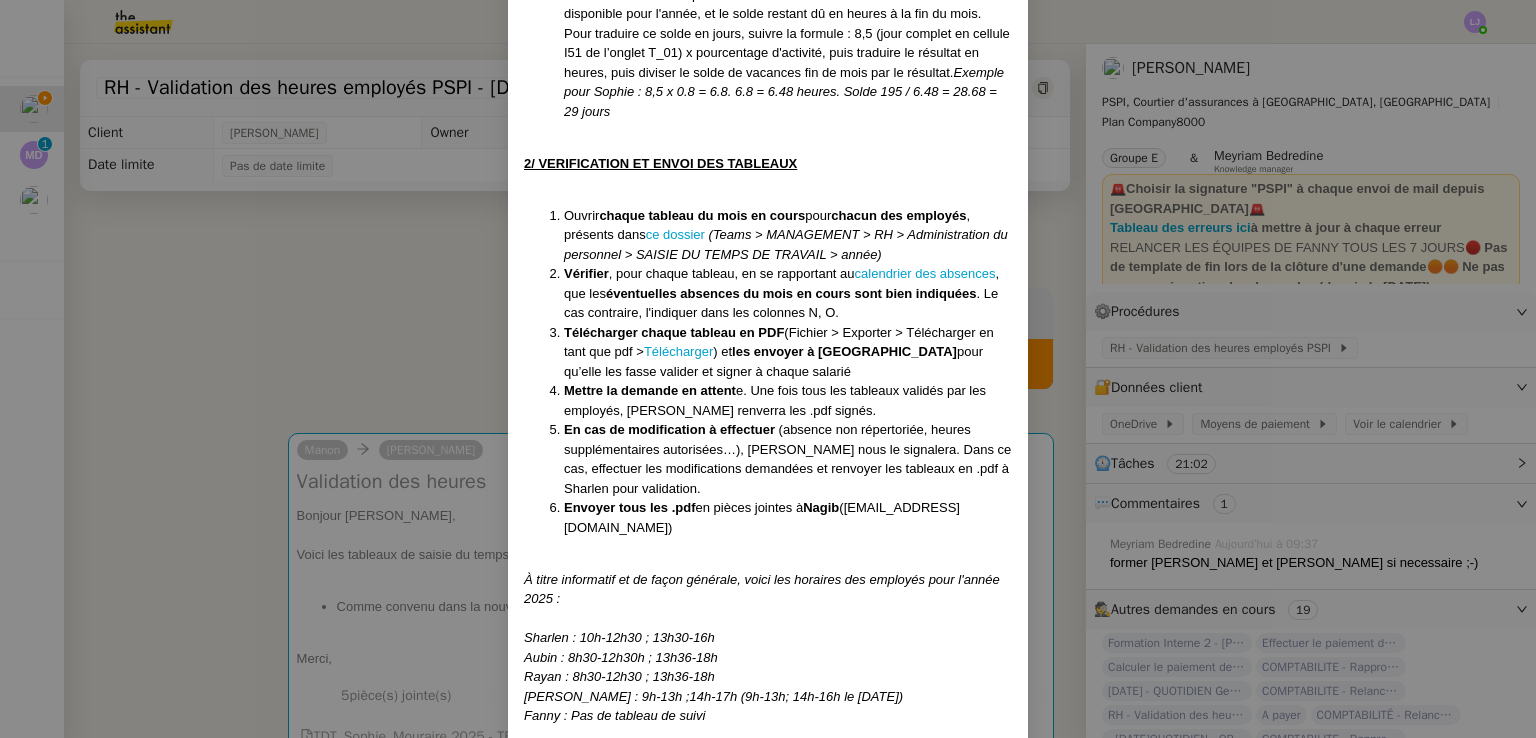 click on "Créé le [DATE] Modifiée le [DATE] ﻿ Saisie du temps de travail Contexte  : Chaque mois, nous devons transmettre le tableau de saisie du temps de travail à chaque employé, afin qu'ils puissent valider leurs horaires. Il sera ensuite transmis à [GEOGRAPHIC_DATA] pour la comptabilité. En [GEOGRAPHIC_DATA], le suivi des horaires des employés doit être réalisé de façon stricte et fait l'objet d'une loi indérogeable de contrôles possibles (et d'amendes si mauvais suivi). Chaque employé doit signer sa feuille mensuelle répertoriant les horaires de travail effectués. Chez PSPI, les horaires sont déjà pré-remplis afin de correspondre aux horaires prévus par le contrat, il s'agira donc uniquement de faire valider les feuilles et de s'occuper d'ajouter les éventuelles absences survenues ou les éventuelles modifications d’horaires. Récurrence  : Le 31 du mois PROCÉDURE  : ⚠️ Les tableaux ayant été remplis par [PERSON_NAME], le contacter si des erreurs ou des problèmes techniques surviennent.   Case    pour" at bounding box center [768, 369] 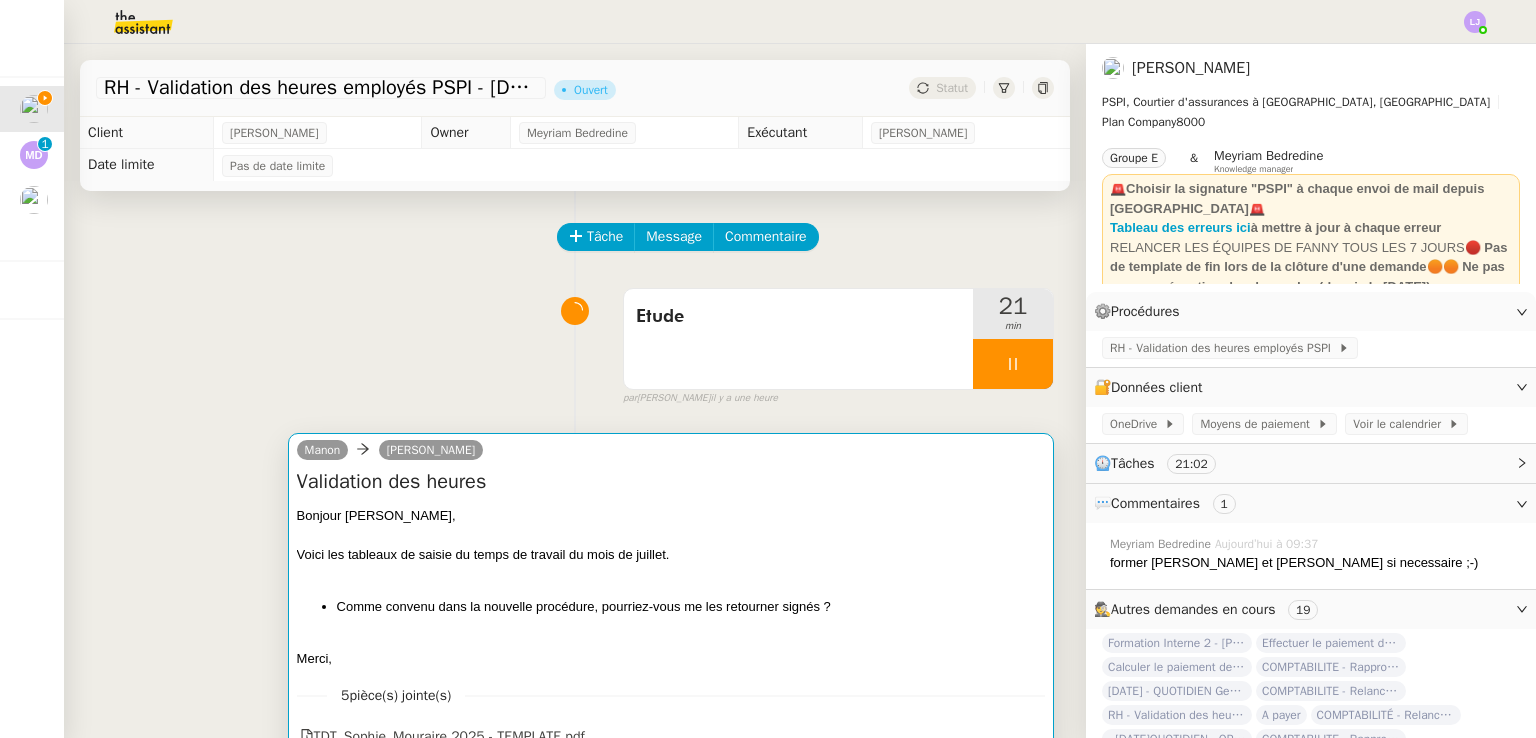 click on "Bonjour Sharlen," at bounding box center (671, 516) 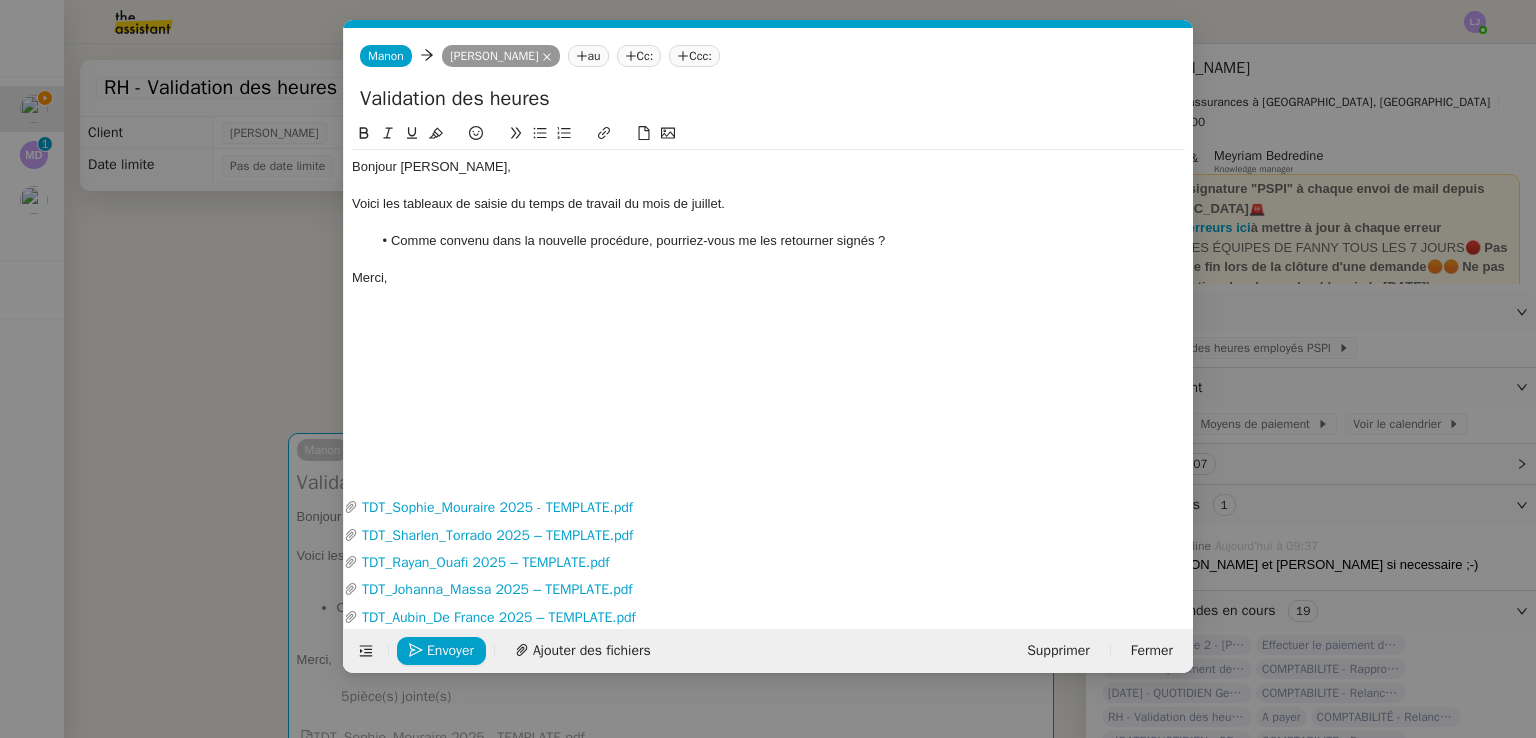 scroll, scrollTop: 0, scrollLeft: 42, axis: horizontal 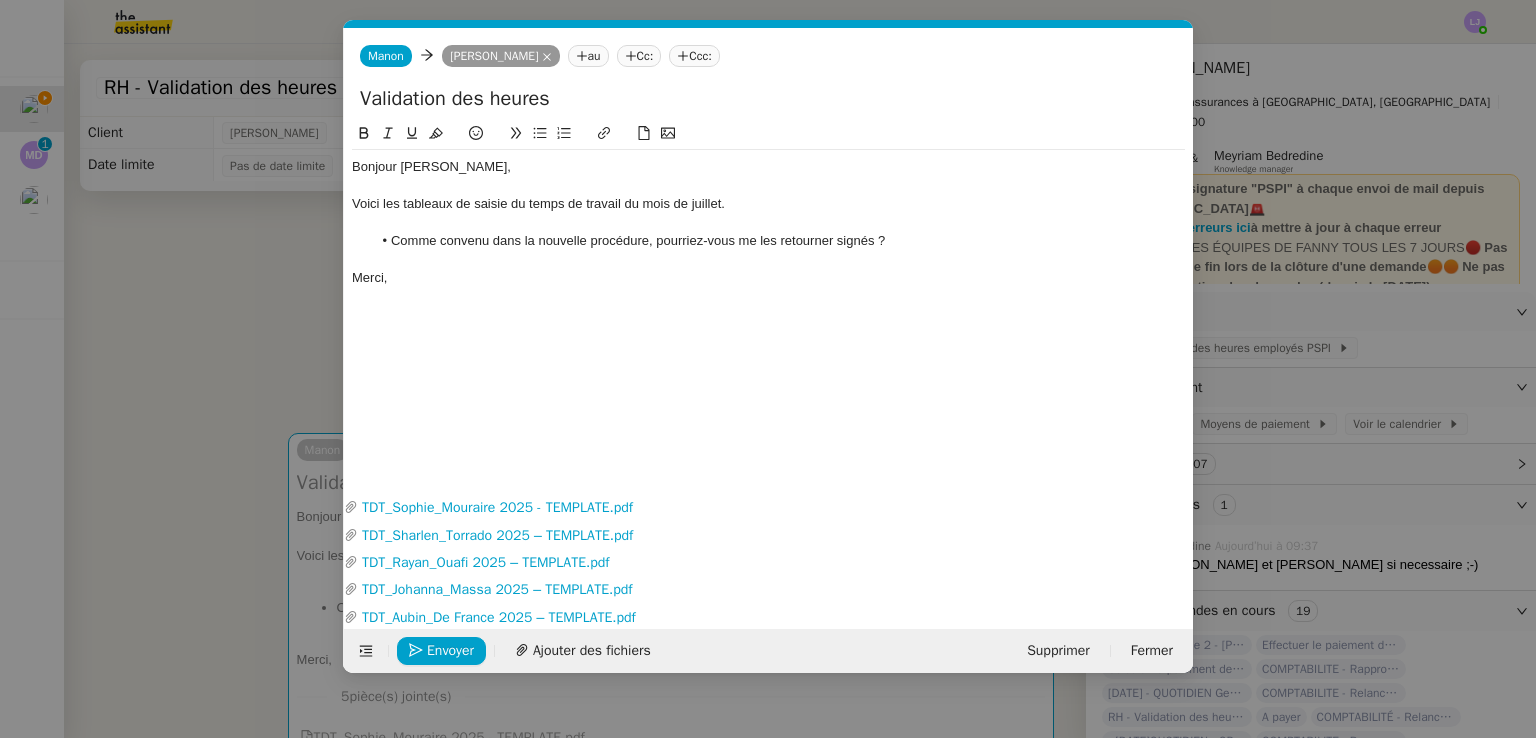 click on "Comme convenu dans la nouvelle procédure, pourriez-vous me les retourner signés ?" 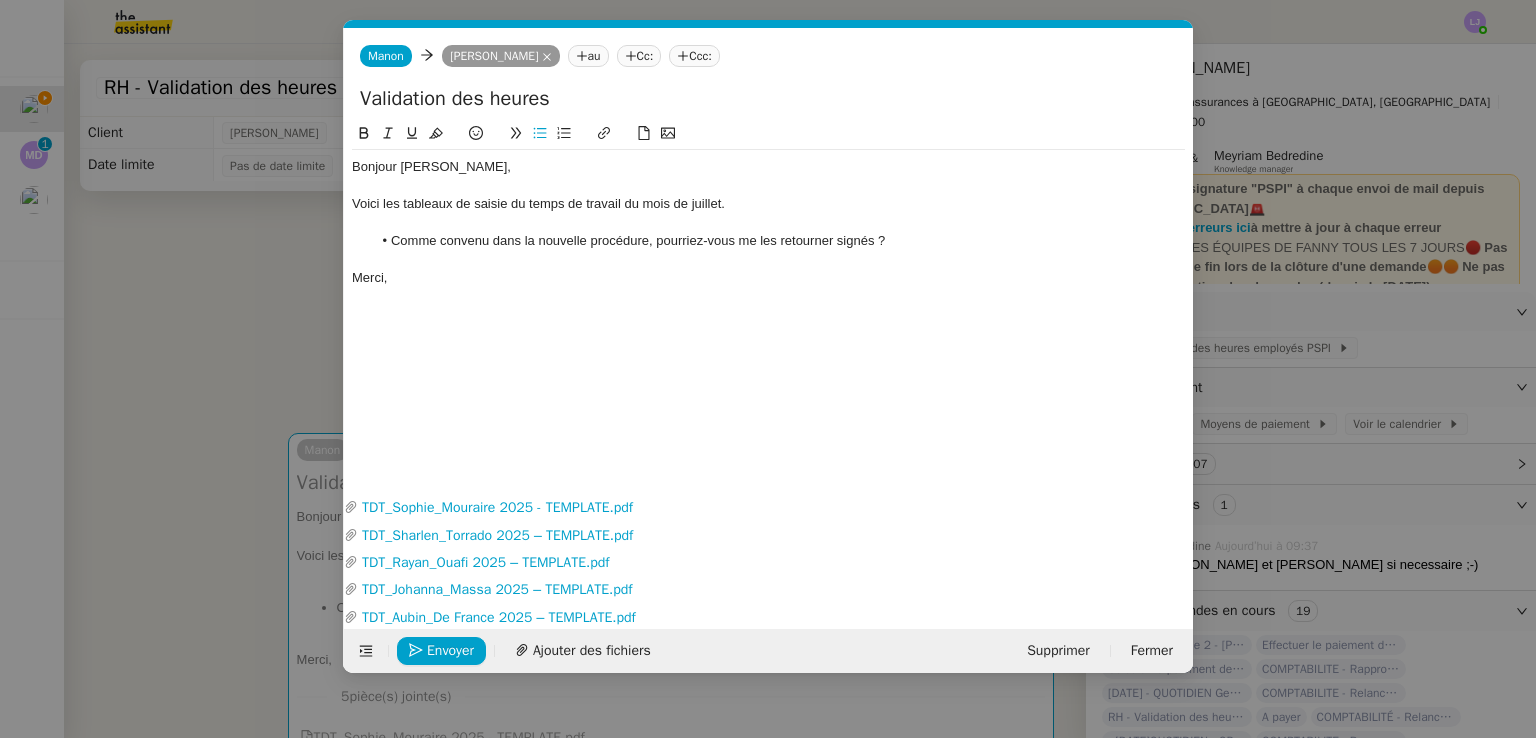 type 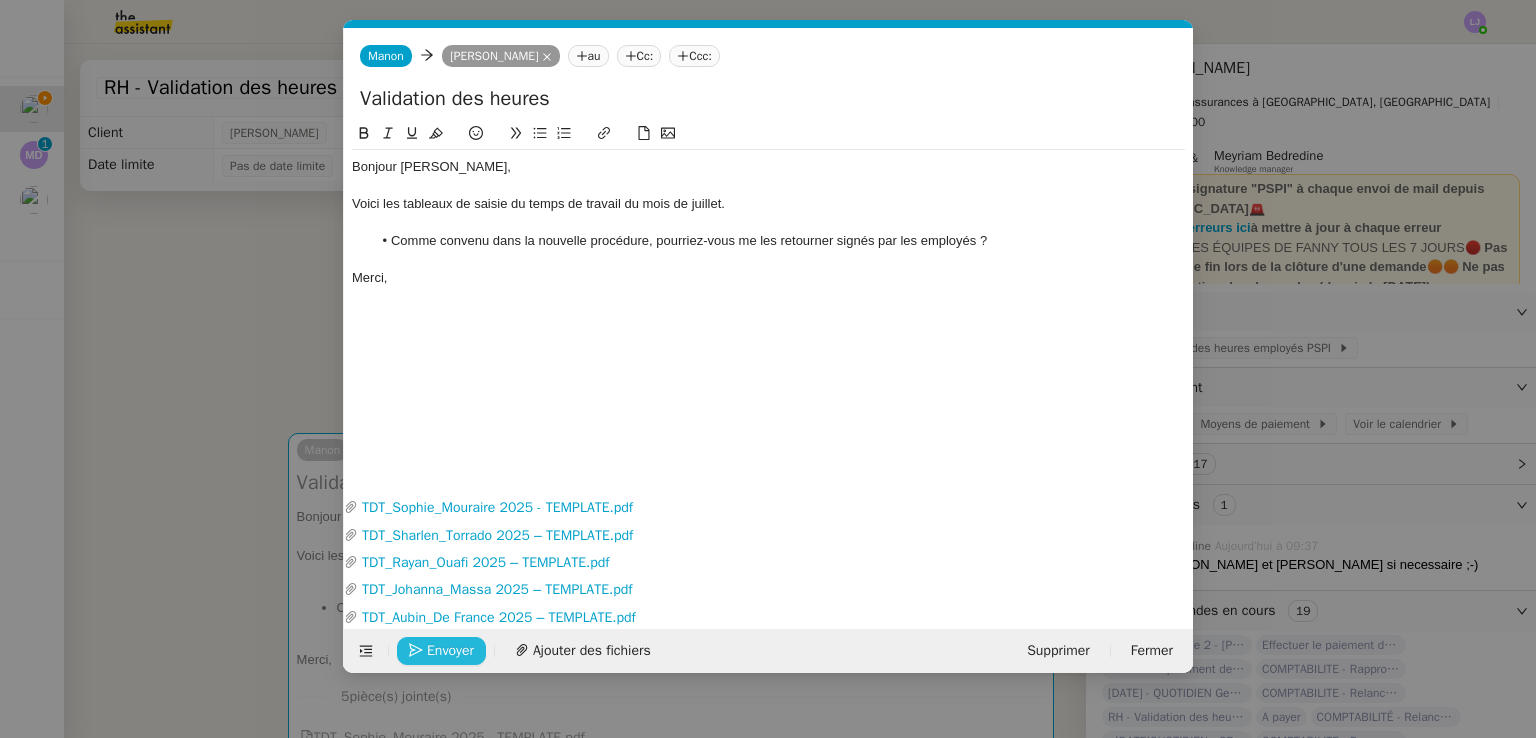 click on "Envoyer" 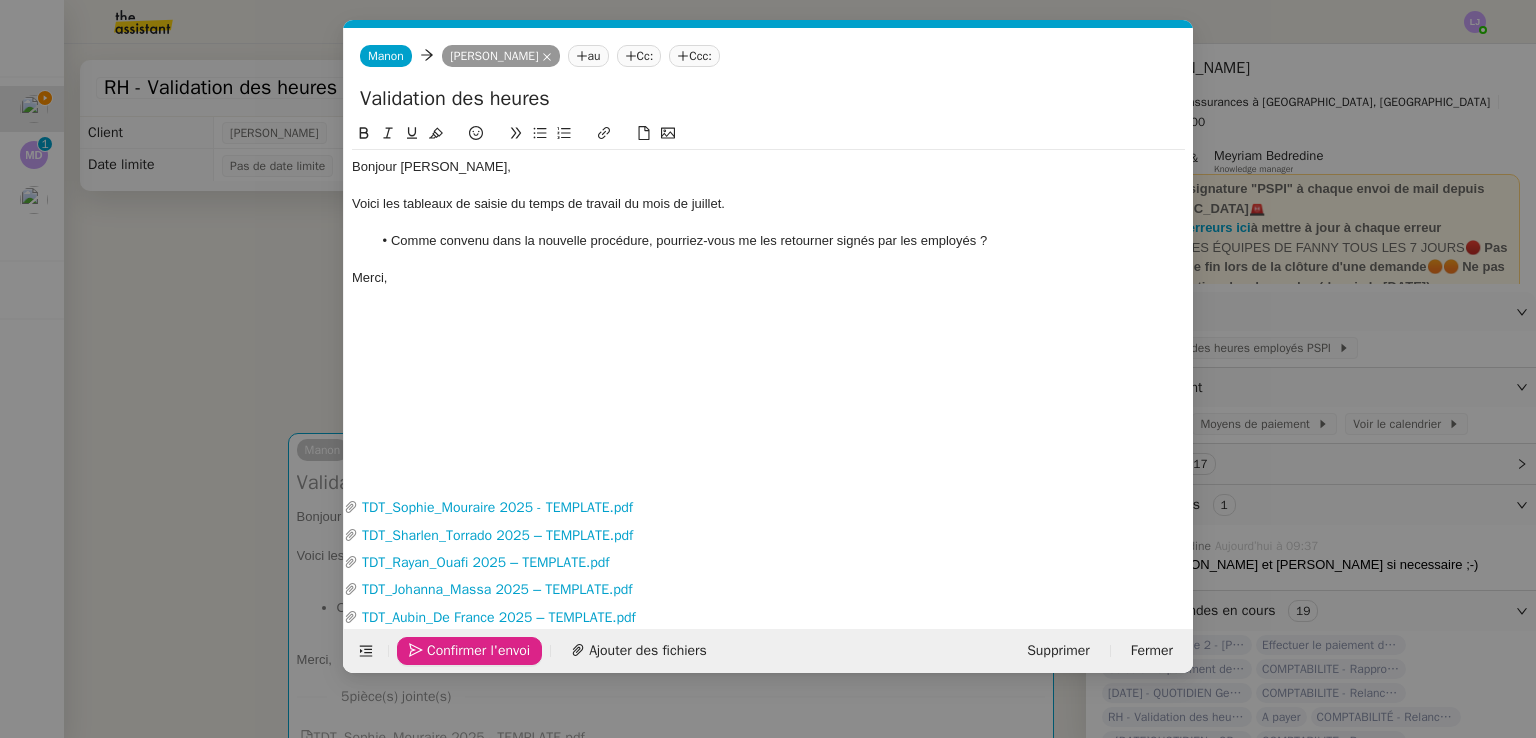 click on "Confirmer l'envoi" 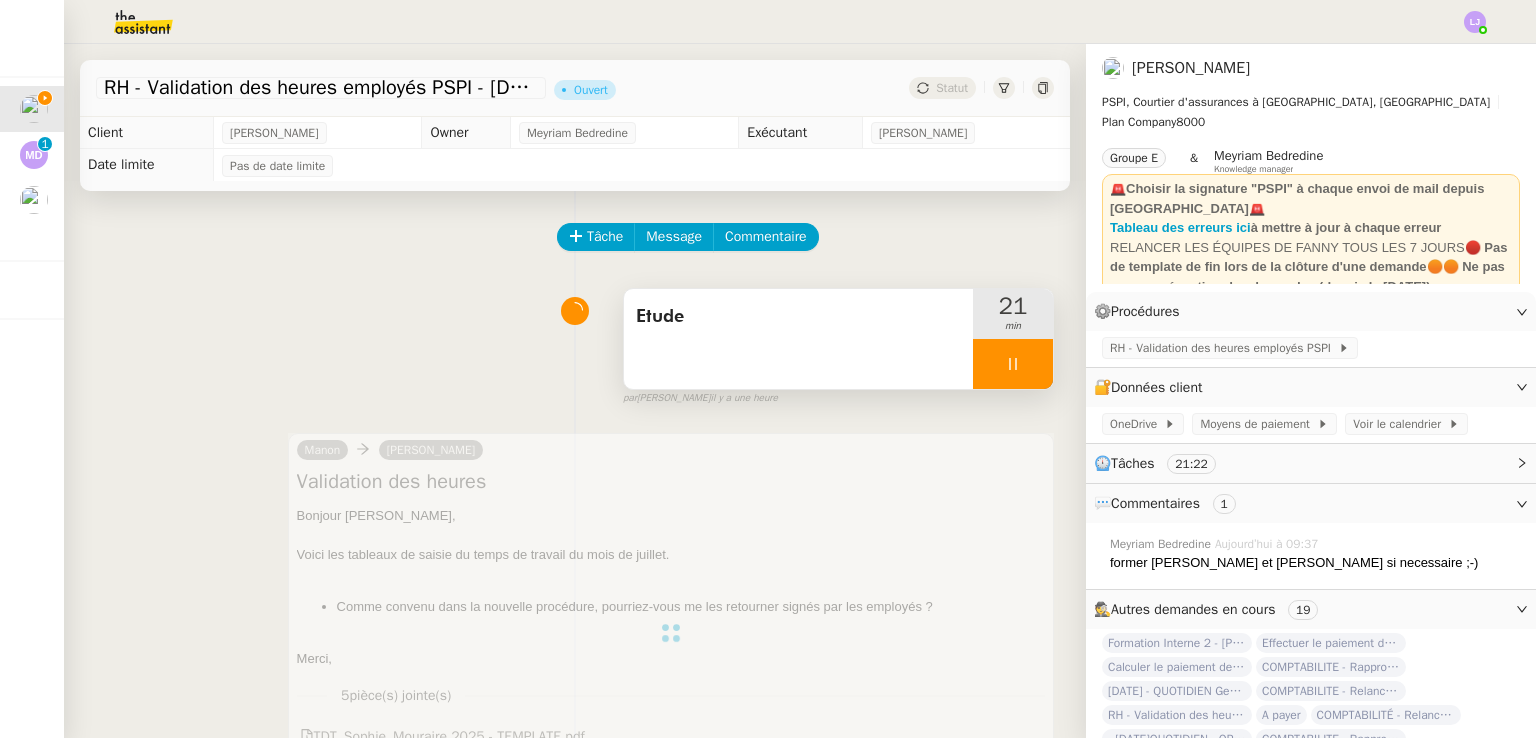 click on "Etude" at bounding box center [798, 339] 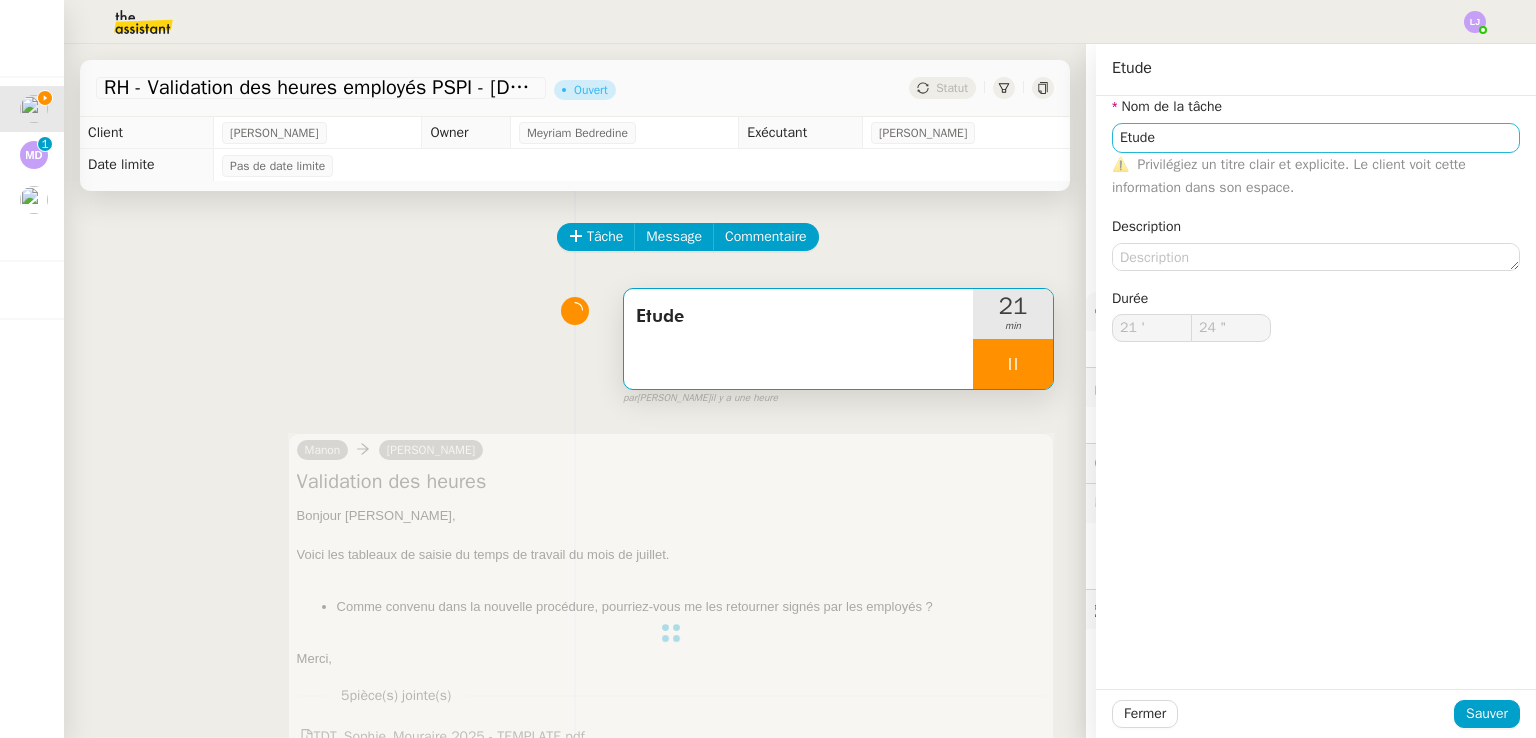 type on "25 "" 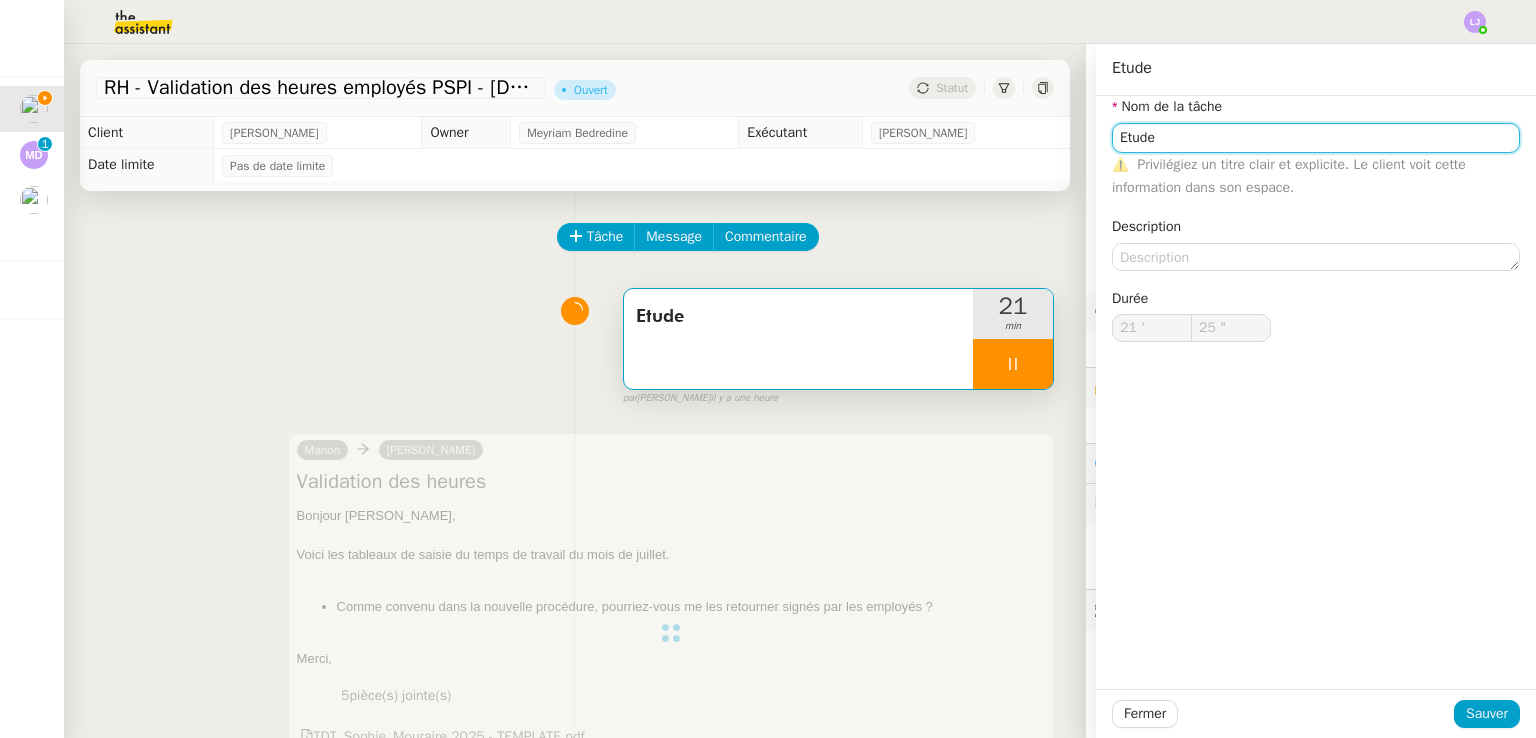 click on "Etude" 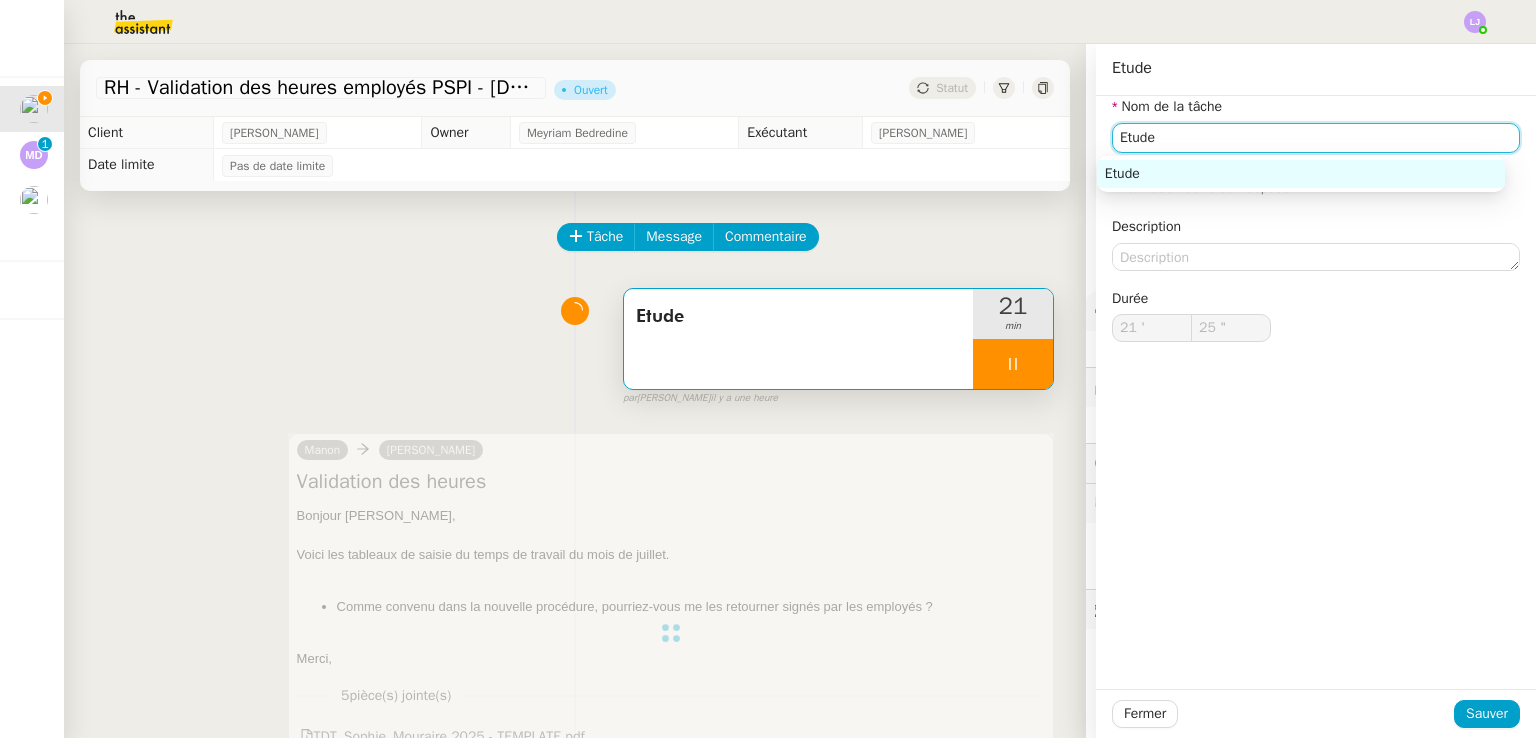 click on "Etude" 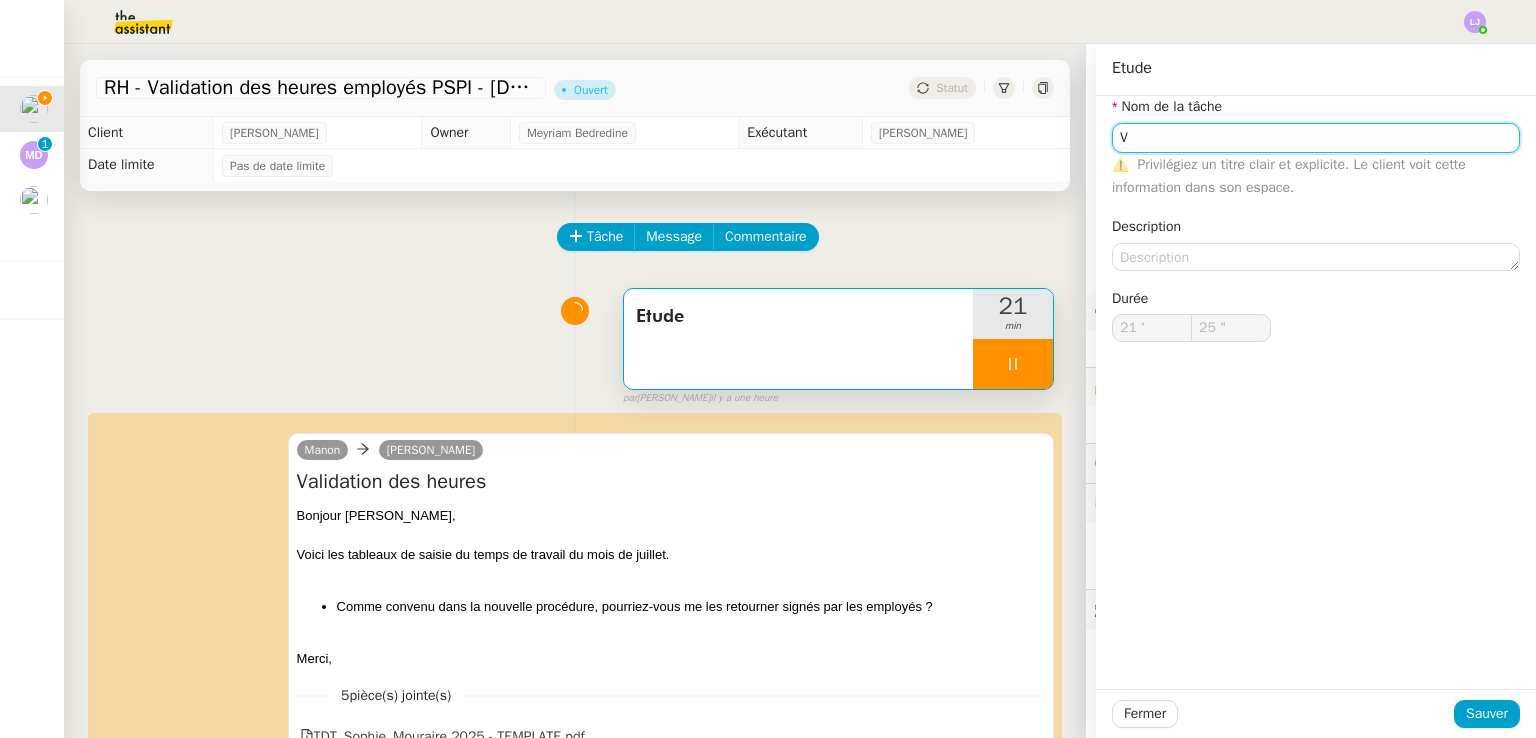 type on "Etude" 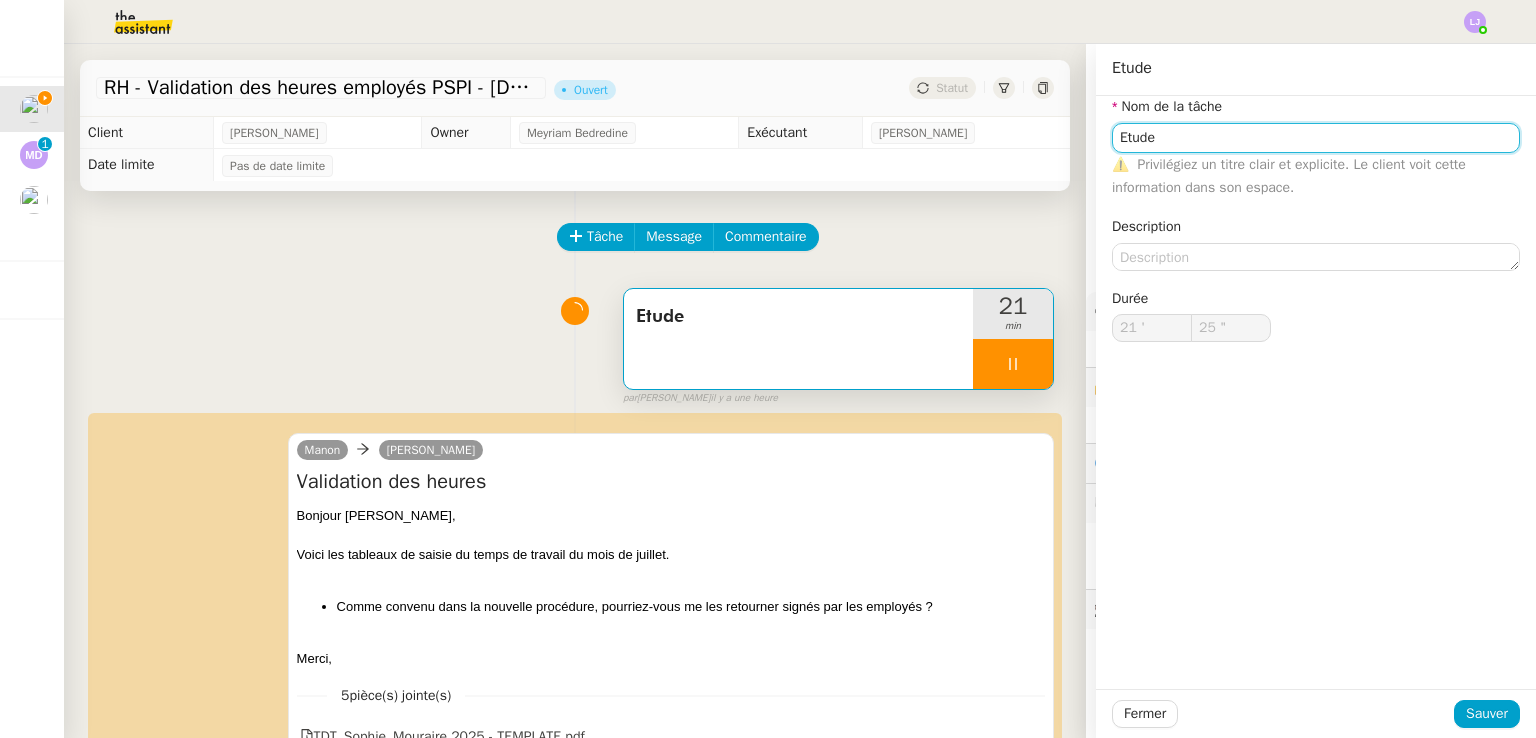 type on "21 '" 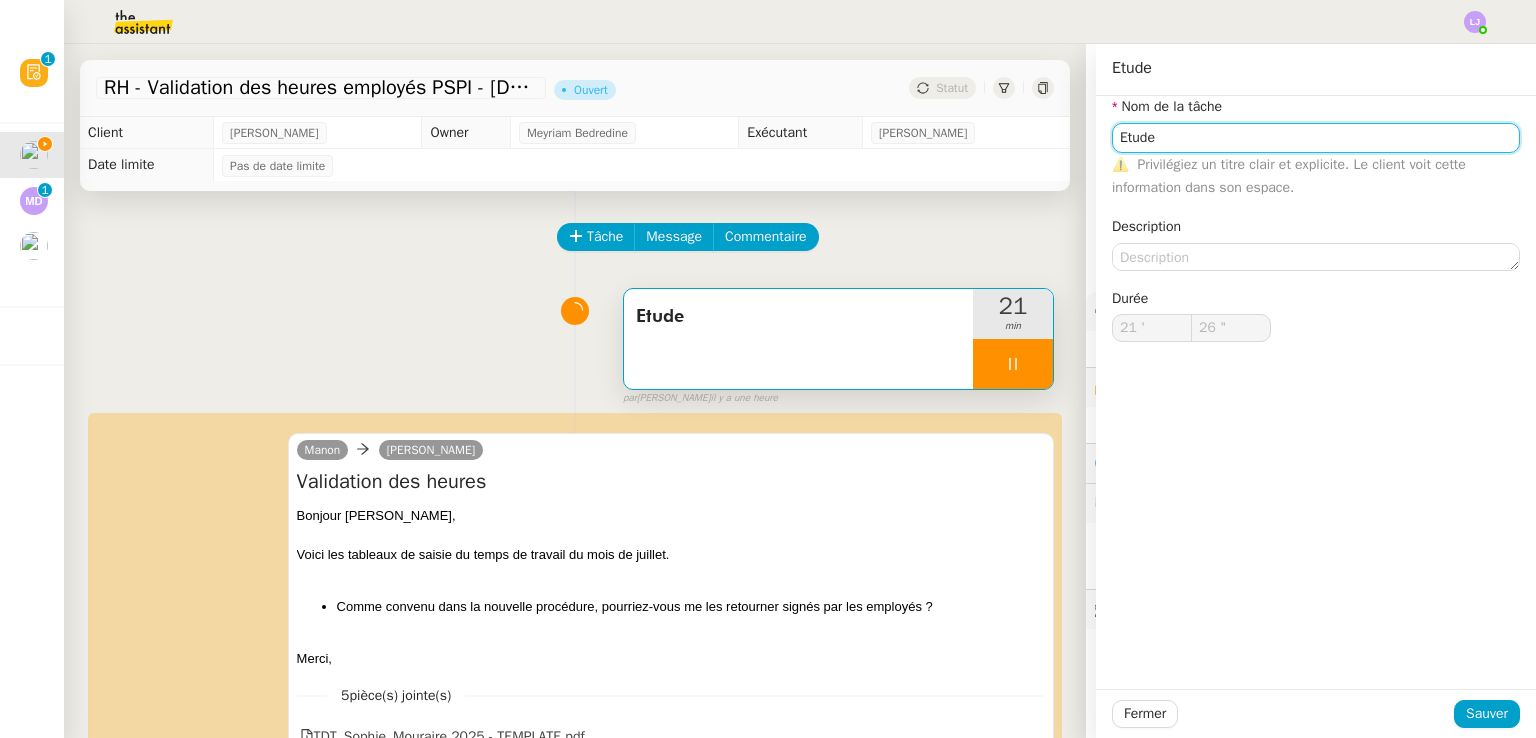 type on "Etude" 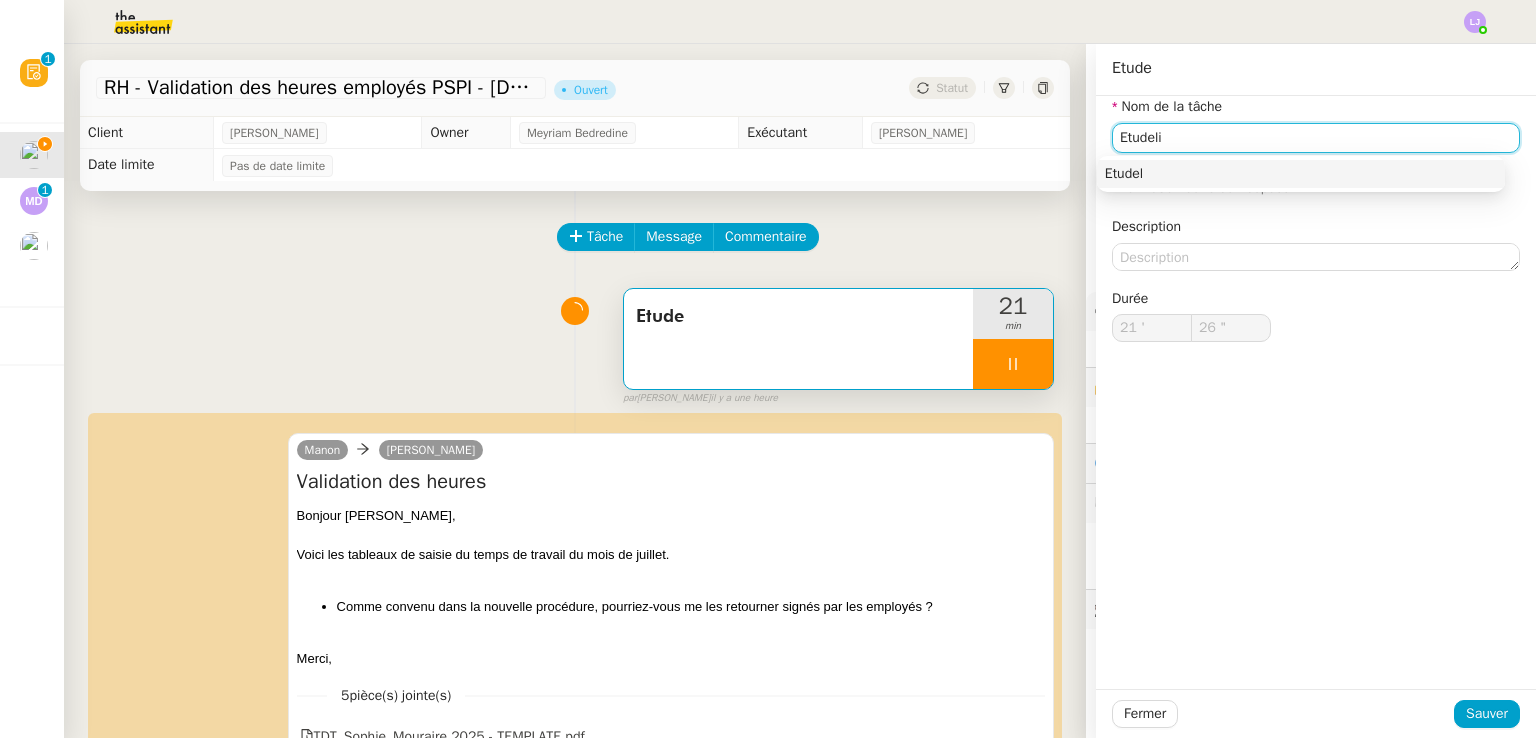 type on "Etude" 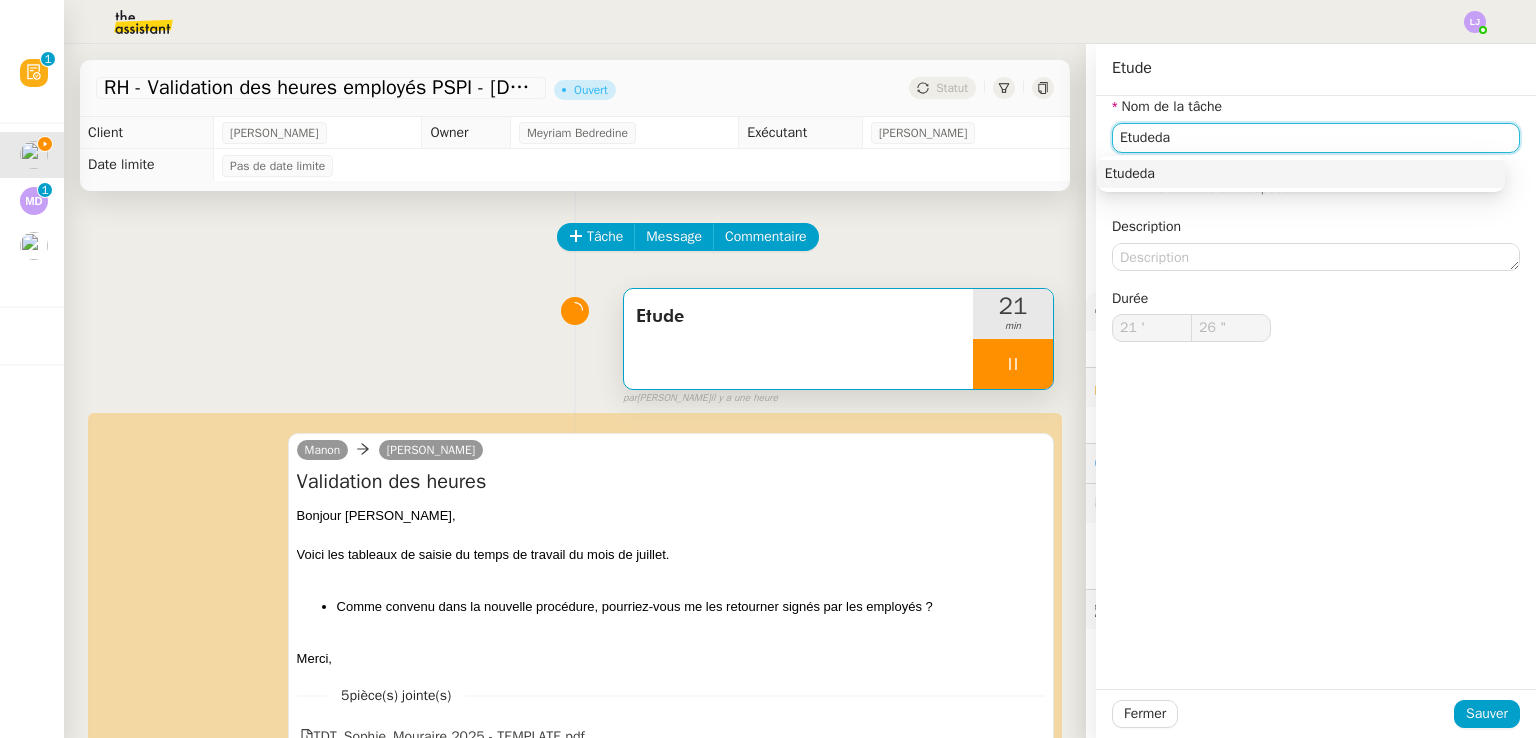 type on "Etuded" 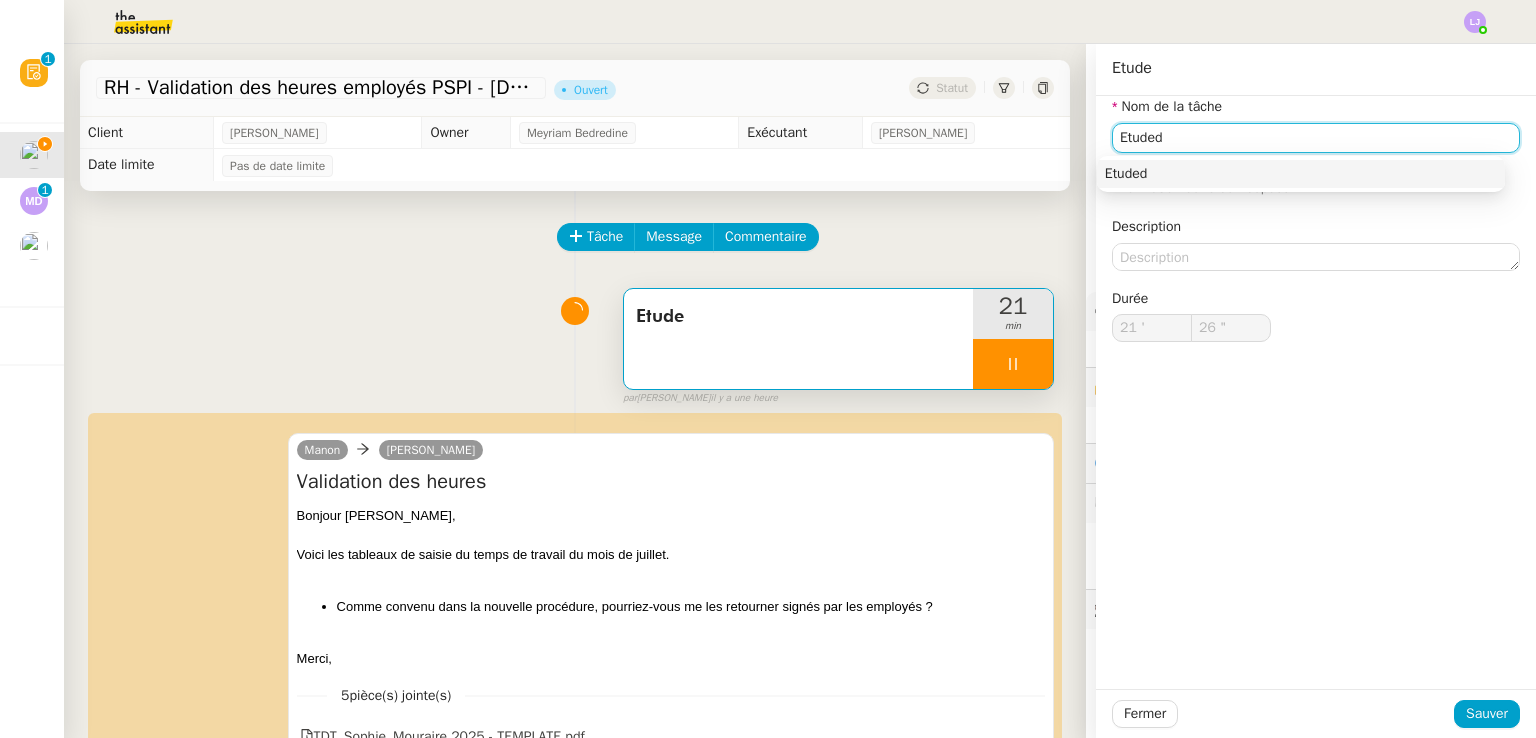 type on "27 "" 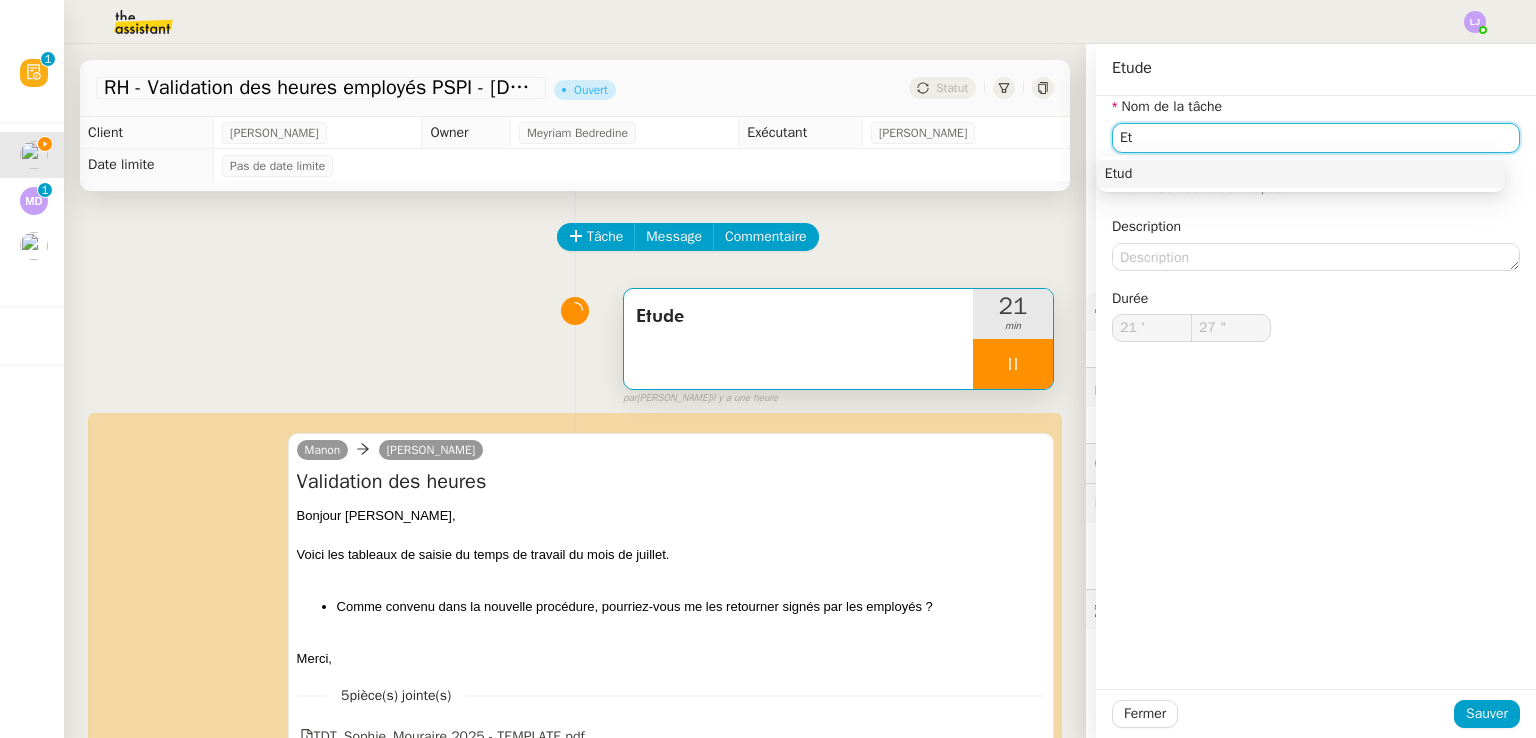 type on "E" 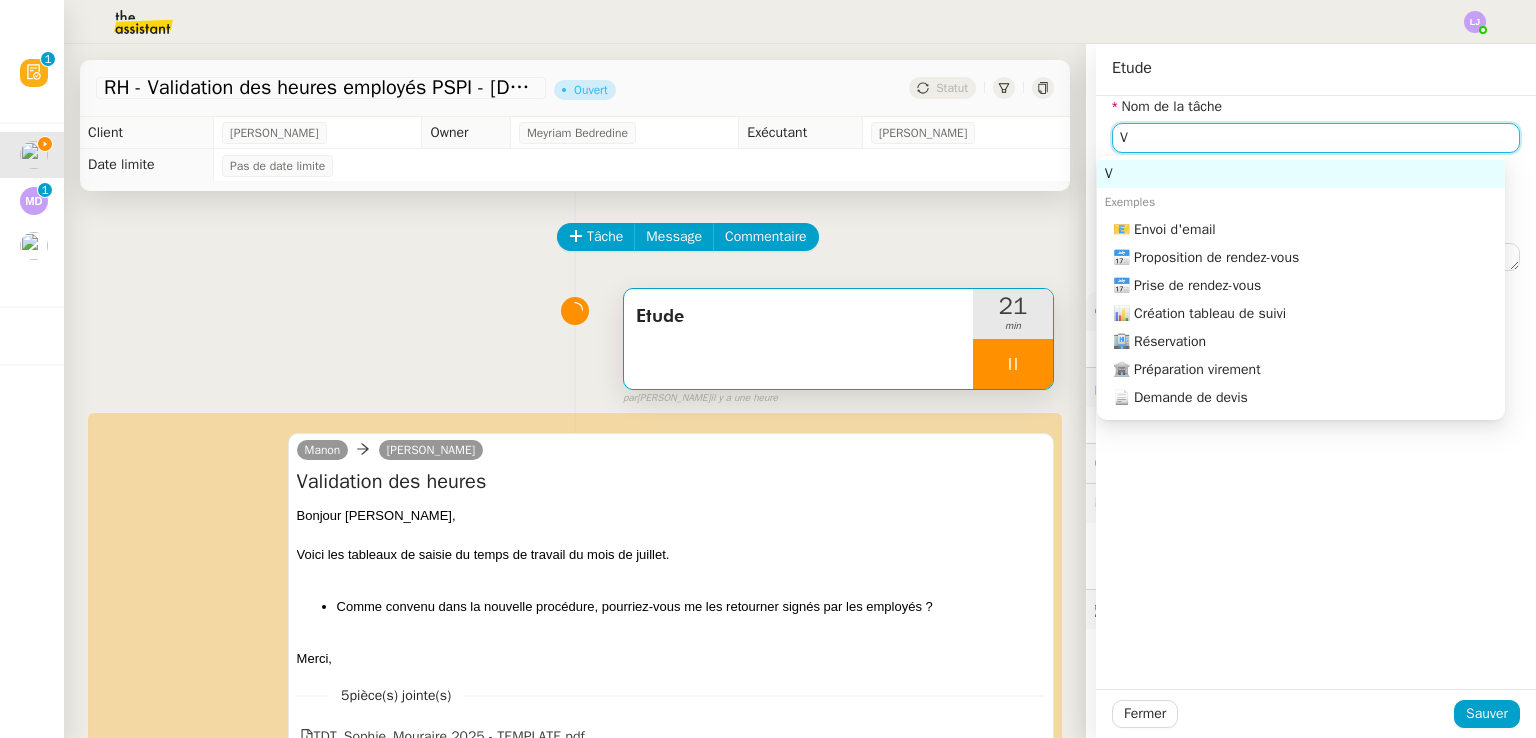 type on "Vl" 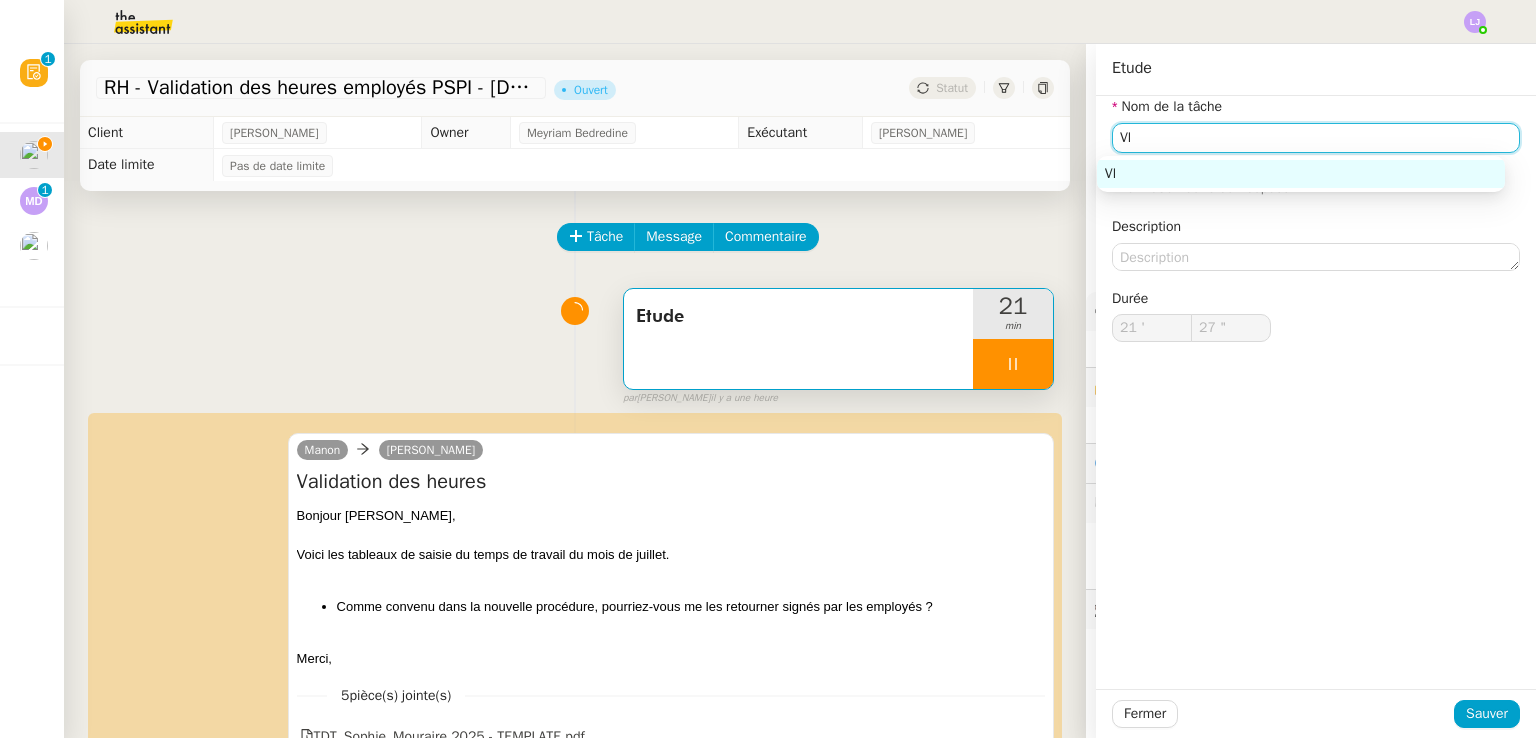 type on "28 "" 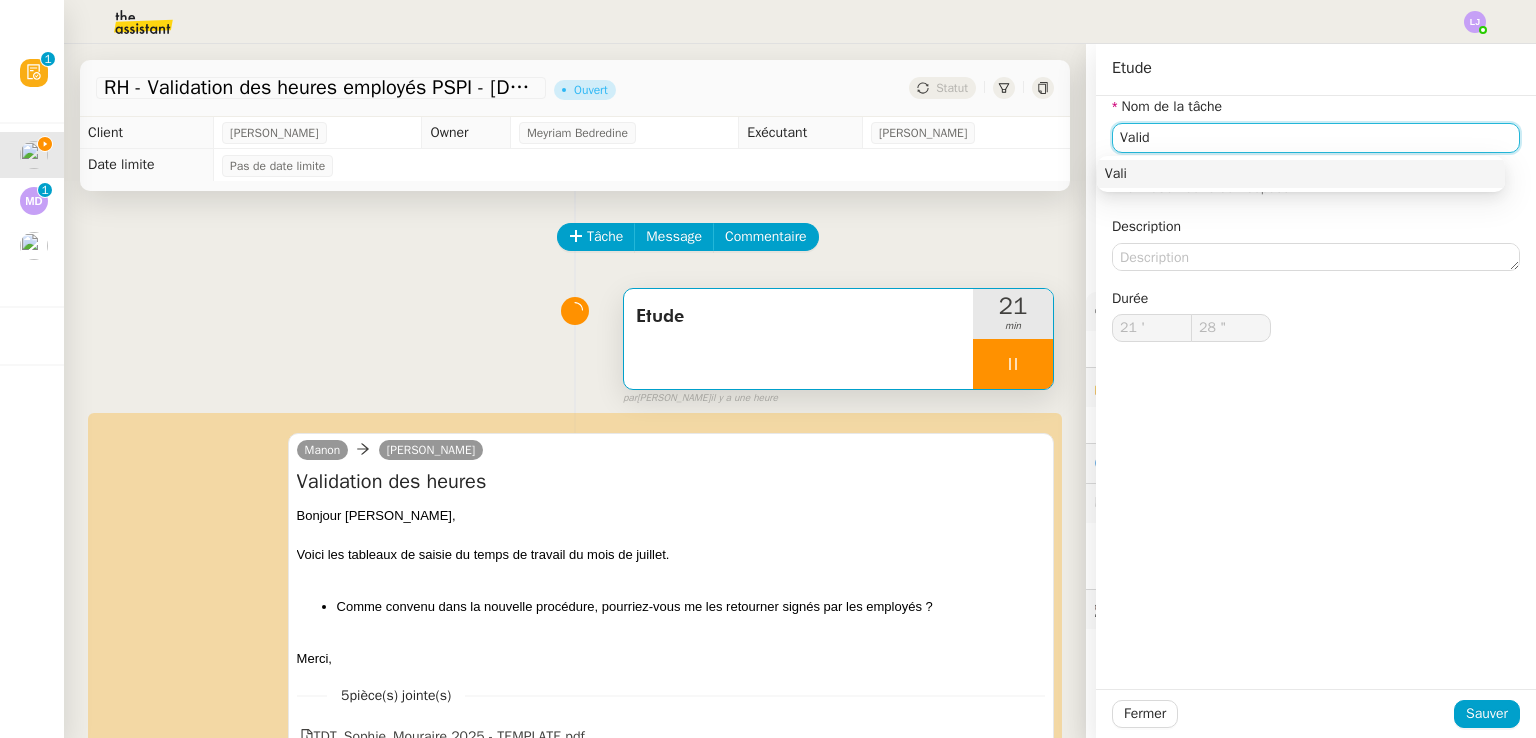type on "Valida" 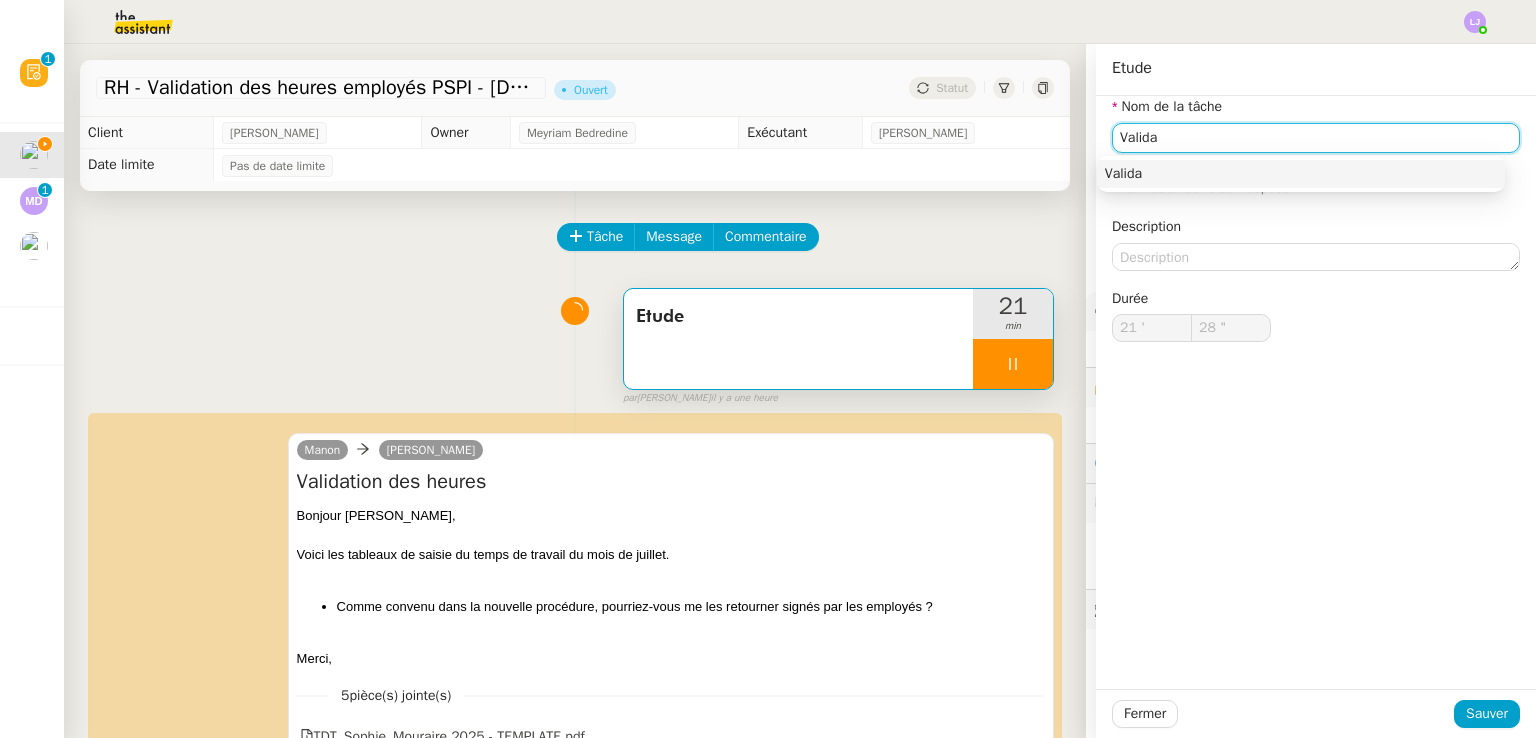 type on "29 "" 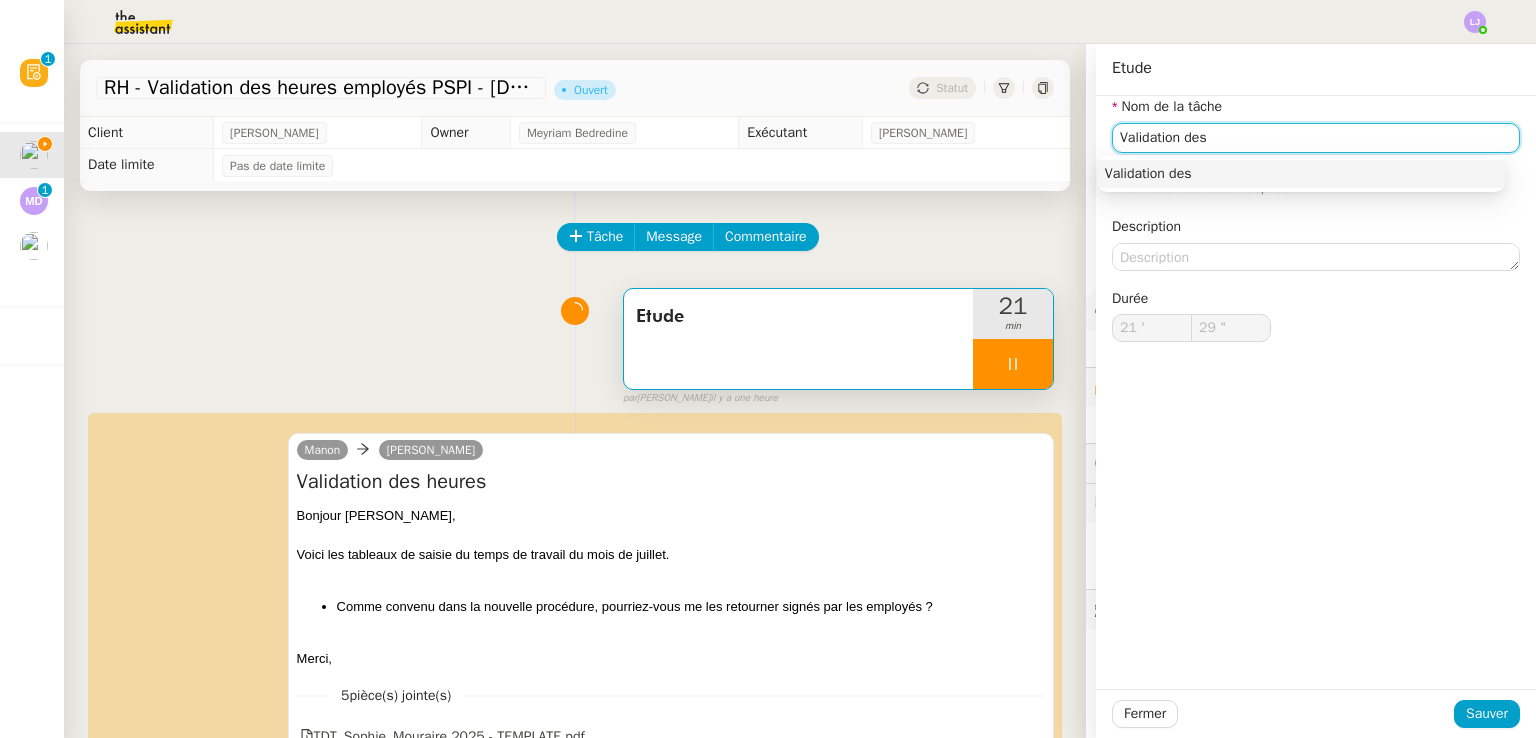 type on "Validation des h" 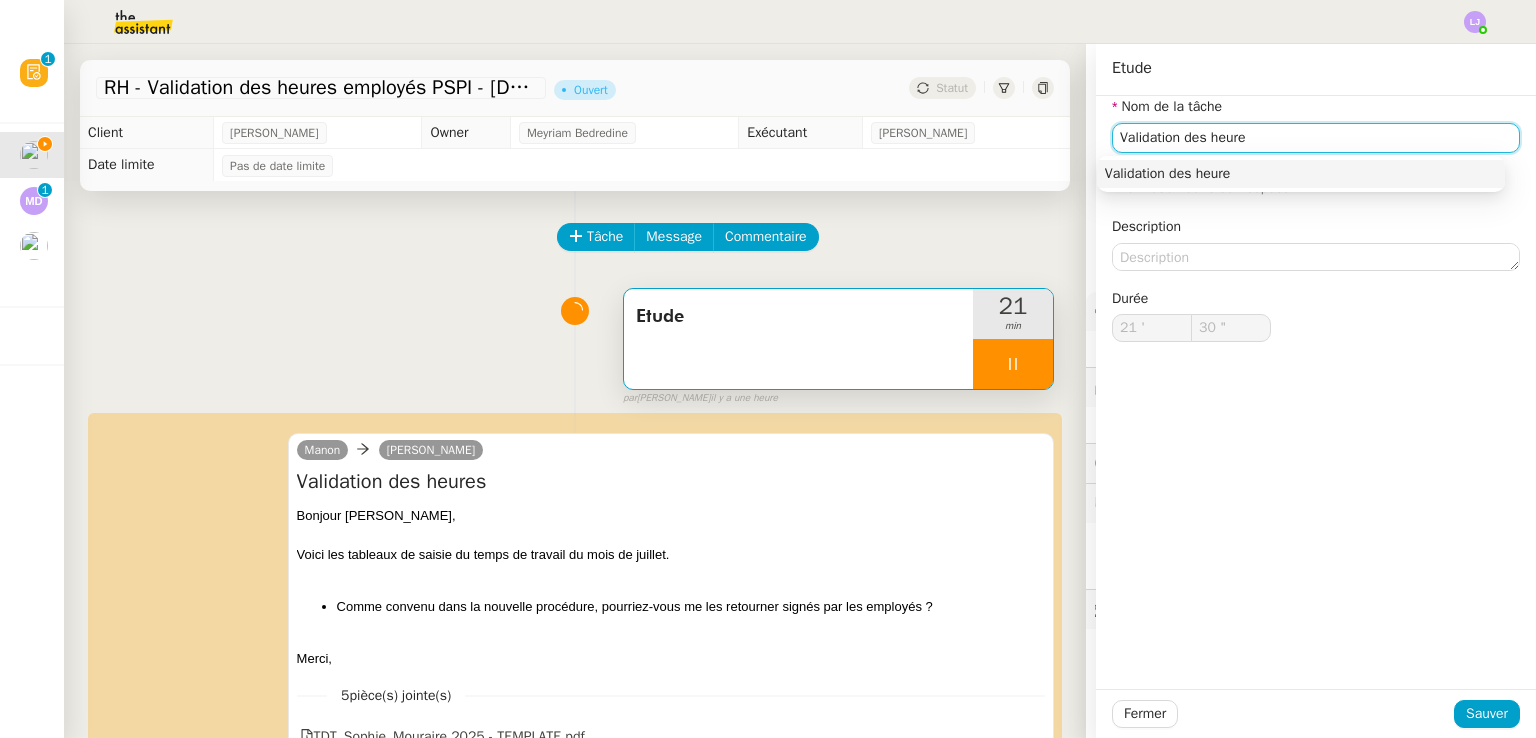 type on "Validation des heures" 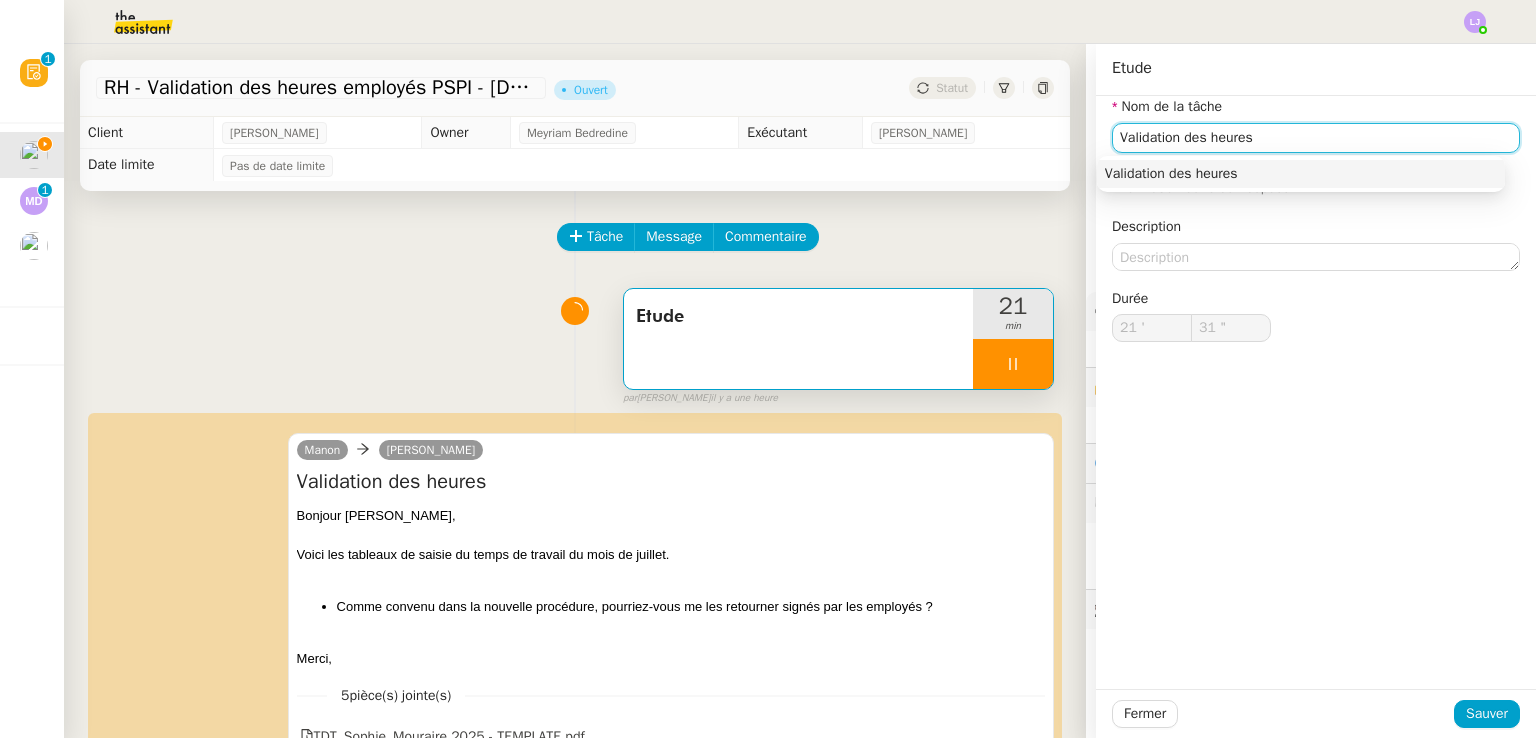 type on "32 "" 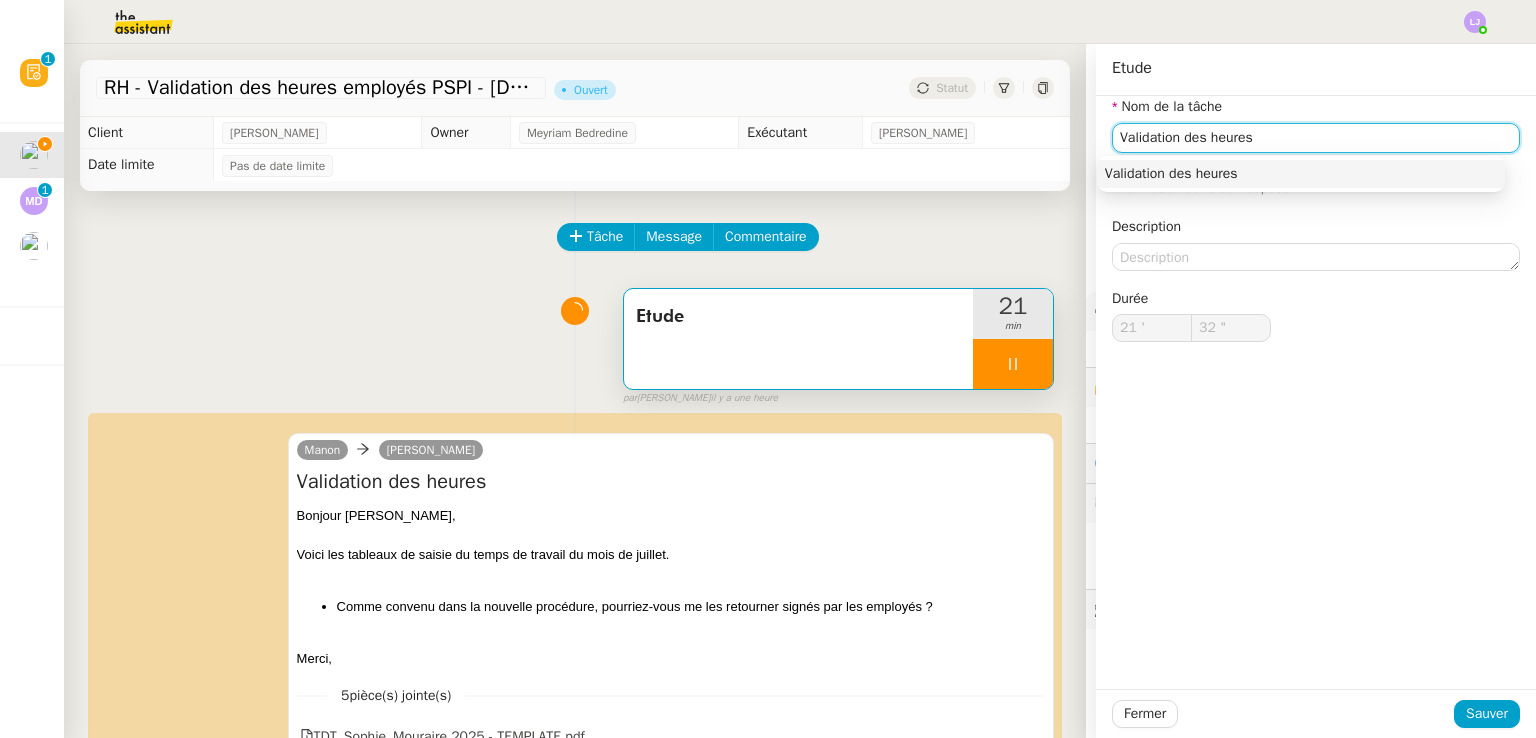 type on "Validation des heures" 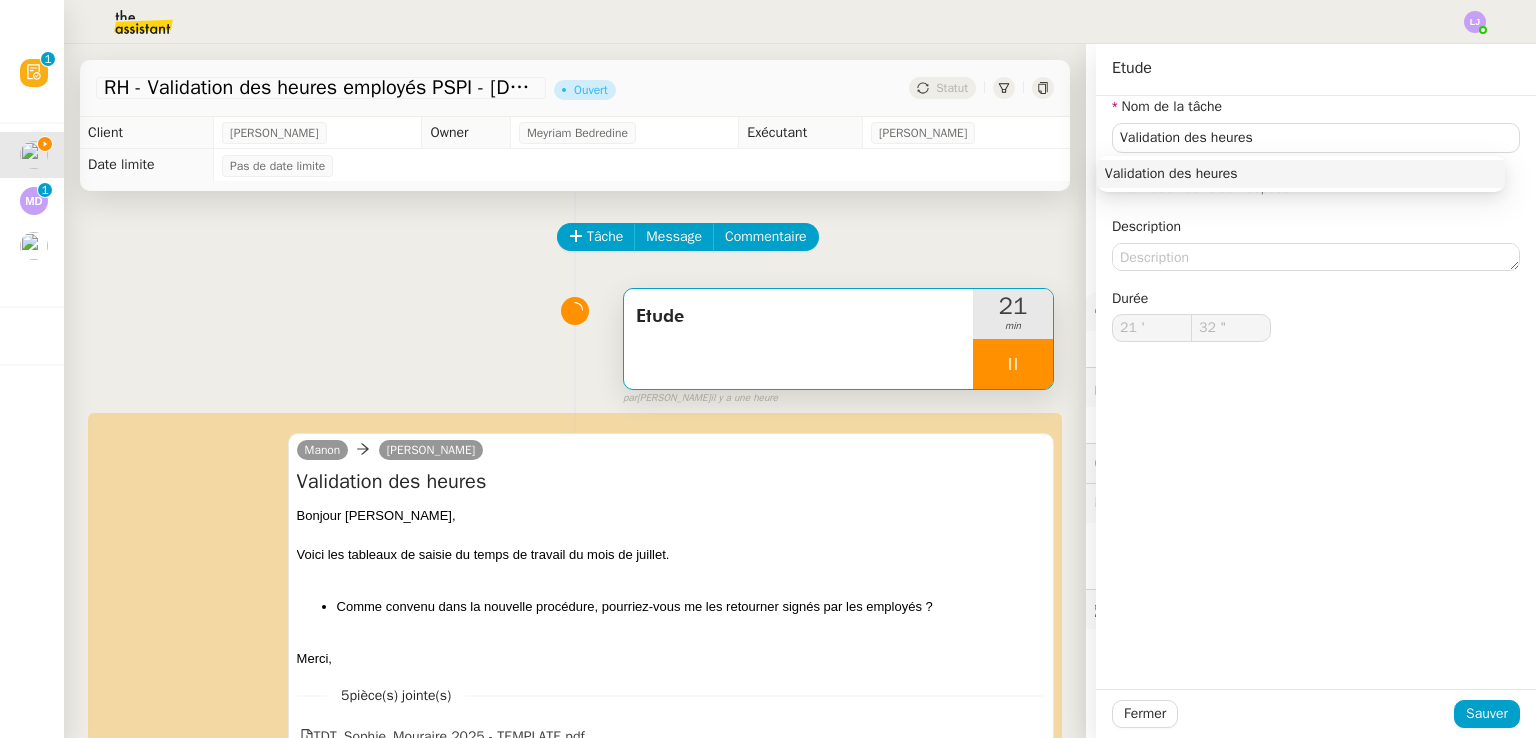 click on "Fermer Sauver" 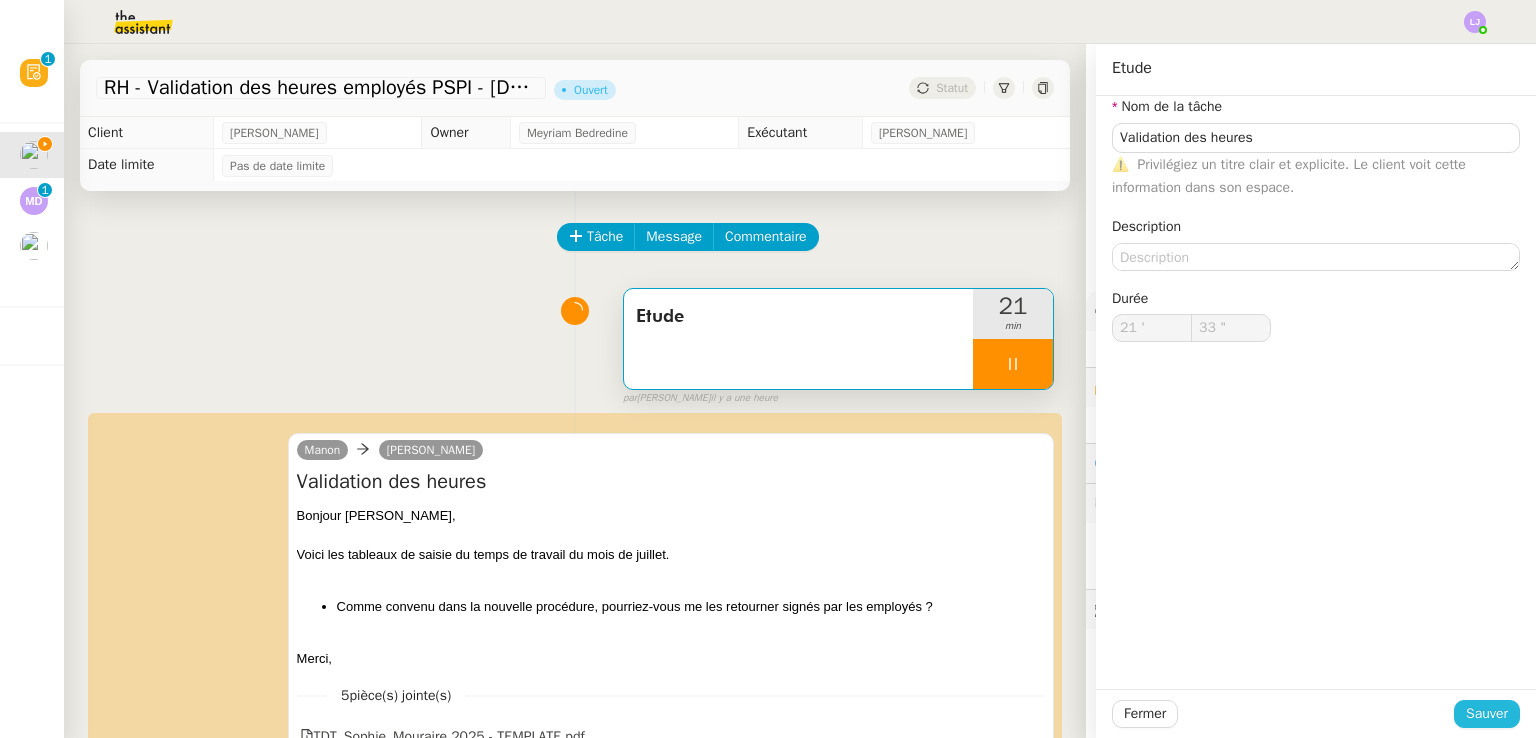 click on "Sauver" 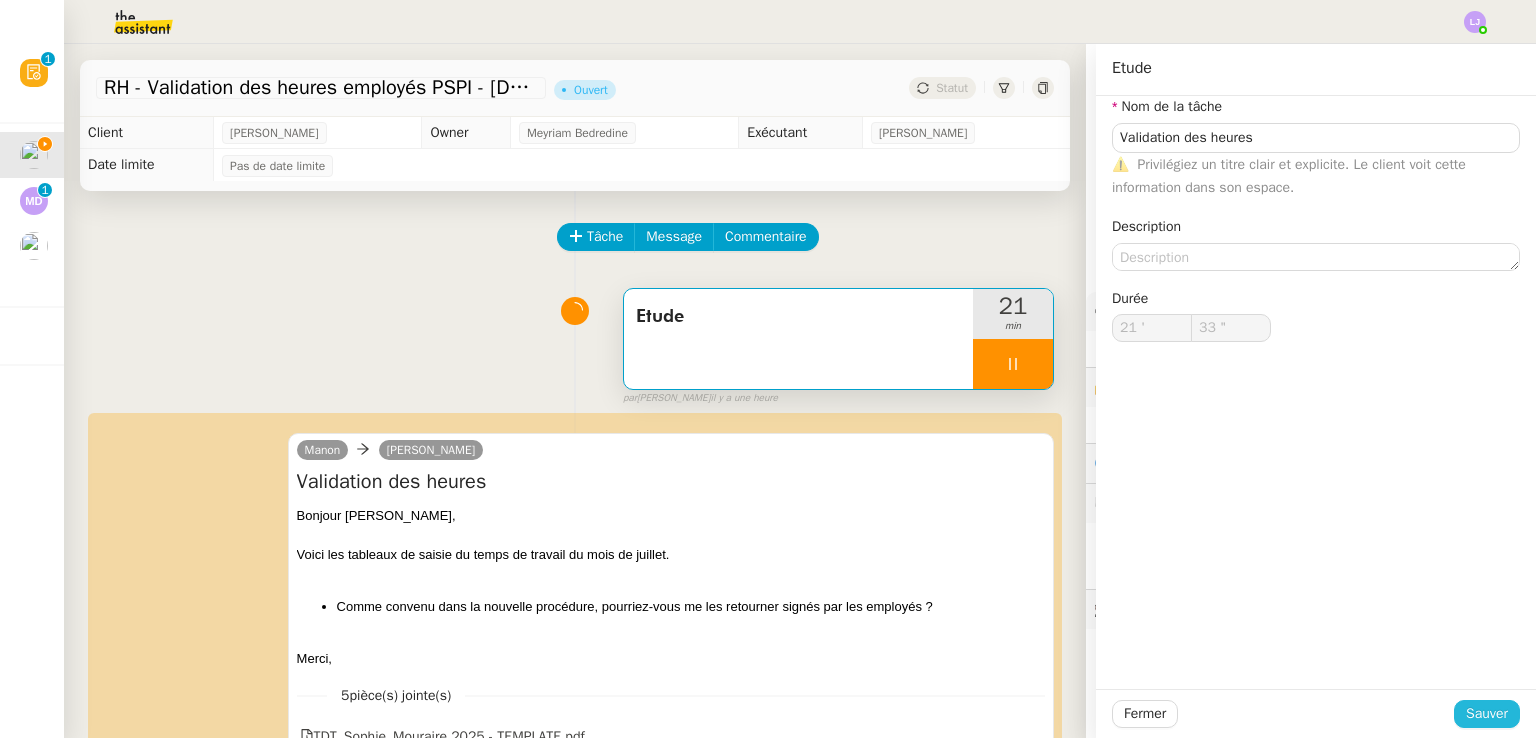 type on "34 "" 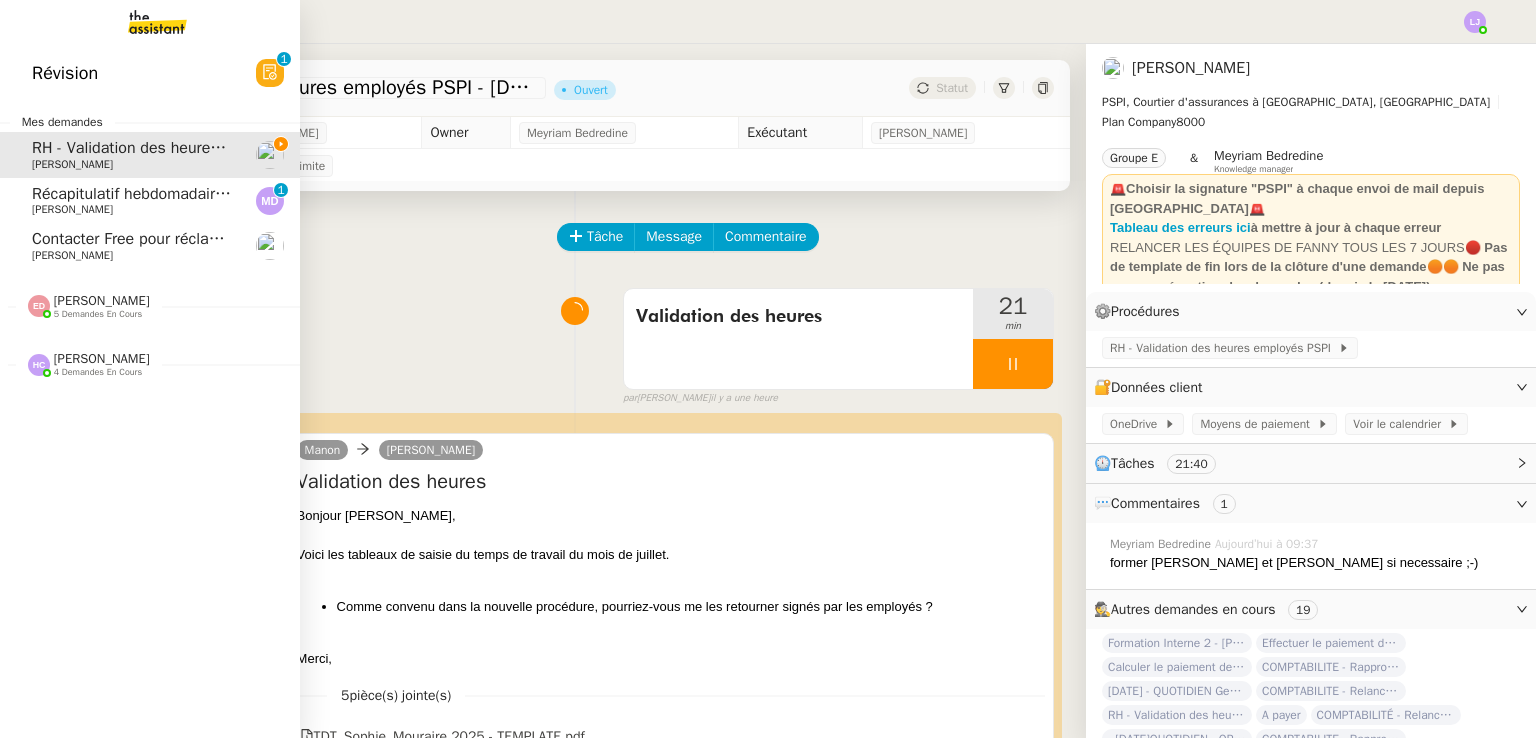 click on "[PERSON_NAME]    4 demandes en cours" 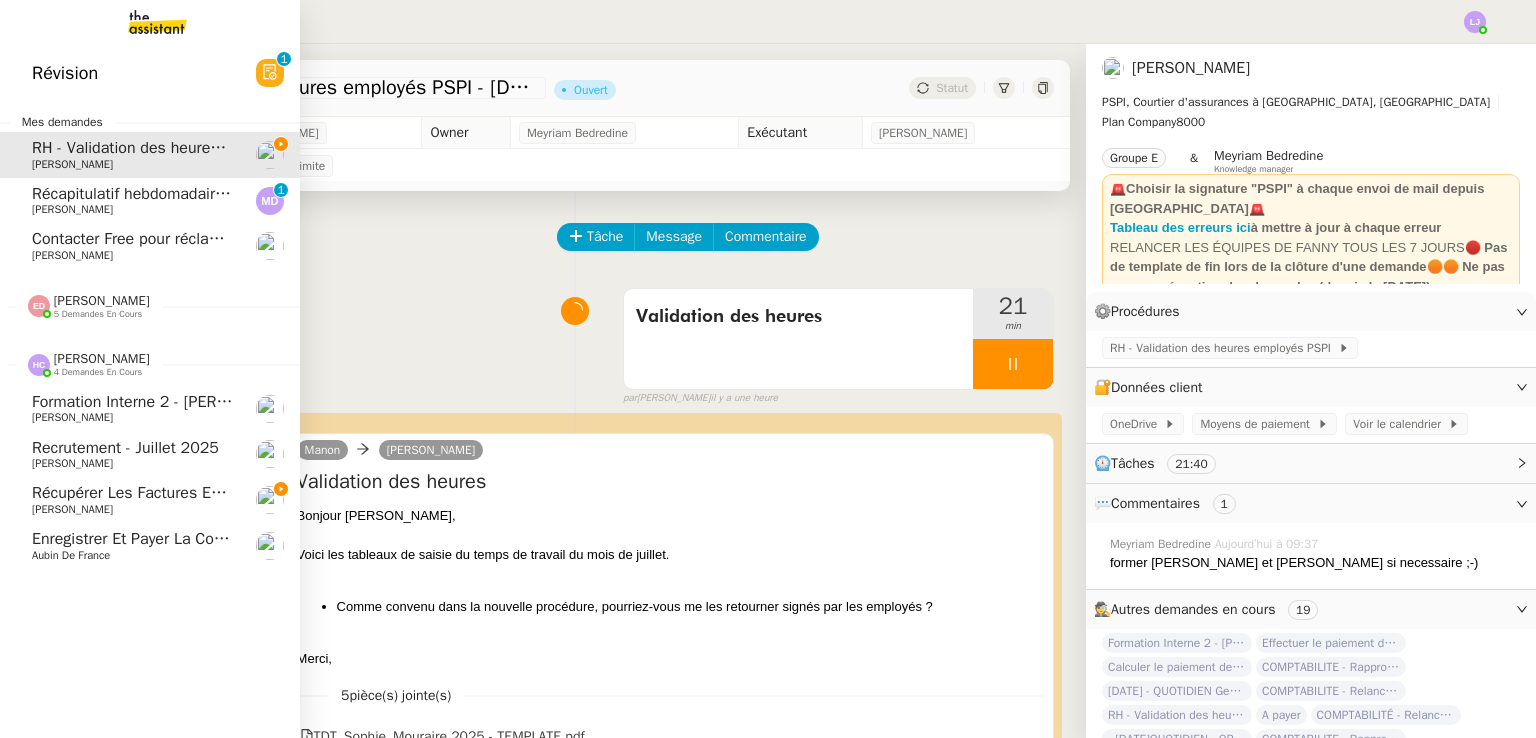 click on "Formation Interne 2 - [PERSON_NAME]" 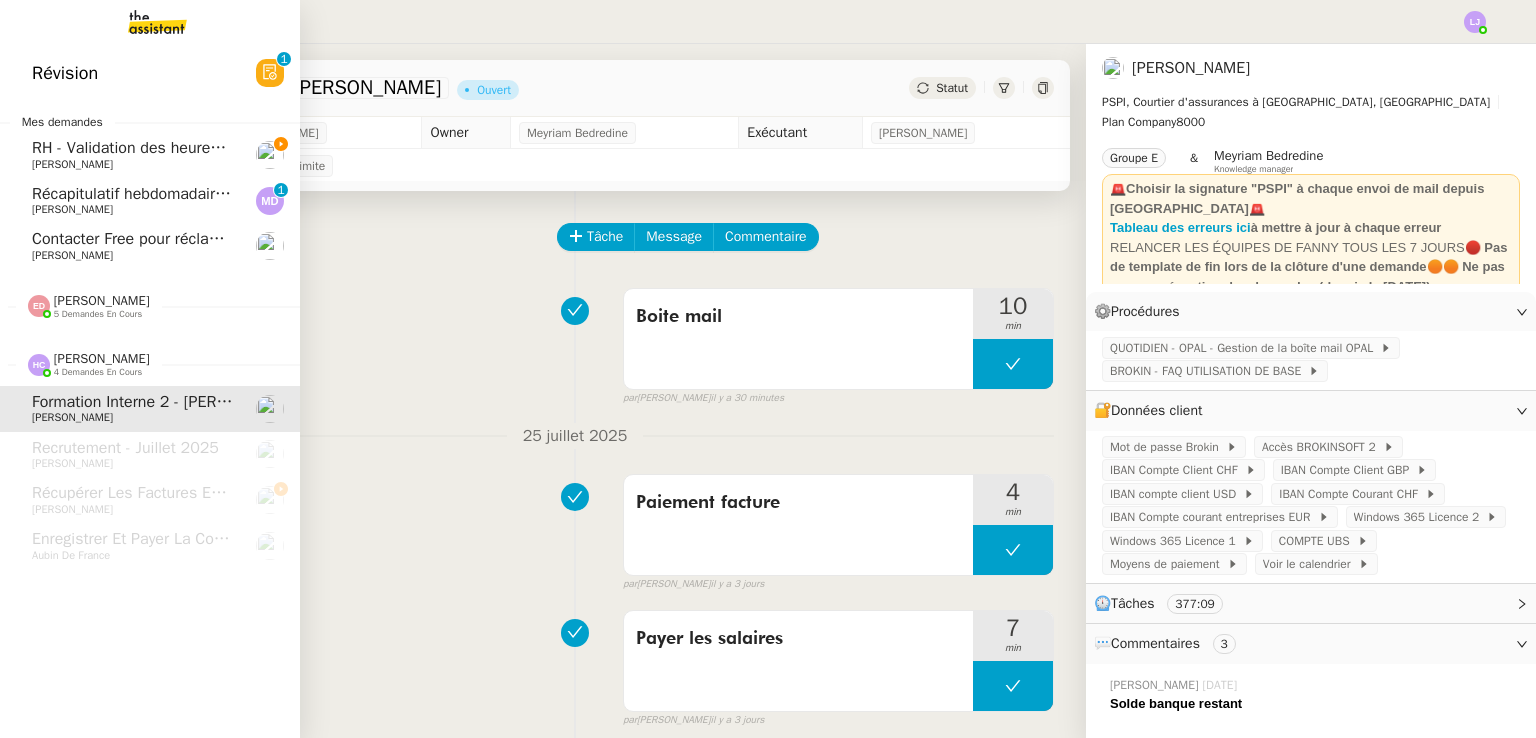 click on "RH - Validation des heures employés PSPI - [DATE]" 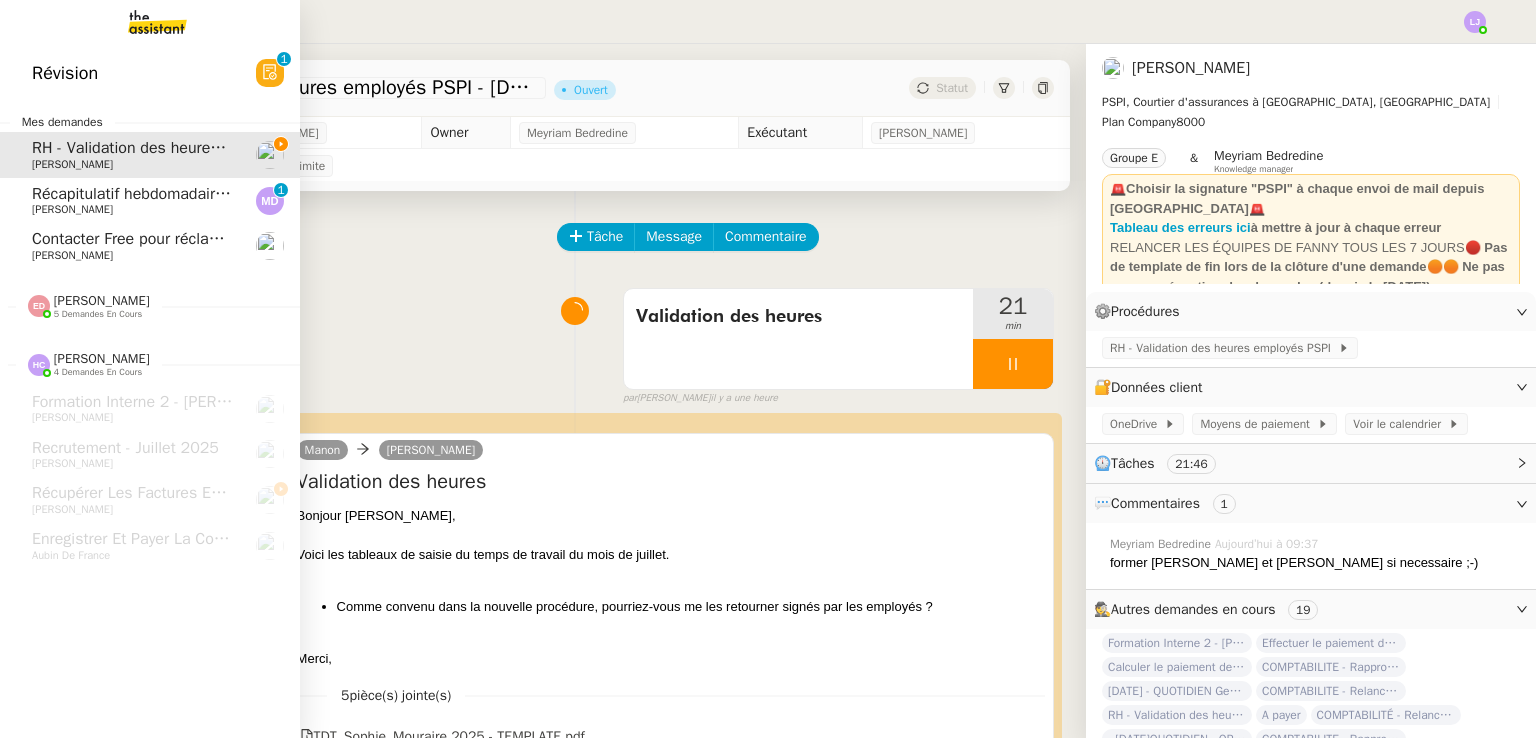 click on "5 demandes en cours" 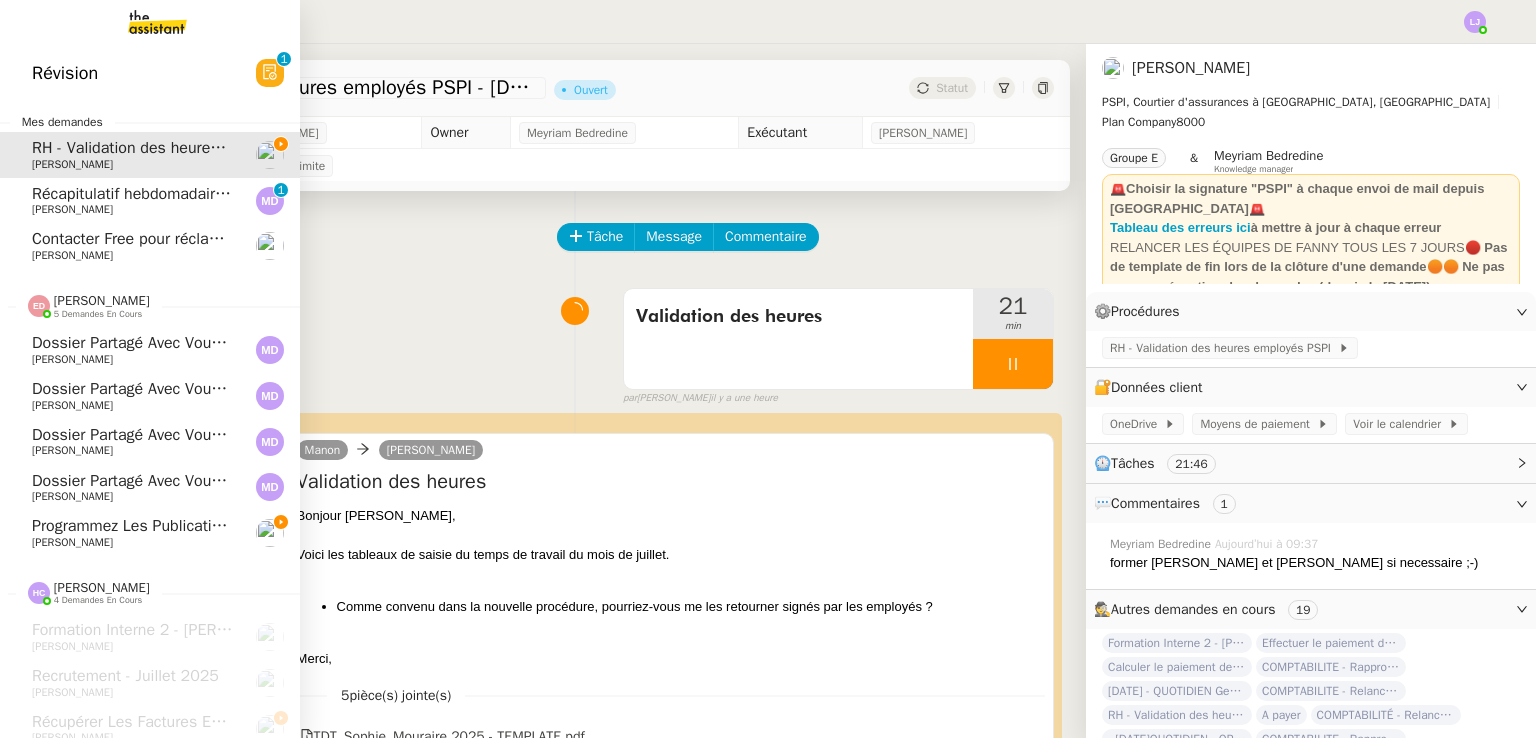 click on "Programmez les publications pour Cocoricains" 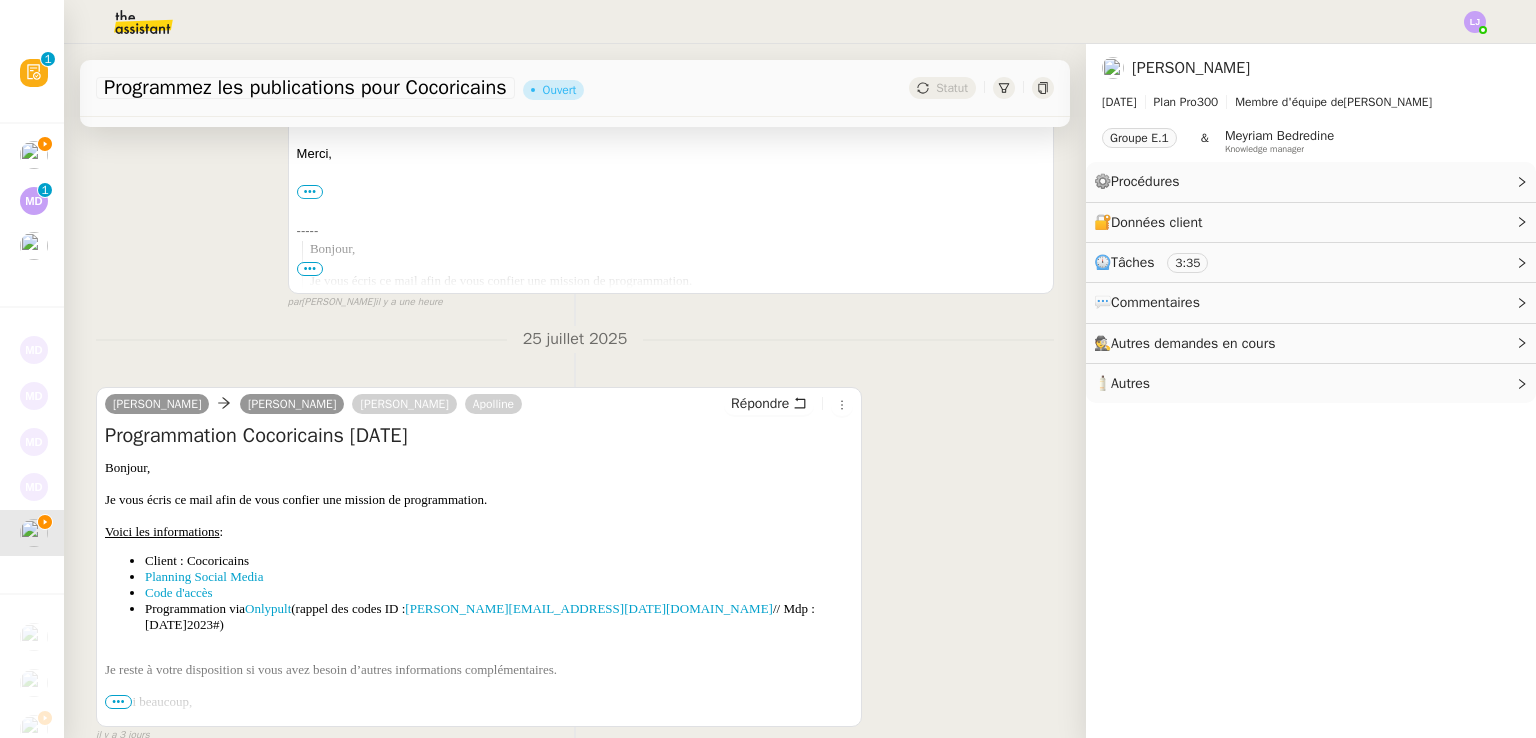 scroll, scrollTop: 594, scrollLeft: 0, axis: vertical 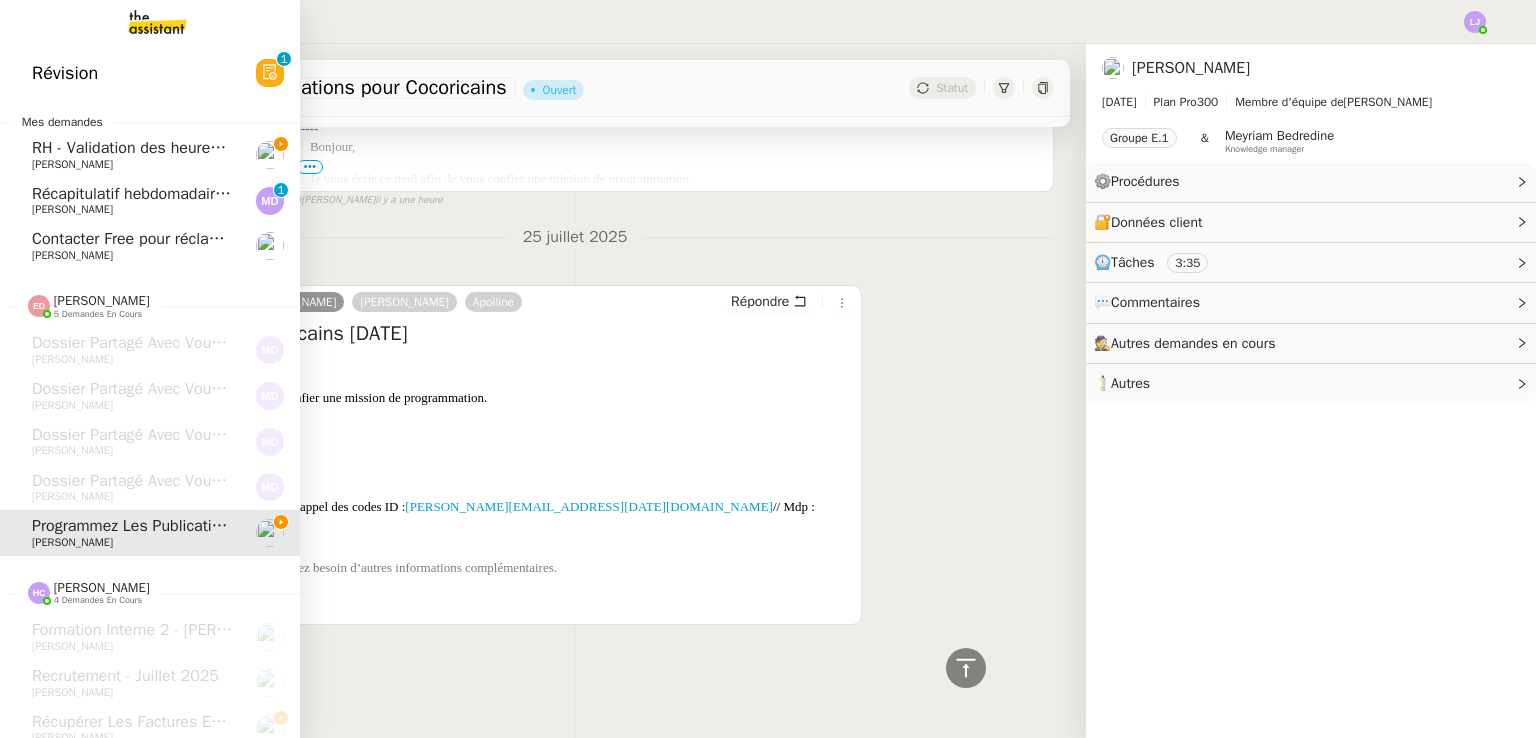 click on "RH - Validation des heures employés PSPI - [DATE]" 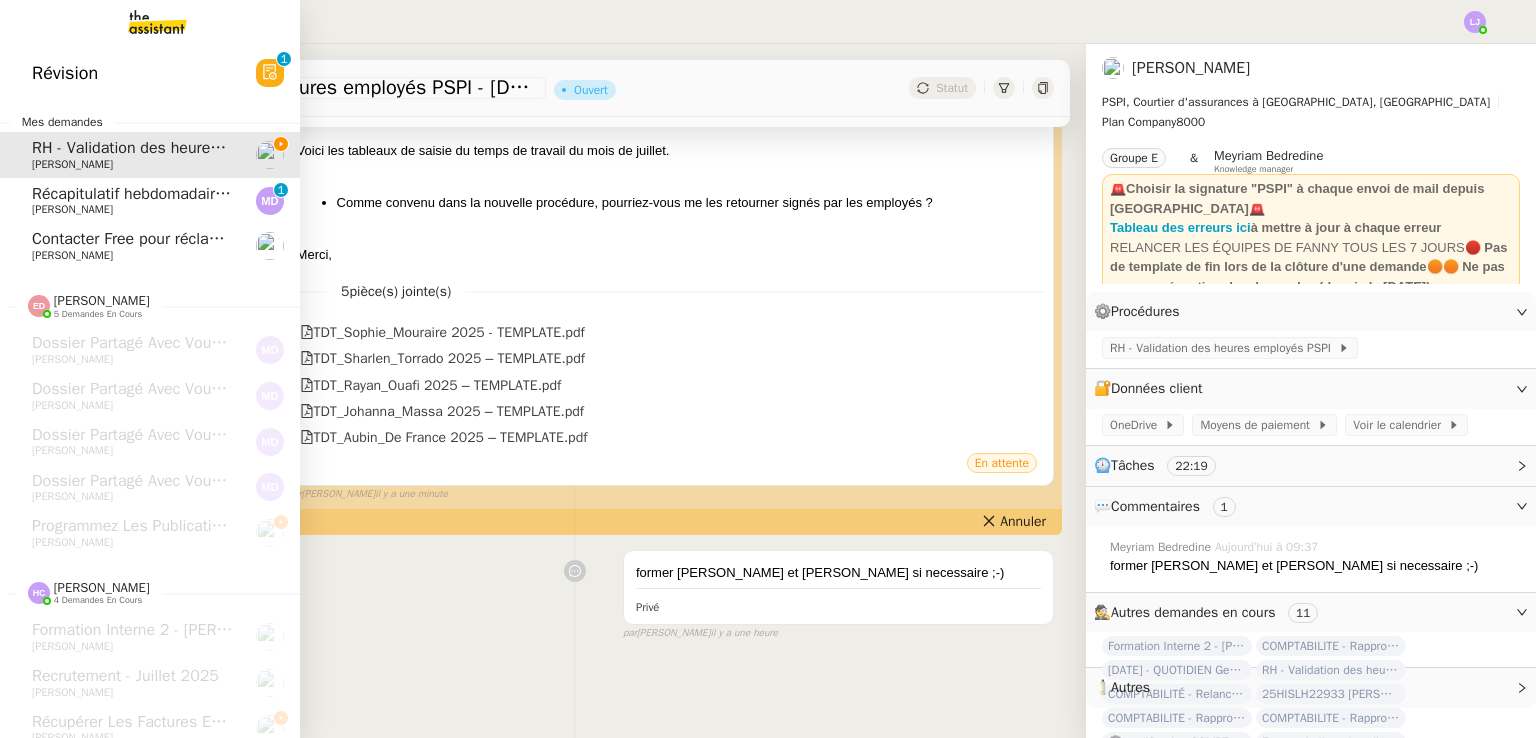 scroll, scrollTop: 268, scrollLeft: 0, axis: vertical 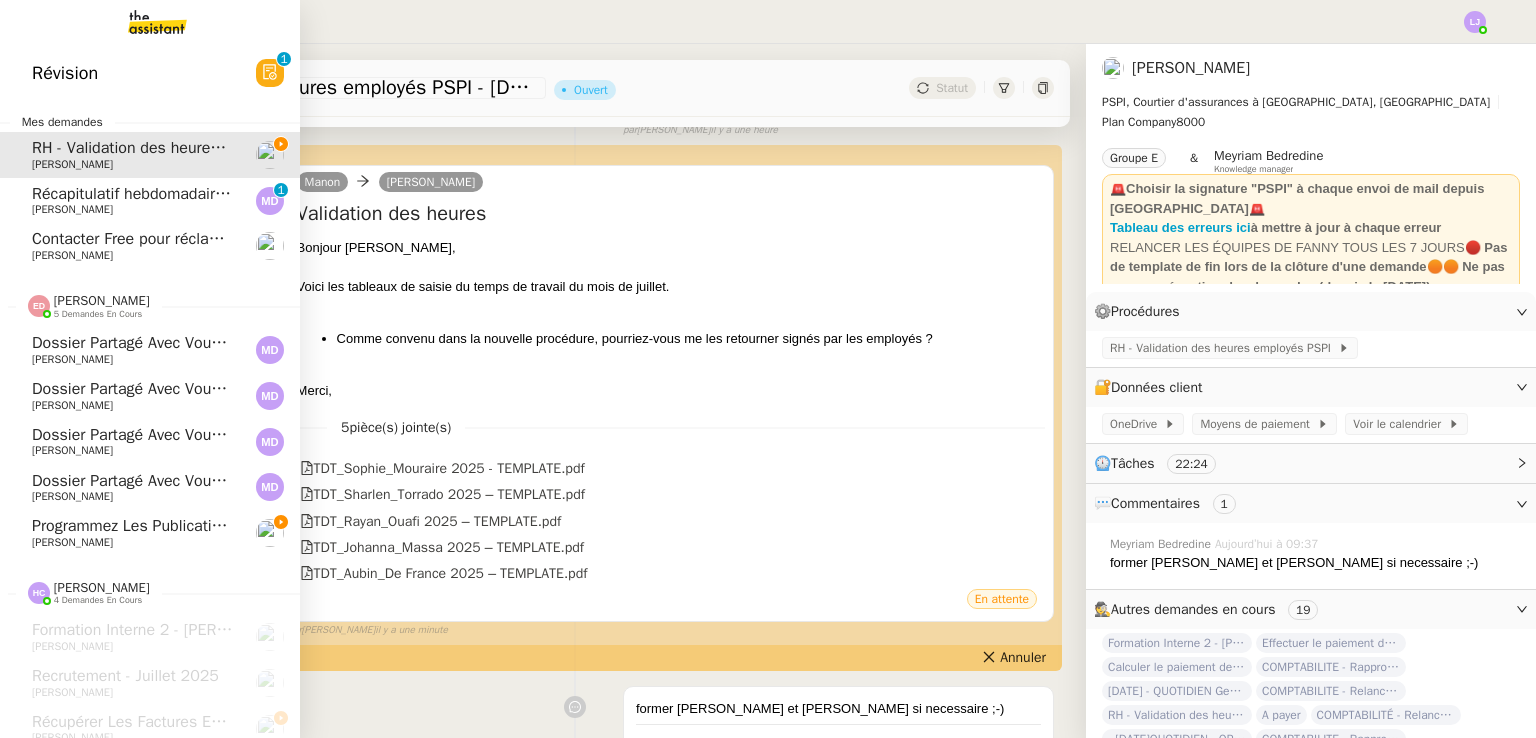 click on "Dossier partagé avec vous : "PROGRAMMATION"" 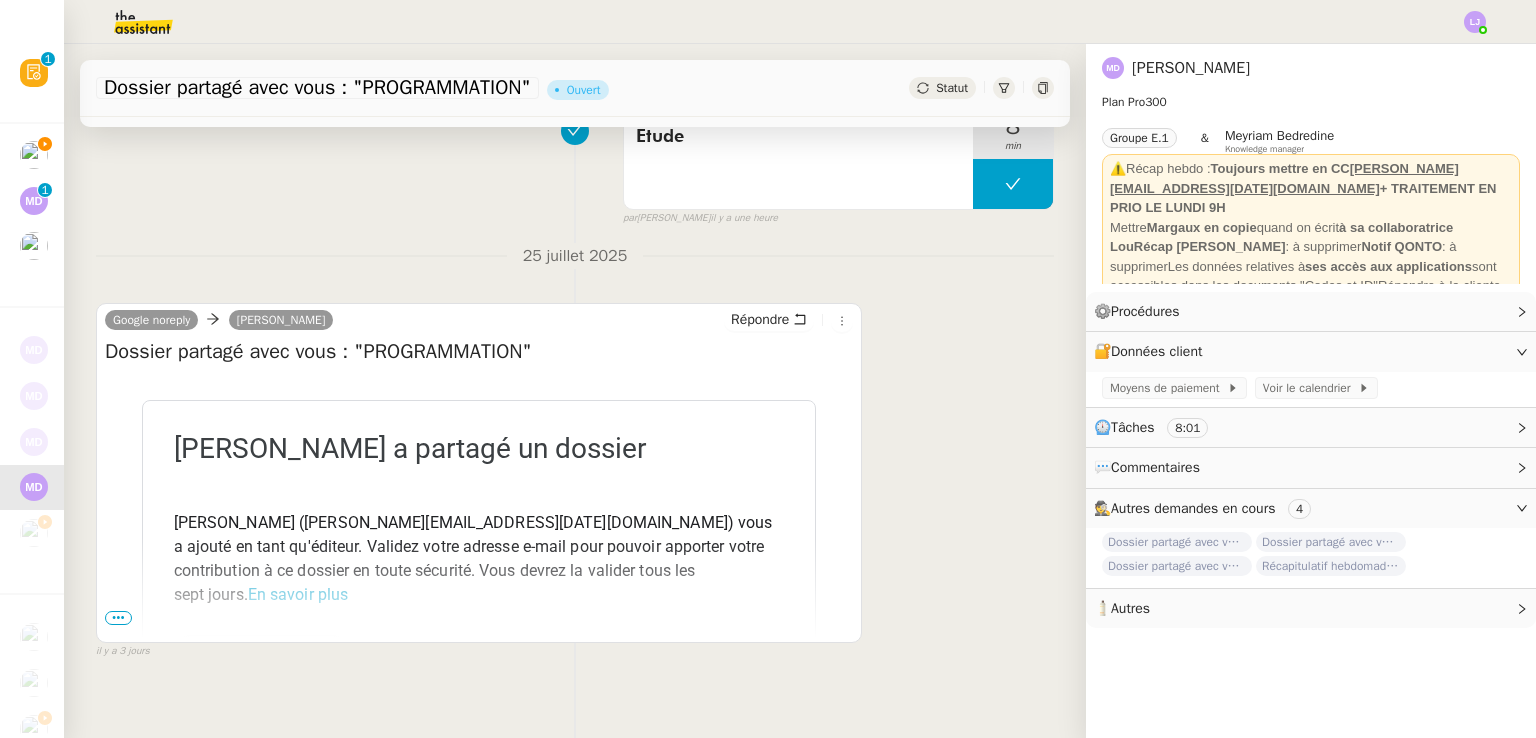 scroll, scrollTop: 180, scrollLeft: 0, axis: vertical 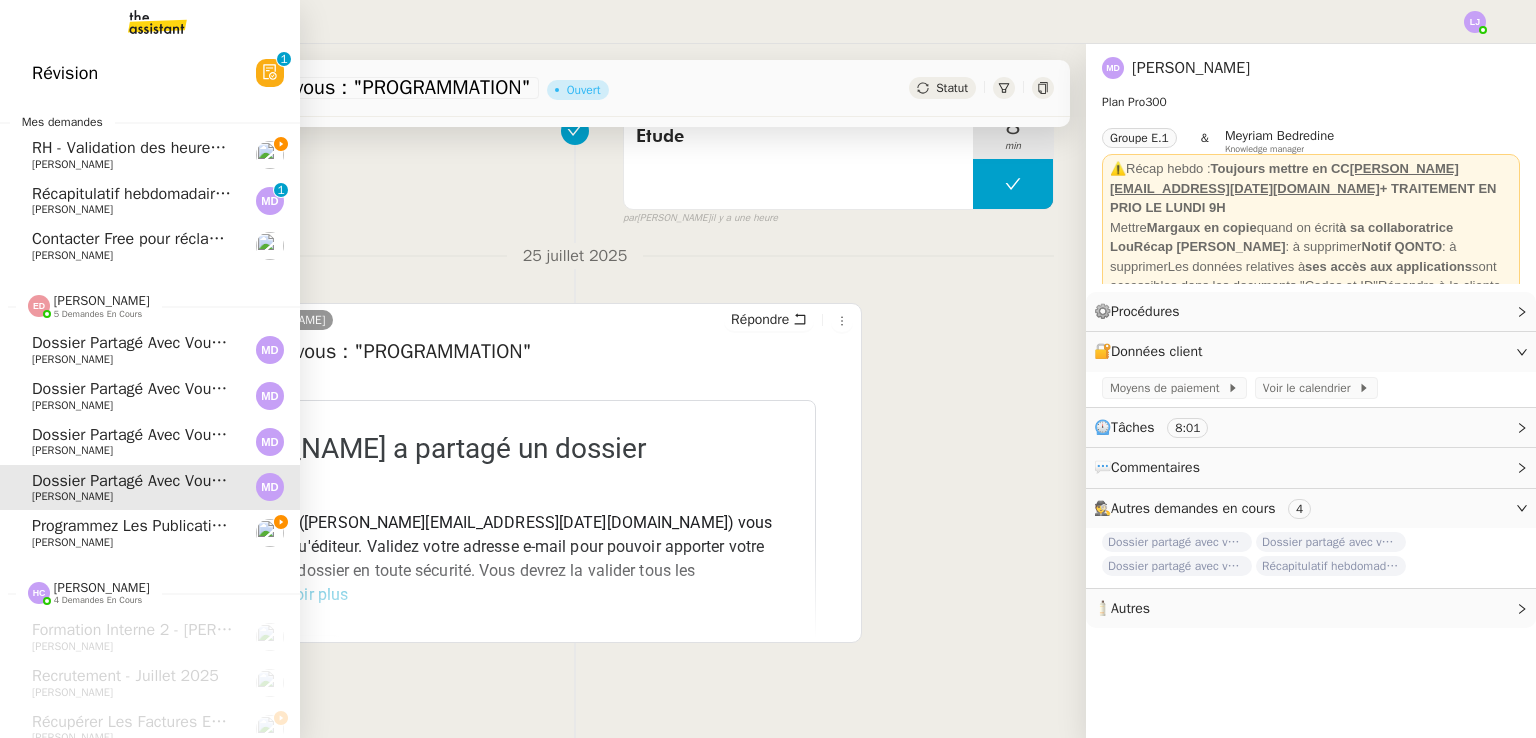 click on "[PERSON_NAME]" 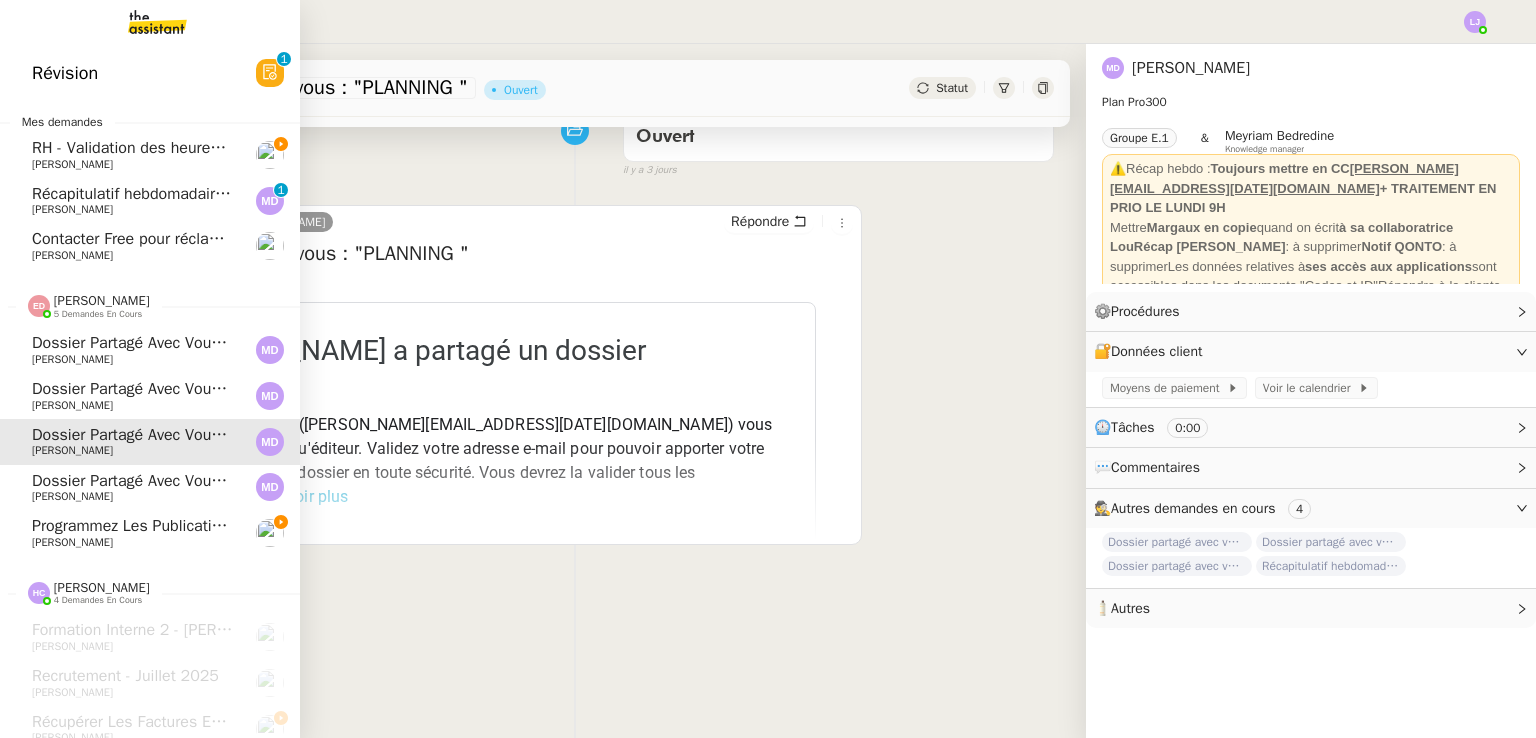 click on "Dossier partagé avec vous : "PHOTOS"" 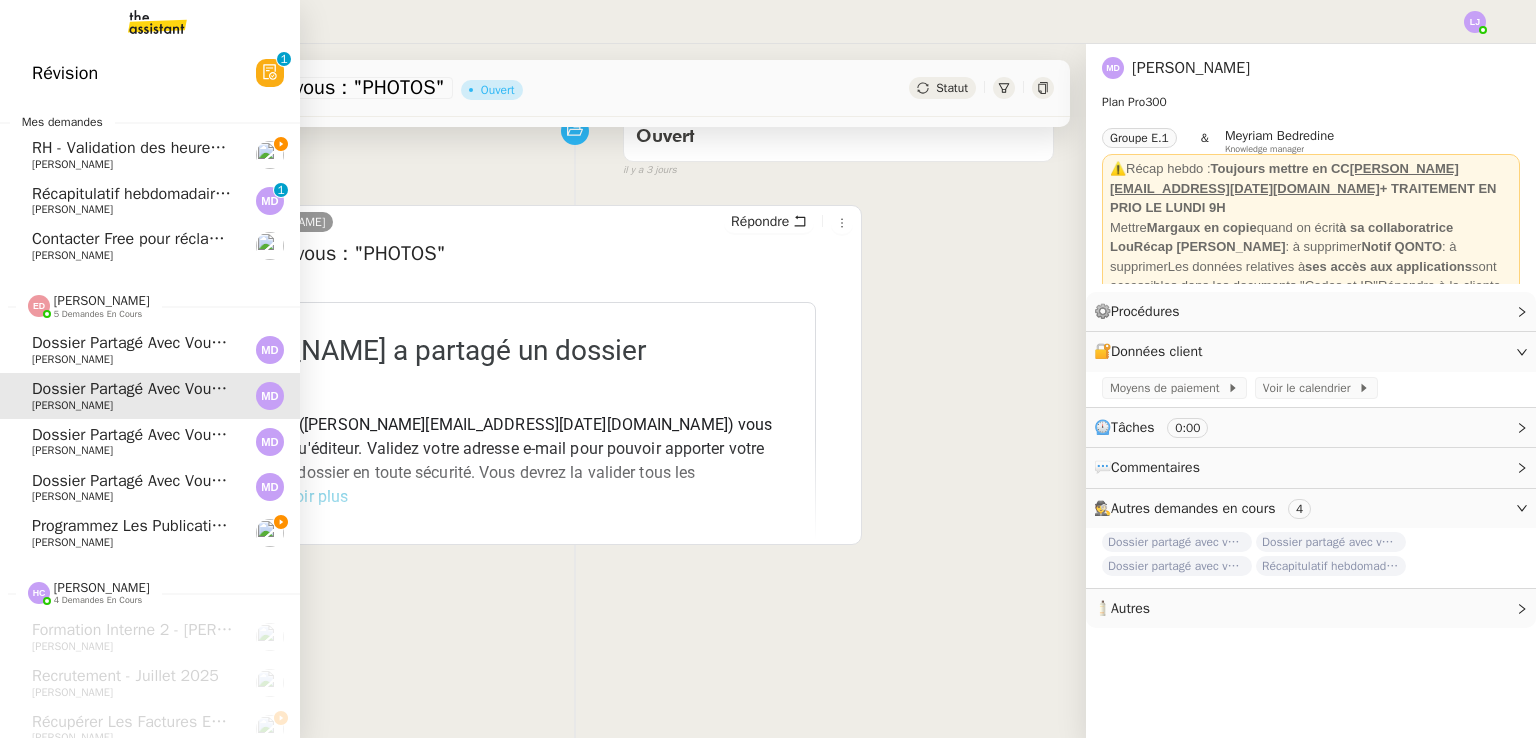 click on "[PERSON_NAME]" 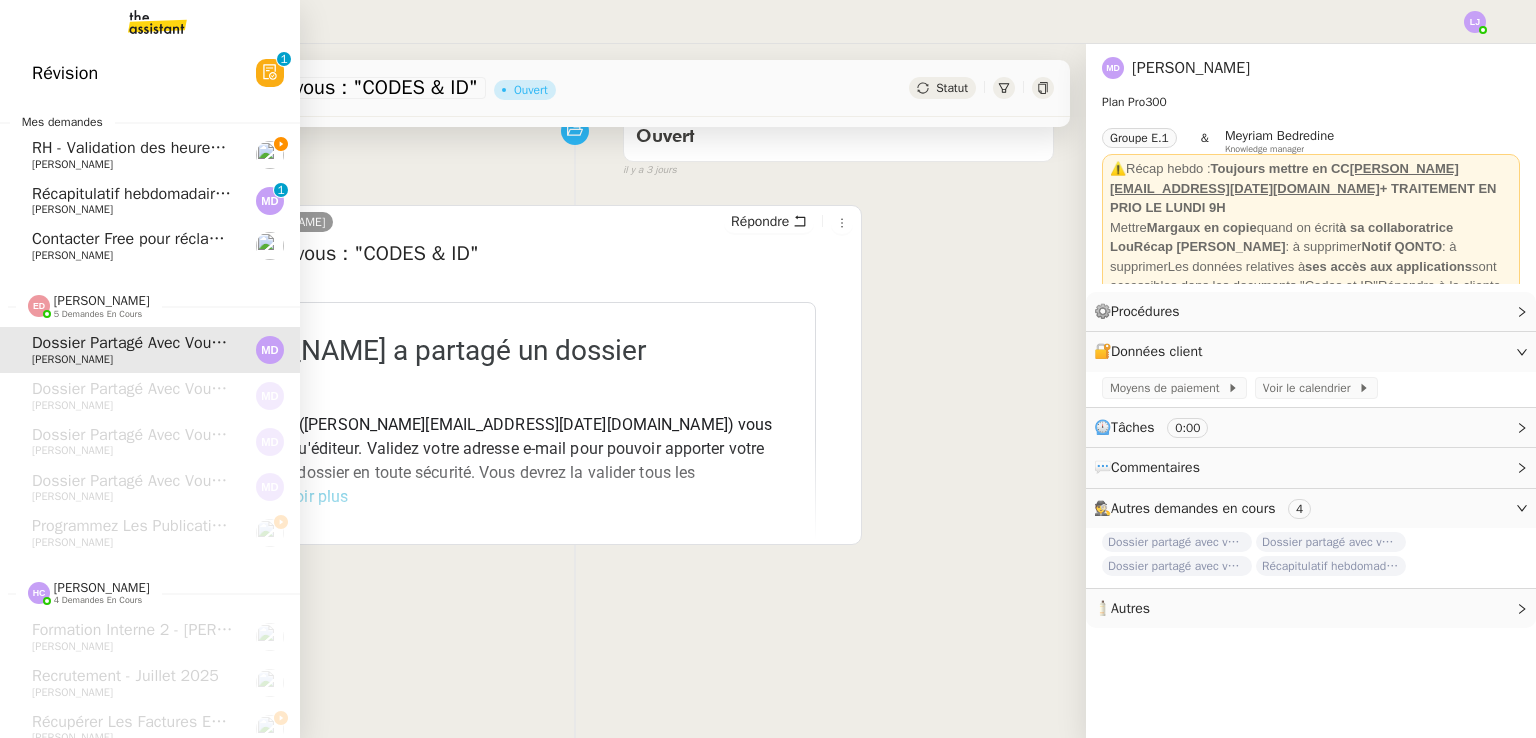 click on "RH - Validation des heures employés PSPI - 28 juillet 2025    Fanny Eyraud" 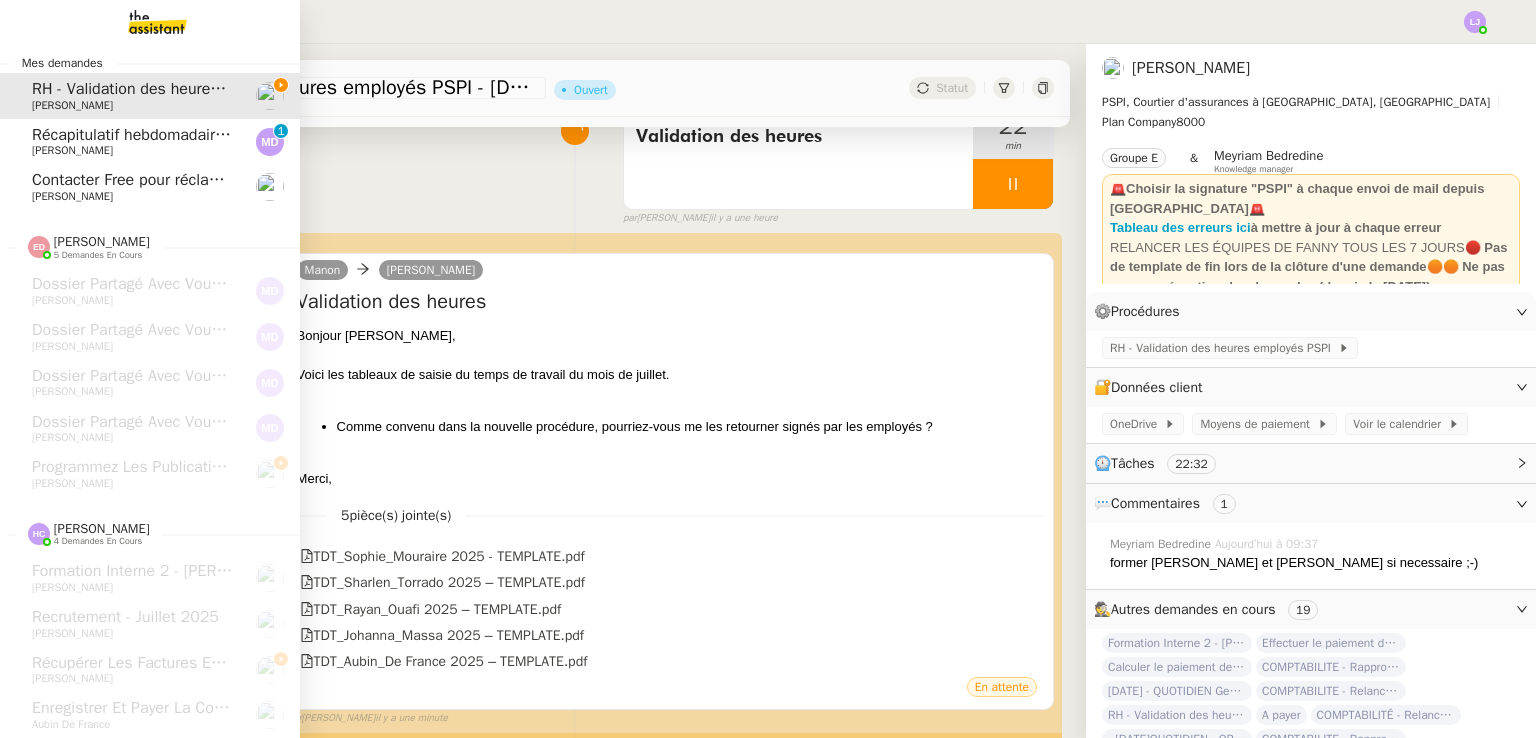 scroll, scrollTop: 69, scrollLeft: 0, axis: vertical 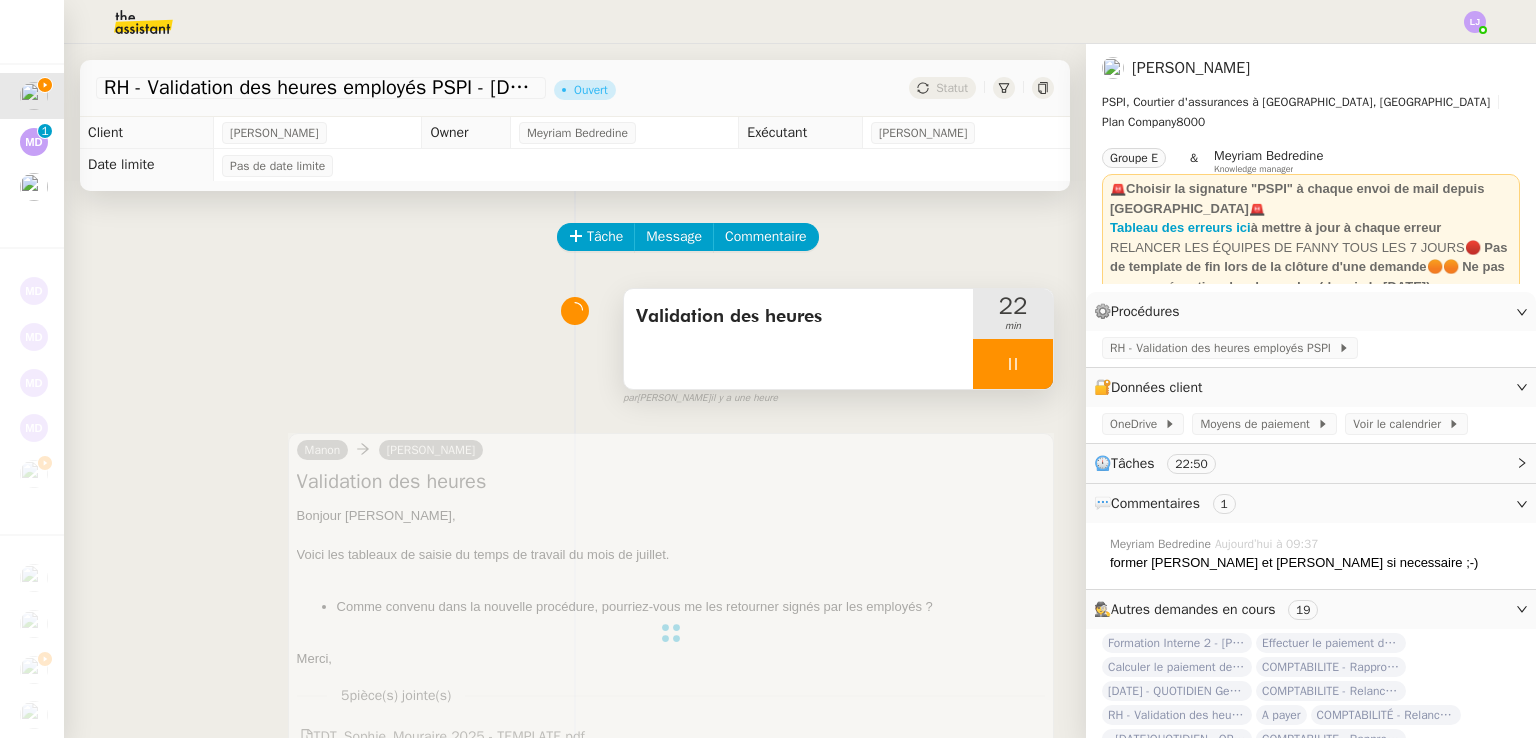 click on "Validation des heures" at bounding box center (798, 339) 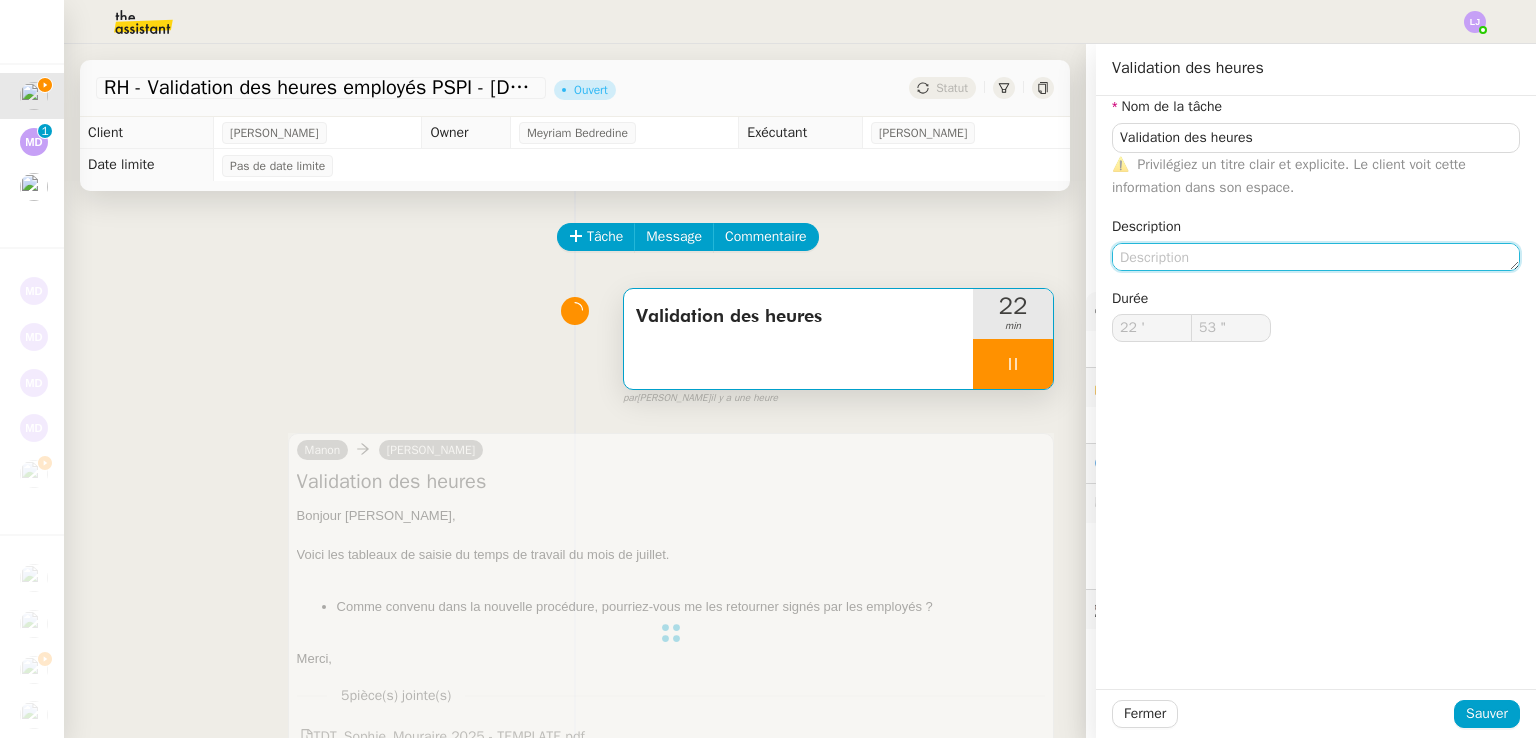 click 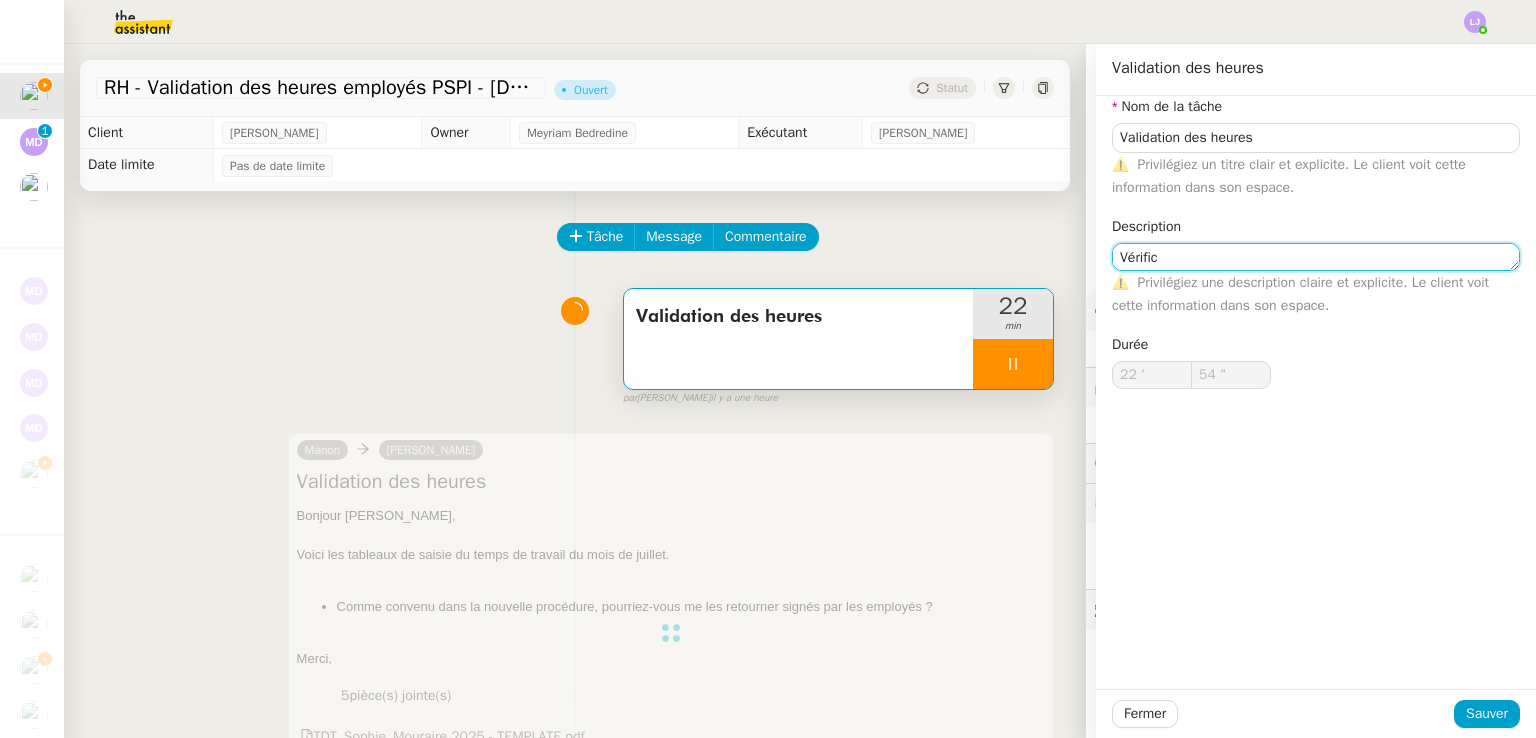 type on "Vérifica" 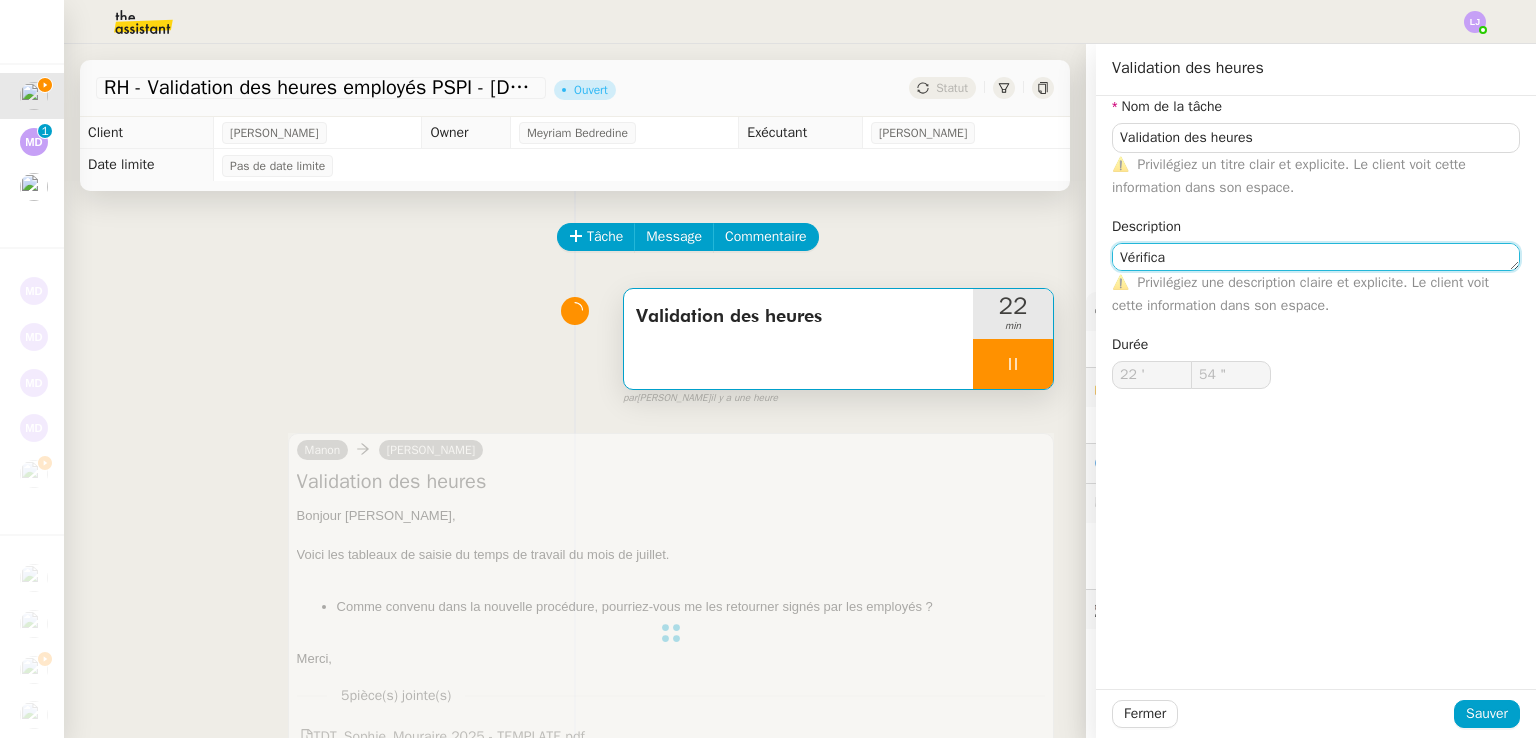 type on "55 "" 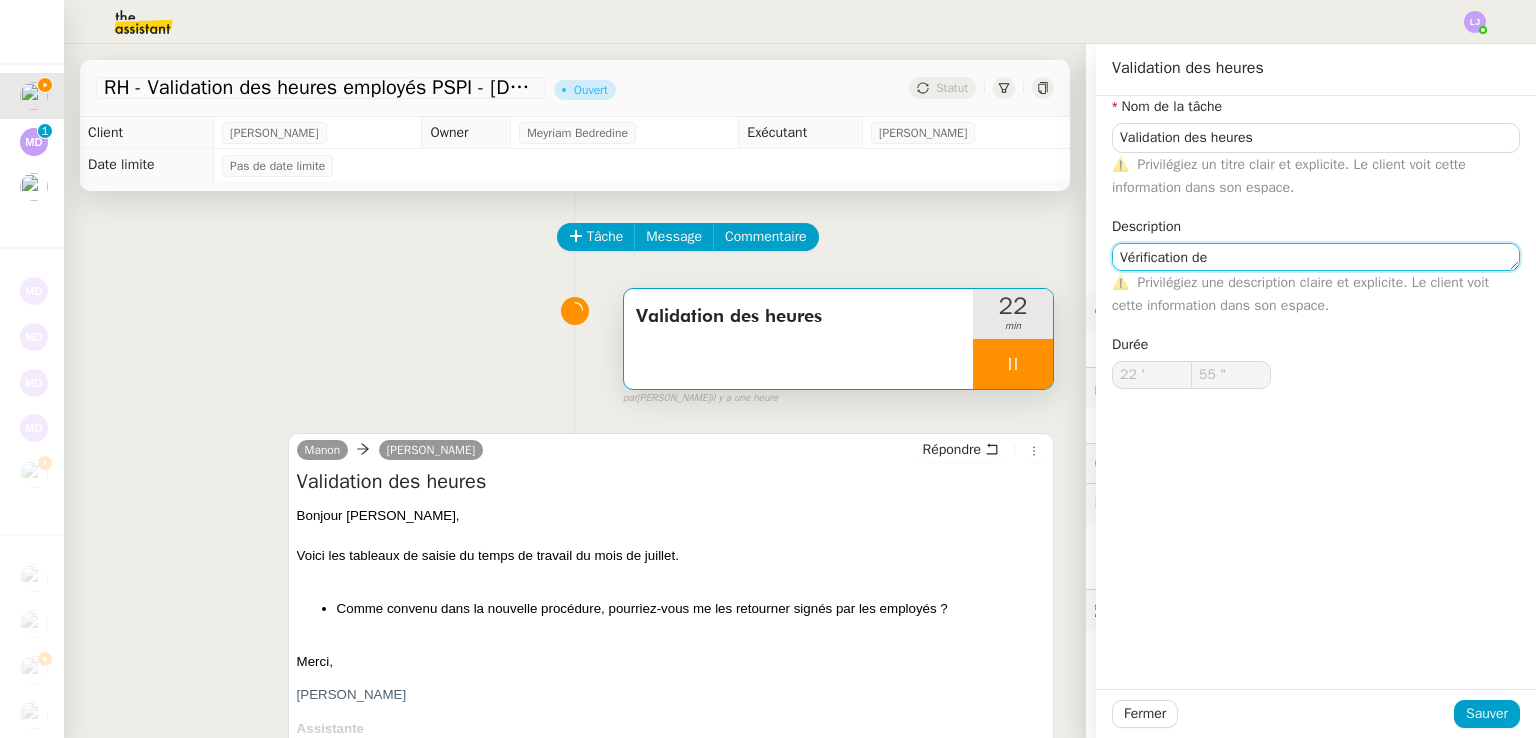 type on "Vérification des" 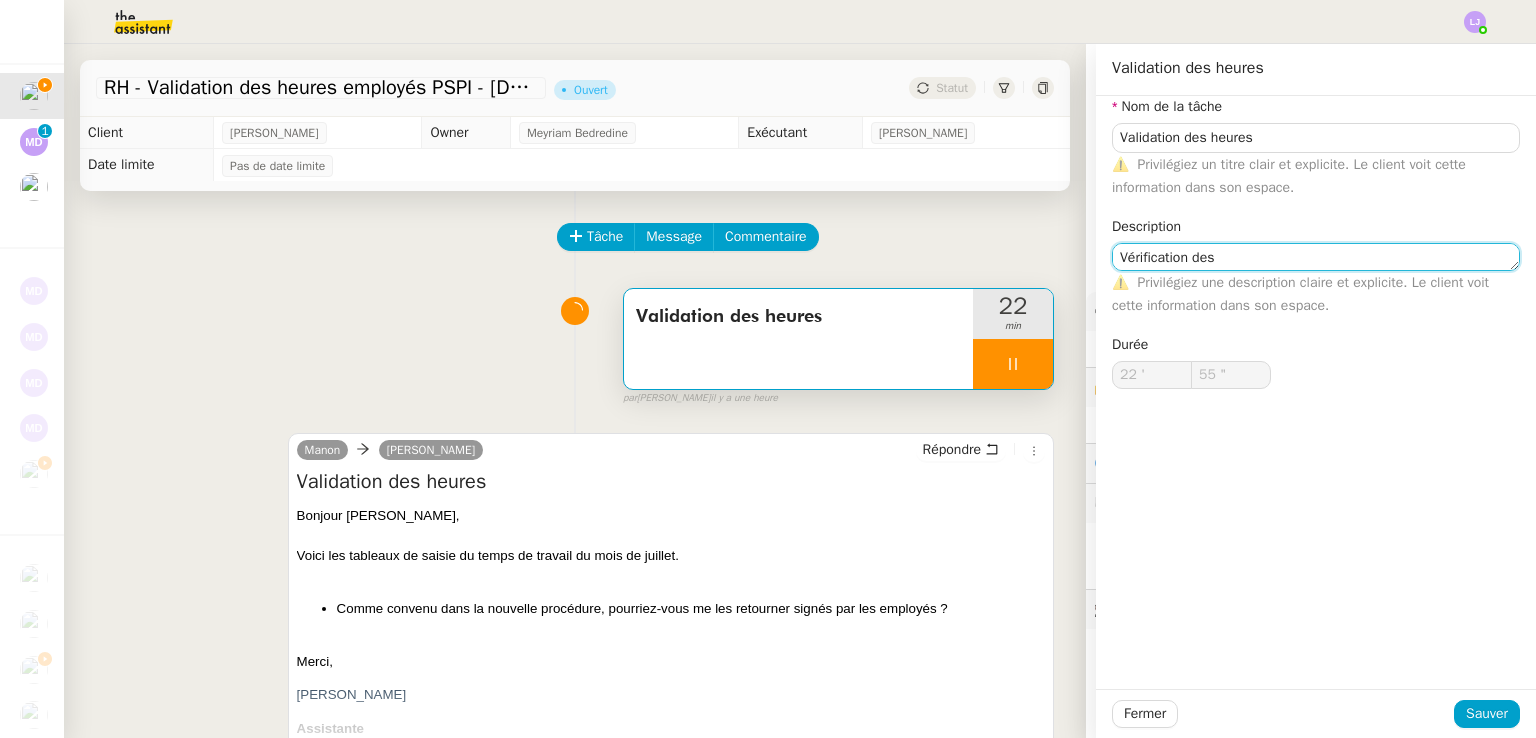 type on "56 "" 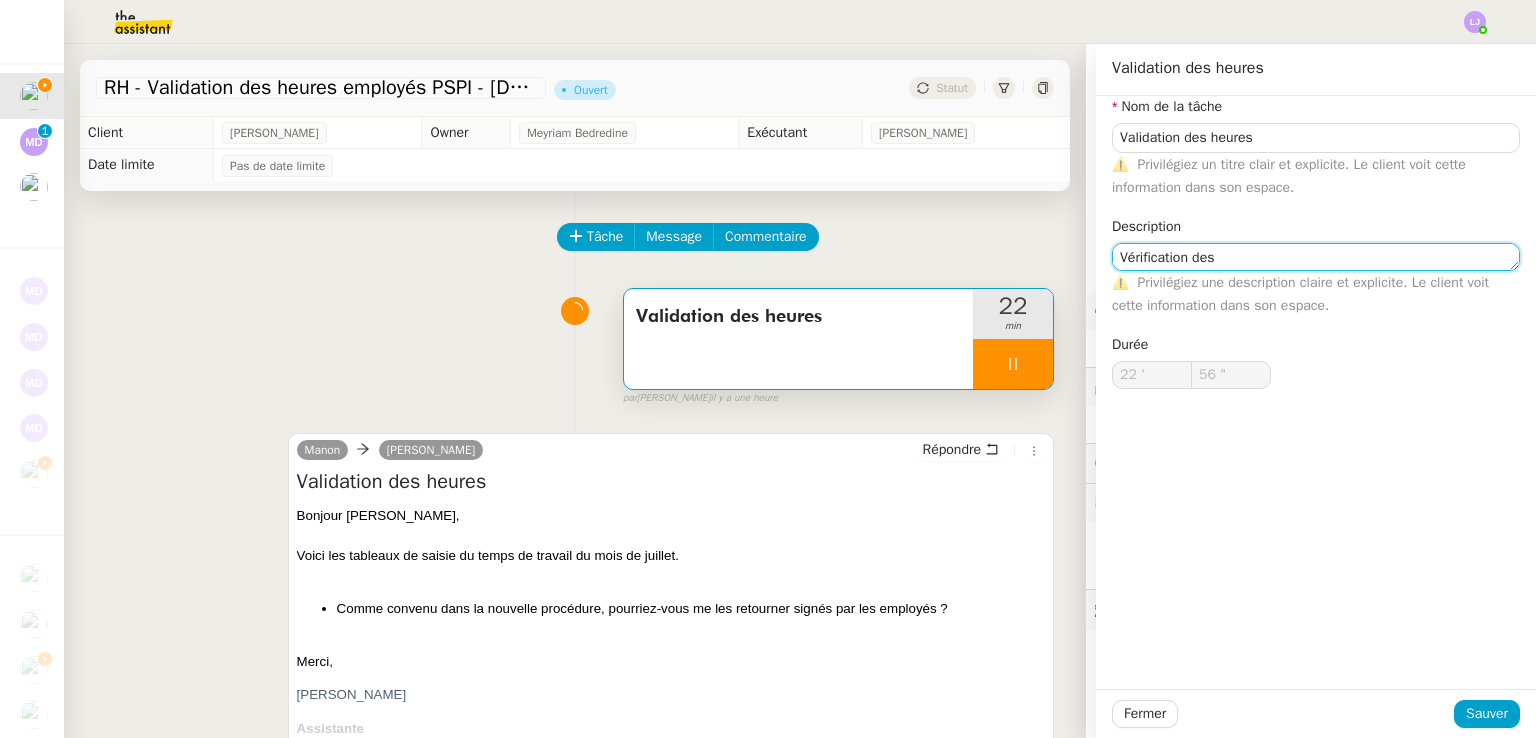 type on "Vérification des" 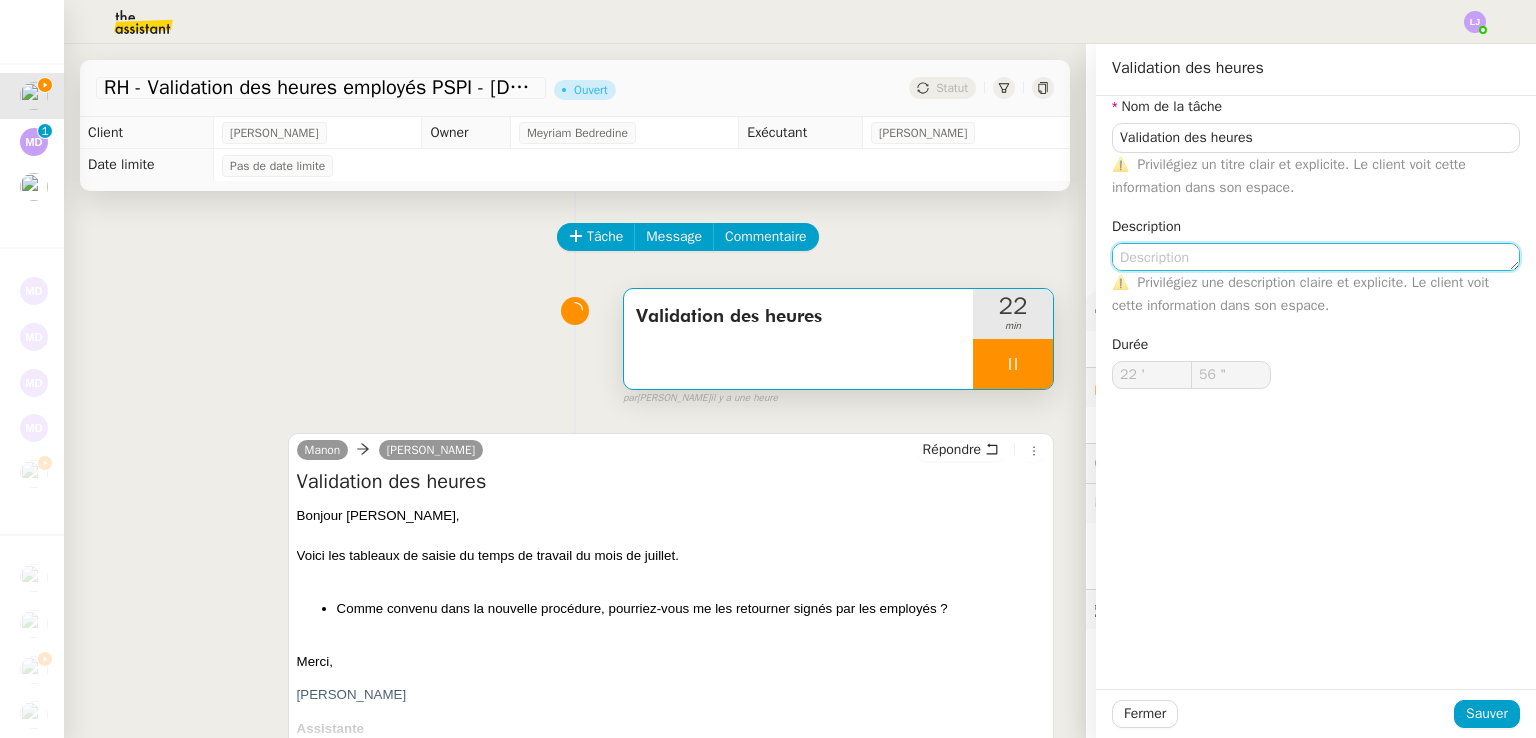 type on "t" 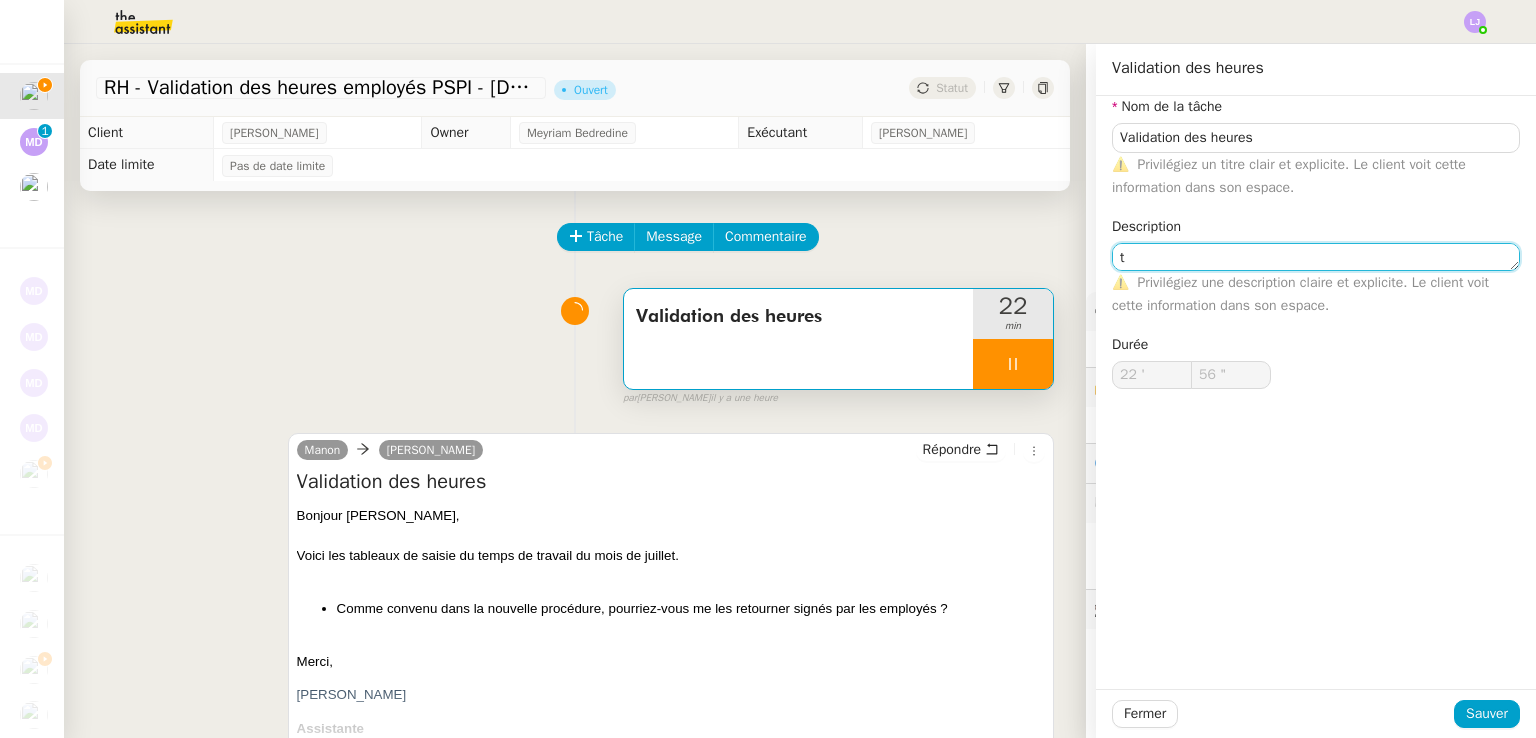 type on "Validation des heures" 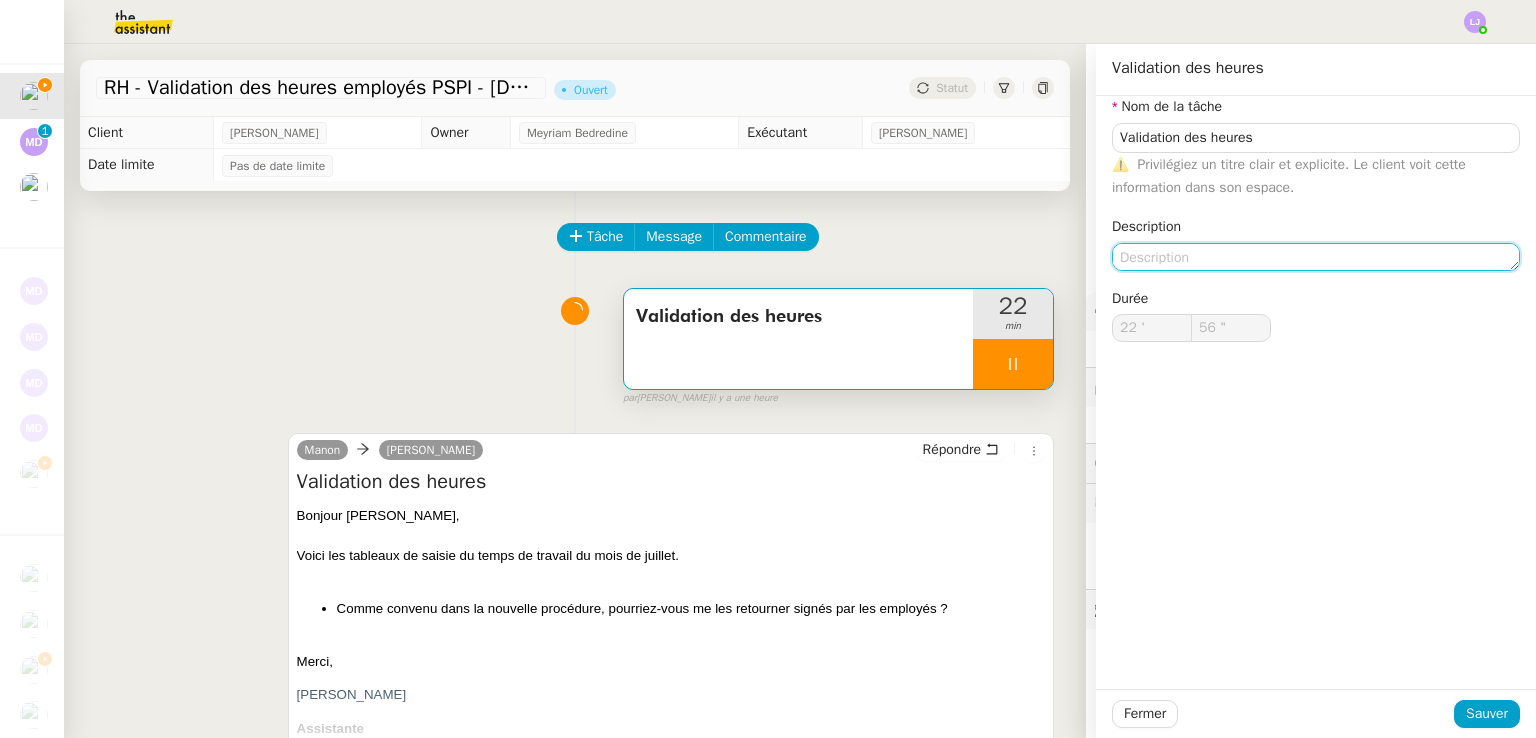 type on "a" 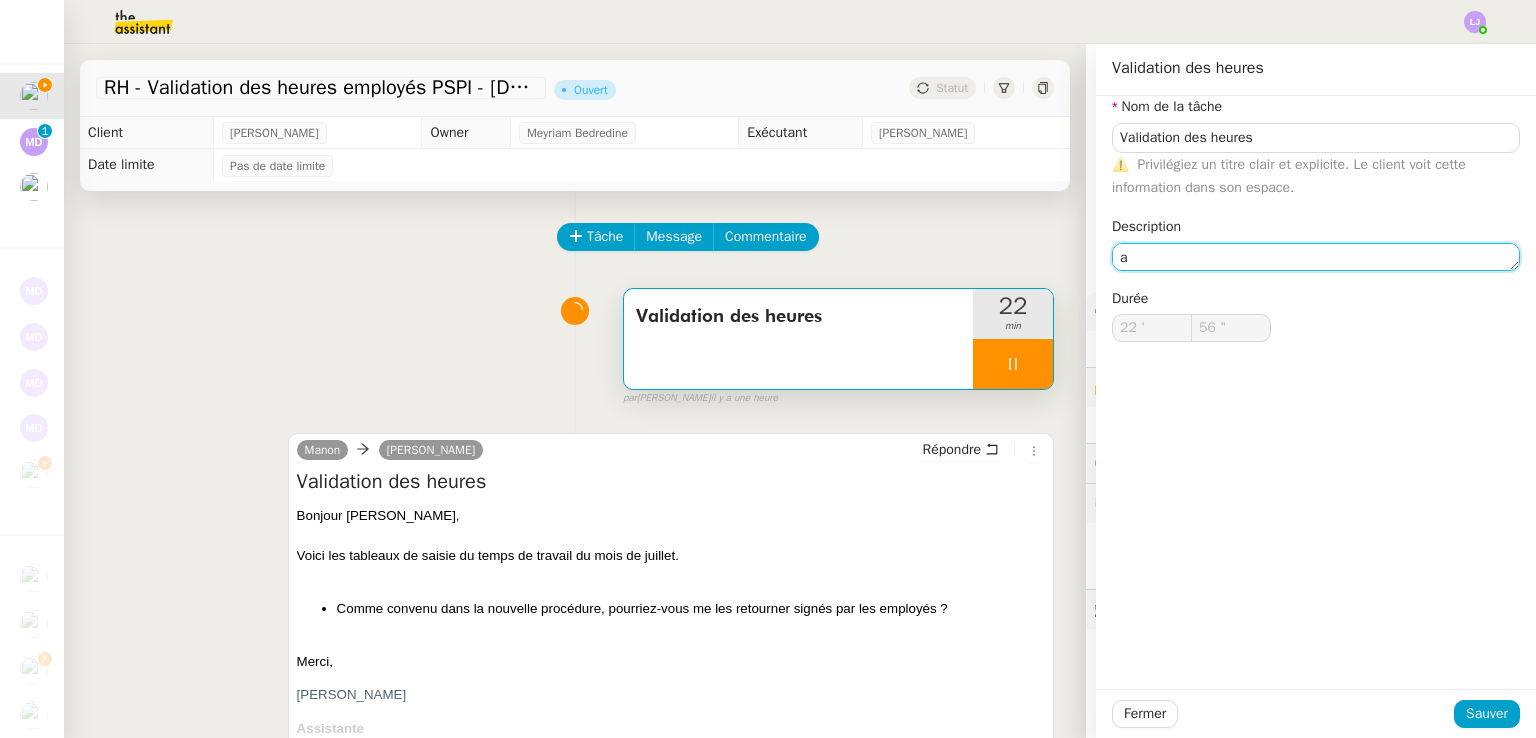 type on "Validation des heures" 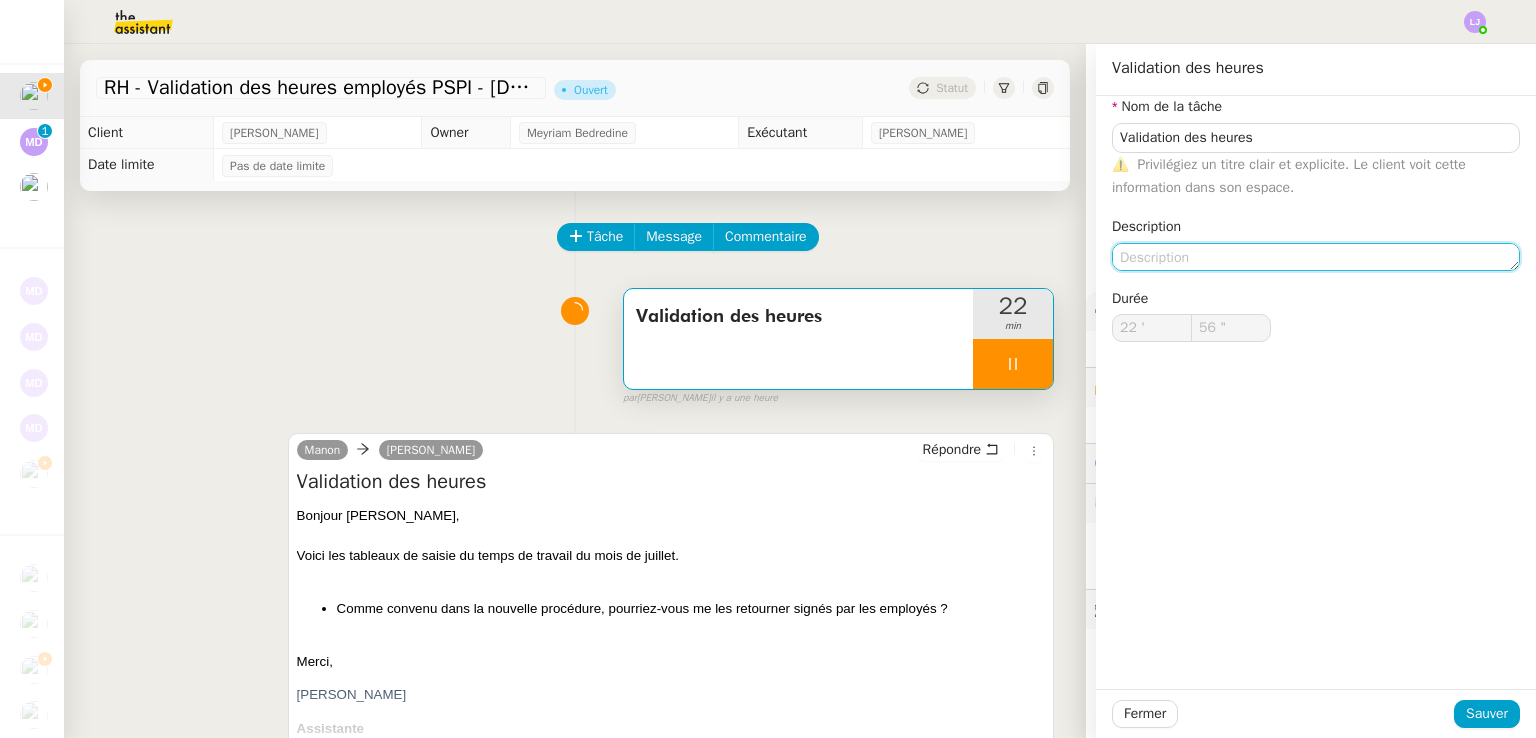type on "b" 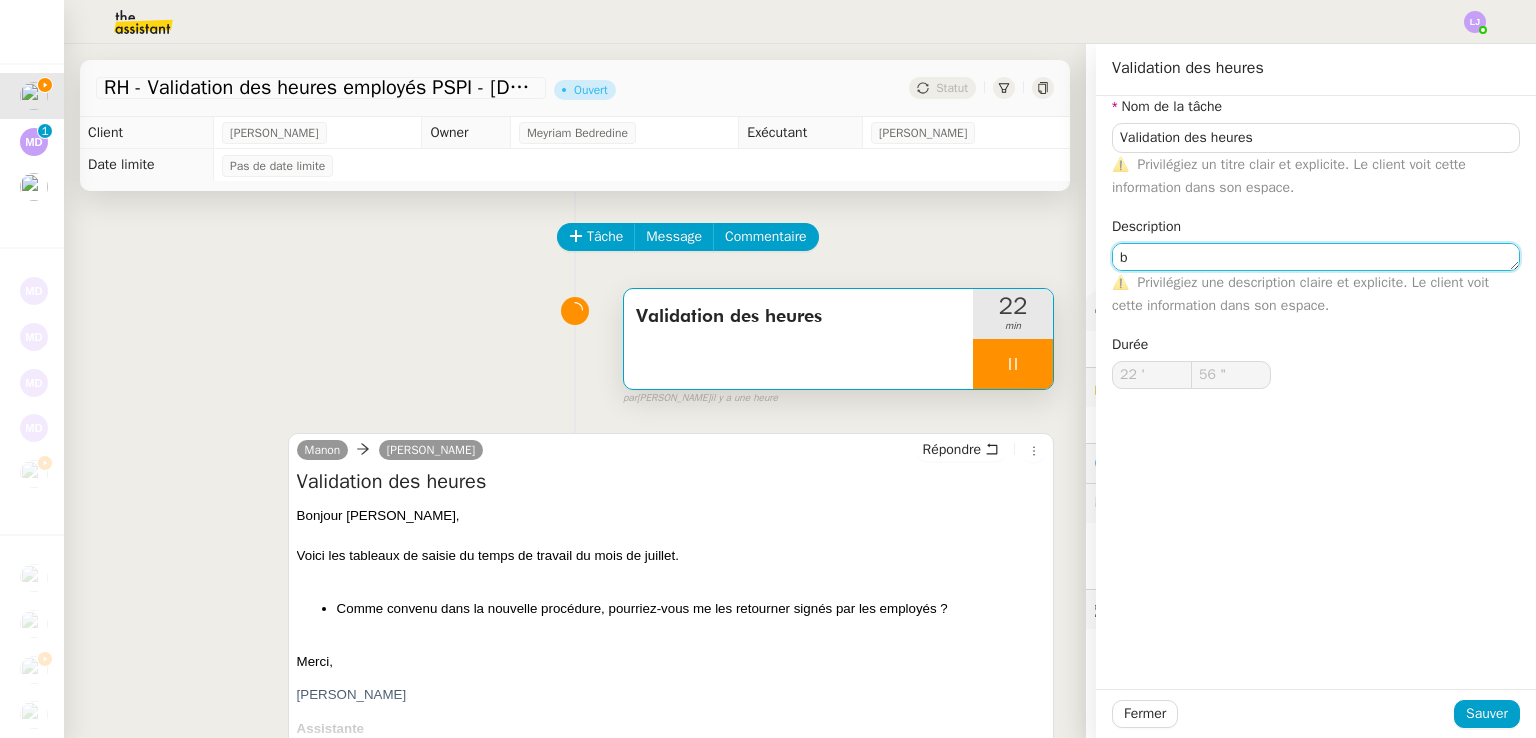 type 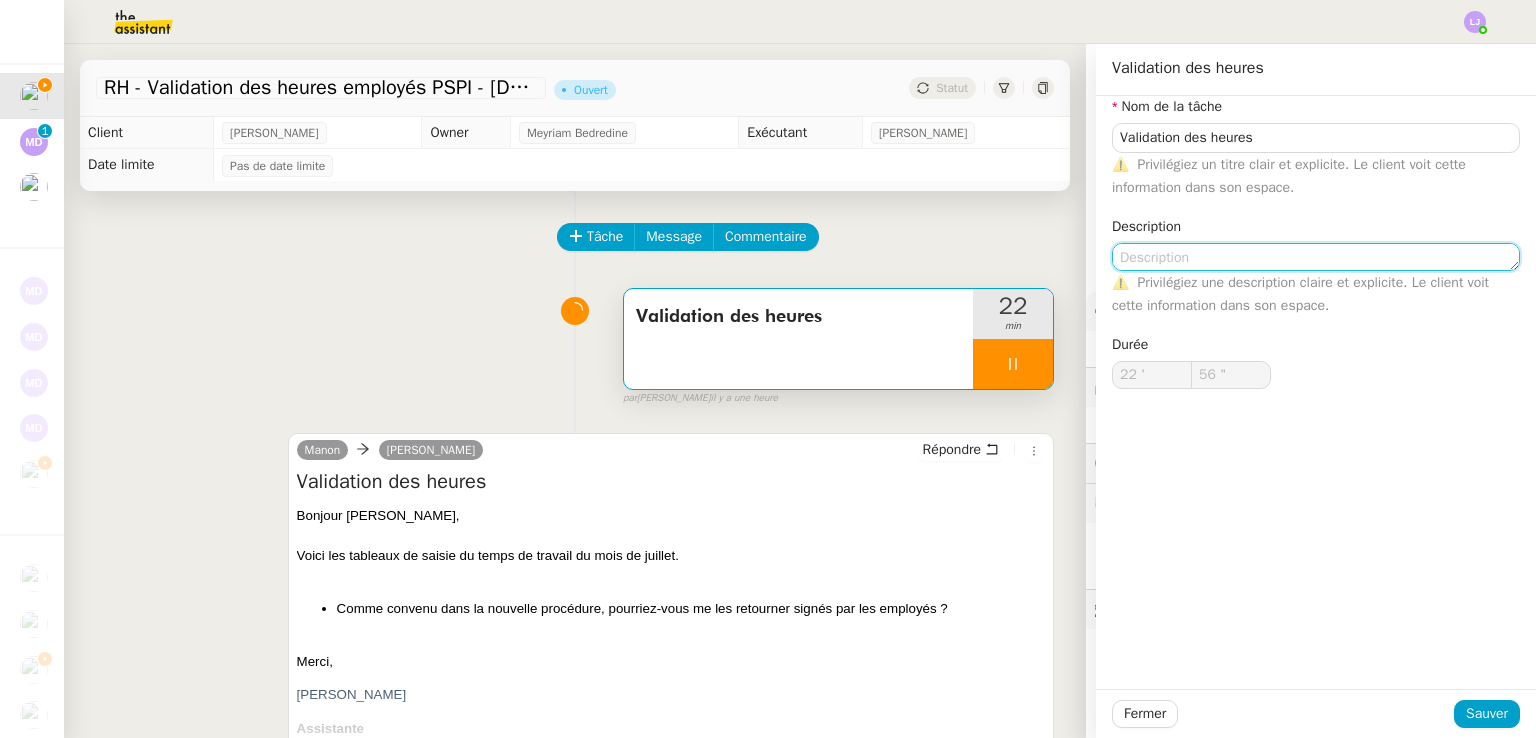 type on "57 "" 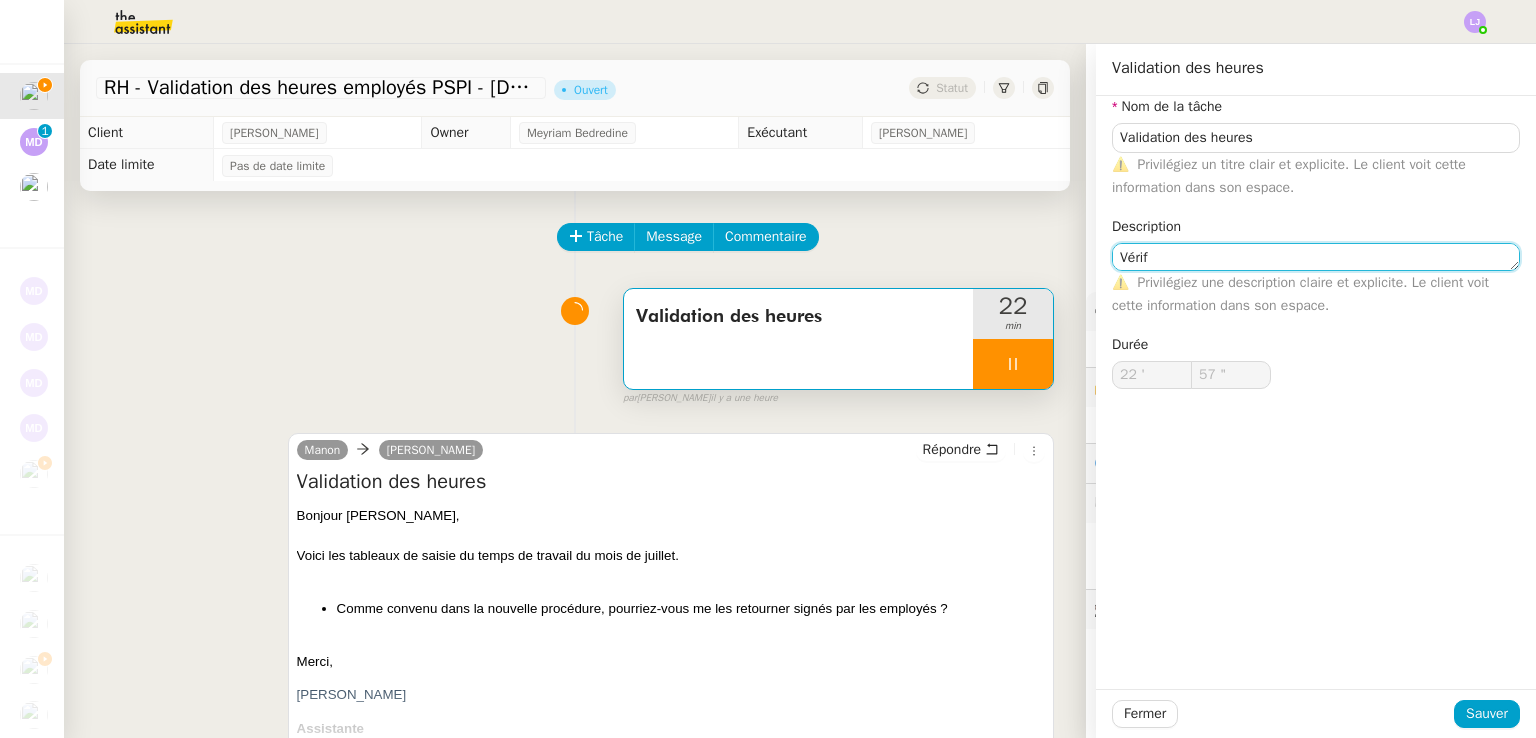 type on "Vérifi" 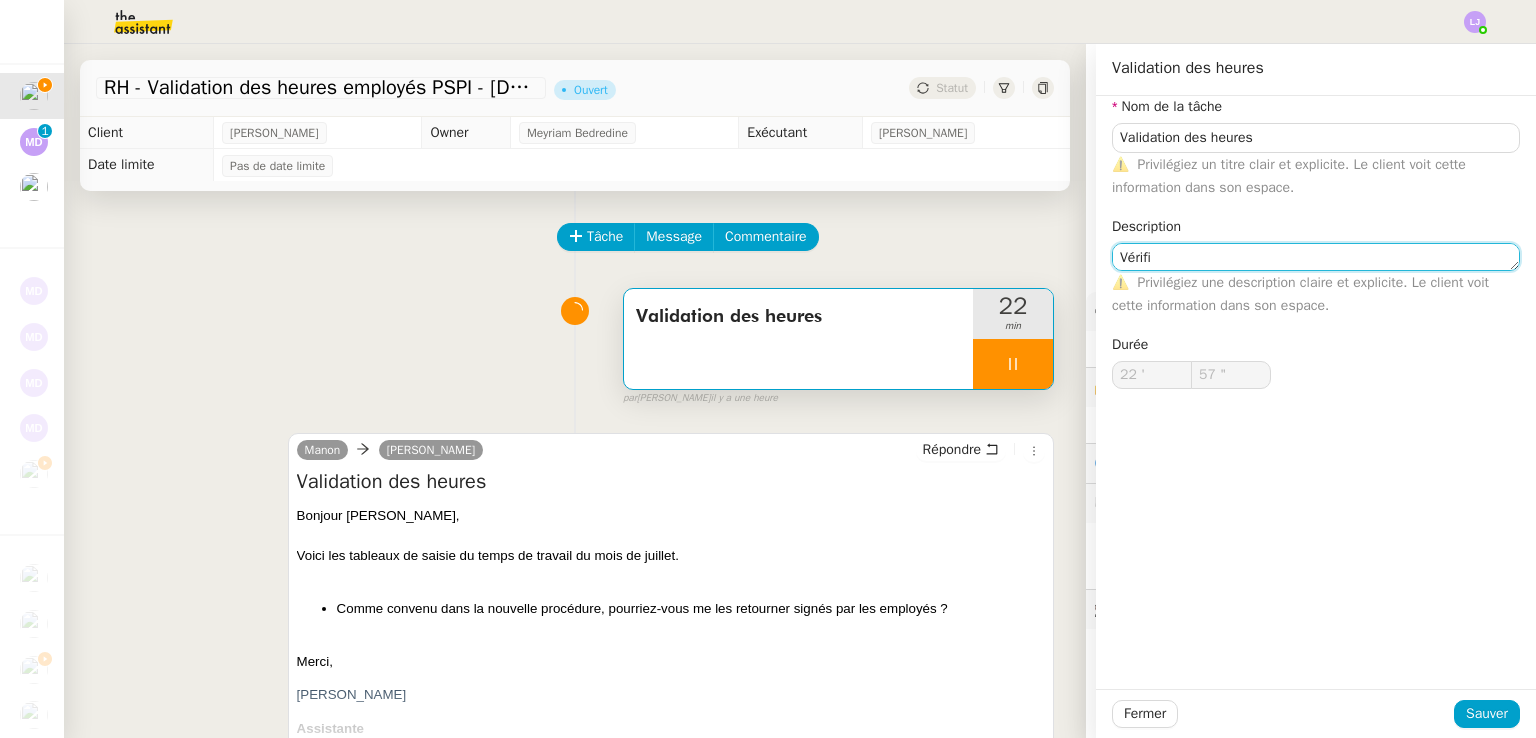 type on "58 "" 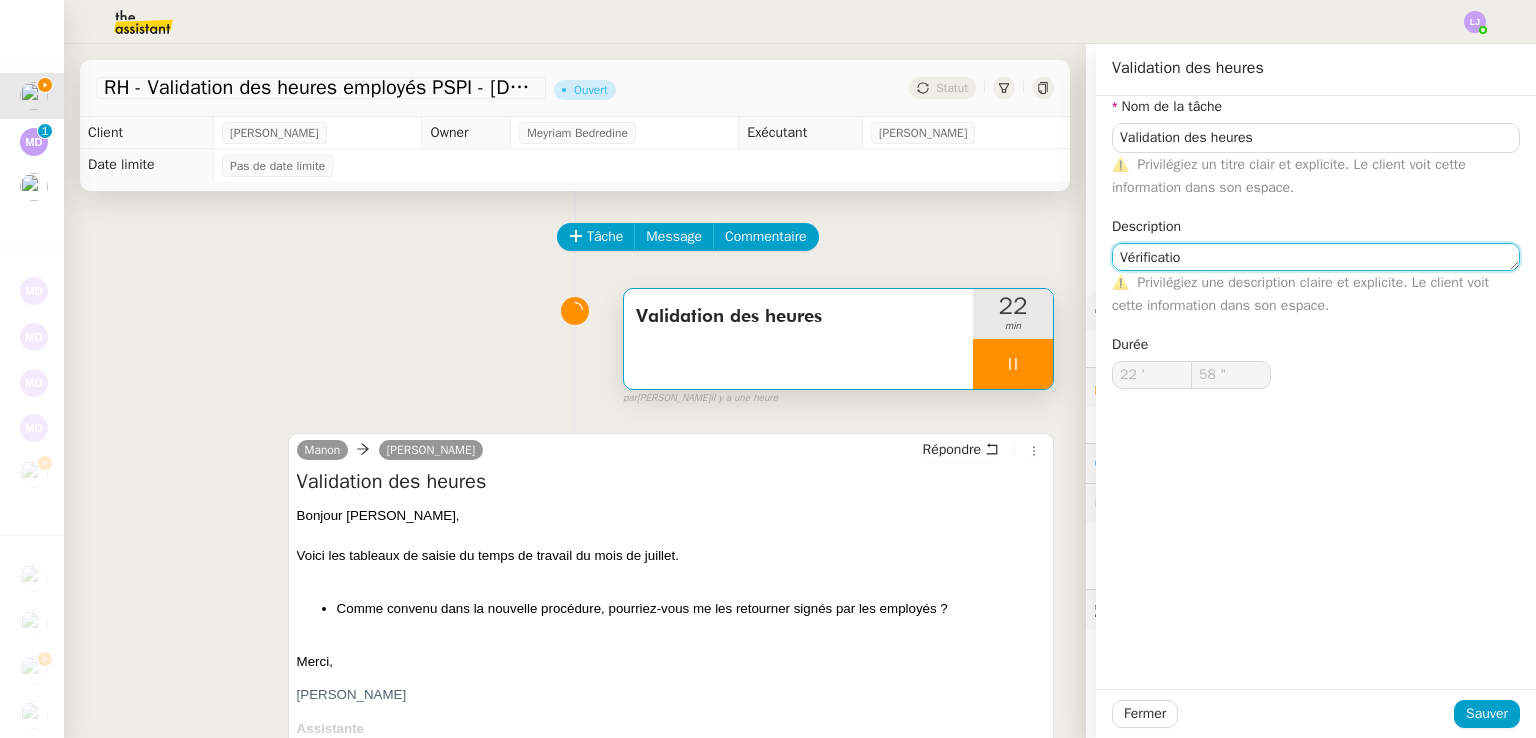 type on "Vérification" 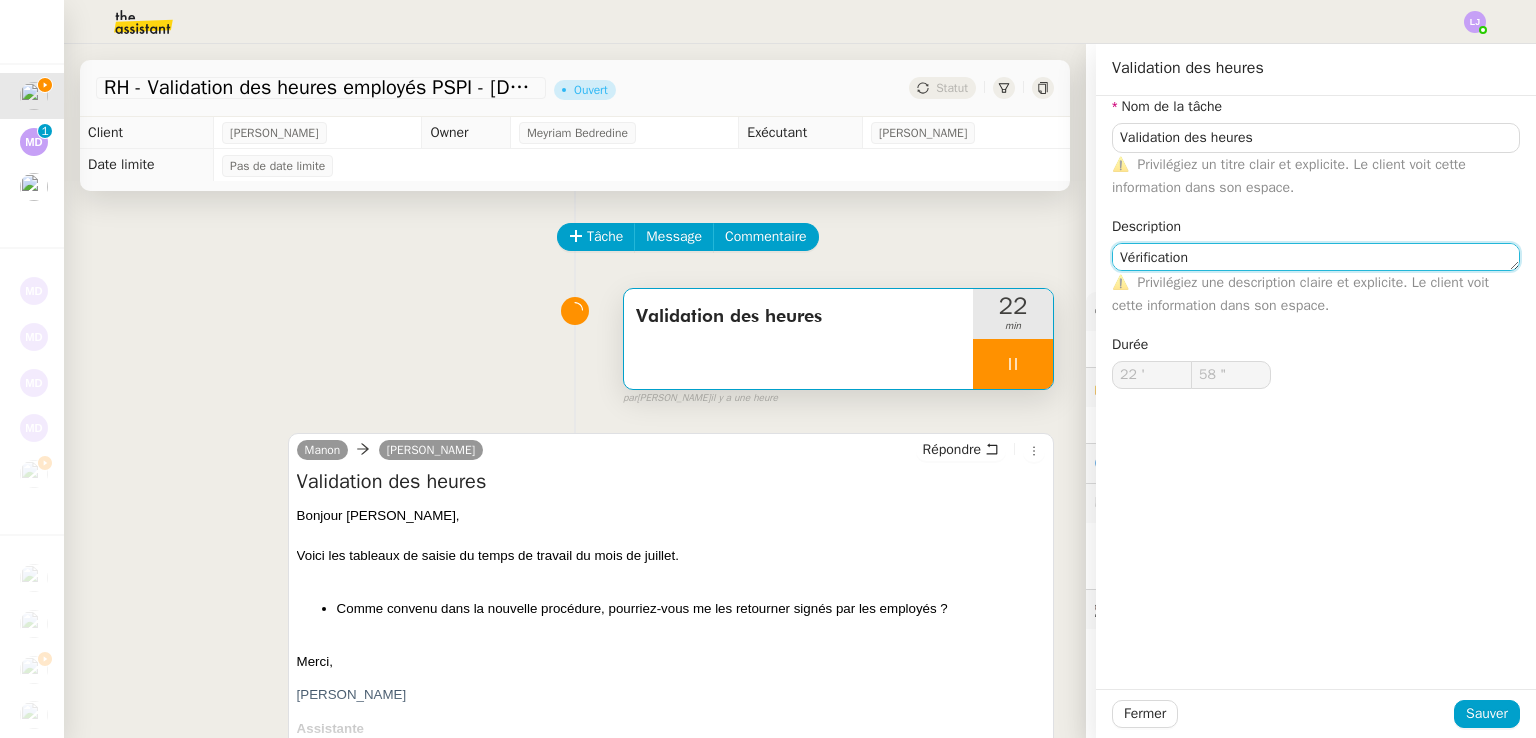 type on "59 "" 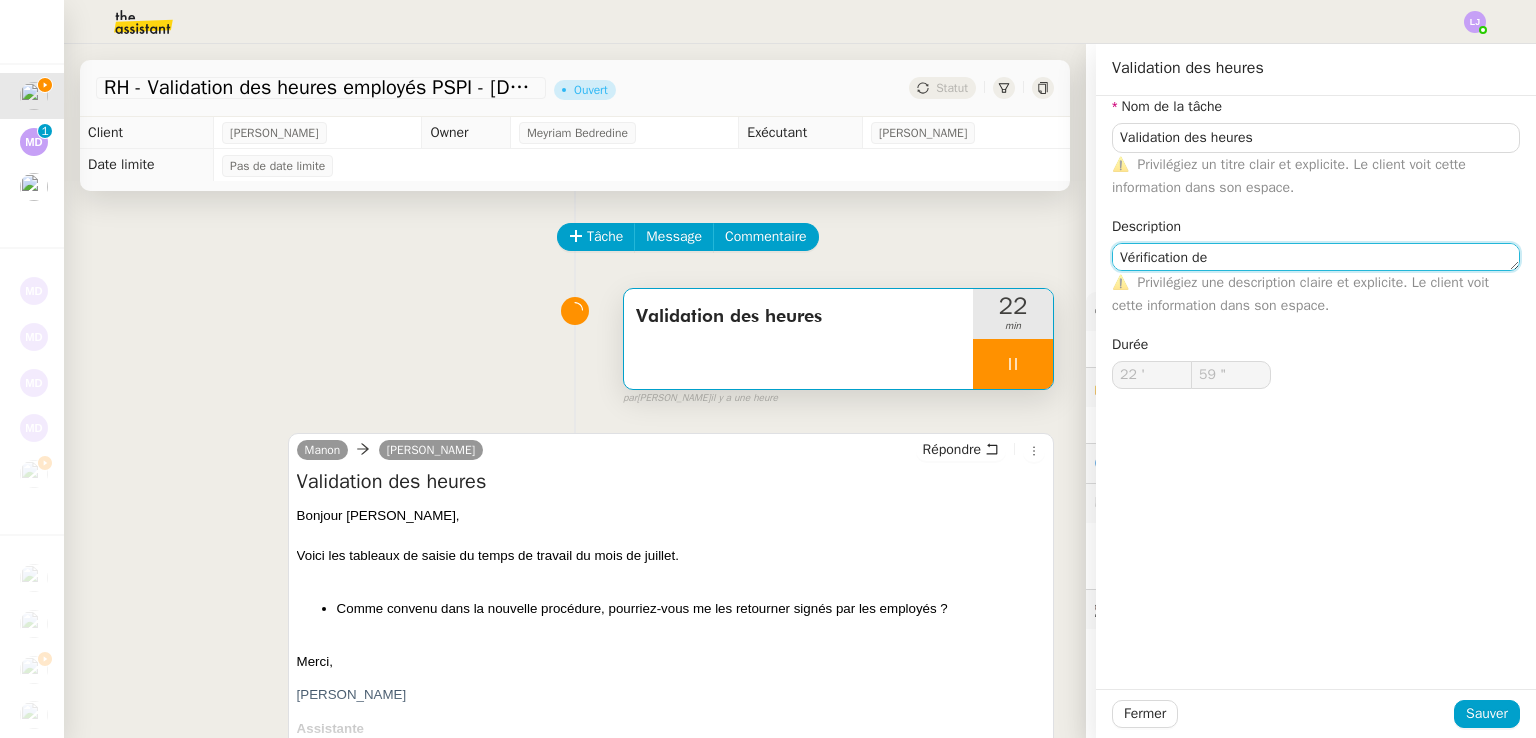 type on "Vérification des" 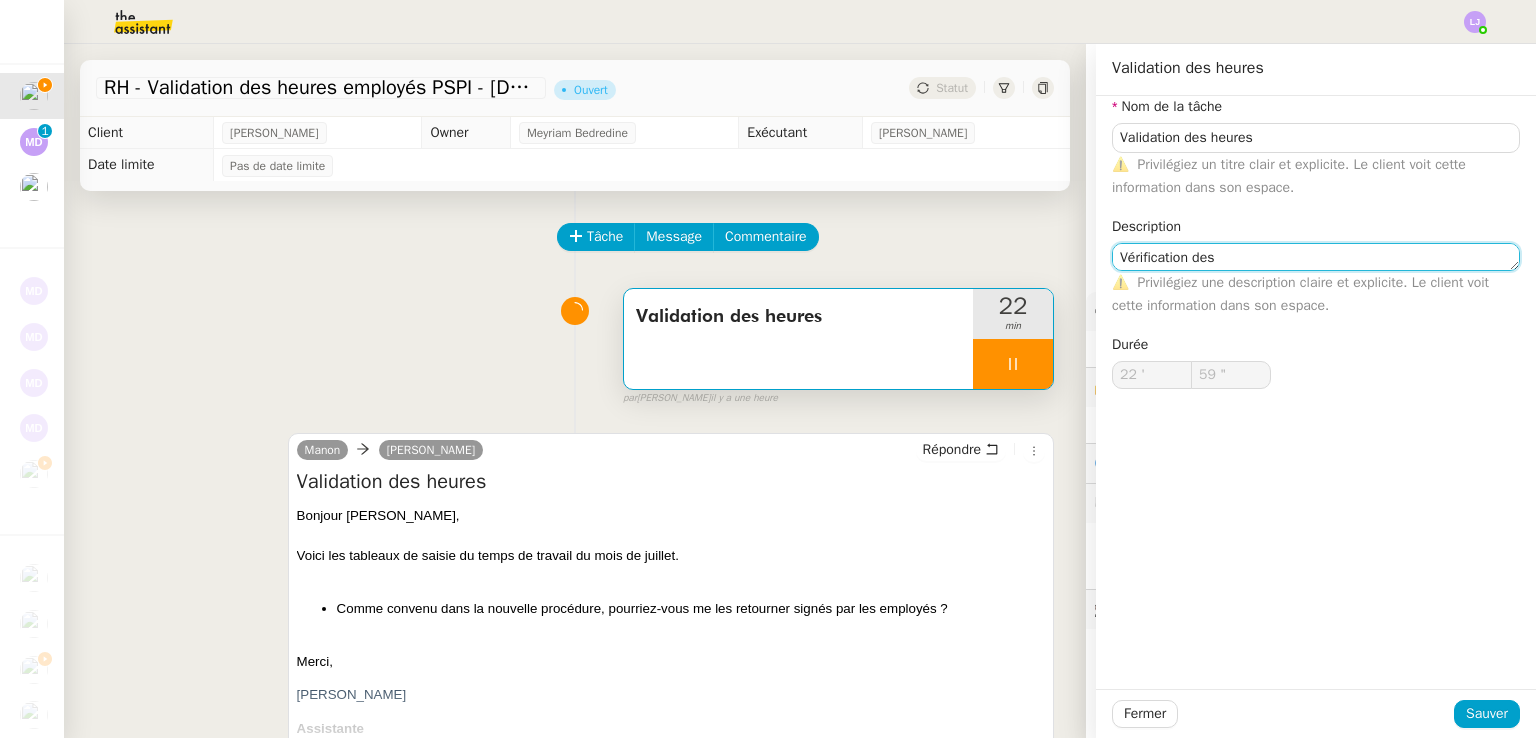 type on "23 '" 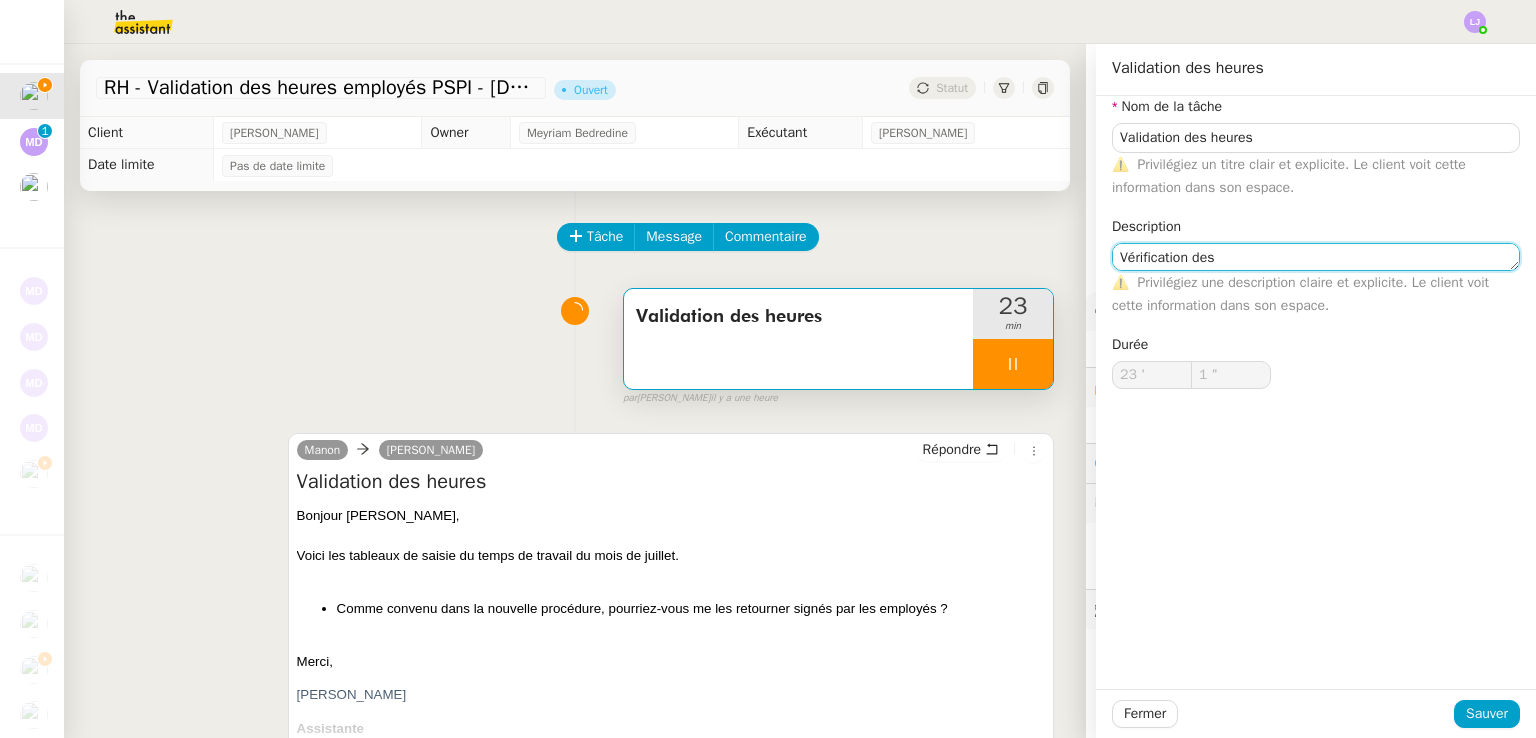 type on "2 "" 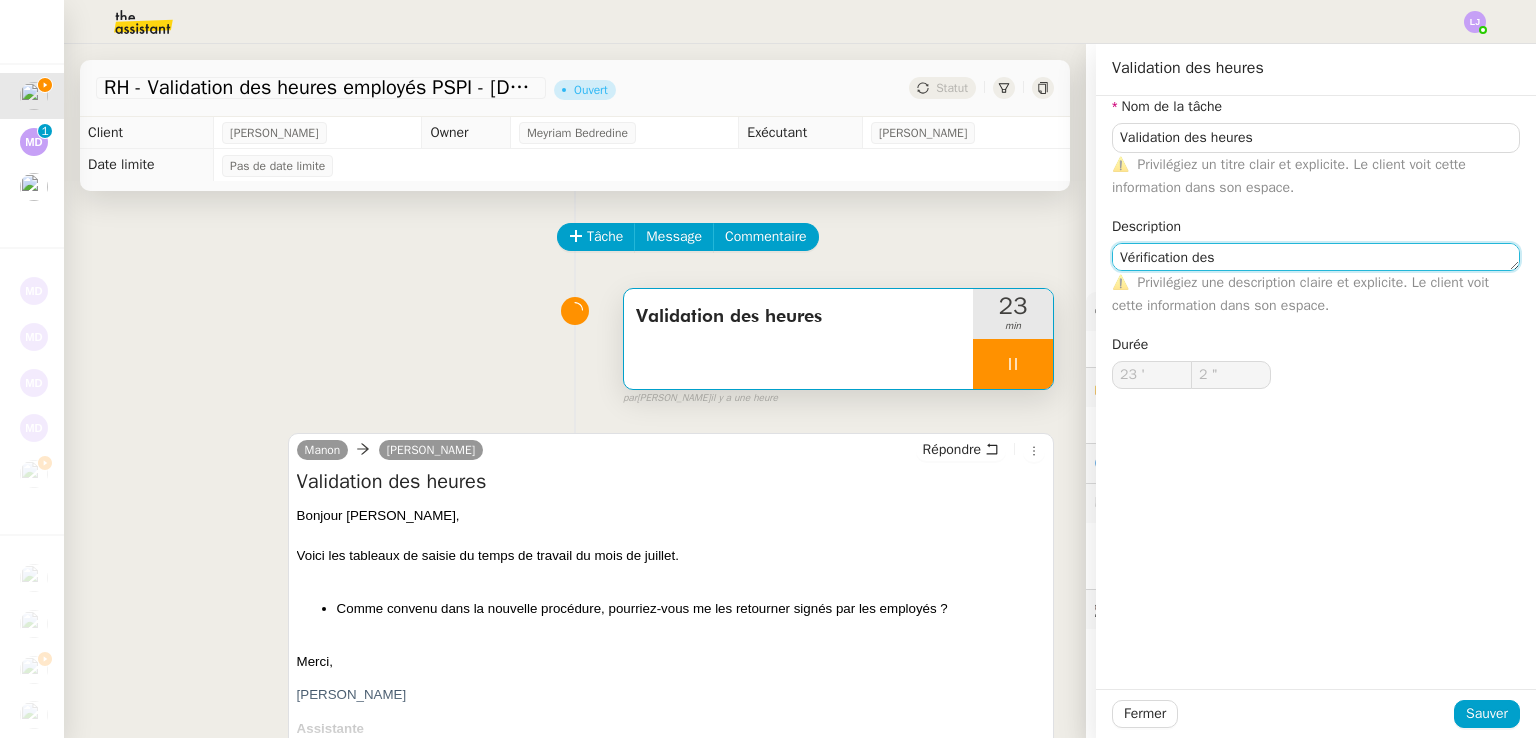 type 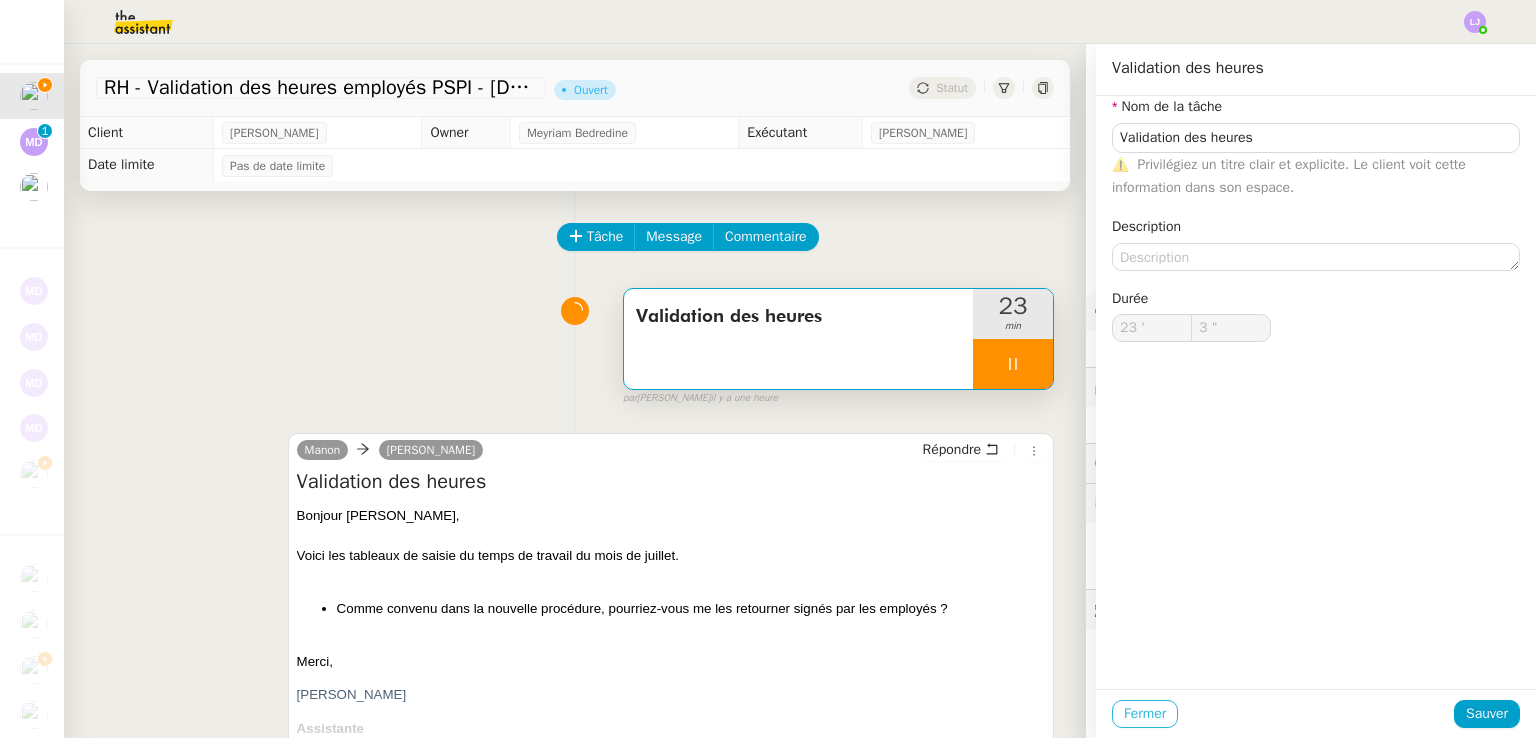 click on "Fermer" 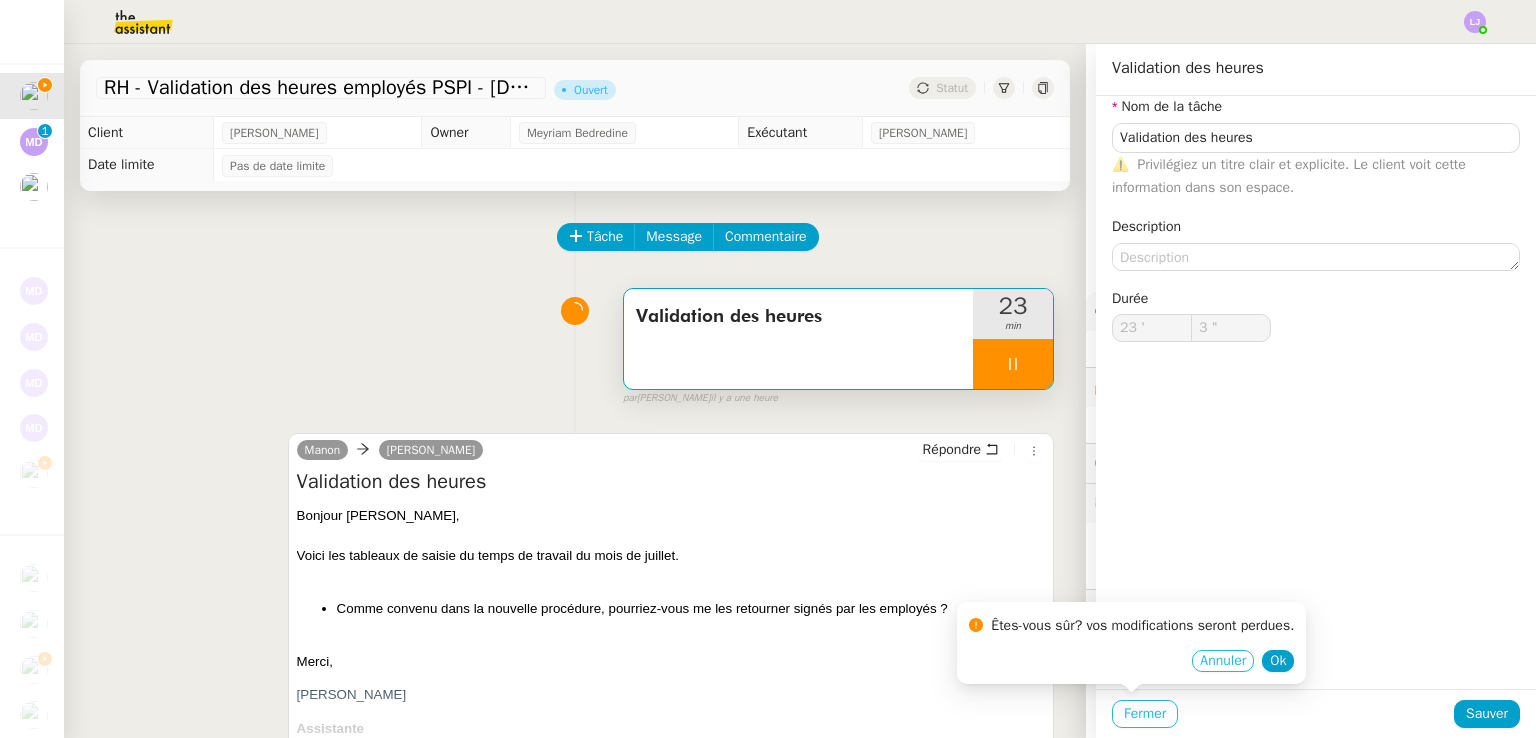 type on "4 "" 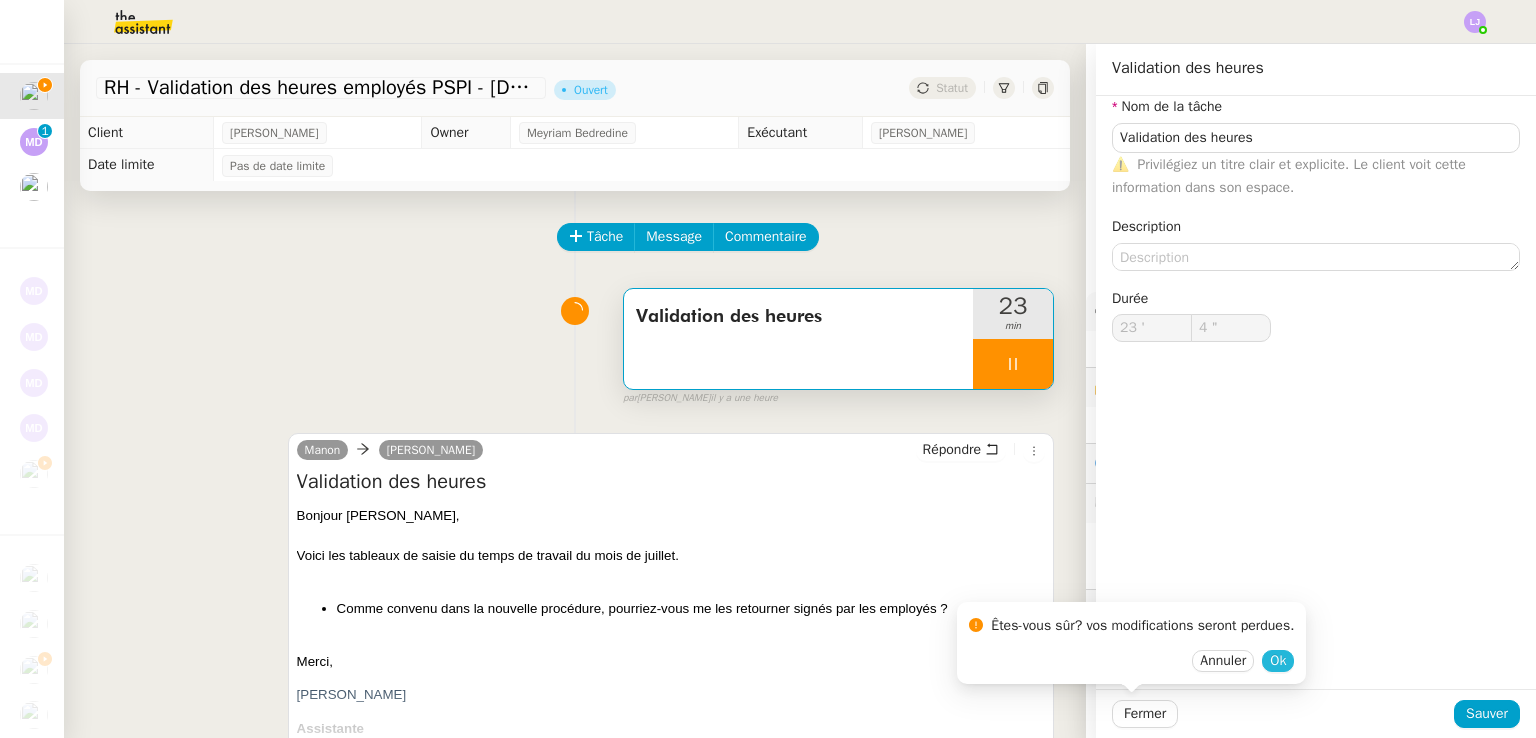 click on "Ok" at bounding box center [1278, 661] 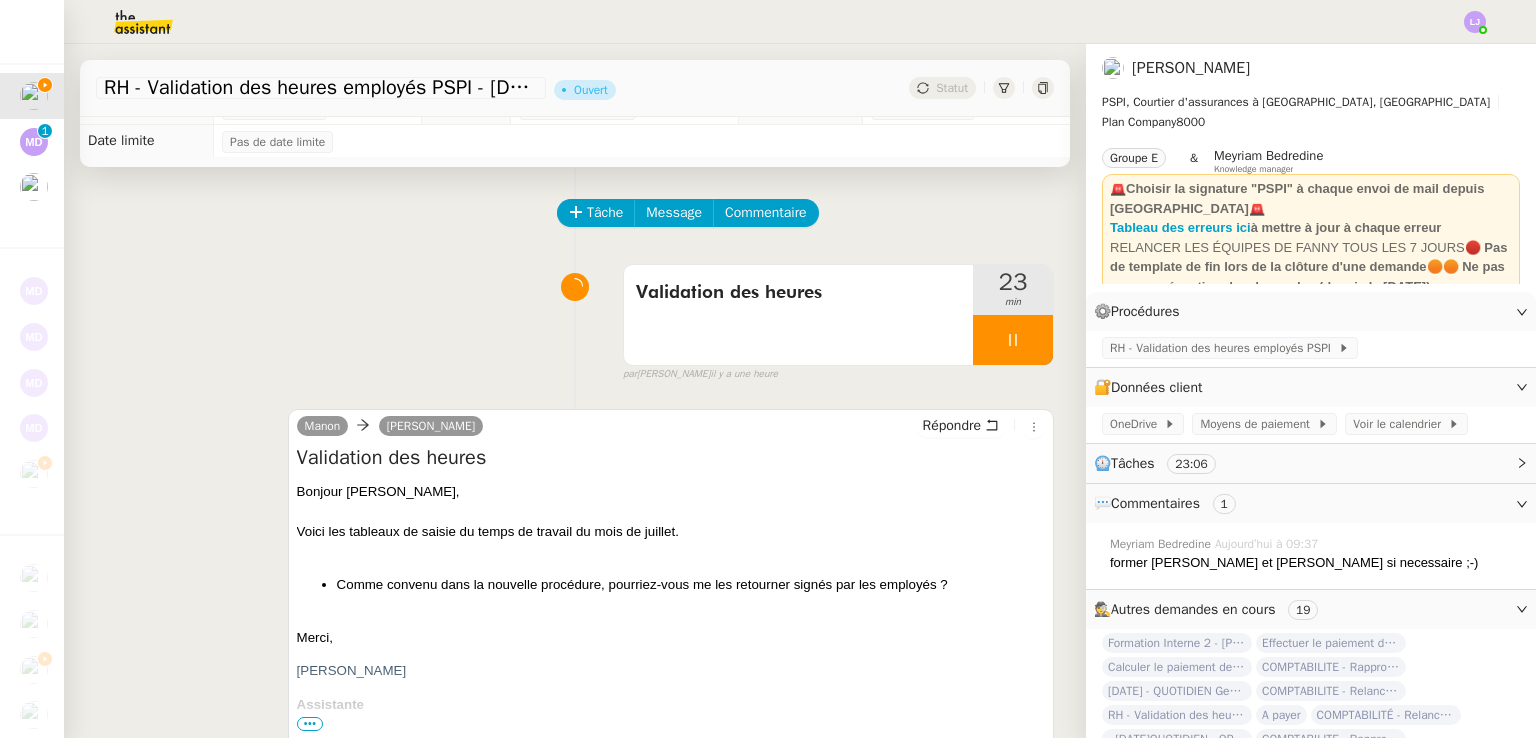 scroll, scrollTop: 24, scrollLeft: 0, axis: vertical 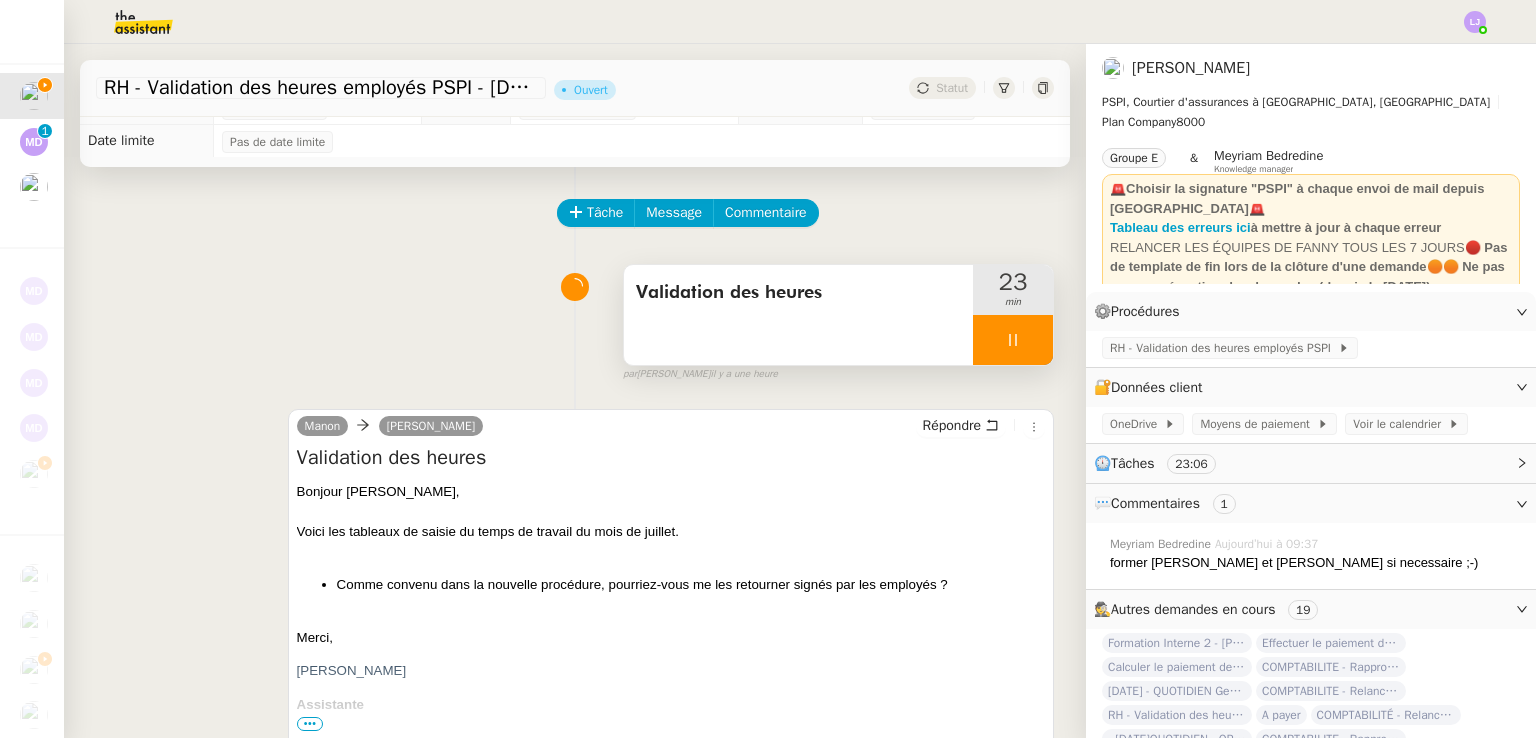 click at bounding box center [1013, 340] 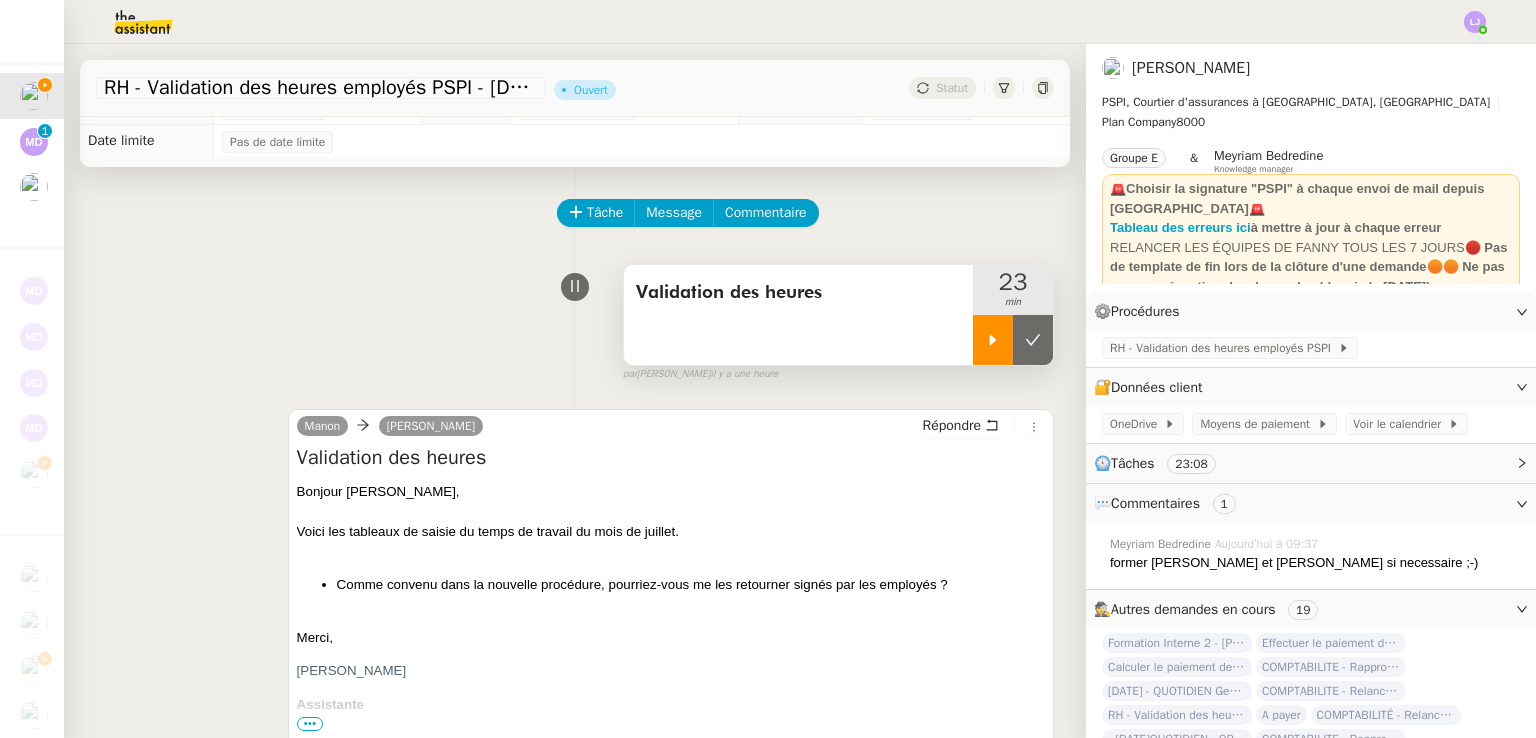 click 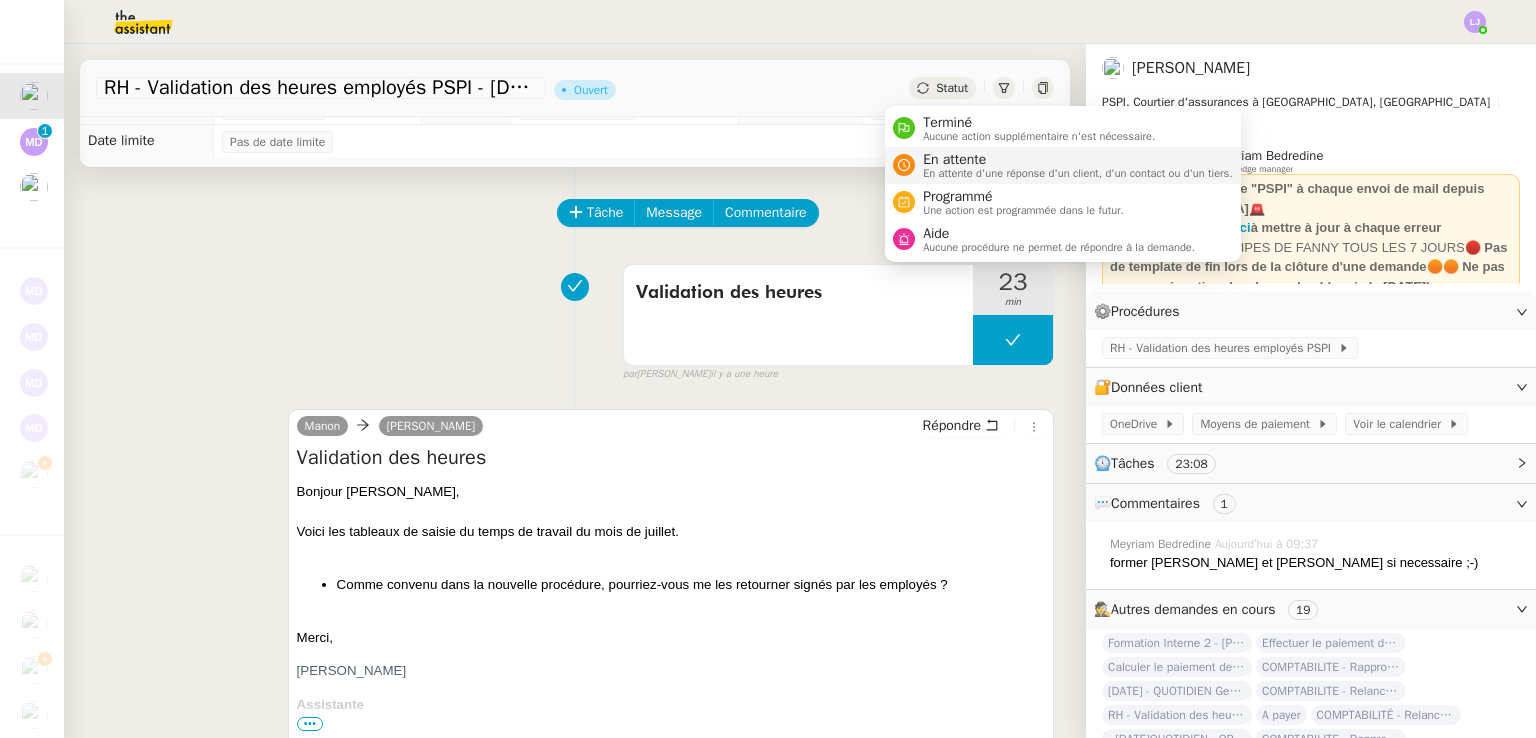 click on "En attente" at bounding box center (1078, 160) 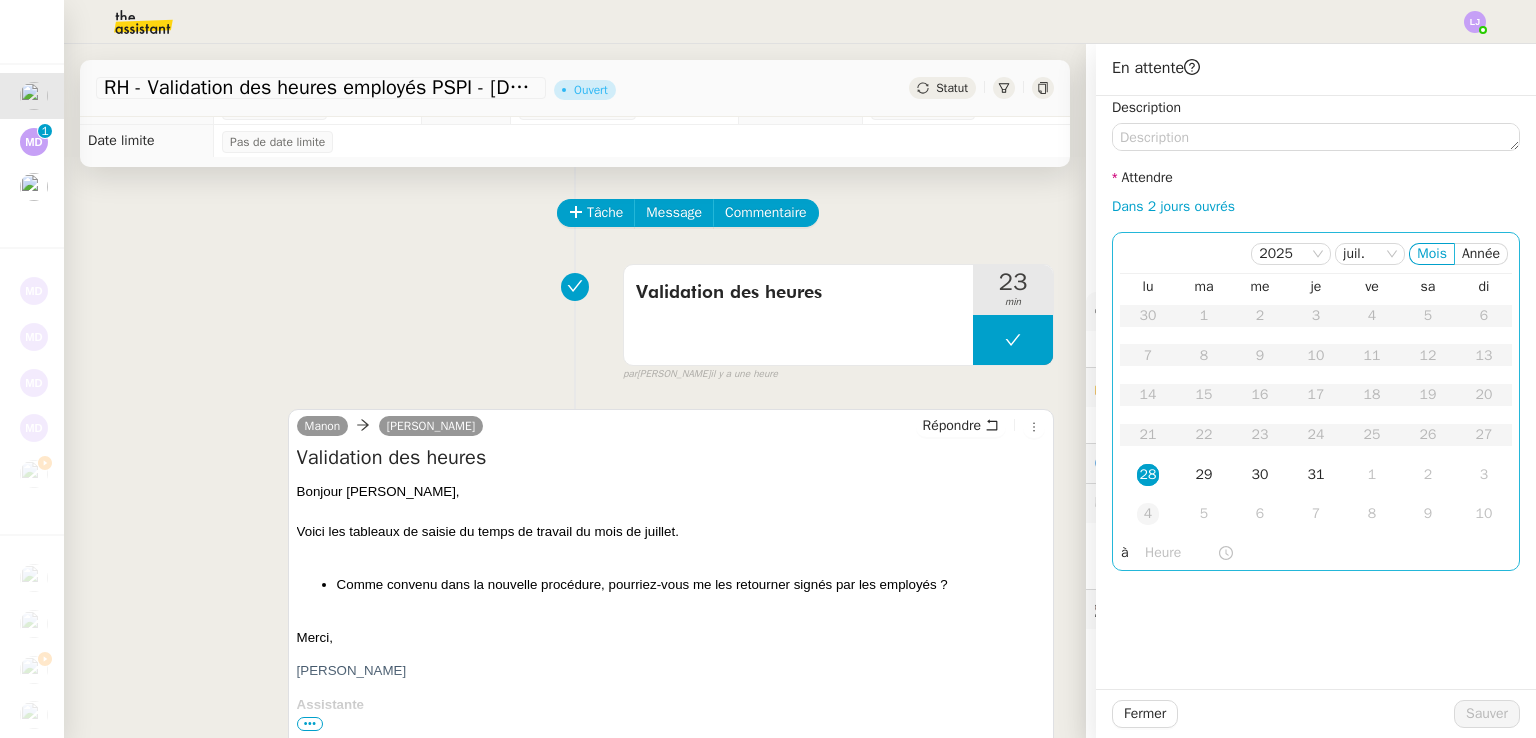 click on "4" 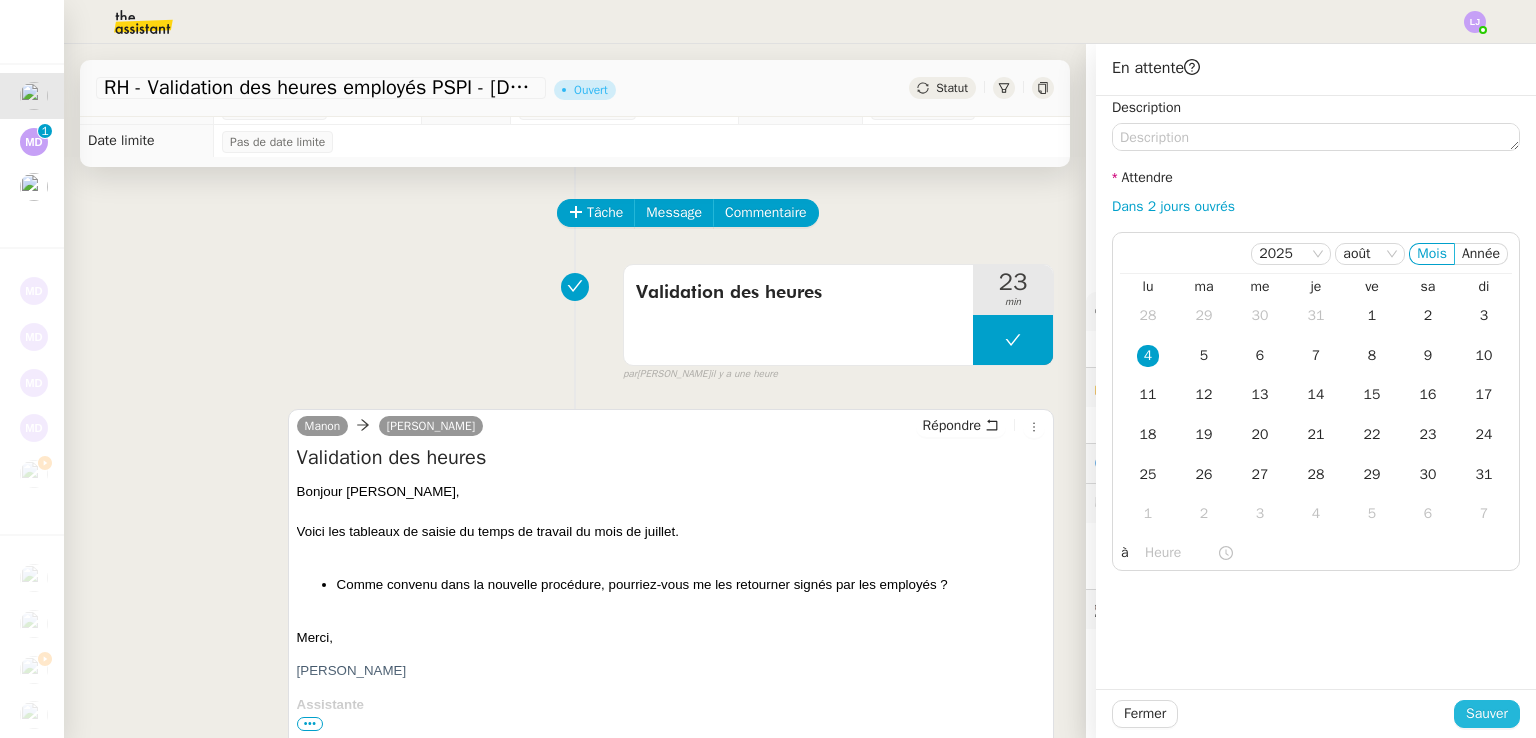 click on "Sauver" 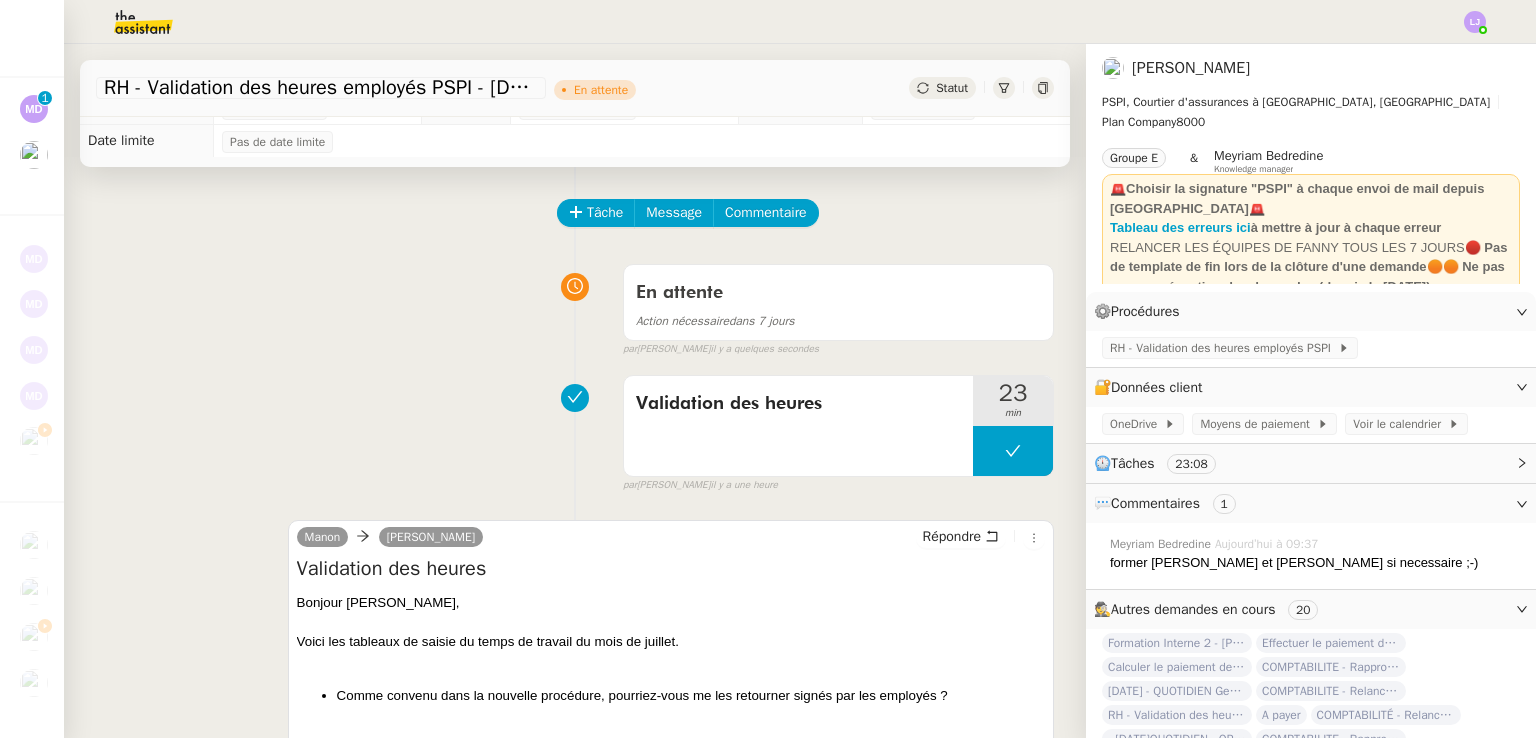 scroll, scrollTop: 0, scrollLeft: 0, axis: both 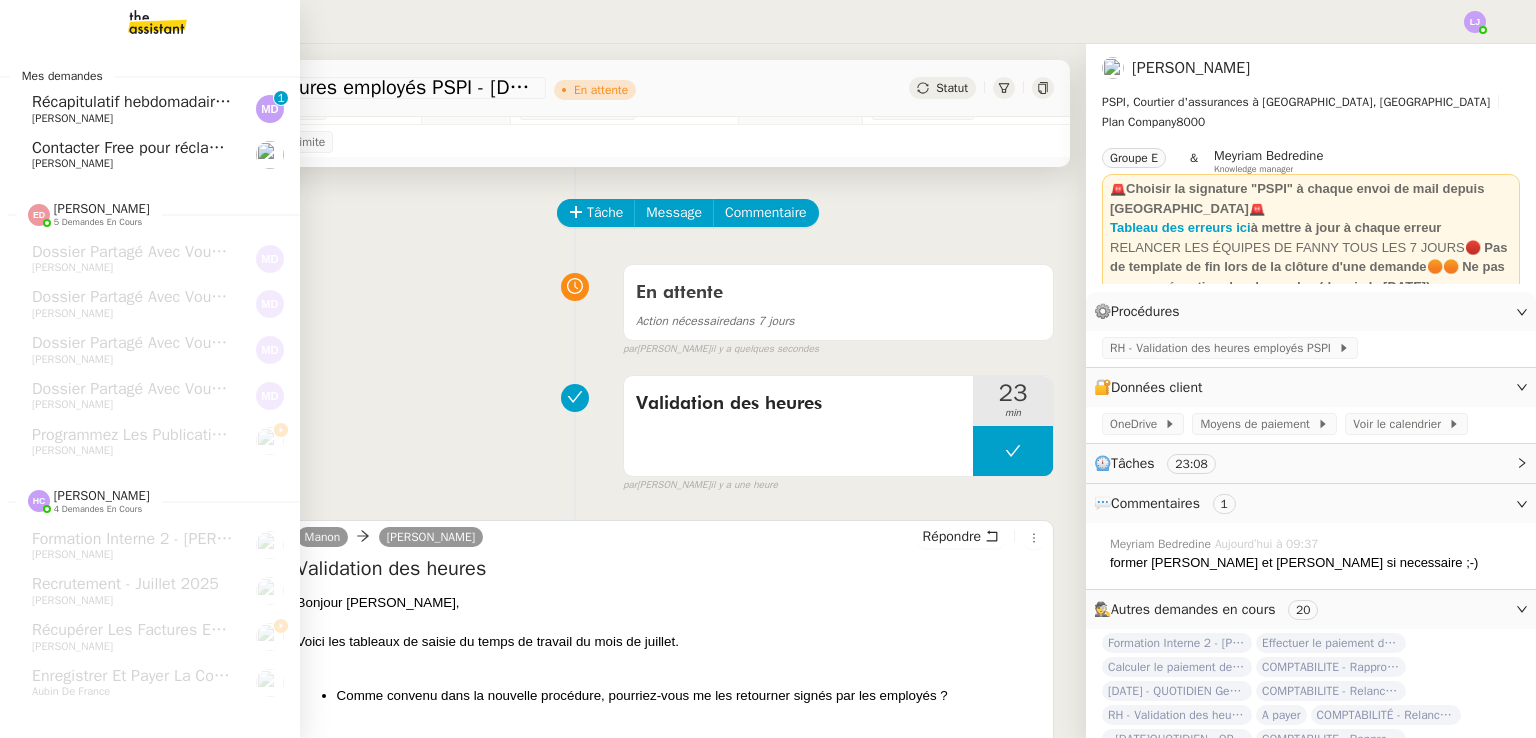 click on "Contacter Free pour réclamation boîtiers    Volna Zylberberg" 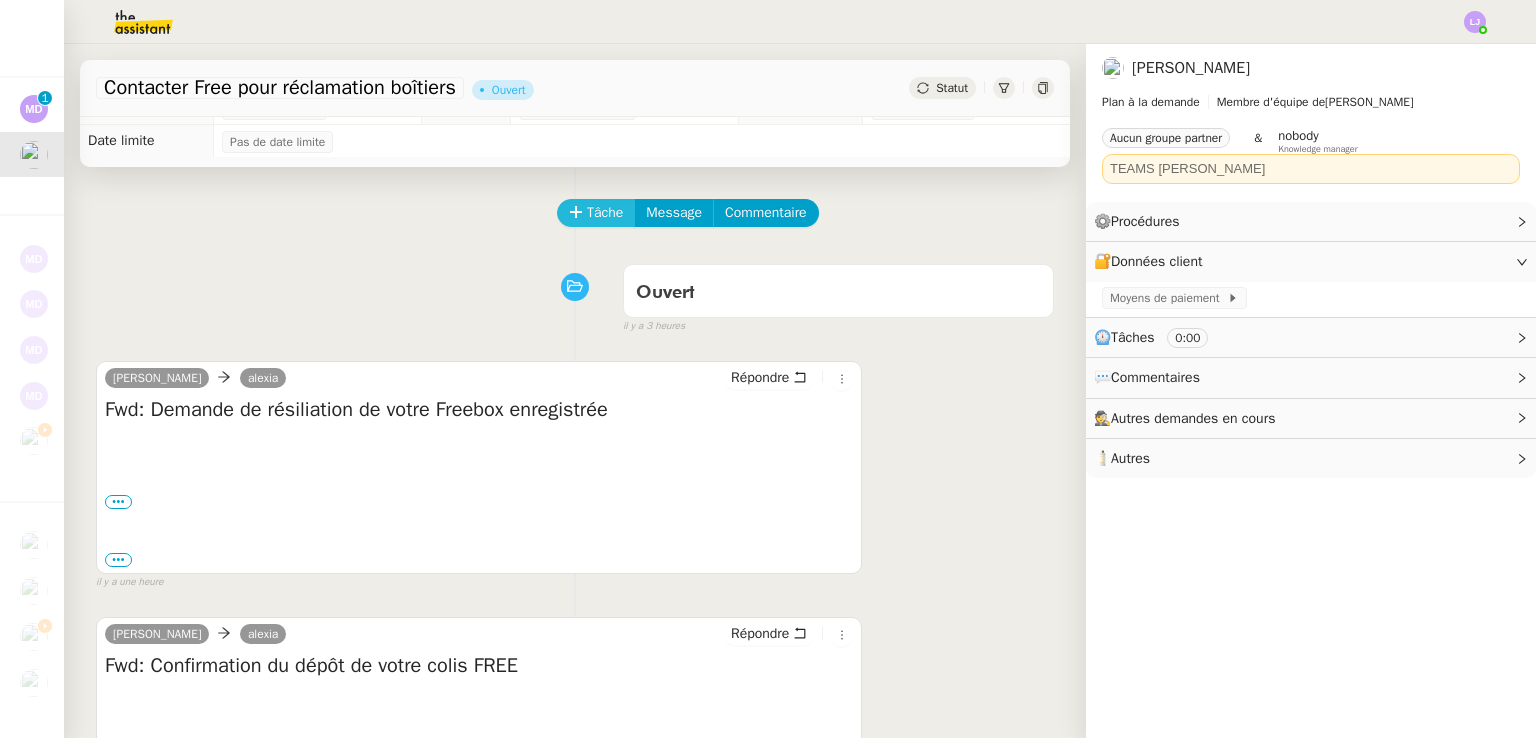 click on "Tâche" 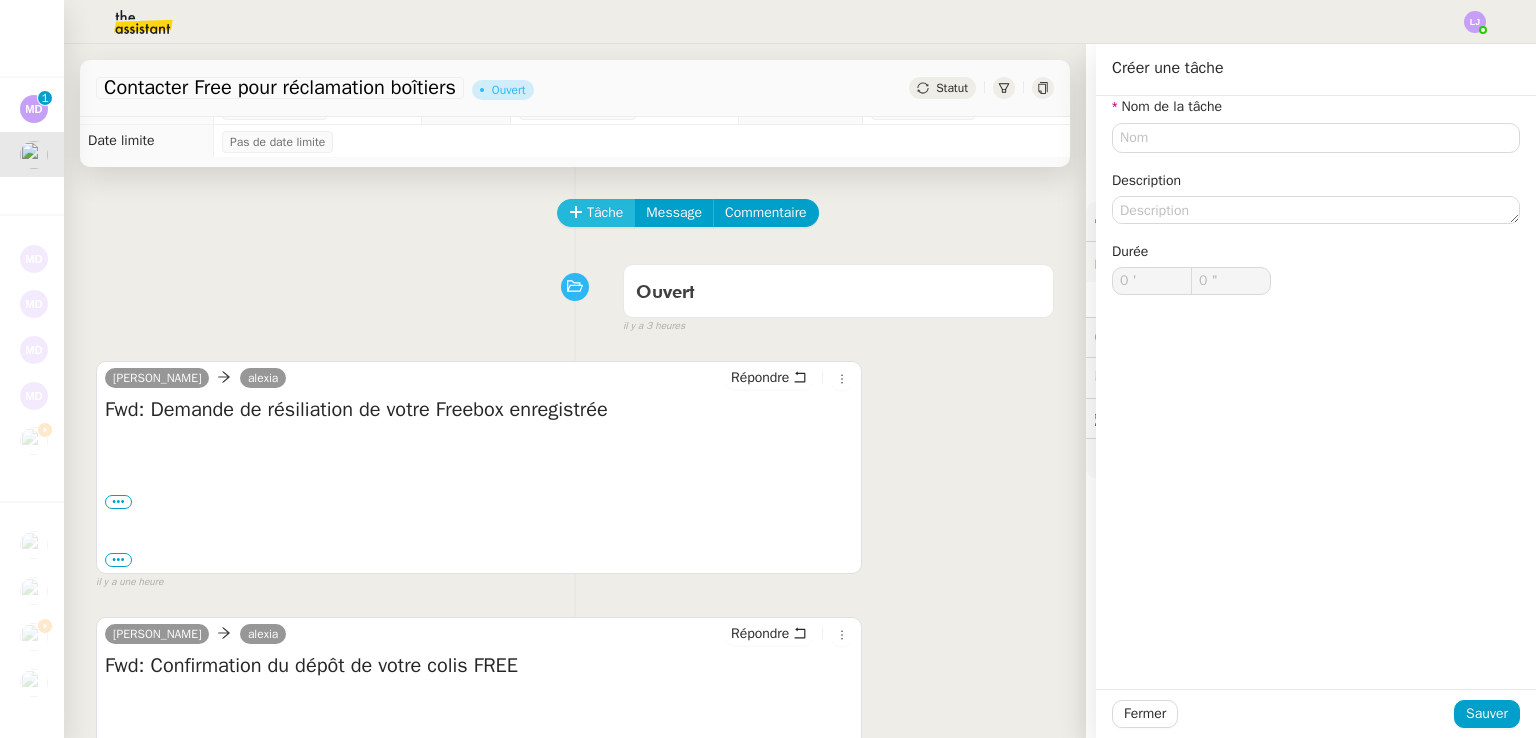 type 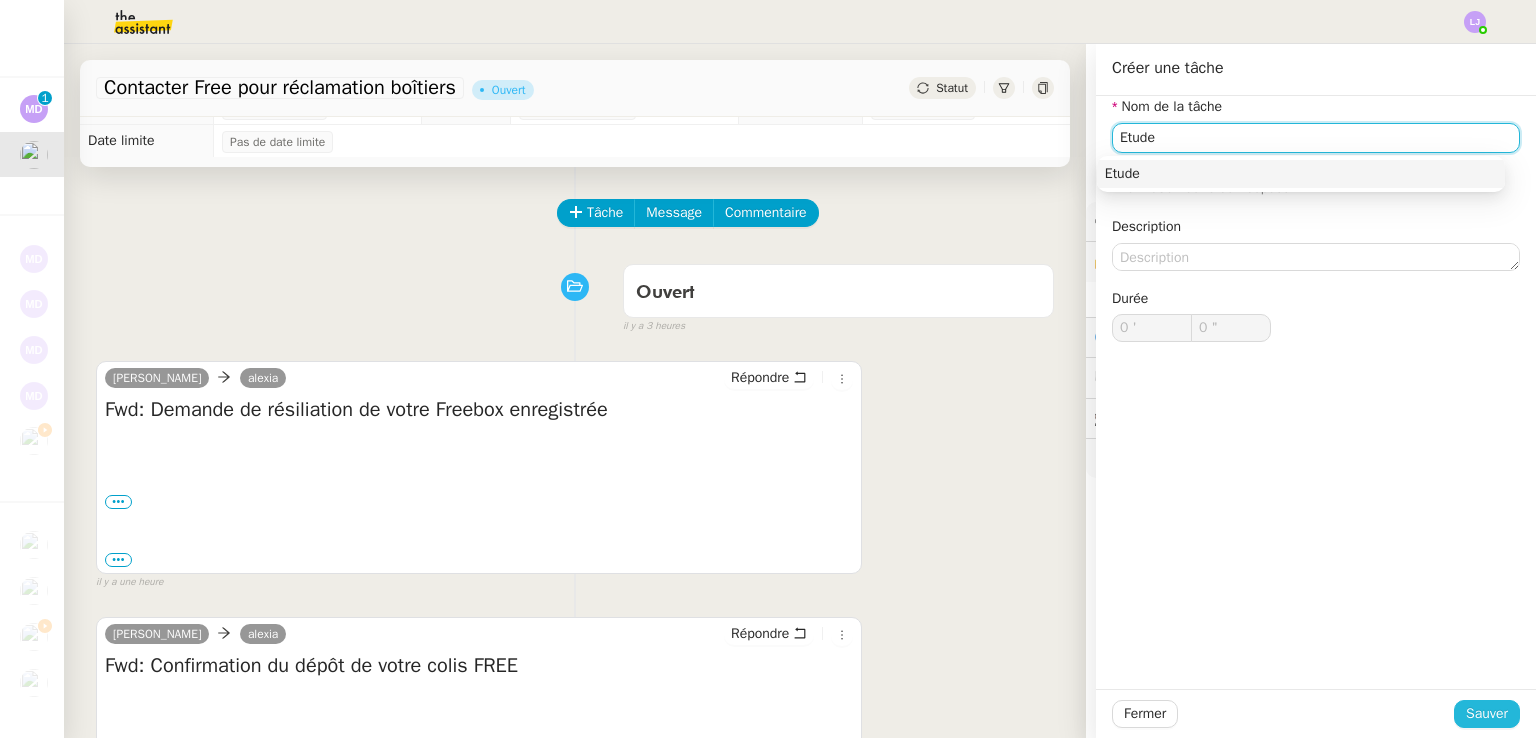 type on "Etude" 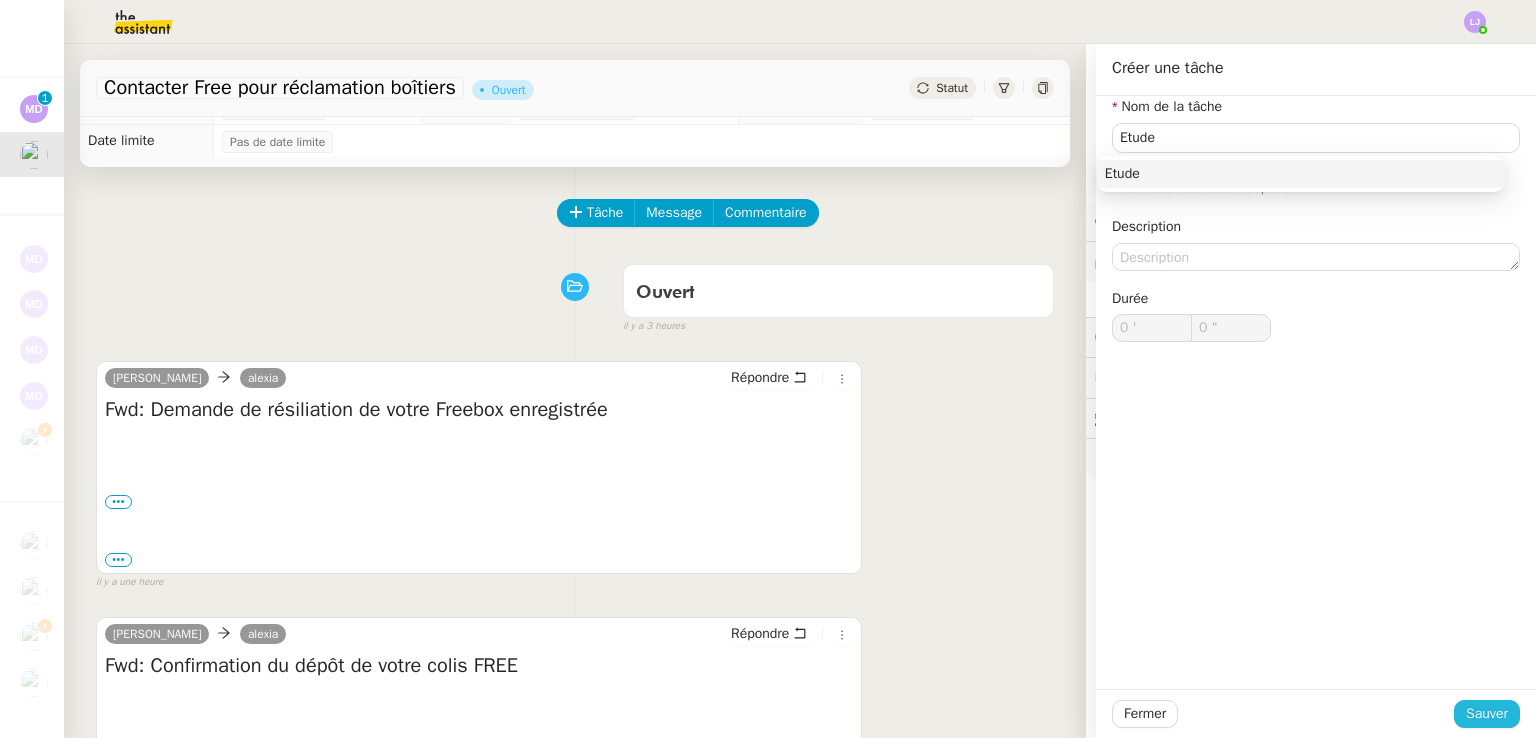 click on "Sauver" 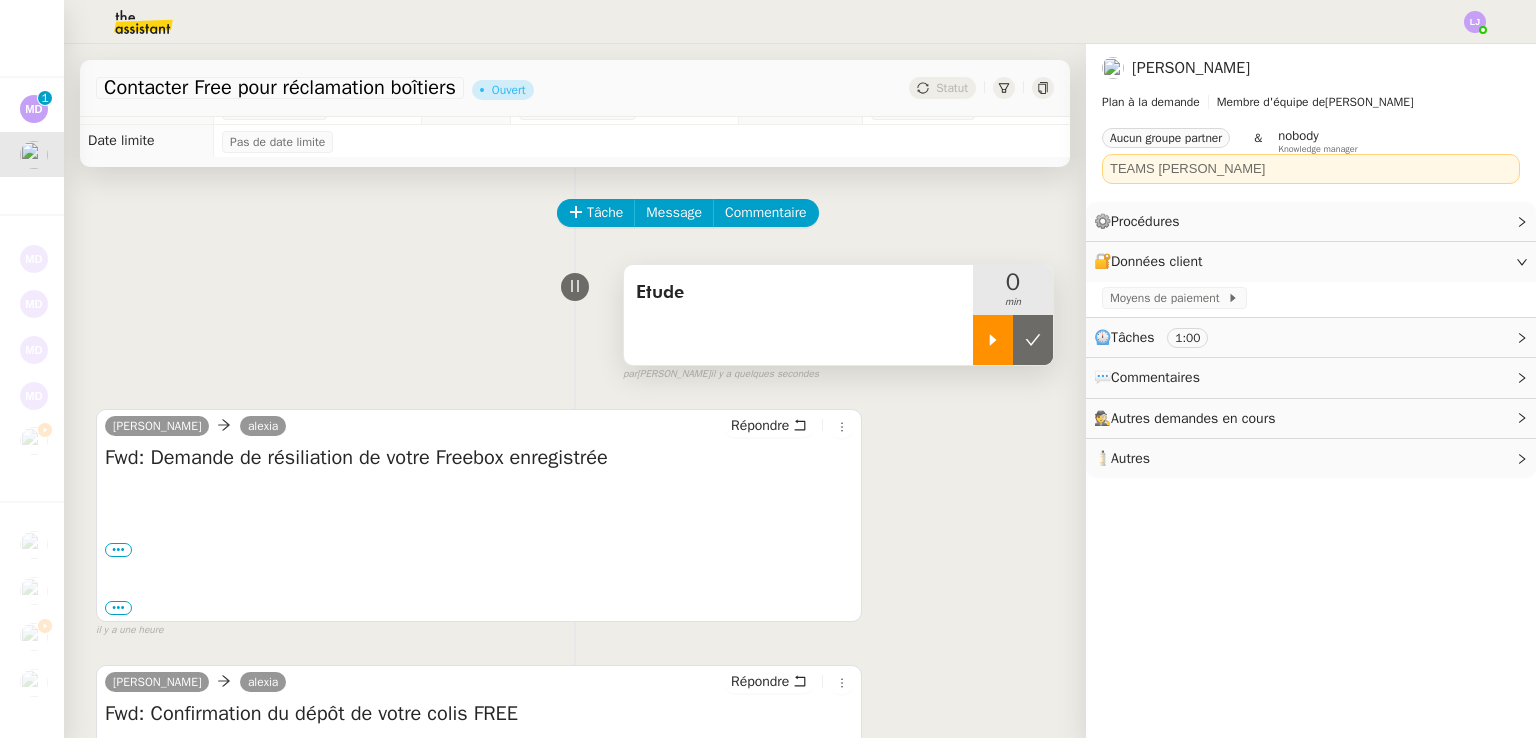 click at bounding box center (993, 340) 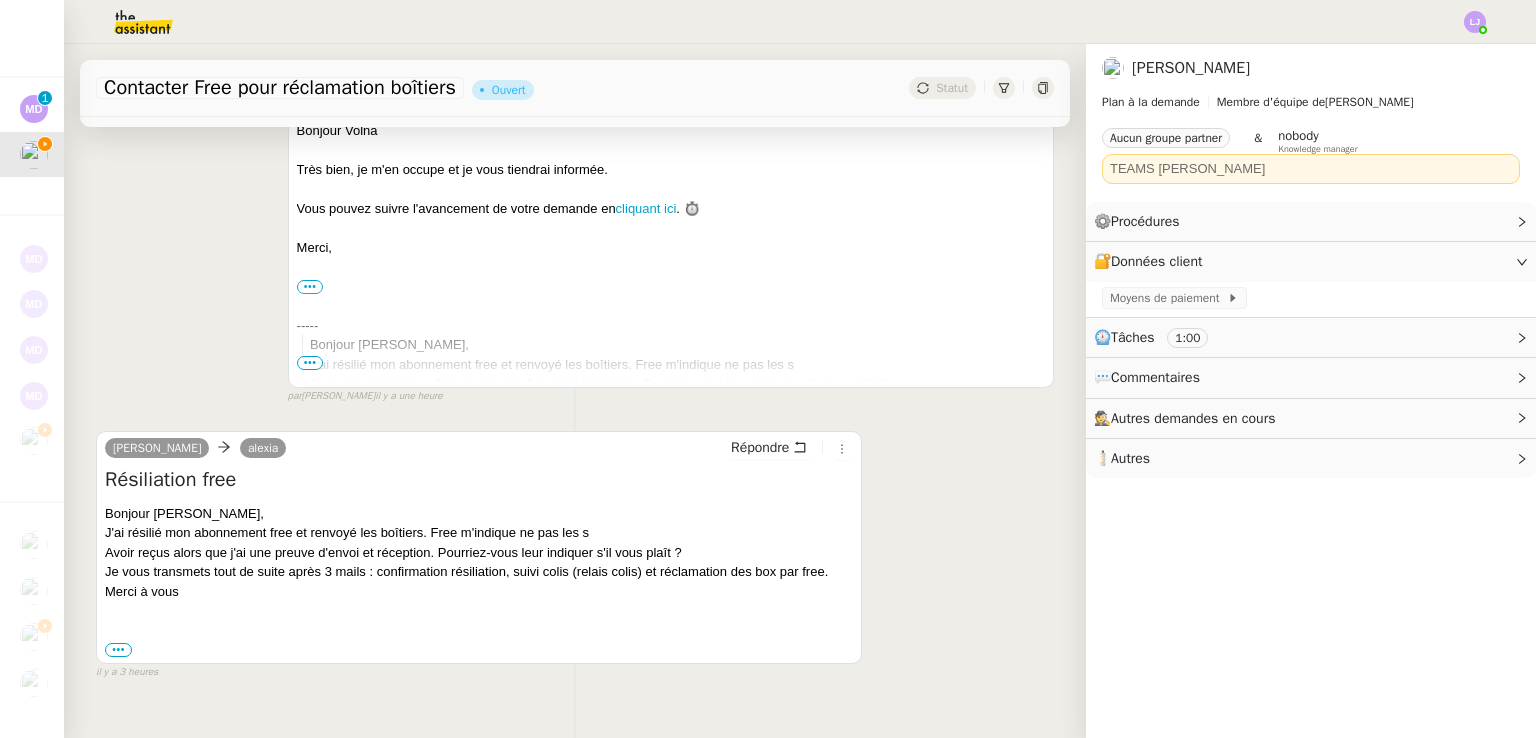 scroll, scrollTop: 1208, scrollLeft: 0, axis: vertical 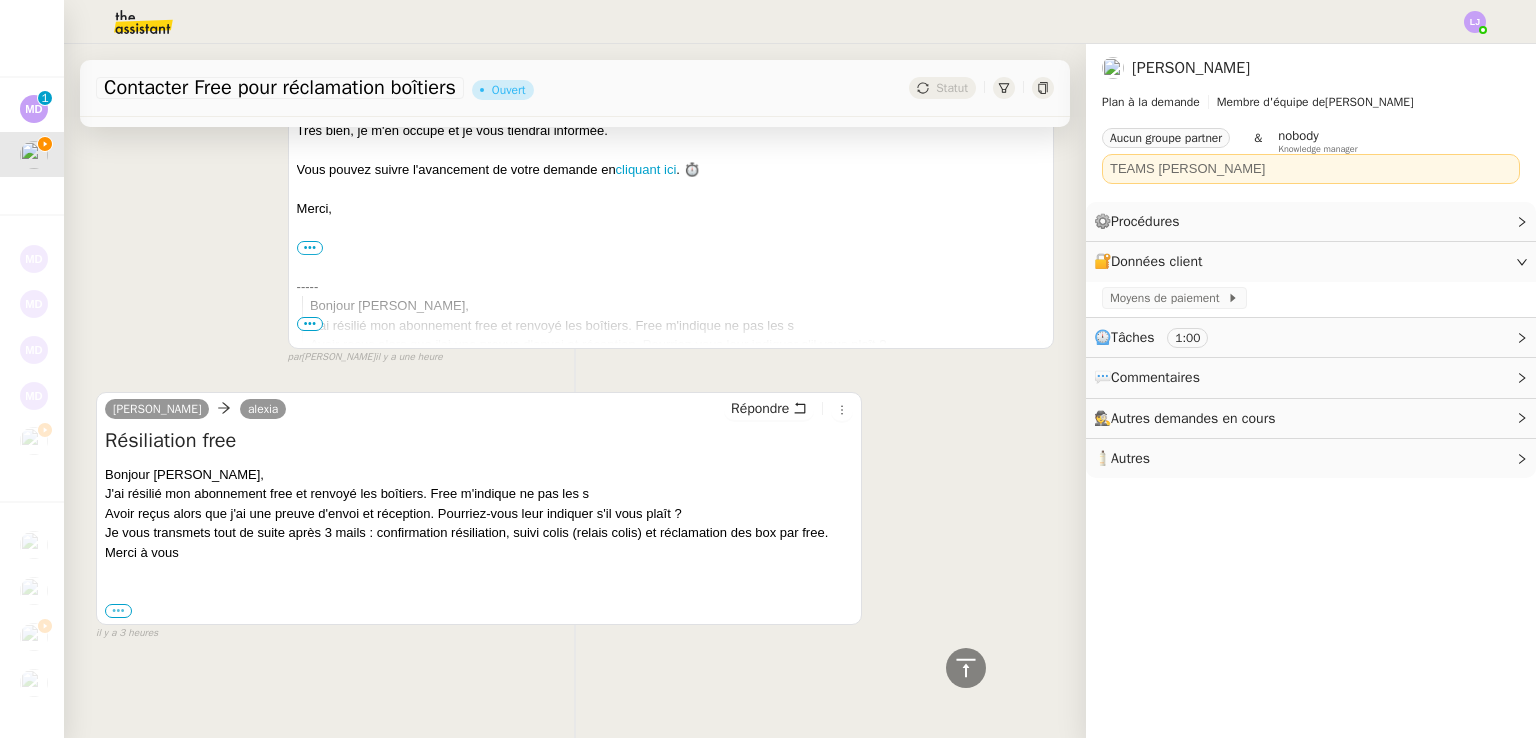 click on "•••" at bounding box center (118, 611) 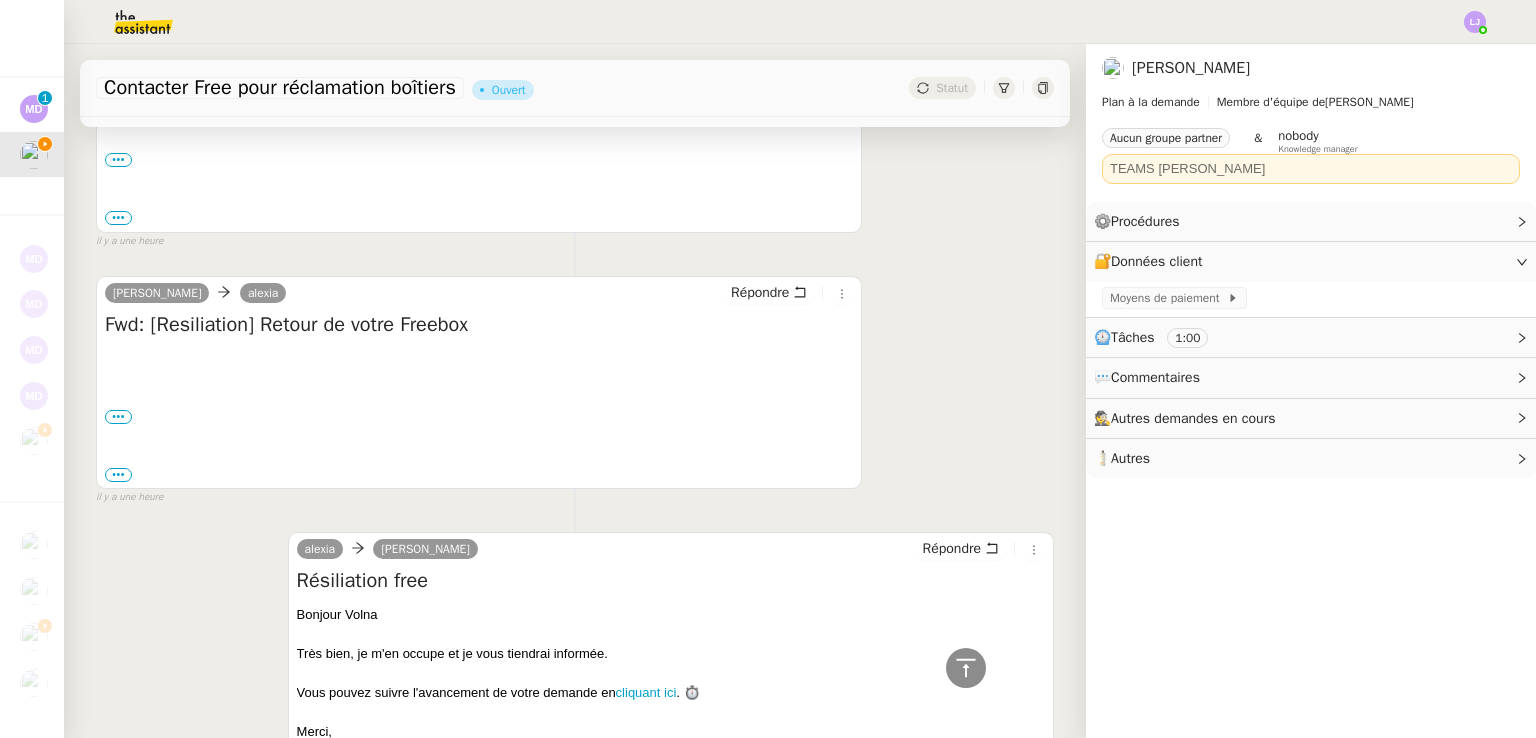 scroll, scrollTop: 654, scrollLeft: 0, axis: vertical 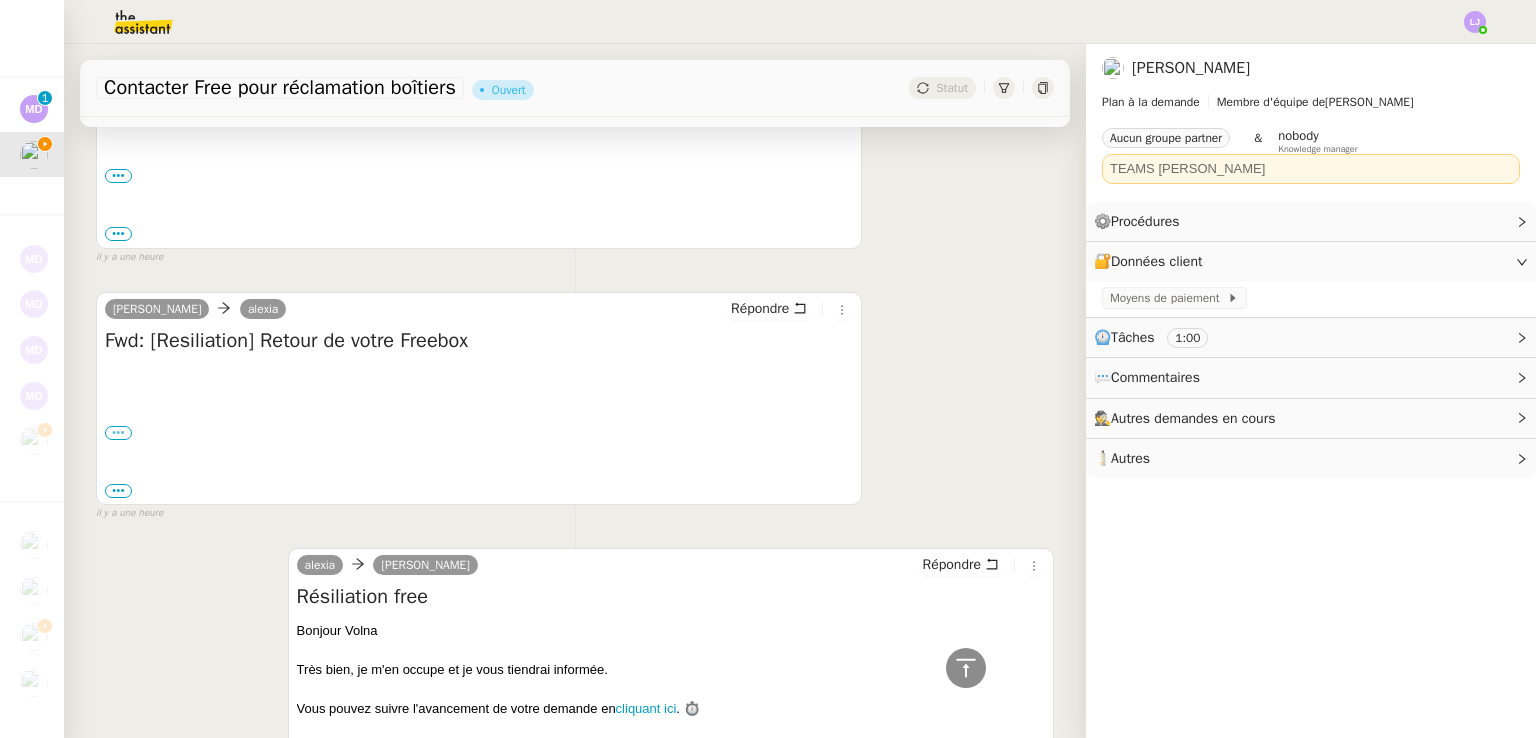 click on "•••" at bounding box center [118, 433] 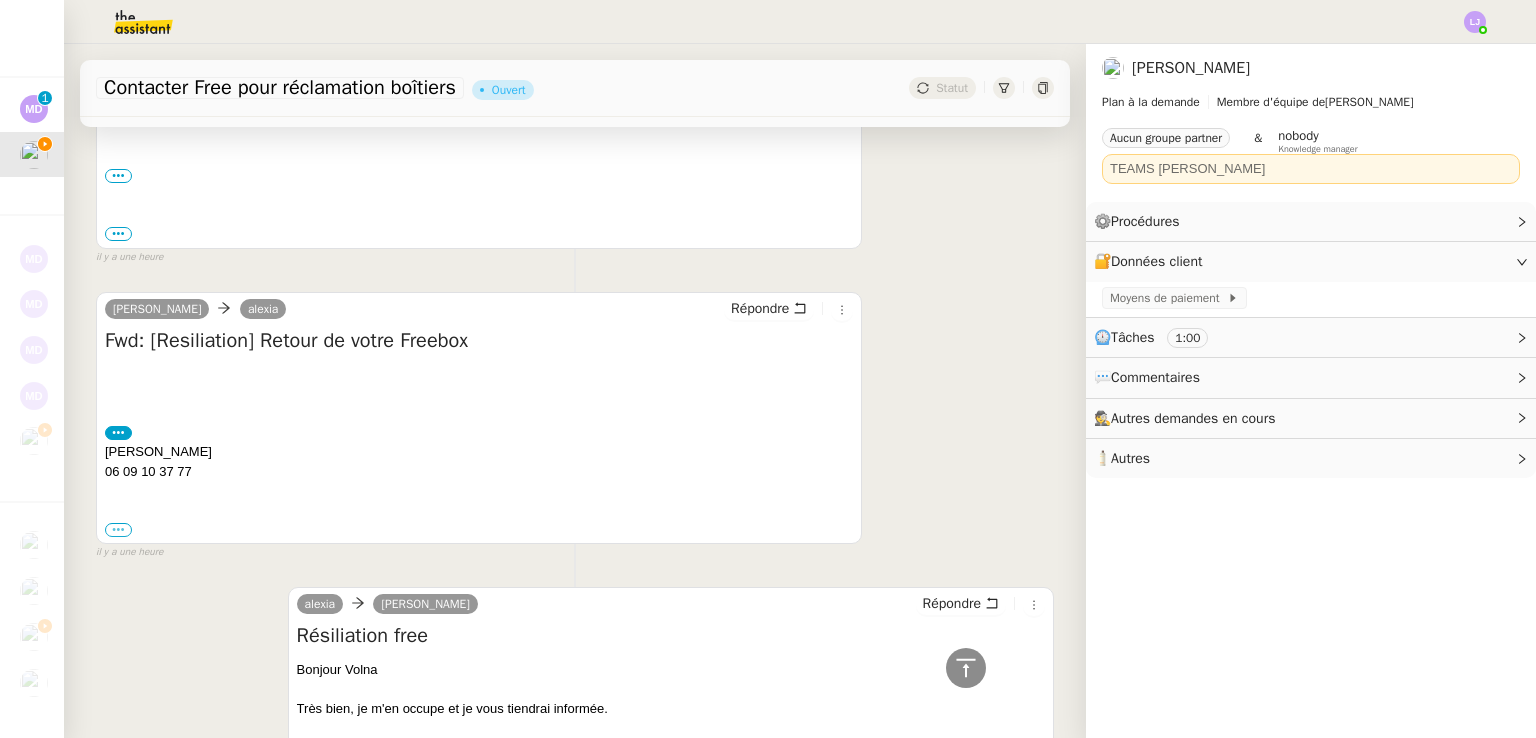 click on "•••" at bounding box center (118, 530) 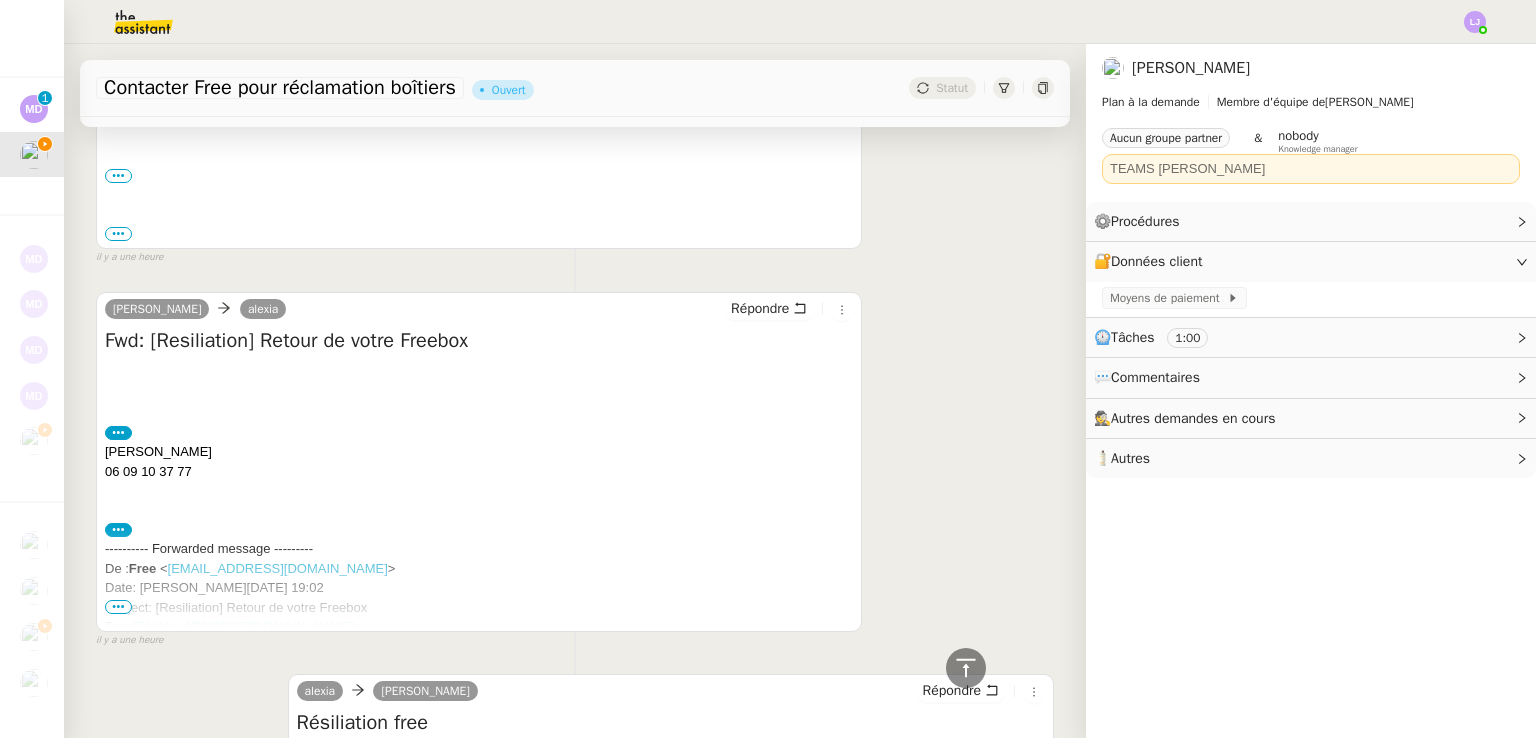 click on "•••" at bounding box center [118, 607] 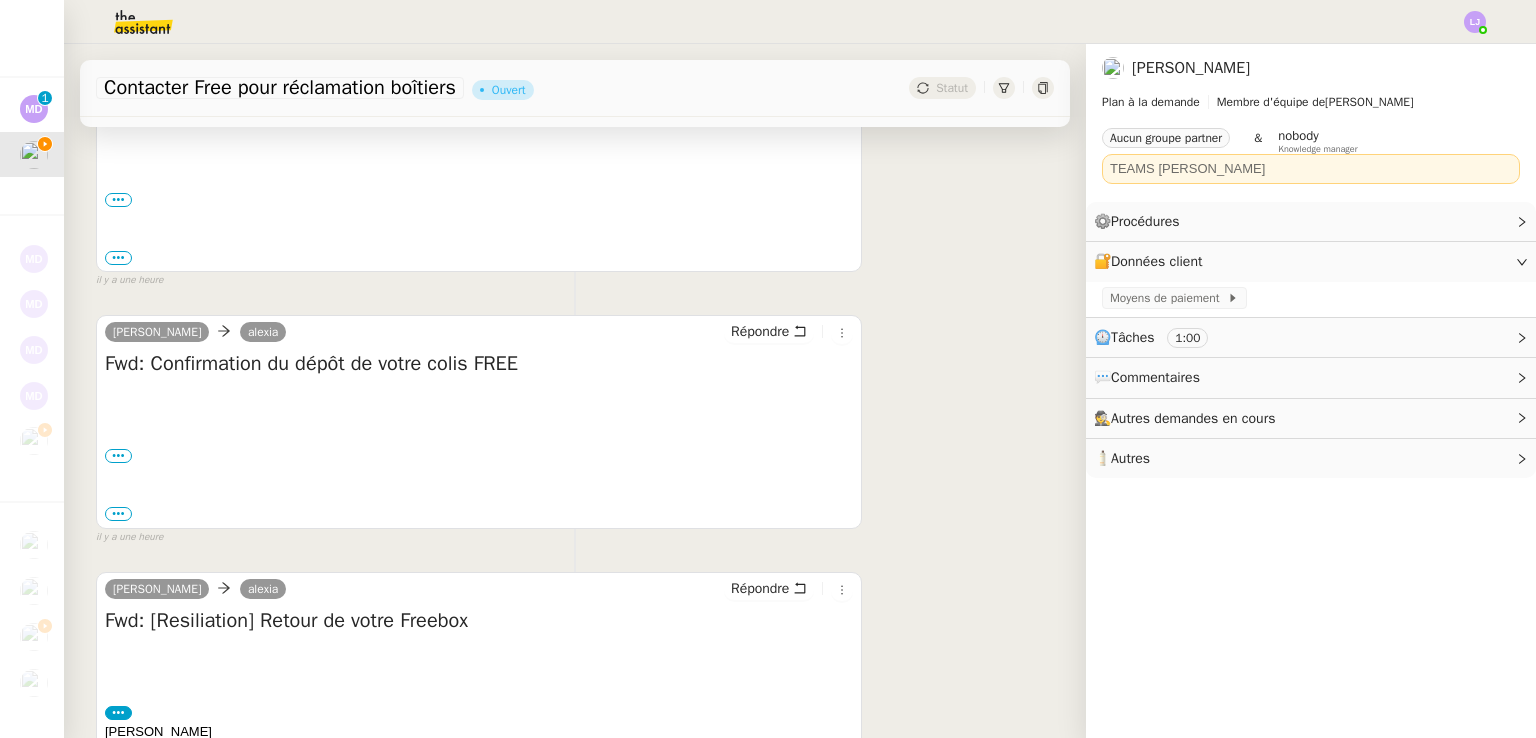 scroll, scrollTop: 380, scrollLeft: 0, axis: vertical 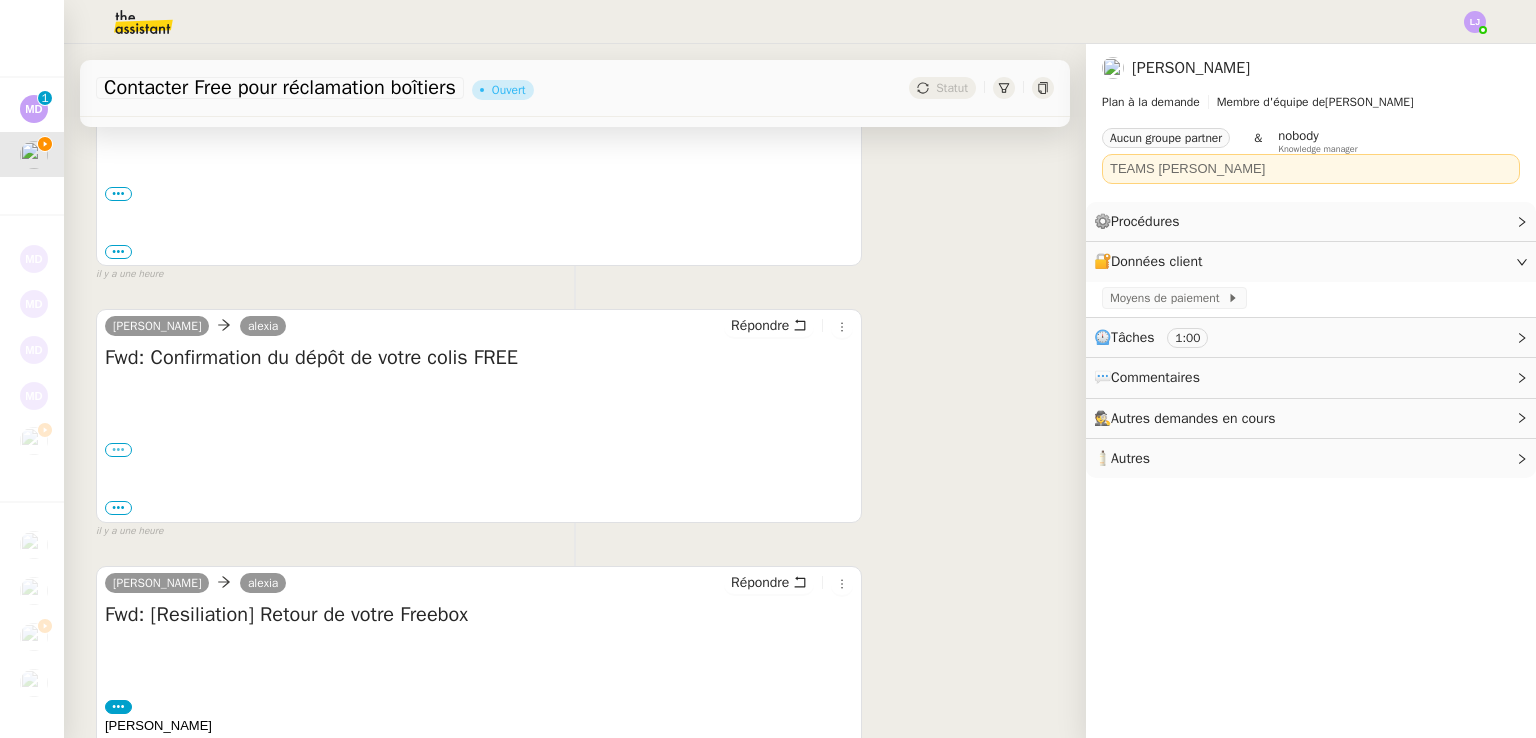 click on "•••" at bounding box center [118, 450] 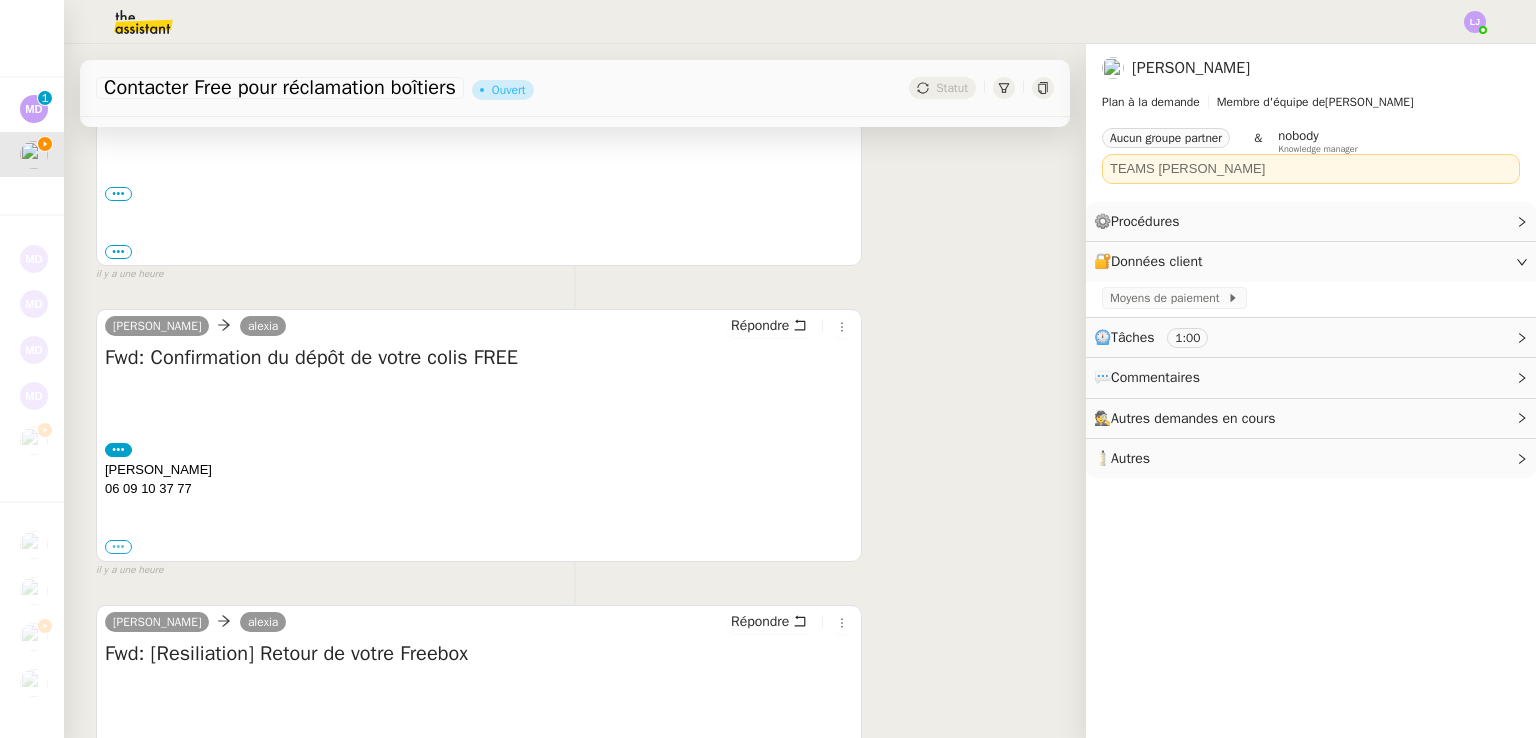 click on "•••" at bounding box center [118, 547] 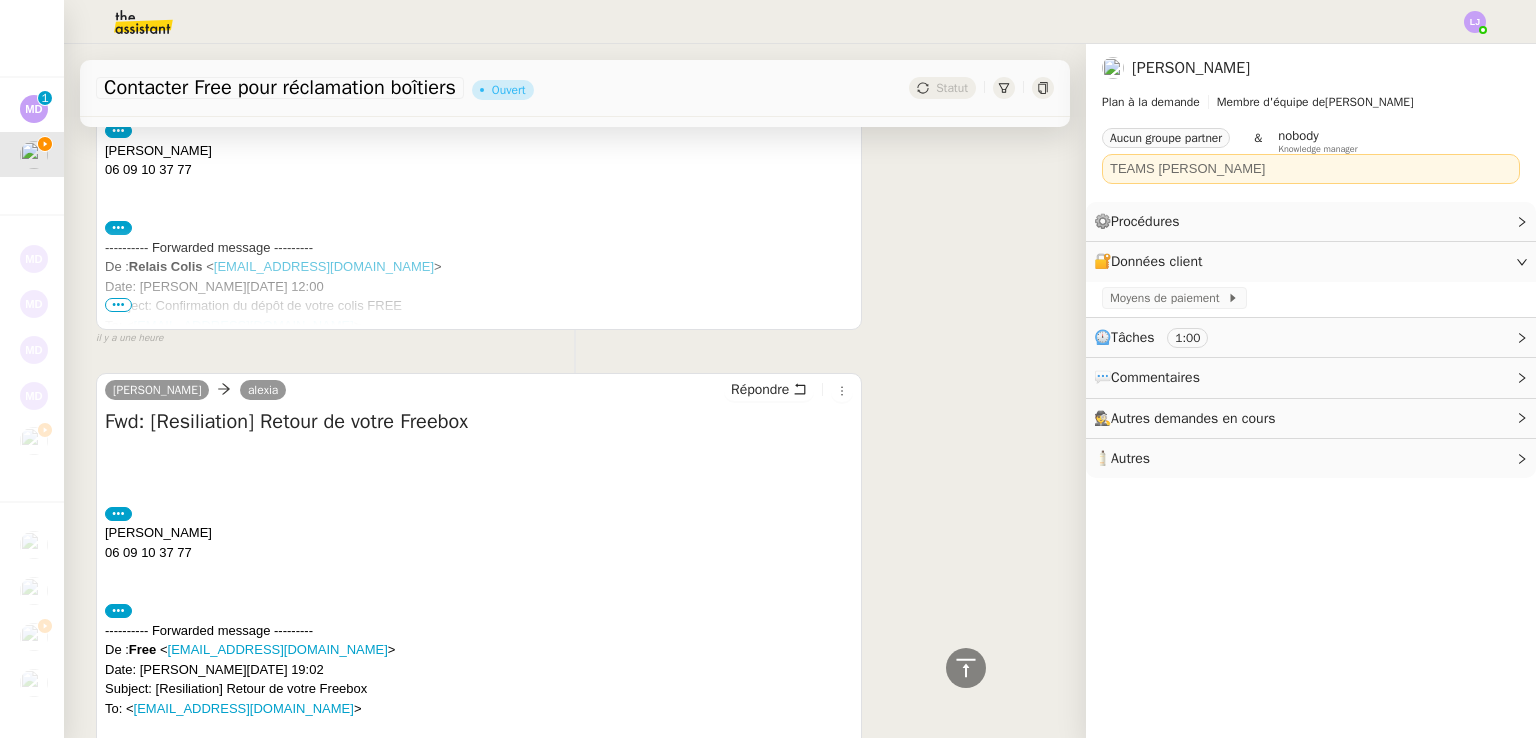 scroll, scrollTop: 700, scrollLeft: 0, axis: vertical 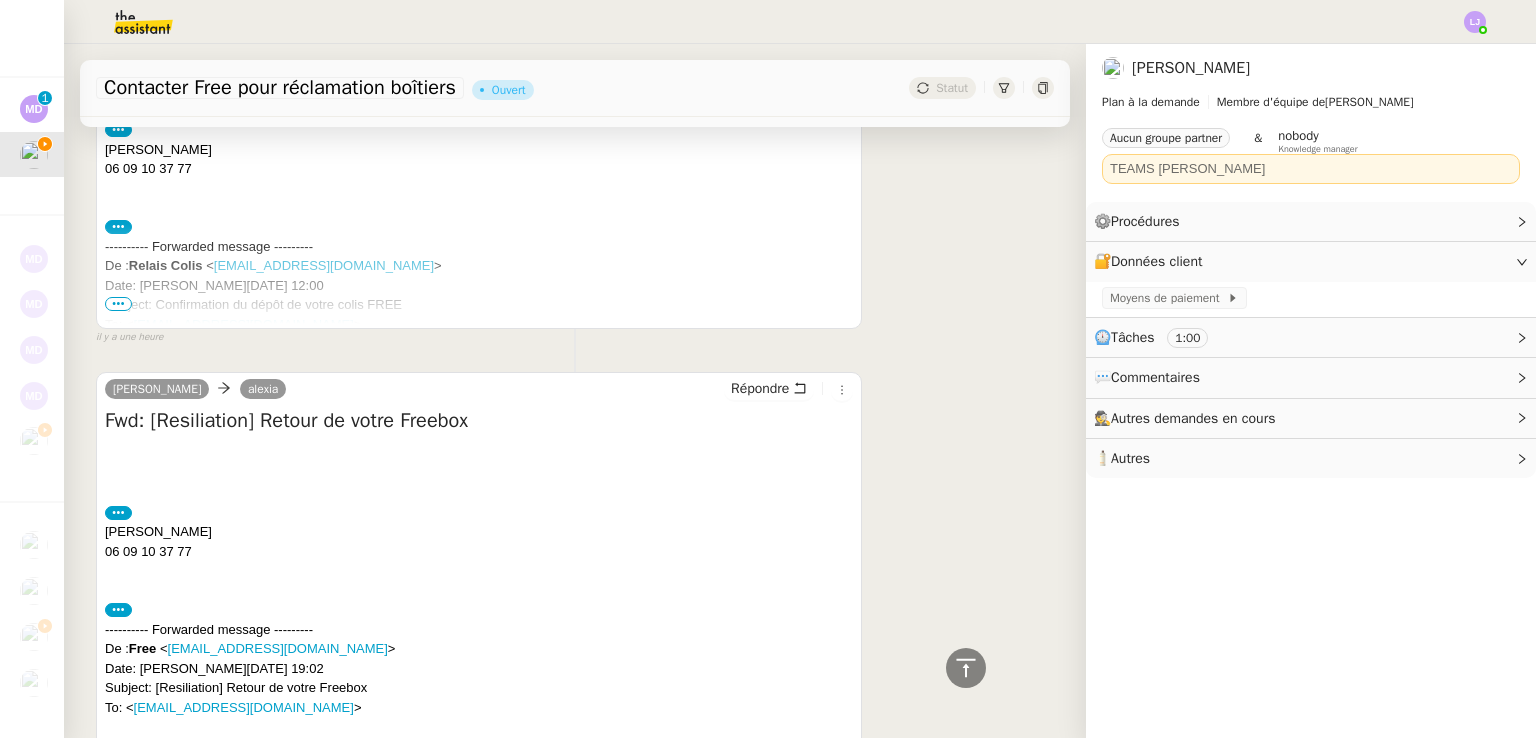 click on "•••" at bounding box center (118, 304) 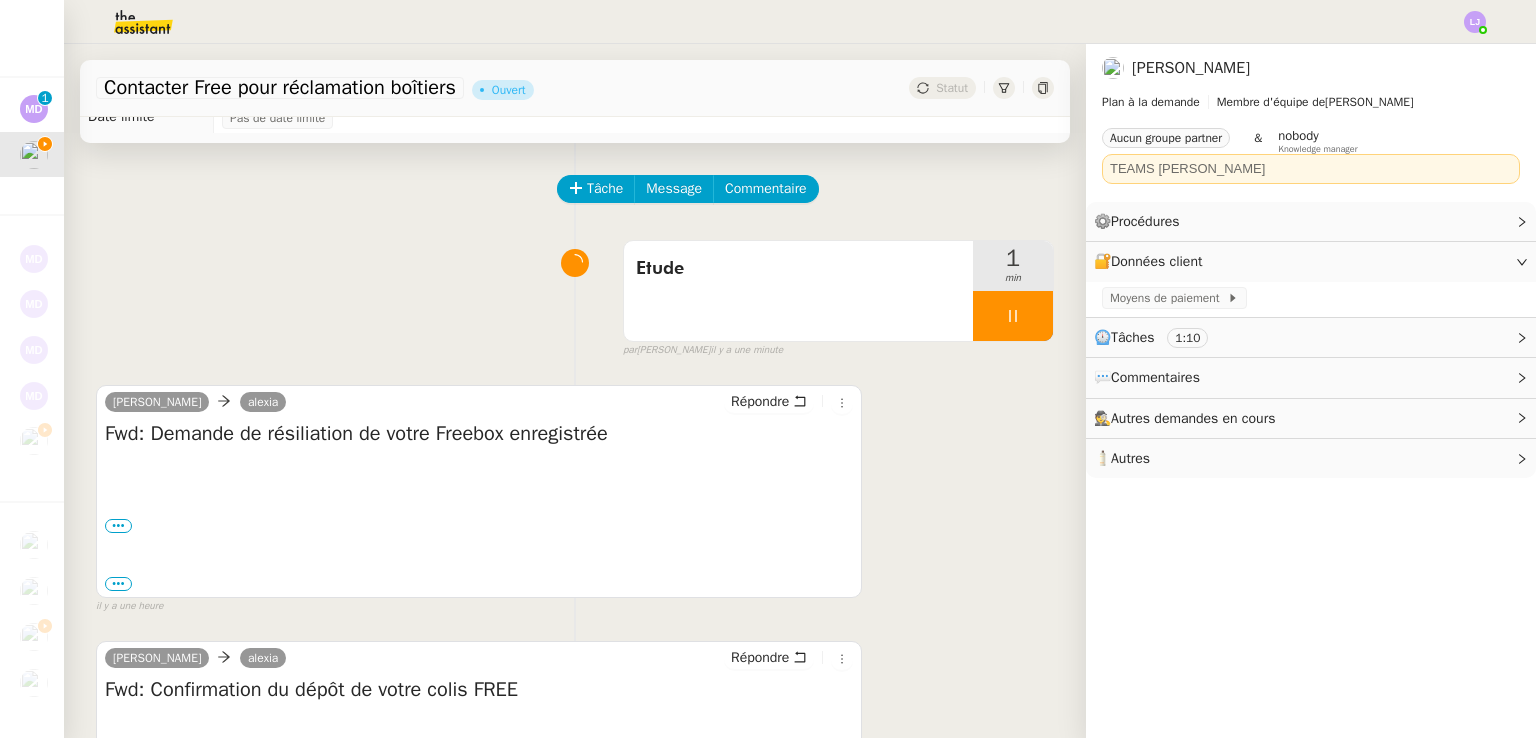 scroll, scrollTop: 47, scrollLeft: 0, axis: vertical 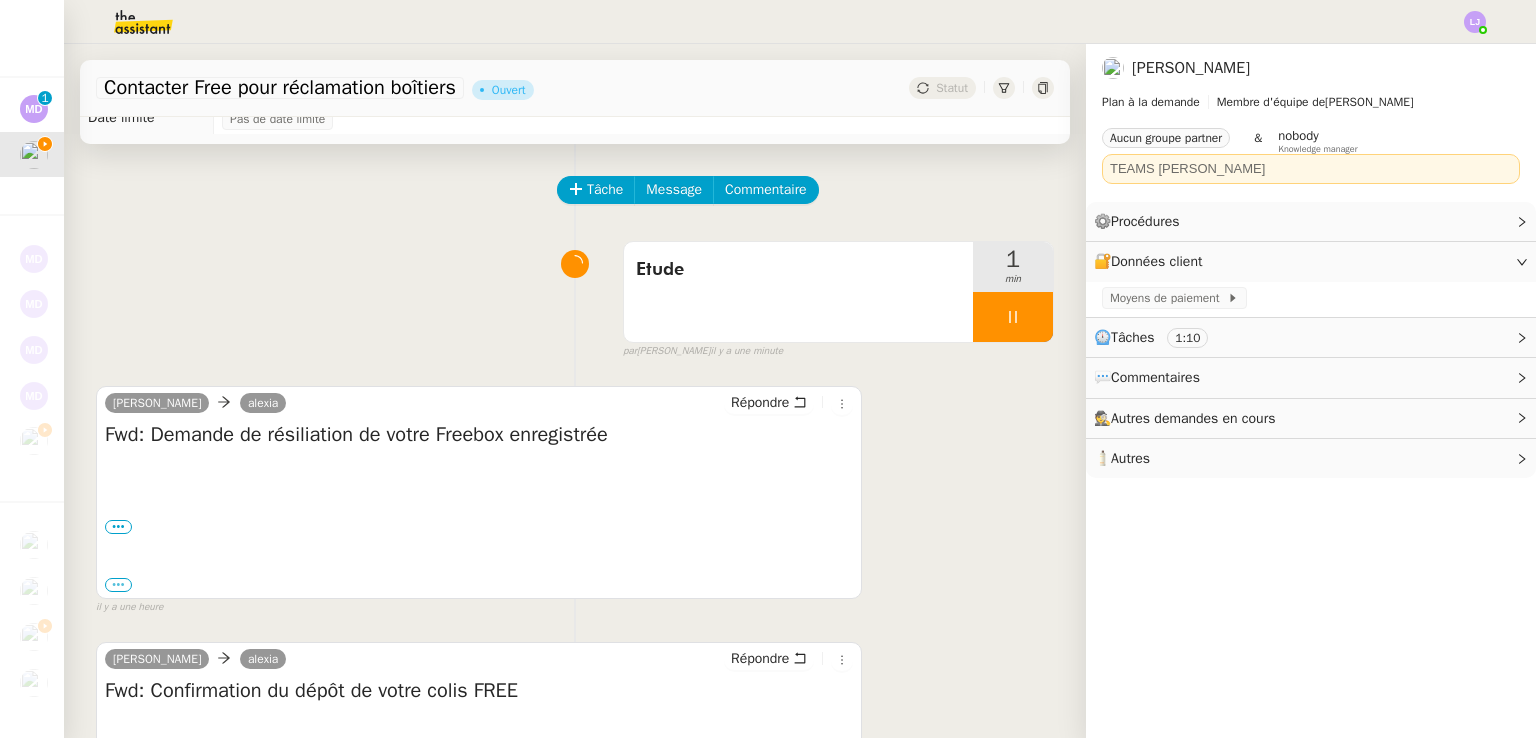 click on "•••" at bounding box center (118, 585) 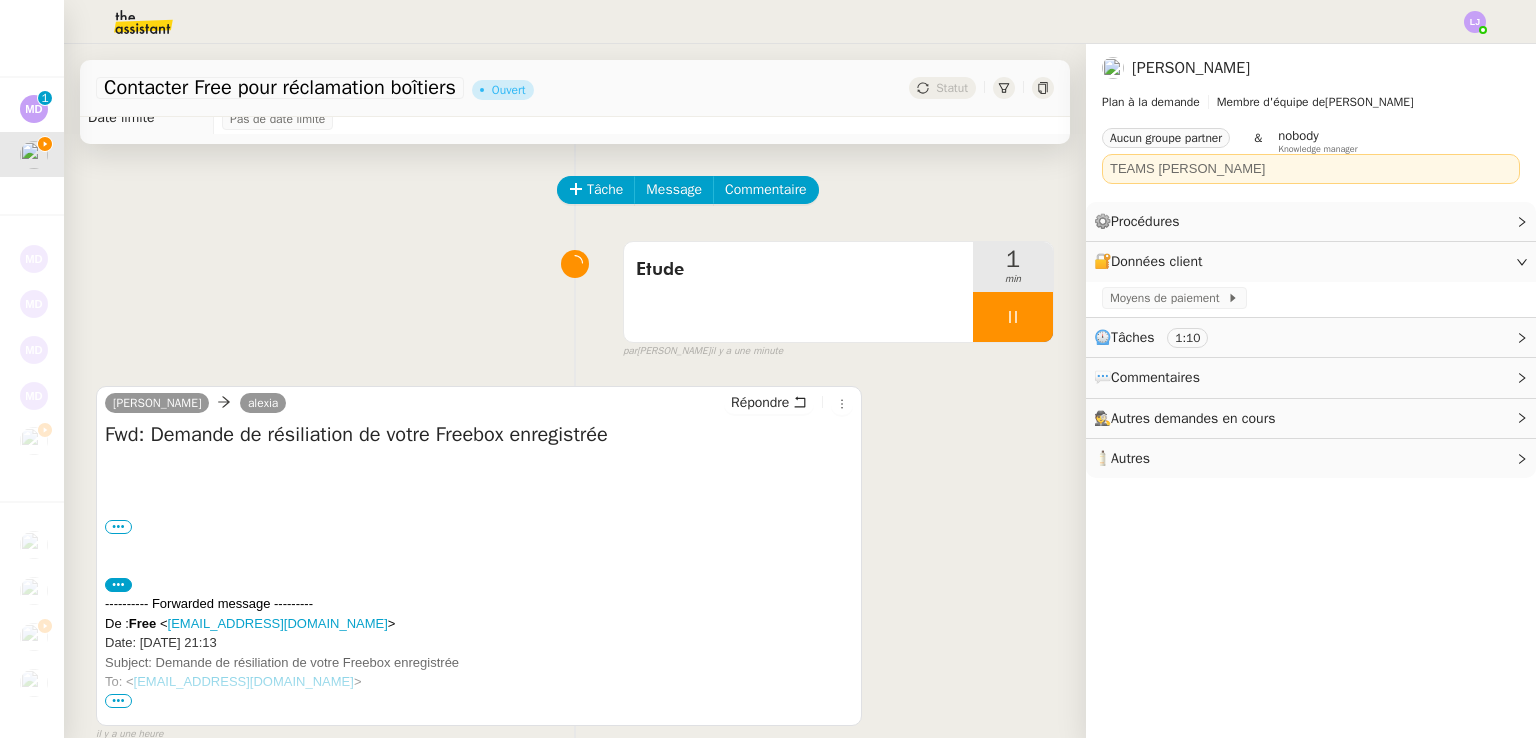 click on "•••
Volna Zylberberg 06 09 10 37 77" at bounding box center [479, 527] 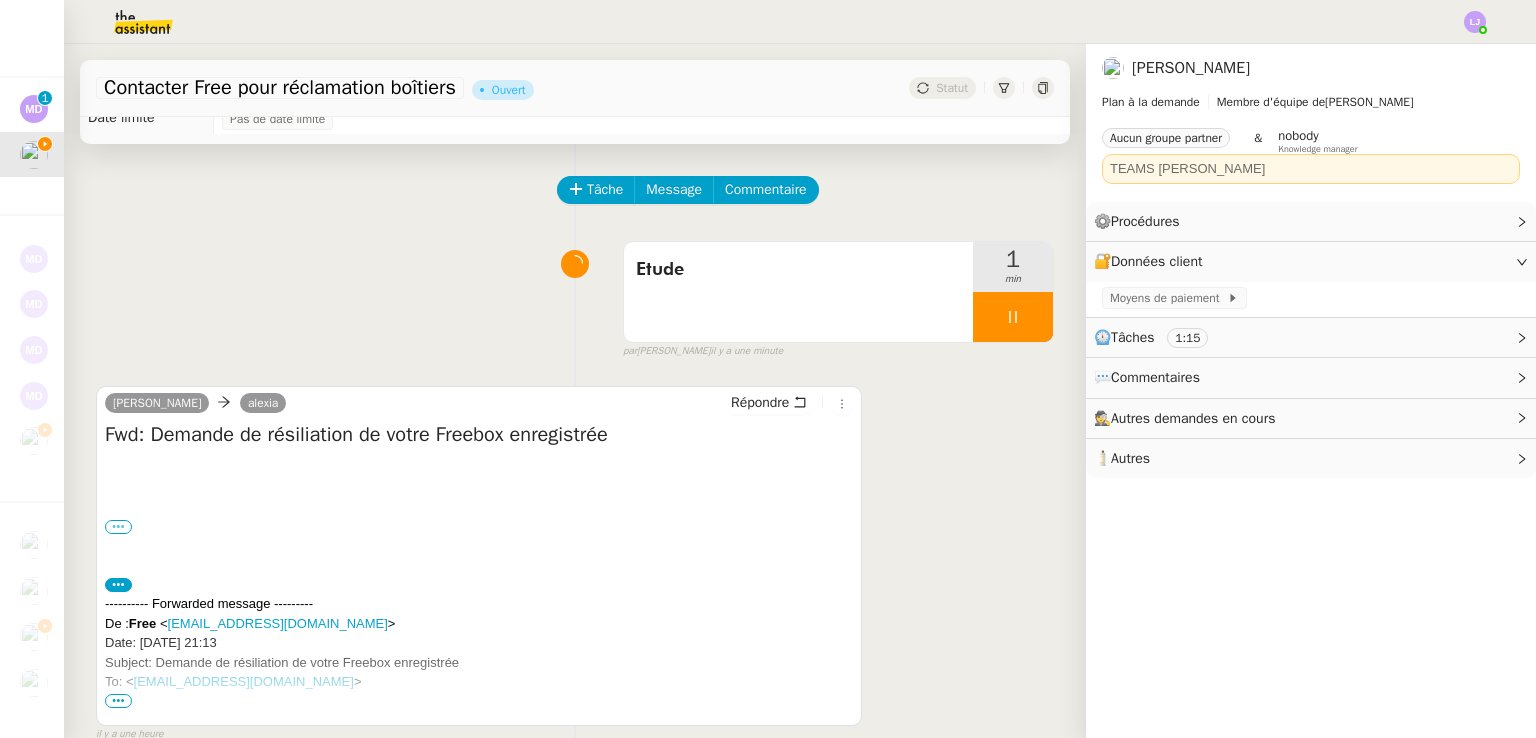 click on "•••" at bounding box center [118, 527] 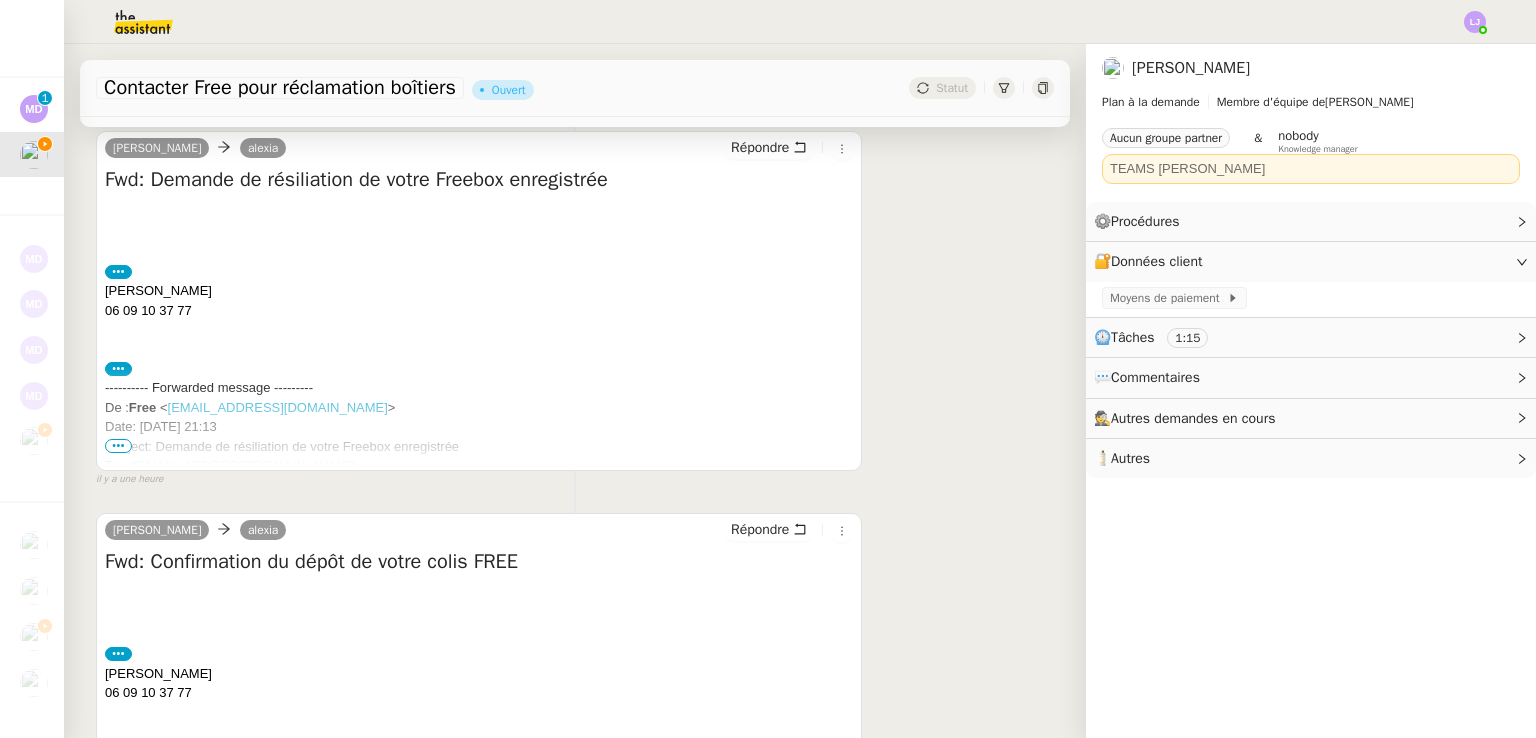 scroll, scrollTop: 327, scrollLeft: 0, axis: vertical 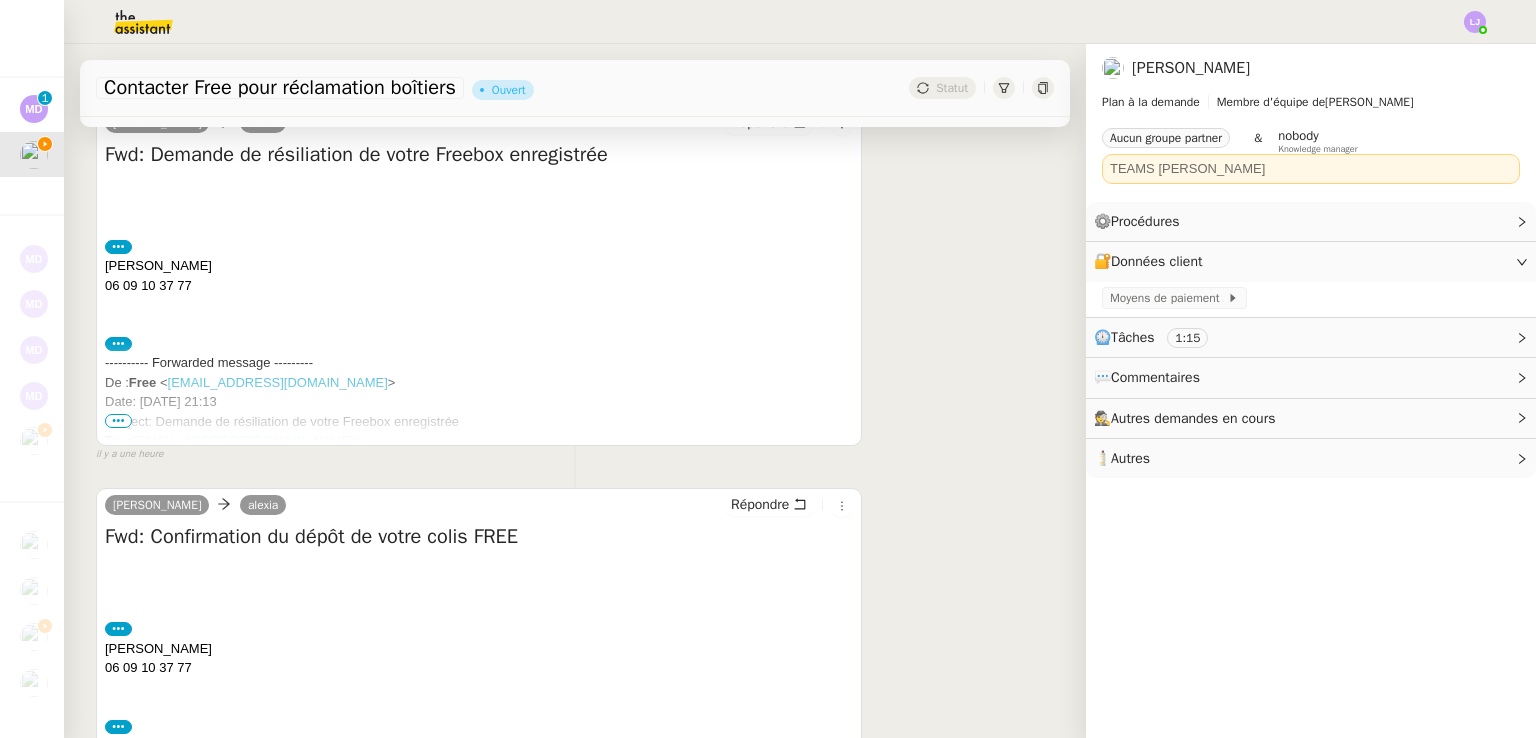 click on "•••" at bounding box center [118, 421] 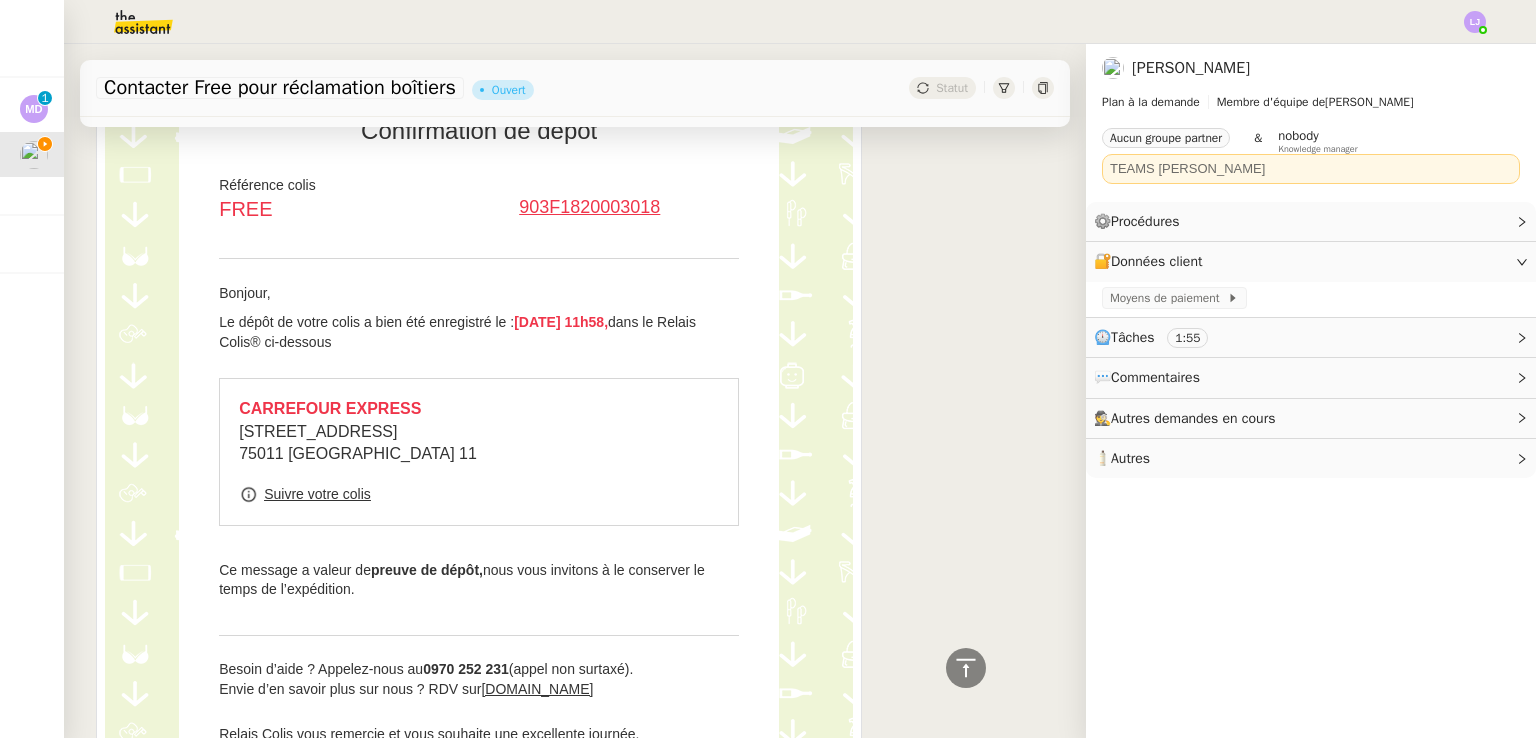 scroll, scrollTop: 2320, scrollLeft: 0, axis: vertical 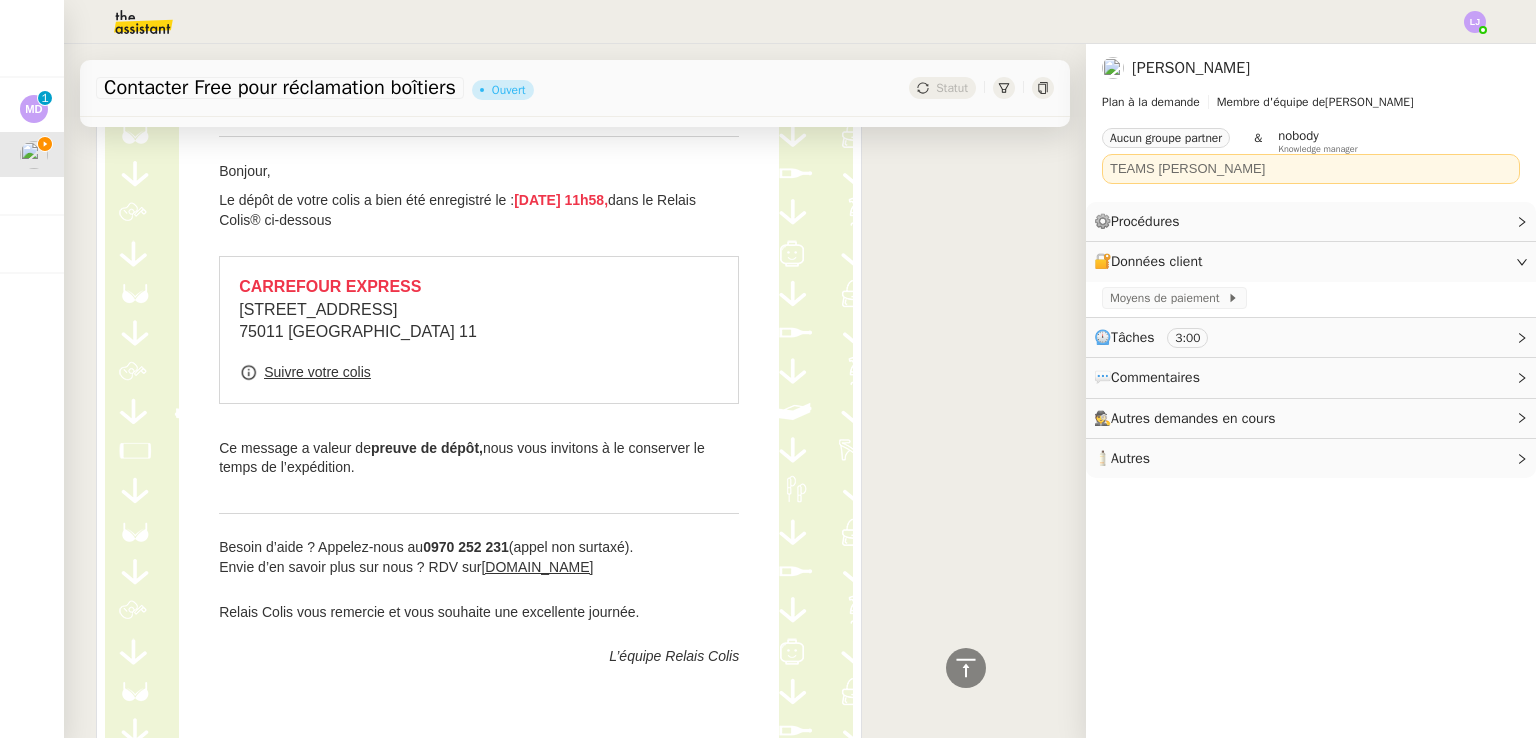 click on "Suivre votre colis" at bounding box center [317, 372] 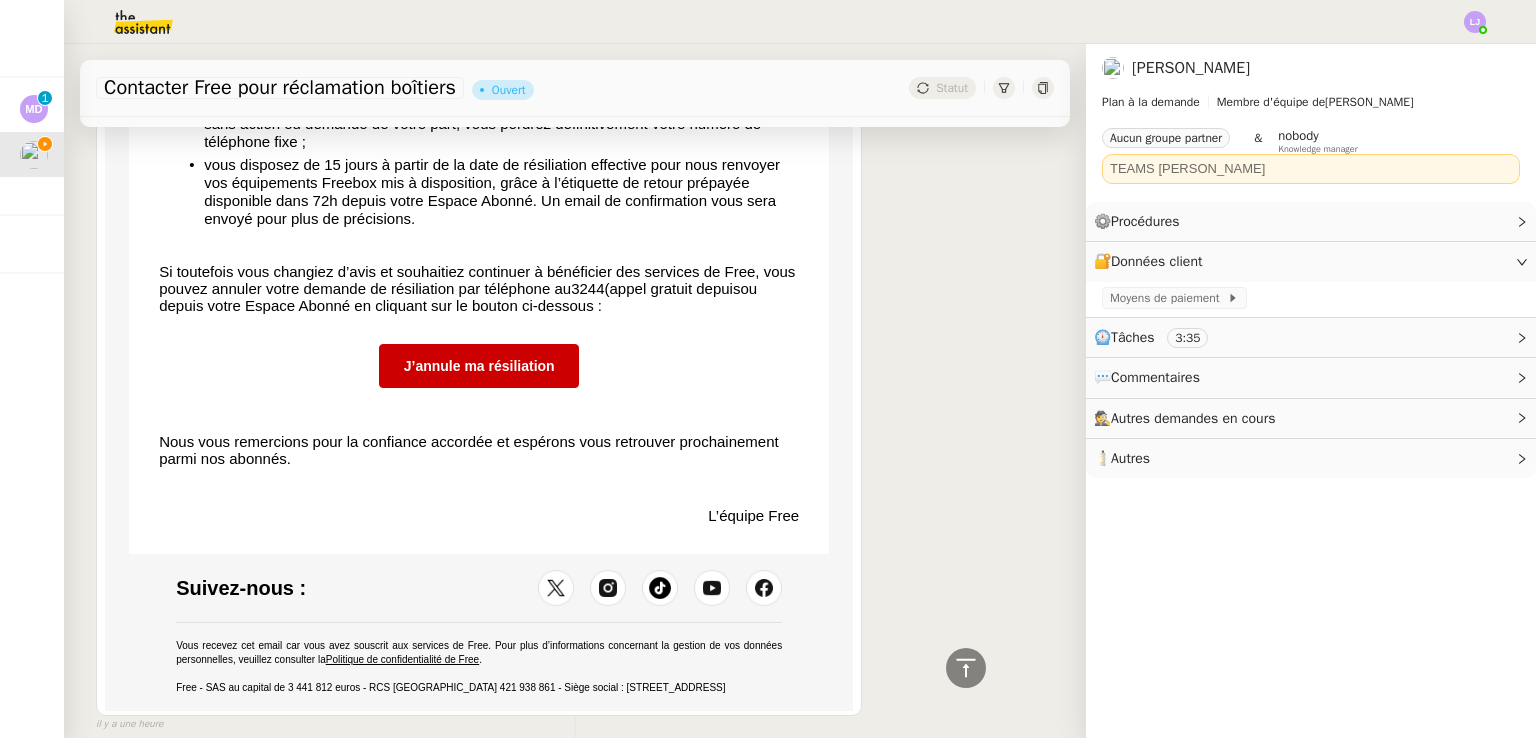 scroll, scrollTop: 0, scrollLeft: 0, axis: both 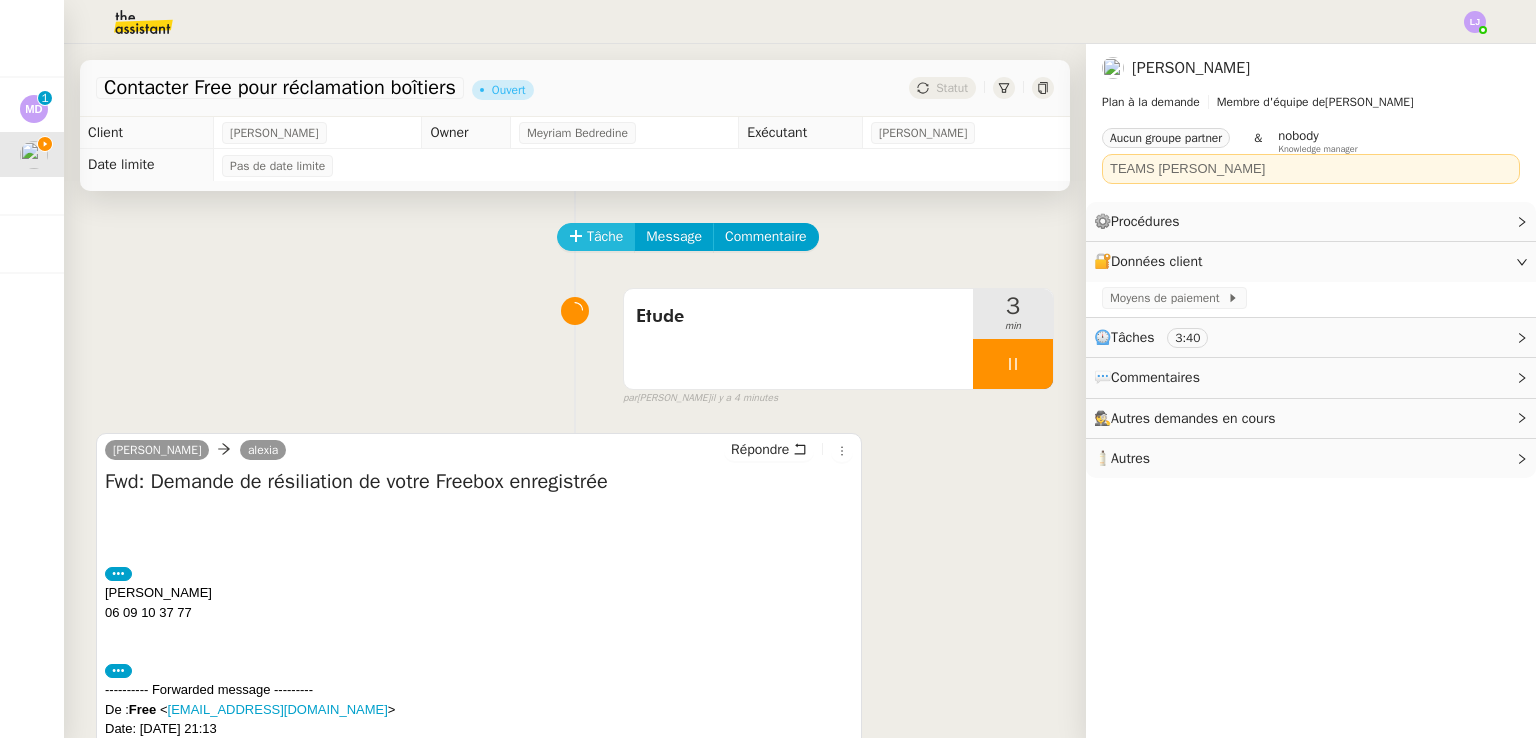 click on "Tâche" 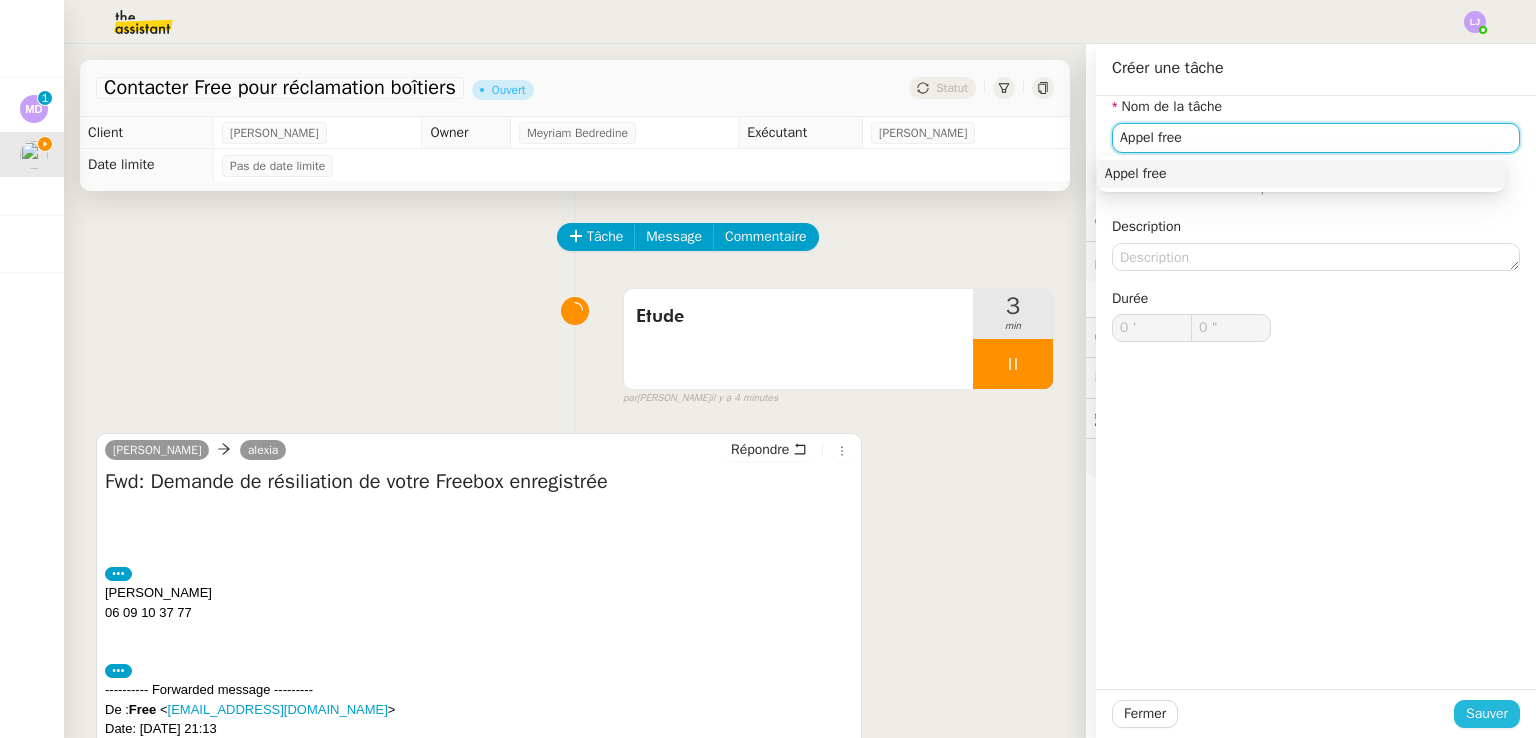 type on "Appel free" 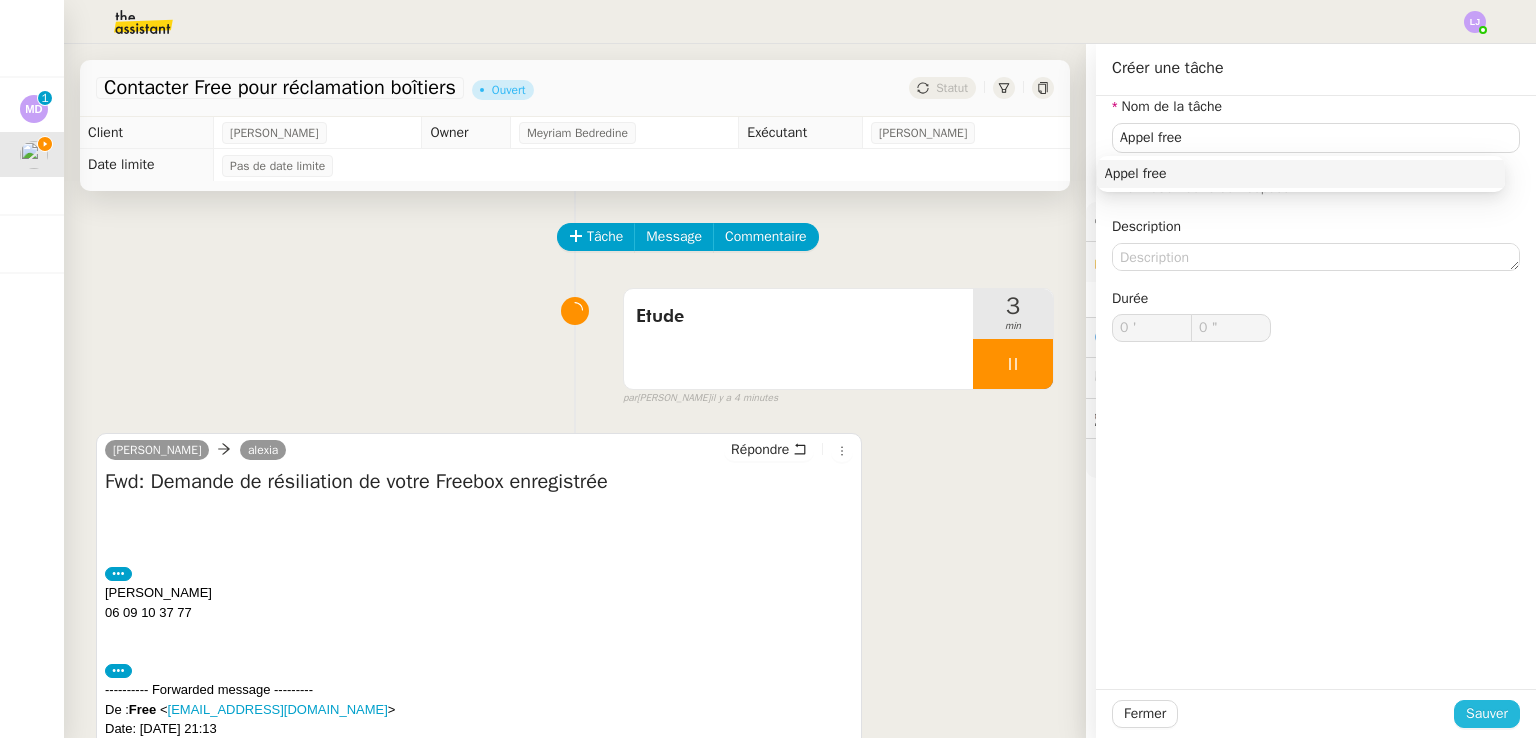 click on "Sauver" 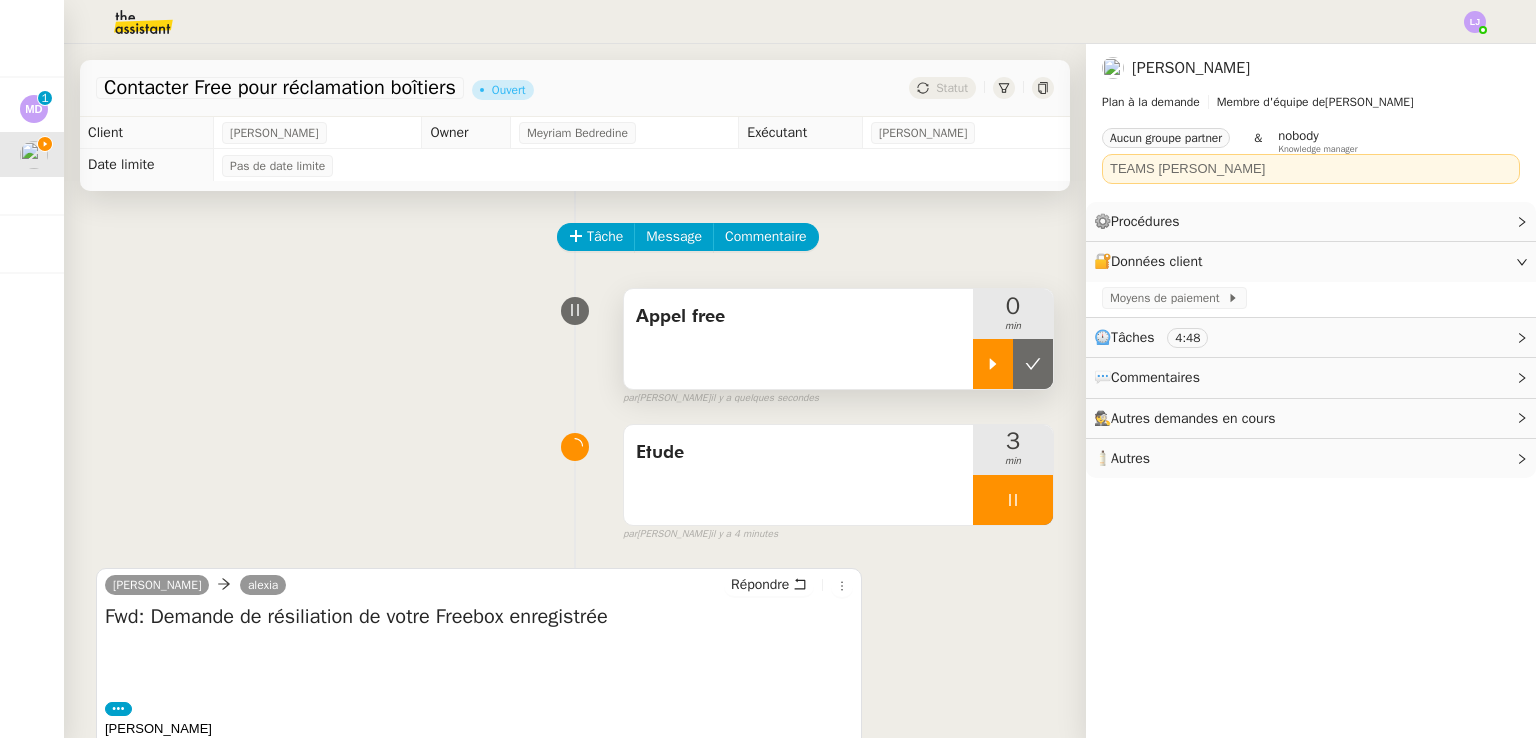 click at bounding box center [993, 364] 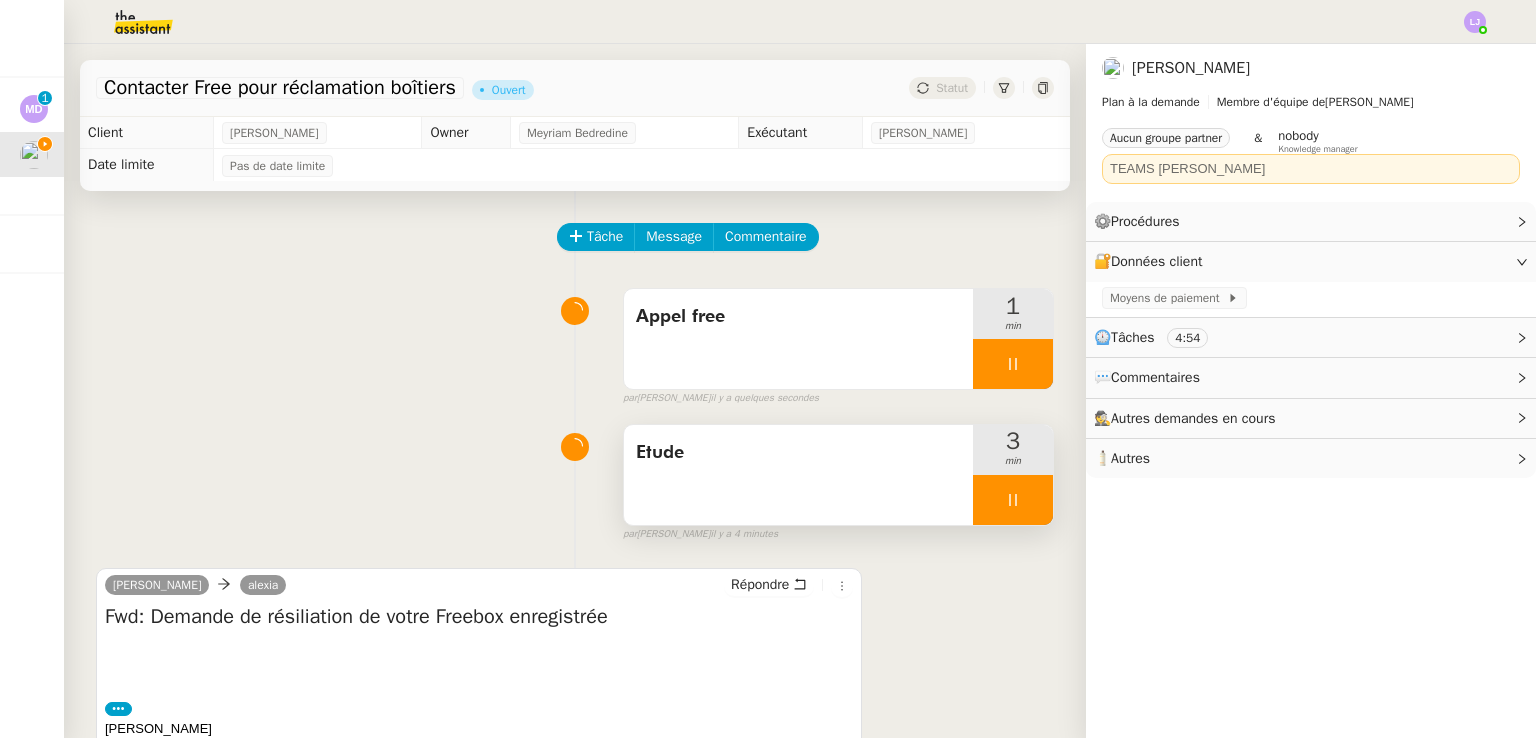 click at bounding box center (1013, 500) 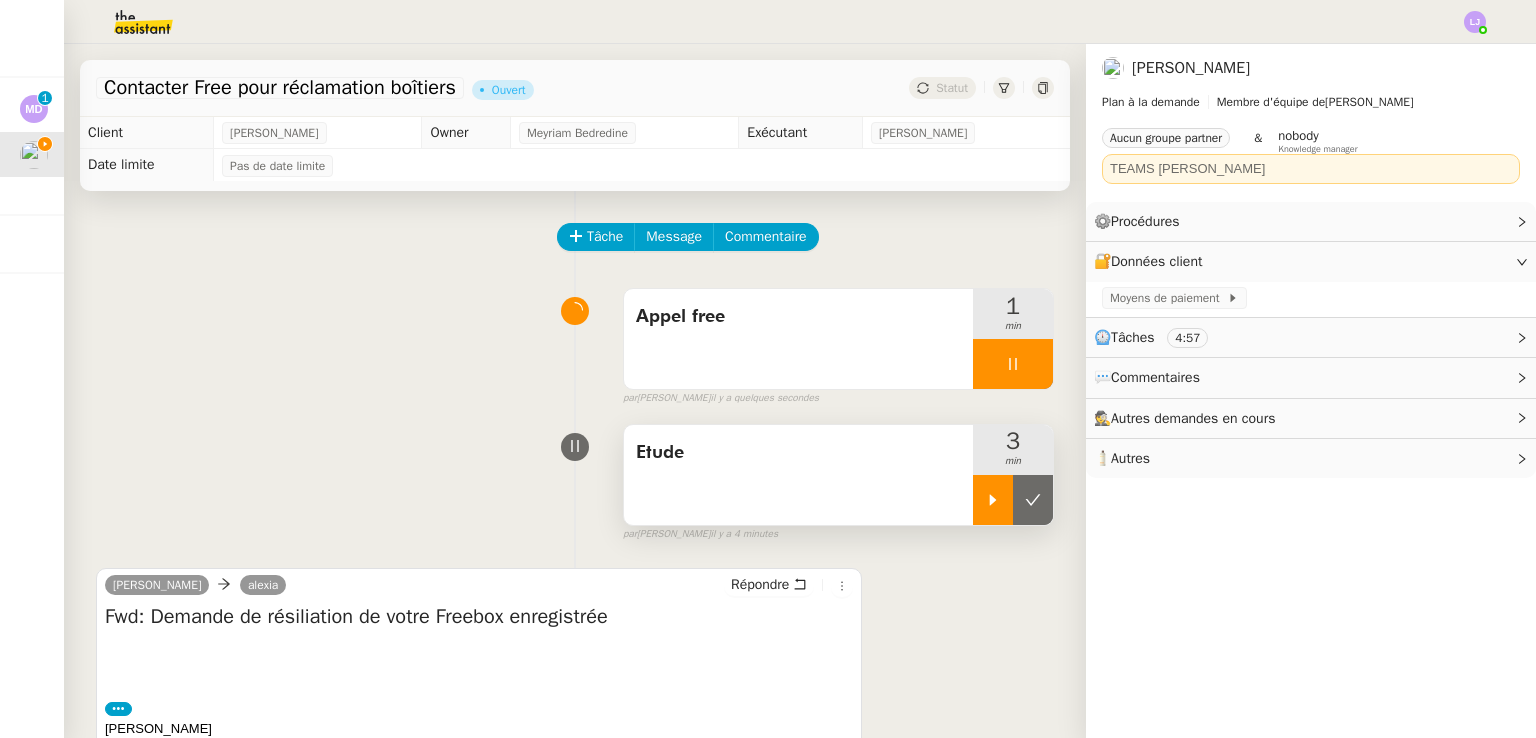 click at bounding box center (1033, 500) 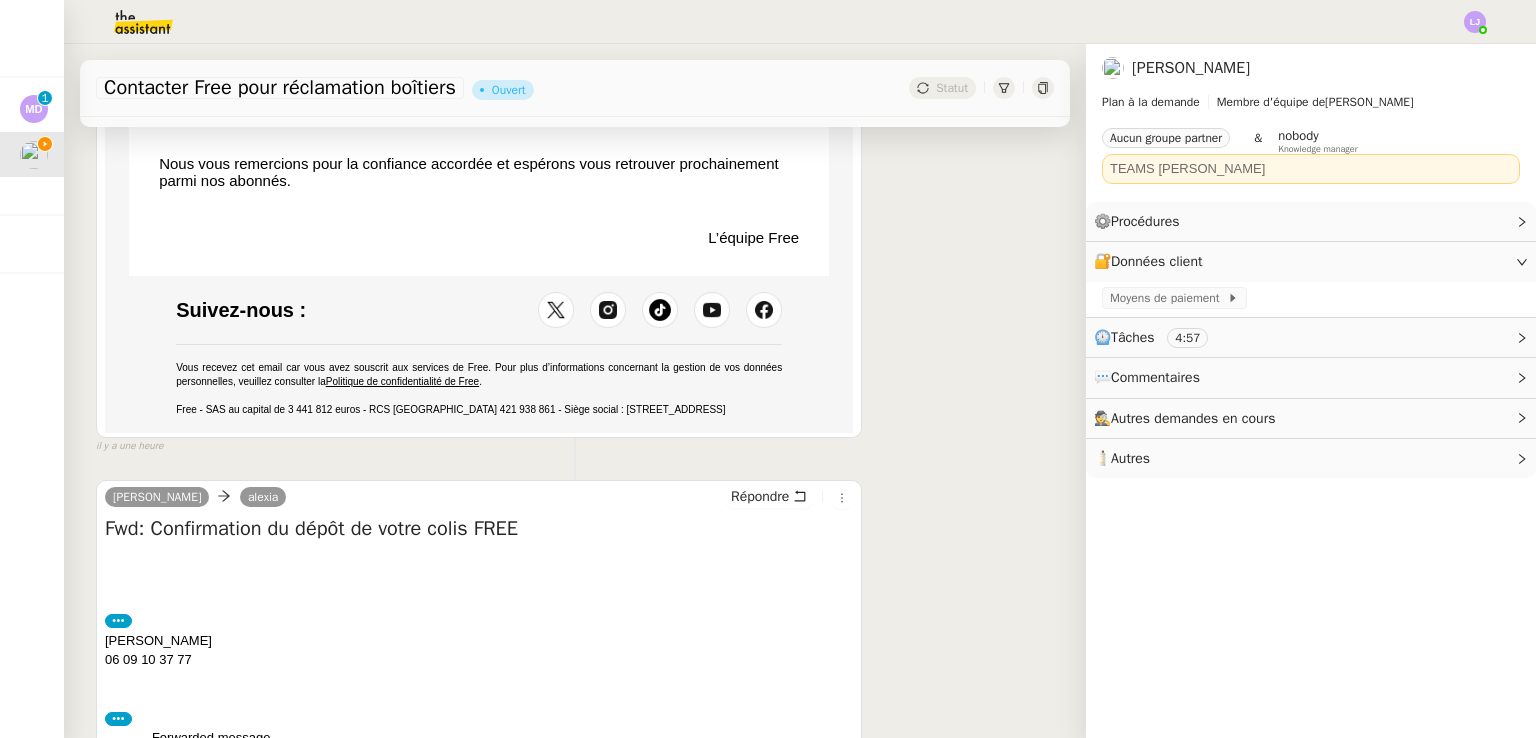 scroll, scrollTop: 1816, scrollLeft: 0, axis: vertical 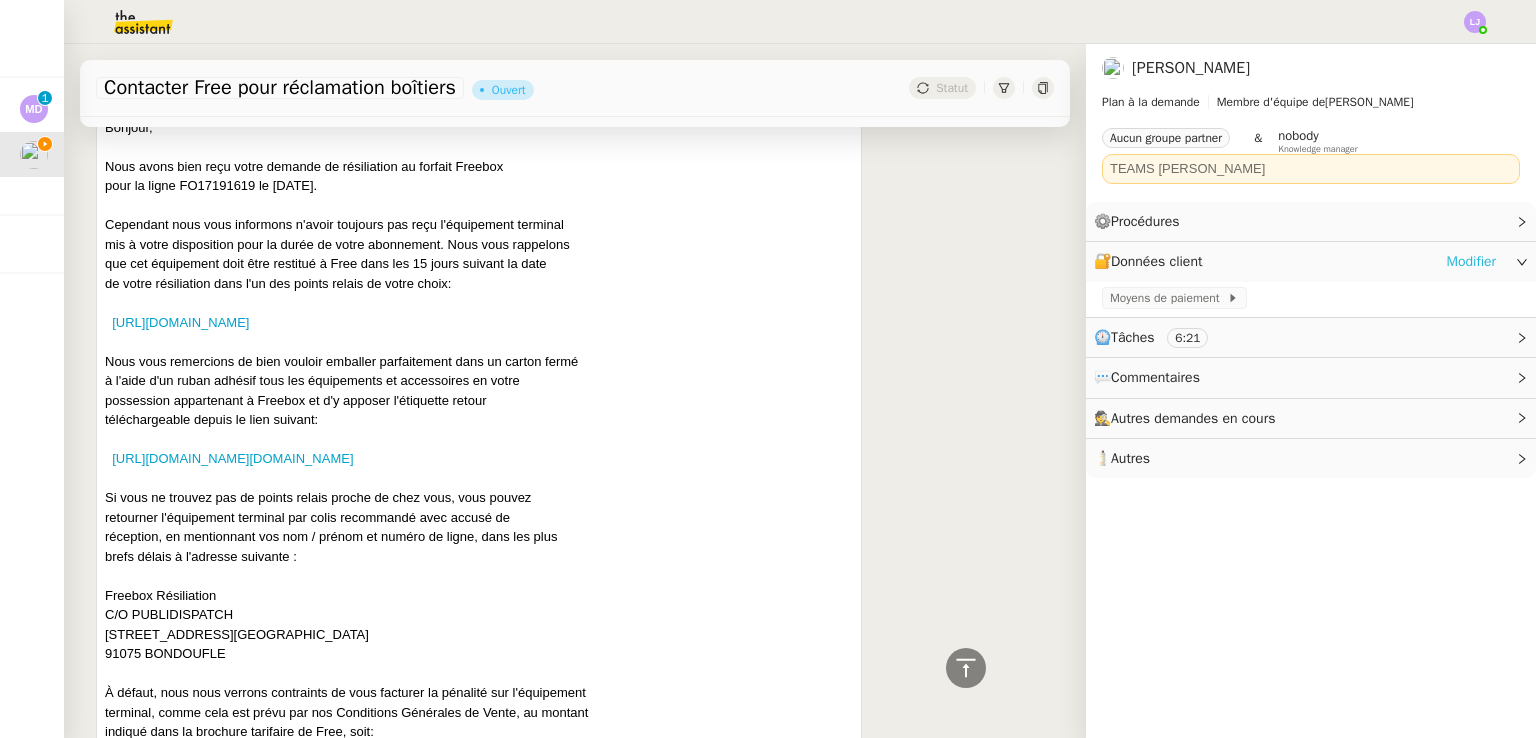 click on "Modifier" 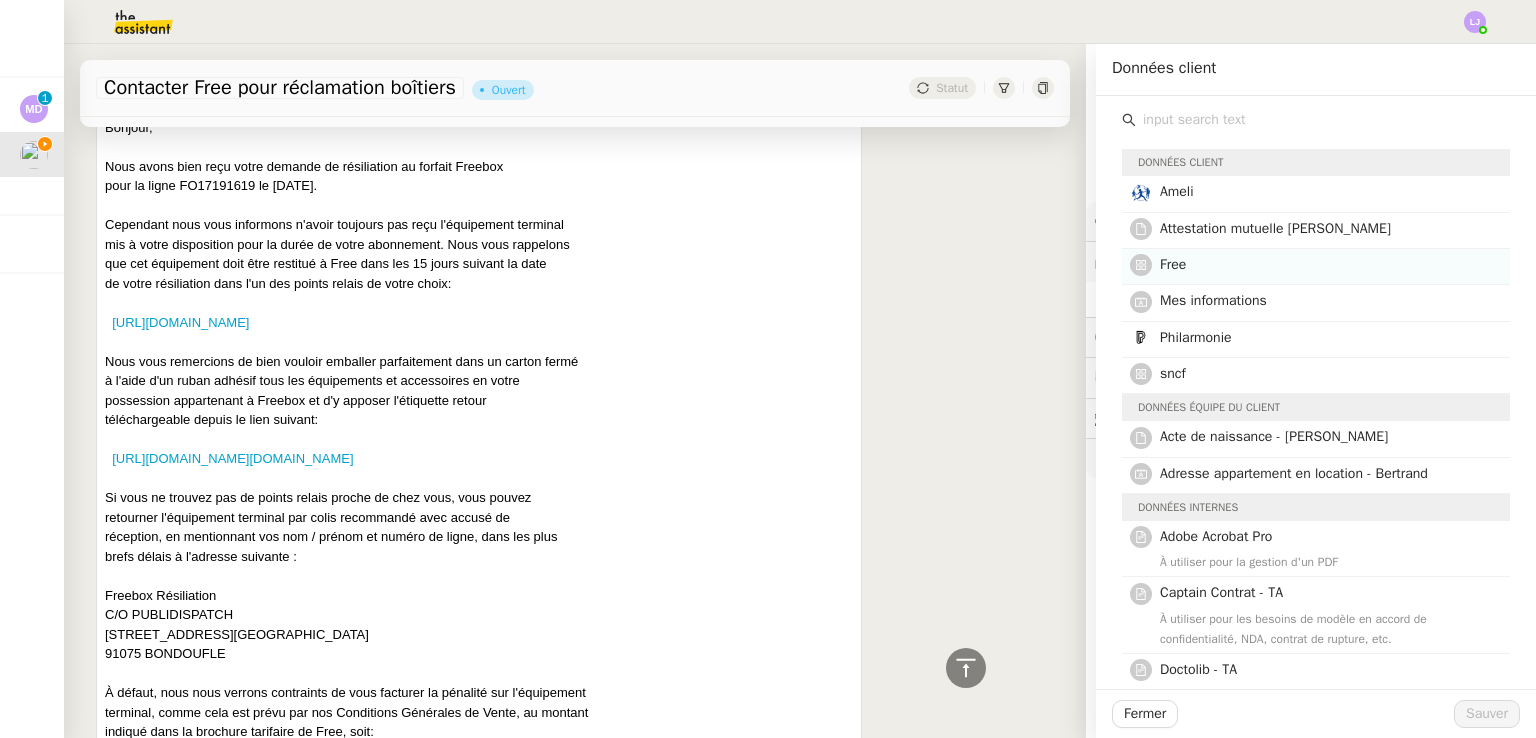 click on "Free" 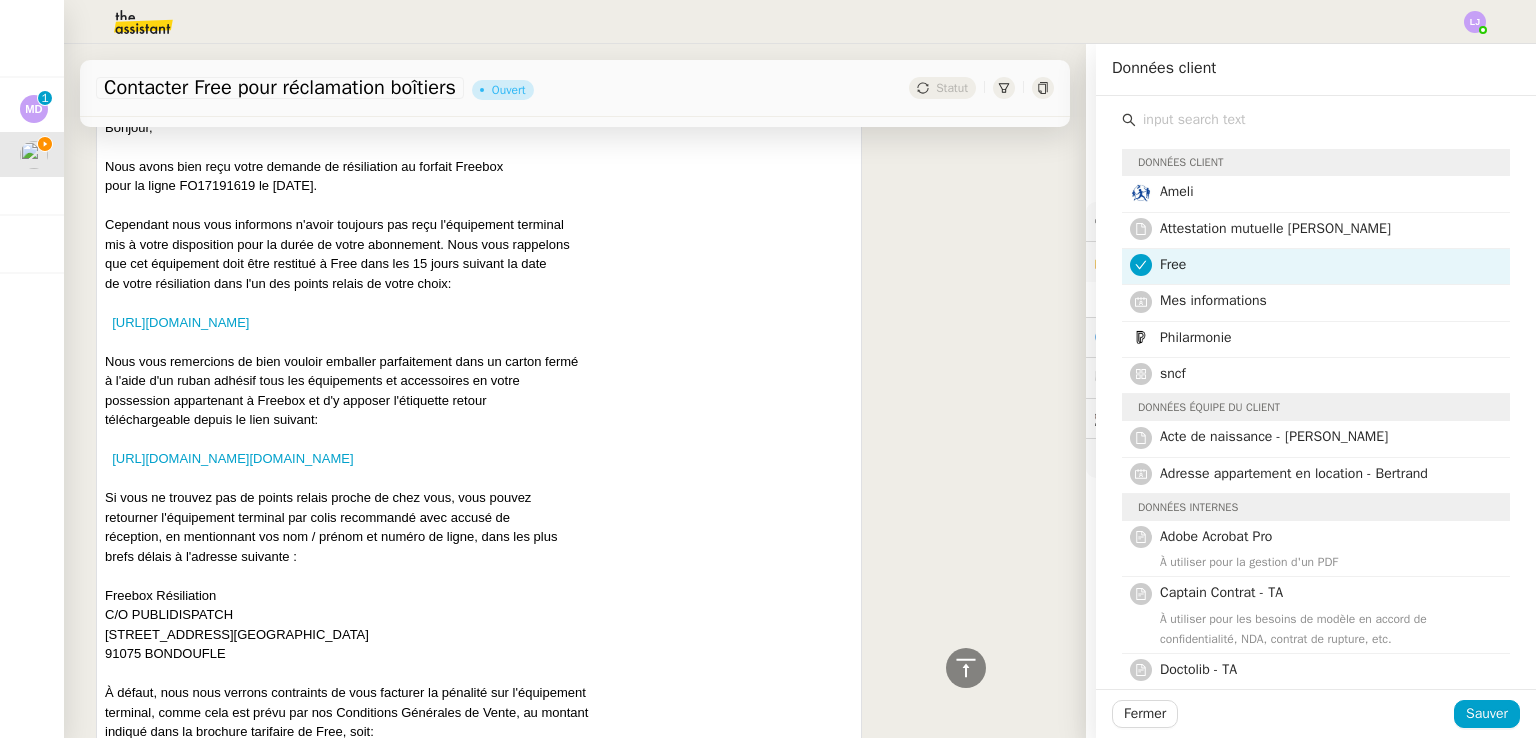 click on "Free" 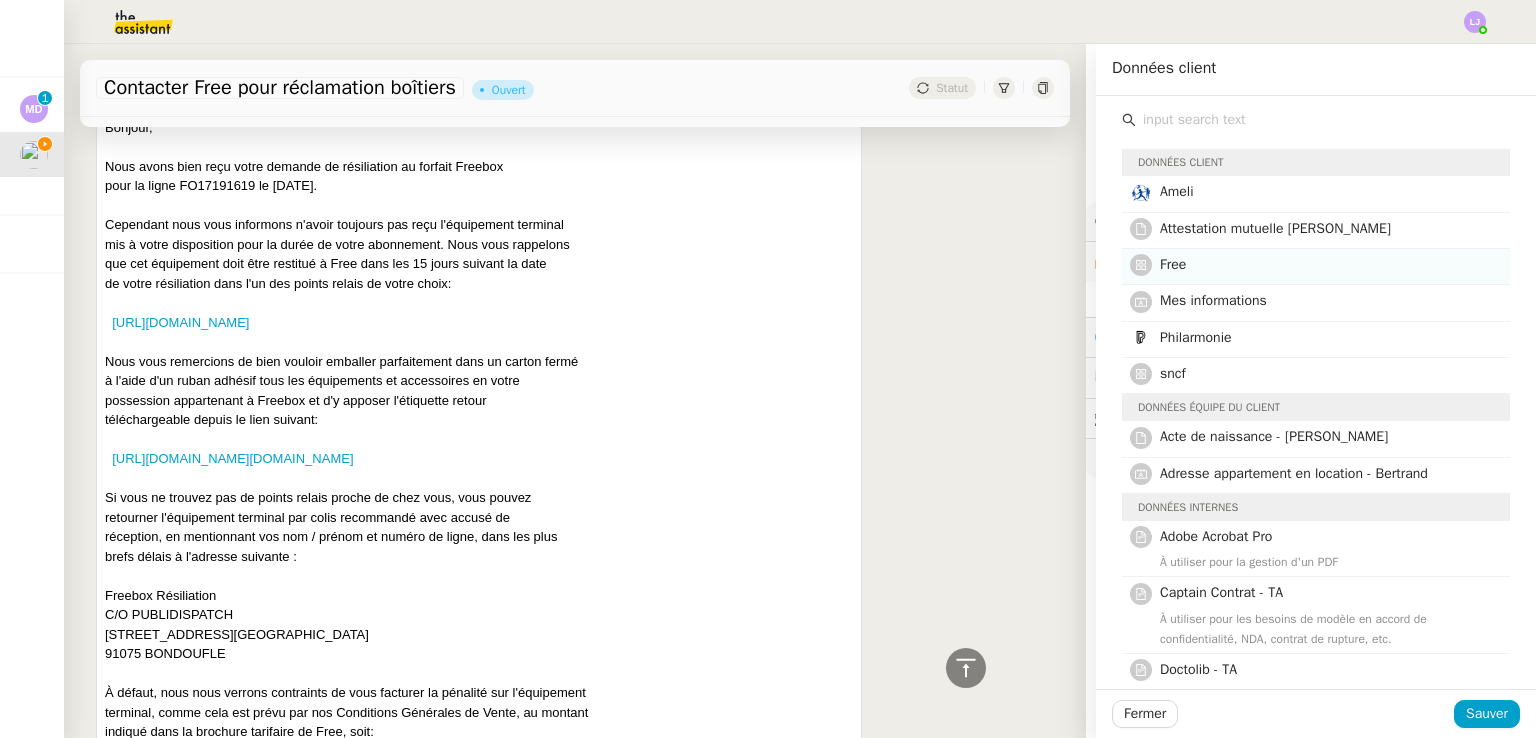 click on "Free" 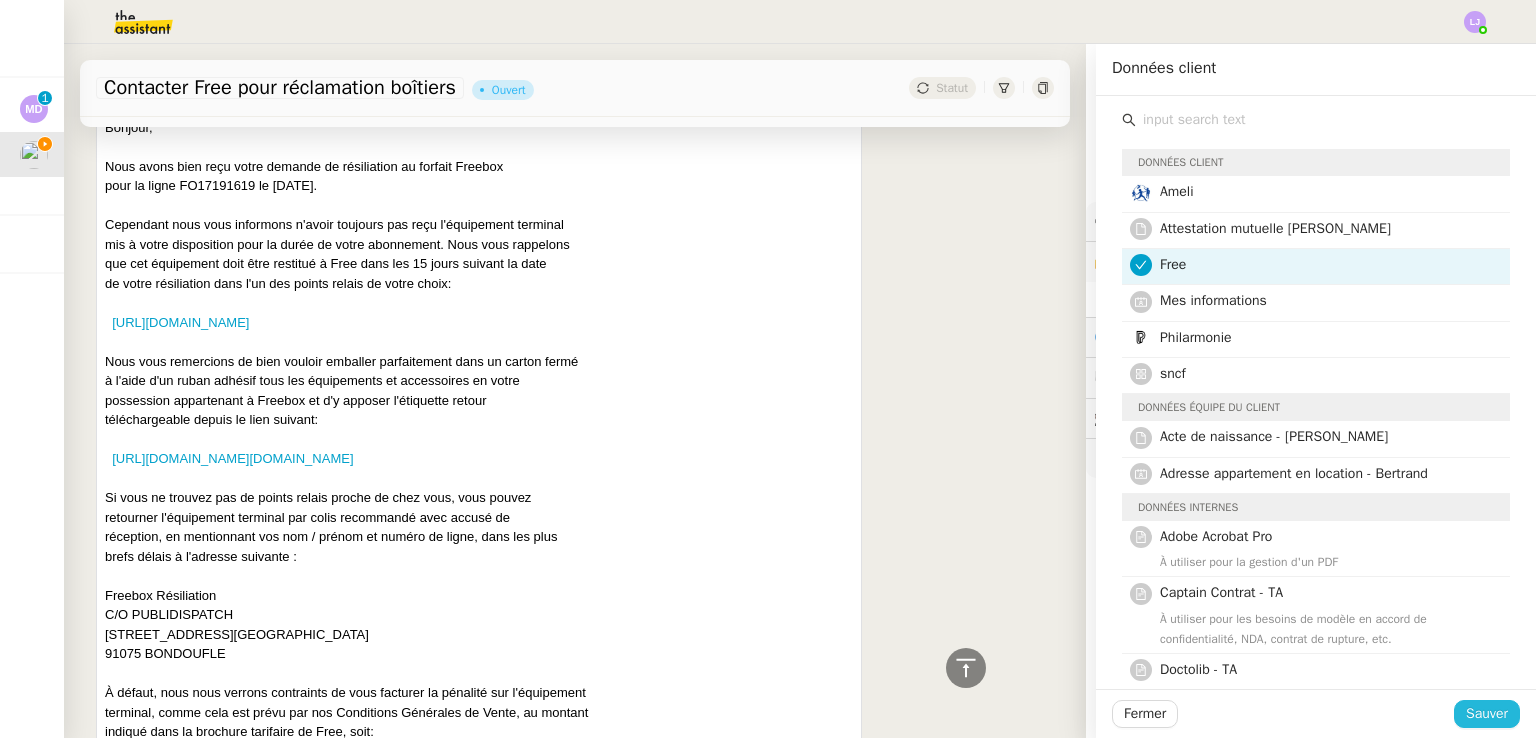 click on "Sauver" 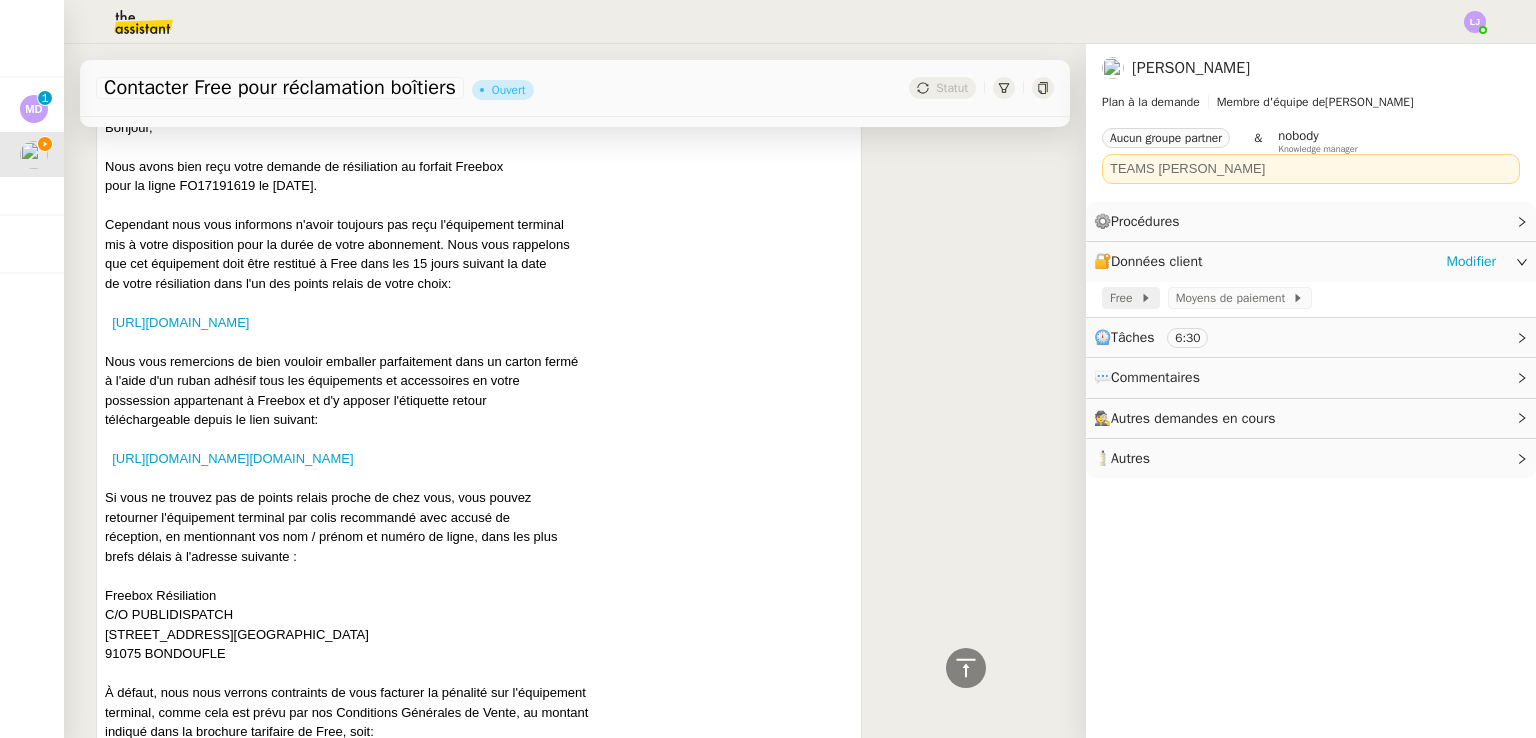 click on "Free" 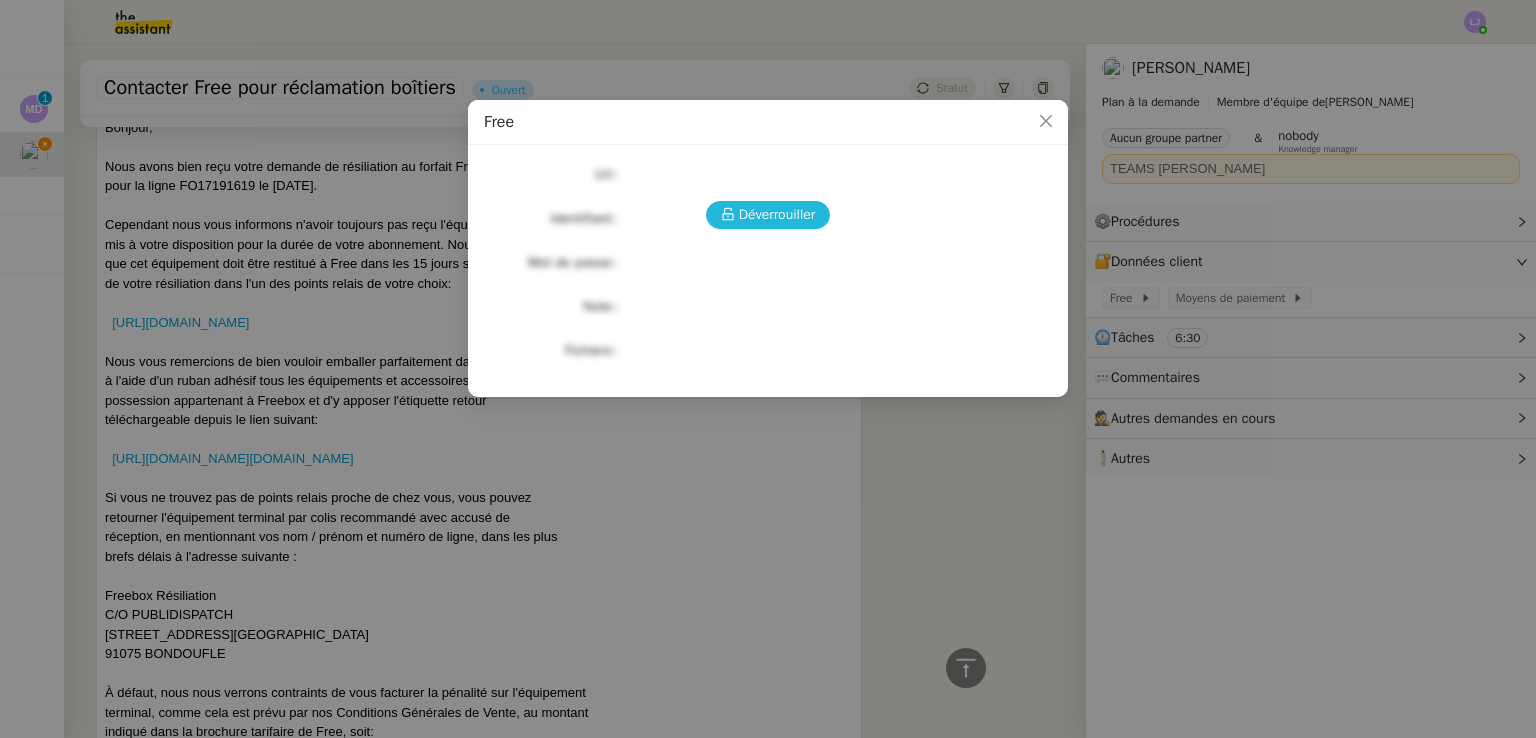 click on "Déverrouiller" at bounding box center [777, 214] 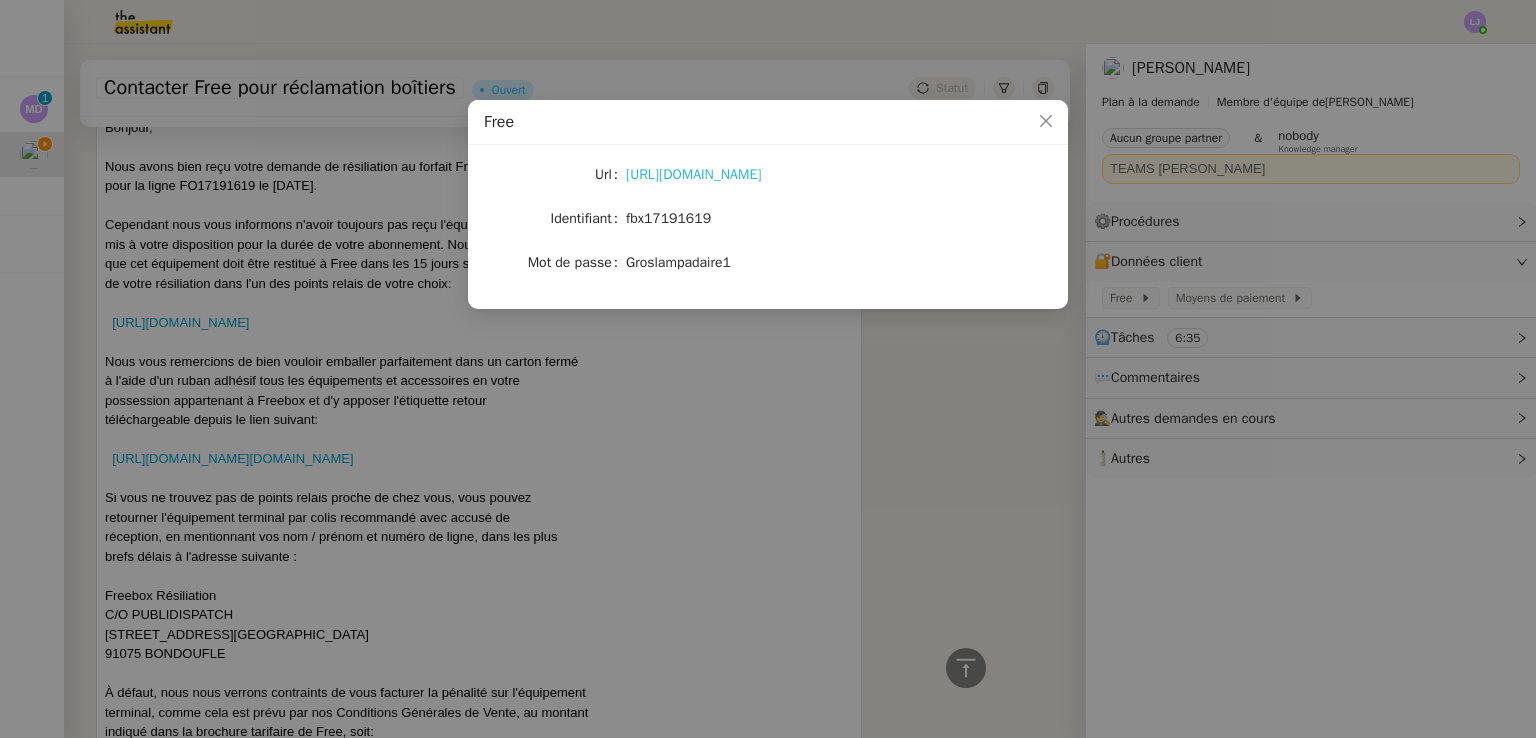 click on "https://www.free.fr/freebox/" 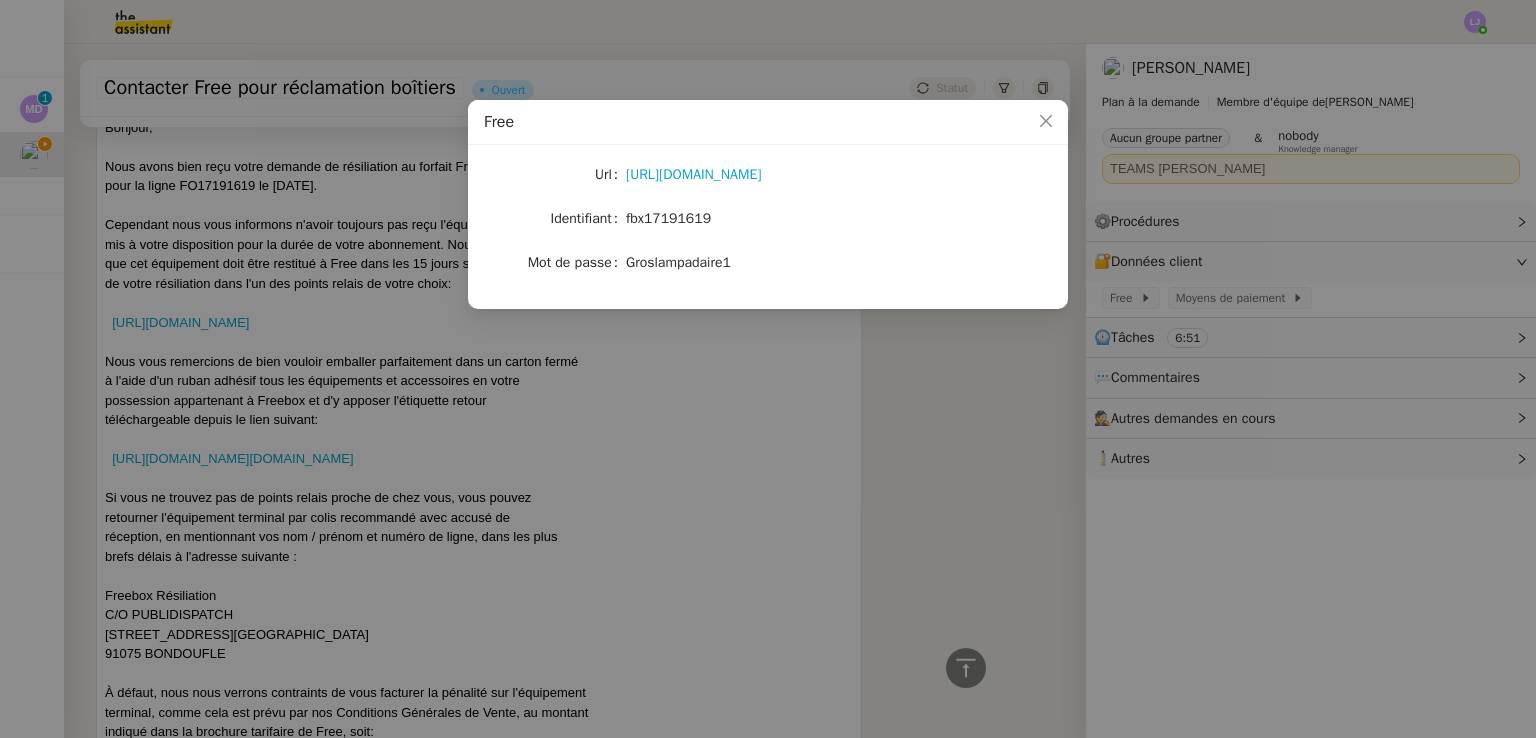 click on "fbx17191619" 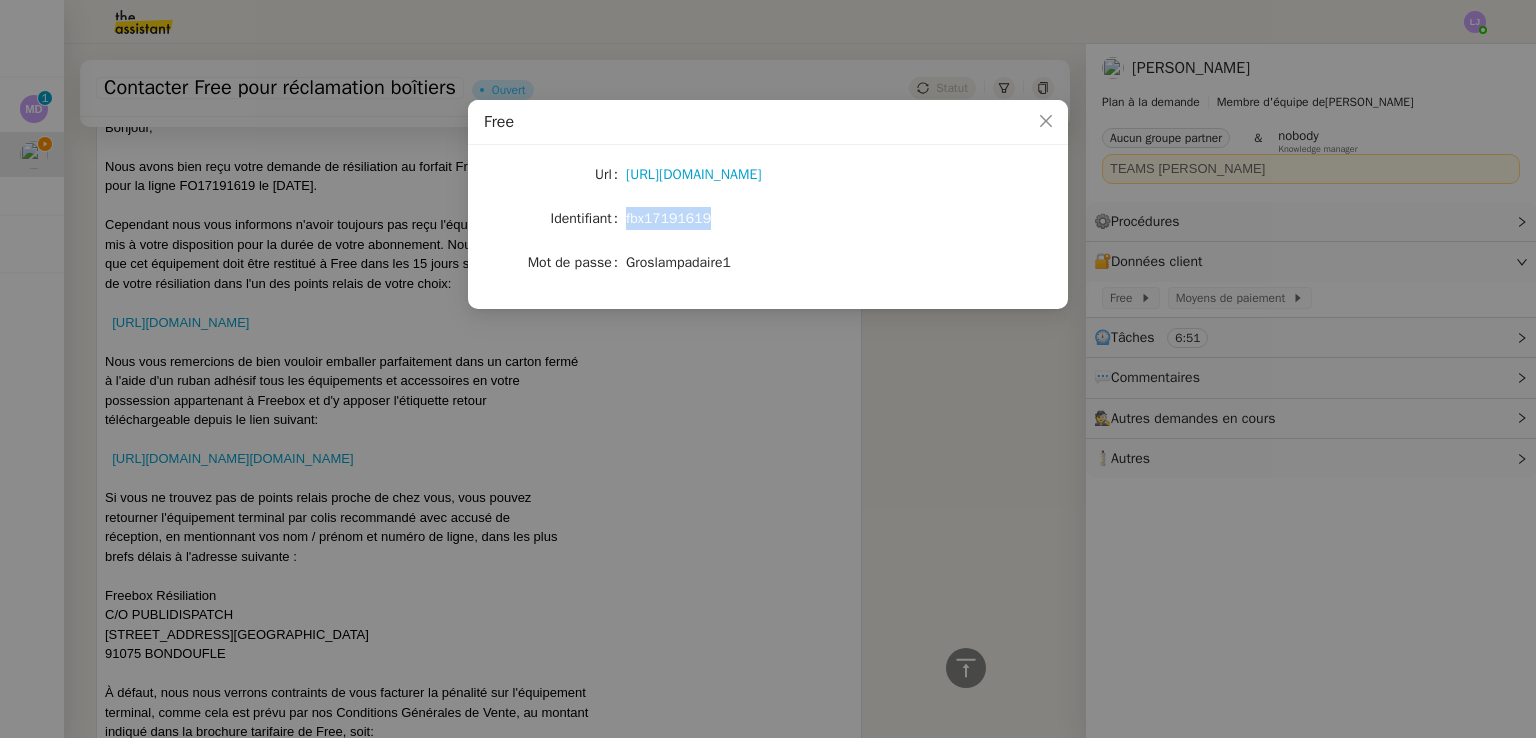 click on "fbx17191619" 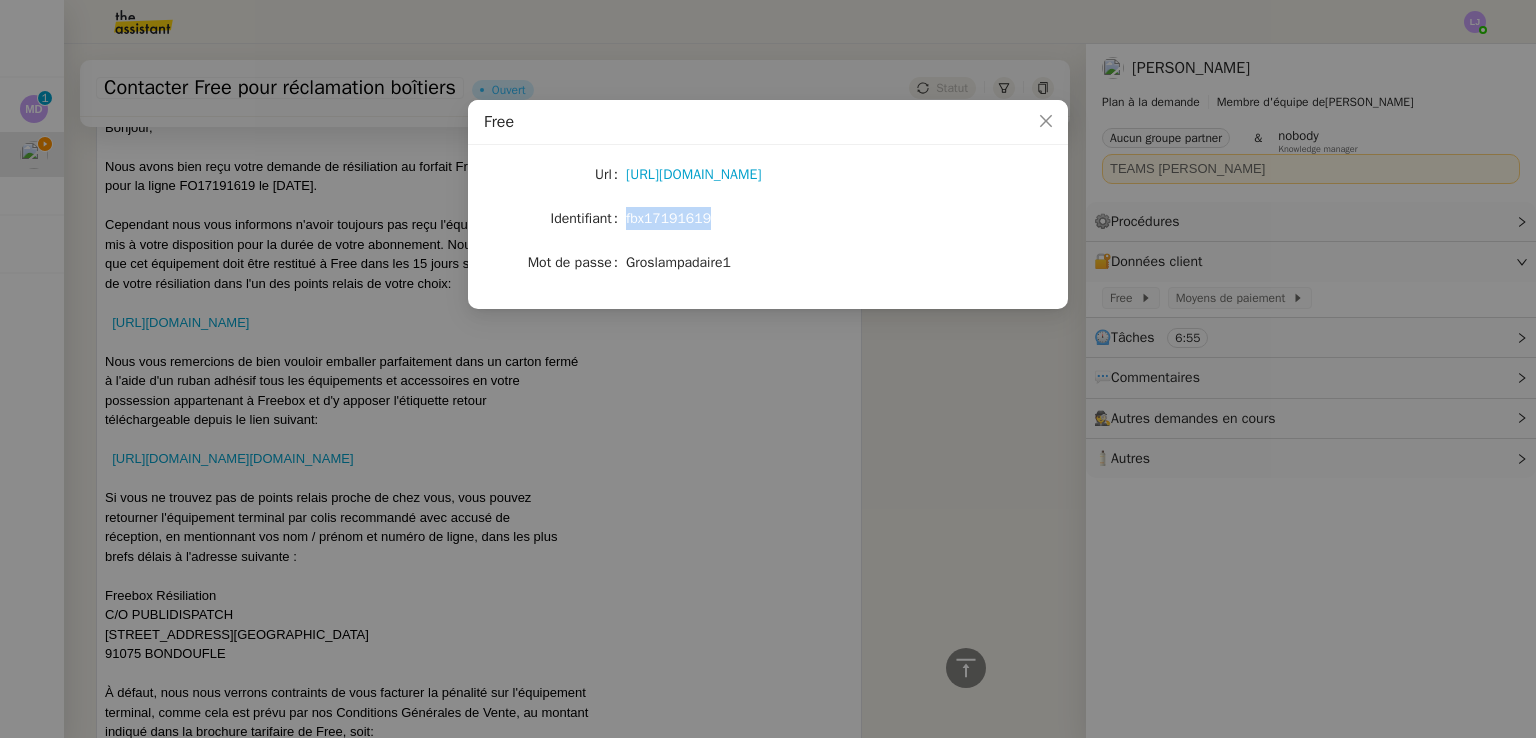 click on "fbx17191619" 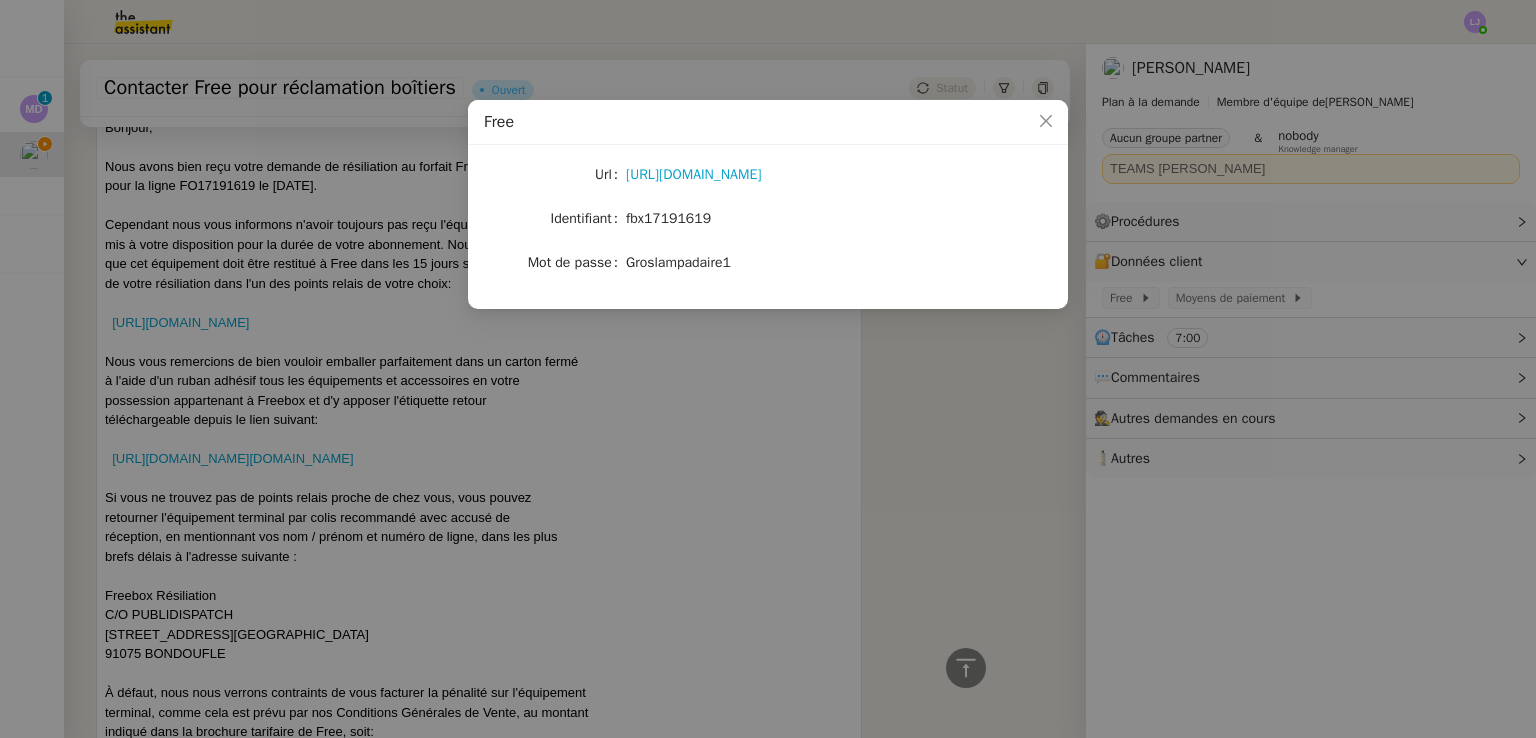 click on "Groslampadaire1" 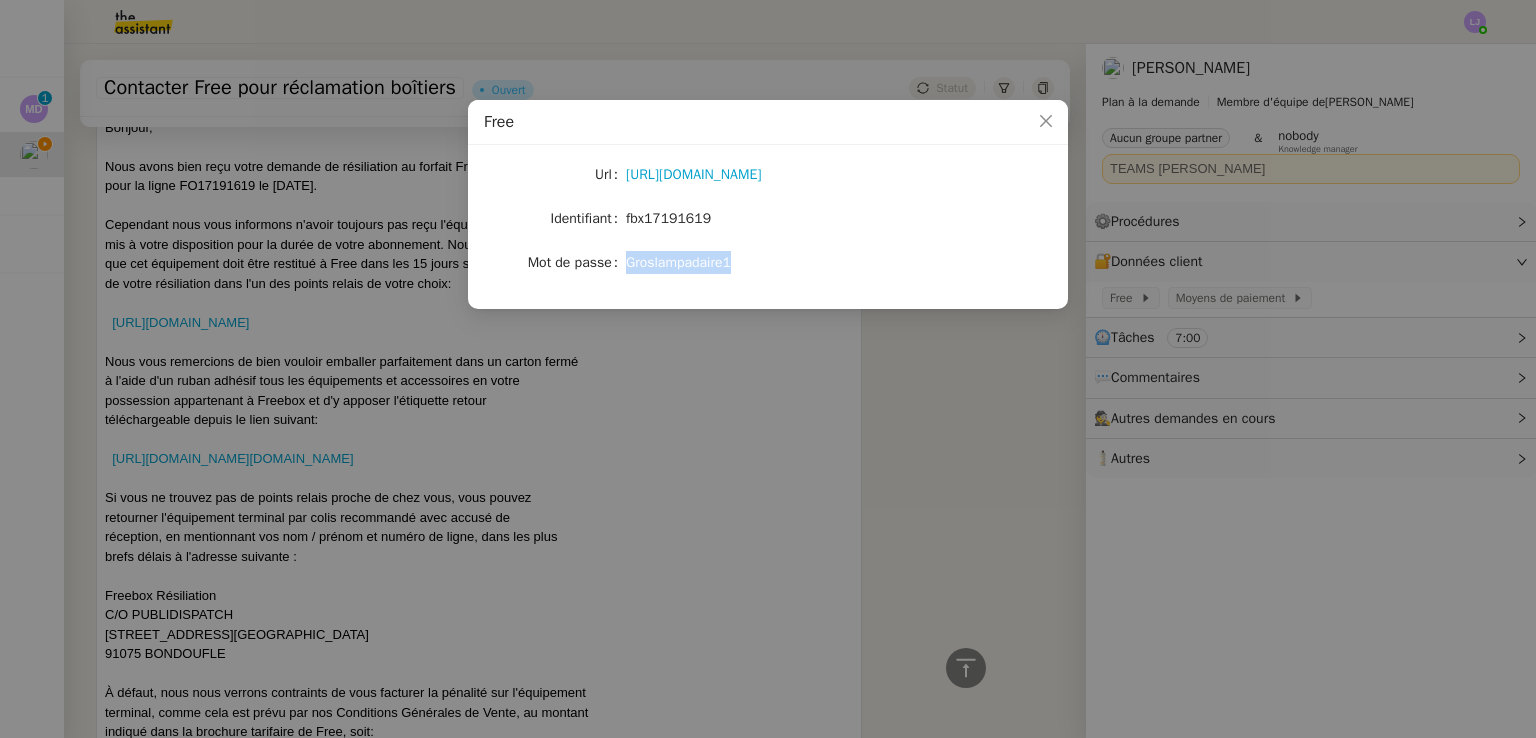 click on "Groslampadaire1" 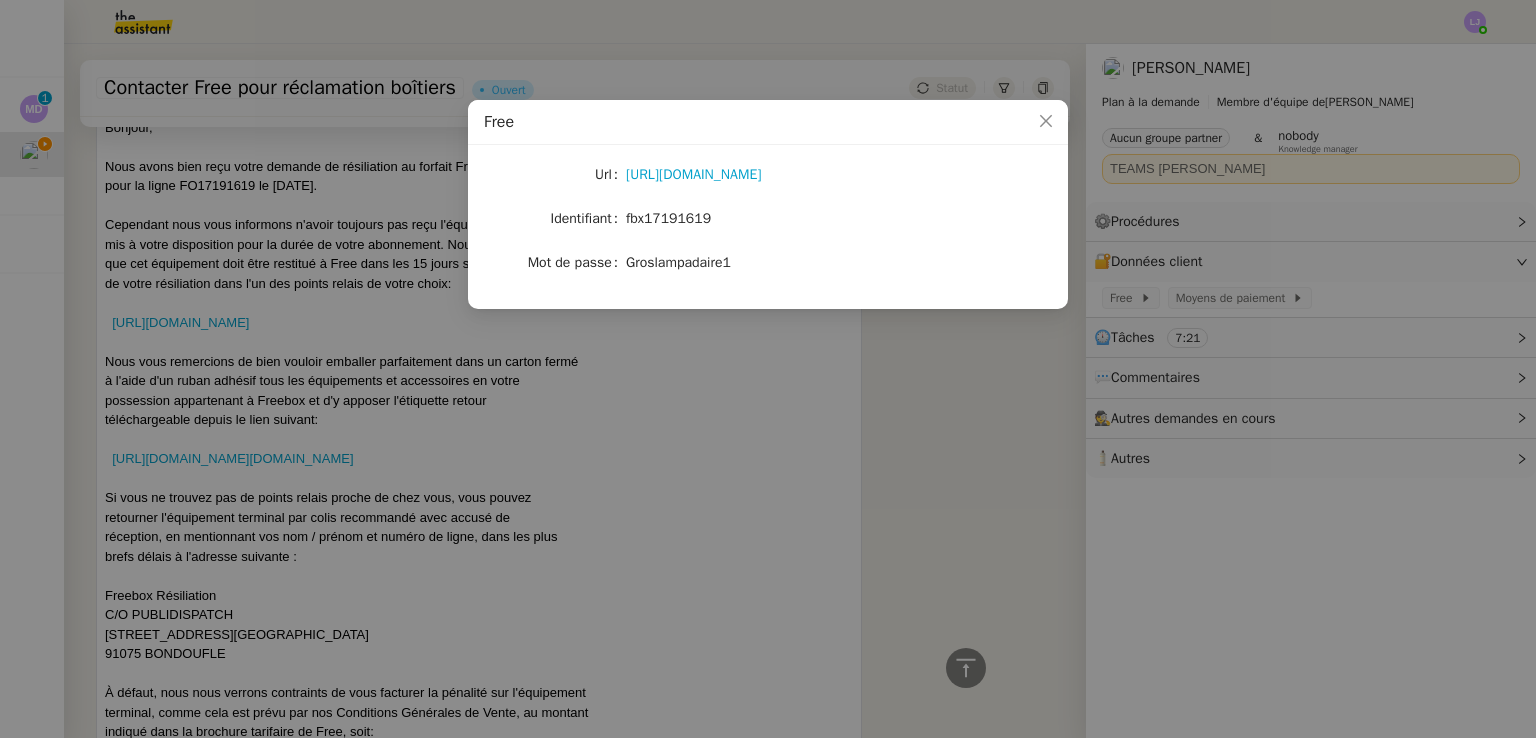 click on "Free Url https://www.free.fr/freebox/    Identifiant fbx17191619 Mot de passe Groslampadaire1" at bounding box center (768, 369) 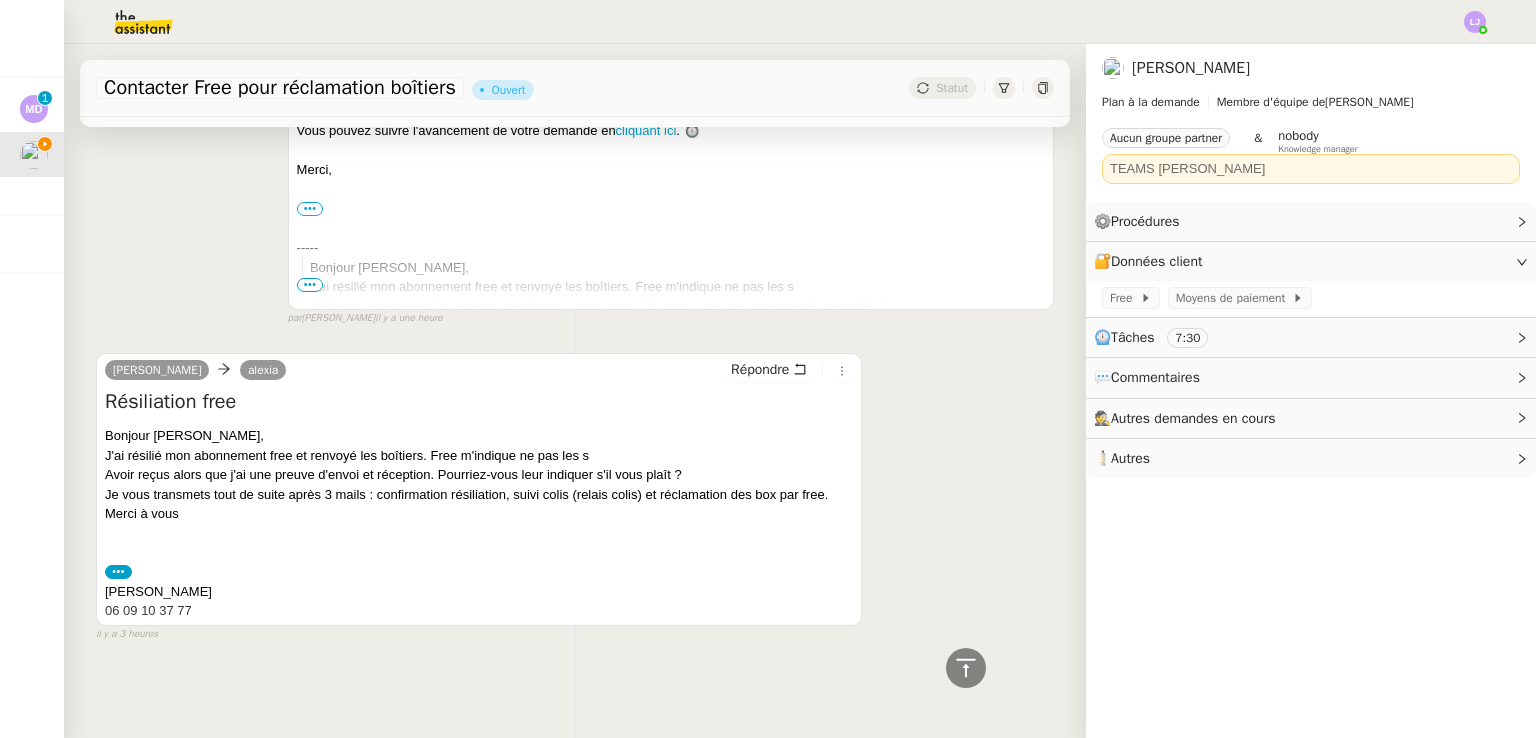 scroll, scrollTop: 4887, scrollLeft: 0, axis: vertical 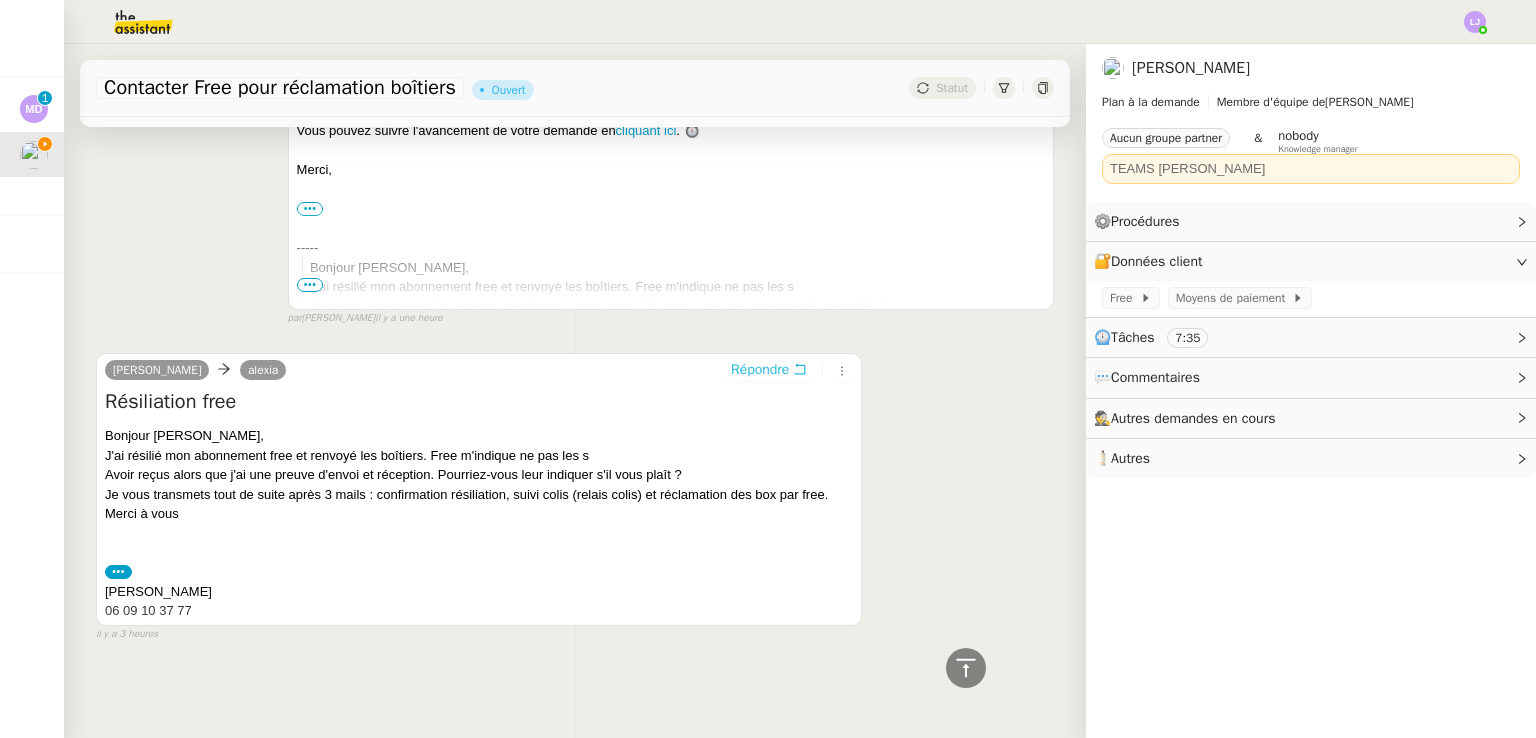 click on "Répondre" at bounding box center (760, 370) 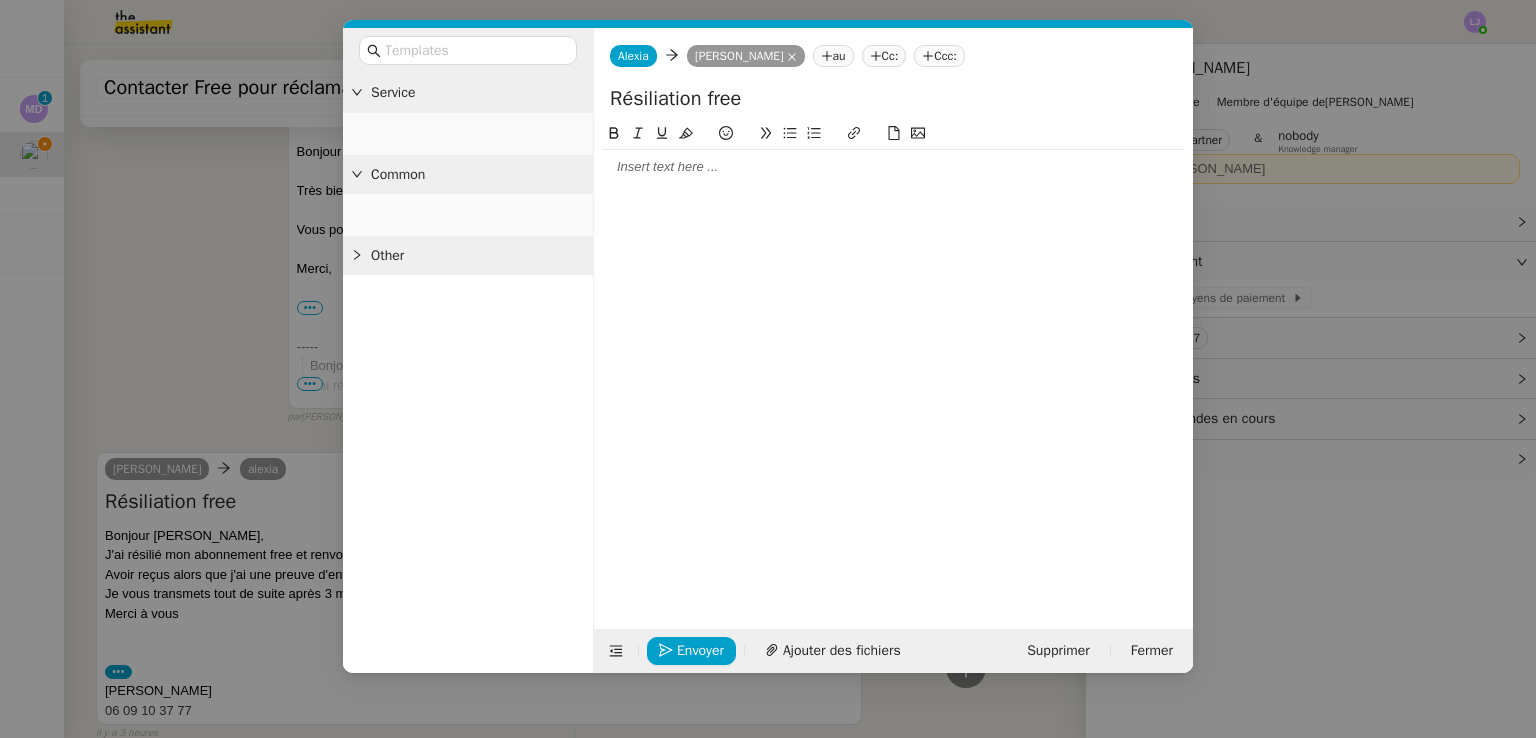scroll, scrollTop: 5044, scrollLeft: 0, axis: vertical 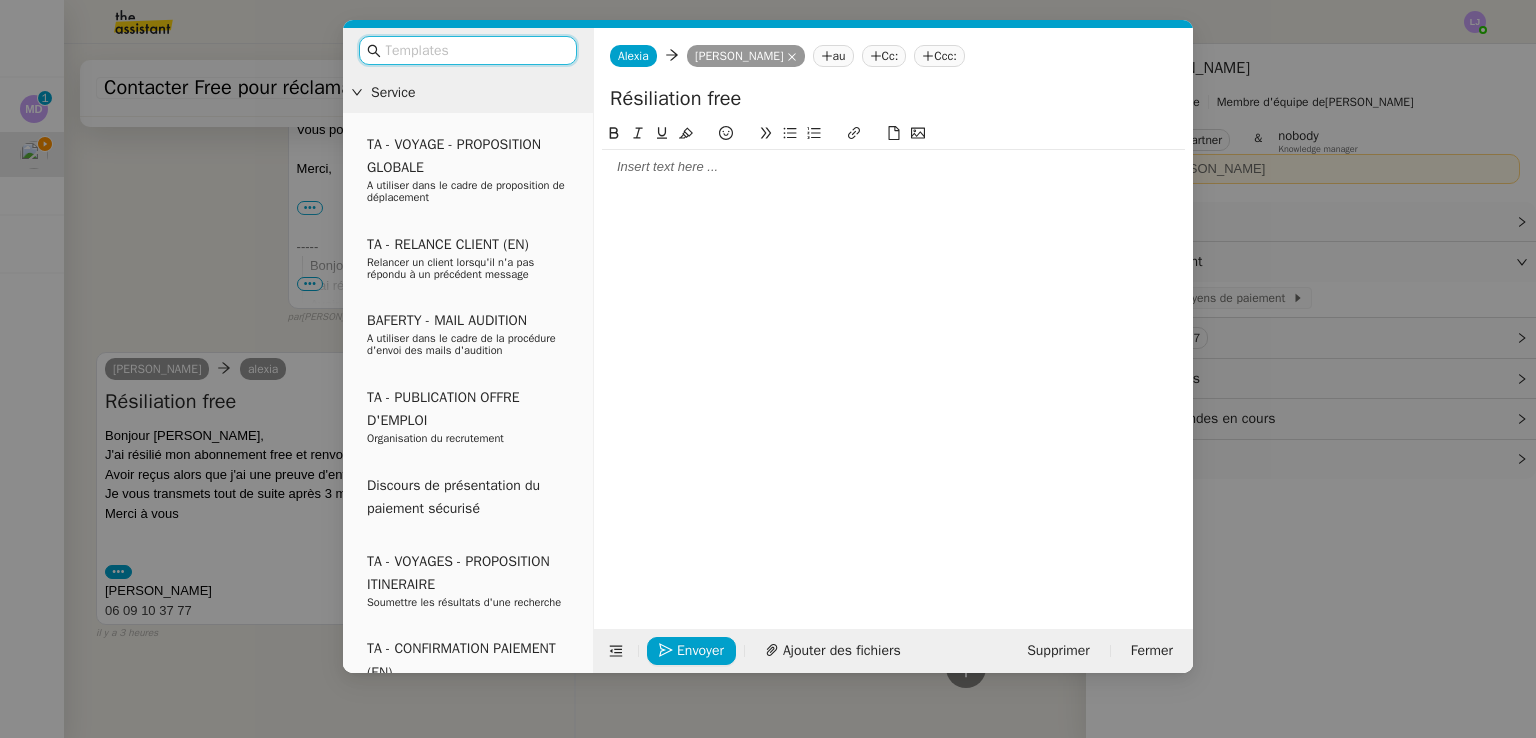 drag, startPoint x: 760, startPoint y: 358, endPoint x: 733, endPoint y: 181, distance: 179.04749 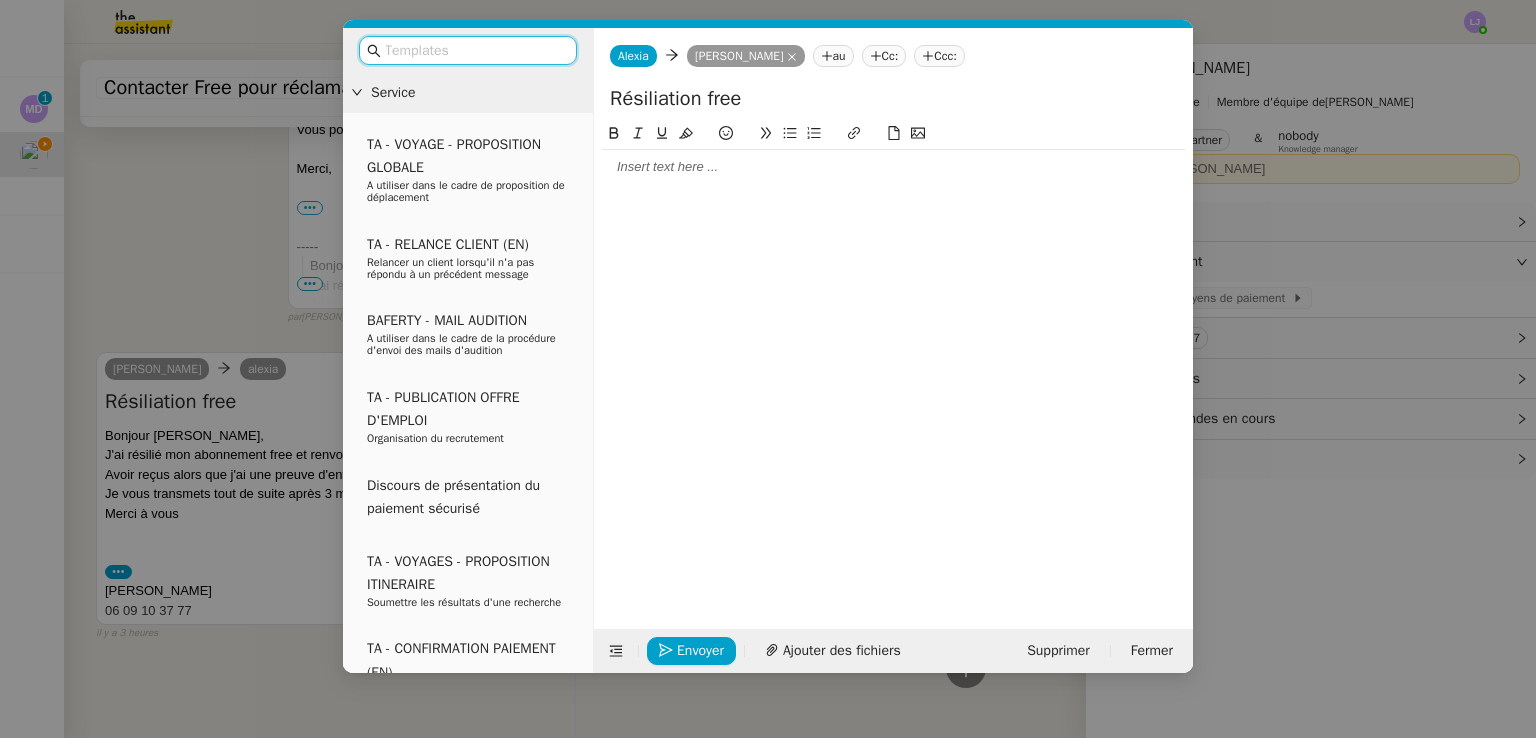 click 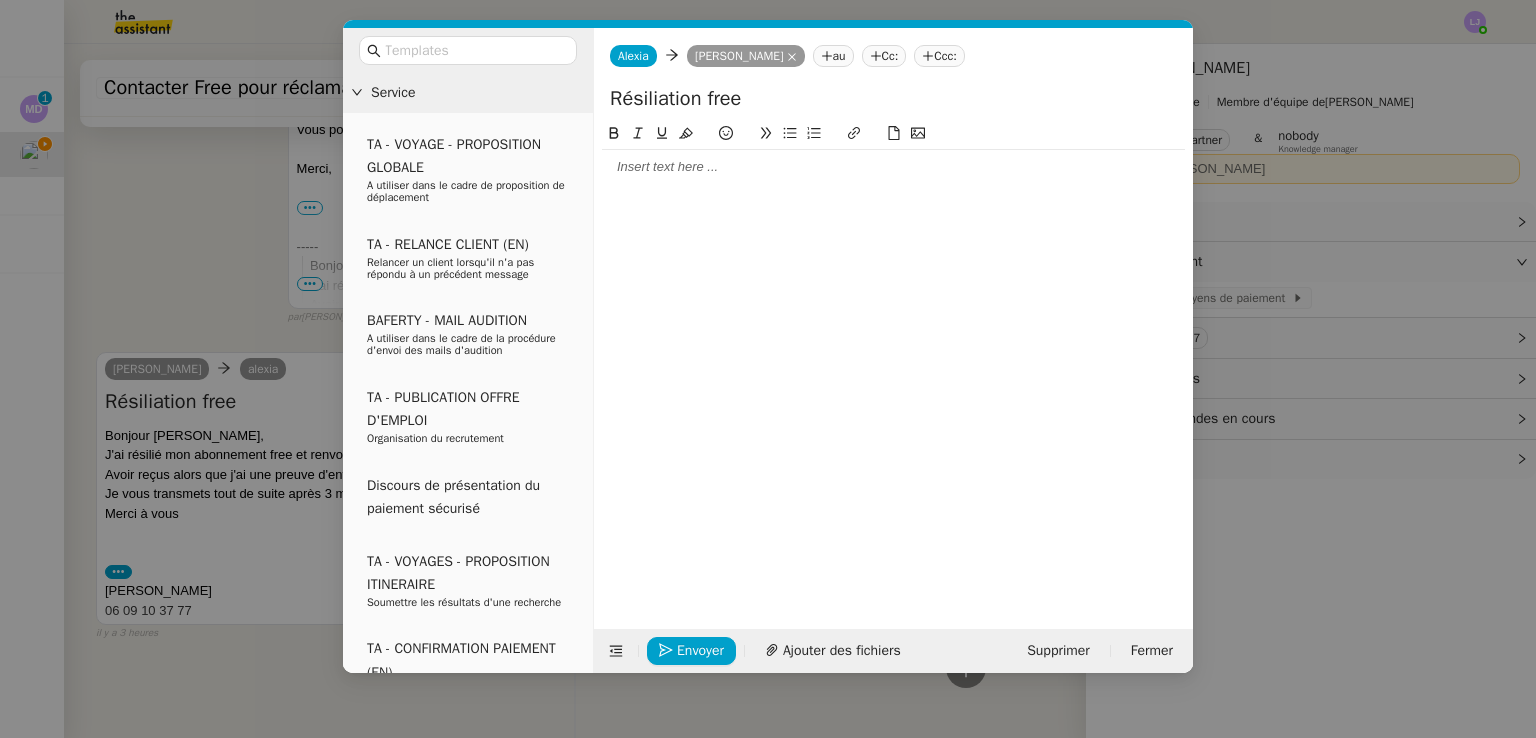 click 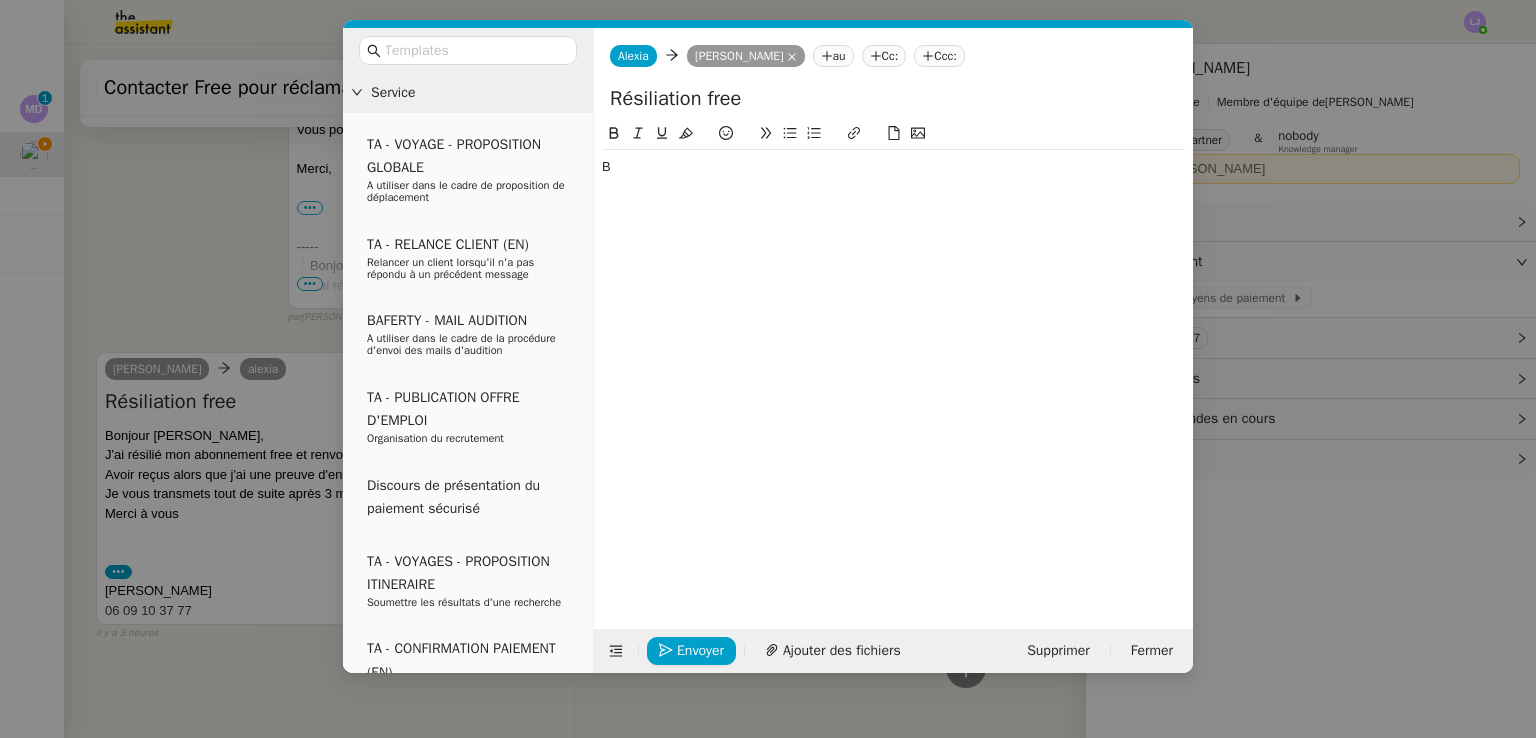 type 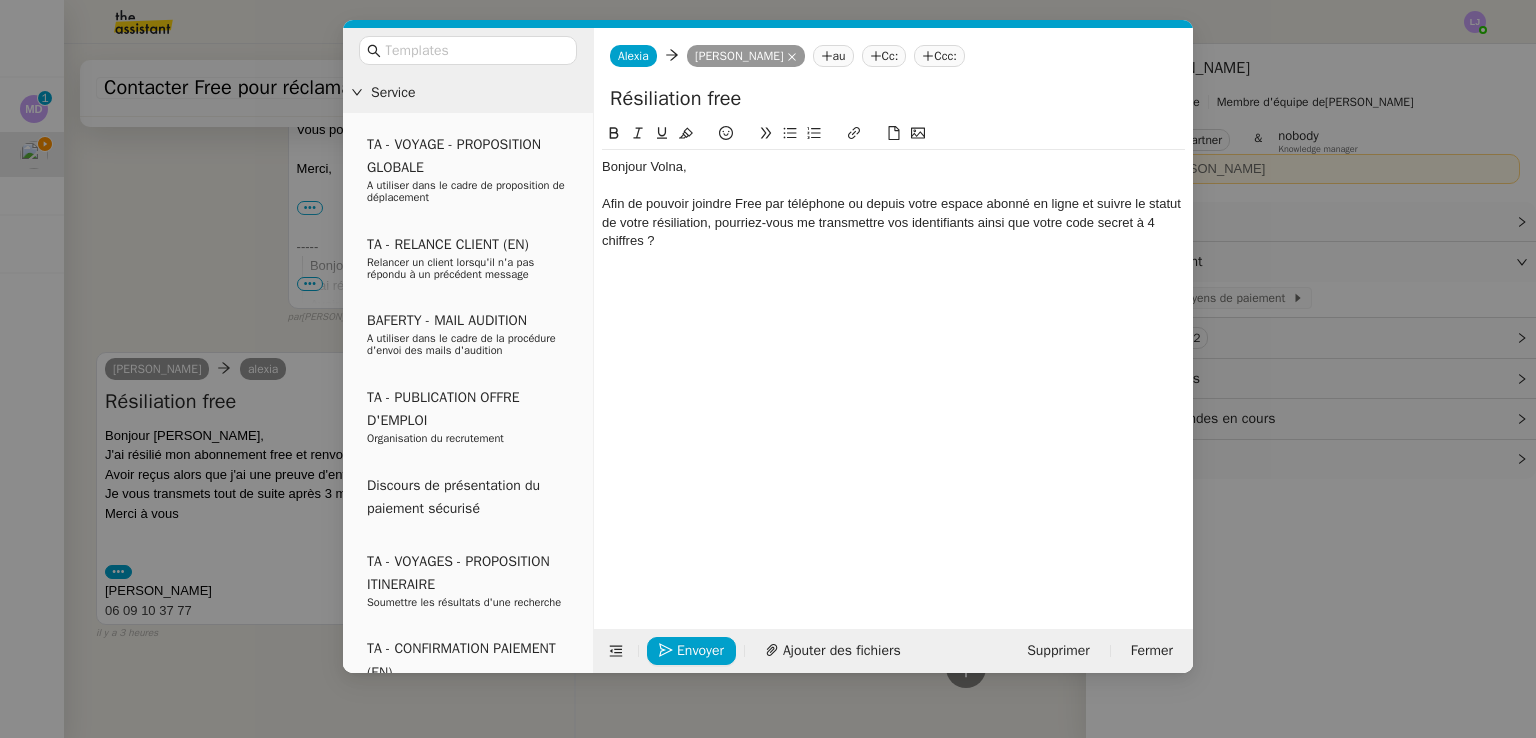 scroll, scrollTop: 5162, scrollLeft: 0, axis: vertical 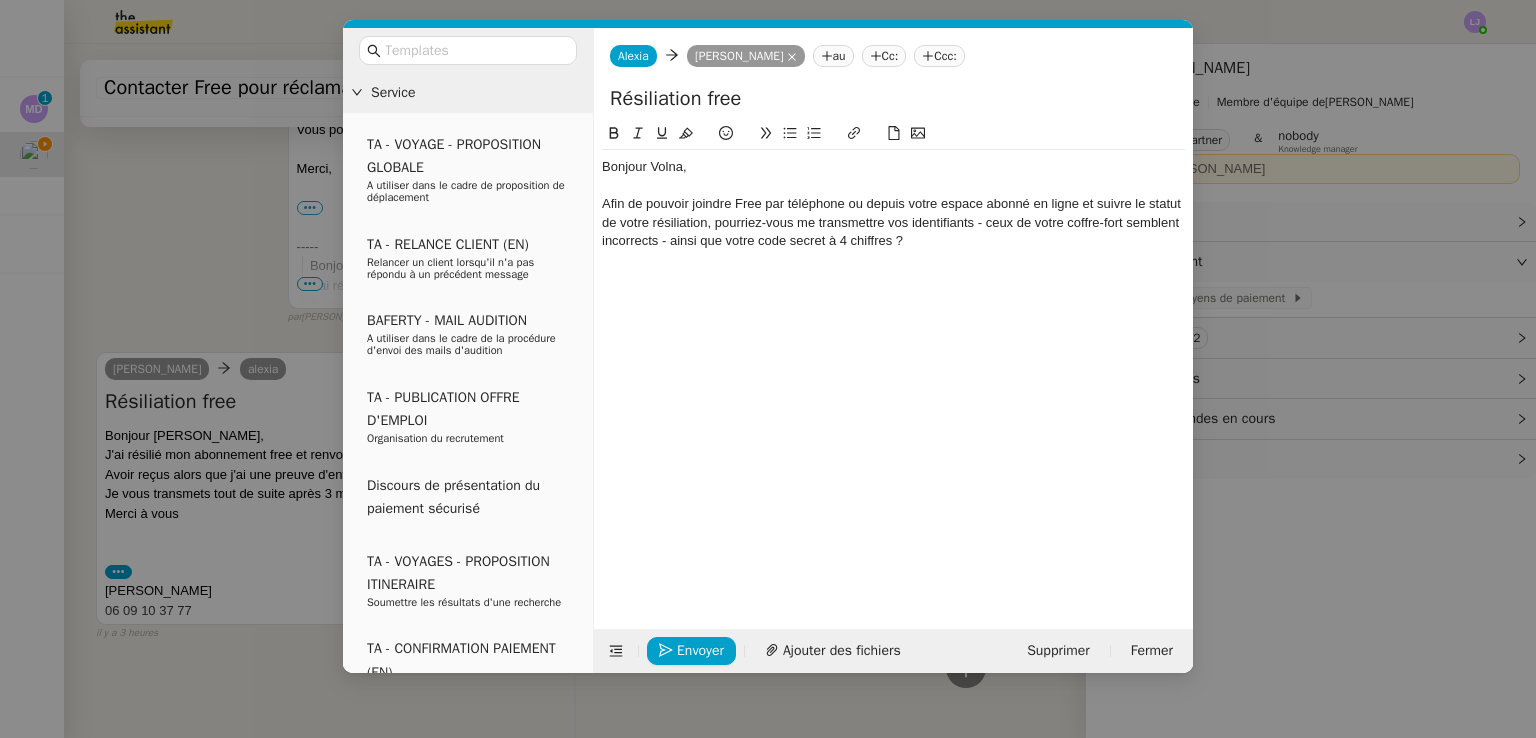 click on "Afin de pouvoir joindre Free par téléphone ou depuis votre espace abonné en ligne et suivre le statut de votre résiliation, pourriez-vous me transmettre vos identifiants - ceux de votre coffre-fort semblent incorrects - ainsi que votre code secret à 4 chiffres ?" 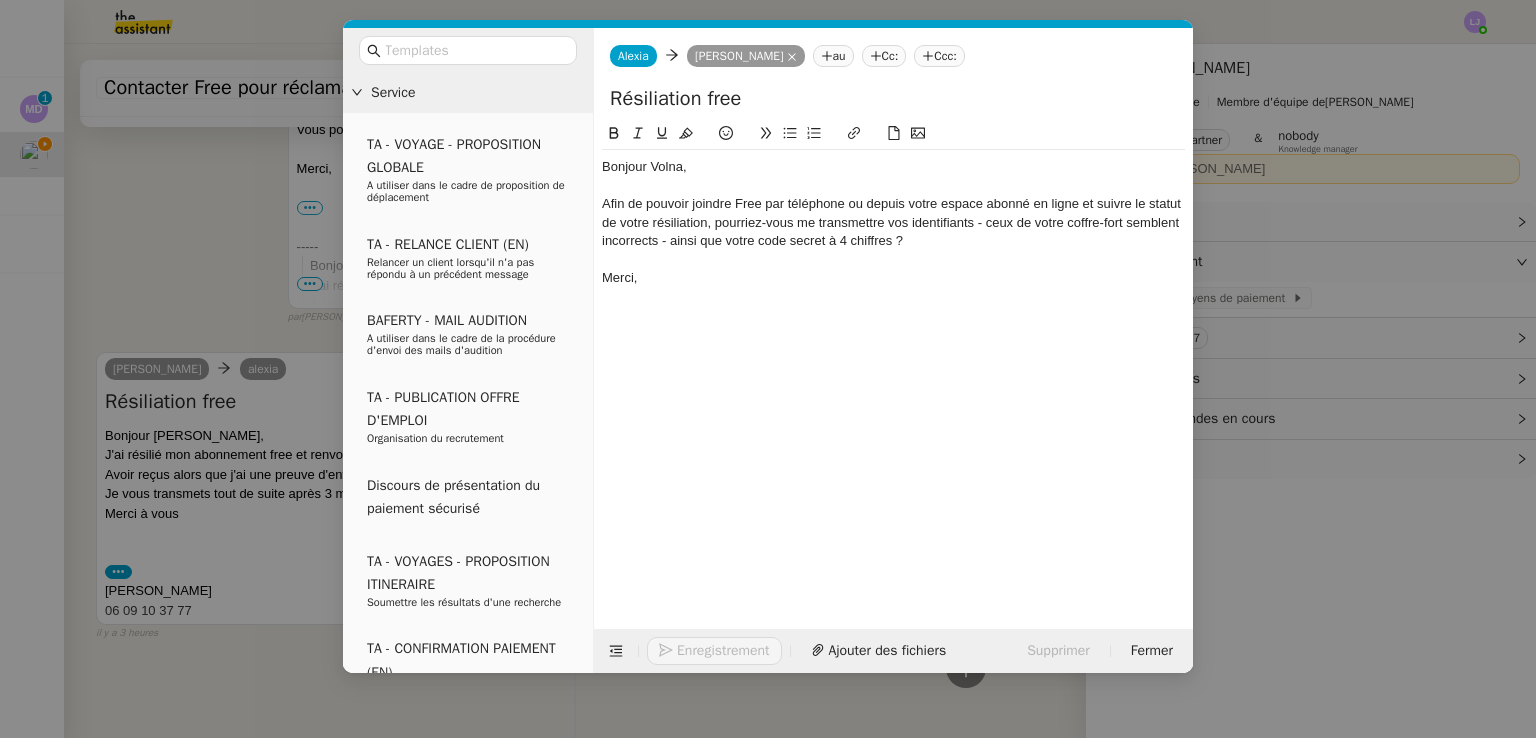scroll, scrollTop: 5220, scrollLeft: 0, axis: vertical 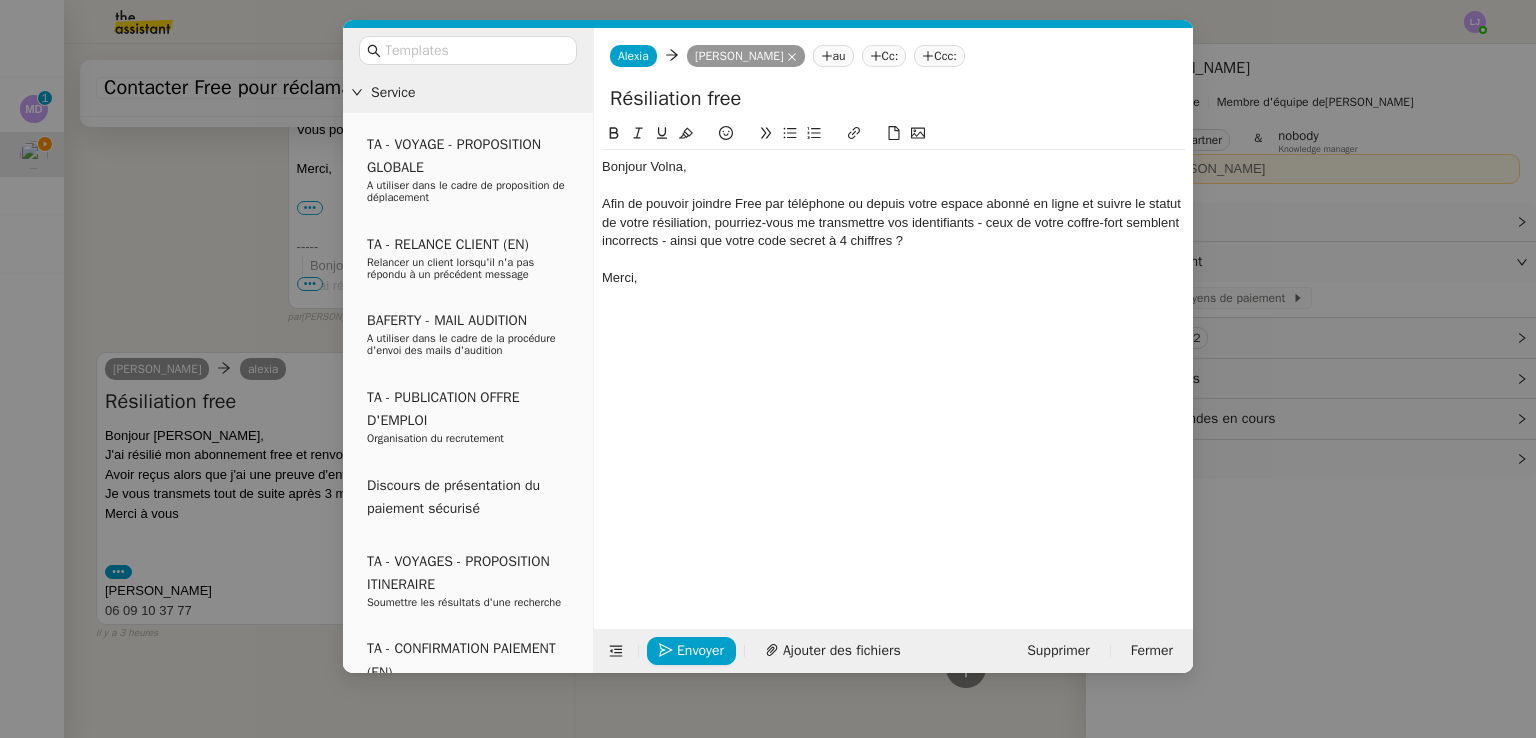 click on "Afin de pouvoir joindre Free par téléphone ou depuis votre espace abonné en ligne et suivre le statut de votre résiliation, pourriez-vous me transmettre vos identifiants - ceux de votre coffre-fort semblent incorrects - ainsi que votre code secret à 4 chiffres ?" 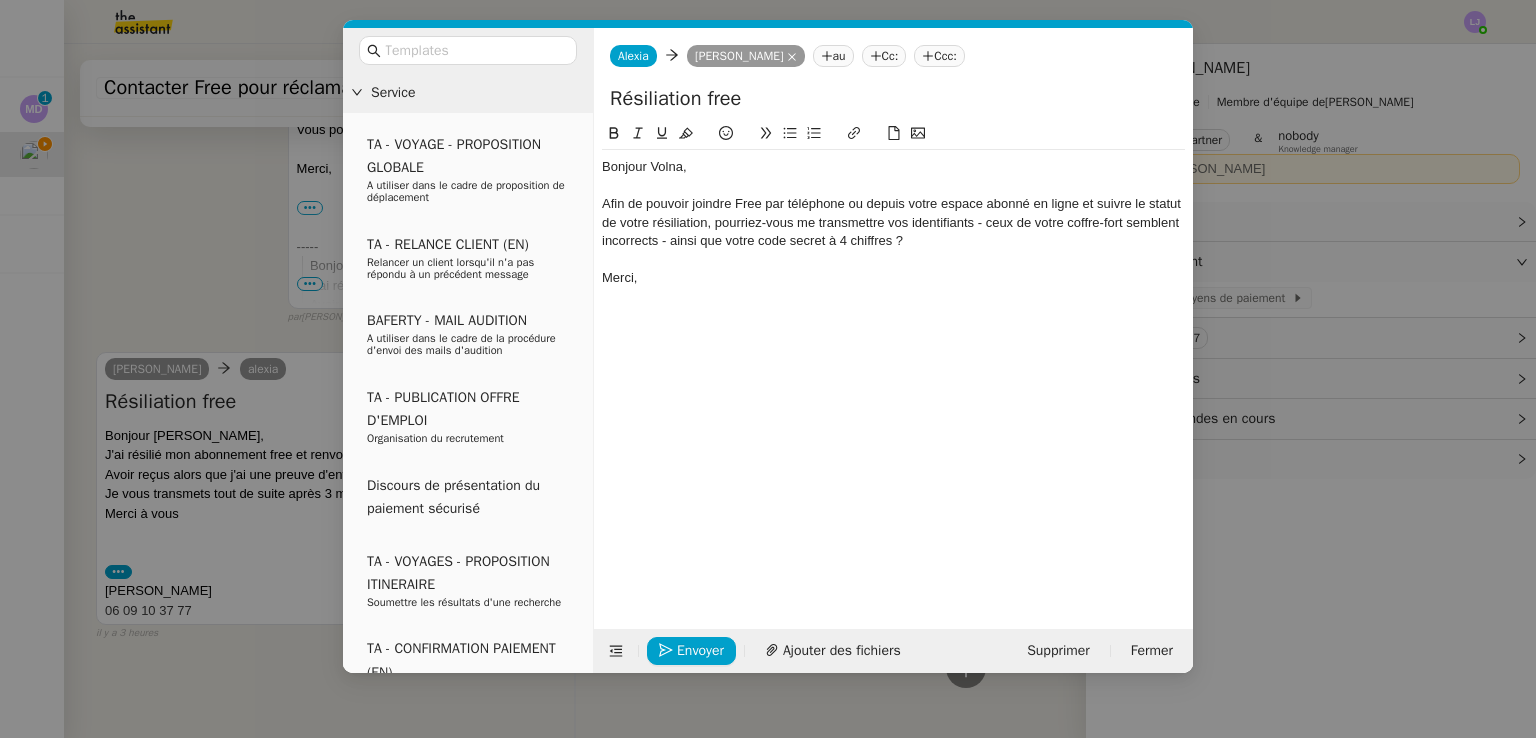 click 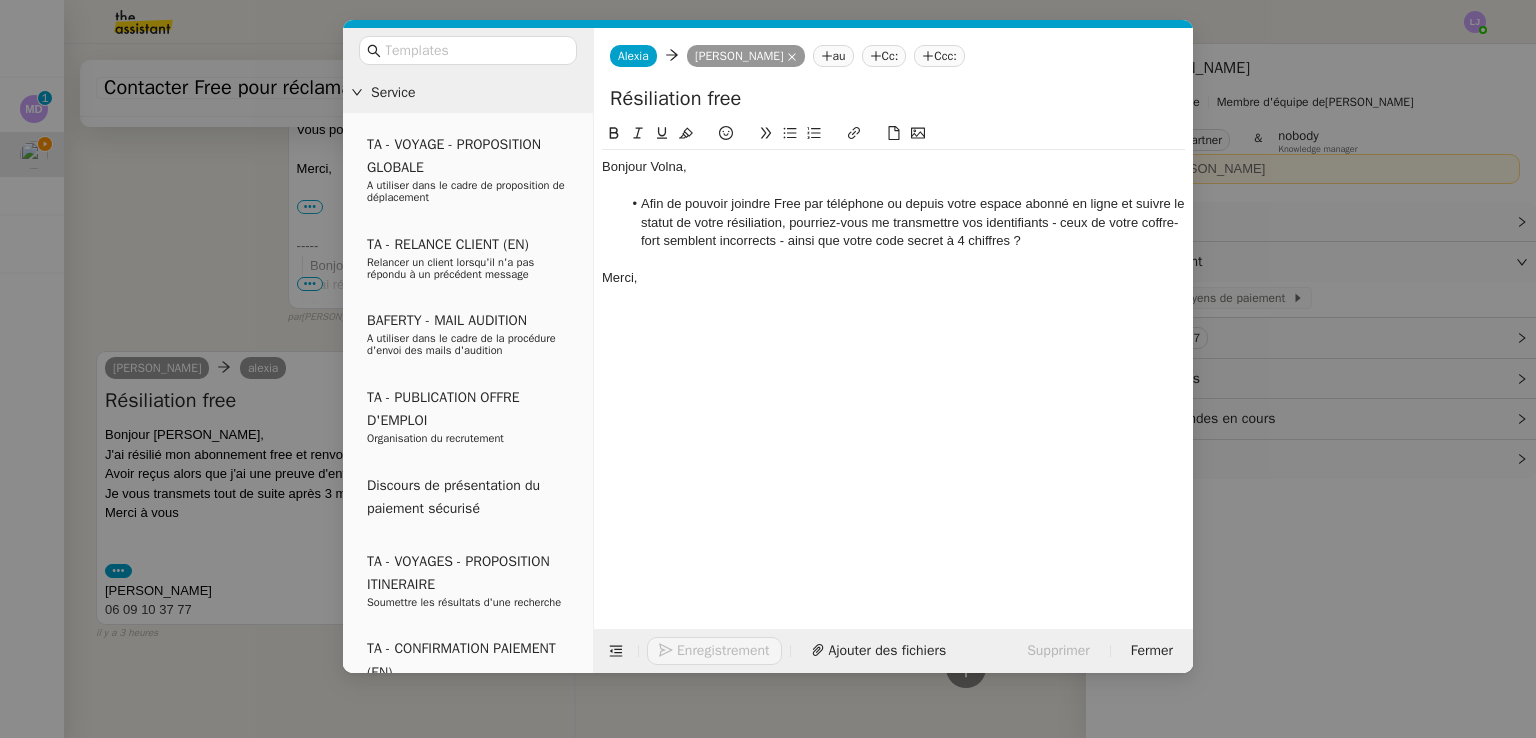 scroll, scrollTop: 5246, scrollLeft: 0, axis: vertical 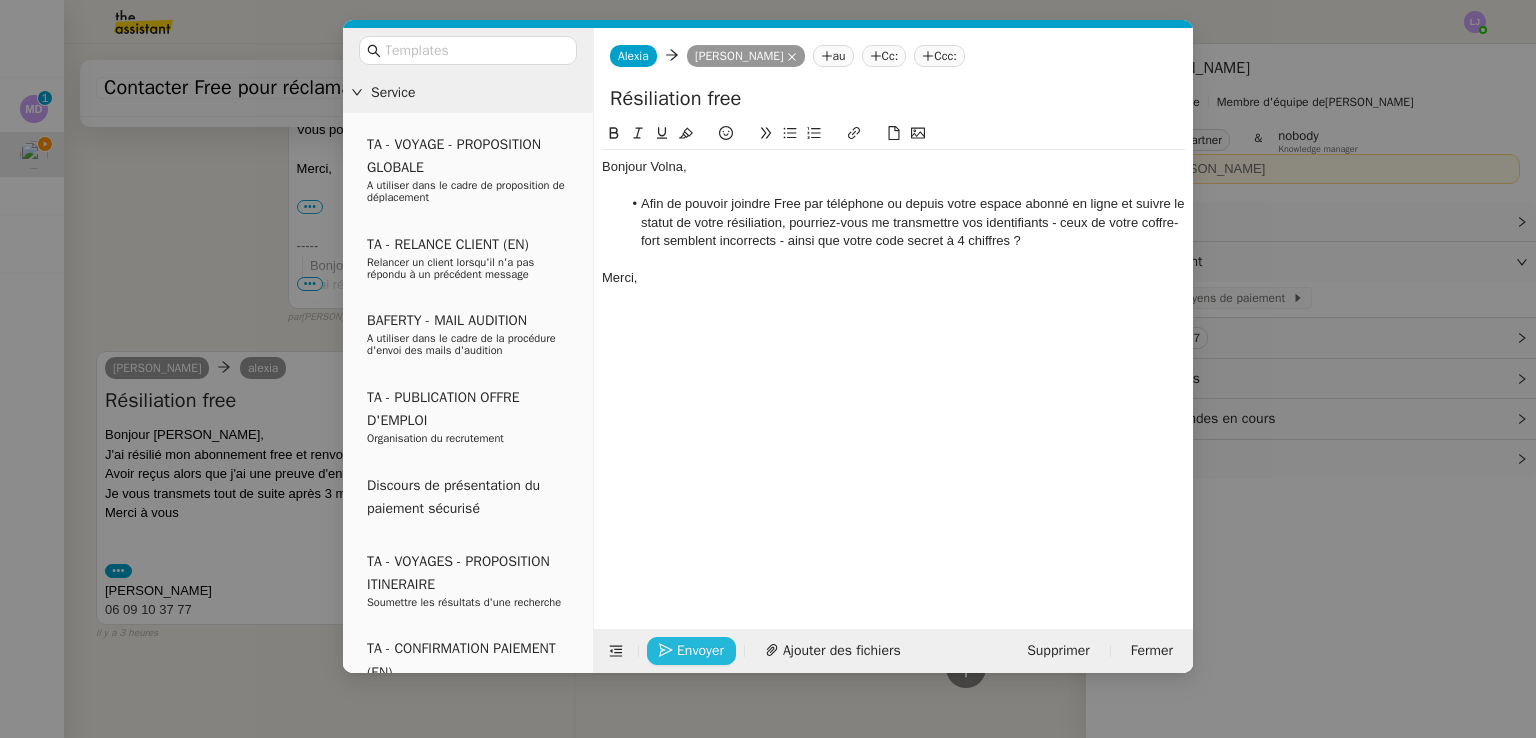 click on "Envoyer" 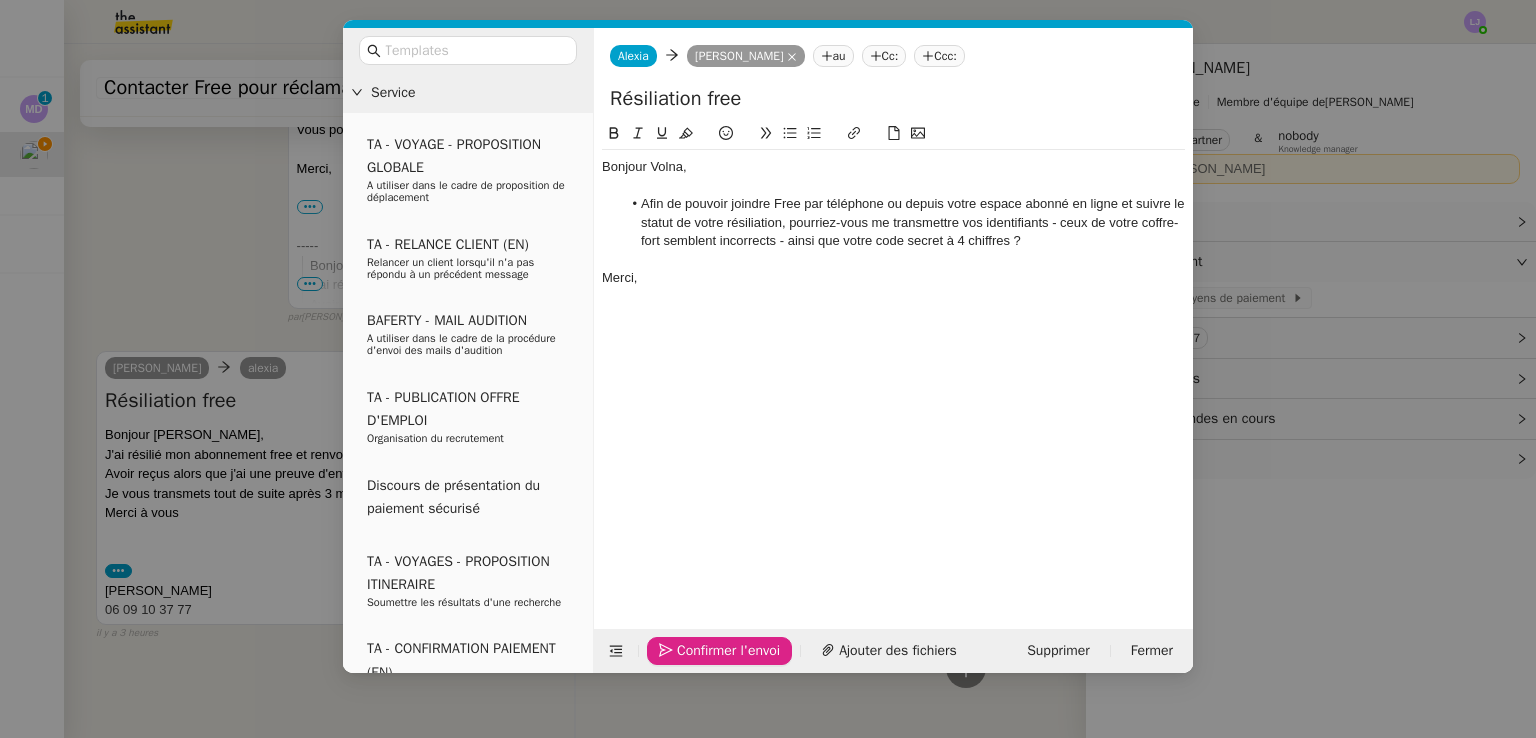 click on "Confirmer l'envoi" 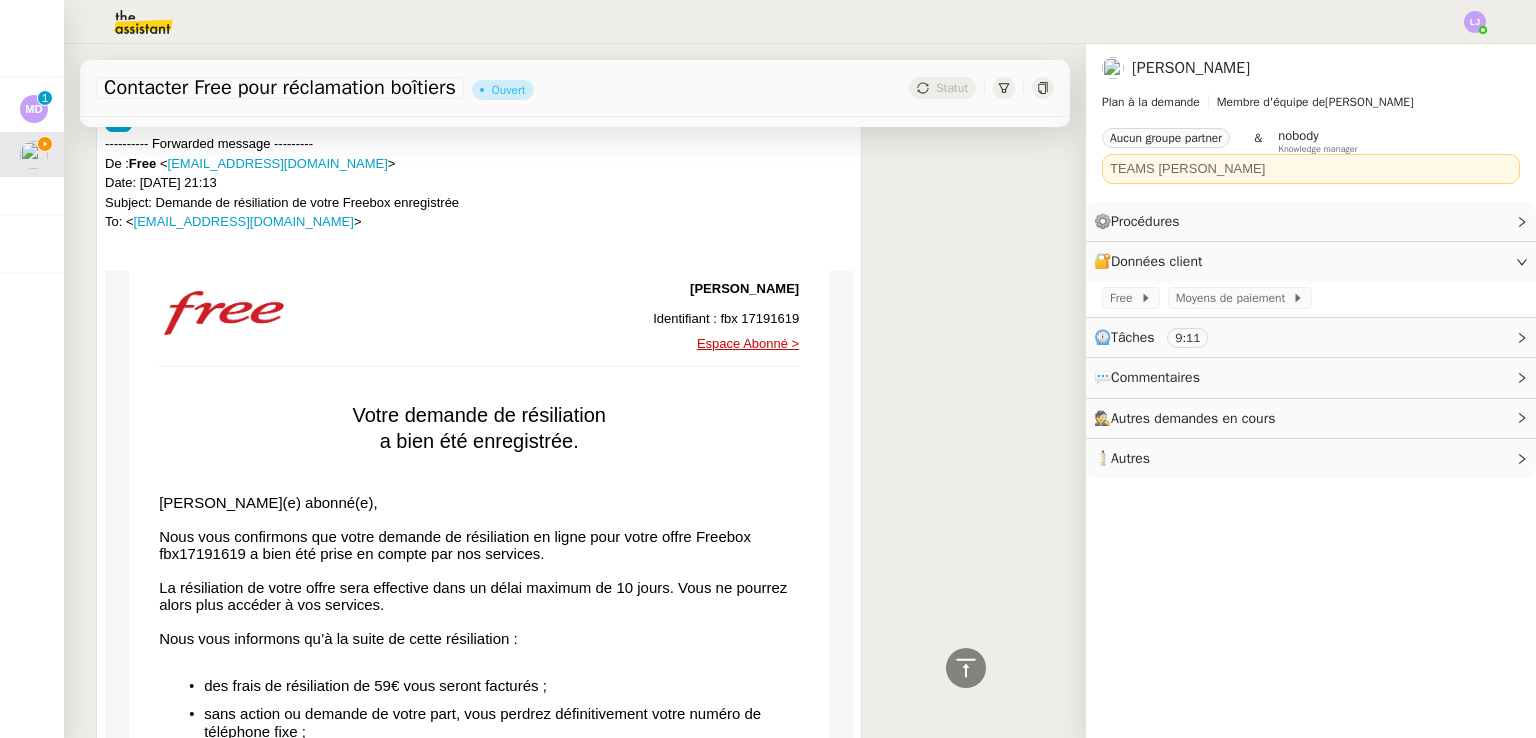 scroll, scrollTop: 0, scrollLeft: 0, axis: both 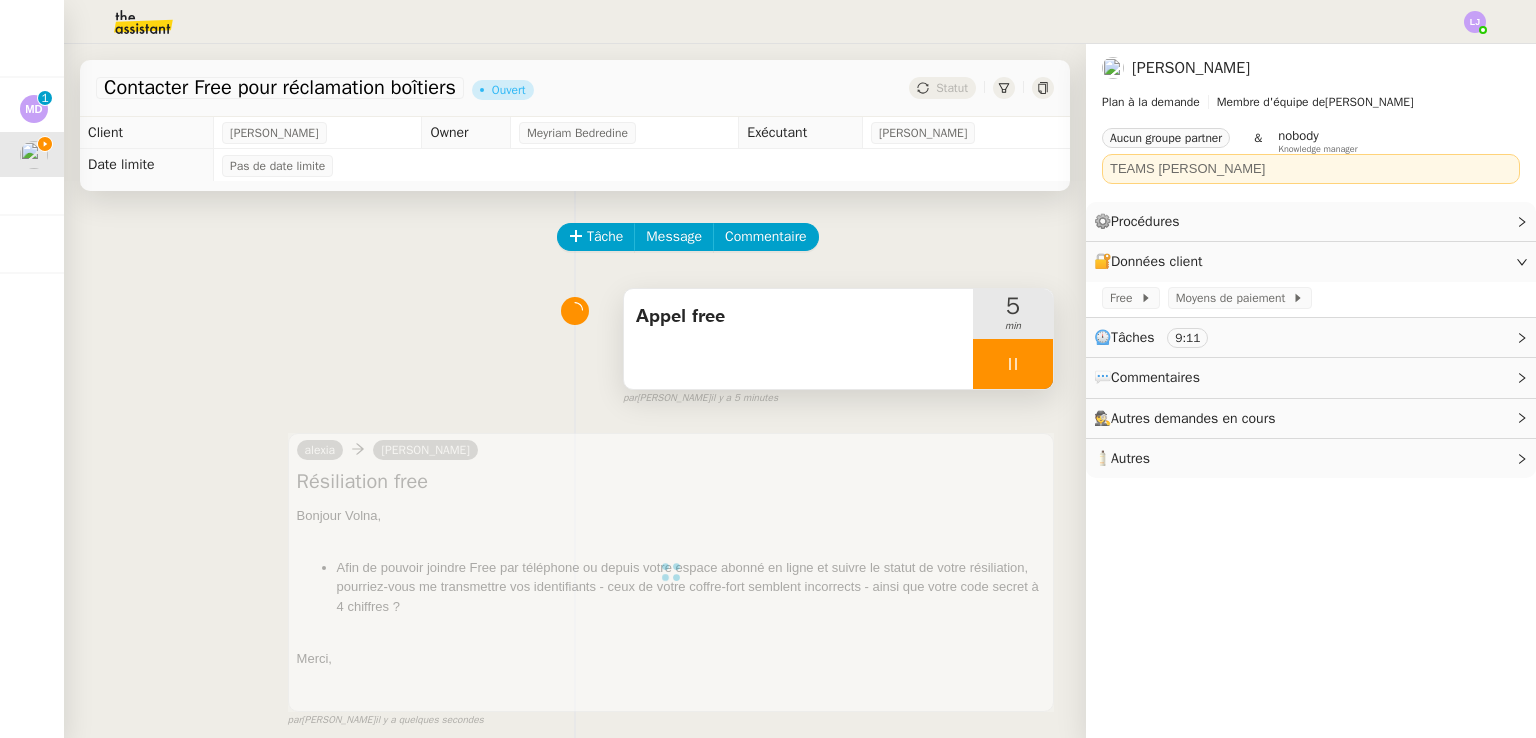 click at bounding box center [1013, 364] 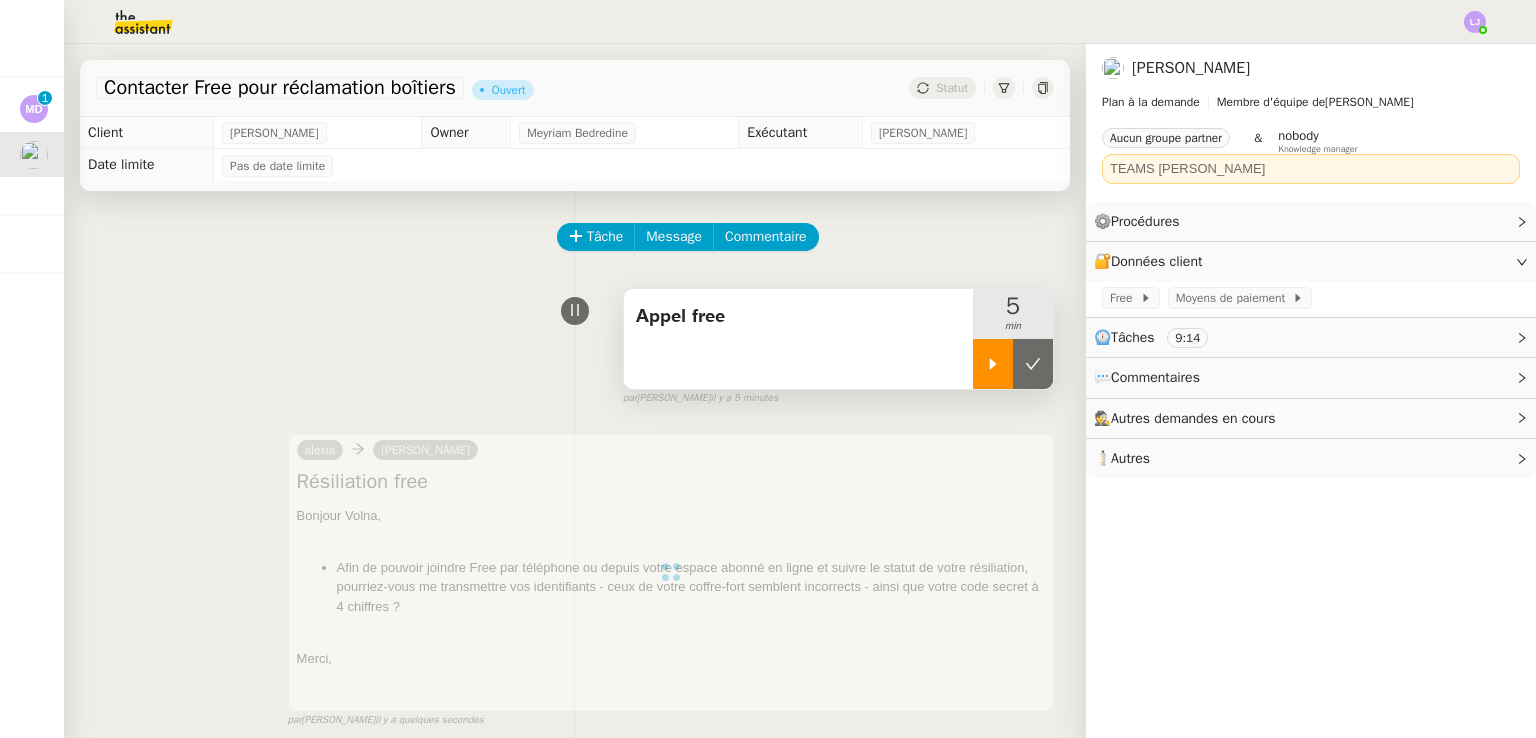 click 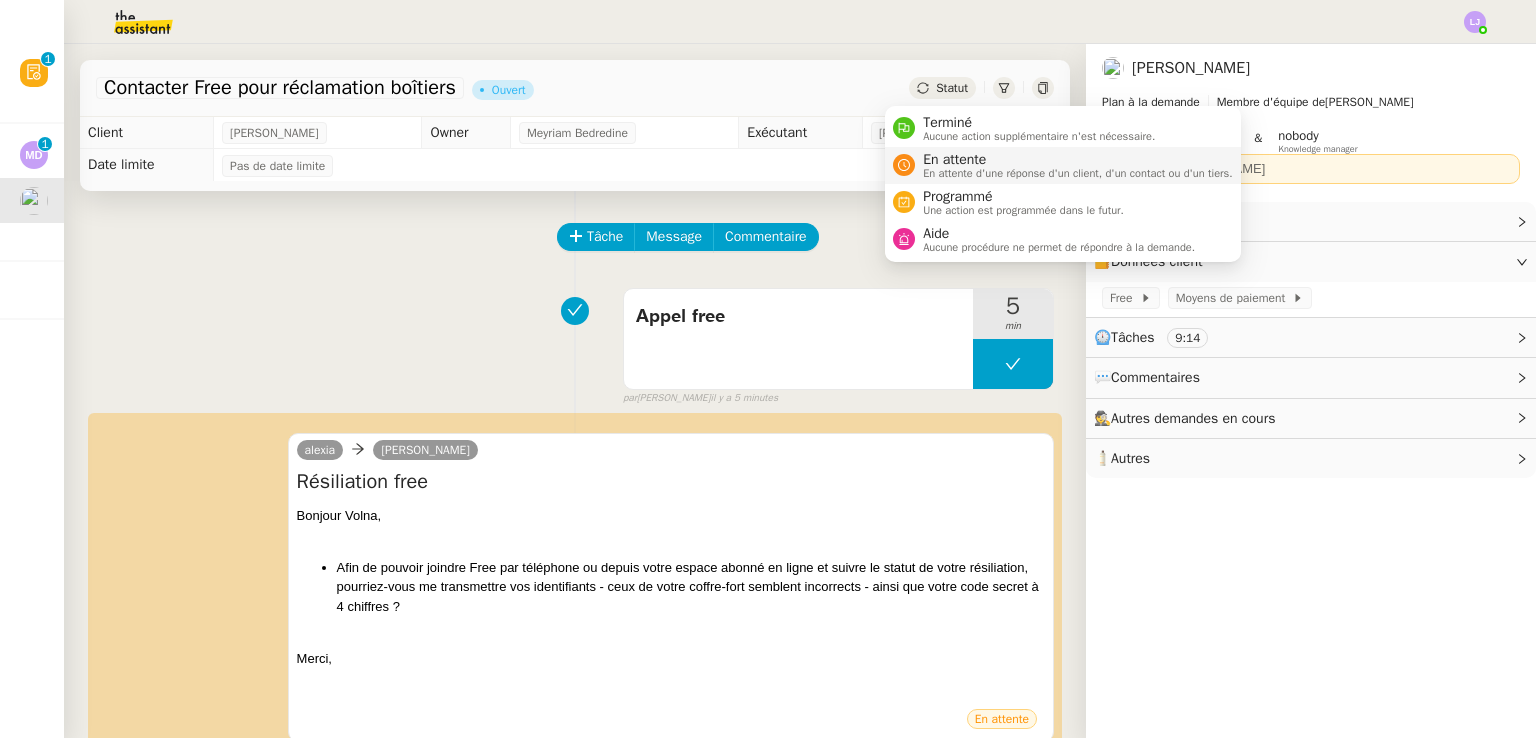 click on "En attente" at bounding box center (1078, 160) 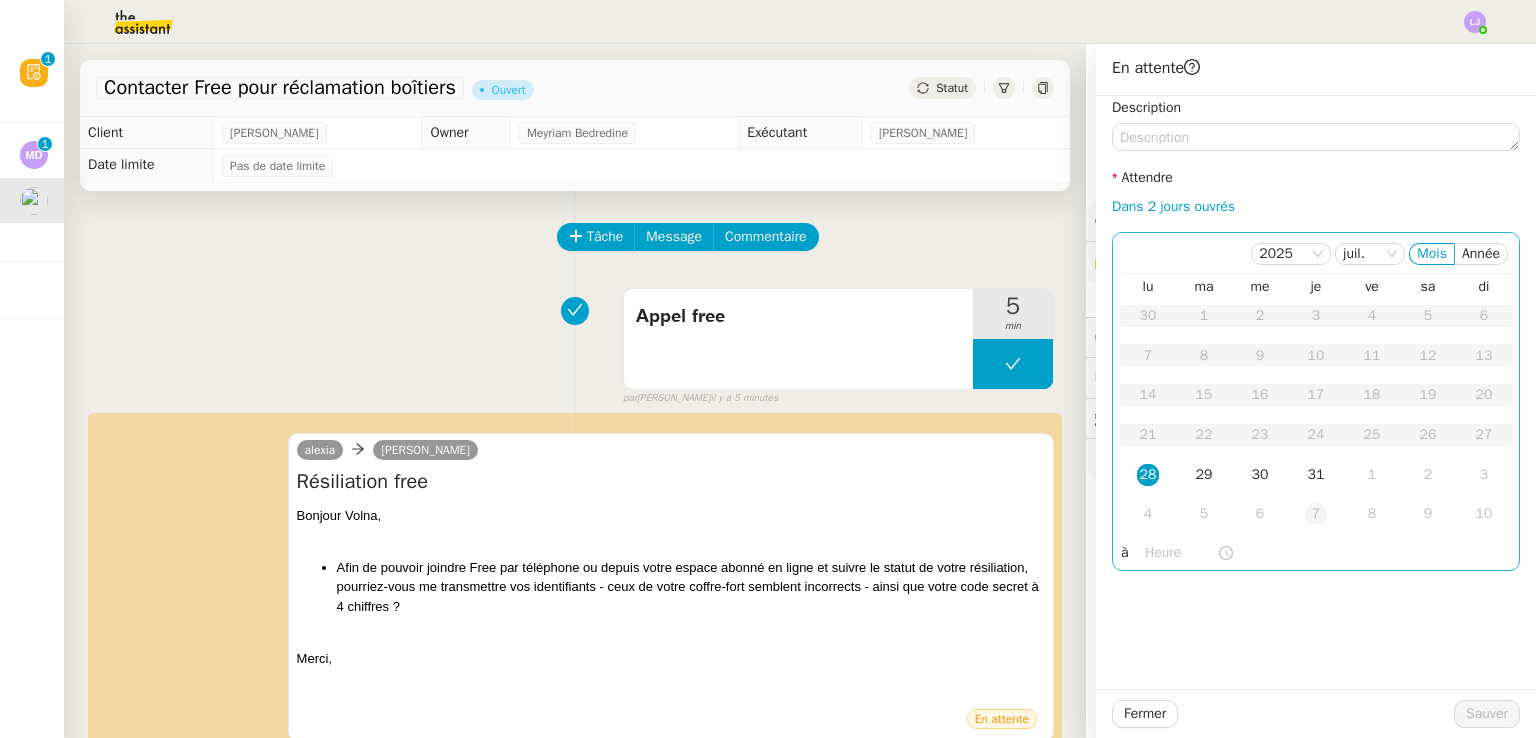 click on "7" 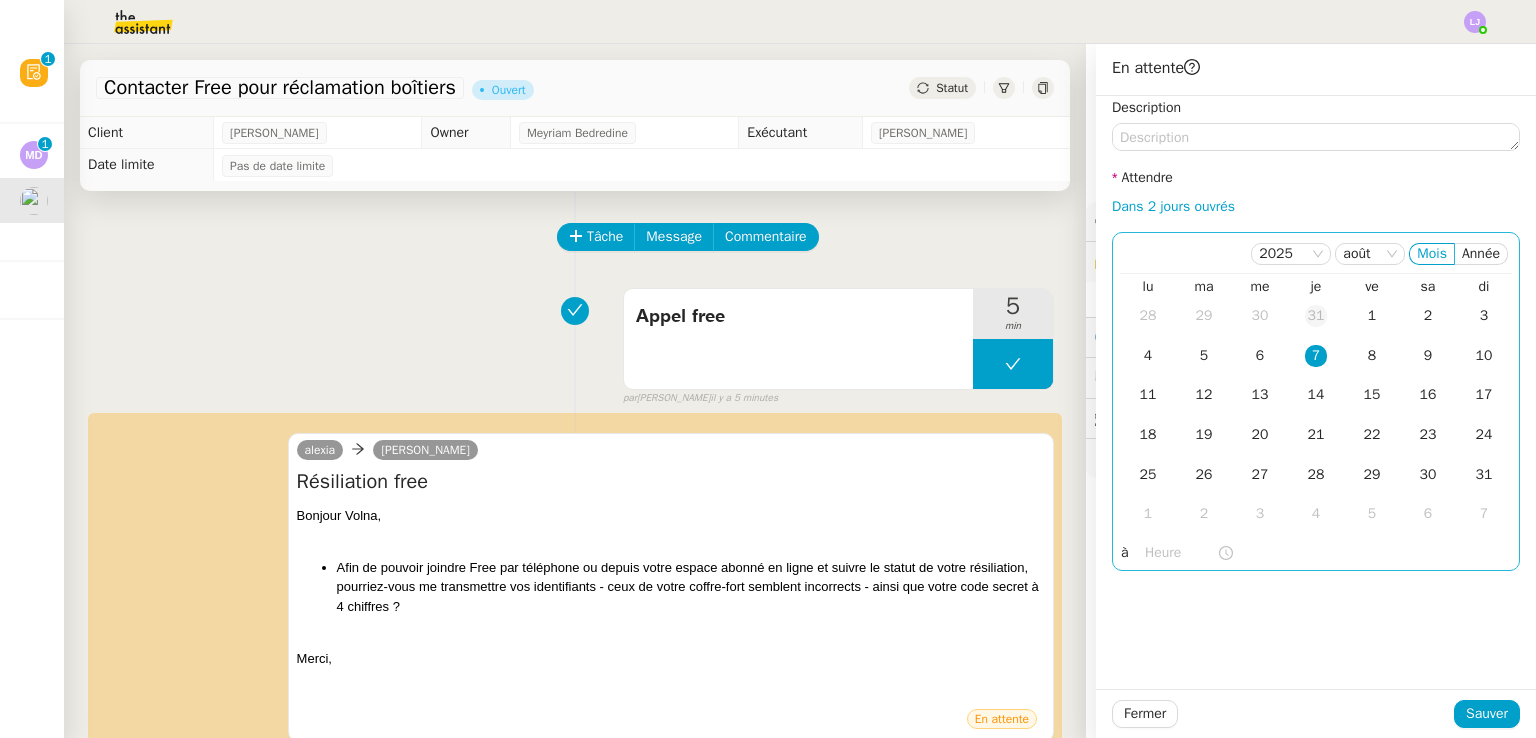 click on "31" 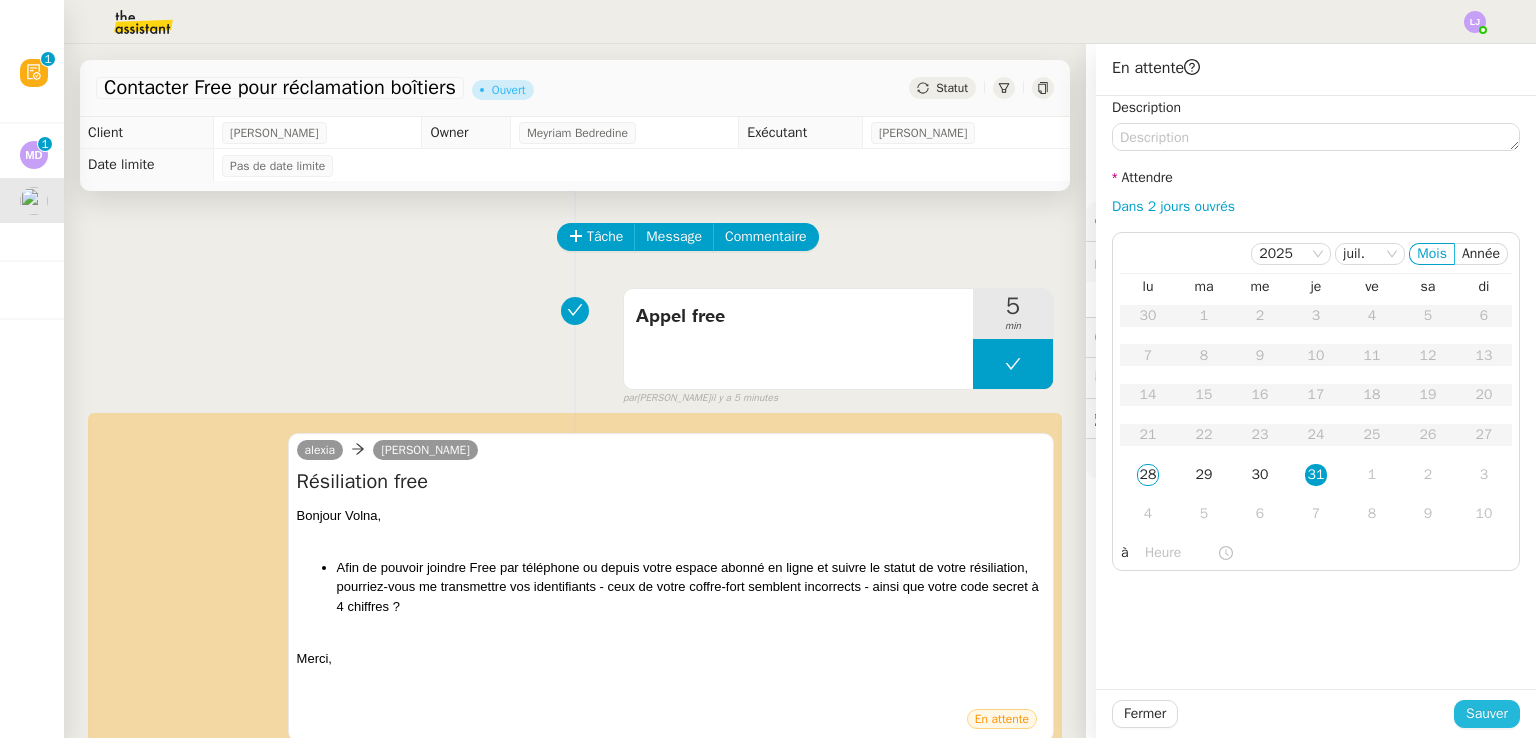 click on "Sauver" 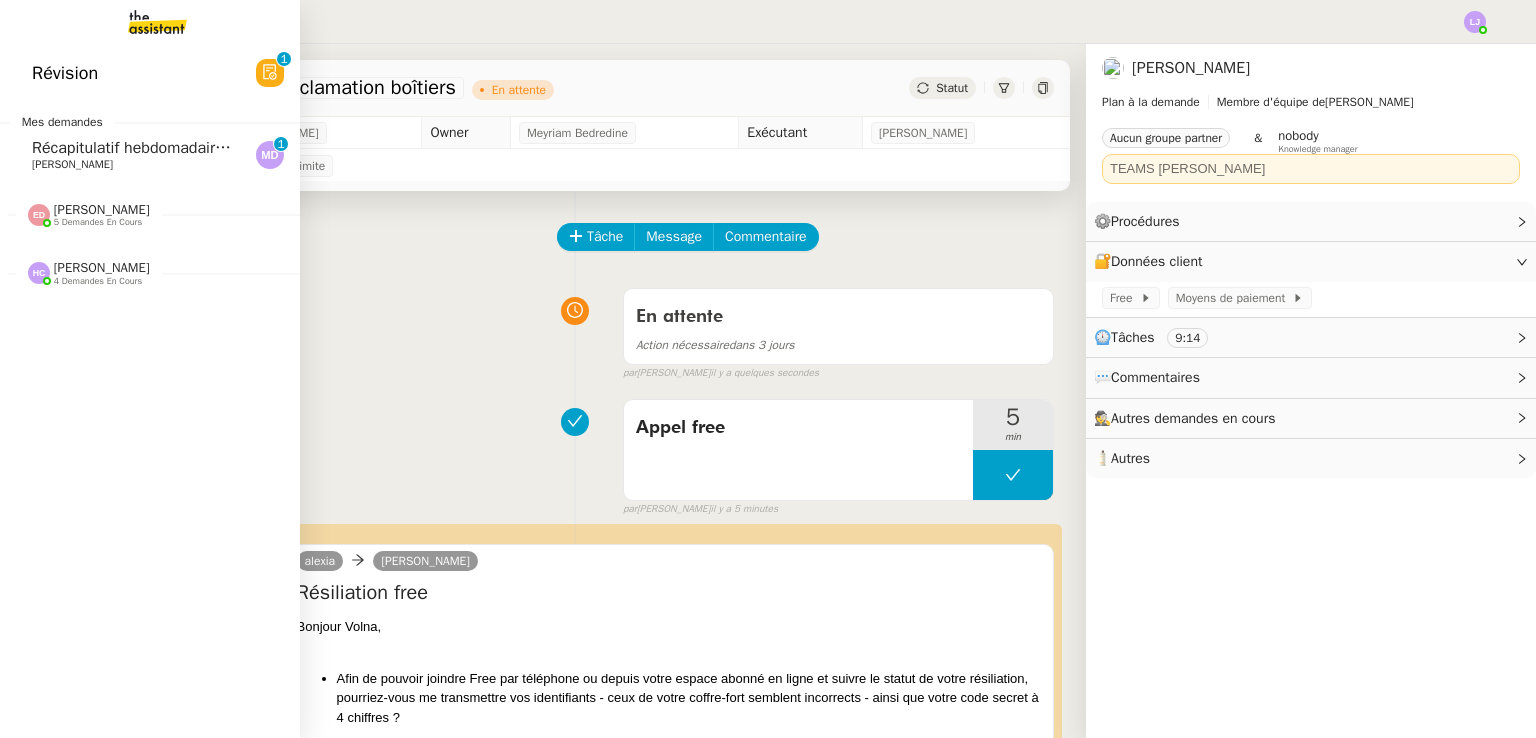click on "Récapitulatif hebdomadaire - [DATE]" 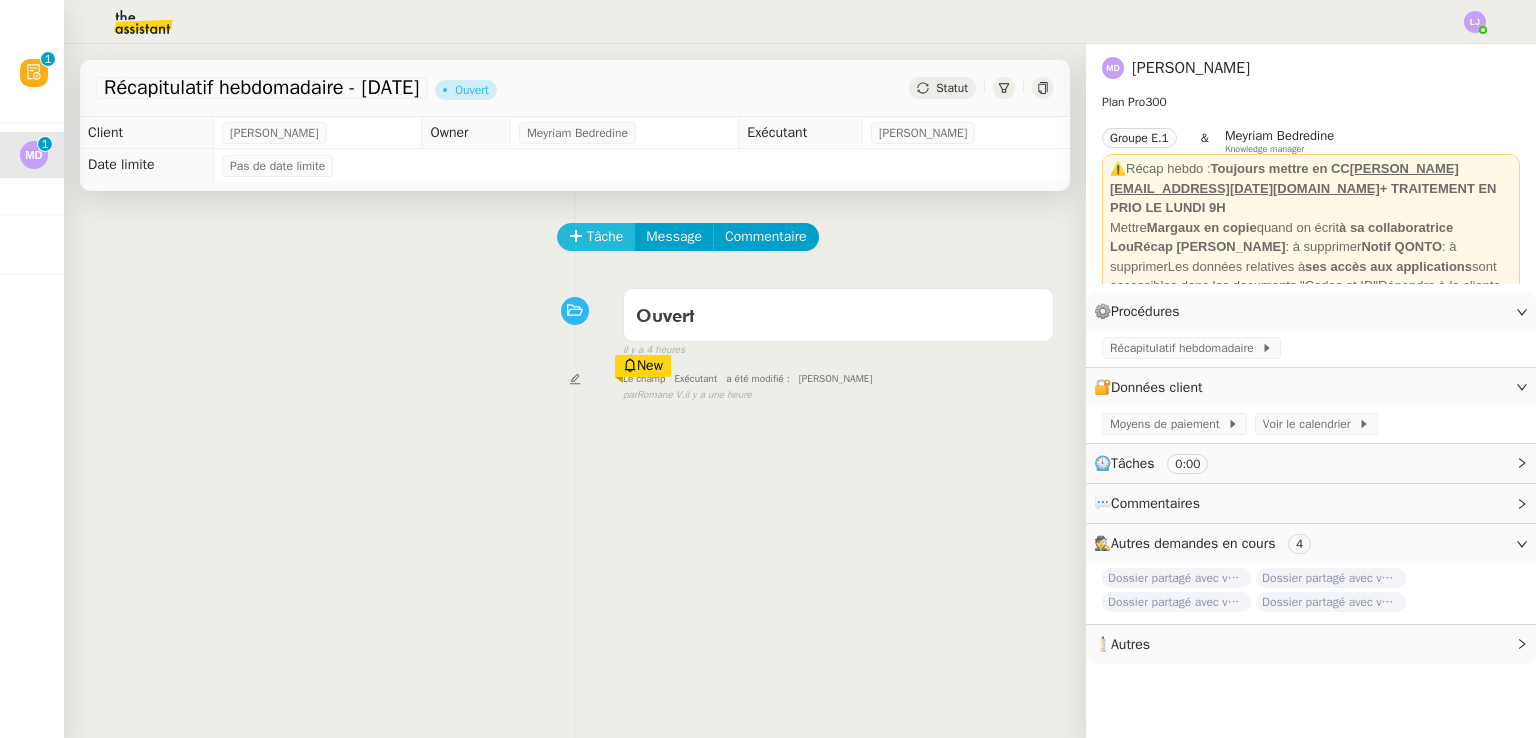click on "Tâche" 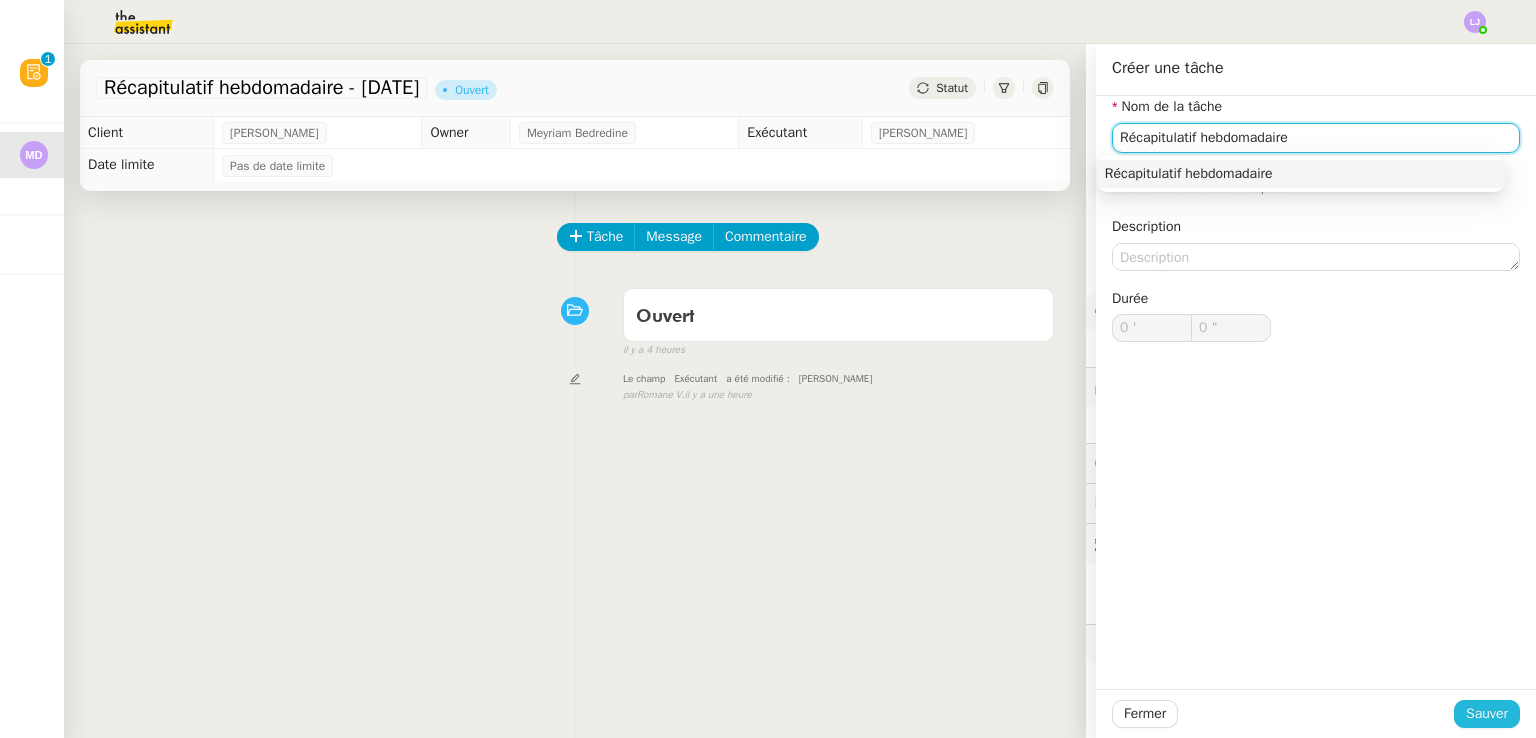 type on "Récapitulatif hebdomadaire" 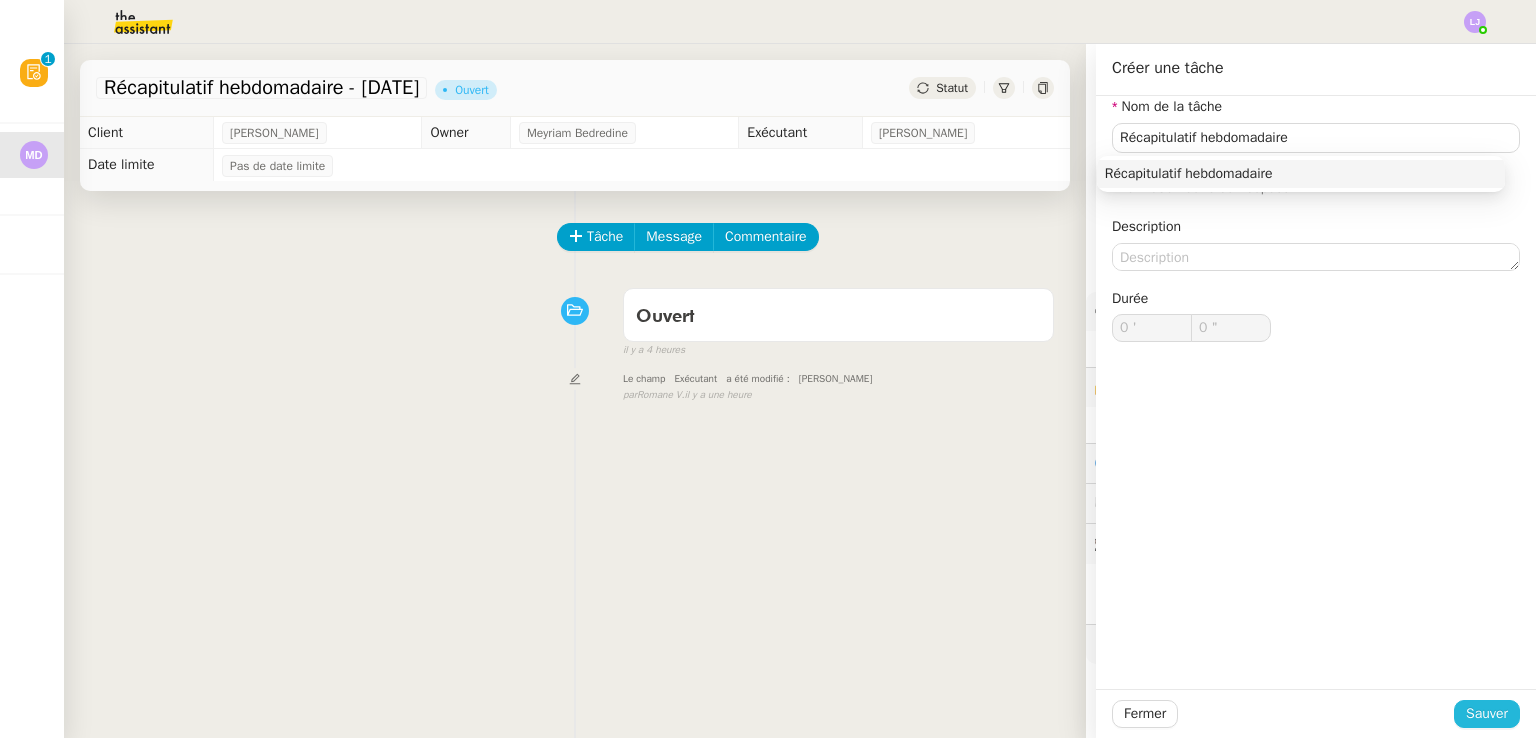 click on "Sauver" 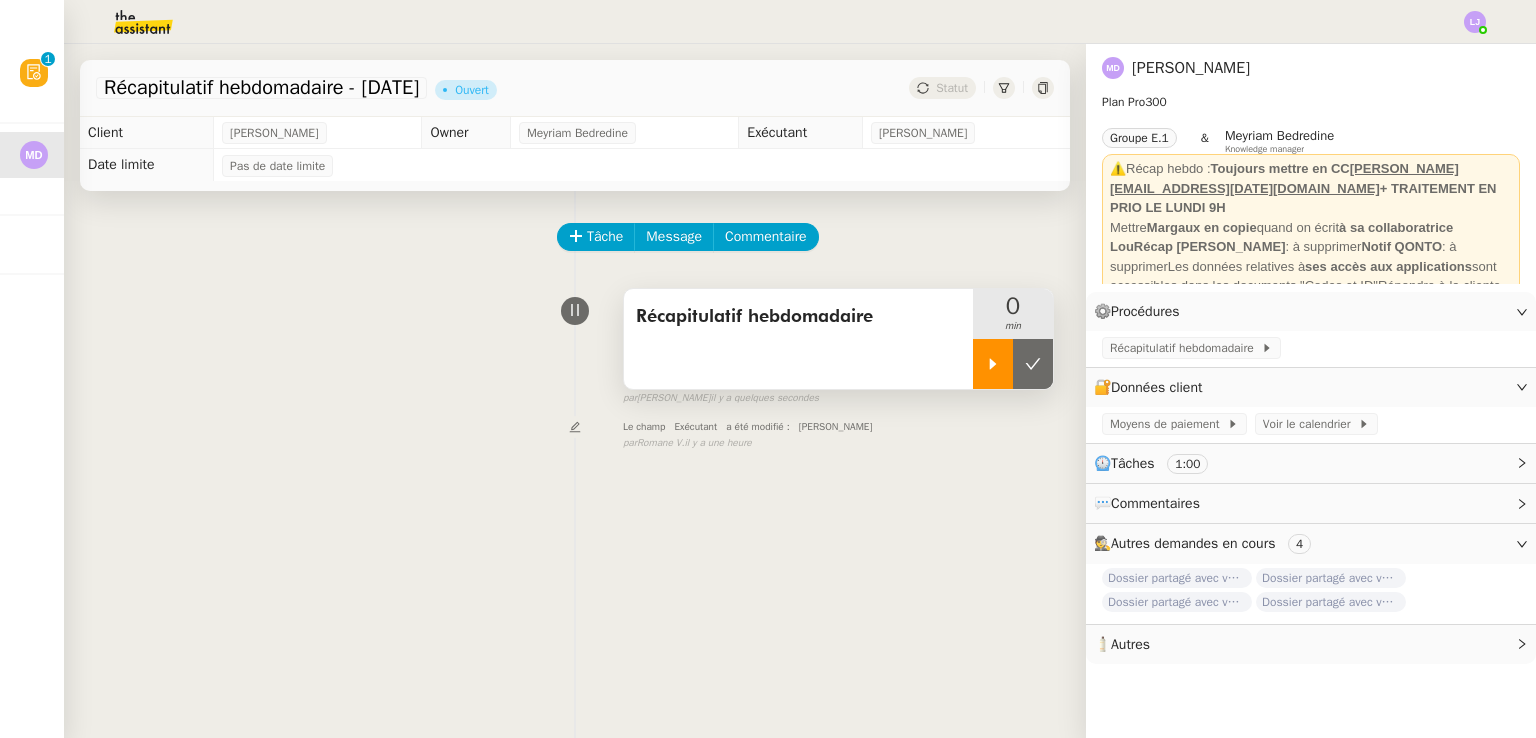 click at bounding box center [993, 364] 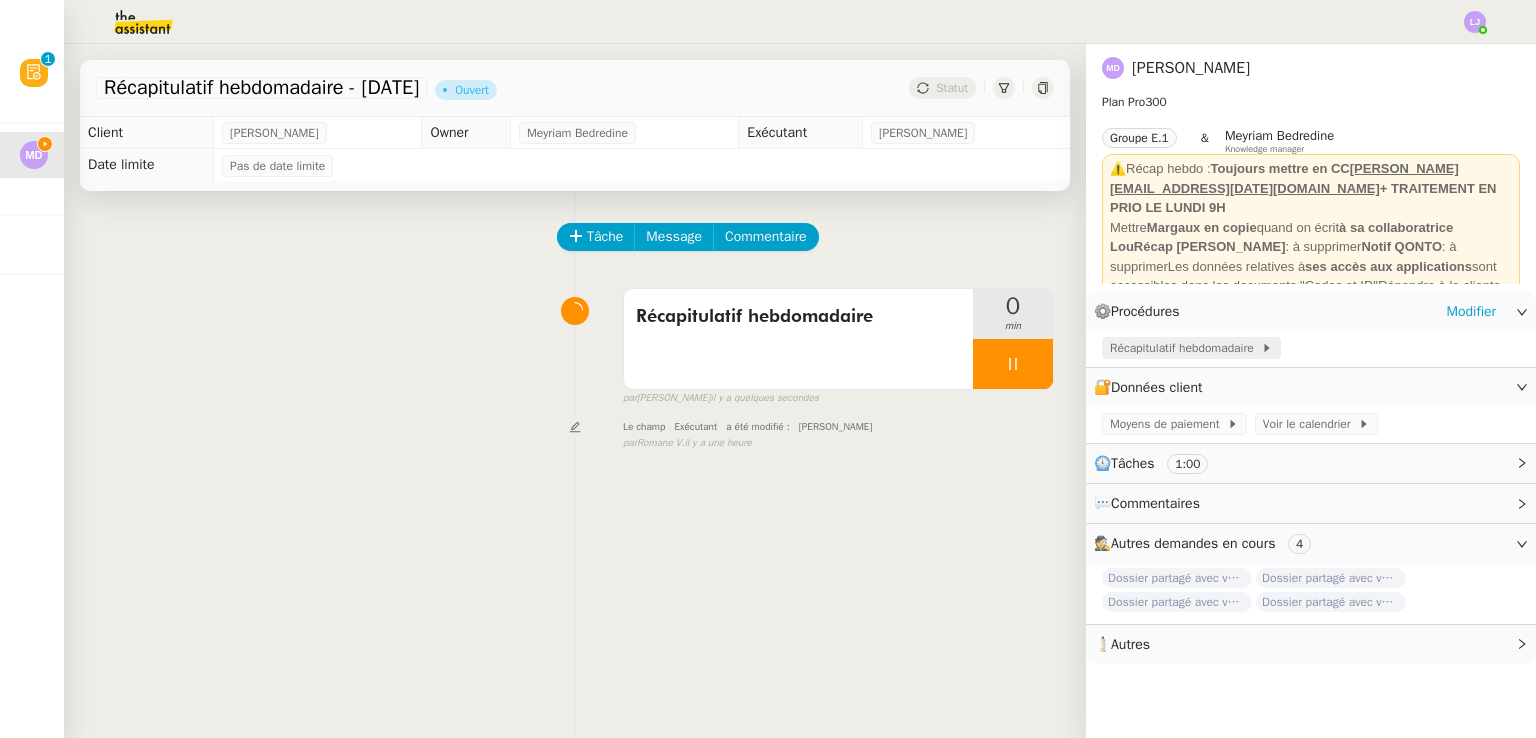click on "Récapitulatif hebdomadaire" 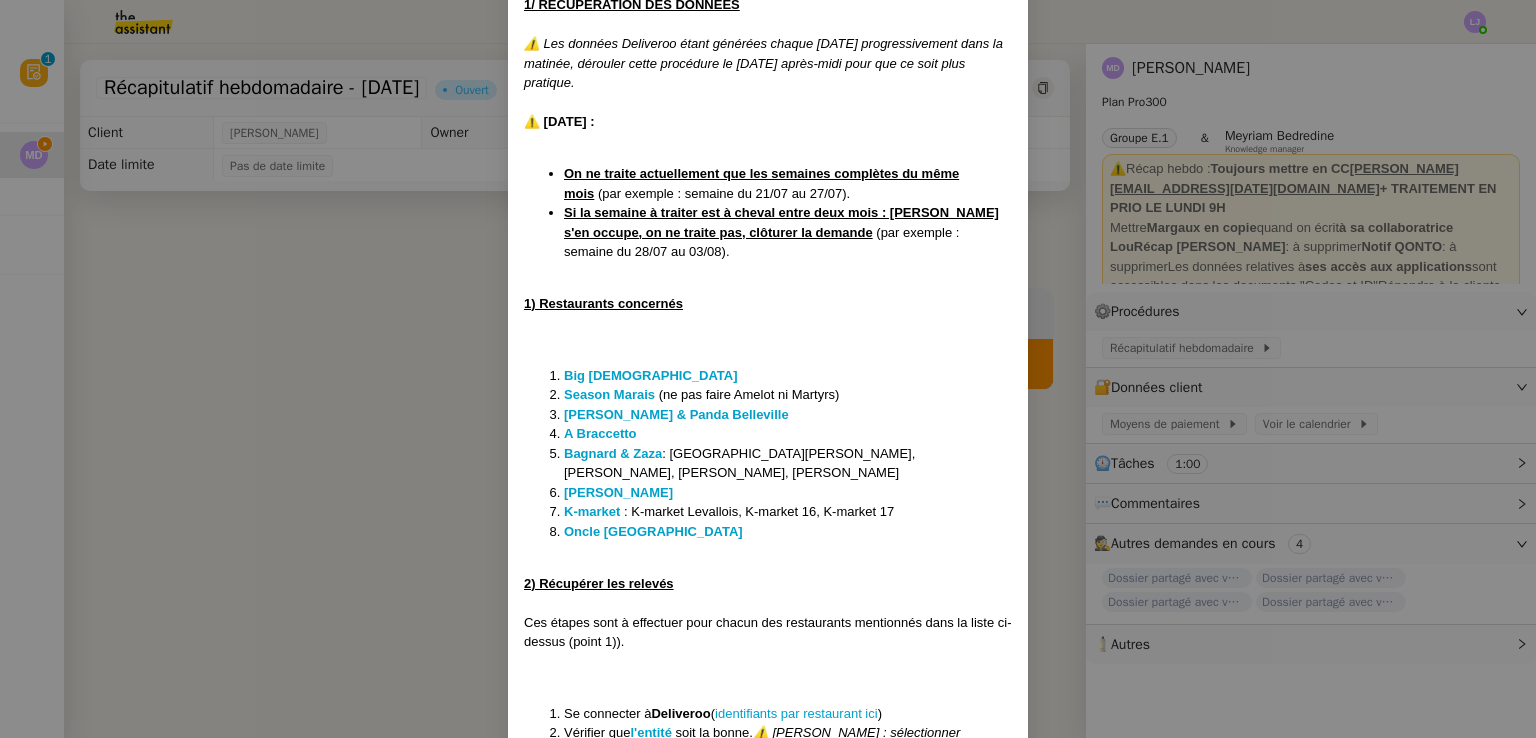 scroll, scrollTop: 319, scrollLeft: 0, axis: vertical 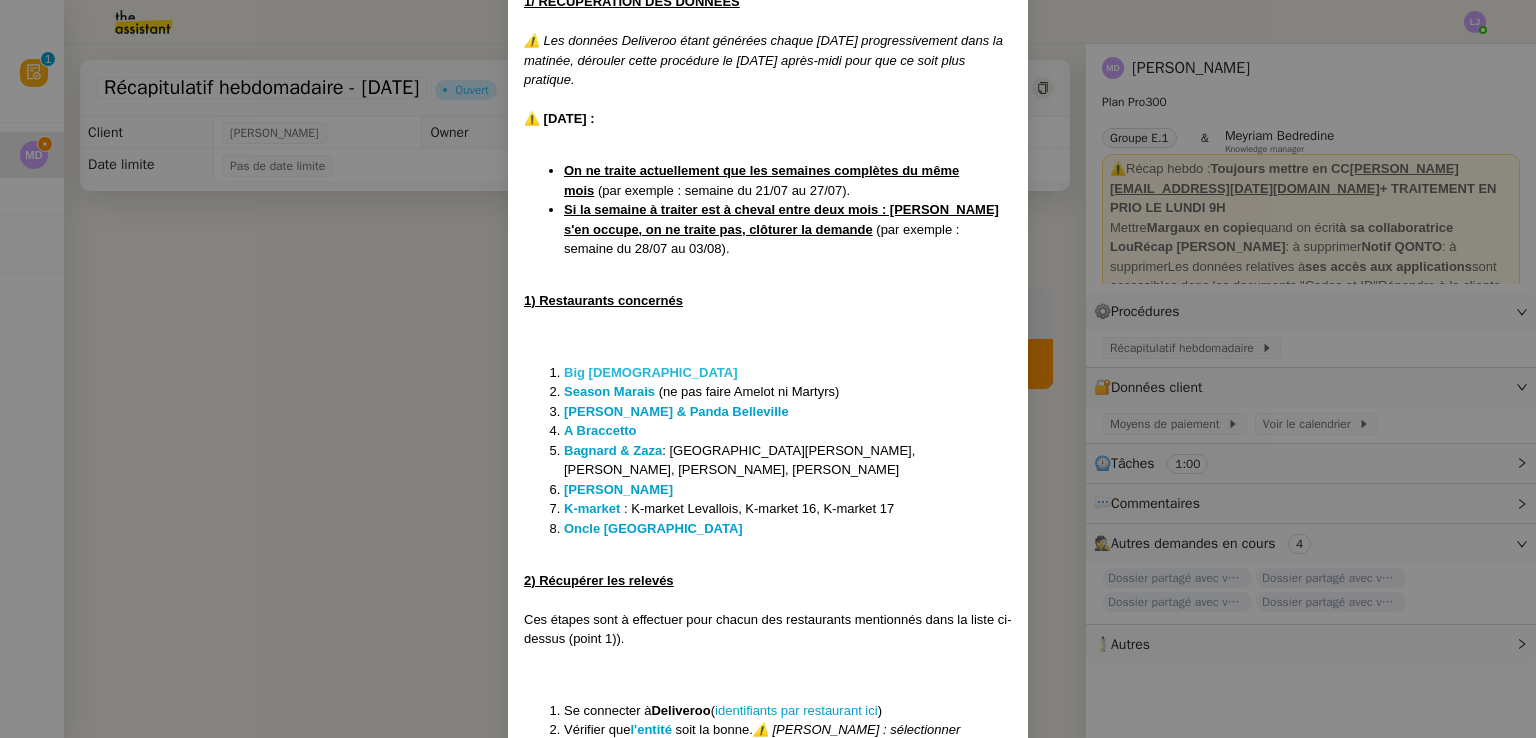 click on "Big Buddha" at bounding box center [651, 372] 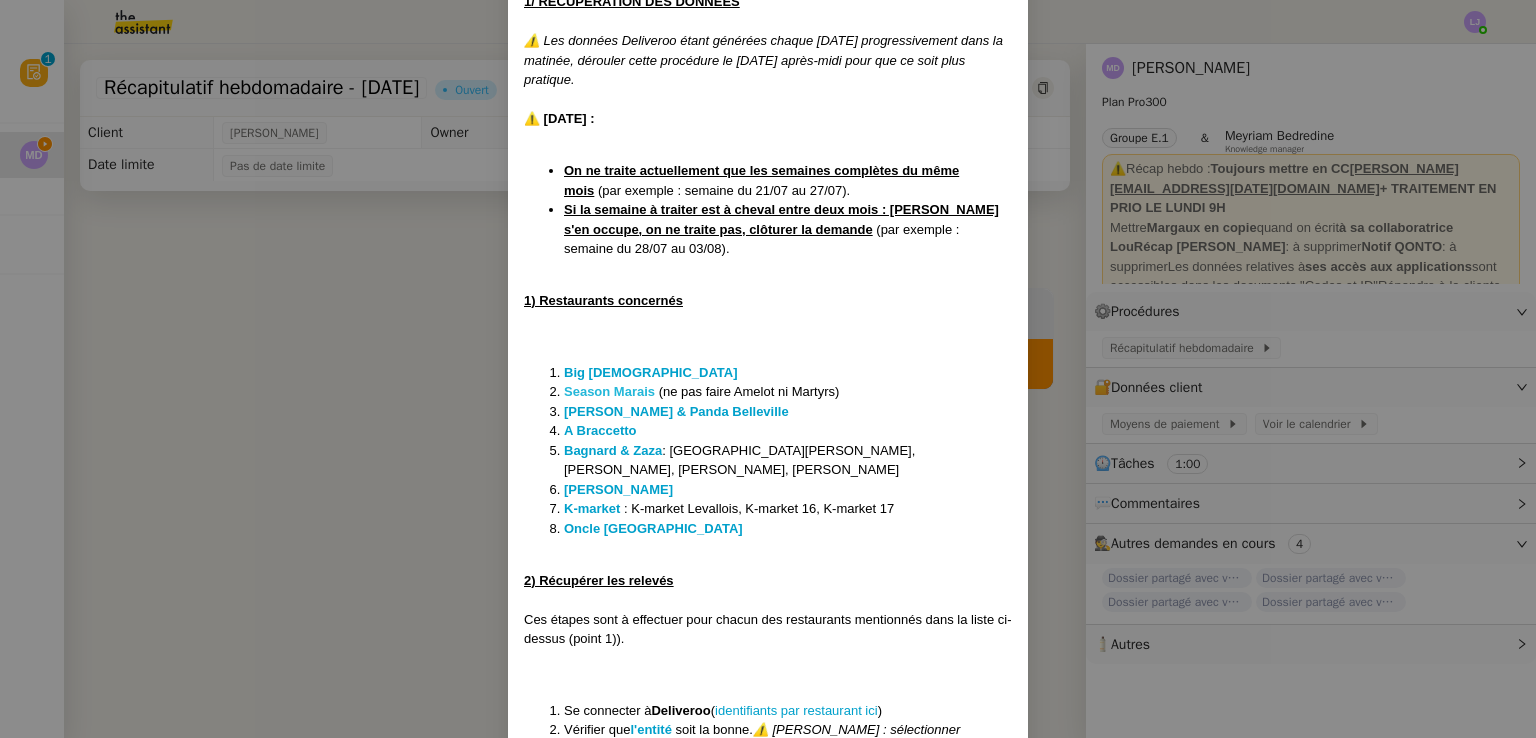 click on "Season Marais" at bounding box center [609, 391] 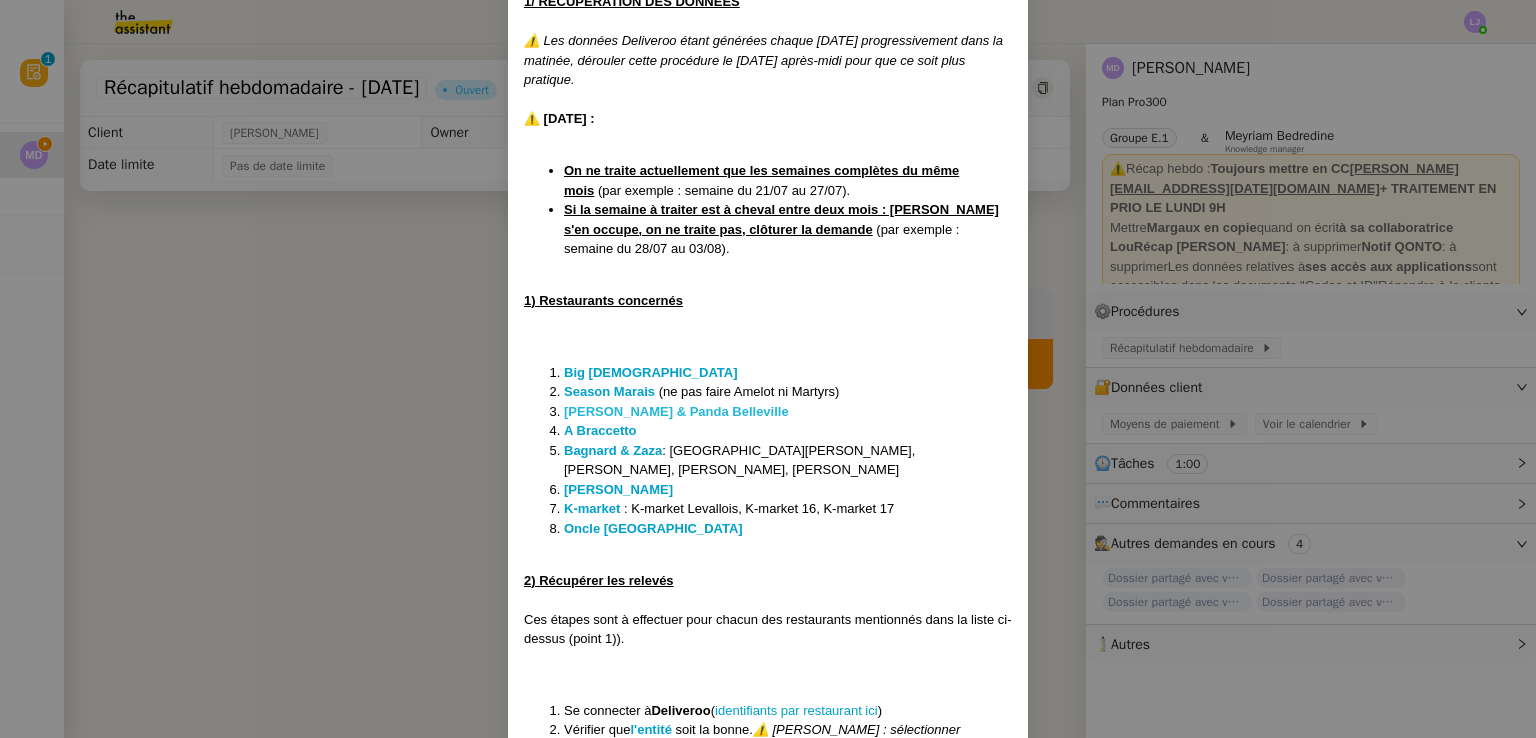 click on "Dong Huong & Panda Belleville" at bounding box center [676, 411] 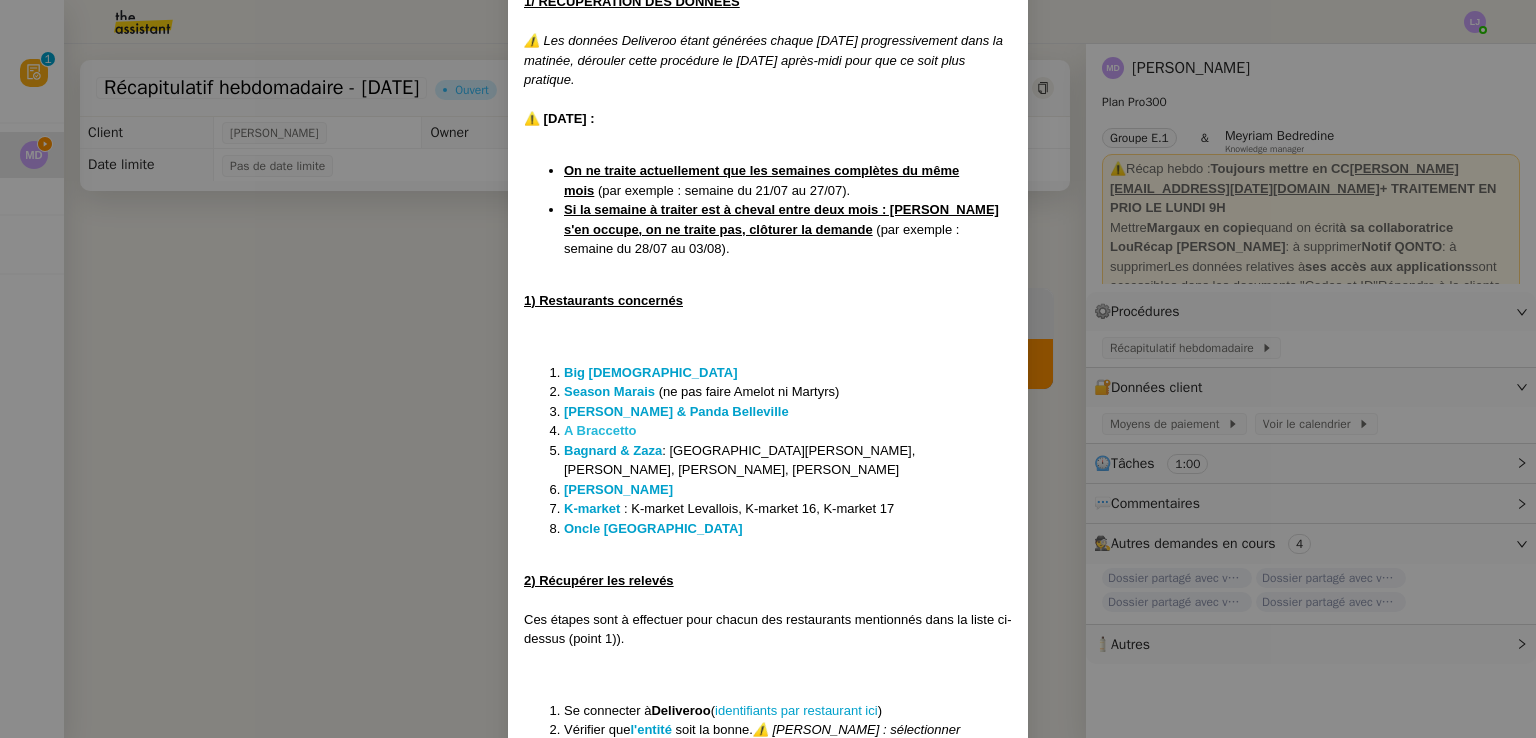 click on "A Braccetto" at bounding box center [600, 430] 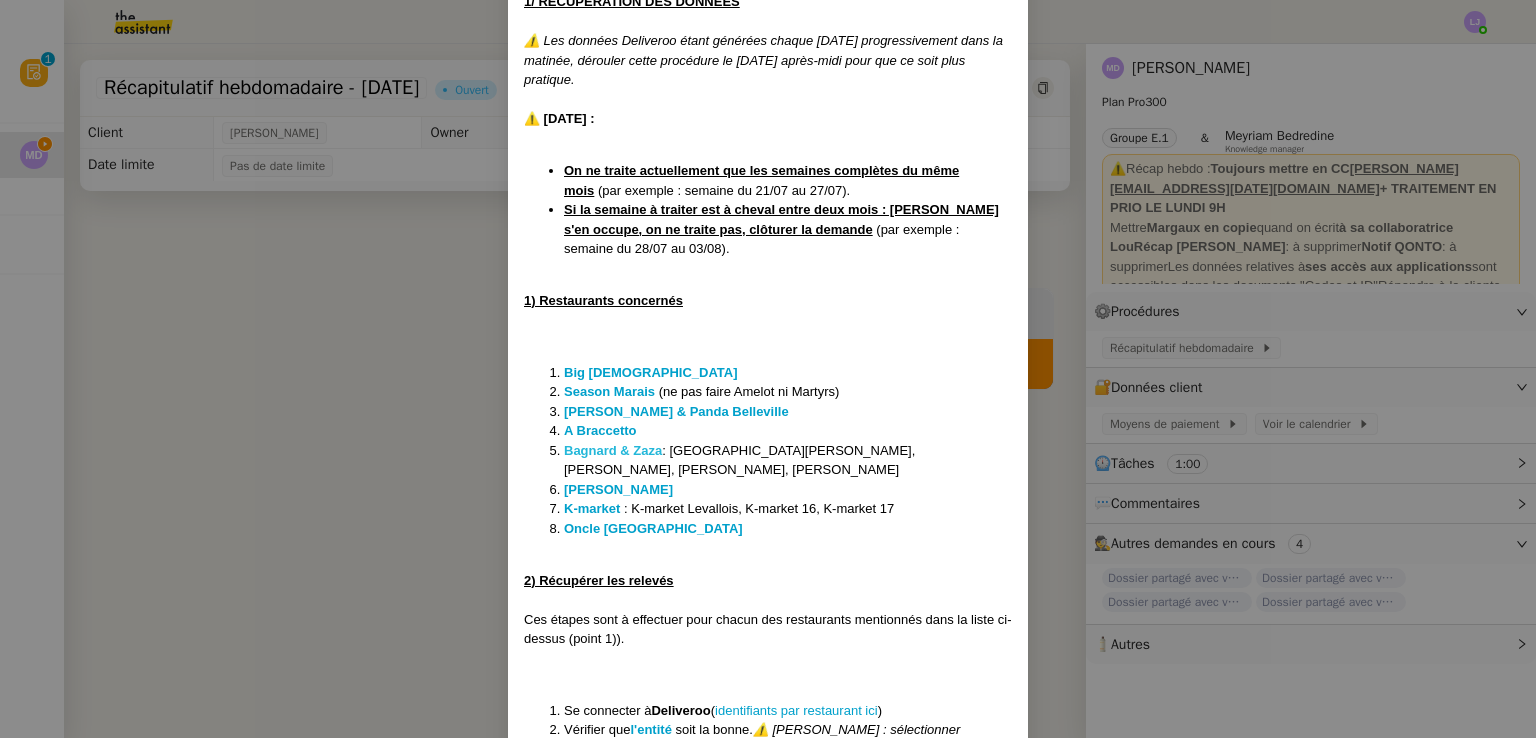 click on "Bagnard & Zaza" at bounding box center (613, 450) 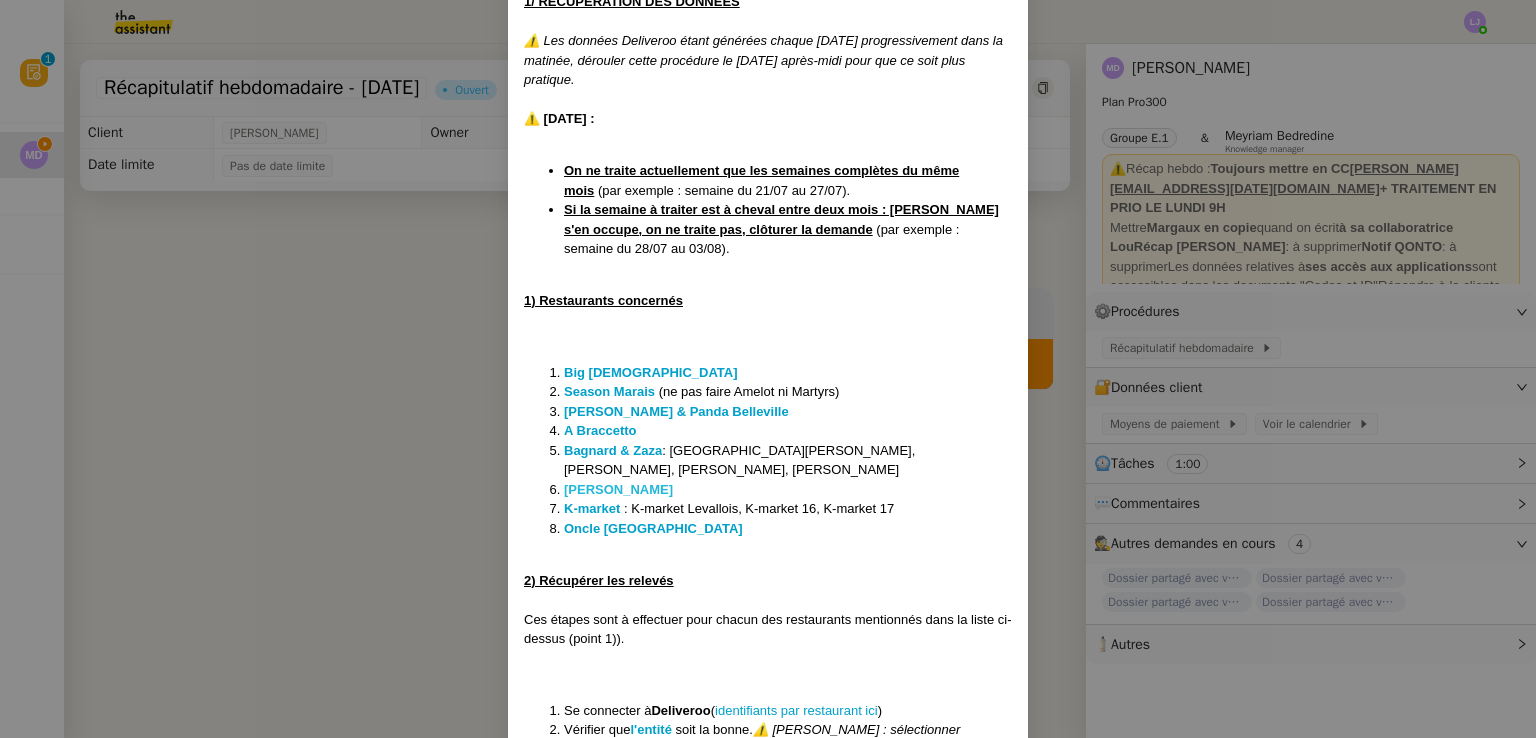 click on "Yatai Choiseul" at bounding box center [618, 489] 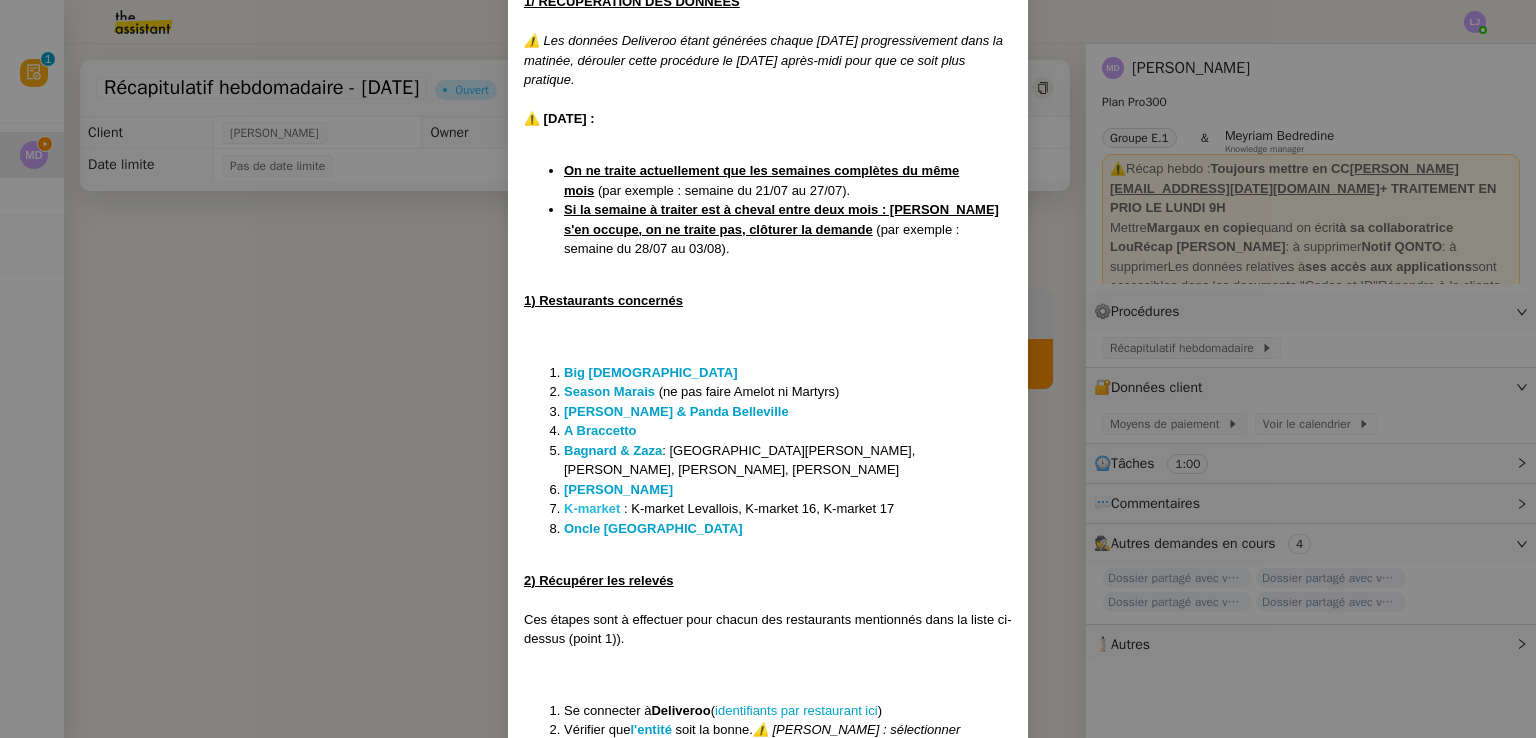 click on "K-market" at bounding box center (592, 508) 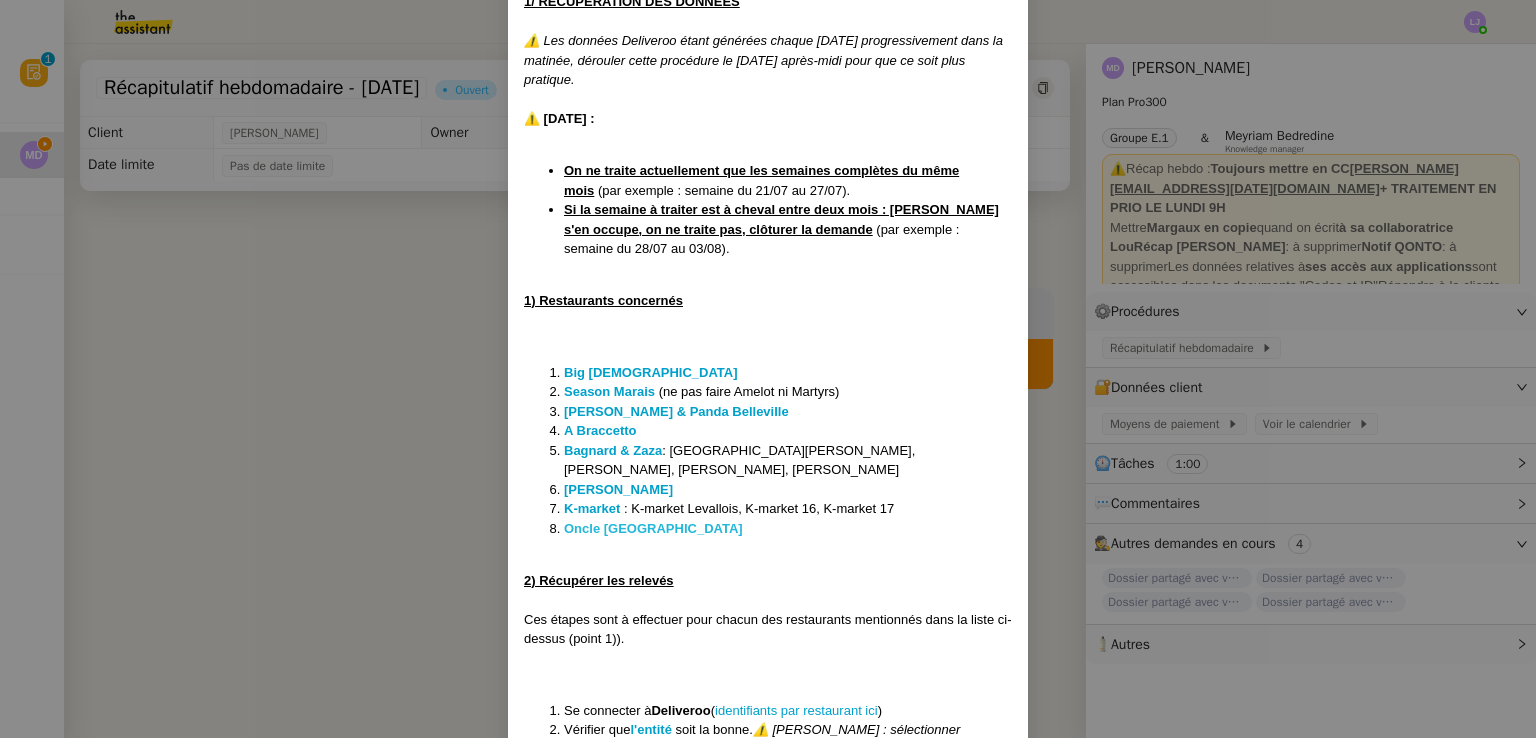 click on "Oncle Delhi" at bounding box center (653, 528) 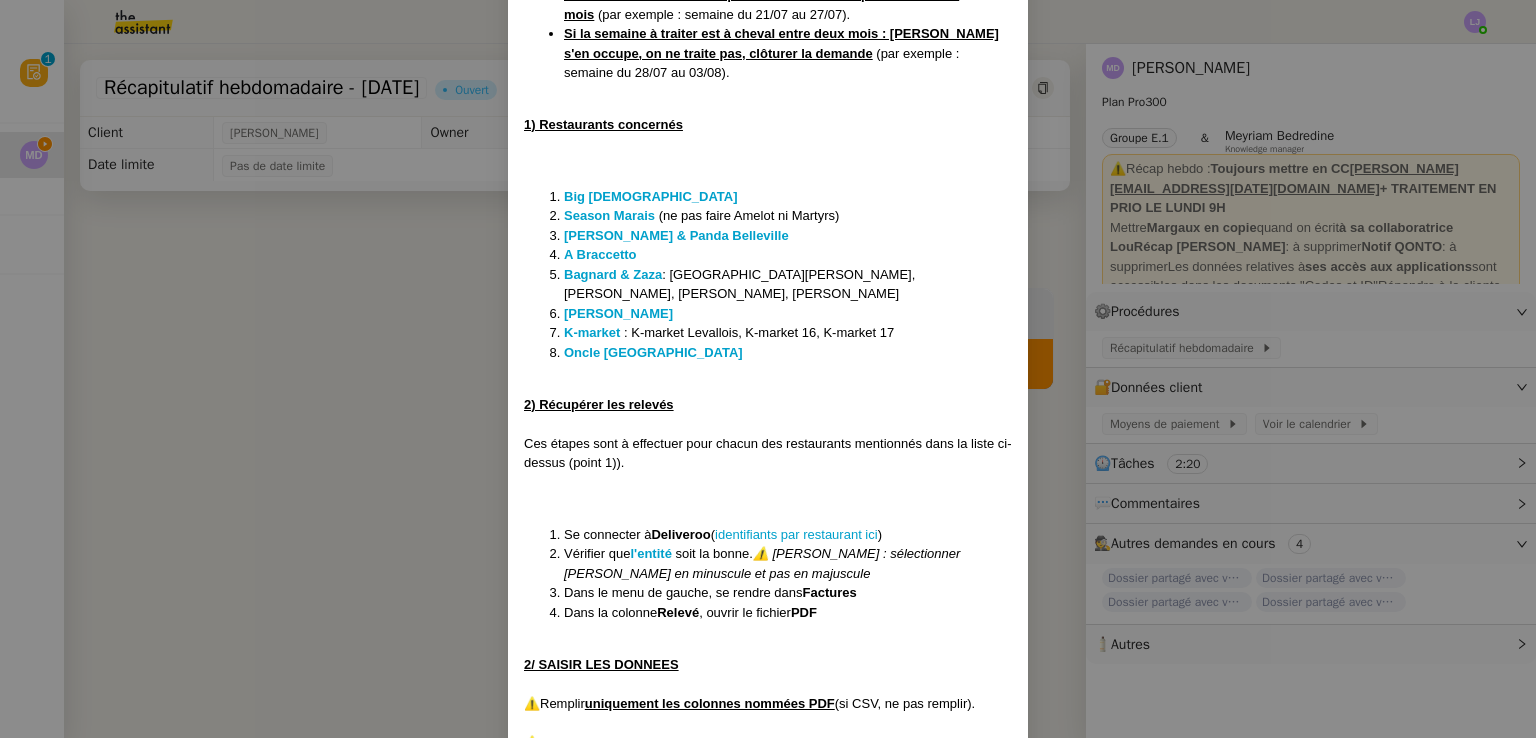 scroll, scrollTop: 500, scrollLeft: 0, axis: vertical 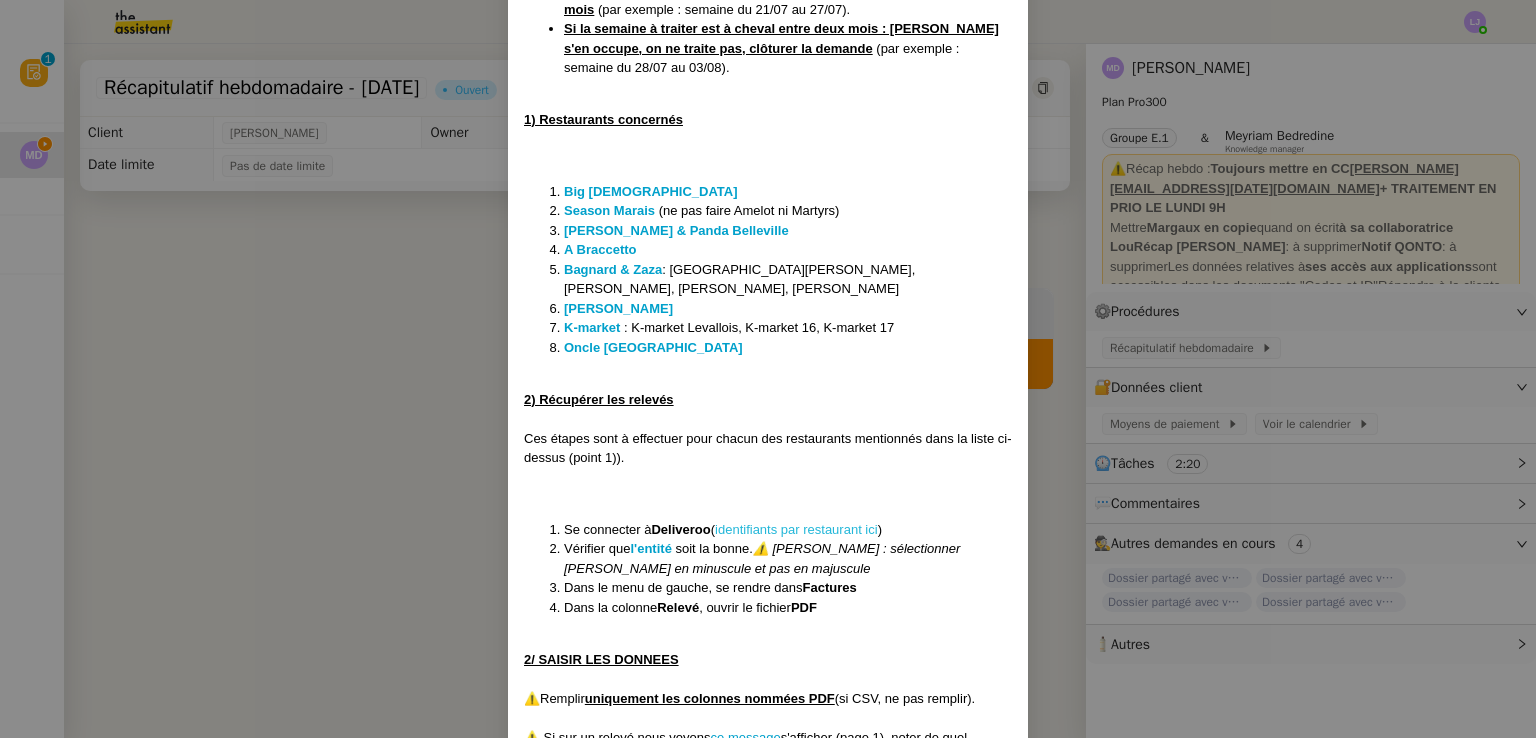 click on "identifiants par restaurant ici" at bounding box center [796, 529] 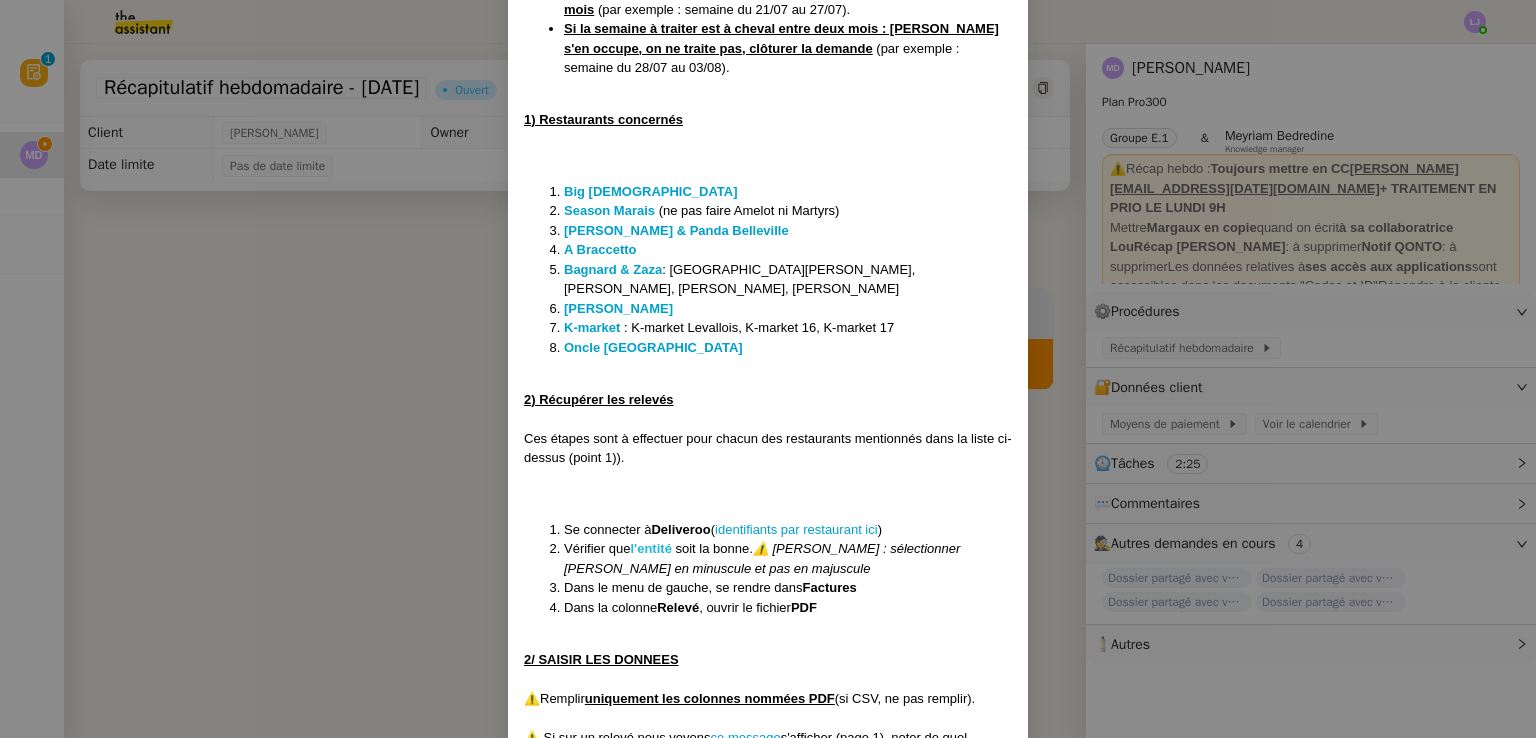 click on "l'entité" at bounding box center (650, 548) 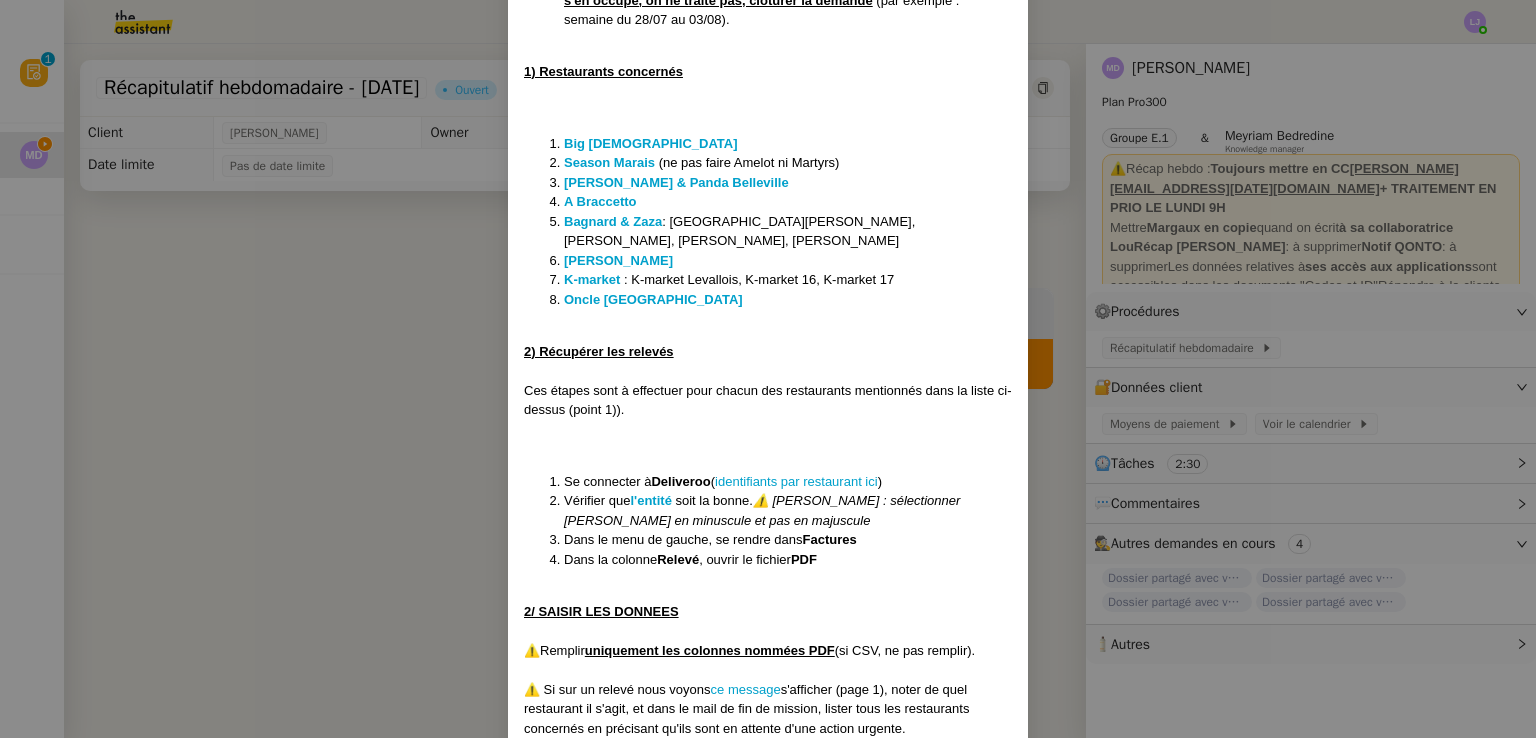 scroll, scrollTop: 556, scrollLeft: 0, axis: vertical 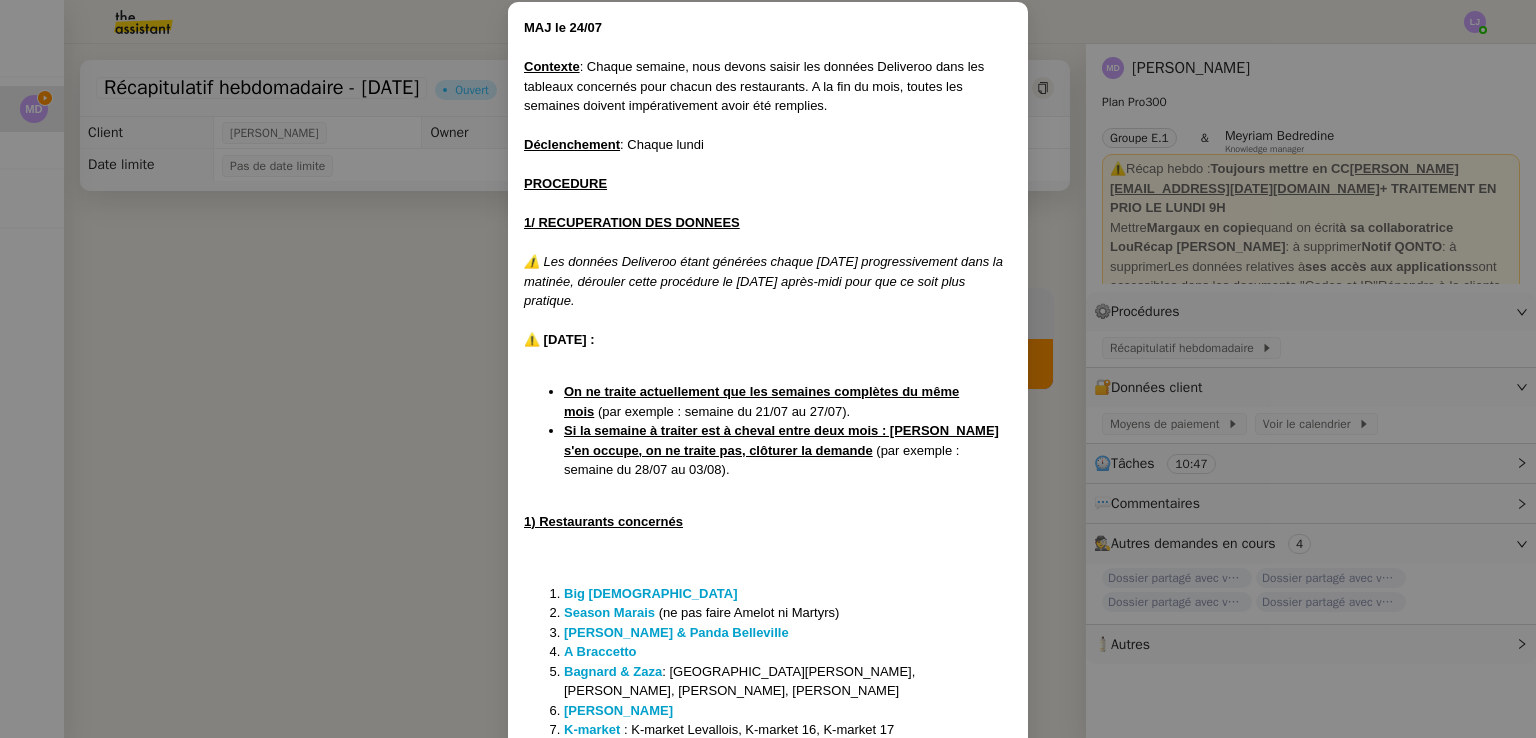 click on "MAJ le 24/07  Contexte  : Chaque semaine, nous devons saisir les données Deliveroo dans les tableaux concernés pour chacun des restaurants. A la fin du mois, toutes les semaines doivent impérativement avoir été remplies. Déclenchement  : Chaque lundi PROCEDURE 1/ RECUPERATION DES DONNEES ⚠️ Les données Deliveroo étant générées chaque lundi progressivement dans la matinée, dérouler cette procédure le lundi après-midi pour que ce soit plus pratique. ⚠️ 15/07/25 : On ne traite actuellement que les semaines complètes du même mois   (par exemple : semaine du 21/07 au 27/07). Si la semaine à traiter est à cheval entre deux mois : Cheryl s'en occupe, on ne traite pas, clôturer la demande   (par exemple : semaine du 28/07 au 03/08). 1) Restaurants concernés Big Buddha Season Marais   (ne pas faire Amelot ni Martyrs) Dong Huong & Panda Belleville A Braccetto Bagnard & Zaza  : Bagnard Saint-augustin, Bagnard Boulbi, Zaza Choiseul, Zaza Boulbi Yatai Choiseul K-market   Oncle Delhi ( )" at bounding box center [768, 369] 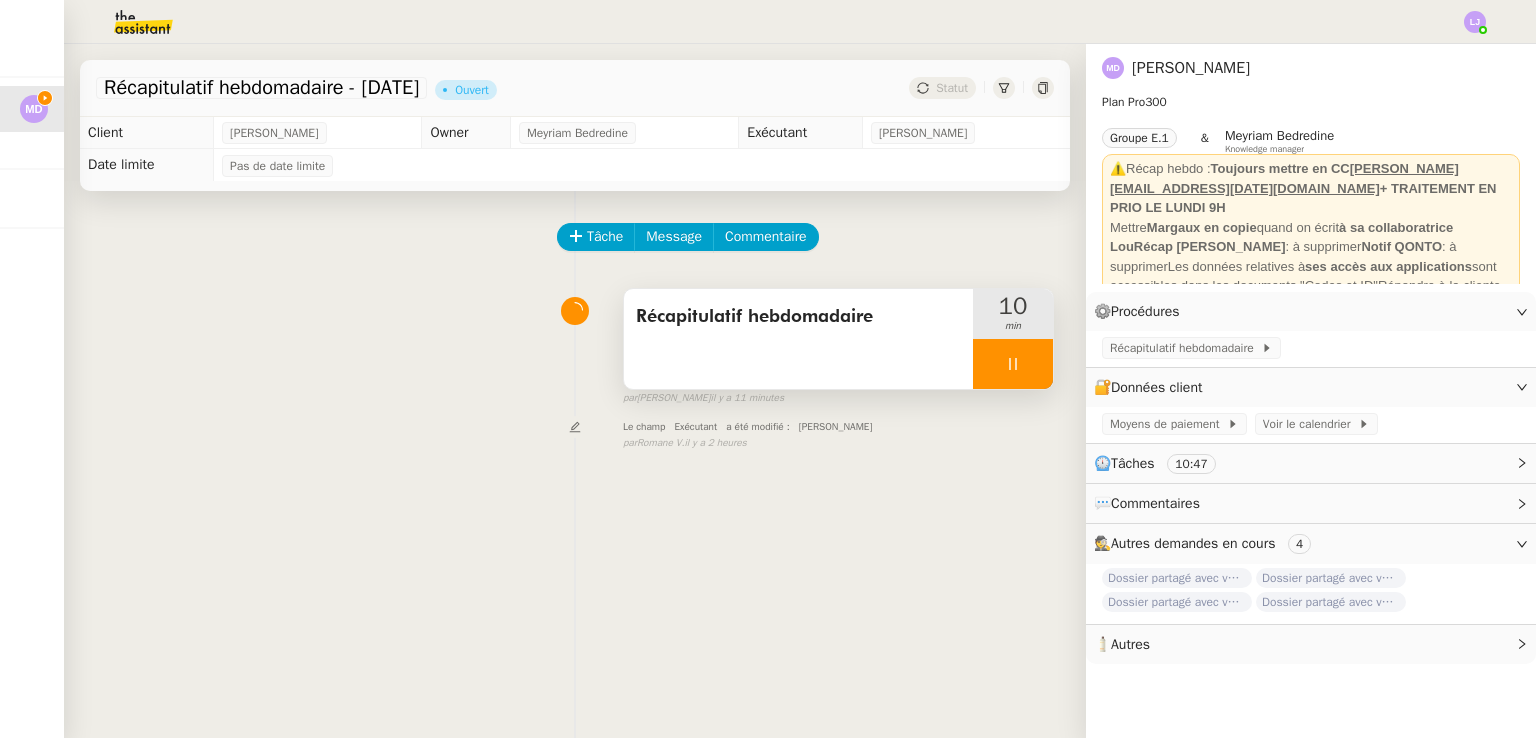 click at bounding box center (1013, 364) 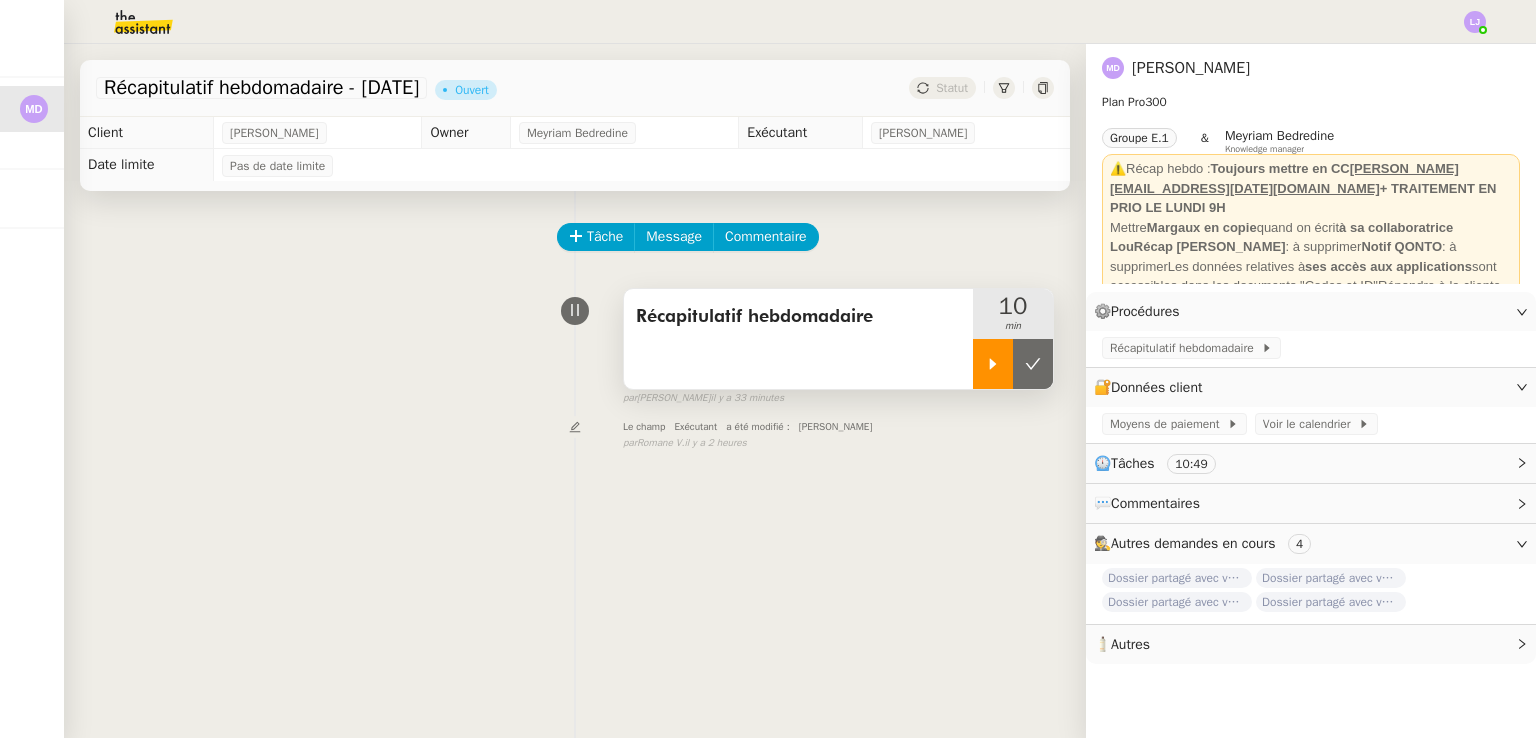 click at bounding box center [993, 364] 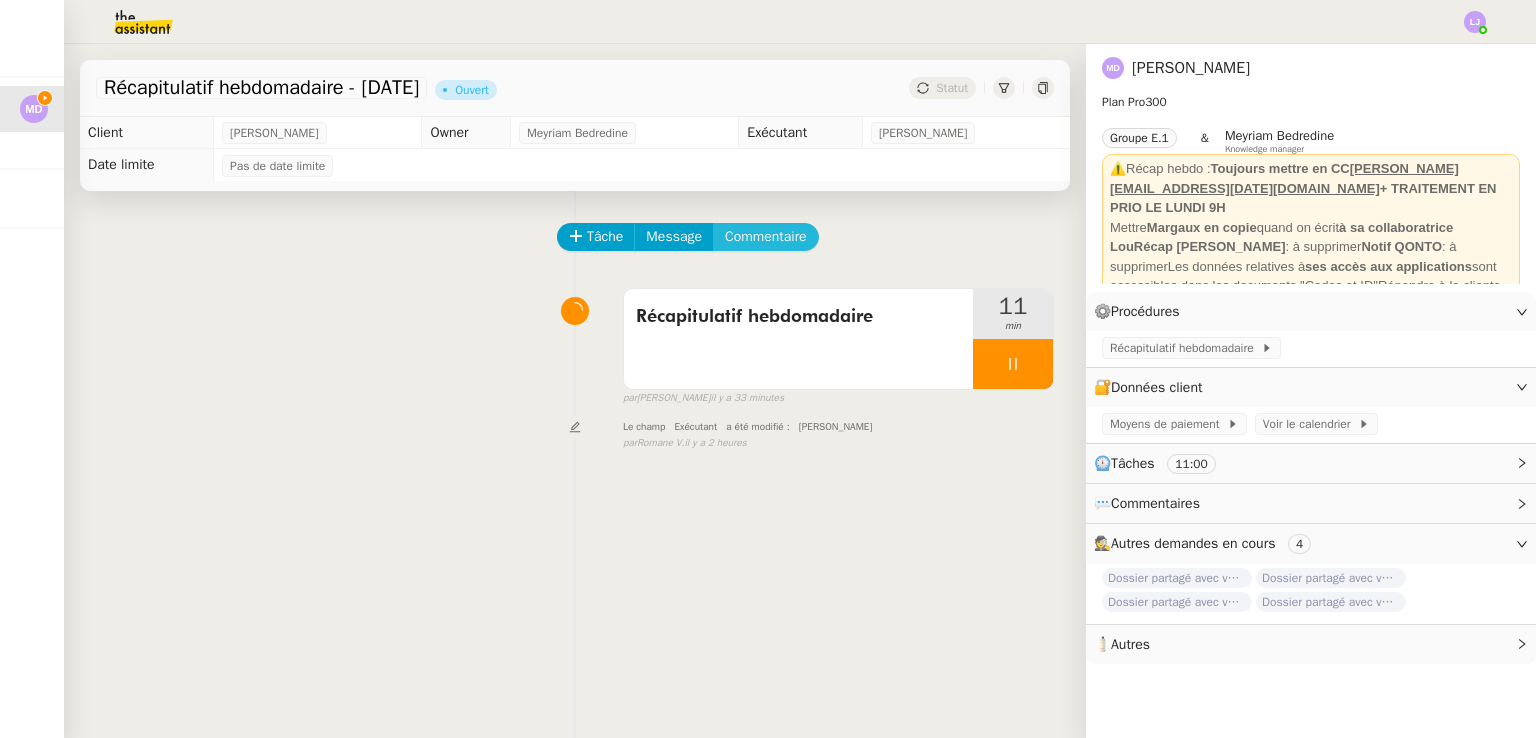 click on "Commentaire" 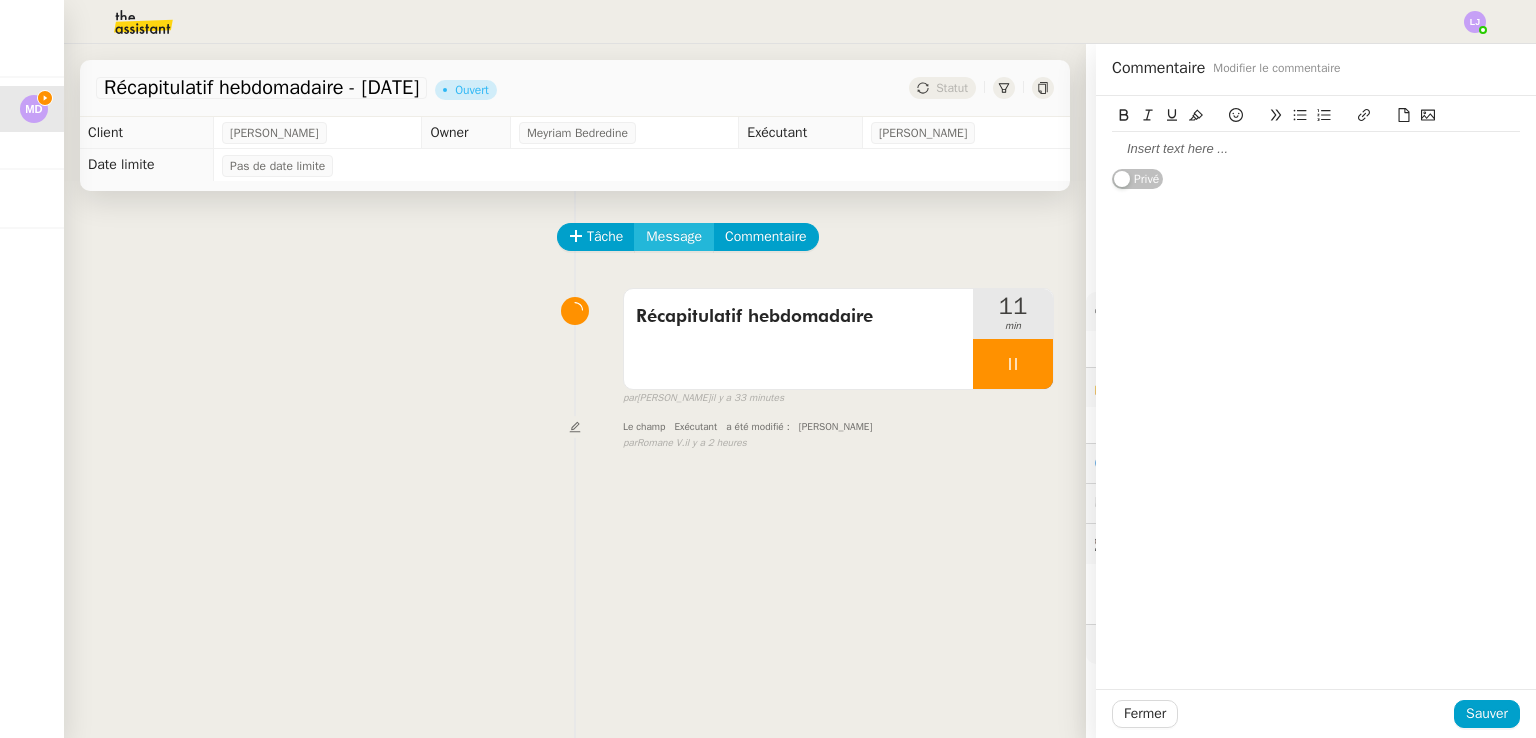 click on "Message" 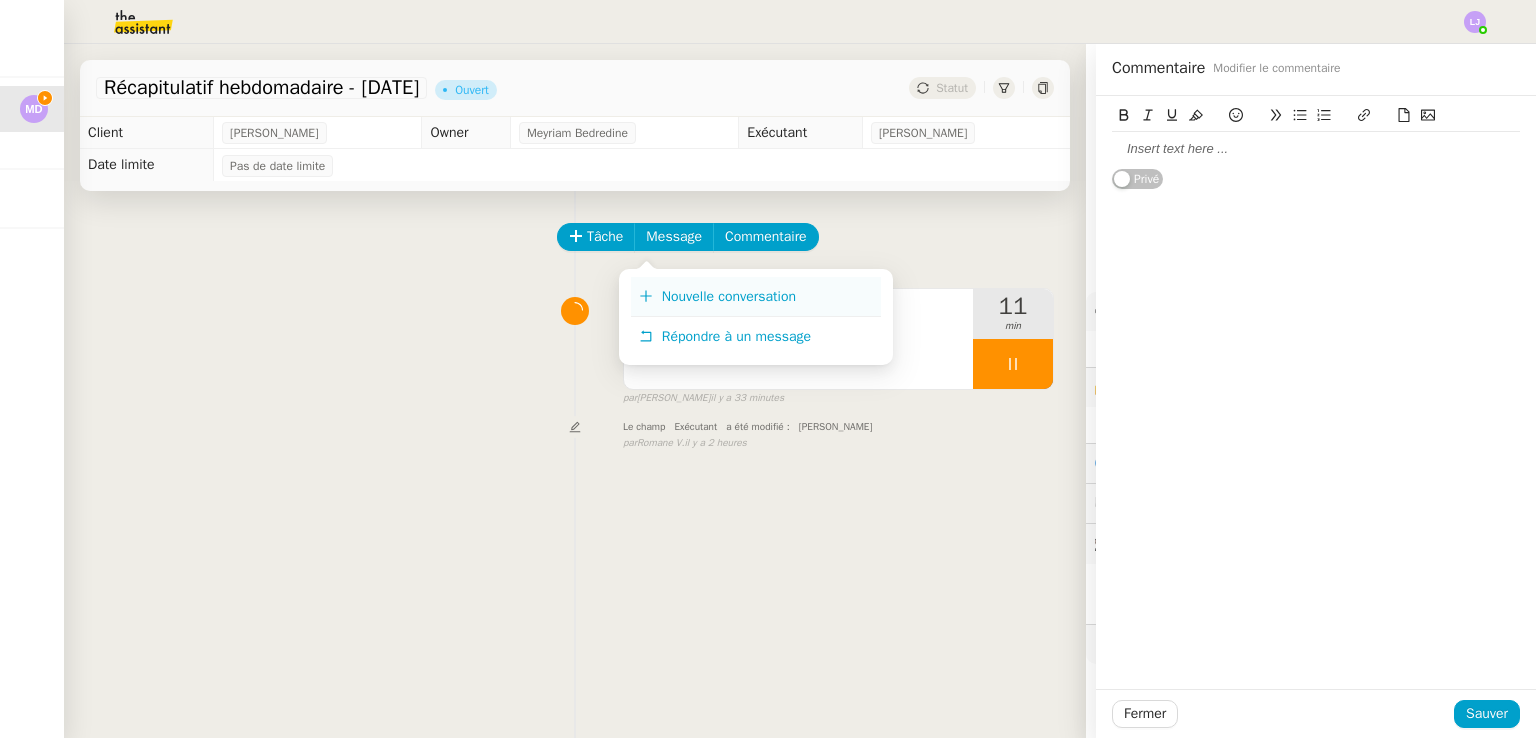 click on "Nouvelle conversation" at bounding box center (729, 296) 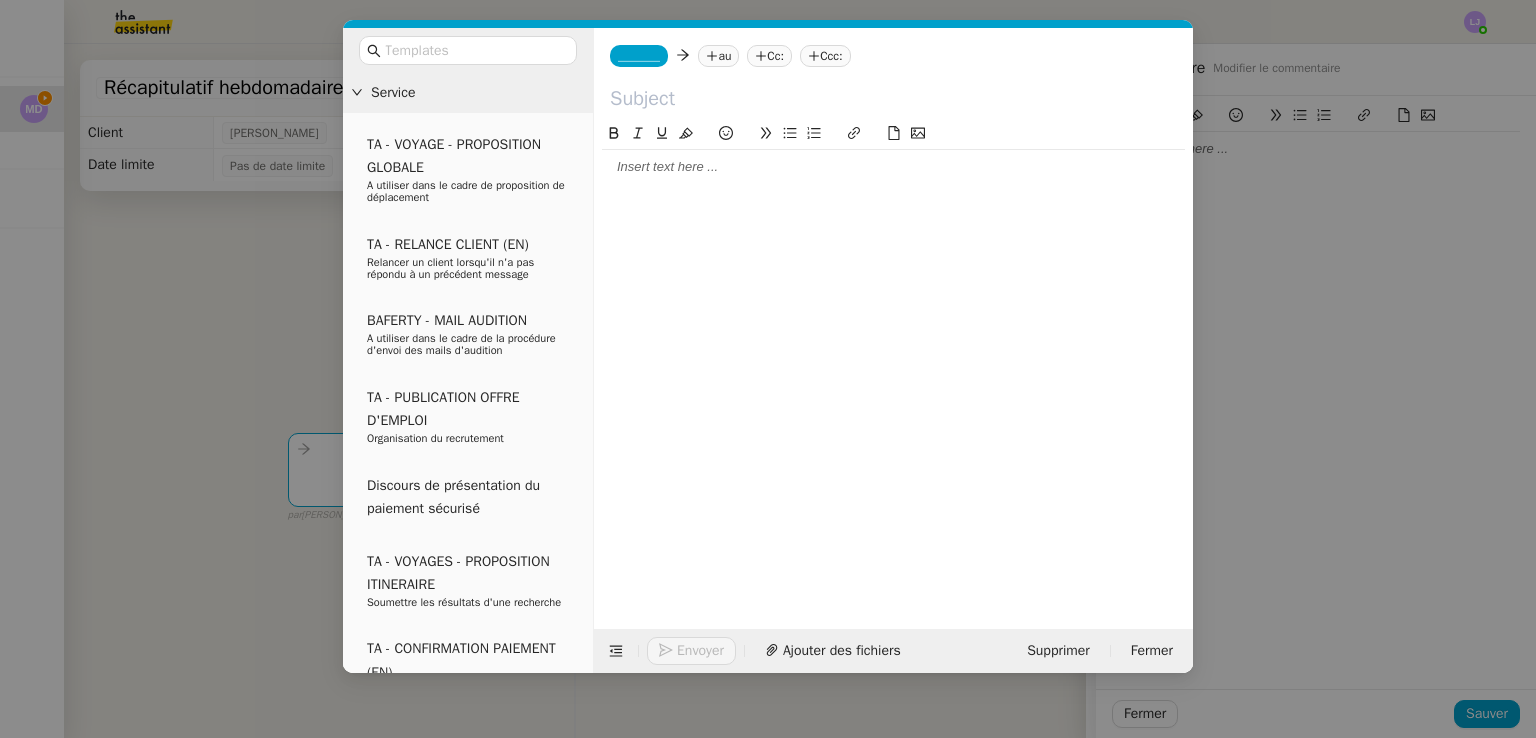 click 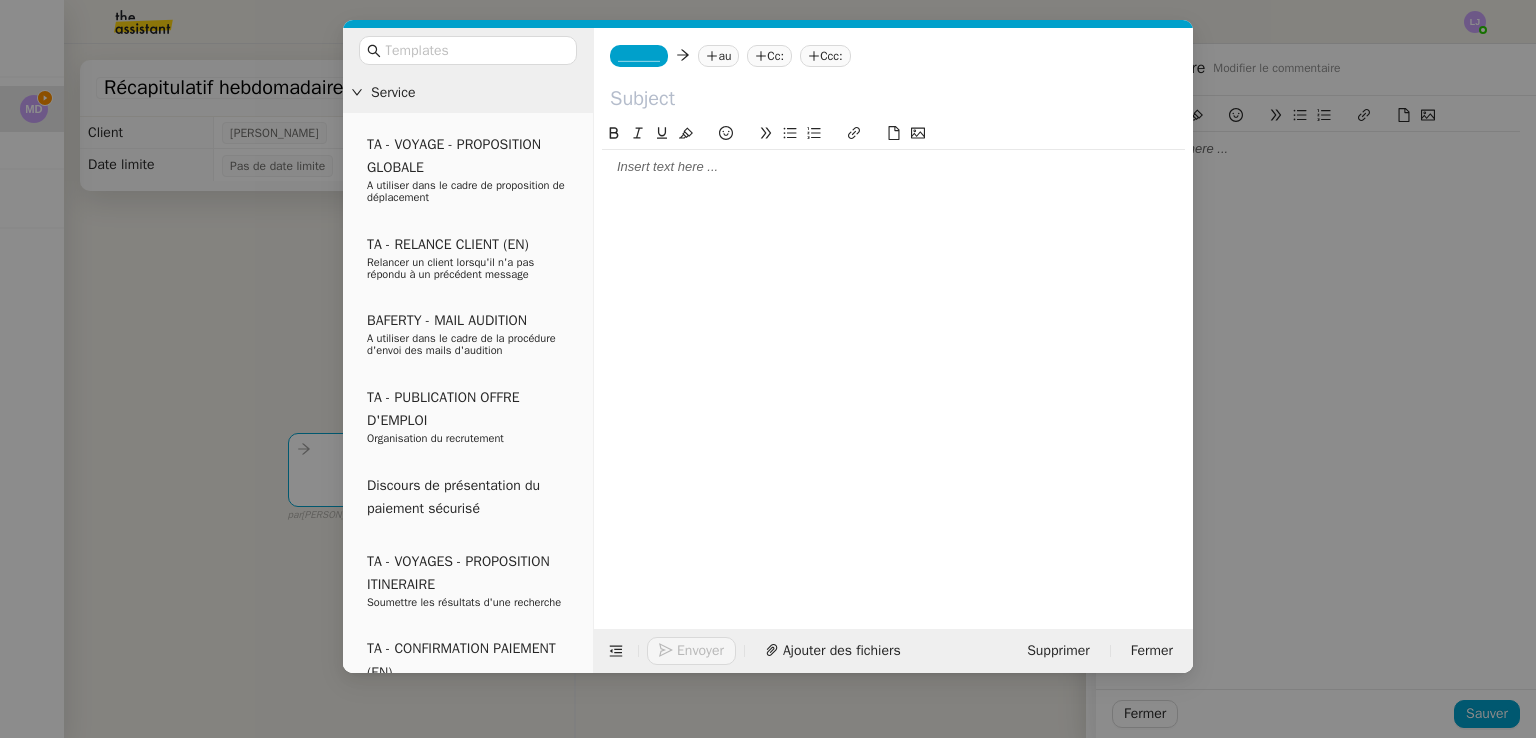 type 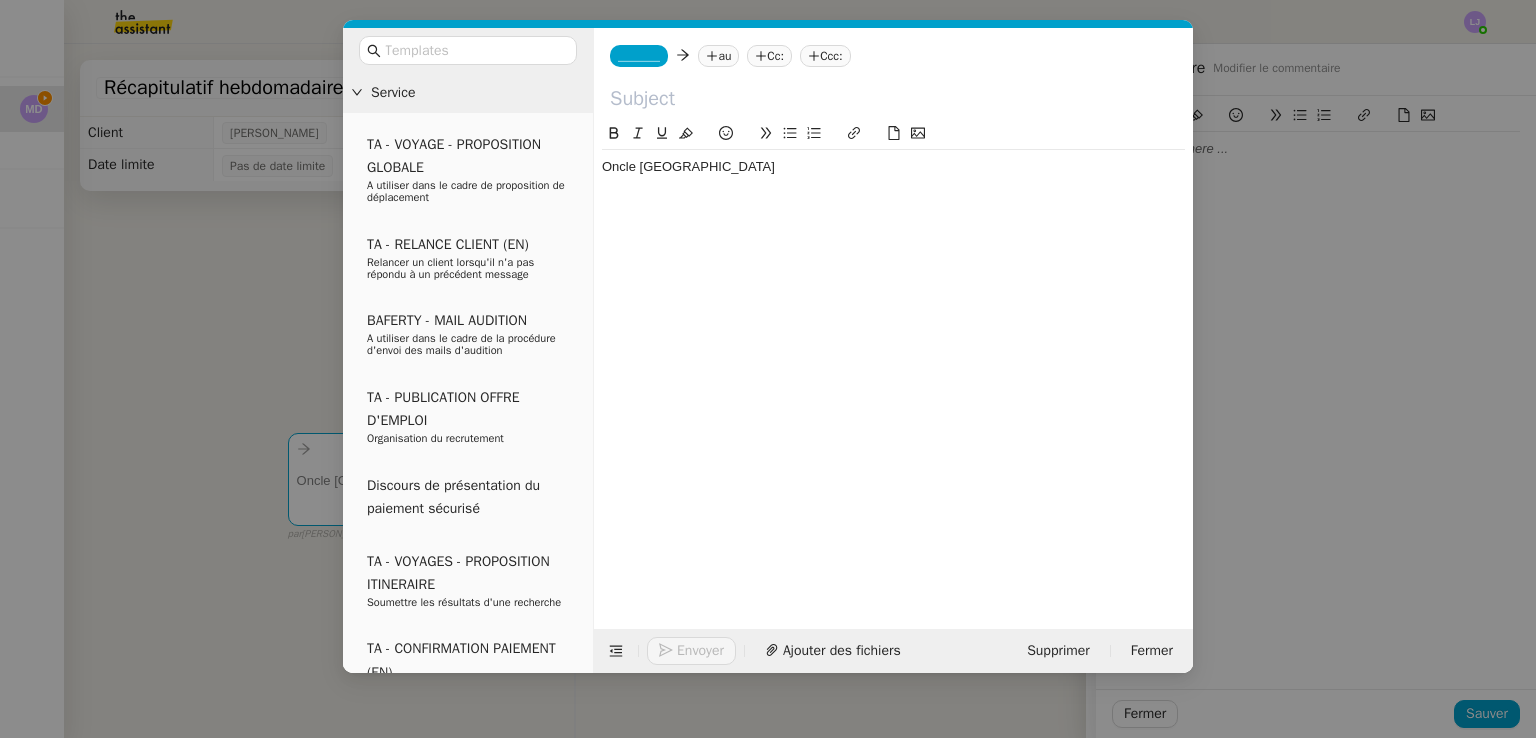 click on "Service TA - VOYAGE - PROPOSITION GLOBALE    A utiliser dans le cadre de proposition de déplacement TA - RELANCE CLIENT (EN)    Relancer un client lorsqu'il n'a pas répondu à un précédent message BAFERTY - MAIL AUDITION    A utiliser dans le cadre de la procédure d'envoi des mails d'audition TA - PUBLICATION OFFRE D'EMPLOI     Organisation du recrutement Discours de présentation du paiement sécurisé    TA - VOYAGES - PROPOSITION ITINERAIRE    Soumettre les résultats d'une recherche TA - CONFIRMATION PAIEMENT (EN)    Confirmer avec le client de modèle de transaction - Attention Plan Pro nécessaire. TA - COURRIER EXPEDIE (recommandé)    A utiliser dans le cadre de l'envoi d'un courrier recommandé TA - PARTAGE DE CALENDRIER (EN)    A utiliser pour demander au client de partager son calendrier afin de faciliter l'accès et la gestion PSPI - Appel de fonds MJL    A utiliser dans le cadre de la procédure d'appel de fonds MJL TA - RELANCE CLIENT    TA - AR PROCEDURES        21 YIELD" at bounding box center [768, 369] 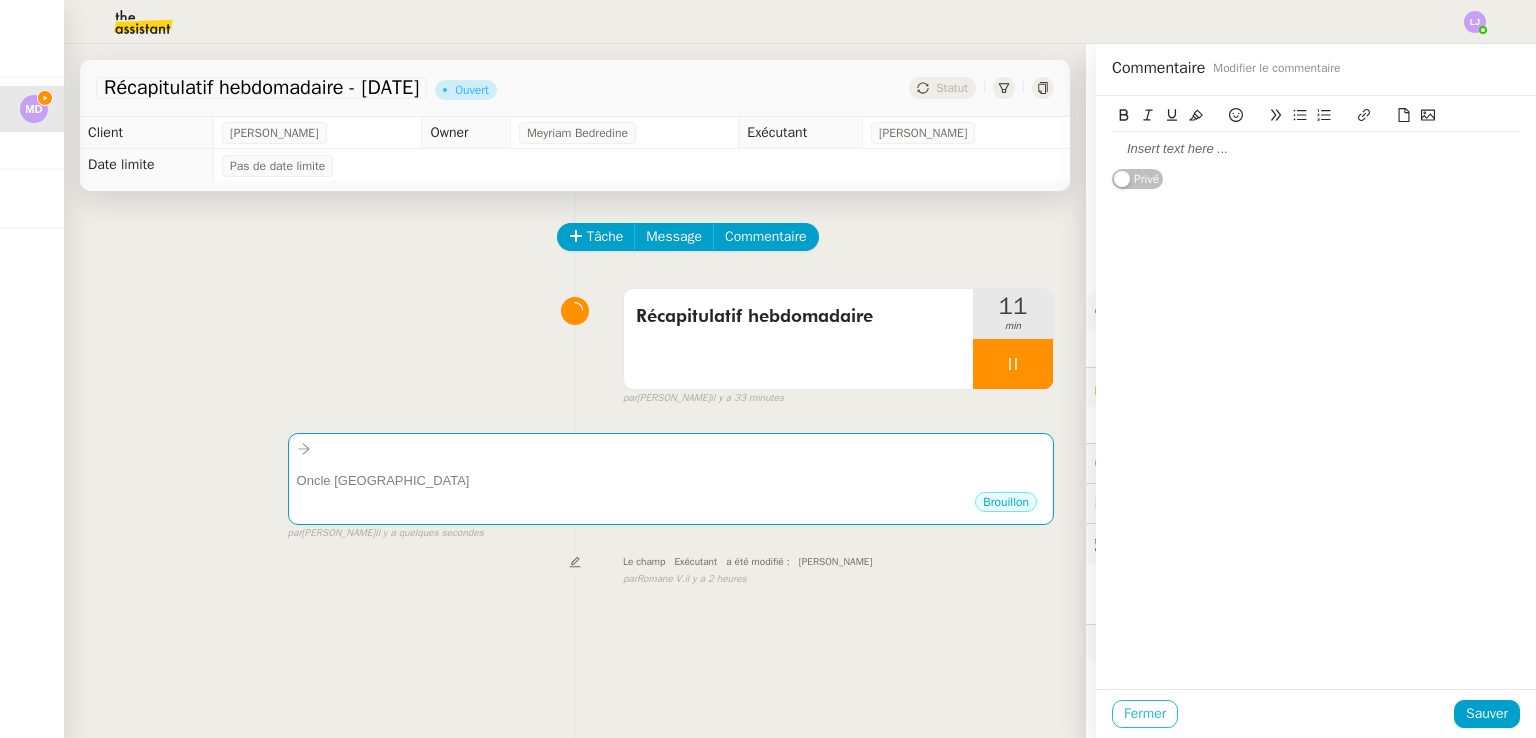 click on "Fermer" 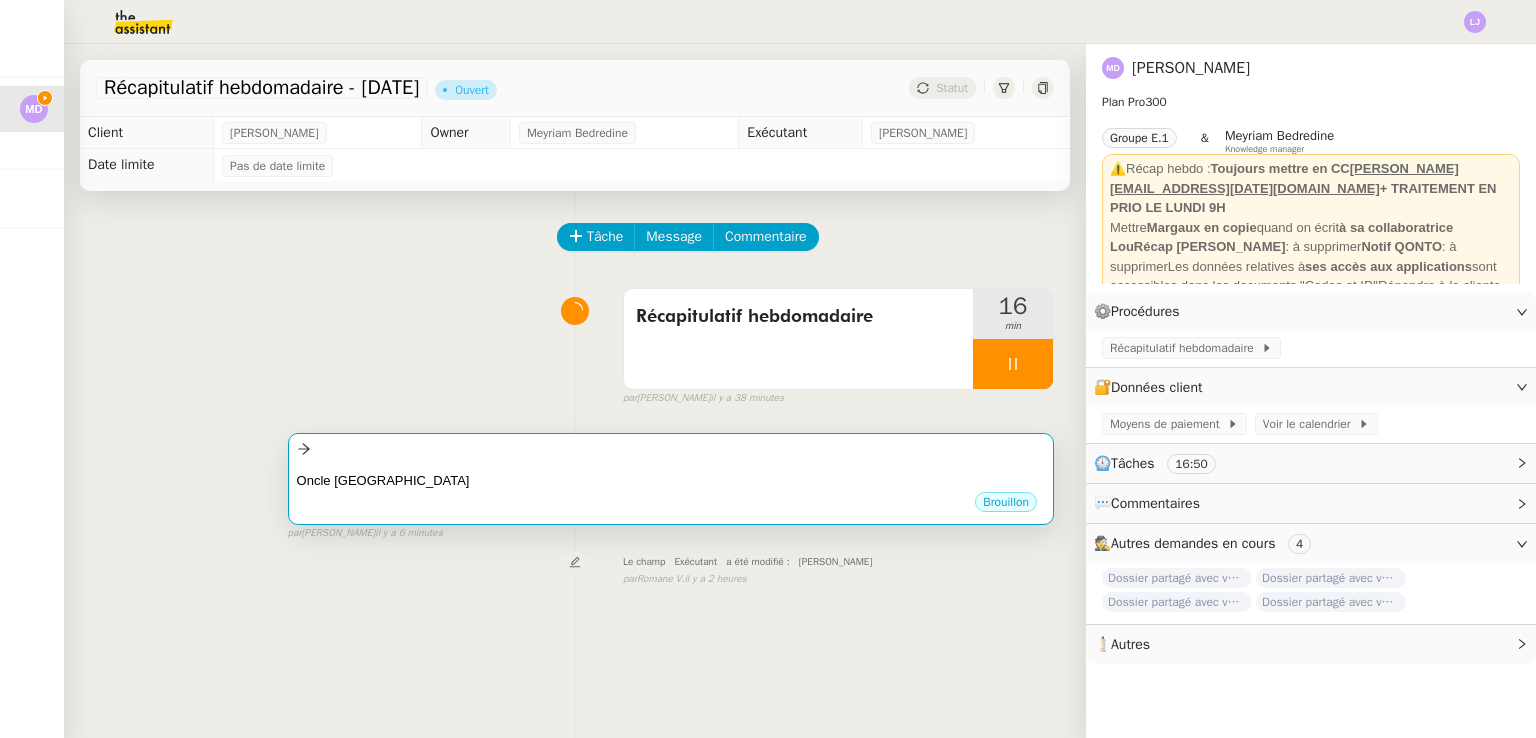 click at bounding box center [671, 449] 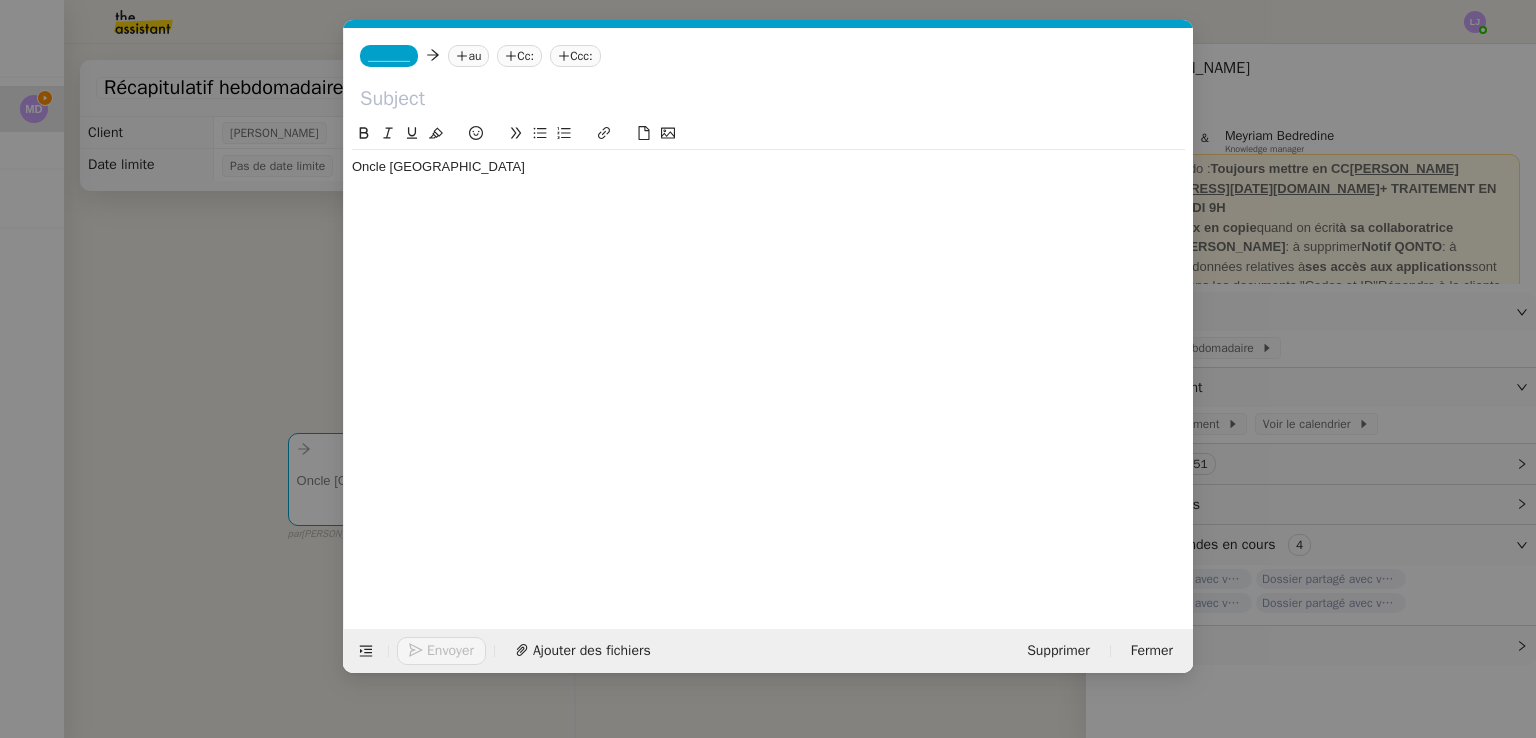 scroll, scrollTop: 0, scrollLeft: 42, axis: horizontal 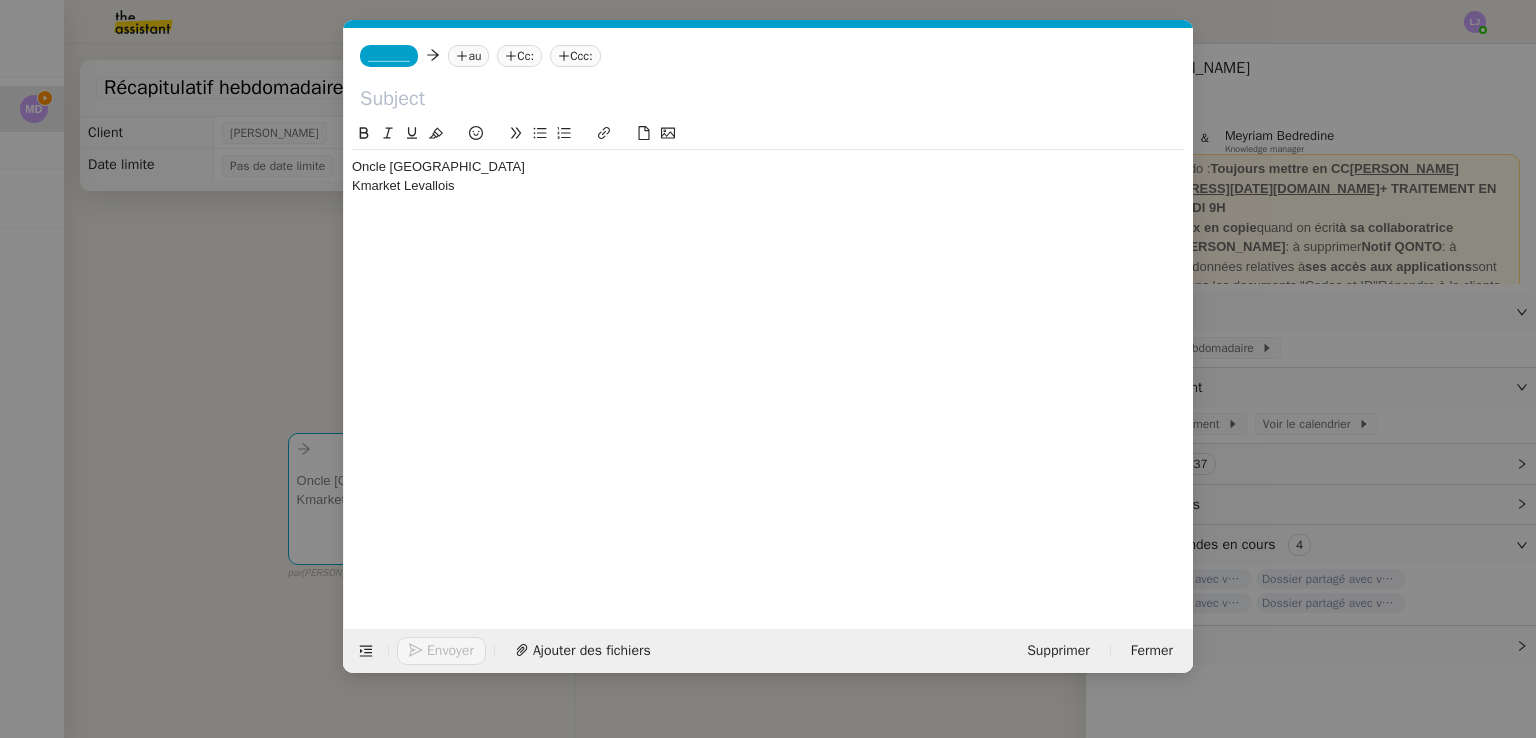 click on "Service TA - VOYAGE - PROPOSITION GLOBALE    A utiliser dans le cadre de proposition de déplacement TA - RELANCE CLIENT (EN)    Relancer un client lorsqu'il n'a pas répondu à un précédent message BAFERTY - MAIL AUDITION    A utiliser dans le cadre de la procédure d'envoi des mails d'audition TA - PUBLICATION OFFRE D'EMPLOI     Organisation du recrutement Discours de présentation du paiement sécurisé    TA - VOYAGES - PROPOSITION ITINERAIRE    Soumettre les résultats d'une recherche TA - CONFIRMATION PAIEMENT (EN)    Confirmer avec le client de modèle de transaction - Attention Plan Pro nécessaire. TA - COURRIER EXPEDIE (recommandé)    A utiliser dans le cadre de l'envoi d'un courrier recommandé TA - PARTAGE DE CALENDRIER (EN)    A utiliser pour demander au client de partager son calendrier afin de faciliter l'accès et la gestion PSPI - Appel de fonds MJL    A utiliser dans le cadre de la procédure d'appel de fonds MJL TA - RELANCE CLIENT    TA - AR PROCEDURES        21 YIELD" at bounding box center [768, 369] 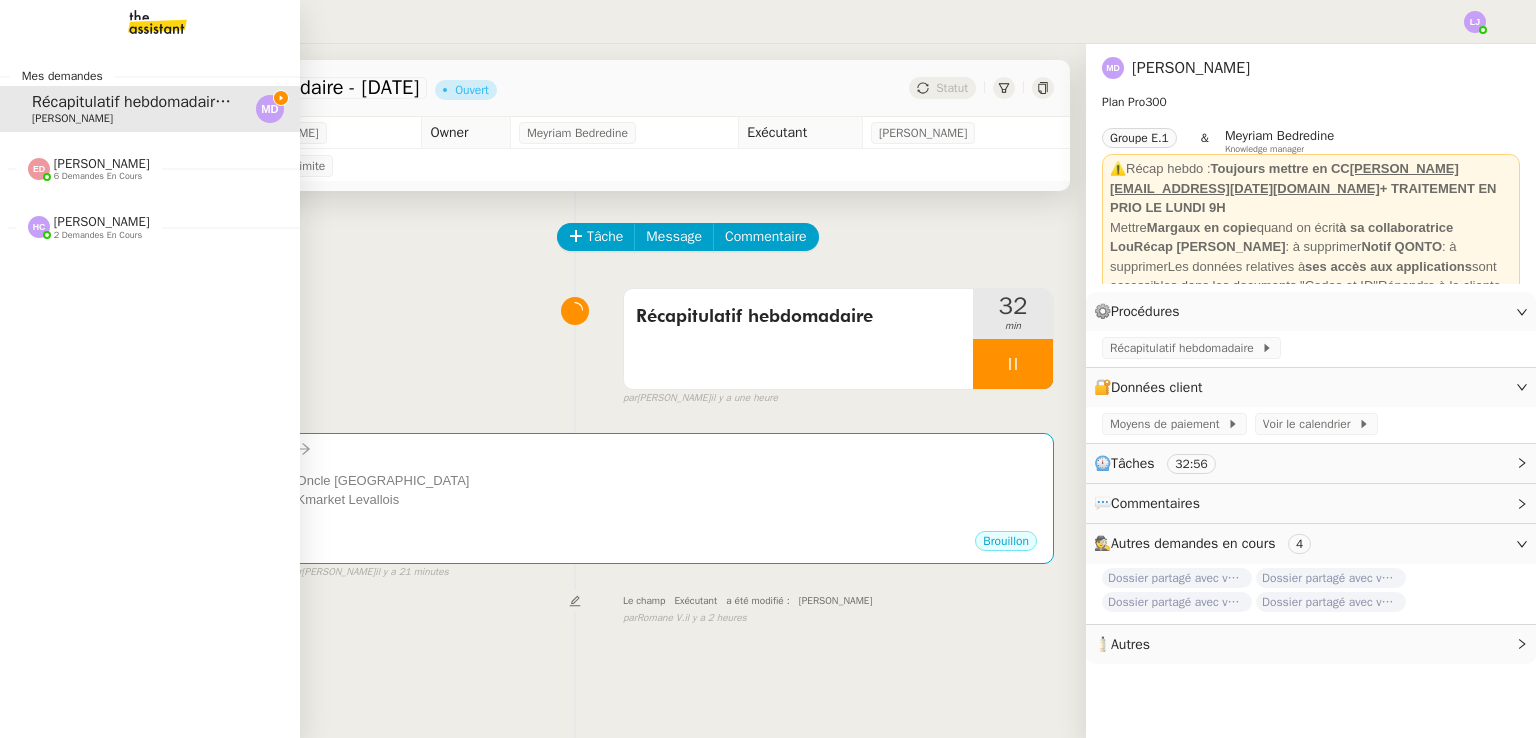 click on "2 demandes en cours" 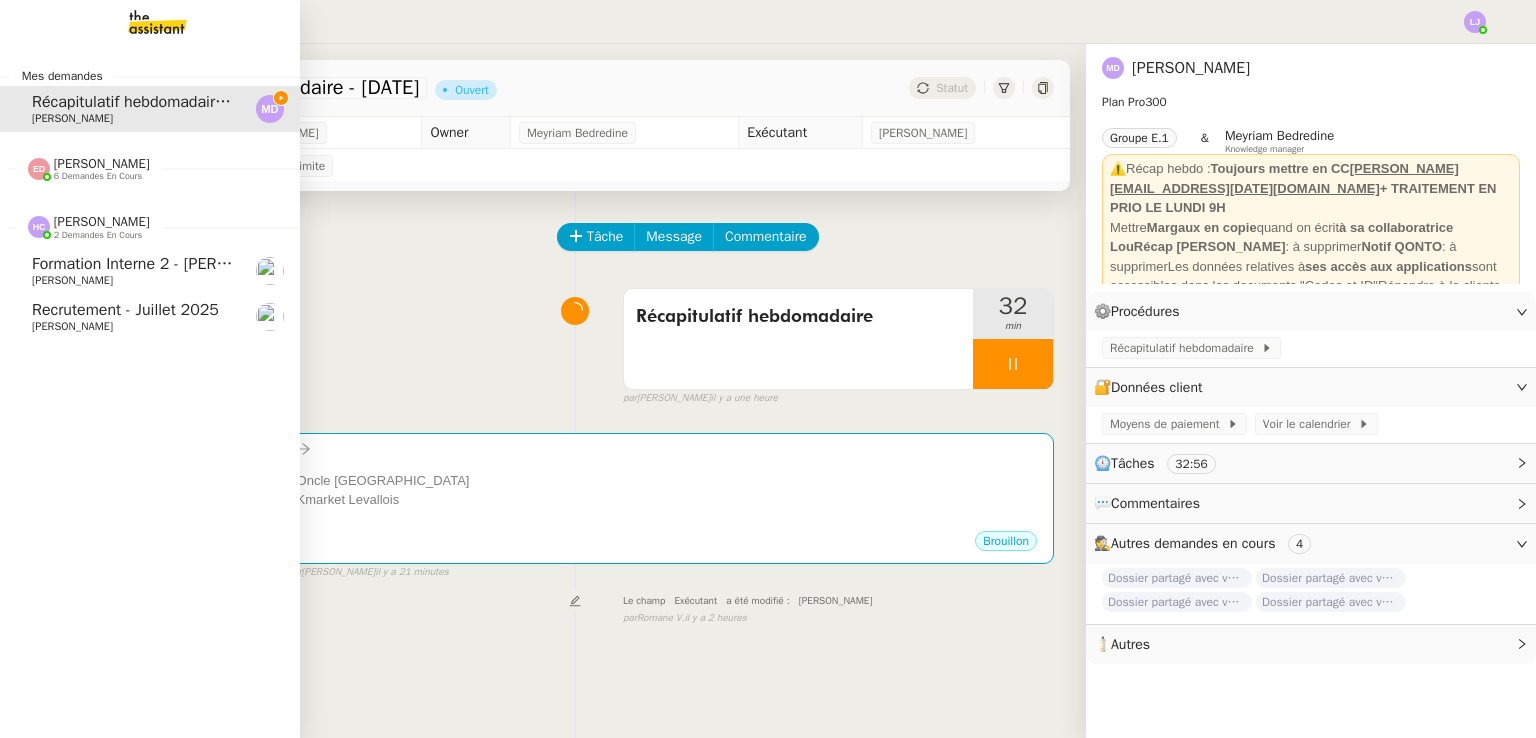 click on "Hannah Cassar    2 demandes en cours" 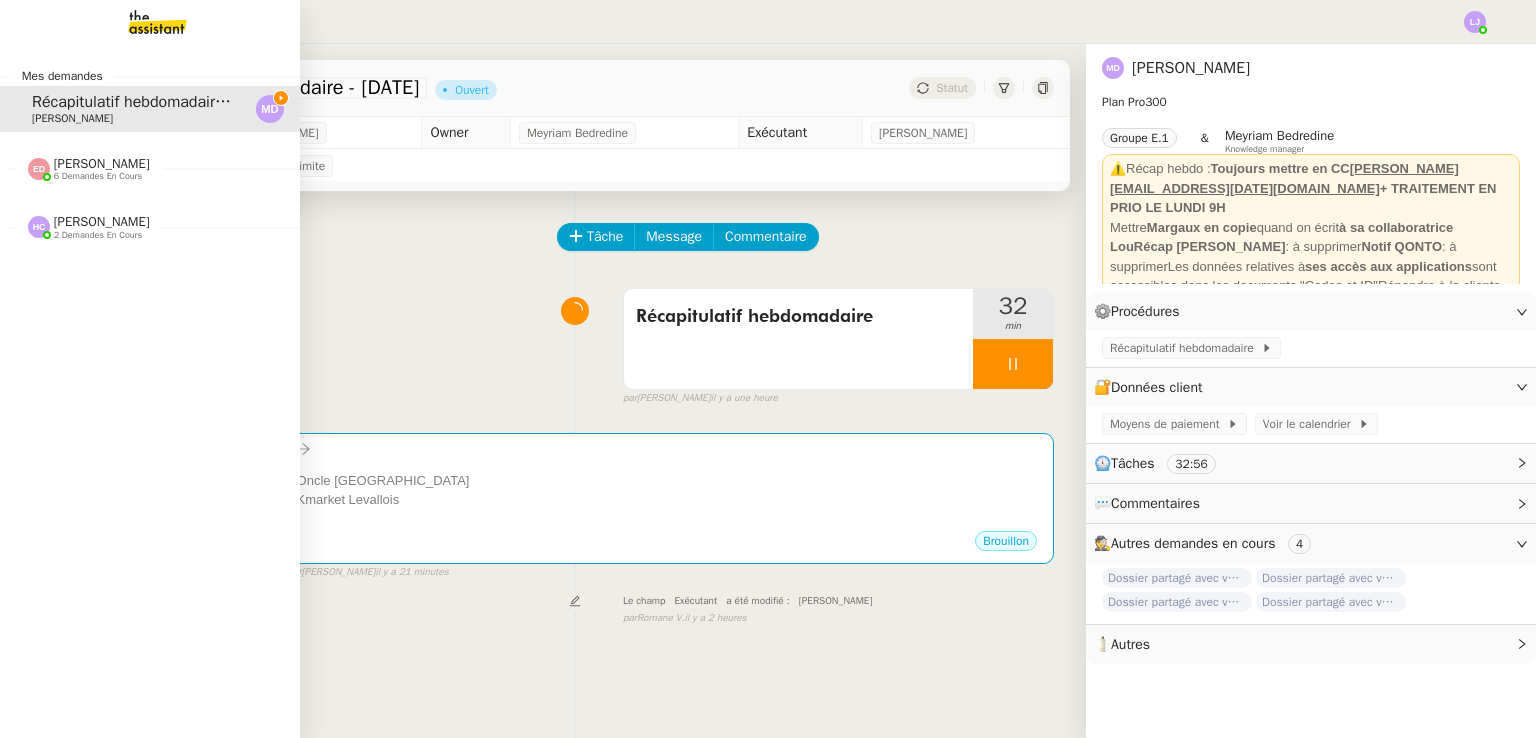 click on "6 demandes en cours" 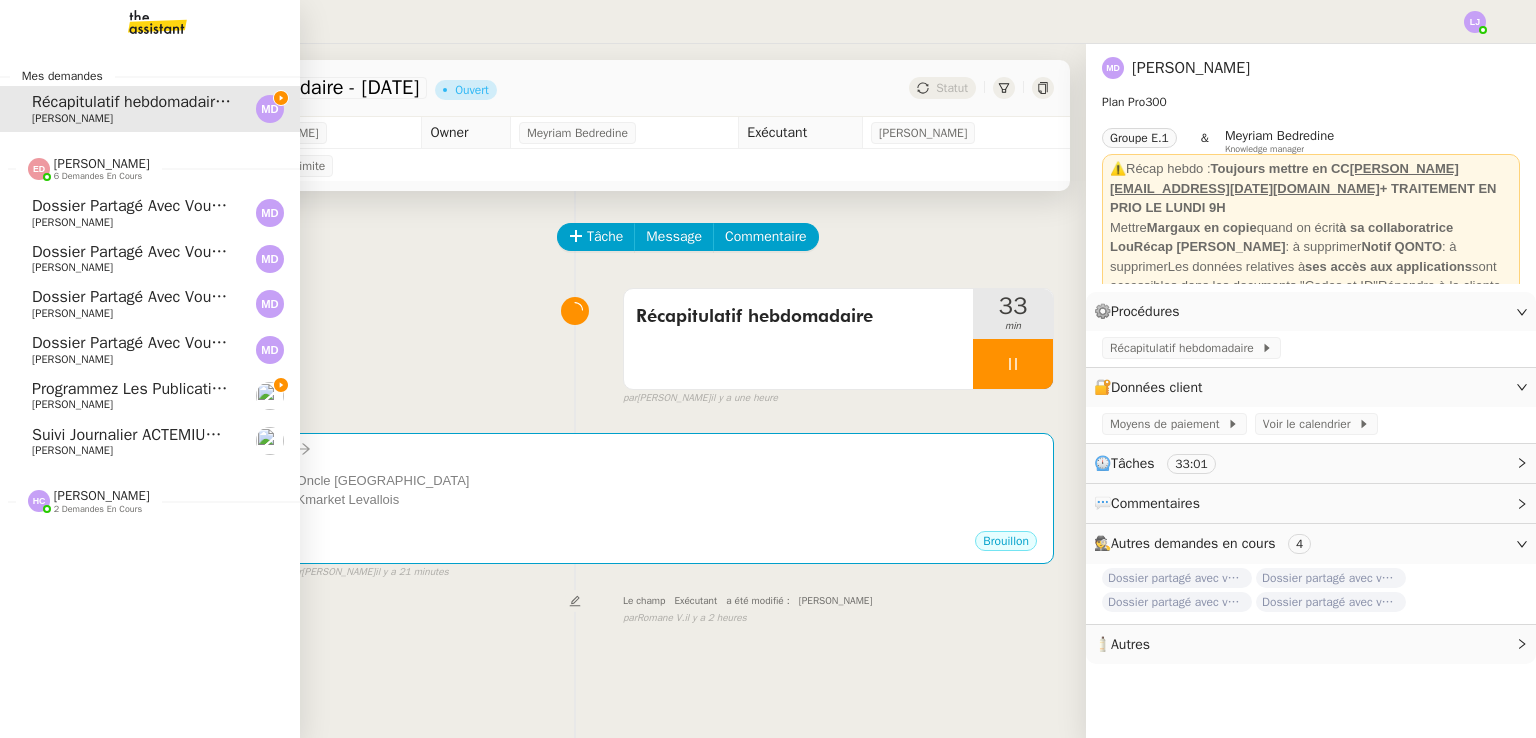 click on "Programmez les publications pour Cocoricains" 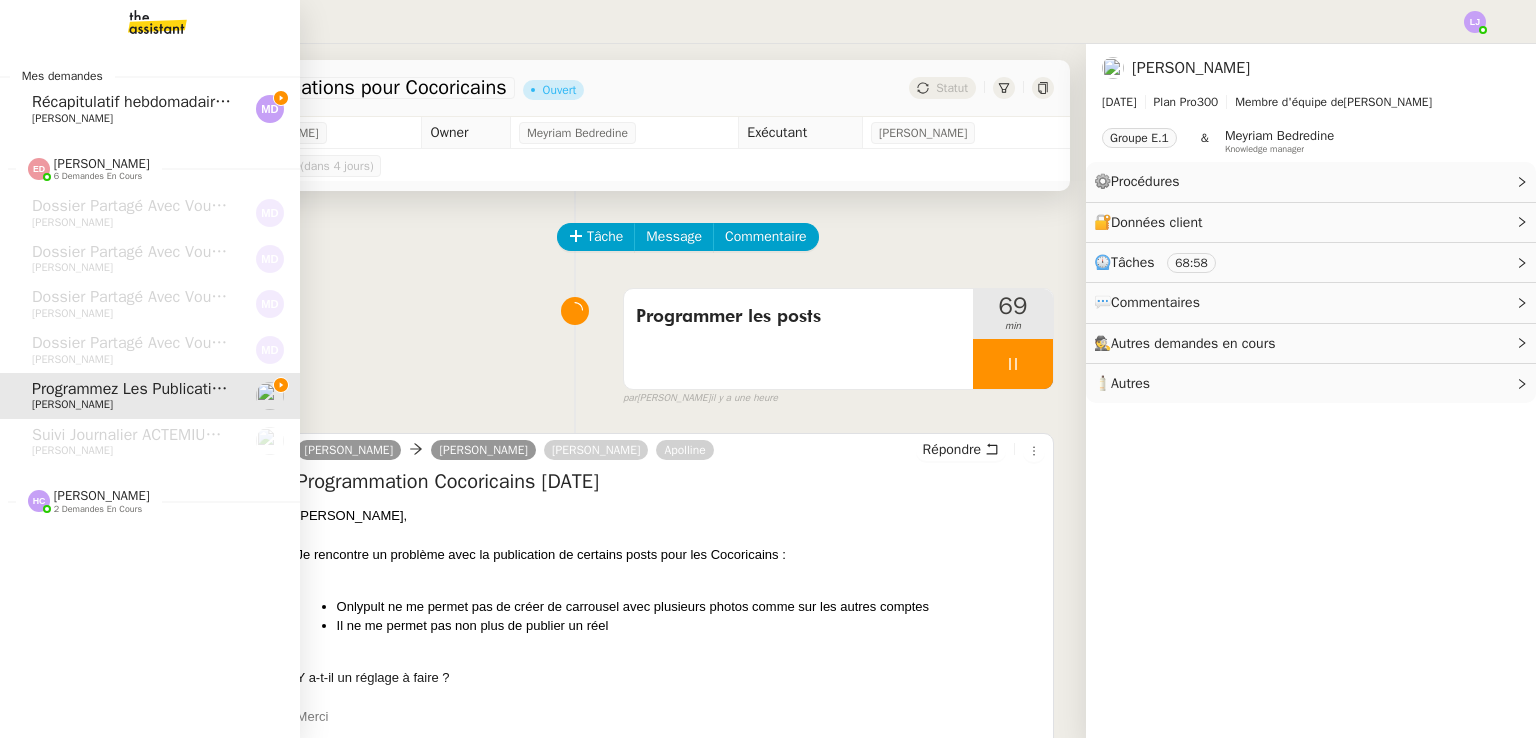 click on "Récapitulatif hebdomadaire - [DATE]" 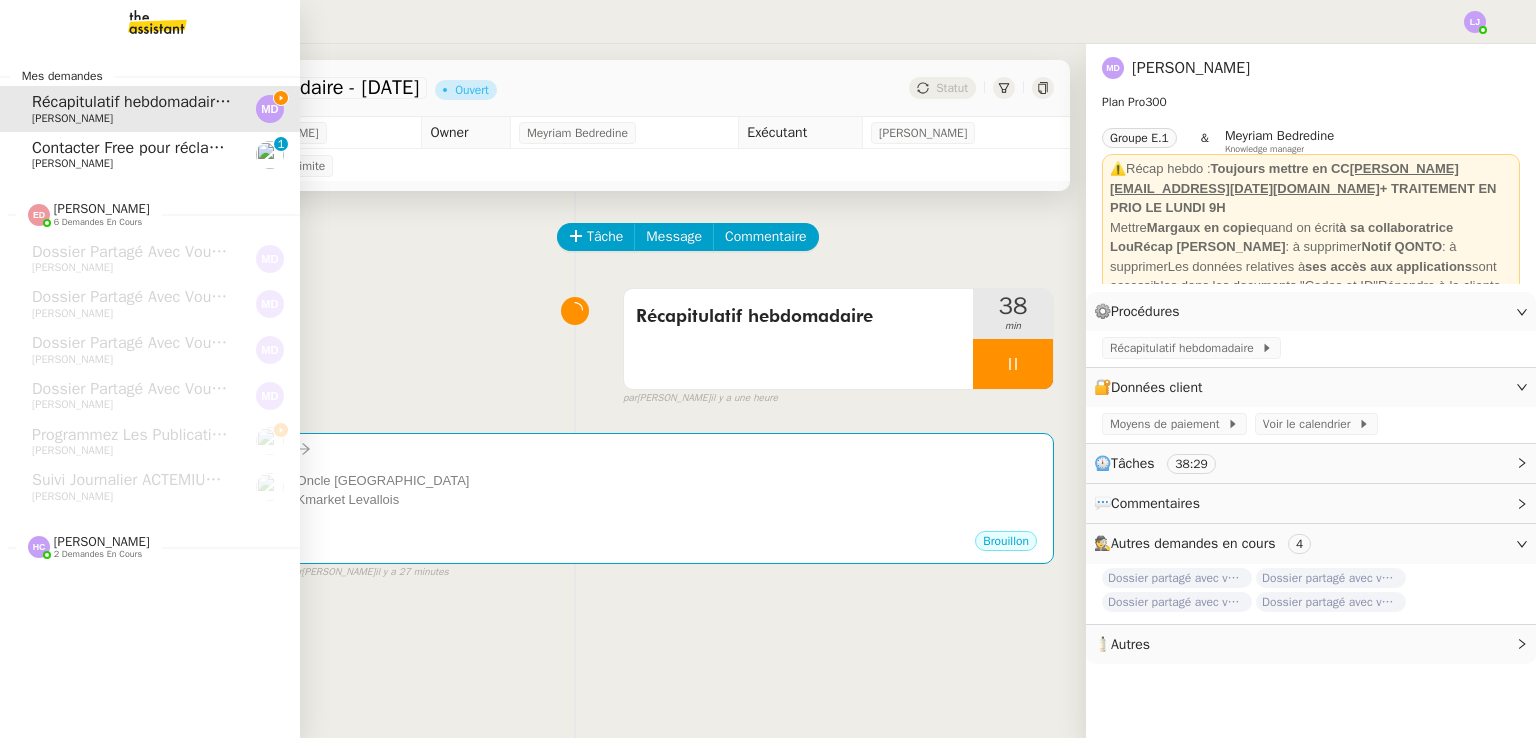 click on "[PERSON_NAME]" 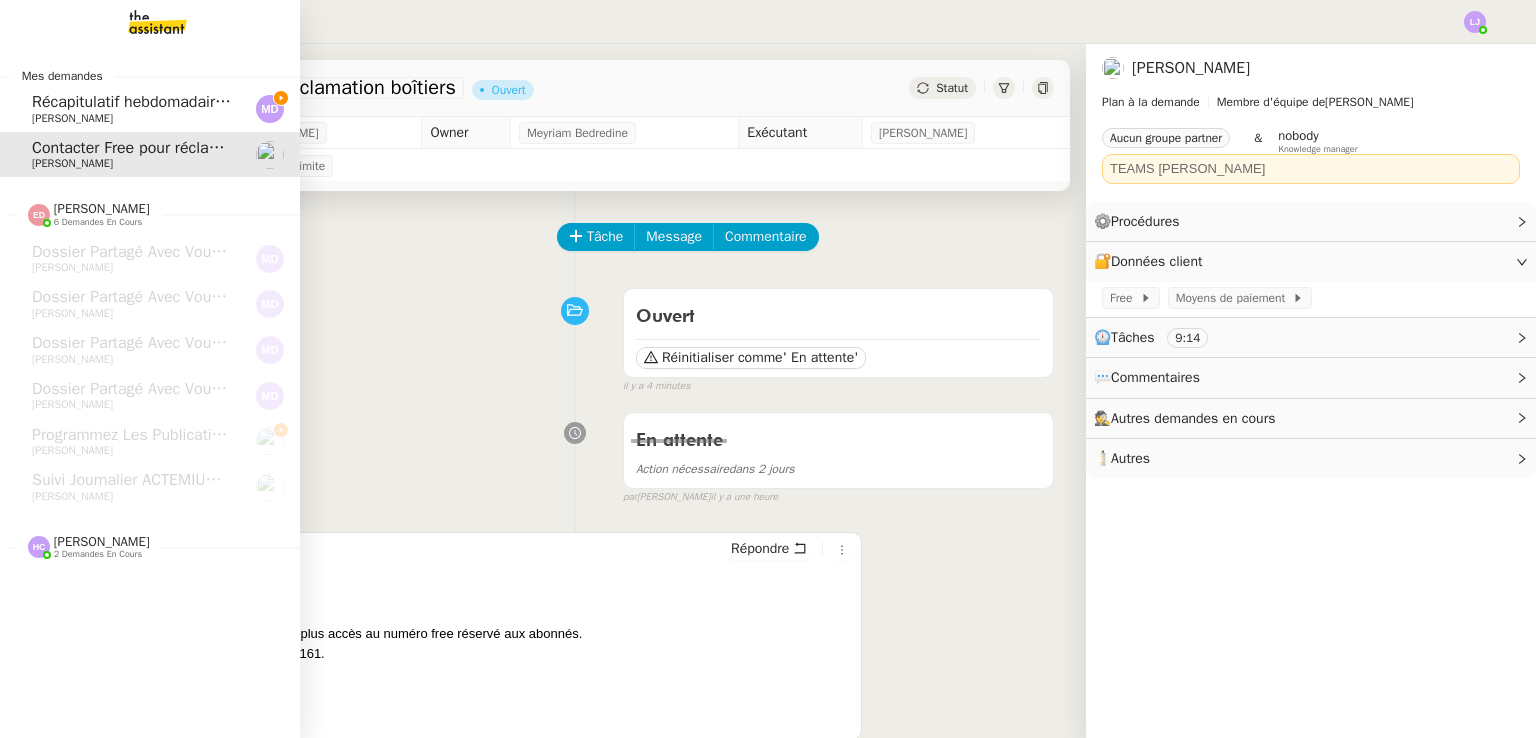 click on "Récapitulatif hebdomadaire - [DATE]" 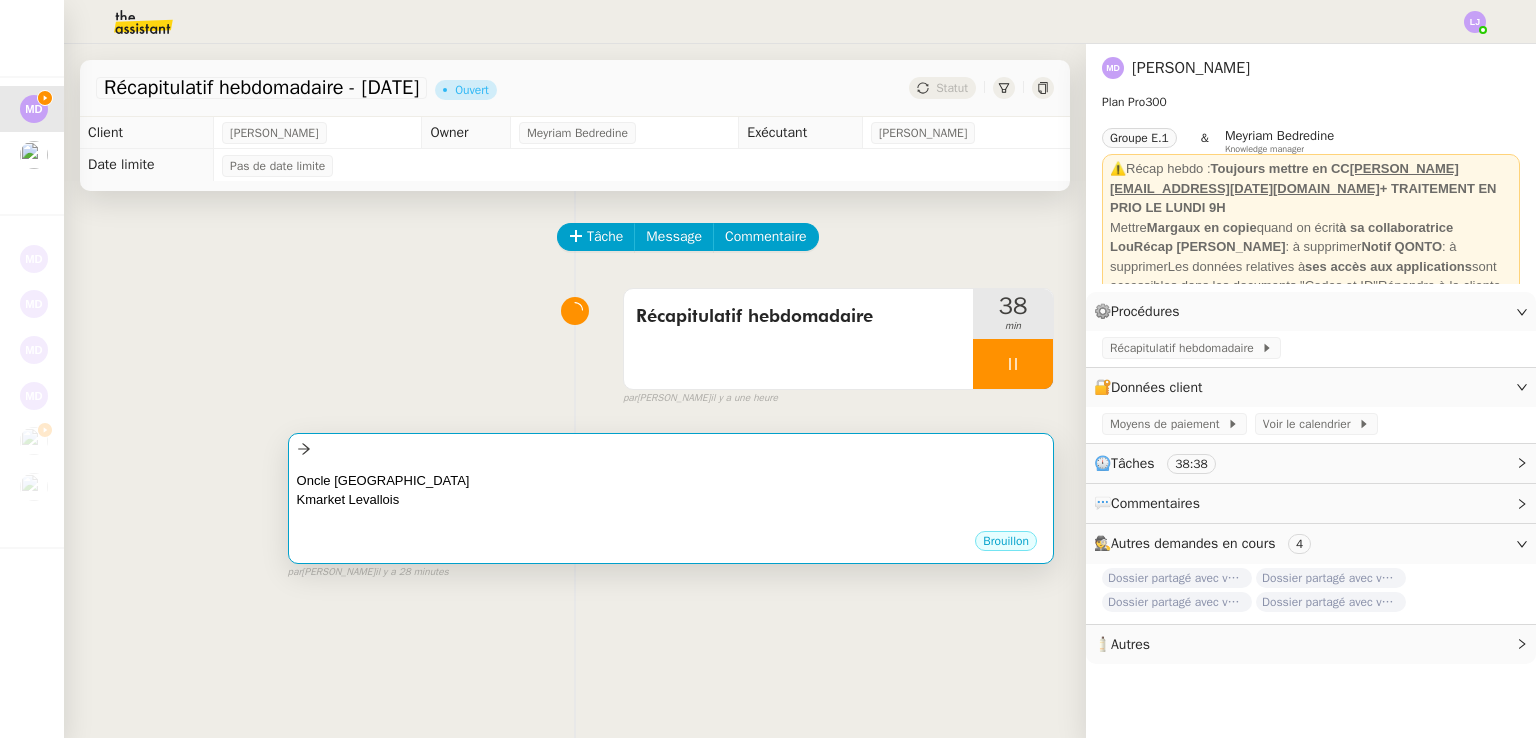 click at bounding box center (671, 520) 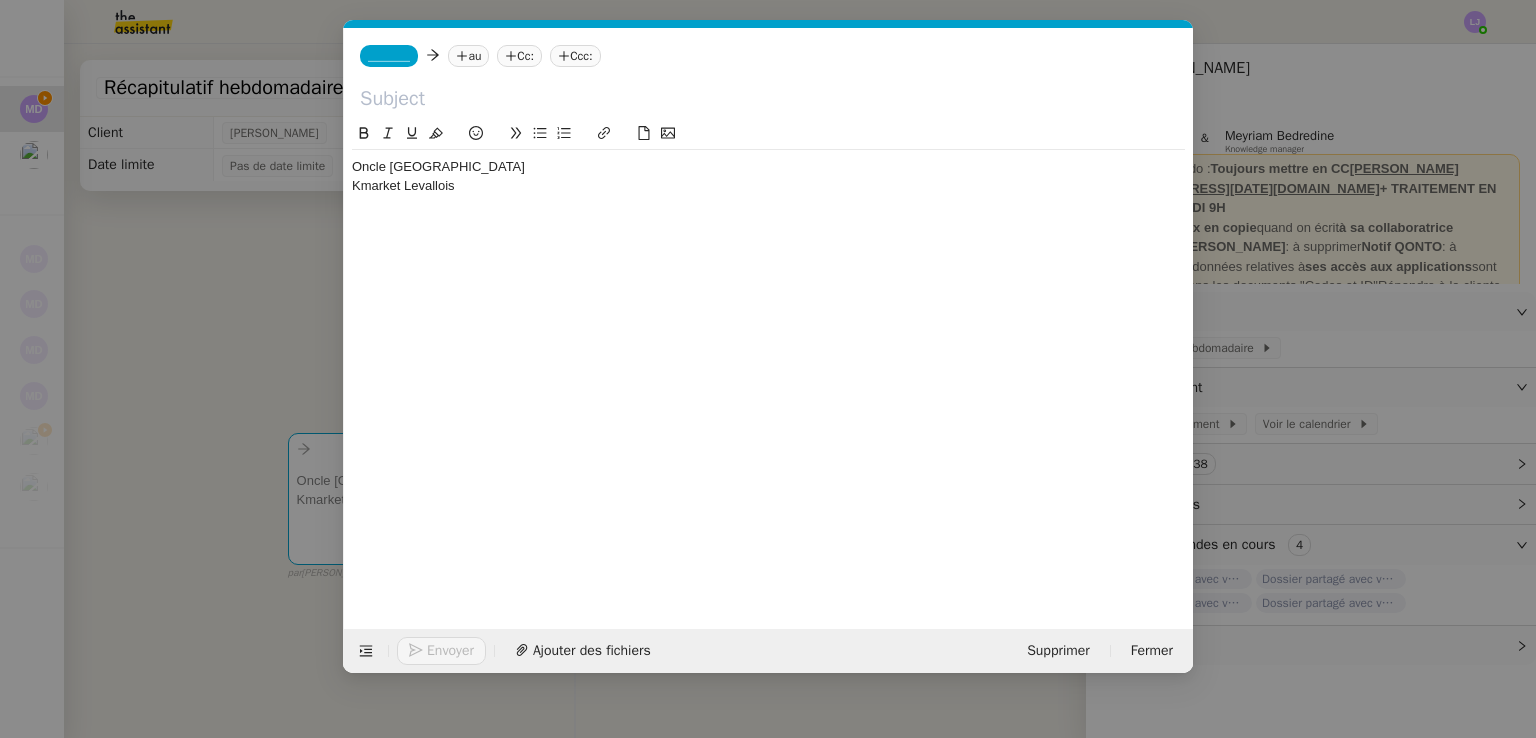 scroll, scrollTop: 0, scrollLeft: 42, axis: horizontal 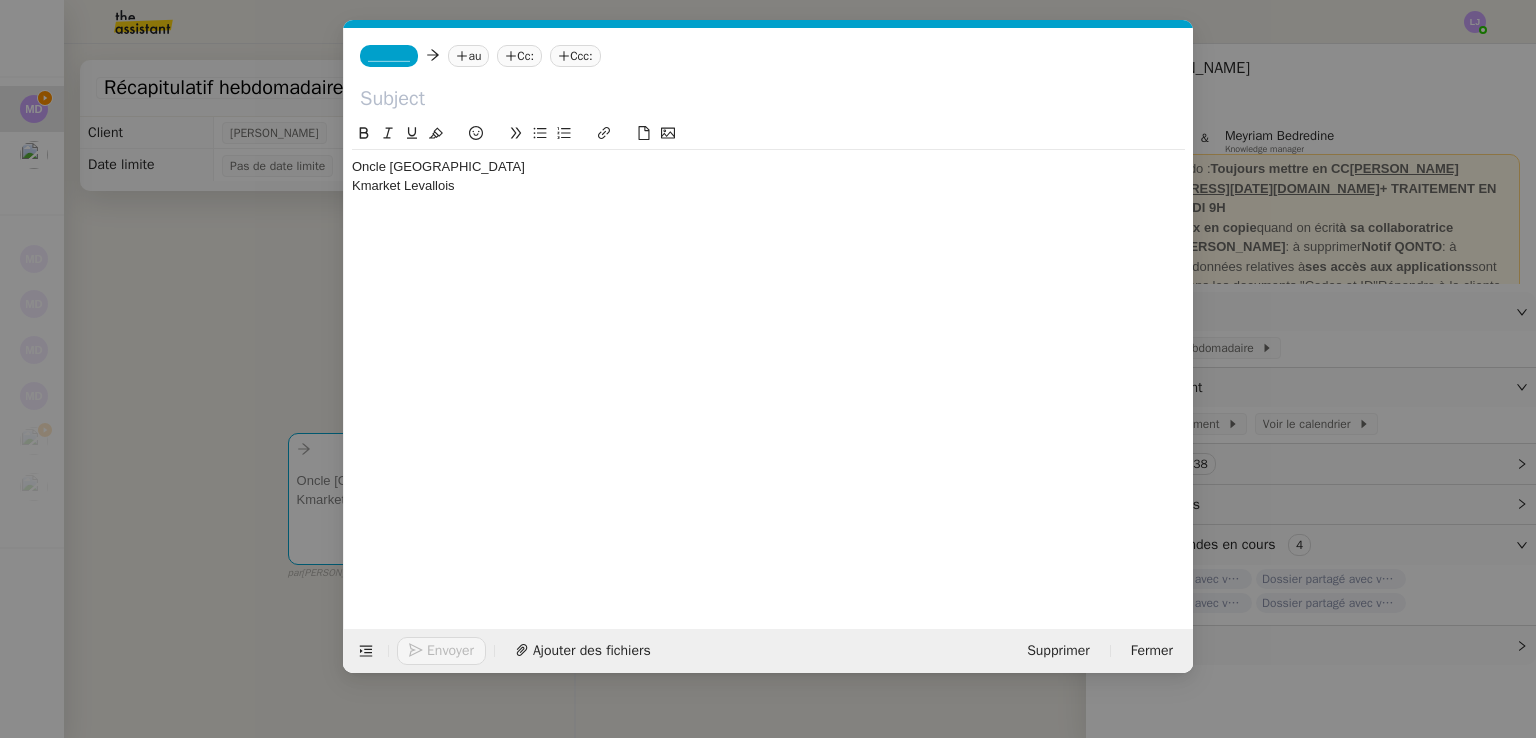 click on "_______" 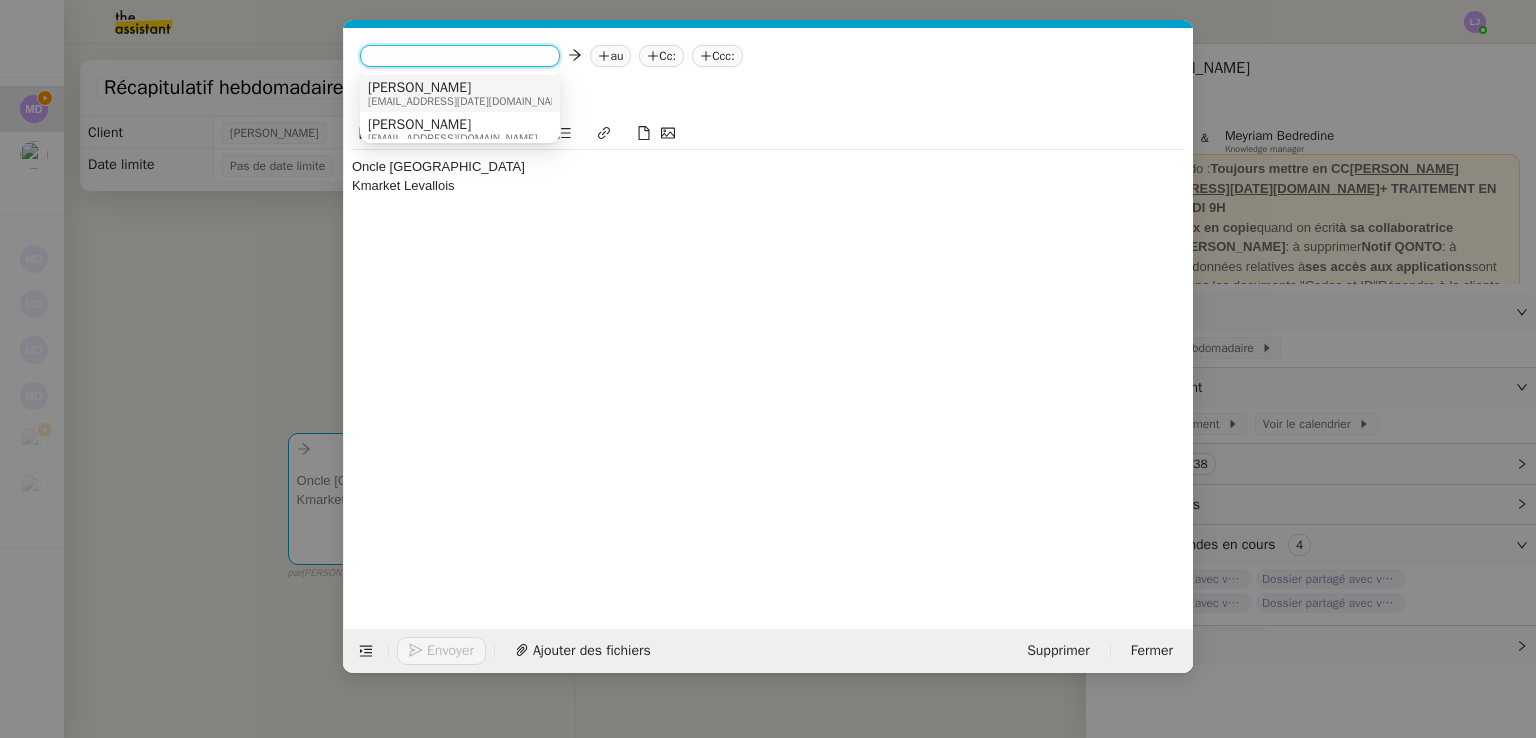 click on "[PERSON_NAME]" at bounding box center (468, 88) 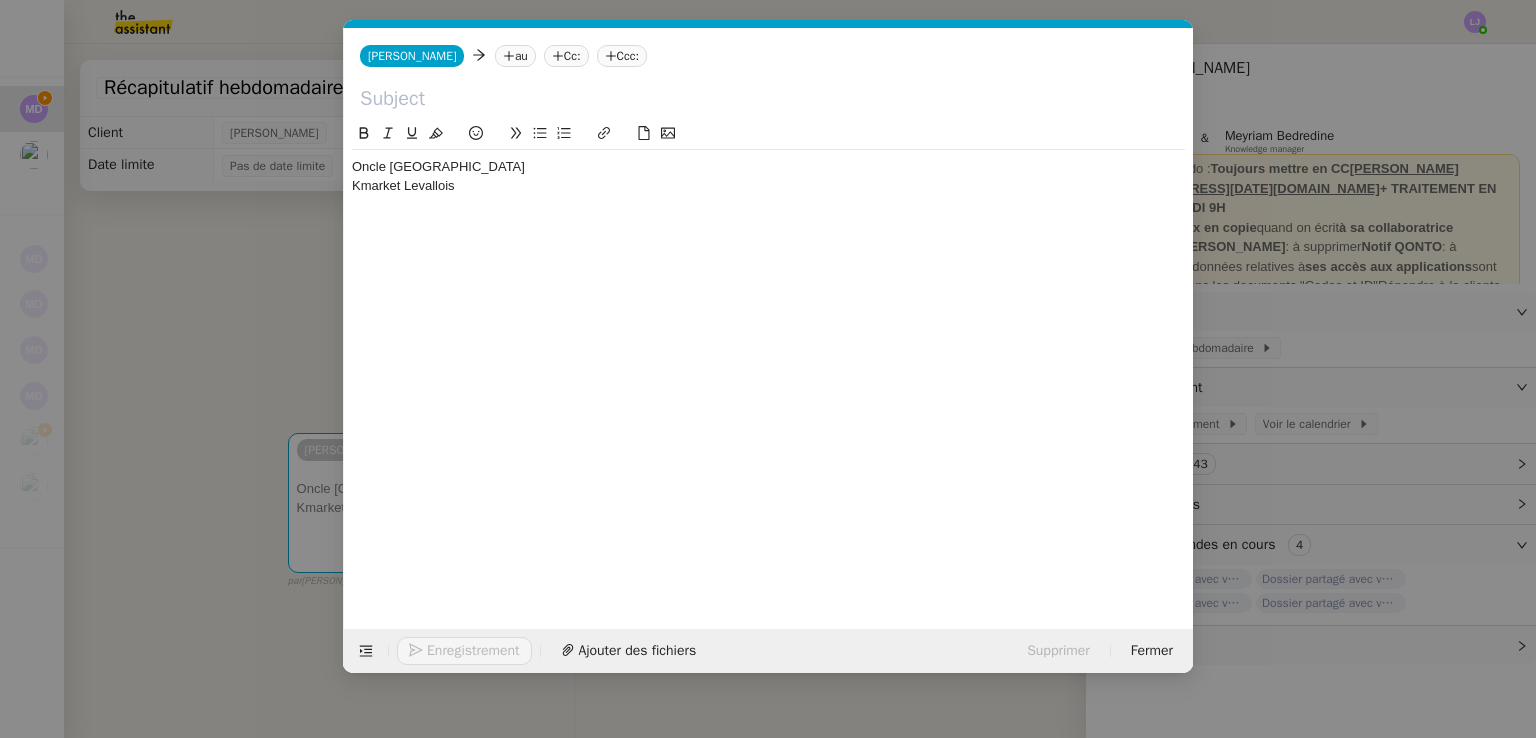 click on "Charlie Charlie         au
Cc:
Ccc:" 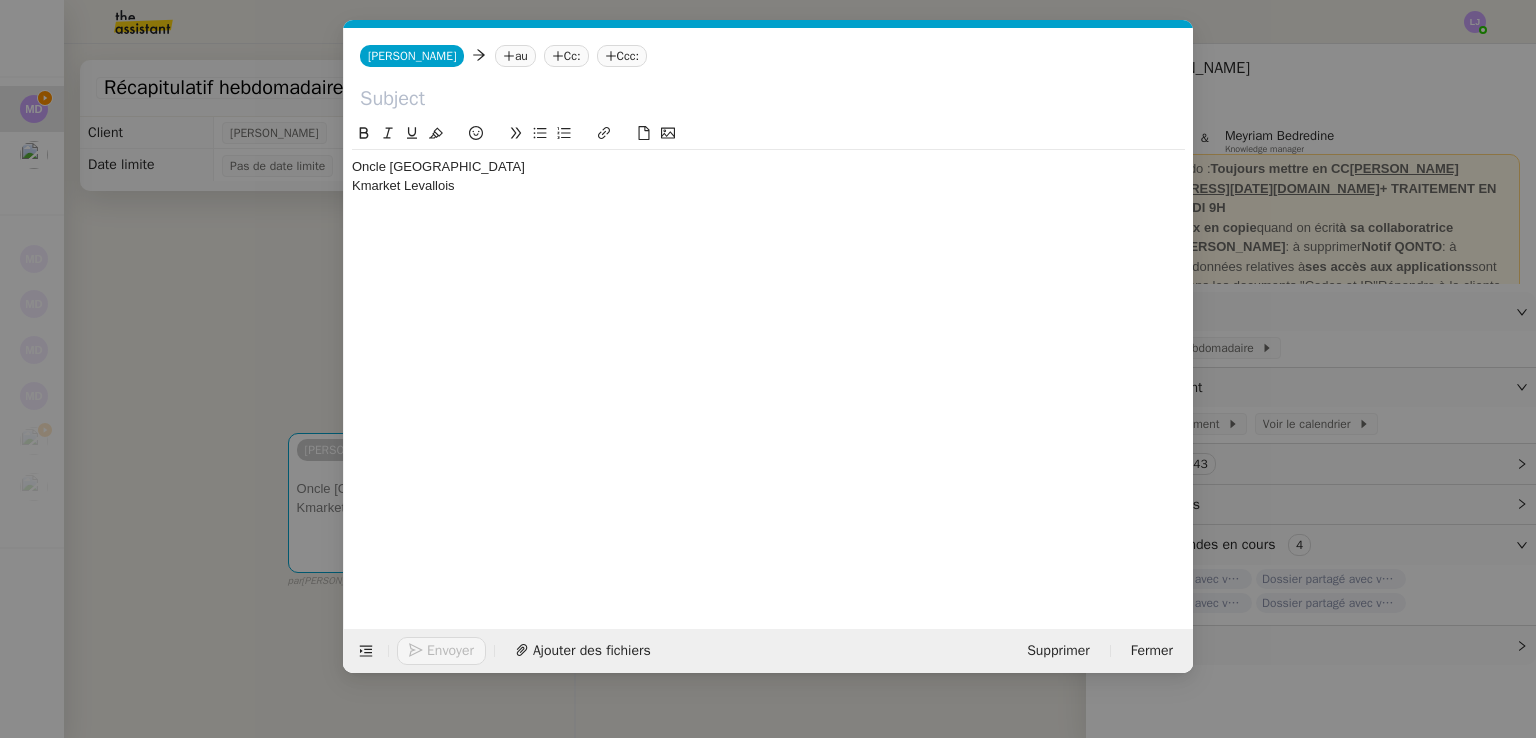 click on "au" 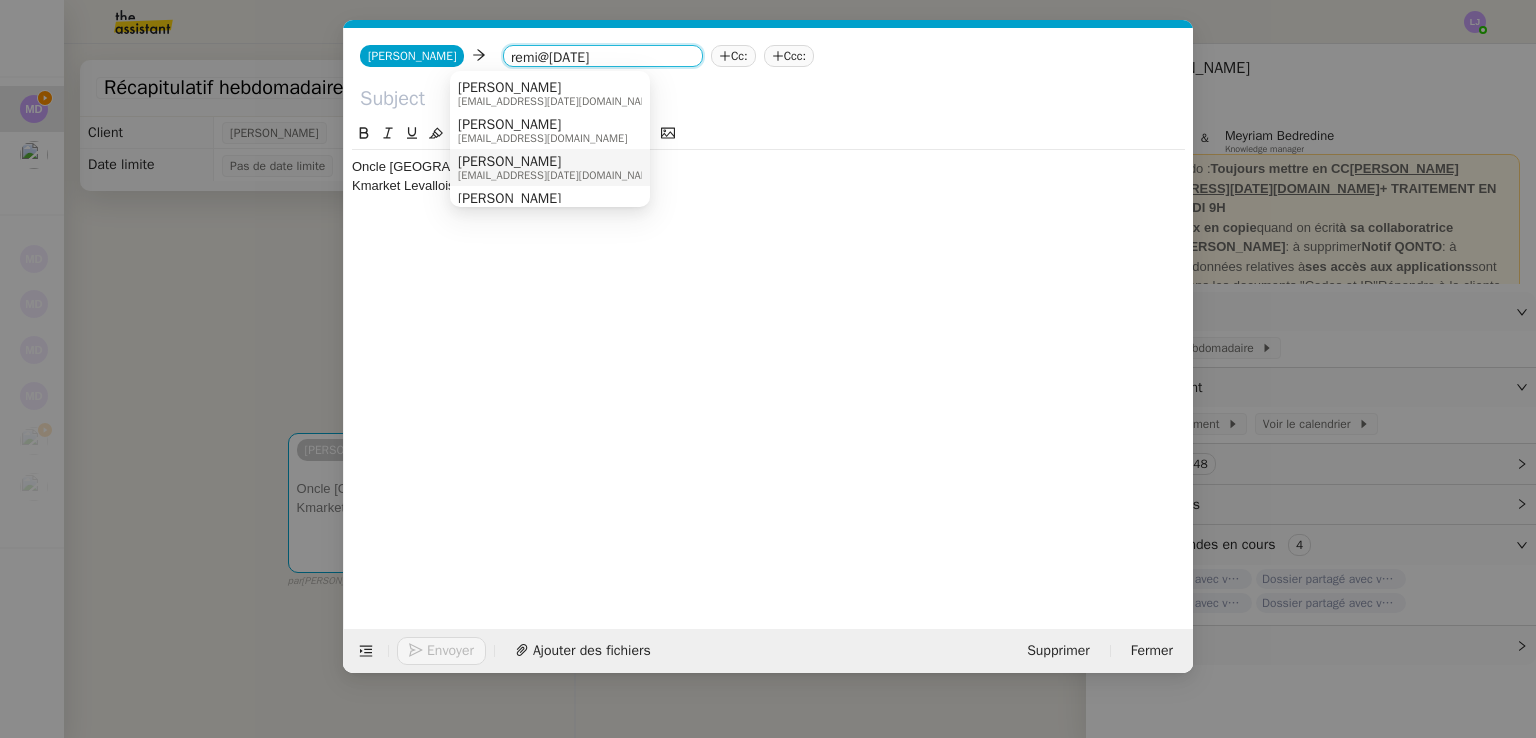 type on "remi@vendredi" 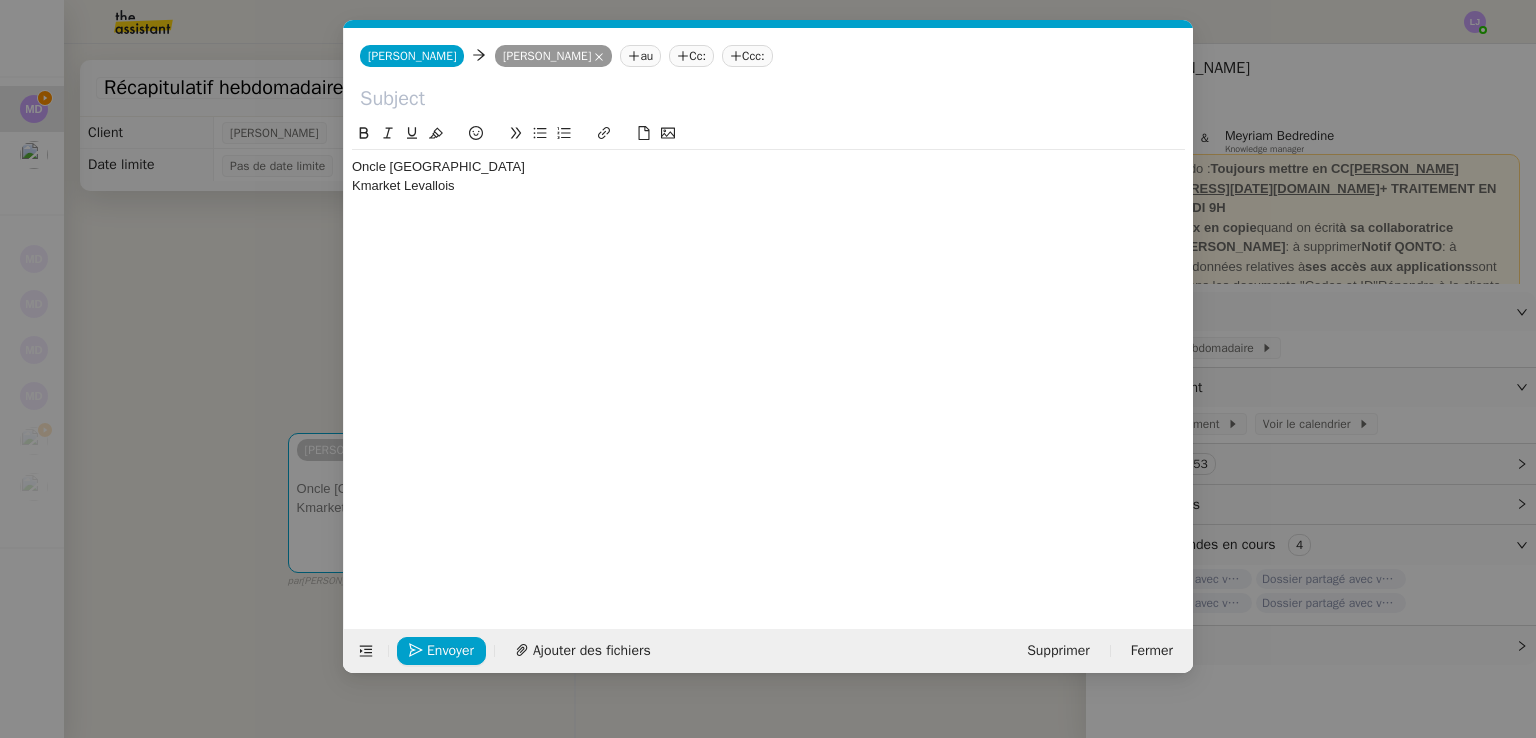 click on "Cc:" 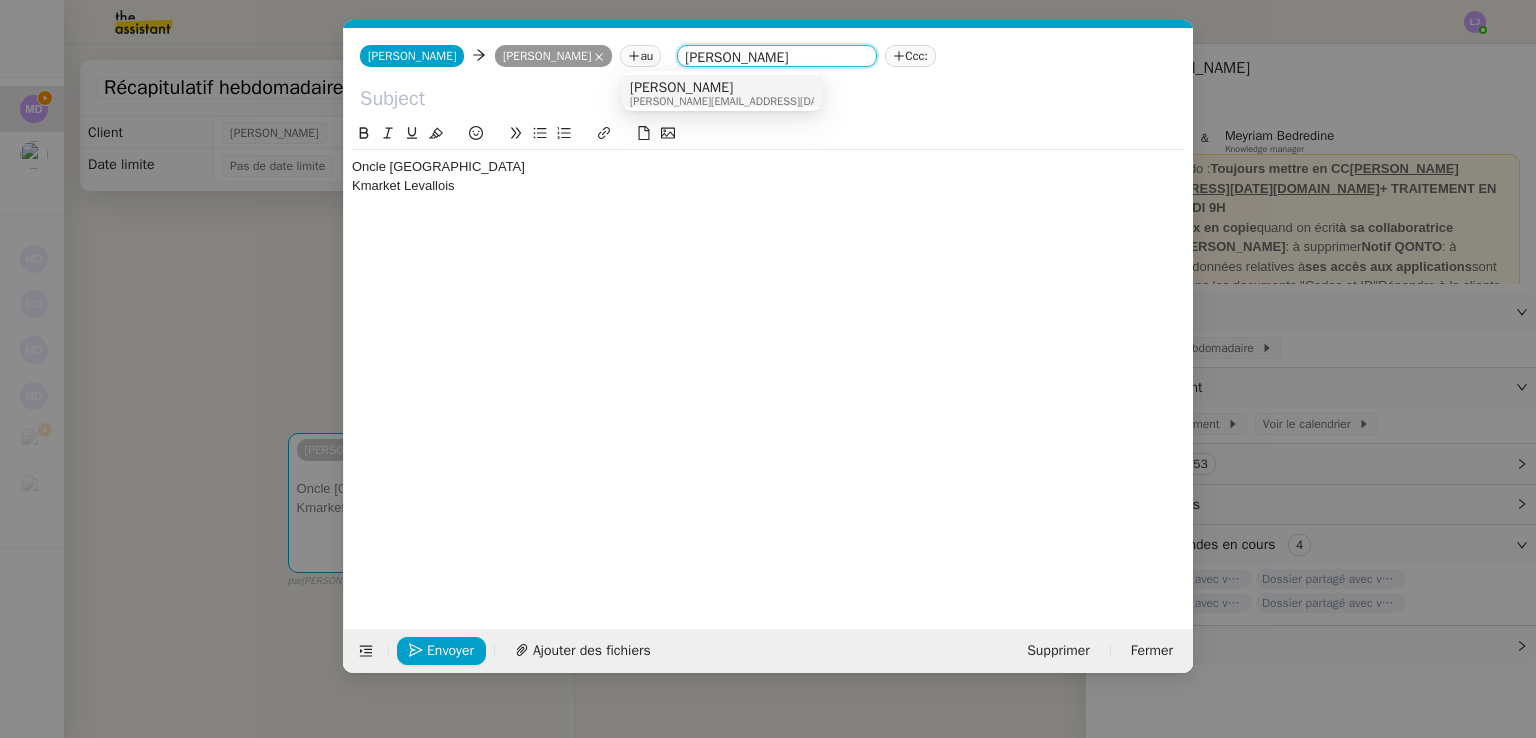type on "cheryl@ven" 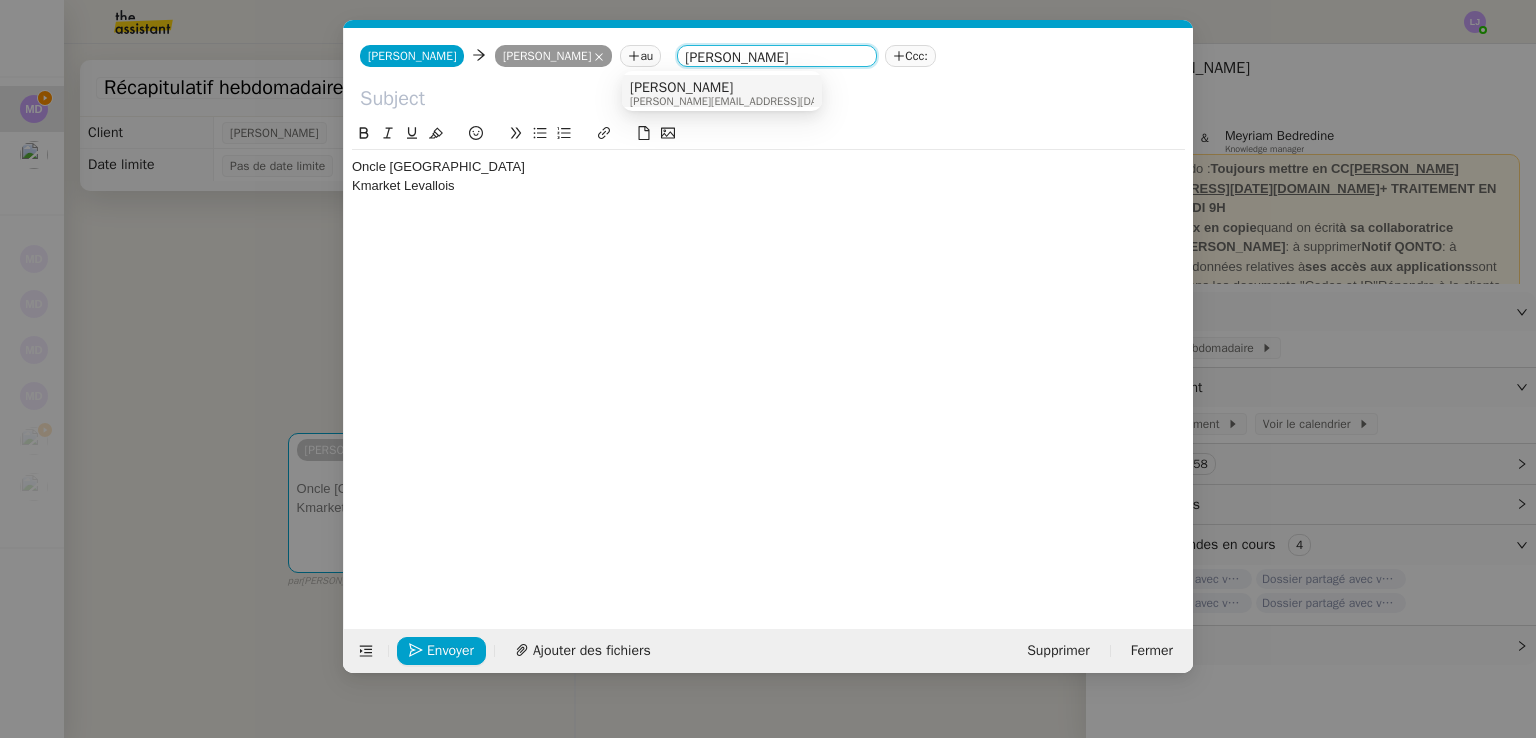 click on "[PERSON_NAME][EMAIL_ADDRESS][DATE][DOMAIN_NAME]" at bounding box center [771, 101] 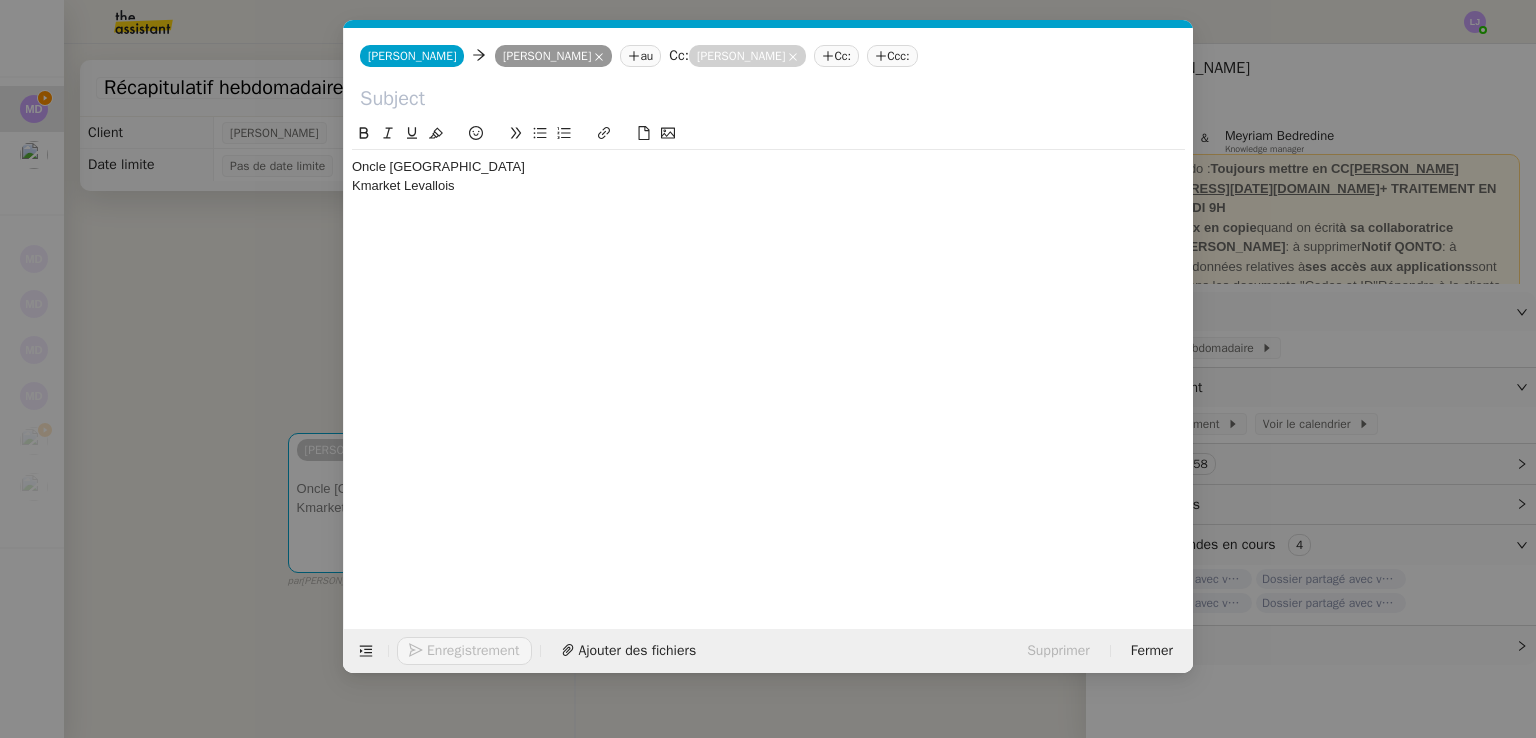 click 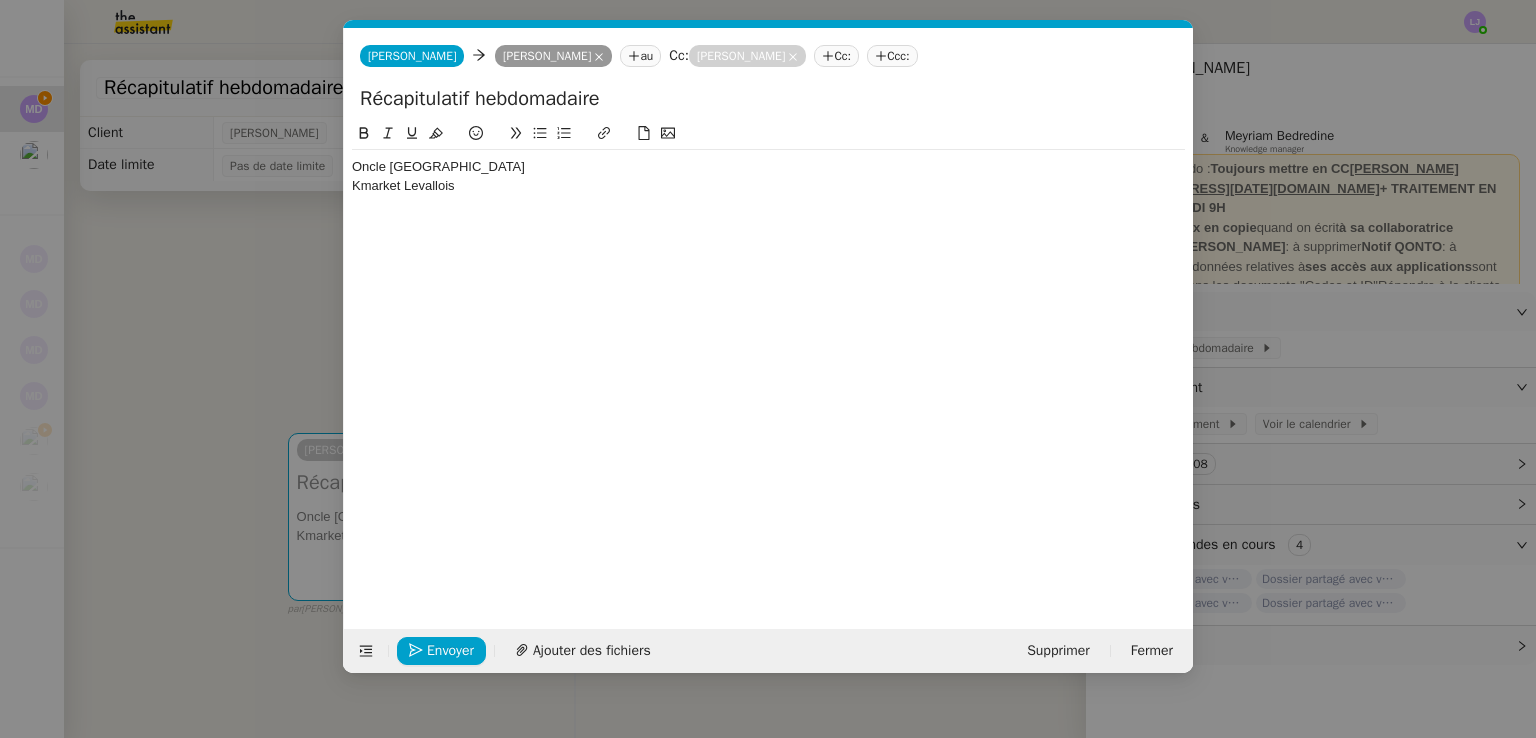 type on "Récapitulatif hebdomadaire" 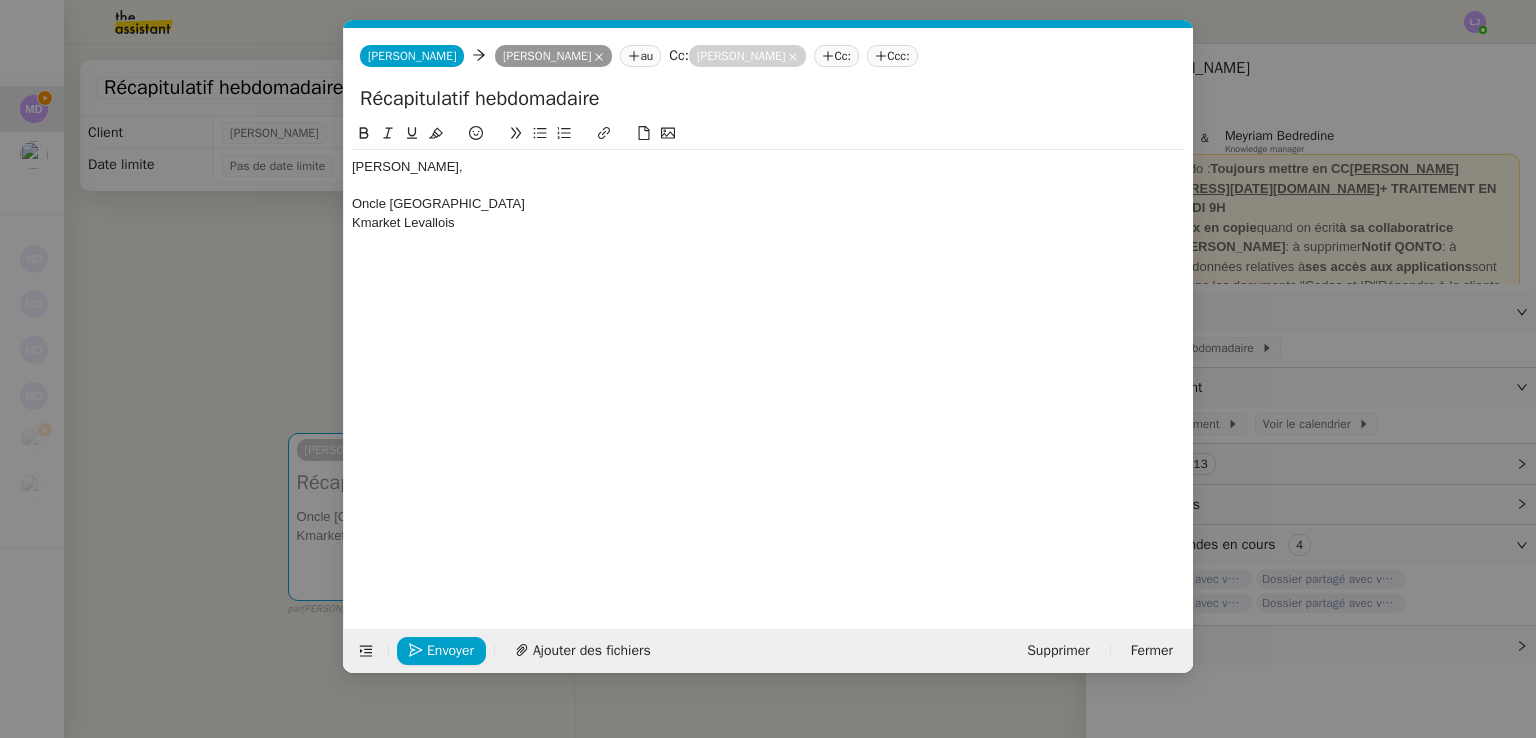 scroll, scrollTop: 0, scrollLeft: 0, axis: both 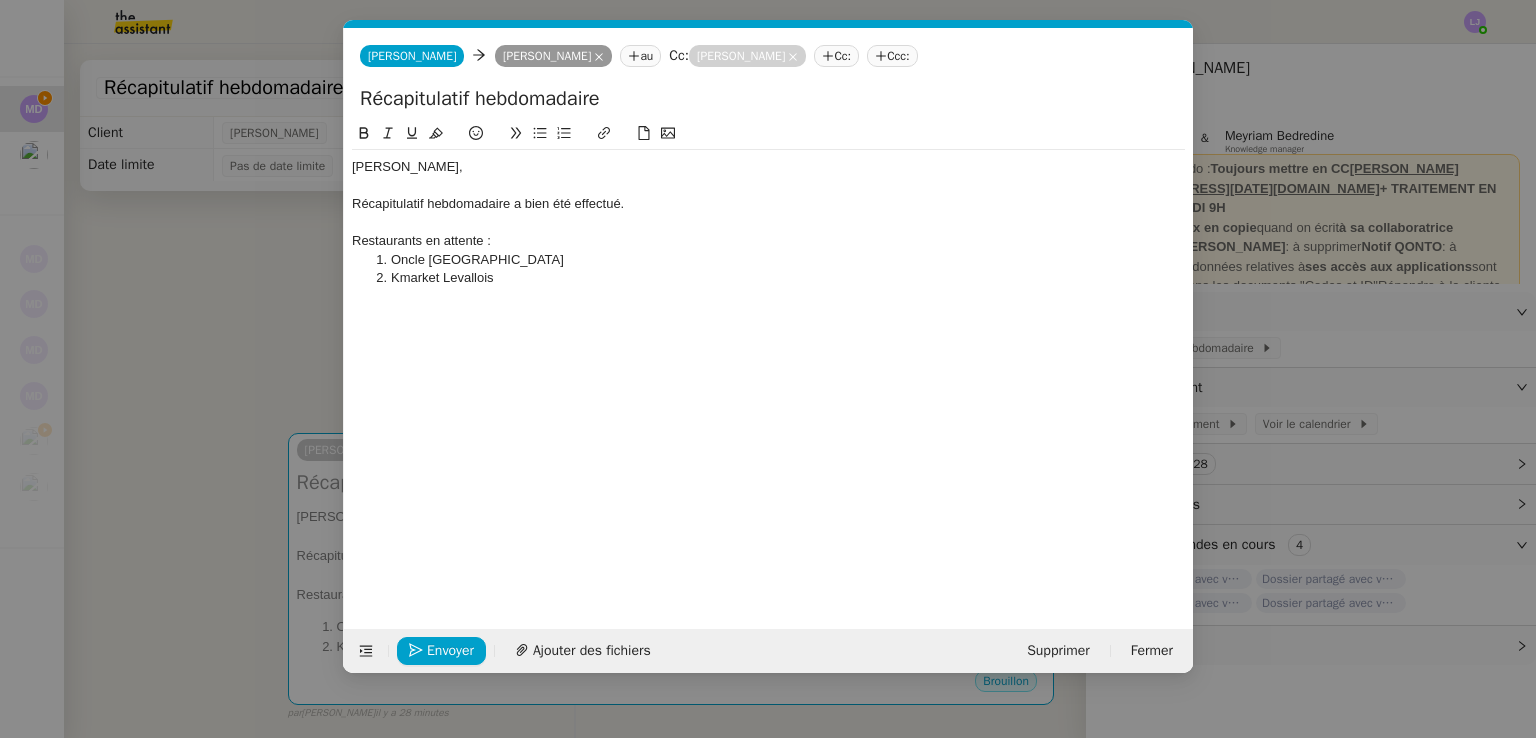 click on "Récapitulatif hebdomadaire a bien été effectué." 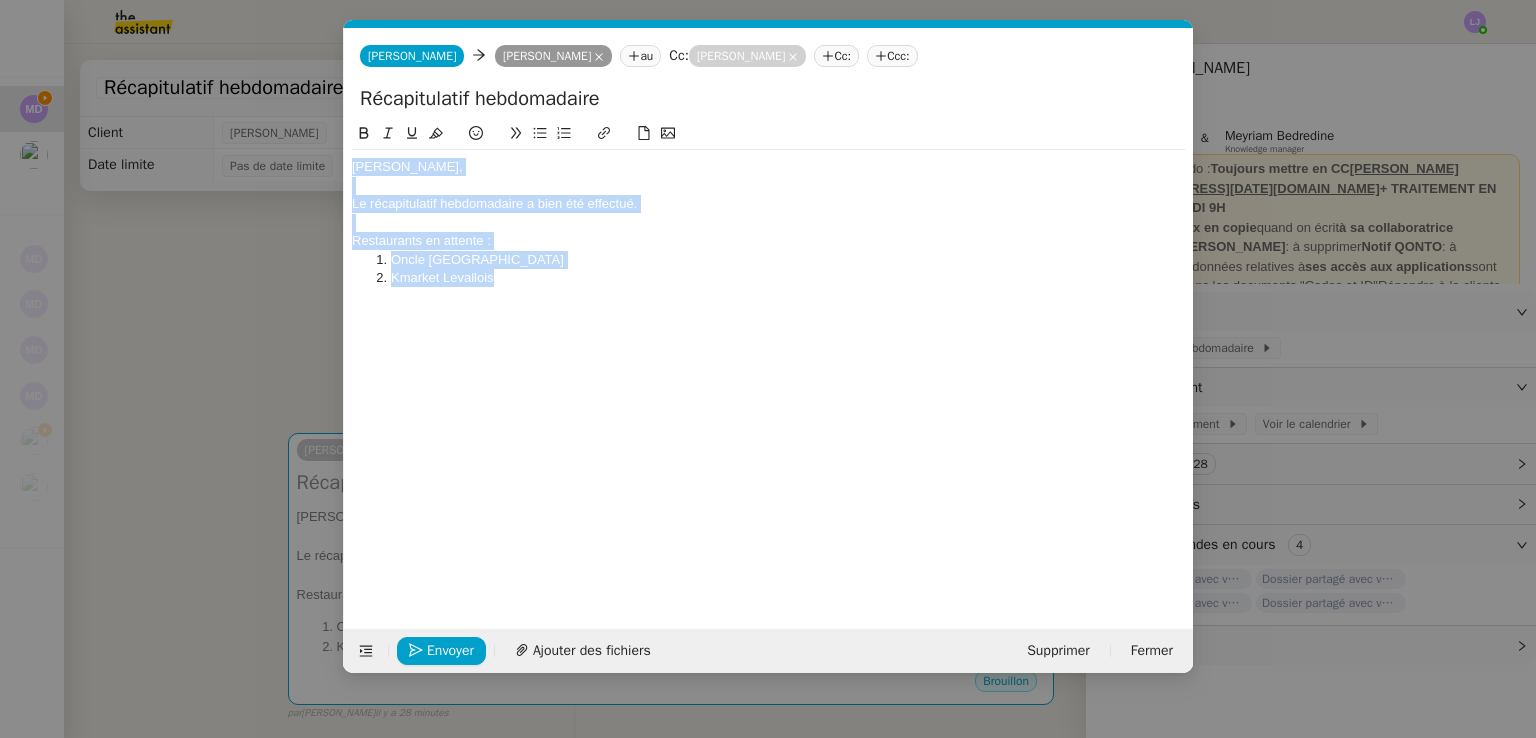 copy on "Rémi, Cheryl, Le récapitulatif hebdomadaire a bien été effectué. Restaurants en attente : Oncle Delhi Kmarket Levallois" 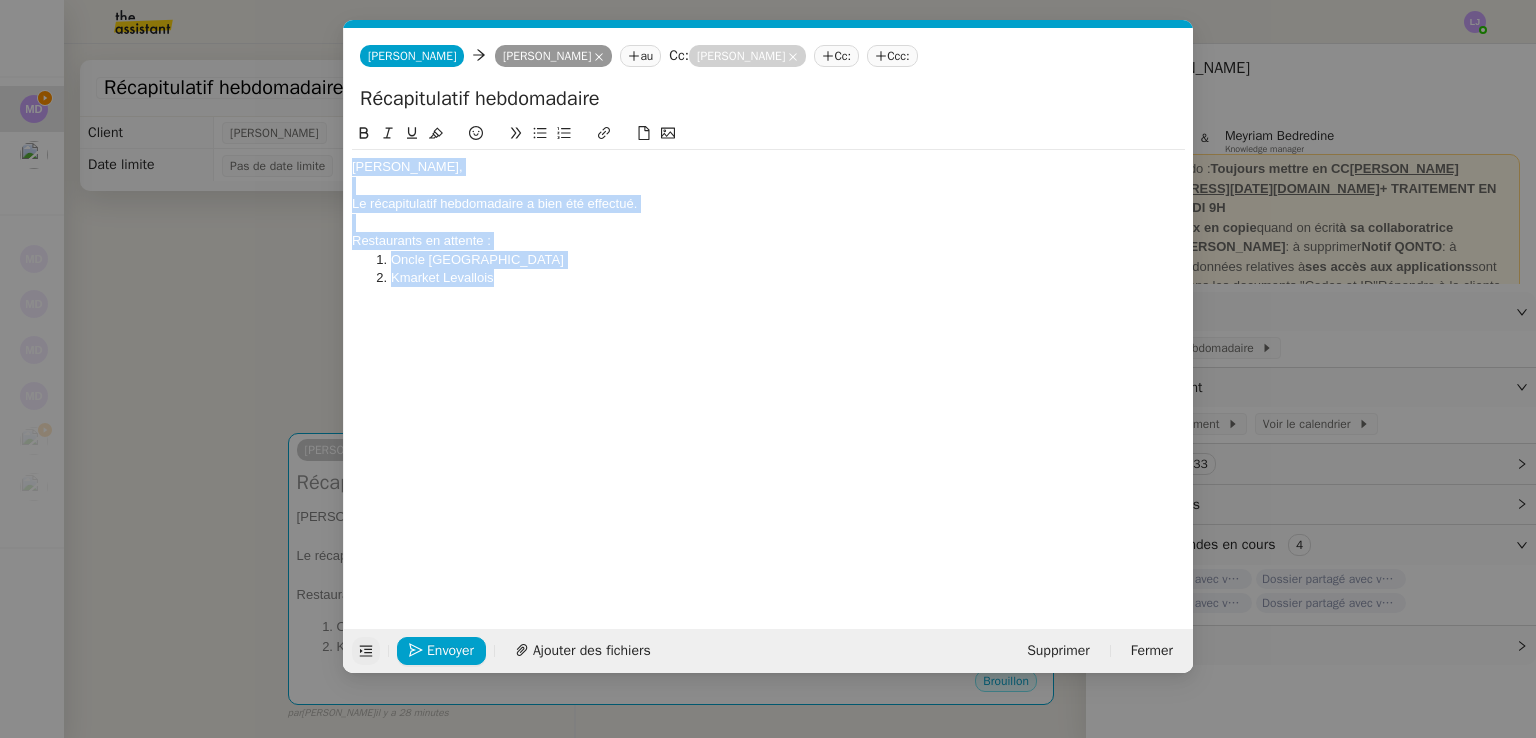 click 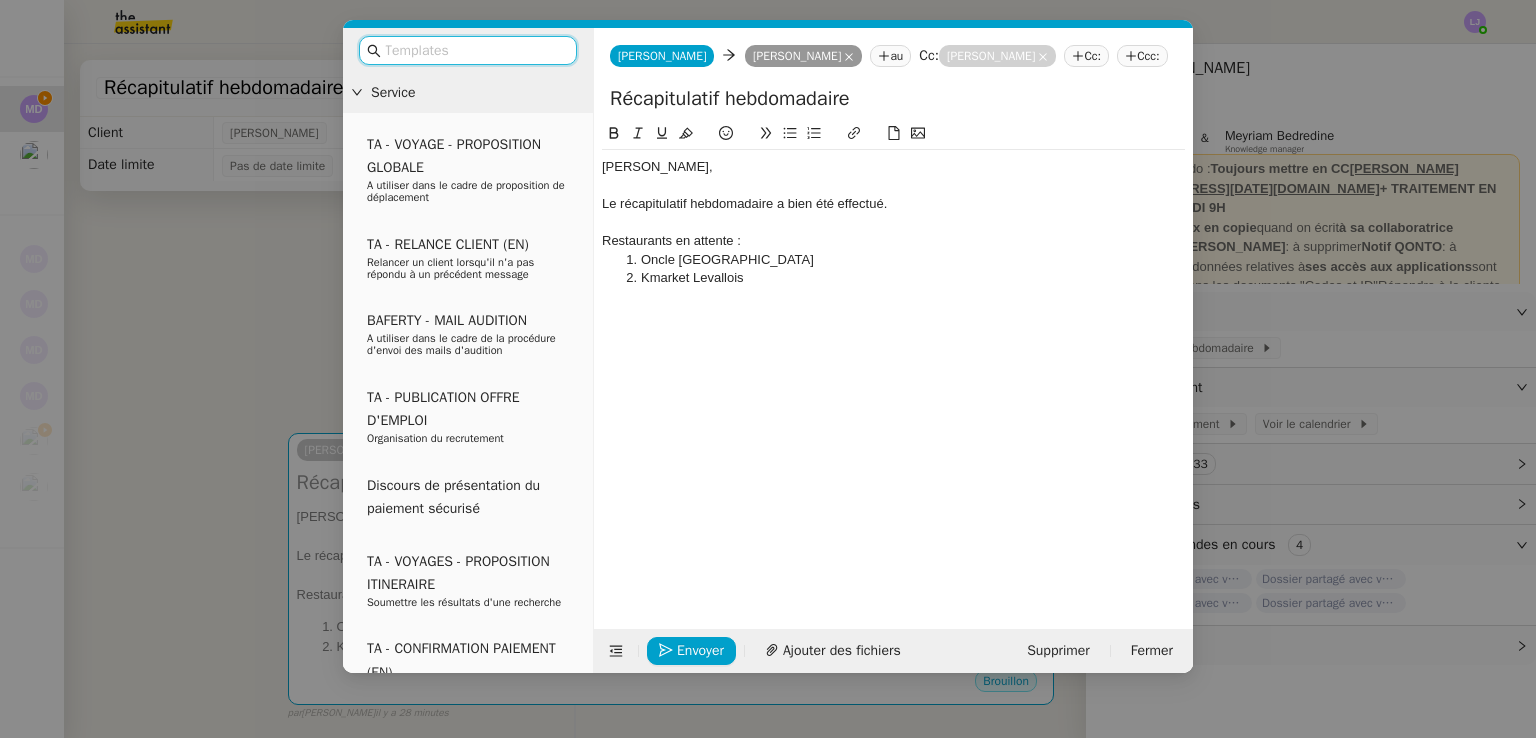 click at bounding box center (475, 50) 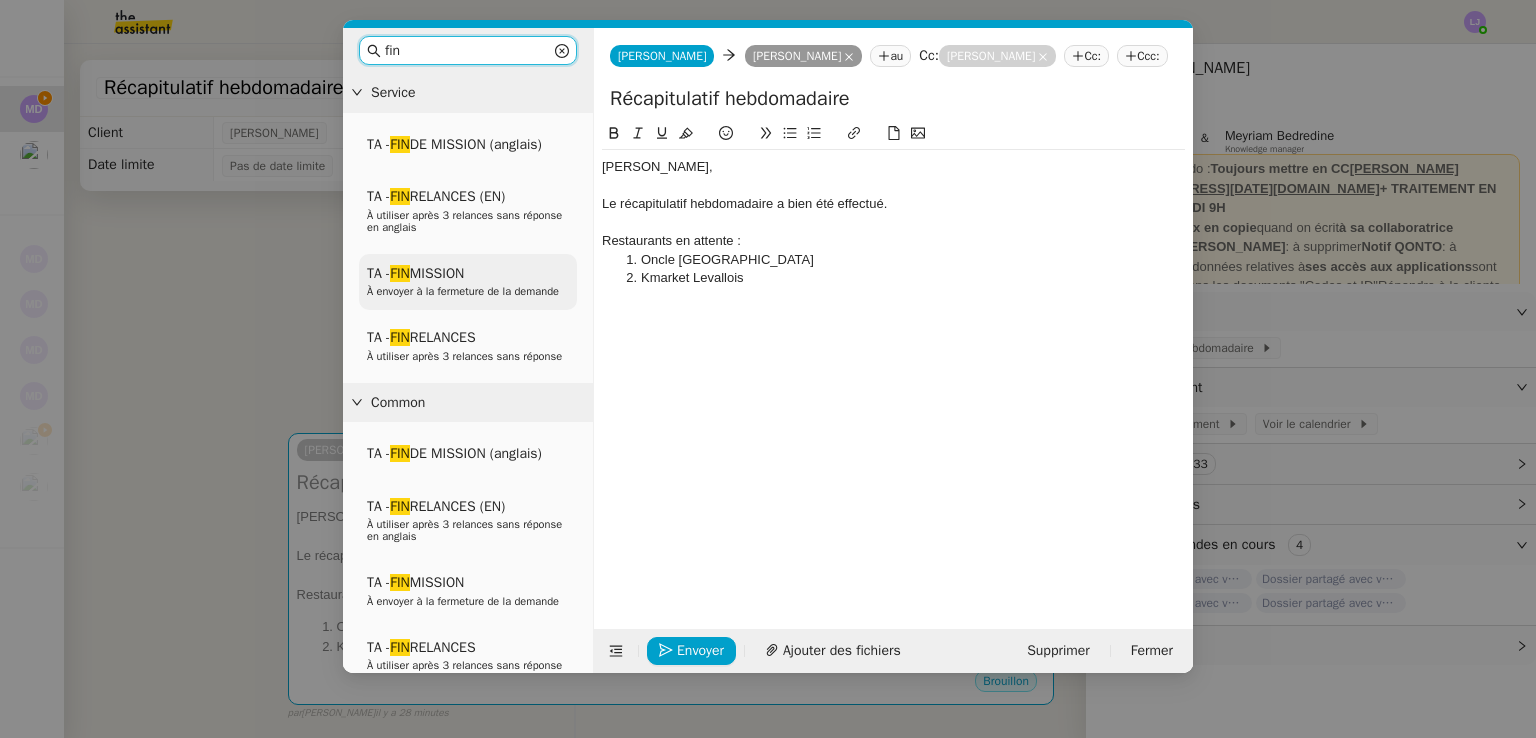 type on "fin" 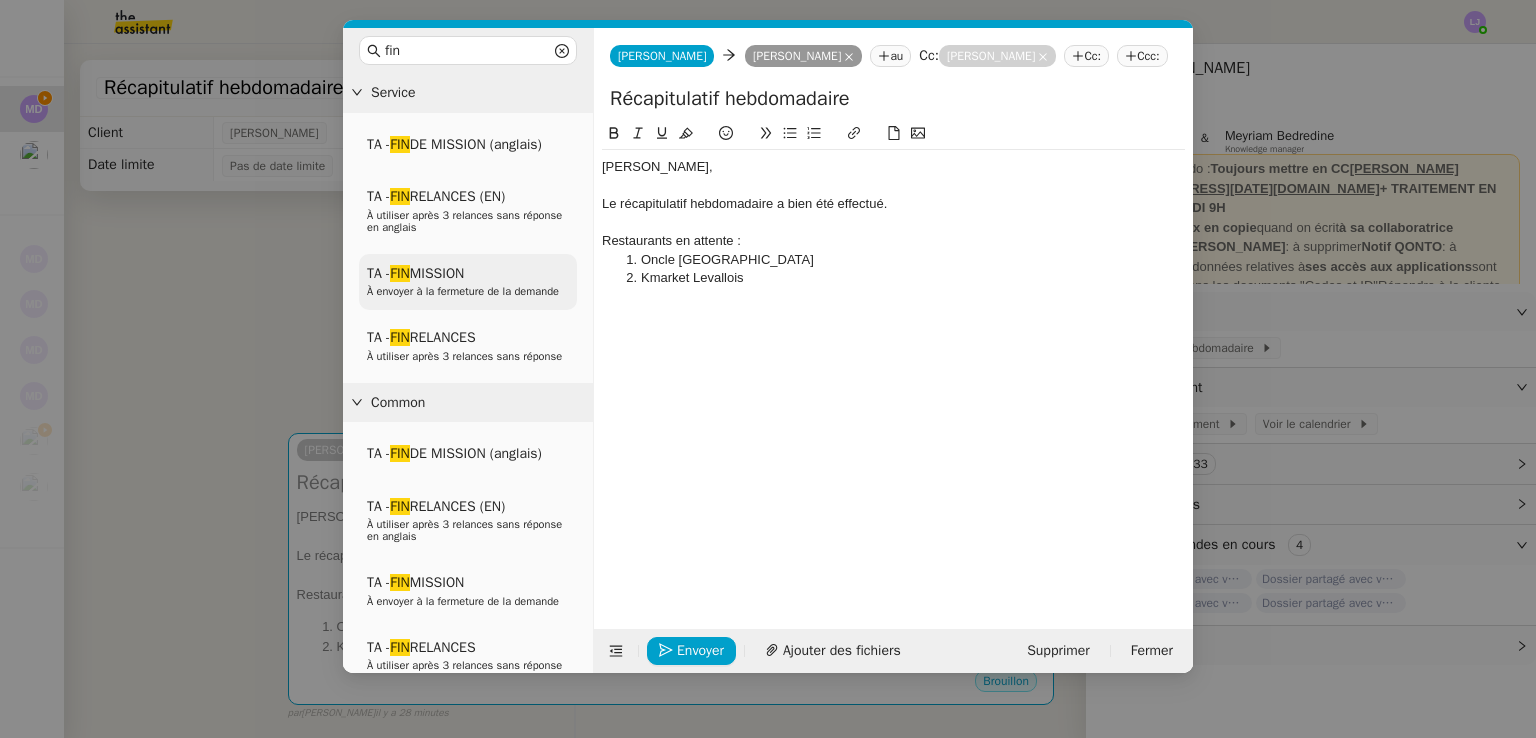 click on "TA -  FIN  MISSION    À envoyer à la fermeture de la demande" at bounding box center (468, 282) 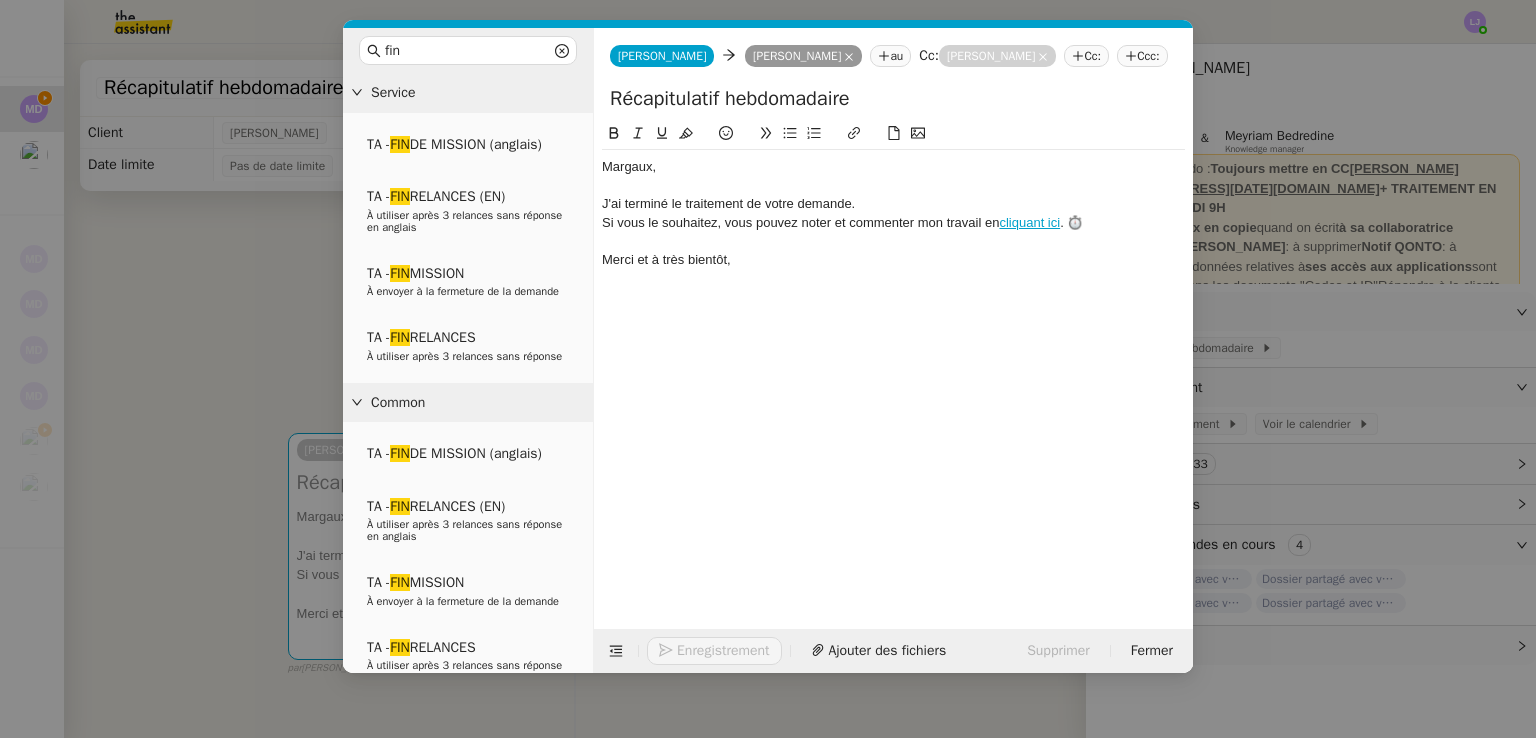click on "﻿Margaux﻿," 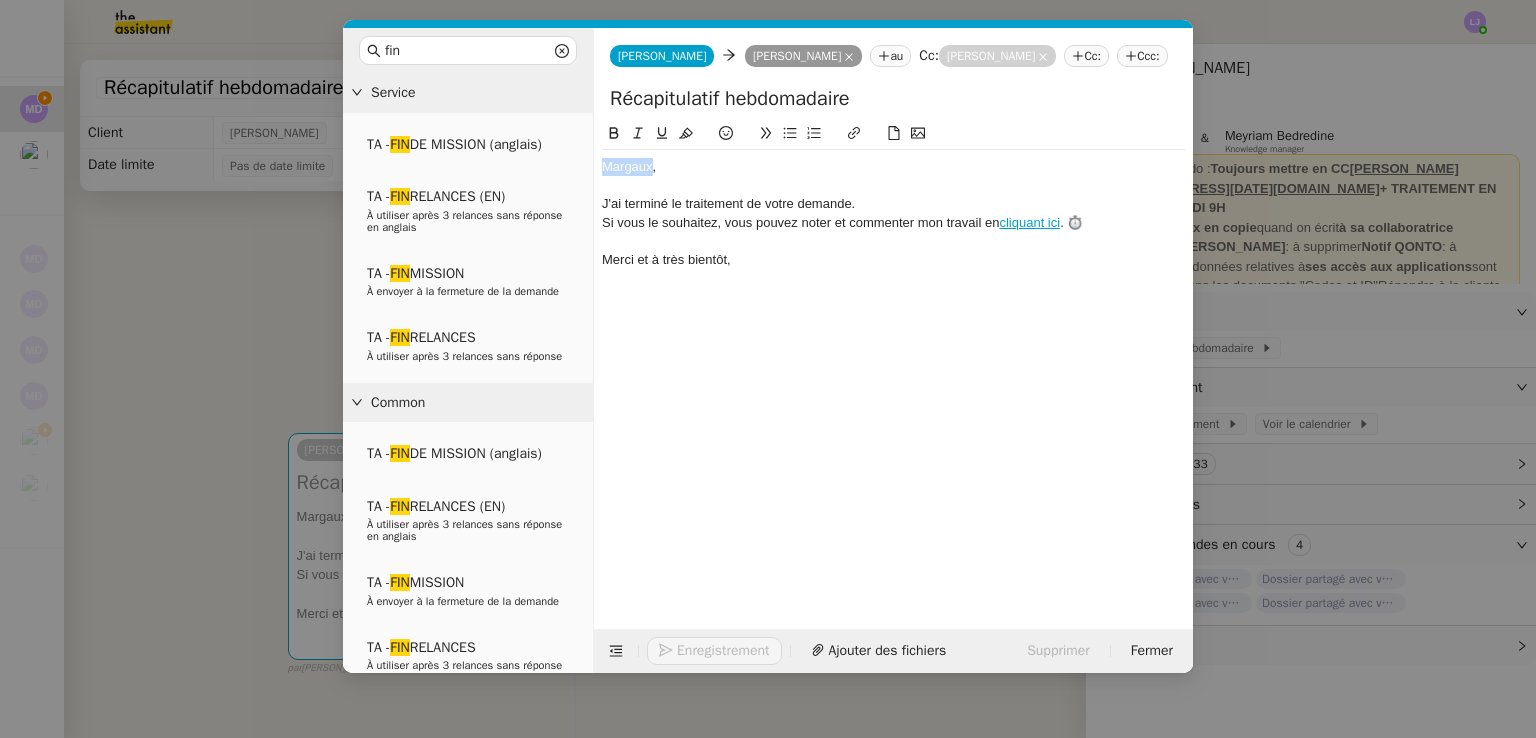 click on "﻿Margaux﻿," 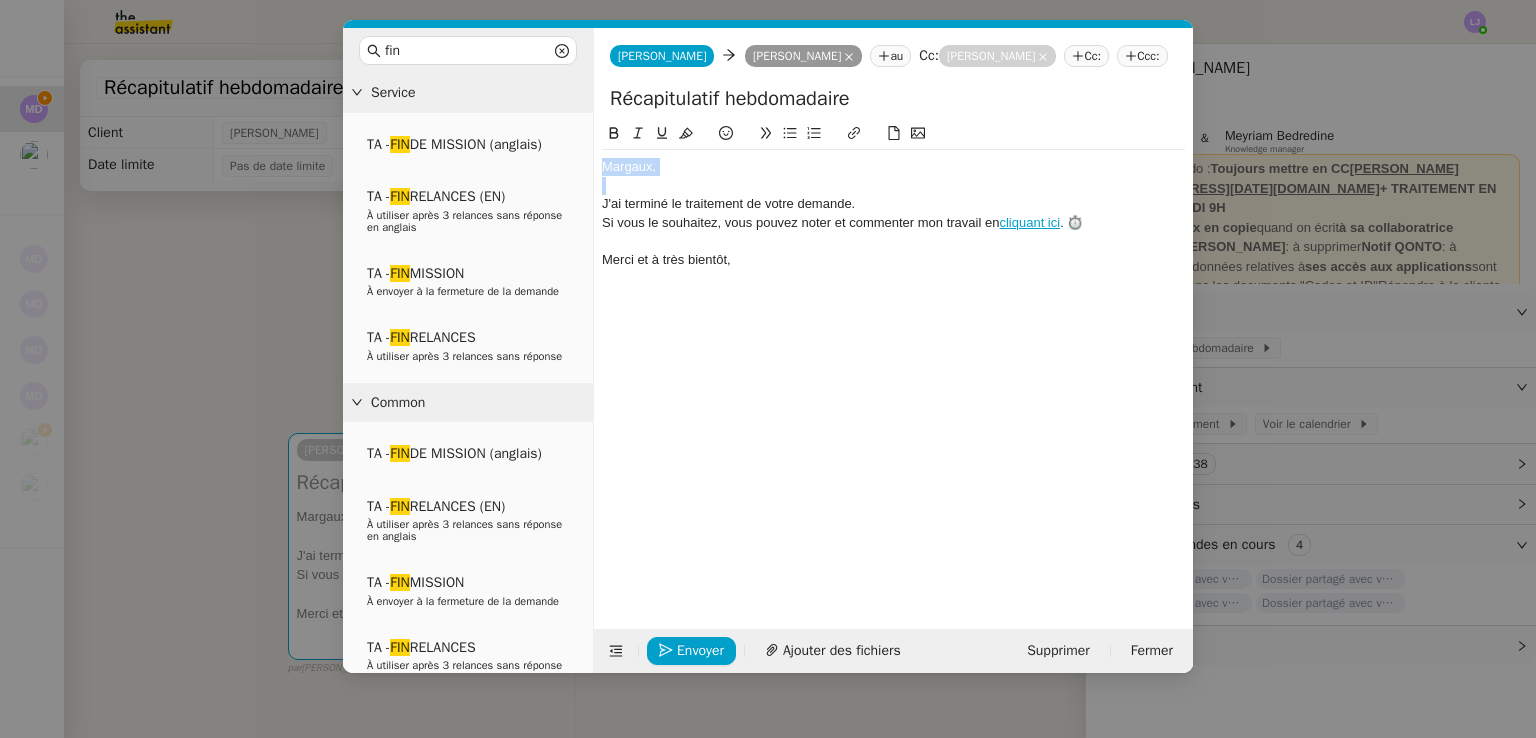 click on "﻿Margaux﻿," 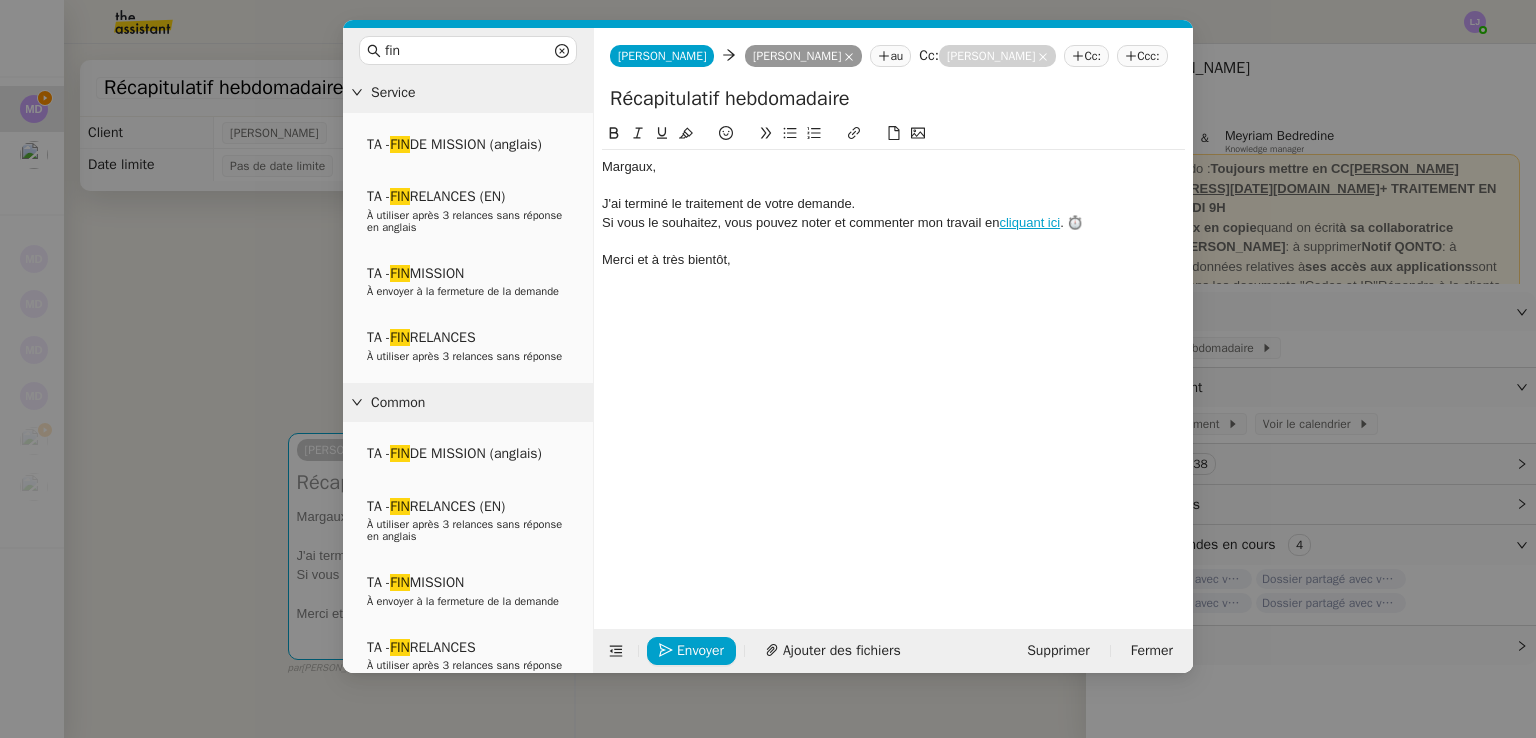 scroll, scrollTop: 0, scrollLeft: 0, axis: both 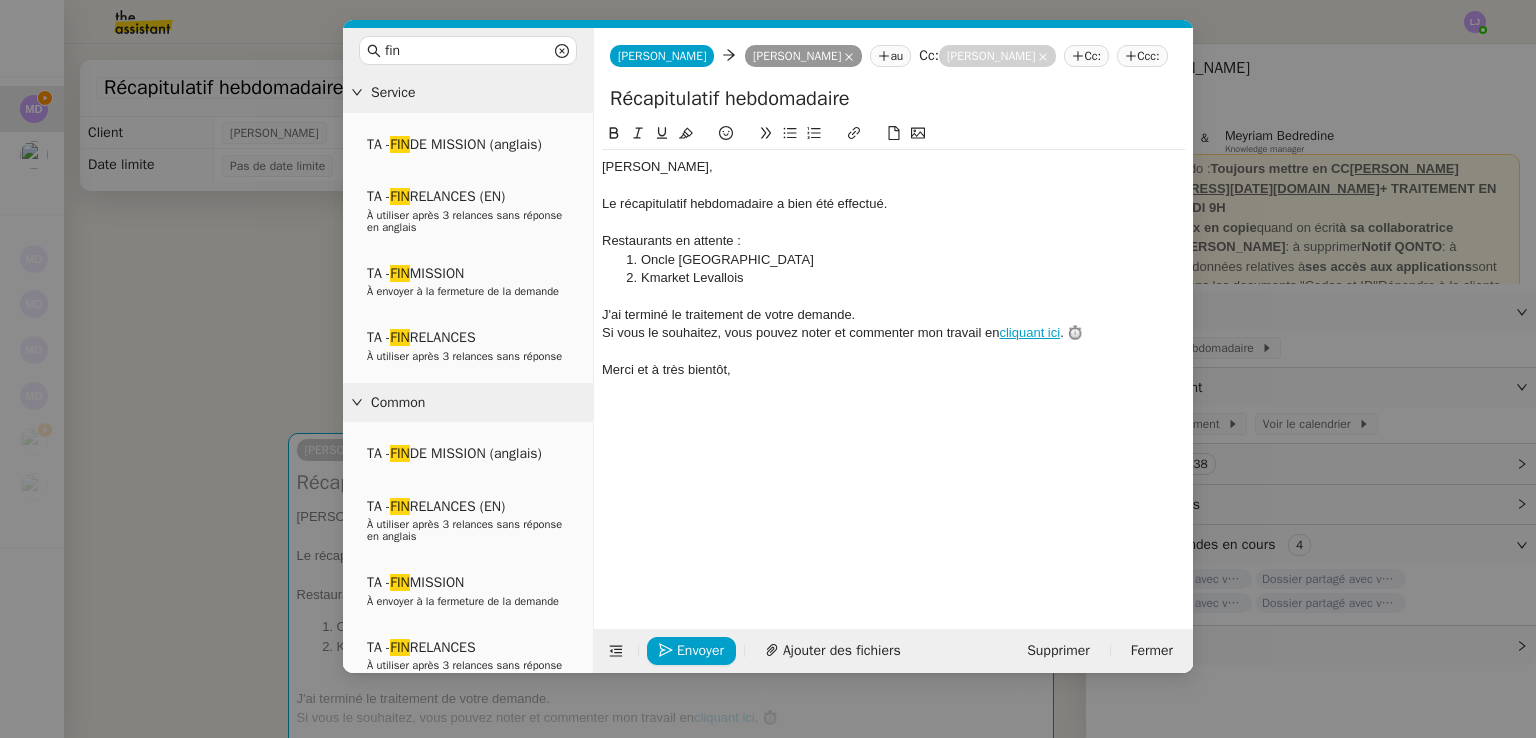 click on "Restaurants en attente :" 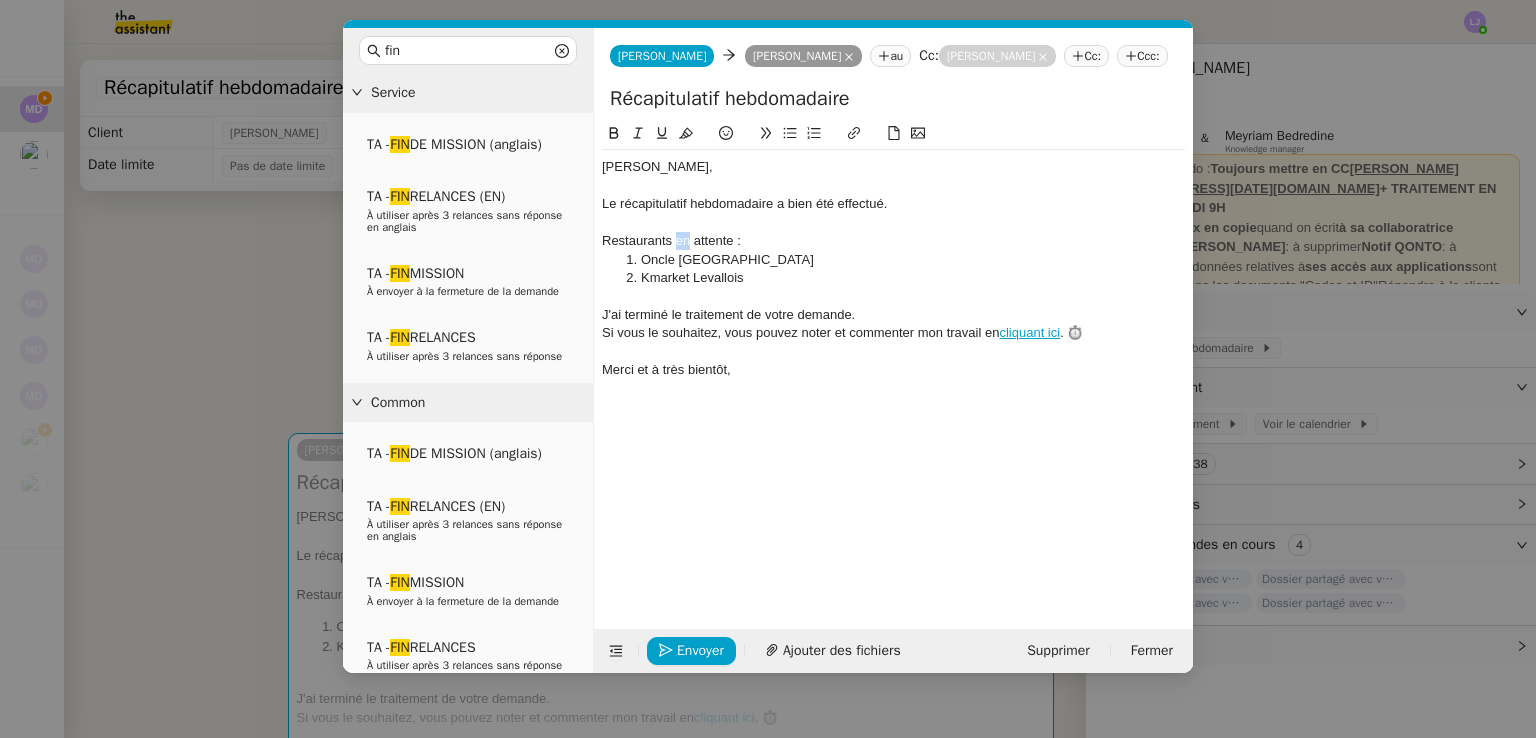 click on "Restaurants en attente :" 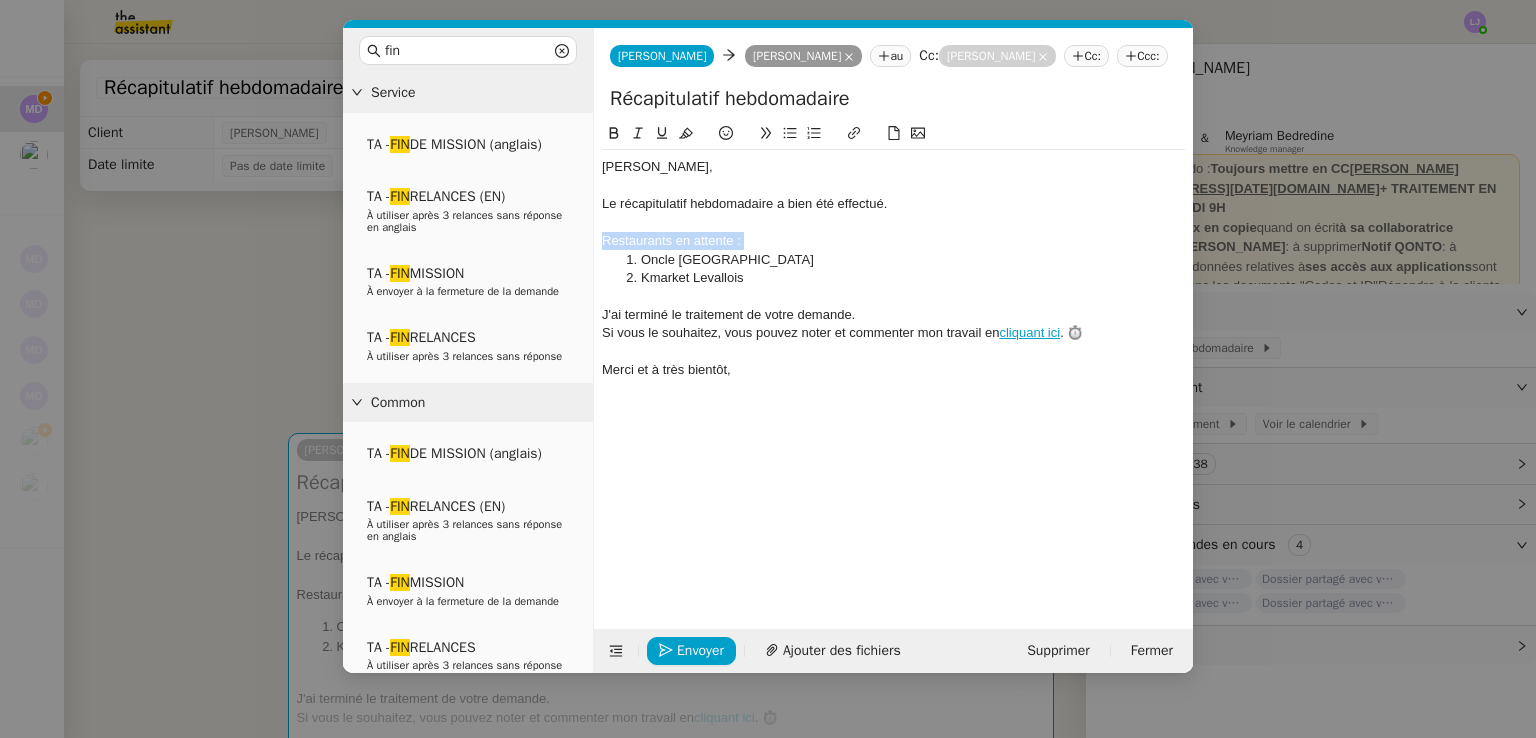 click on "Restaurants en attente :" 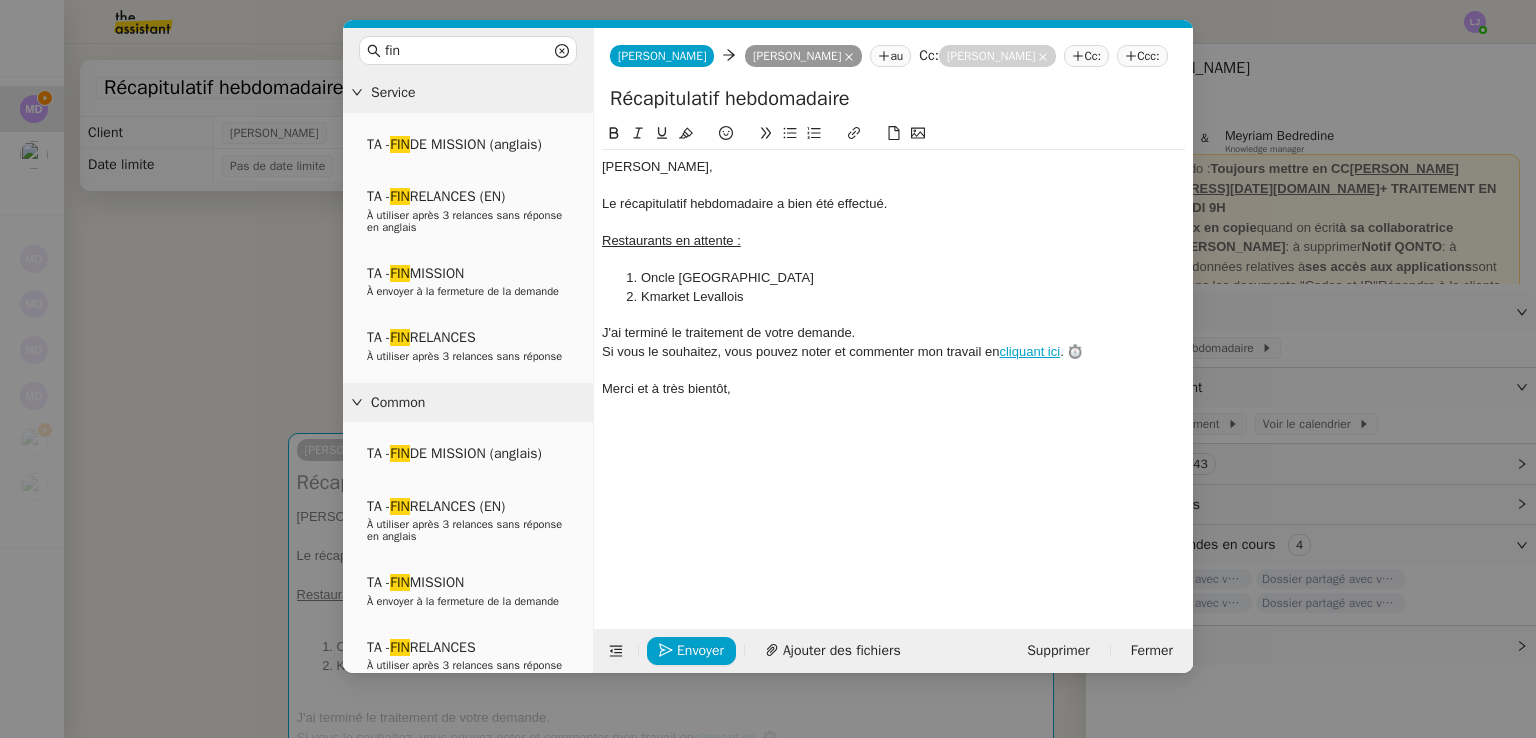 click on "fin Service TA -  FIN  DE MISSION (anglais)    TA -  FIN  RELANCES (EN)    À utiliser après 3 relances sans réponse en anglais  TA -  FIN  MISSION    À envoyer à la fermeture de la demande TA -  FIN  RELANCES     À utiliser après 3 relances sans réponse  Common TA -  FIN  DE MISSION (anglais)    TA -  FIN  RELANCES (EN)    À utiliser après 3 relances sans réponse en anglais  TA -  FIN  MISSION    À envoyer à la fermeture de la demande TA -  FIN  RELANCES     À utiliser après 3 relances sans réponse  Other No Templates Charlie Charlie     Margaux Ducat
Margaux Ducat   au
Cc:  Cheryl Mikounga
Cheryl Mikounga  Cc:
Ccc:
Récapitulatif hebdomadaire         Rémi, Cheryl, Le récapitulatif hebdomadaire a bien été effectué. Restaurants en attente : Oncle Delhi Kmarket Levallois J'ai terminé le traitement de votre demande. Si vous le souhaitez, vous pouvez noter et commenter mon travail en  cliquant ici . ⏱️ Merci et à très bientôt, Envoyer Ajouter des fichiers Supprimer" at bounding box center (768, 369) 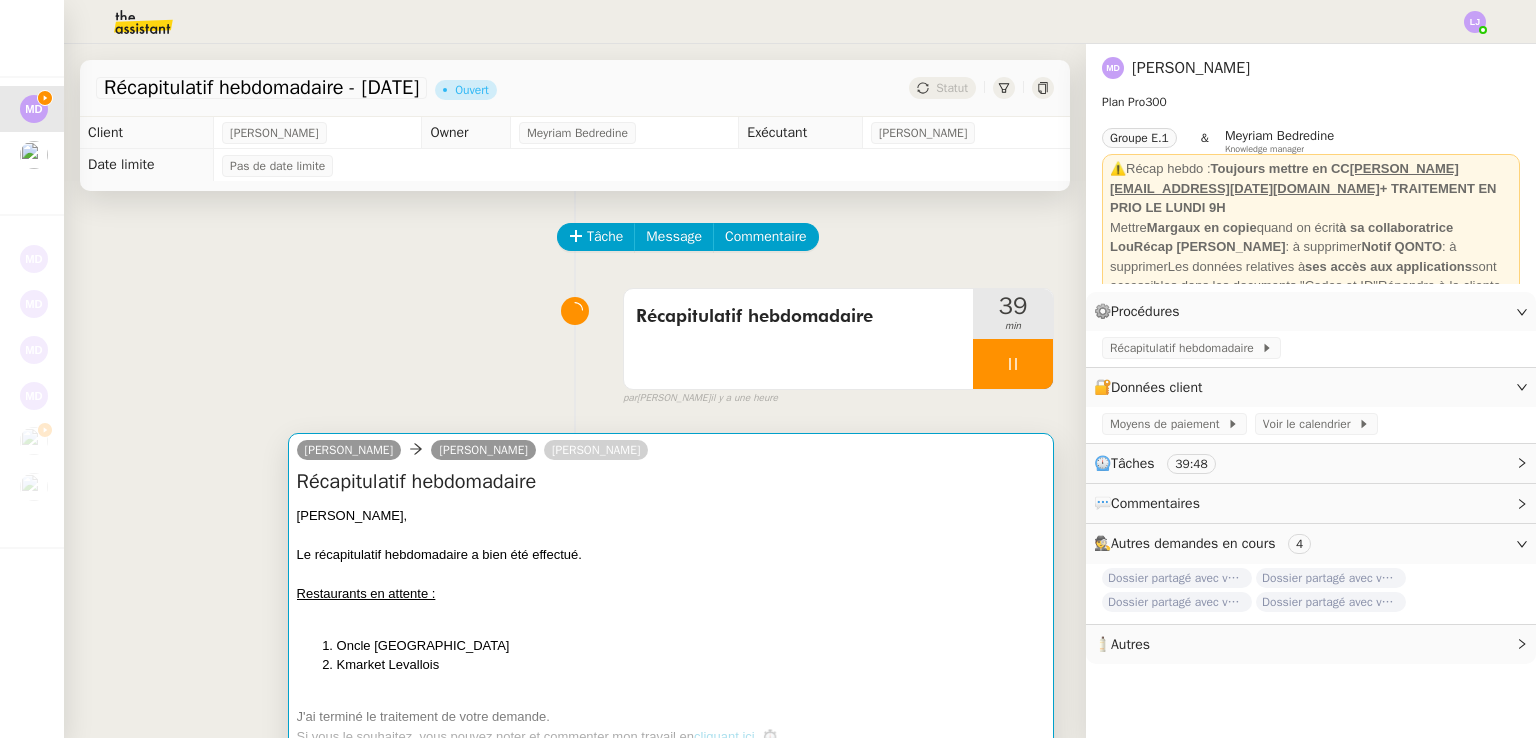 scroll, scrollTop: 268, scrollLeft: 0, axis: vertical 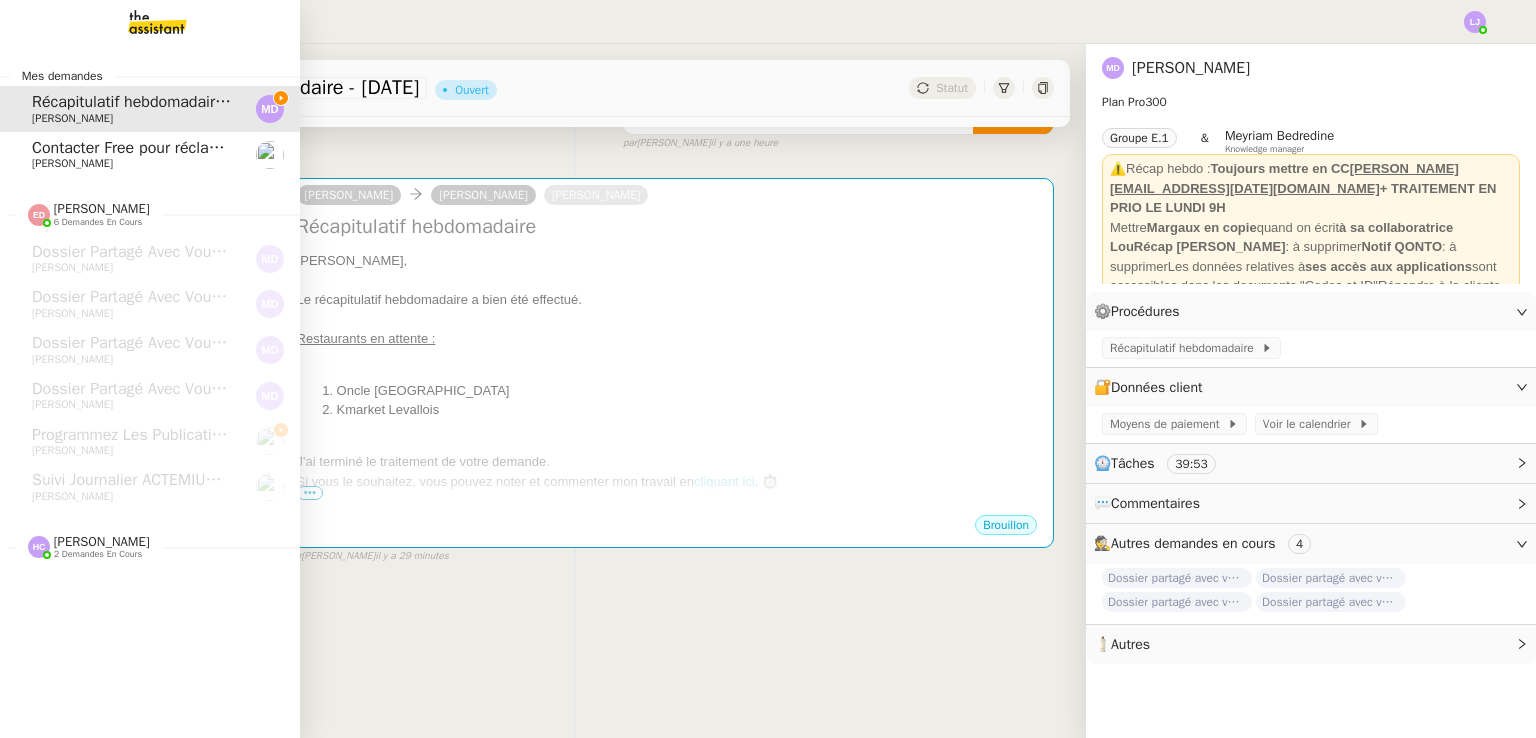 click on "2 demandes en cours" 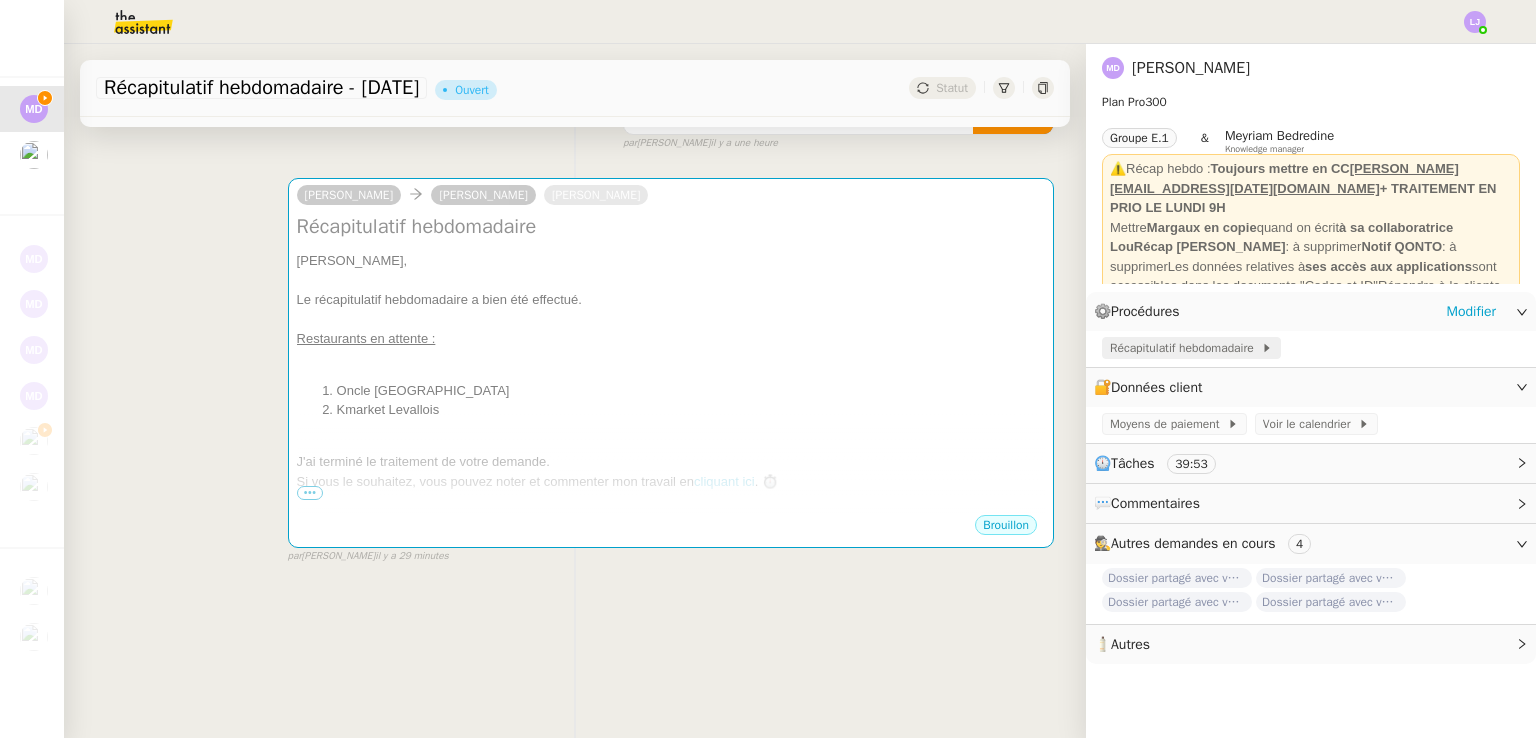 click on "Récapitulatif hebdomadaire" 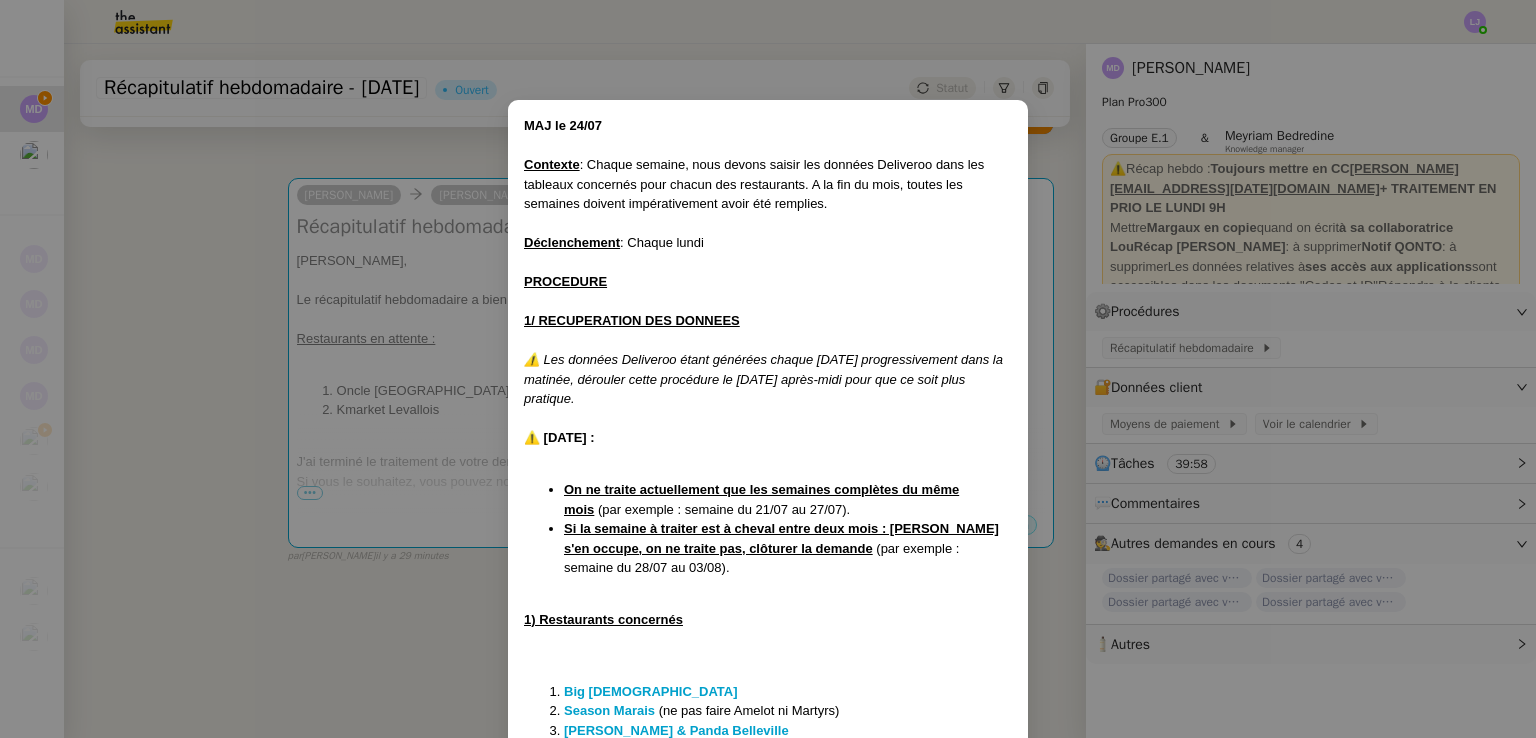 click on "MAJ le 24/07  Contexte  : Chaque semaine, nous devons saisir les données Deliveroo dans les tableaux concernés pour chacun des restaurants. A la fin du mois, toutes les semaines doivent impérativement avoir été remplies. Déclenchement  : Chaque lundi PROCEDURE 1/ RECUPERATION DES DONNEES ⚠️ Les données Deliveroo étant générées chaque lundi progressivement dans la matinée, dérouler cette procédure le lundi après-midi pour que ce soit plus pratique. ⚠️ 15/07/25 : On ne traite actuellement que les semaines complètes du même mois   (par exemple : semaine du 21/07 au 27/07). Si la semaine à traiter est à cheval entre deux mois : Cheryl s'en occupe, on ne traite pas, clôturer la demande   (par exemple : semaine du 28/07 au 03/08). 1) Restaurants concernés Big Buddha Season Marais   (ne pas faire Amelot ni Martyrs) Dong Huong & Panda Belleville A Braccetto Bagnard & Zaza  : Bagnard Saint-augustin, Bagnard Boulbi, Zaza Choiseul, Zaza Boulbi Yatai Choiseul K-market   Oncle Delhi ( )" at bounding box center [768, 369] 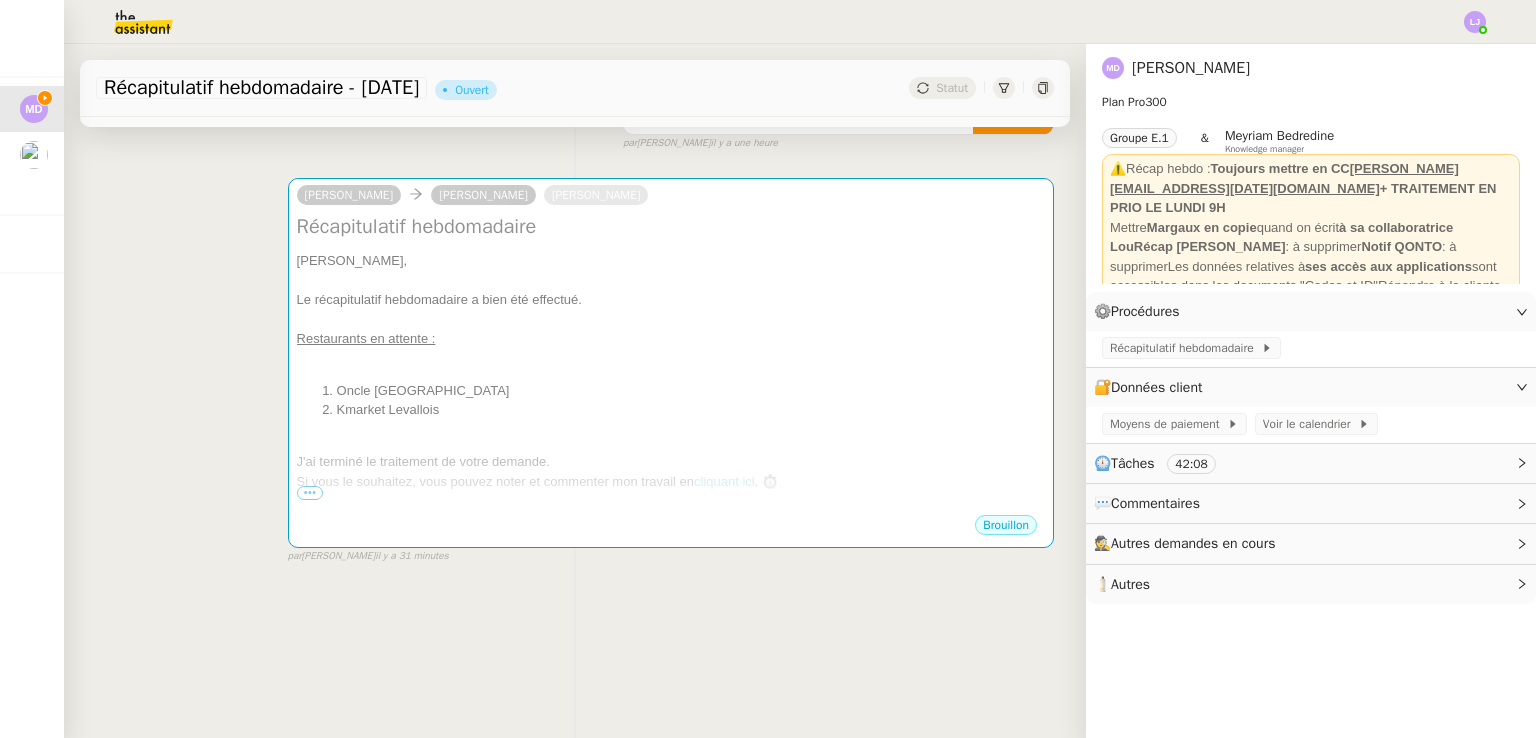 scroll, scrollTop: 0, scrollLeft: 0, axis: both 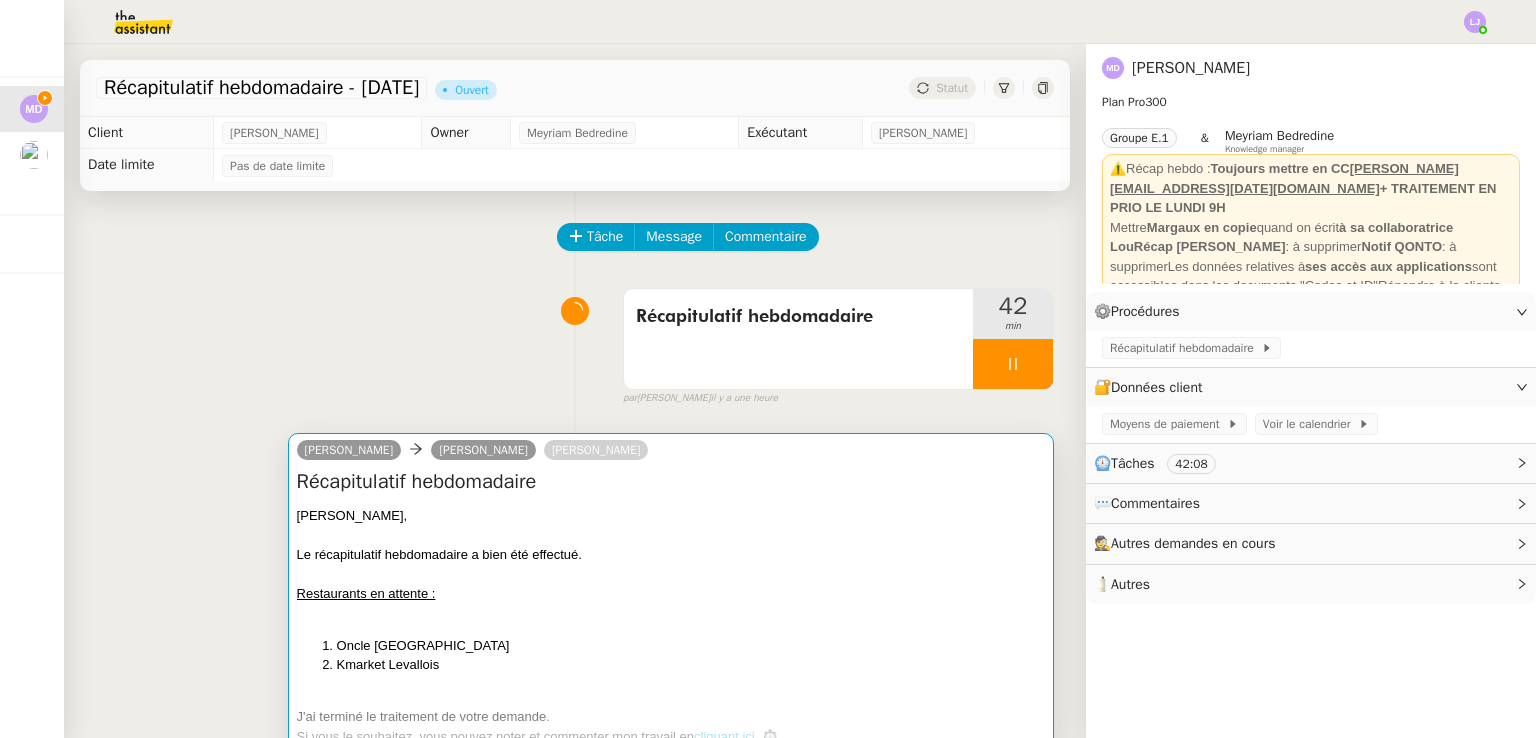 click on "Restaurants en attente :" at bounding box center [671, 594] 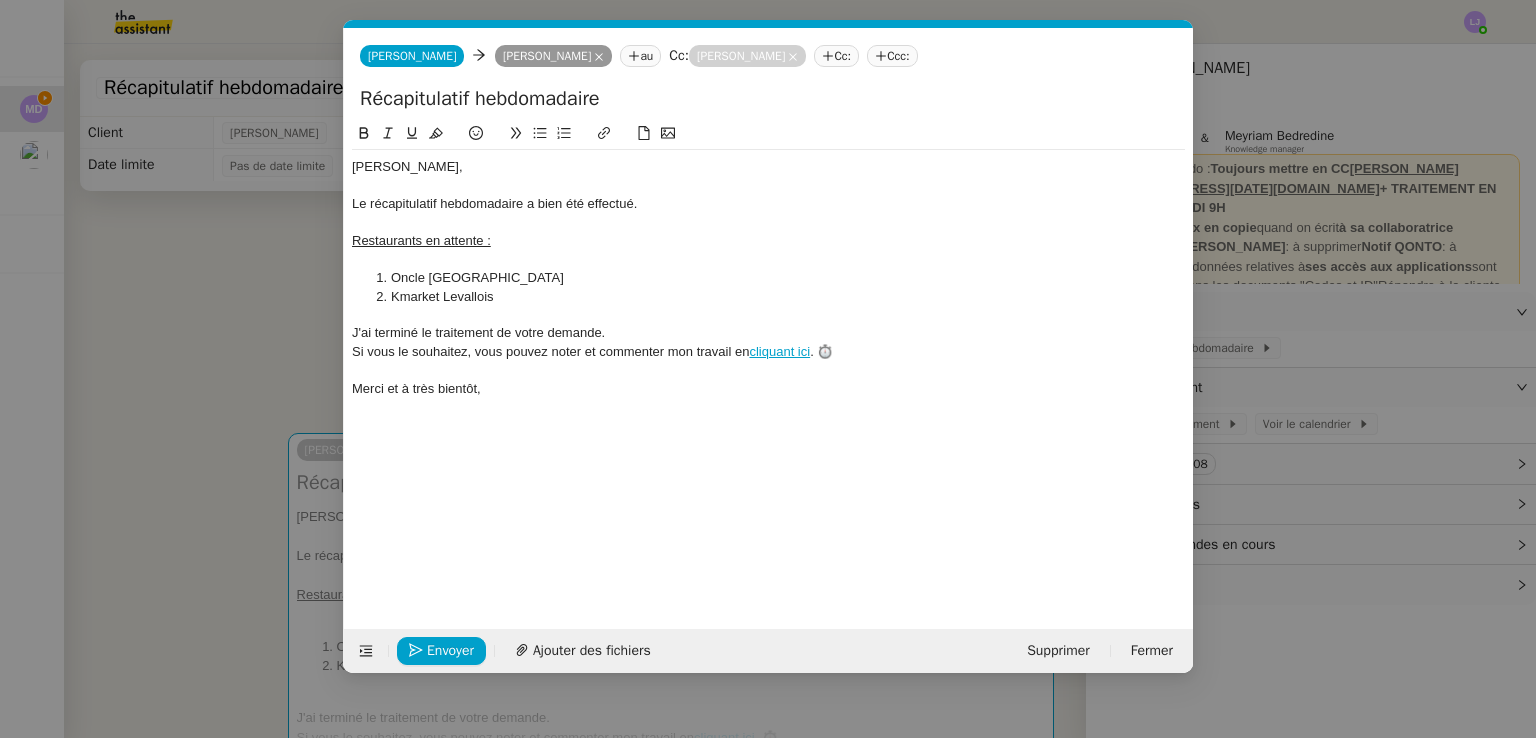 scroll, scrollTop: 0, scrollLeft: 57, axis: horizontal 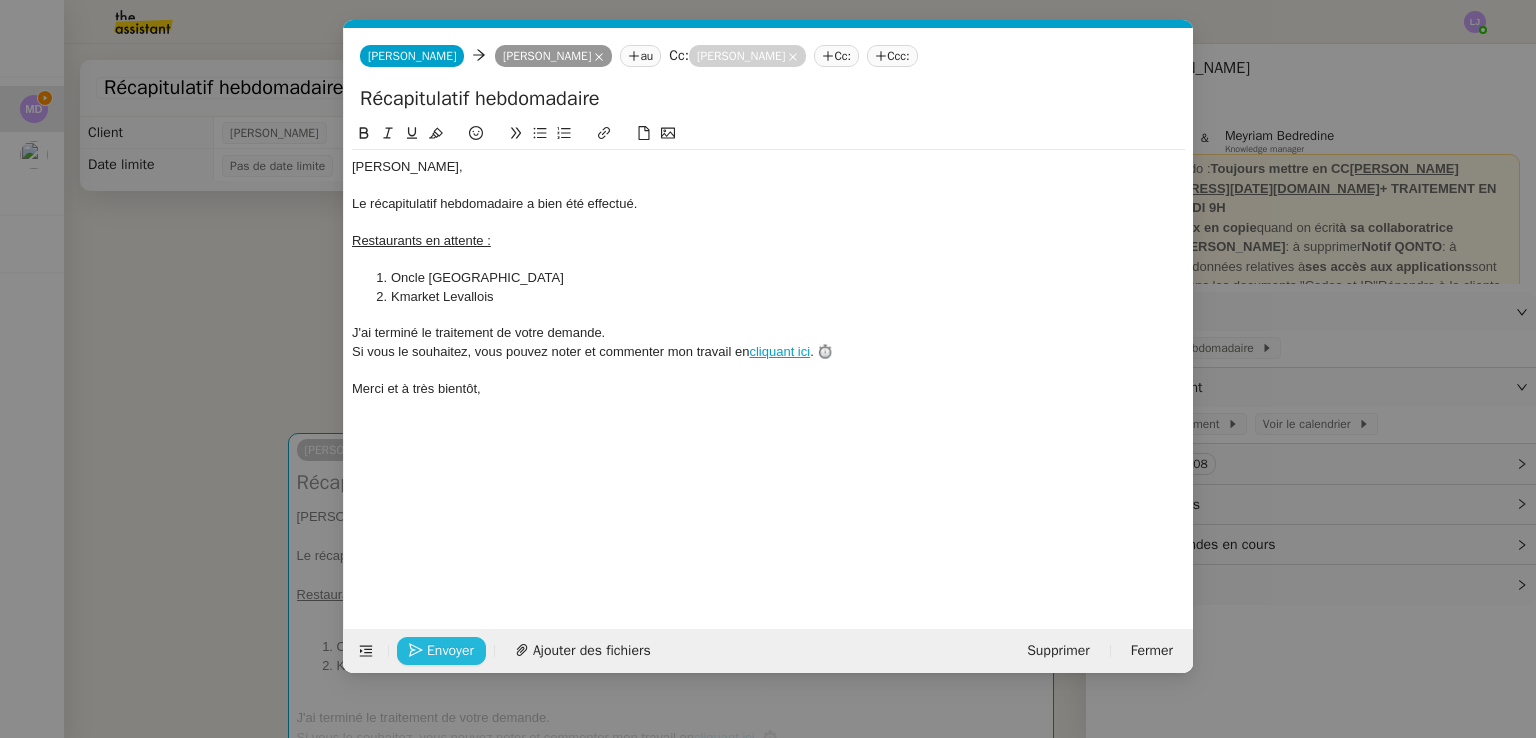 click on "Envoyer" 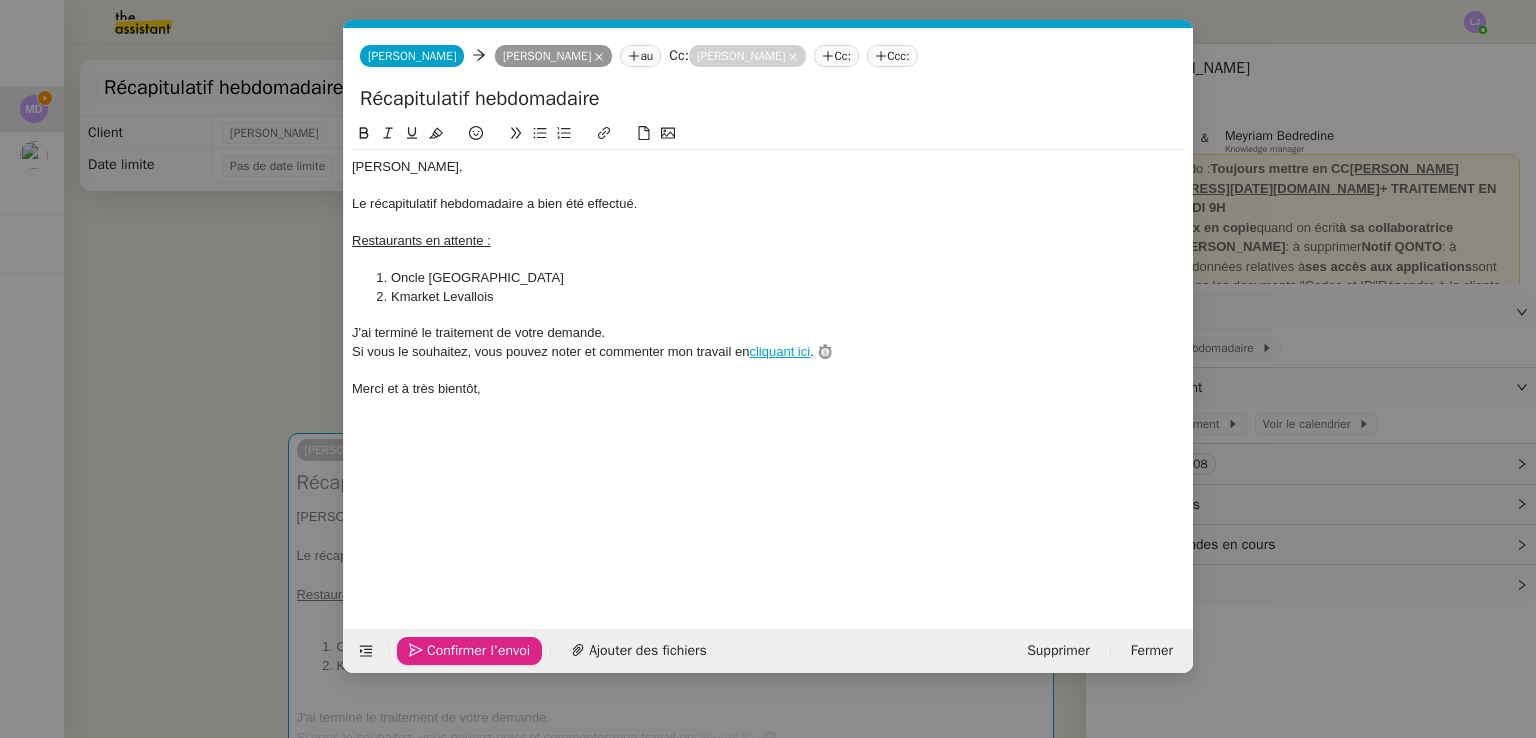 click on "Confirmer l'envoi" 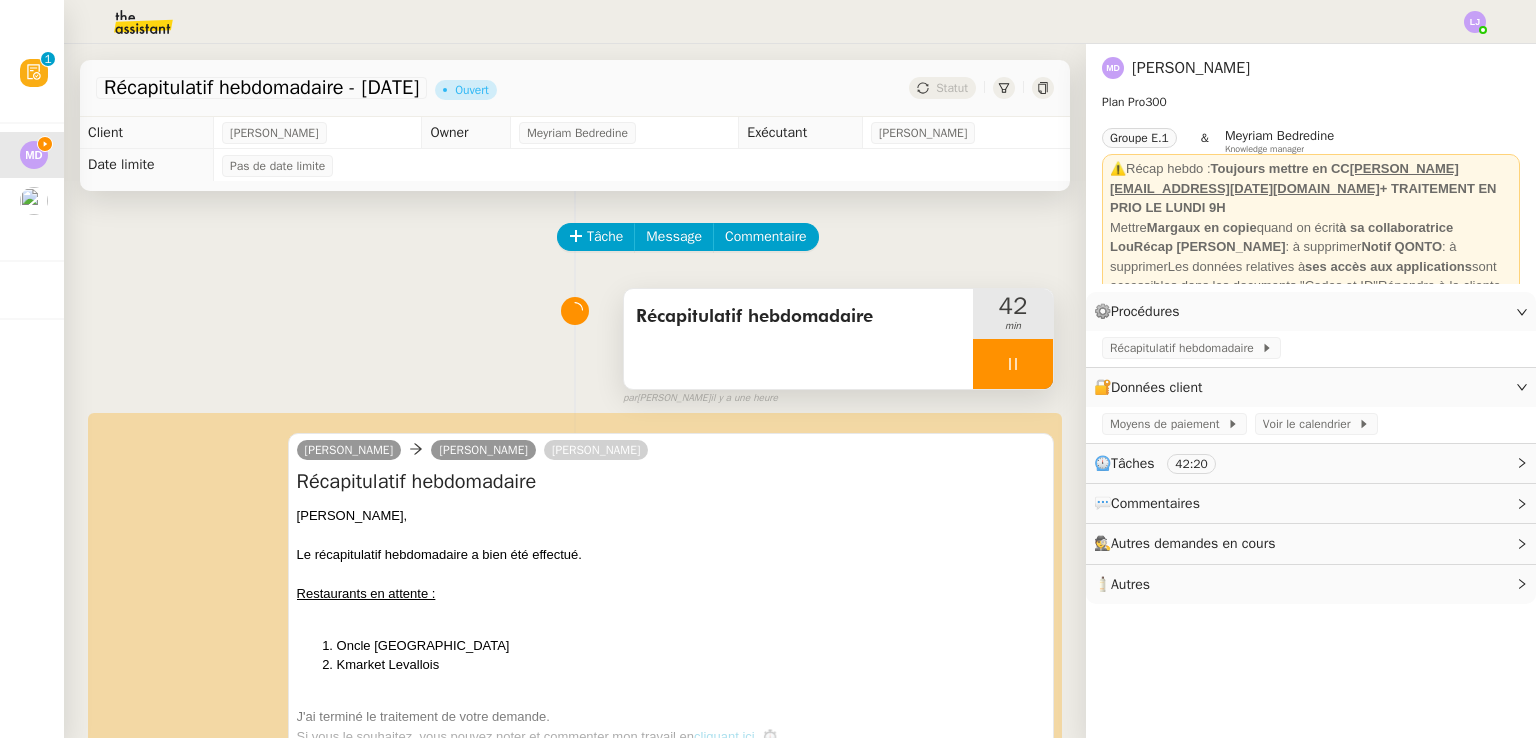 click at bounding box center (1013, 364) 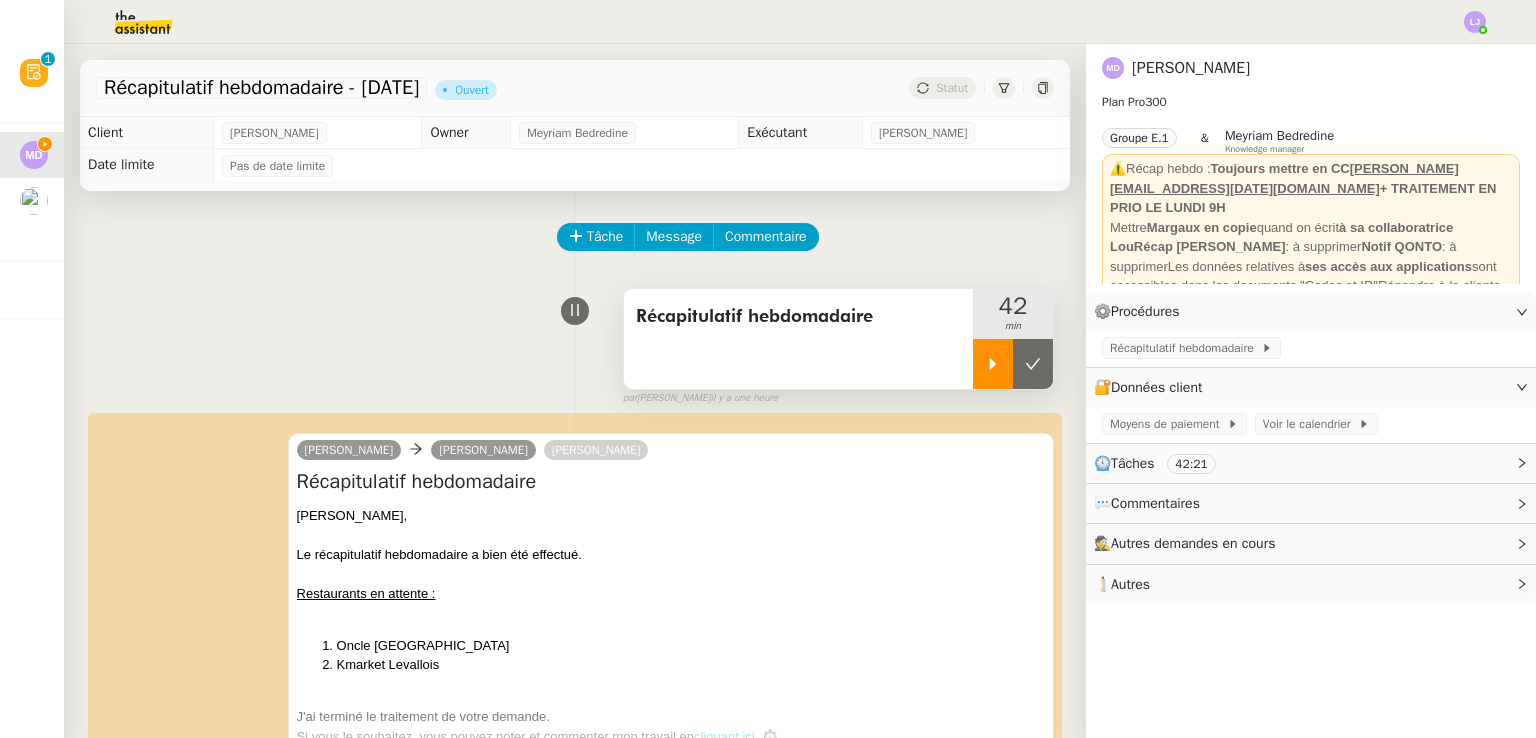 click 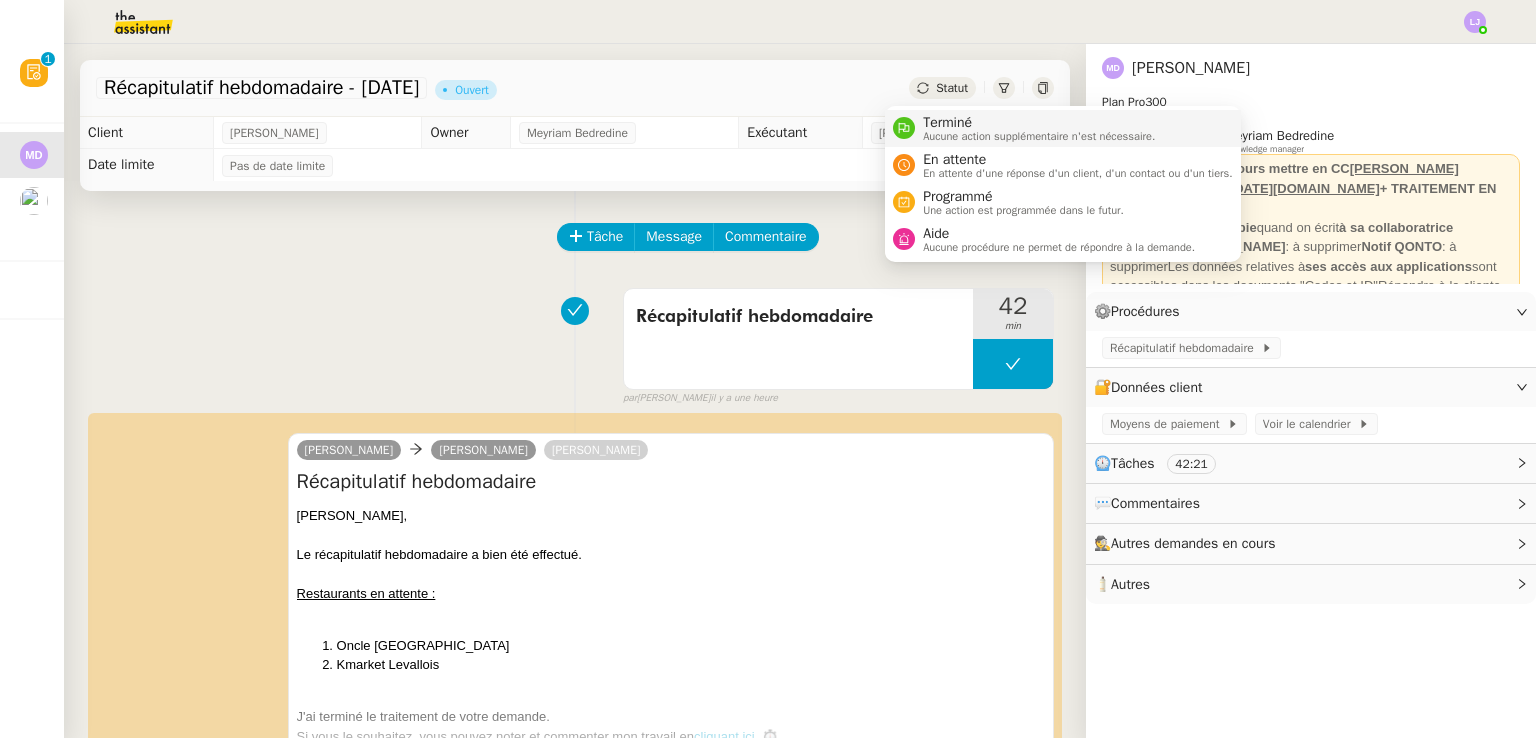click on "Terminé" at bounding box center [1039, 123] 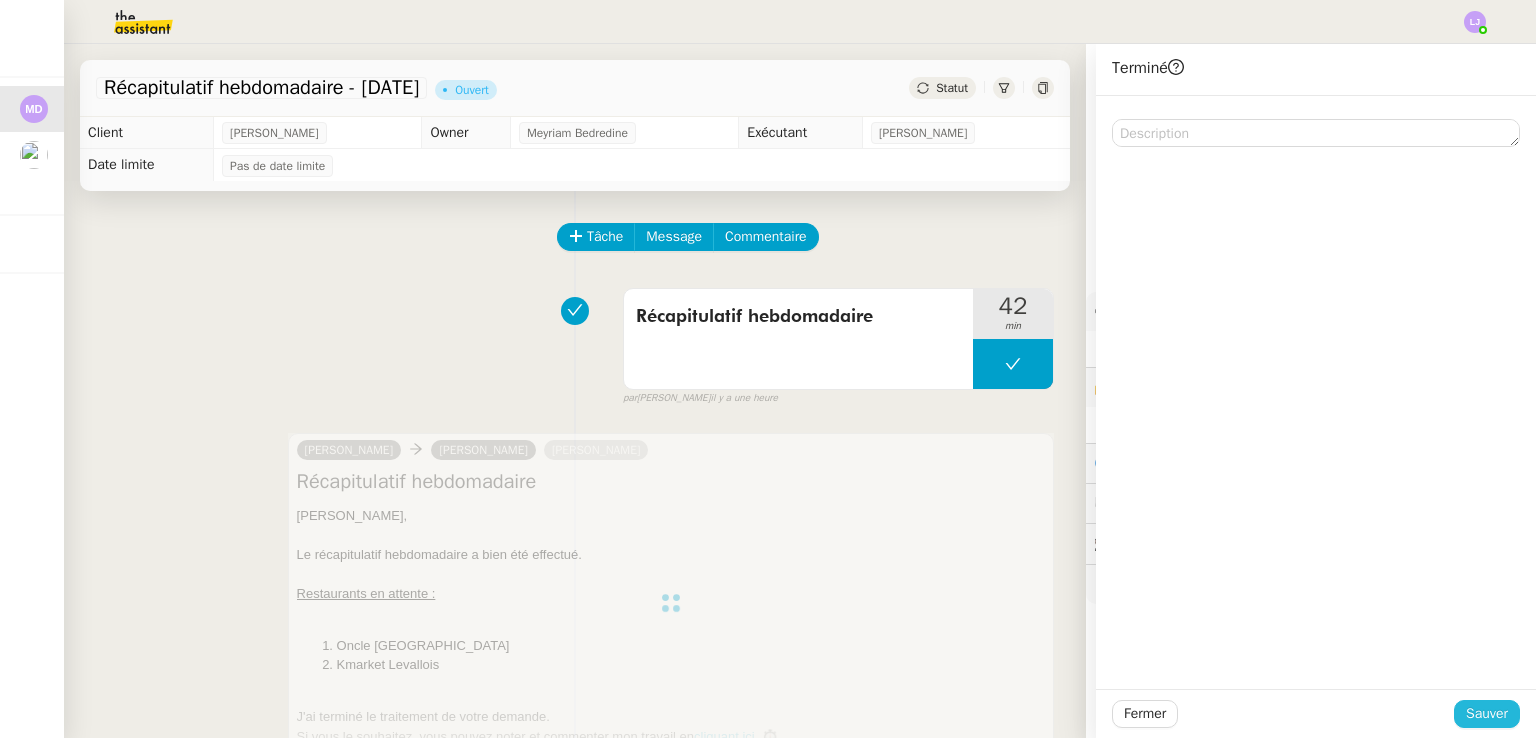 click on "Sauver" 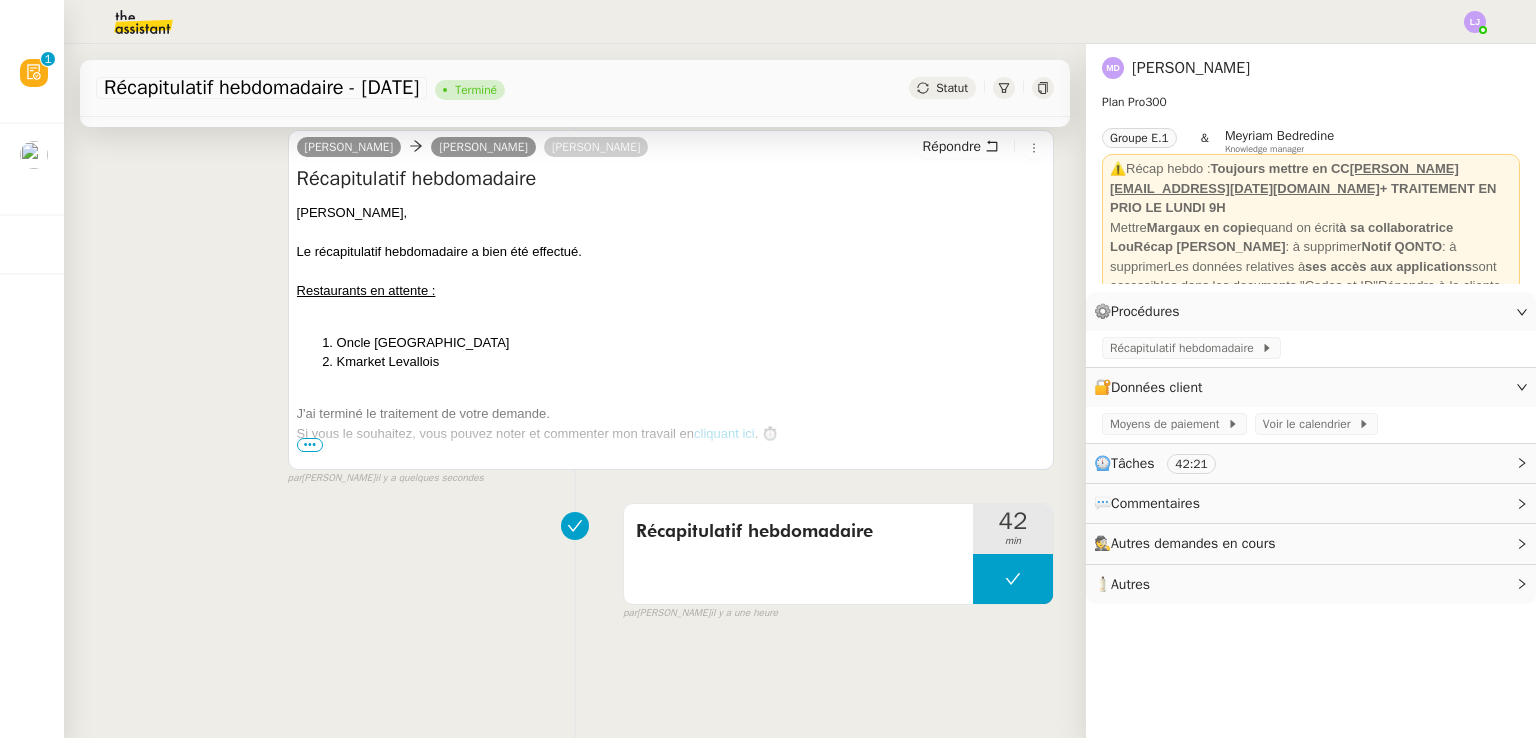 scroll, scrollTop: 268, scrollLeft: 0, axis: vertical 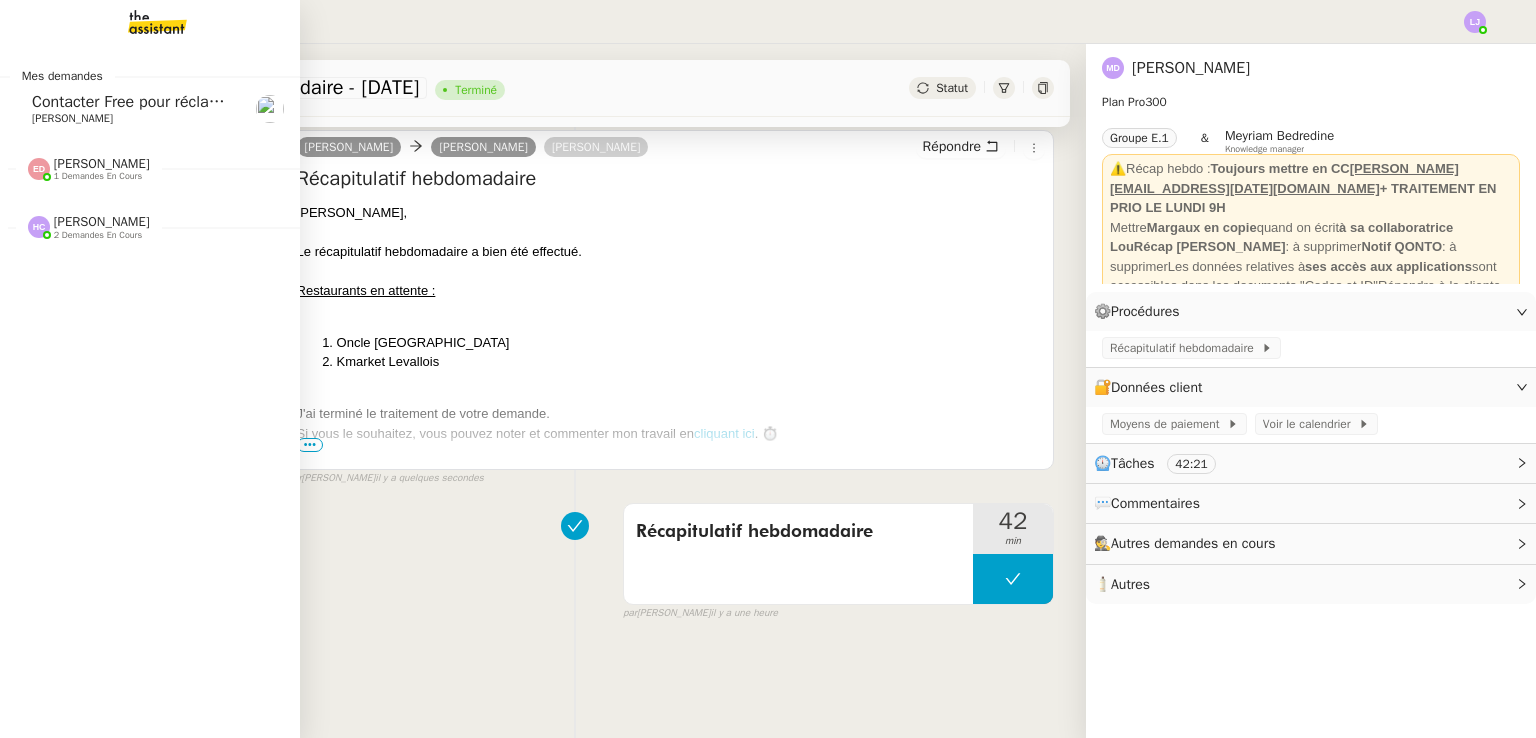 click on "[PERSON_NAME]" 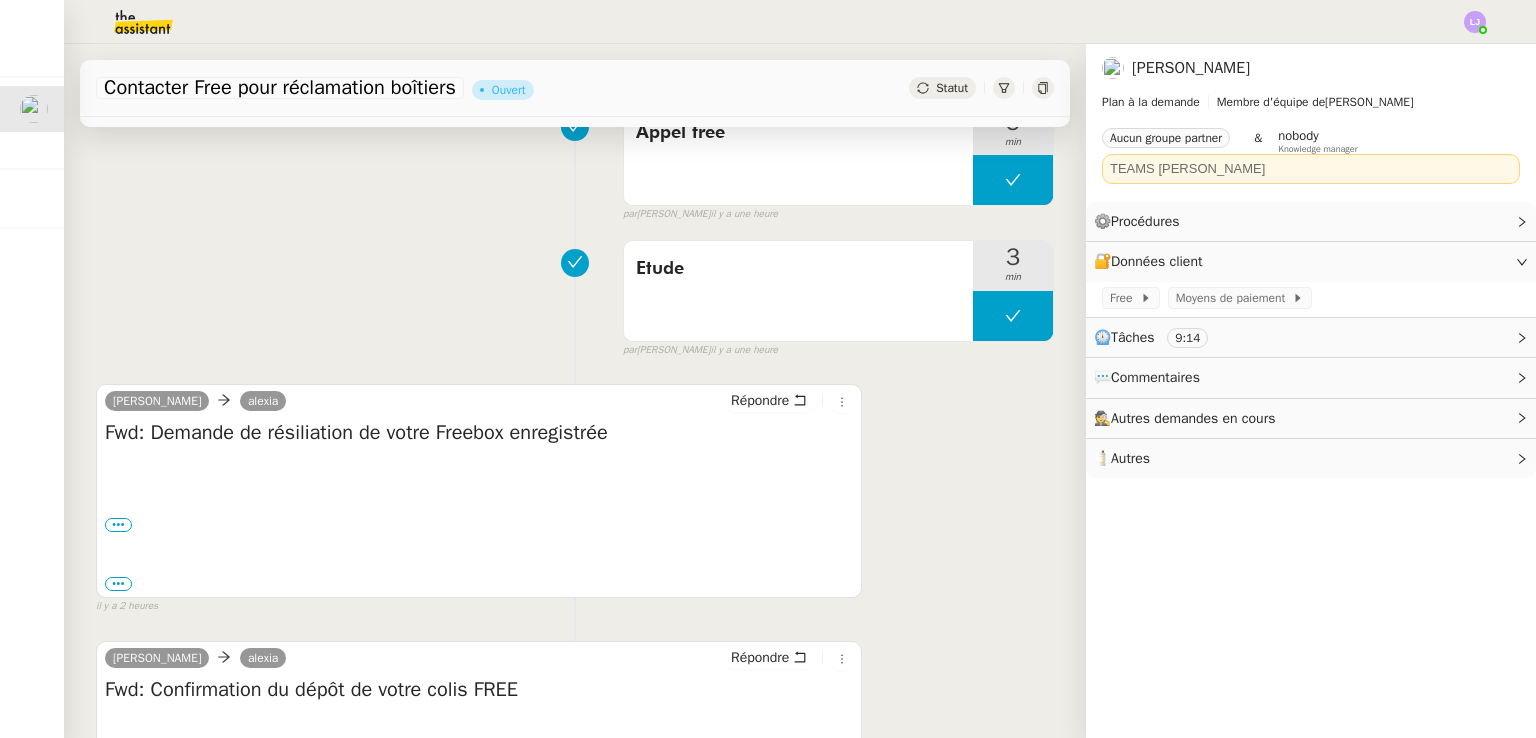 scroll, scrollTop: 1047, scrollLeft: 0, axis: vertical 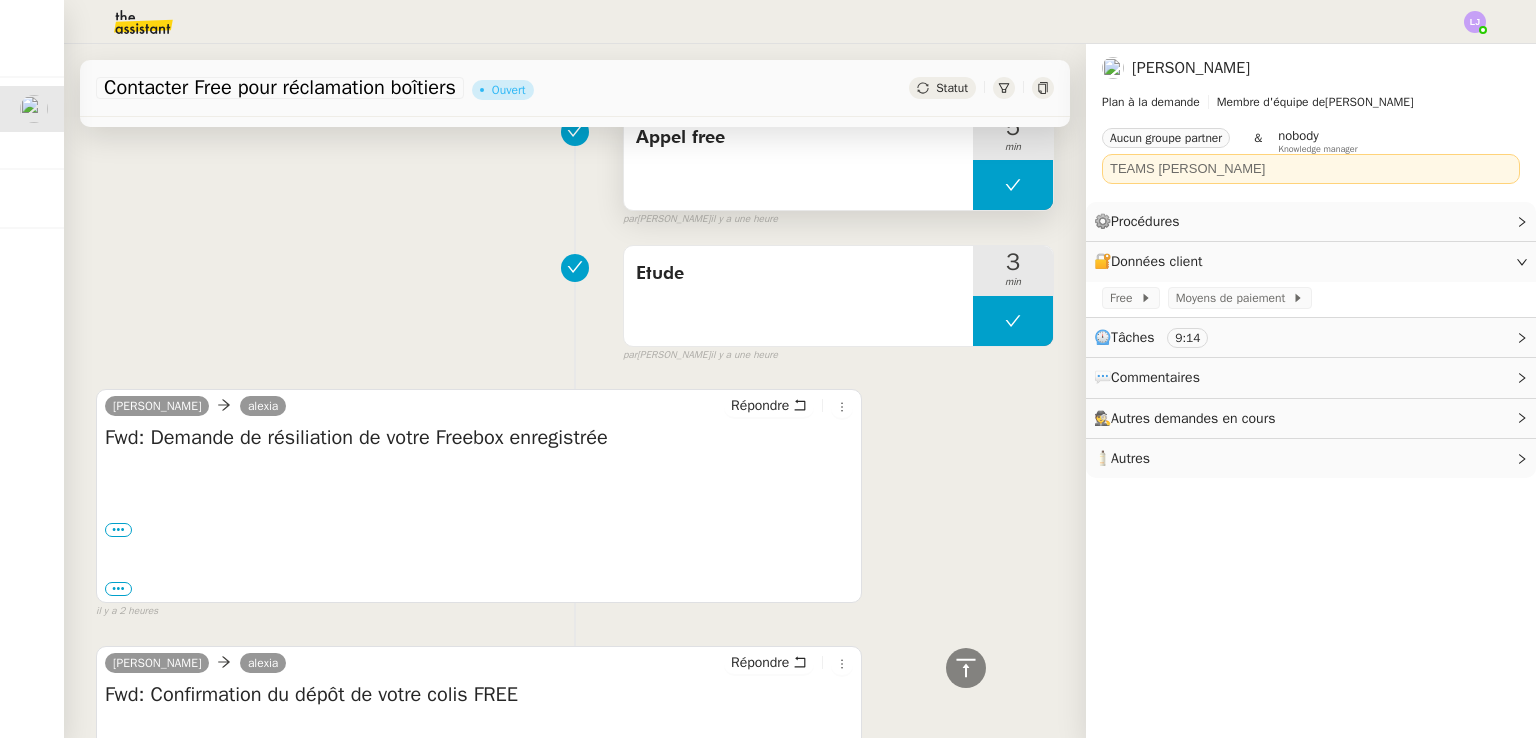 click at bounding box center [1013, 185] 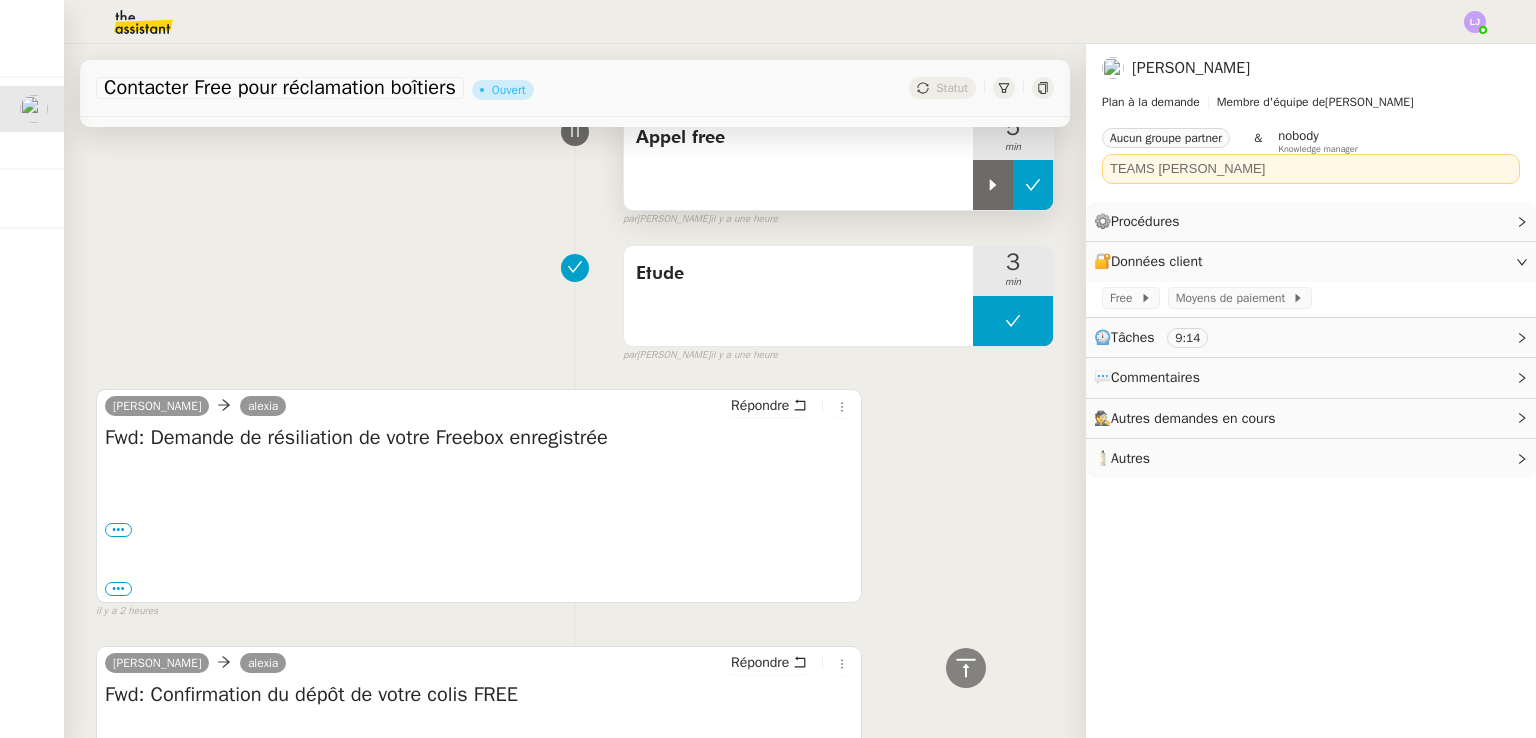 click 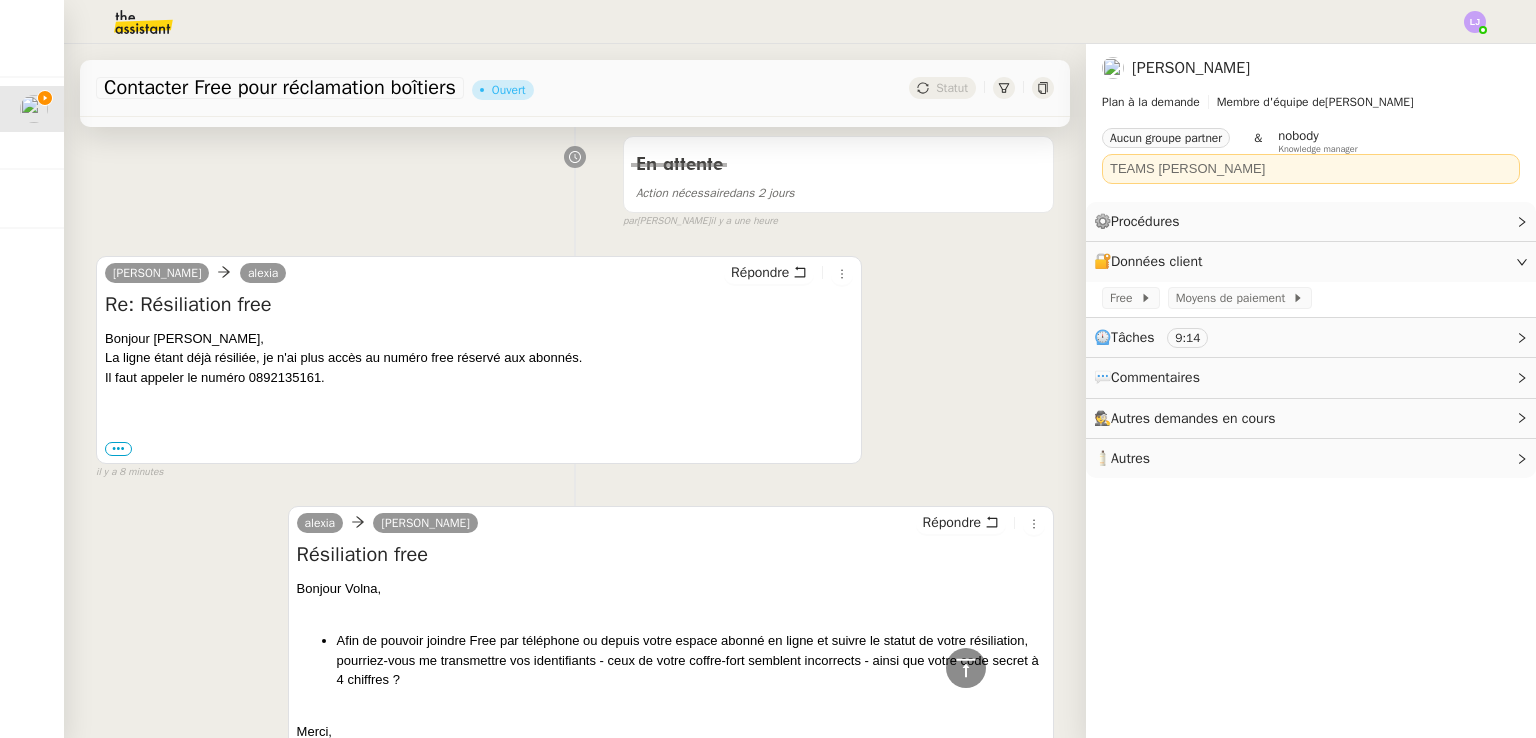 scroll, scrollTop: 219, scrollLeft: 0, axis: vertical 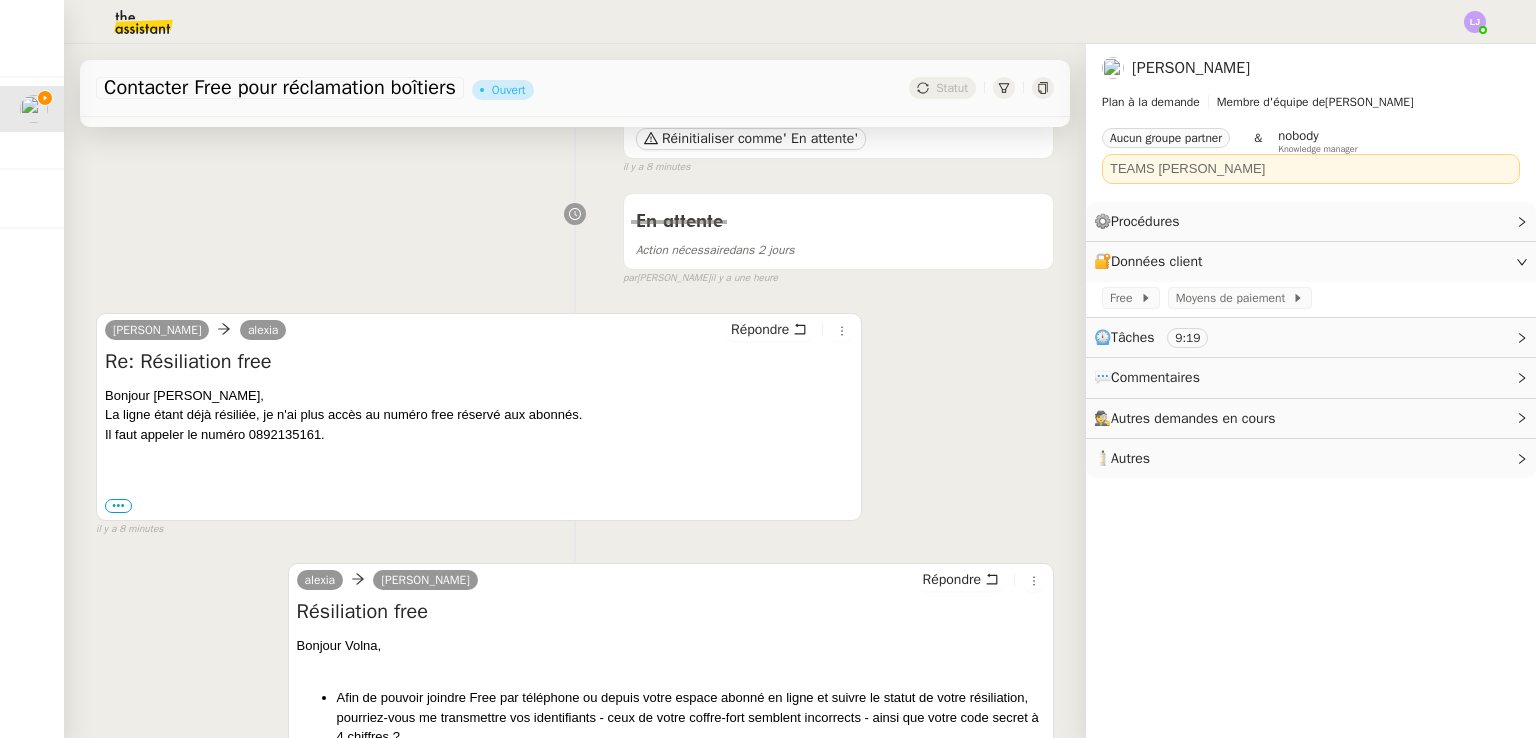 click on "Bonjour Alexia,
La ligne étant déjà résiliée, je n'ai plus accès au numéro free réservé aux abonnés.
Il faut appeler le numéro 0892135161." at bounding box center (479, 415) 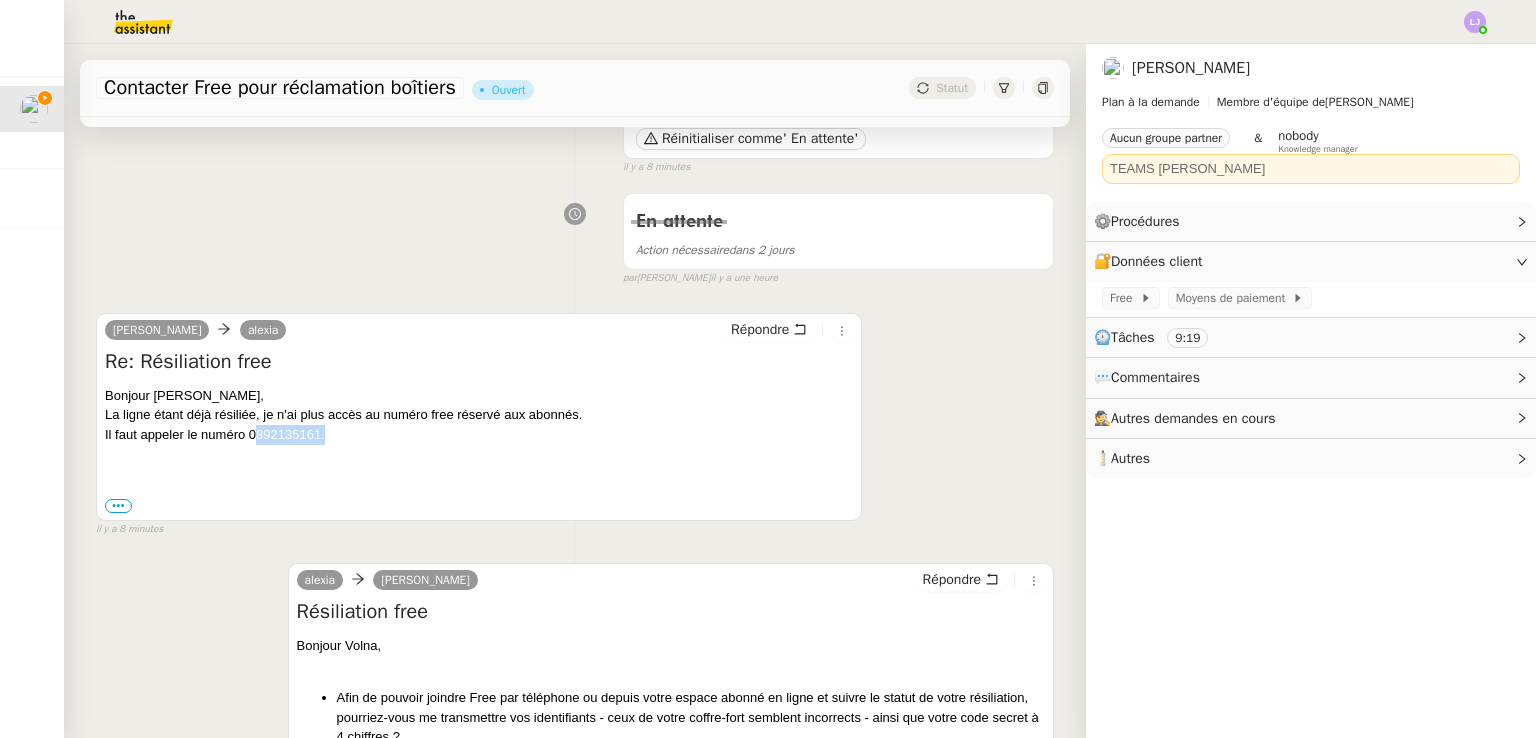 click on "Bonjour Alexia,
La ligne étant déjà résiliée, je n'ai plus accès au numéro free réservé aux abonnés.
Il faut appeler le numéro 0892135161." at bounding box center (479, 415) 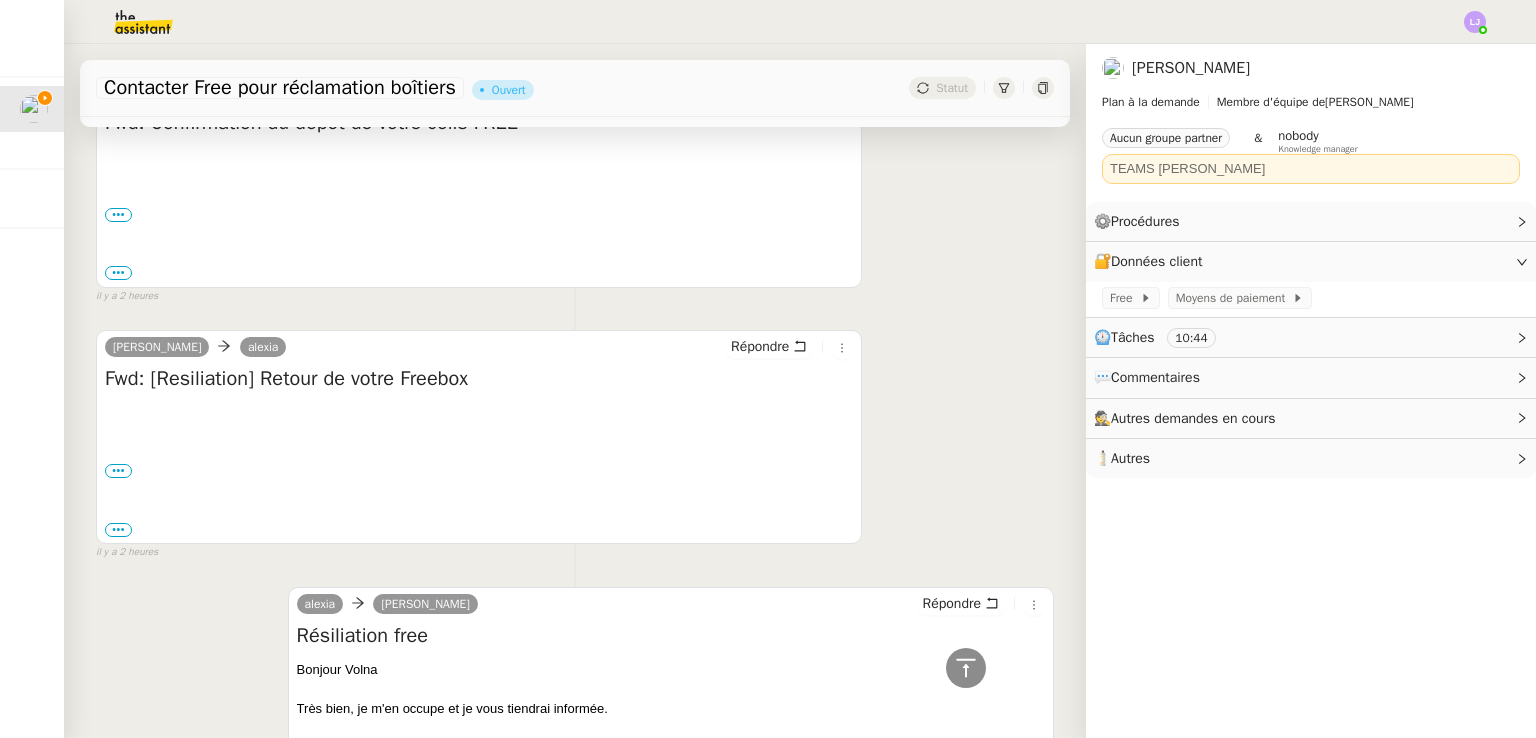 scroll, scrollTop: 1624, scrollLeft: 0, axis: vertical 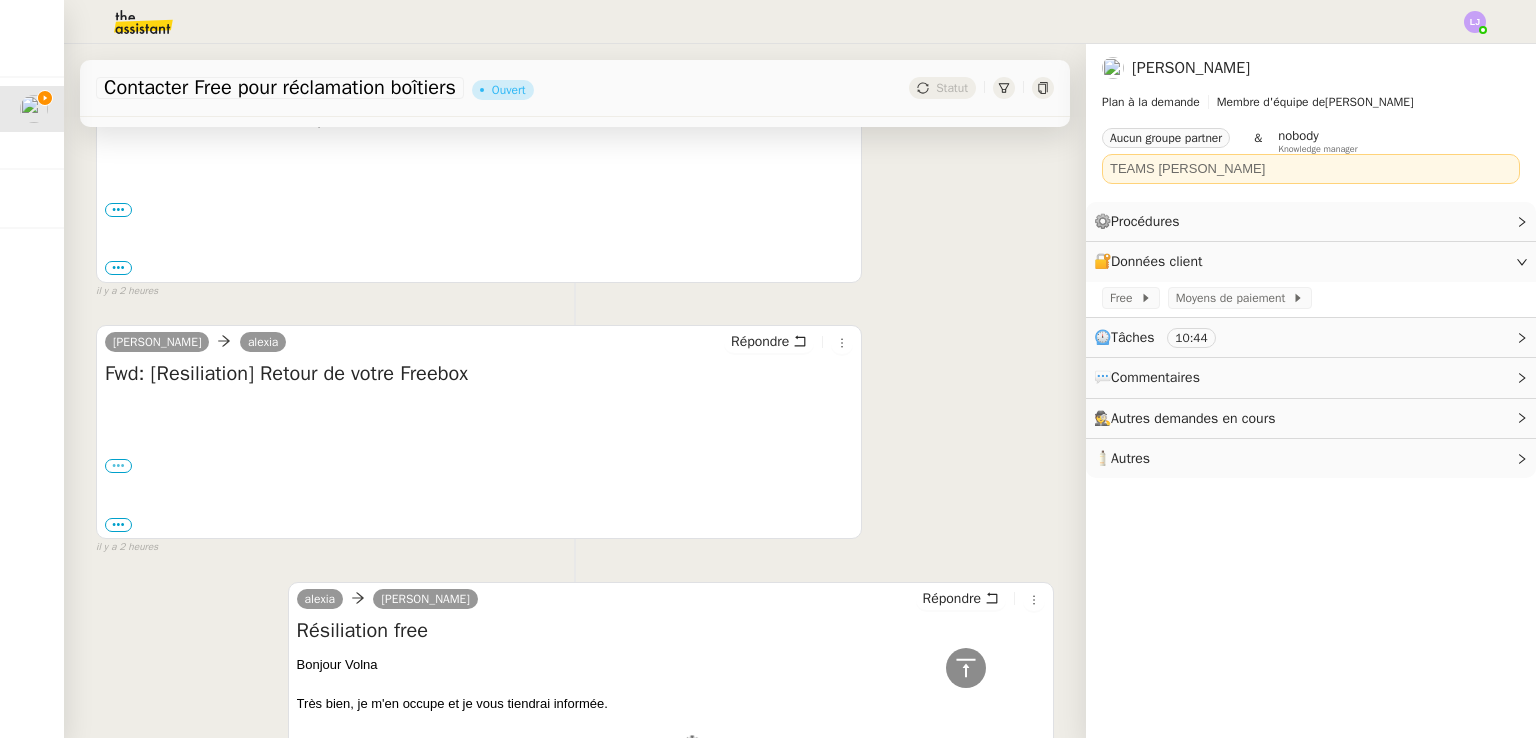 click on "•••" at bounding box center [118, 466] 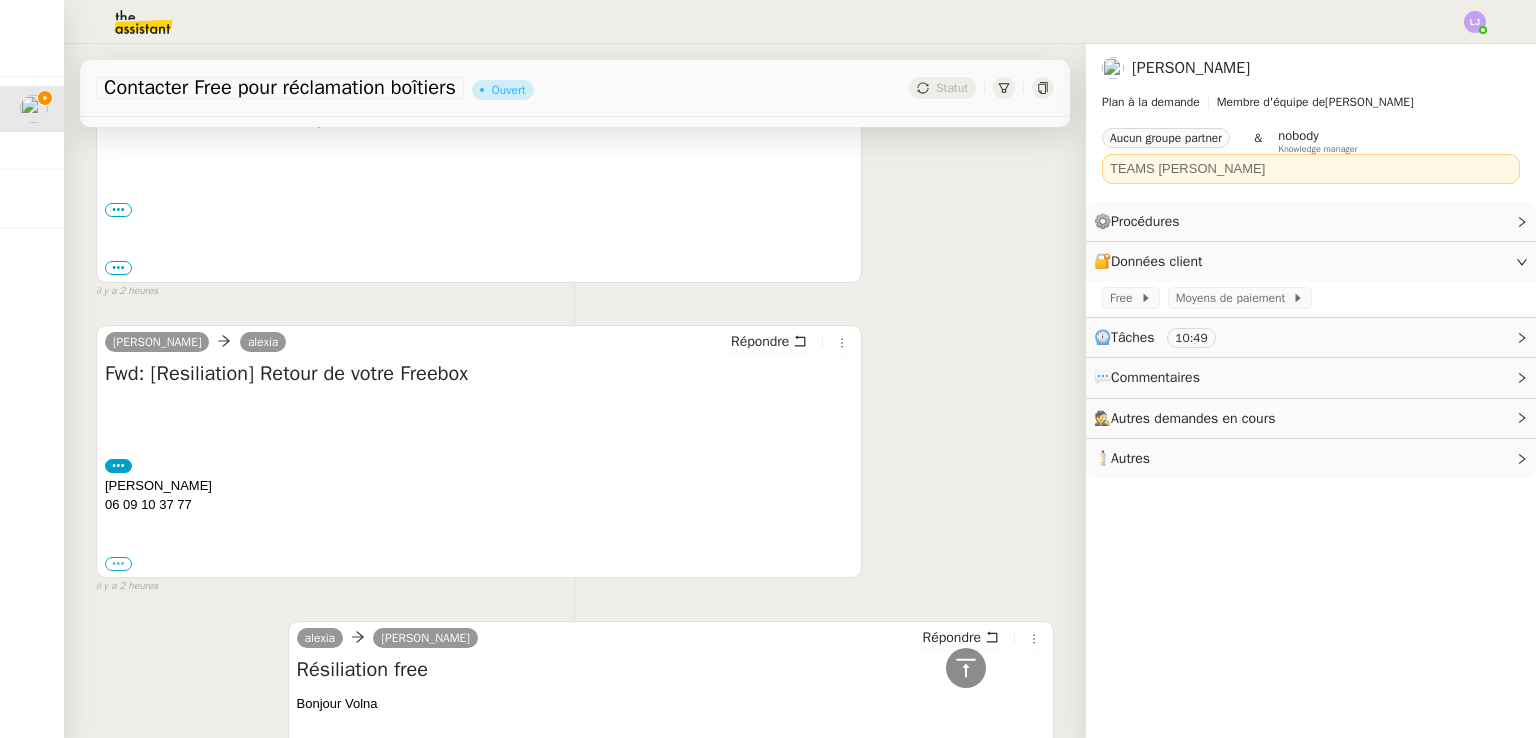 click on "•••" at bounding box center [118, 564] 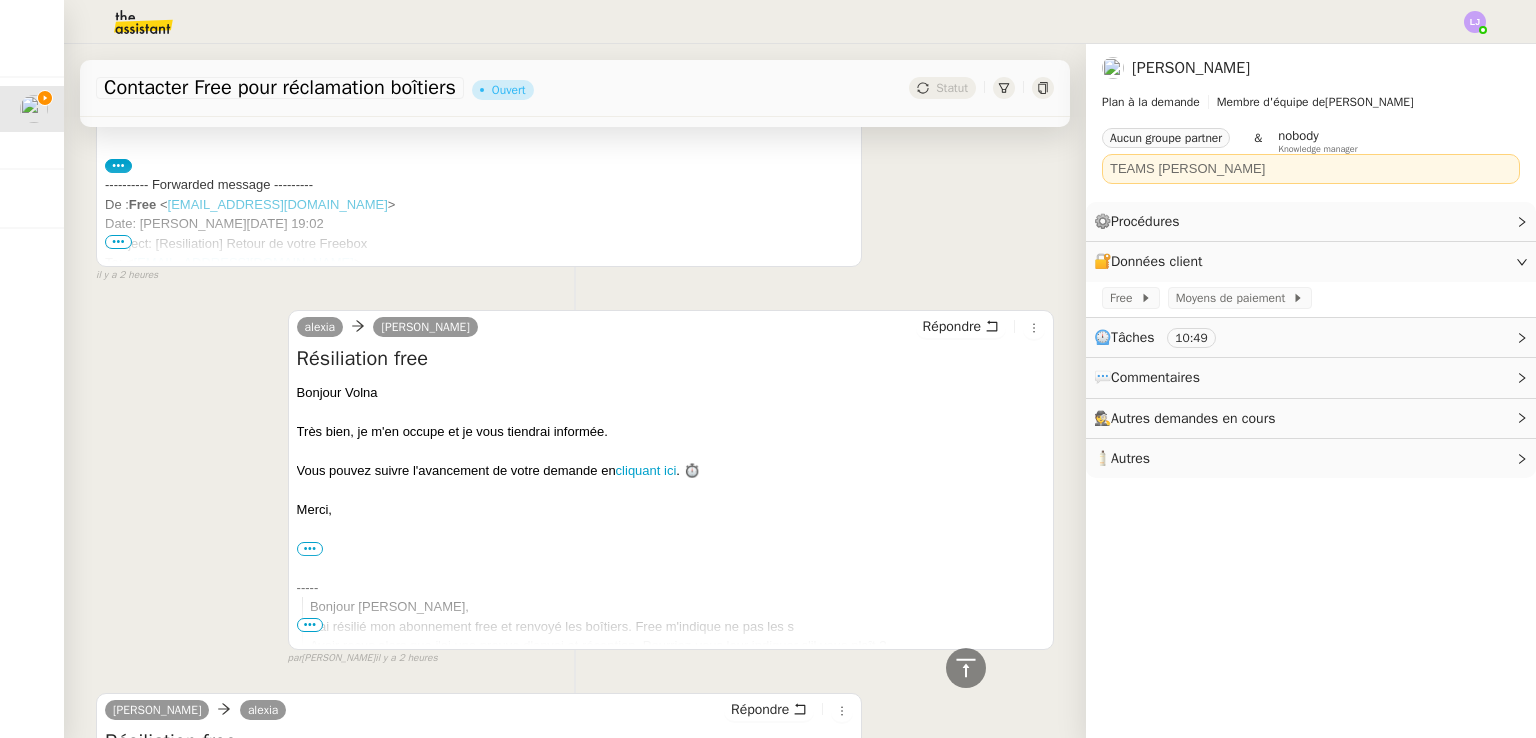 scroll, scrollTop: 2023, scrollLeft: 0, axis: vertical 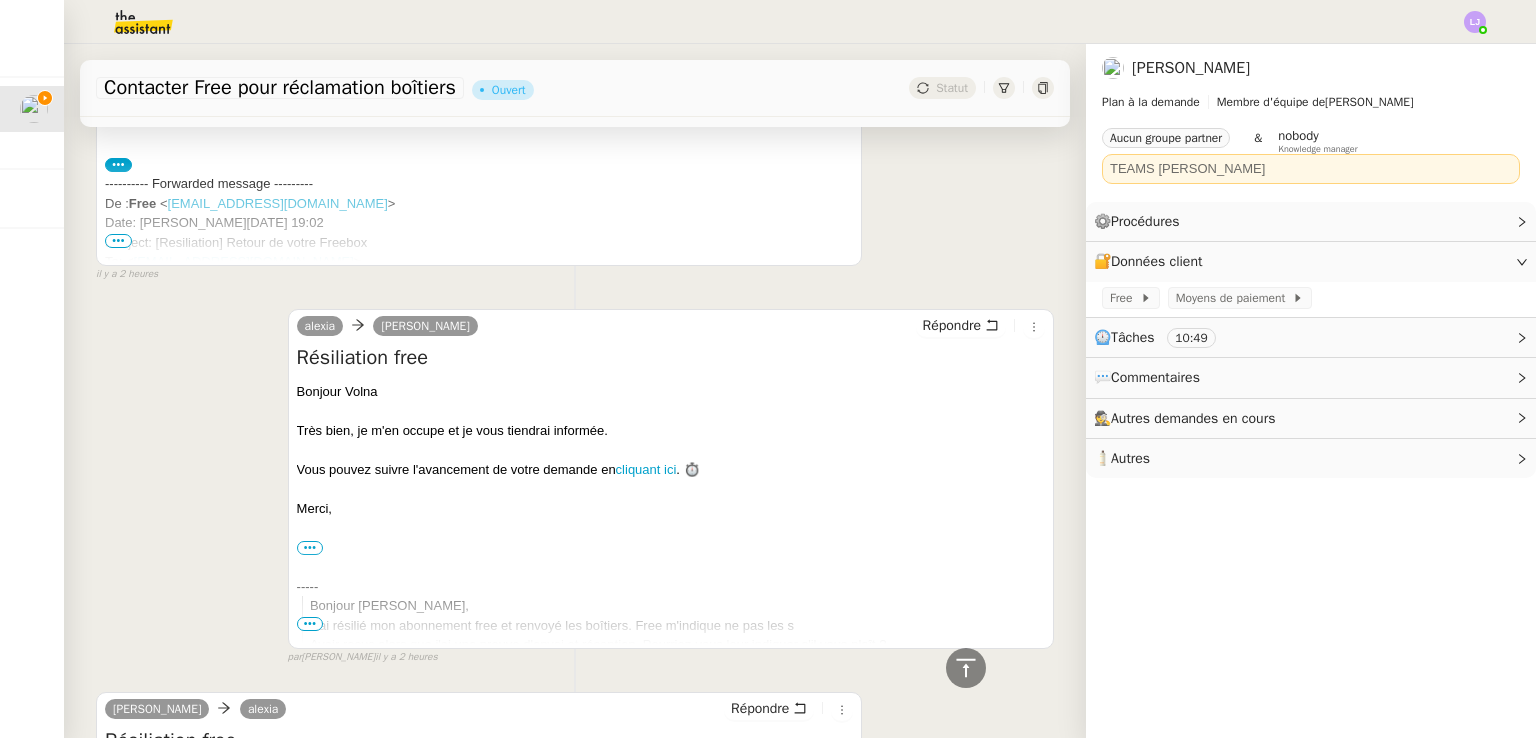 click on "•••" at bounding box center [118, 241] 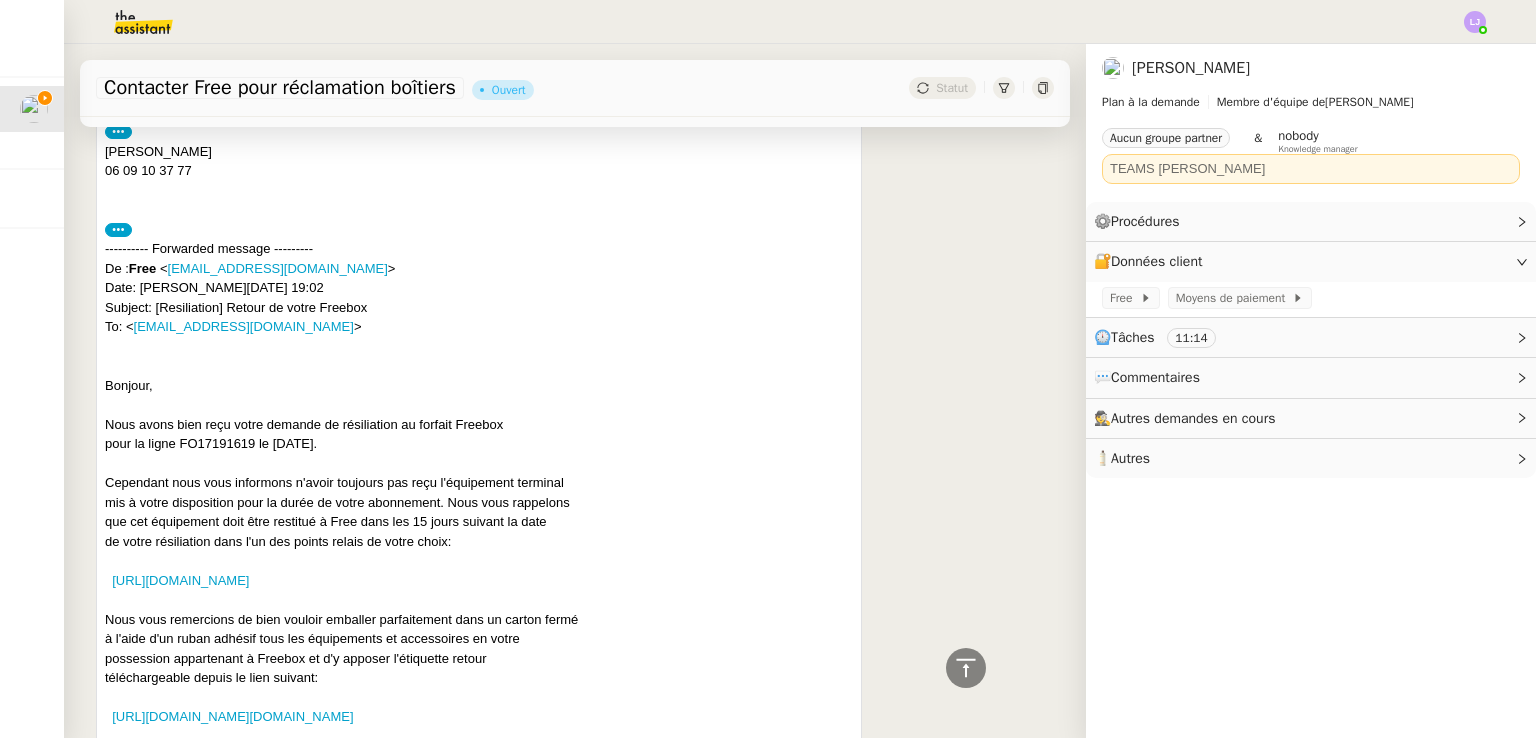 scroll, scrollTop: 1959, scrollLeft: 0, axis: vertical 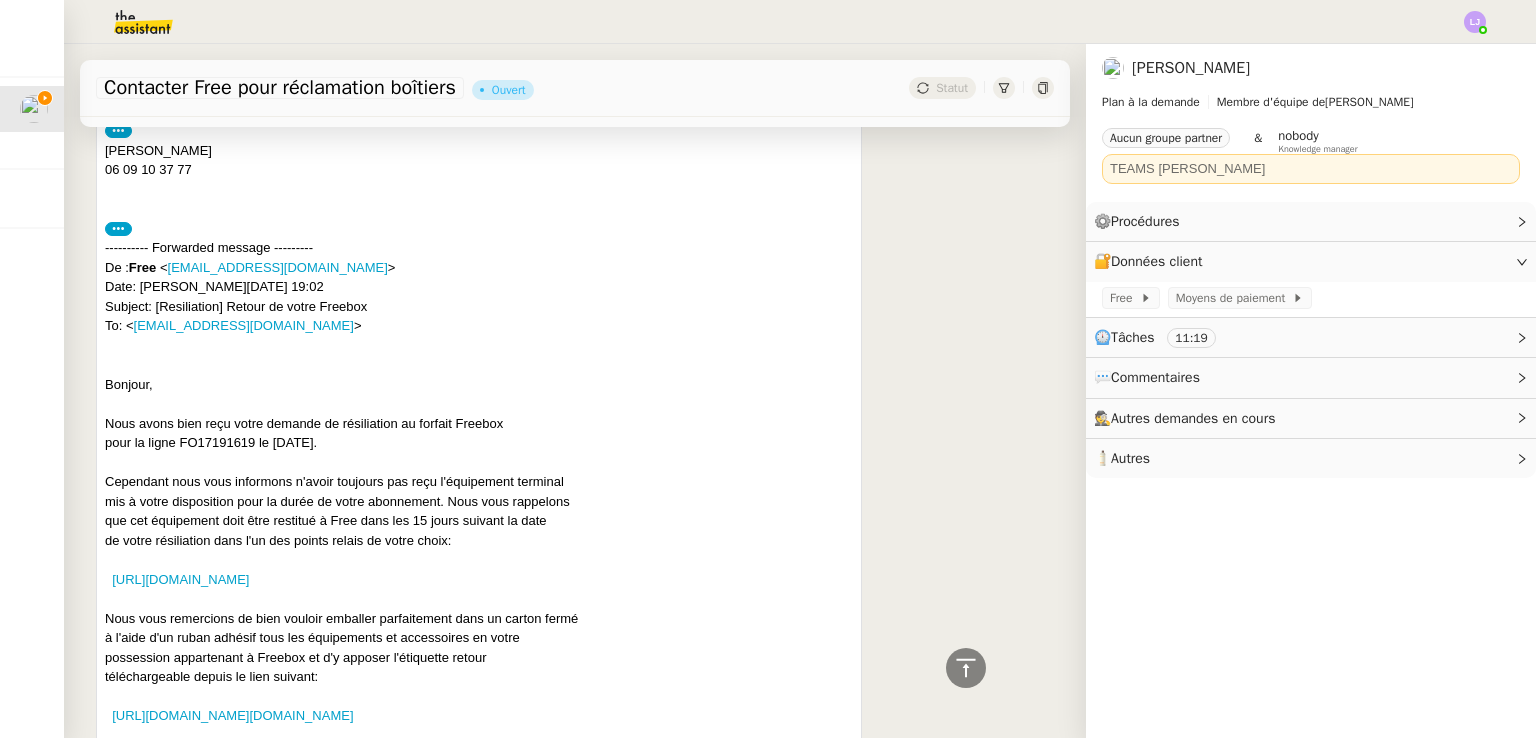 click on "---------- Forwarded message --------- De :  Free   < inscription@freetelecom.fr > Date: sam. 26 juil. 2025, 19:02 Subject: [Resiliation] Retour de votre Freebox To:  < volna.zylberberg@gmail.com > Bonjour,
Nous avons bien reçu votre demande de résiliation au forfait Freebox
pour la ligne FO17191619 le mardi 24 juin 2025.
Cependant nous vous informons n'avoir toujours pas reçu l'équipement terminal
mis à votre disposition pour la durée de votre abonnement. Nous vous rappelons
que cet équipement doit être restitué à Free dans les 15 jours suivant la date
de votre résiliation dans l'un des points relais de votre choix:
https://www.relaiscolis.com/relais/trouver
Nous vous remercions de bien vouloir emballer parfaitement dans un carton fermé
à l'aide d'un ruban adhésif tous les équipements et accessoires en votre
possession appartenant à Freebox et d'y apposer l'étiquette retour
téléchargeable depuis le lien suivant:
Freebox Résiliation" at bounding box center (479, 735) 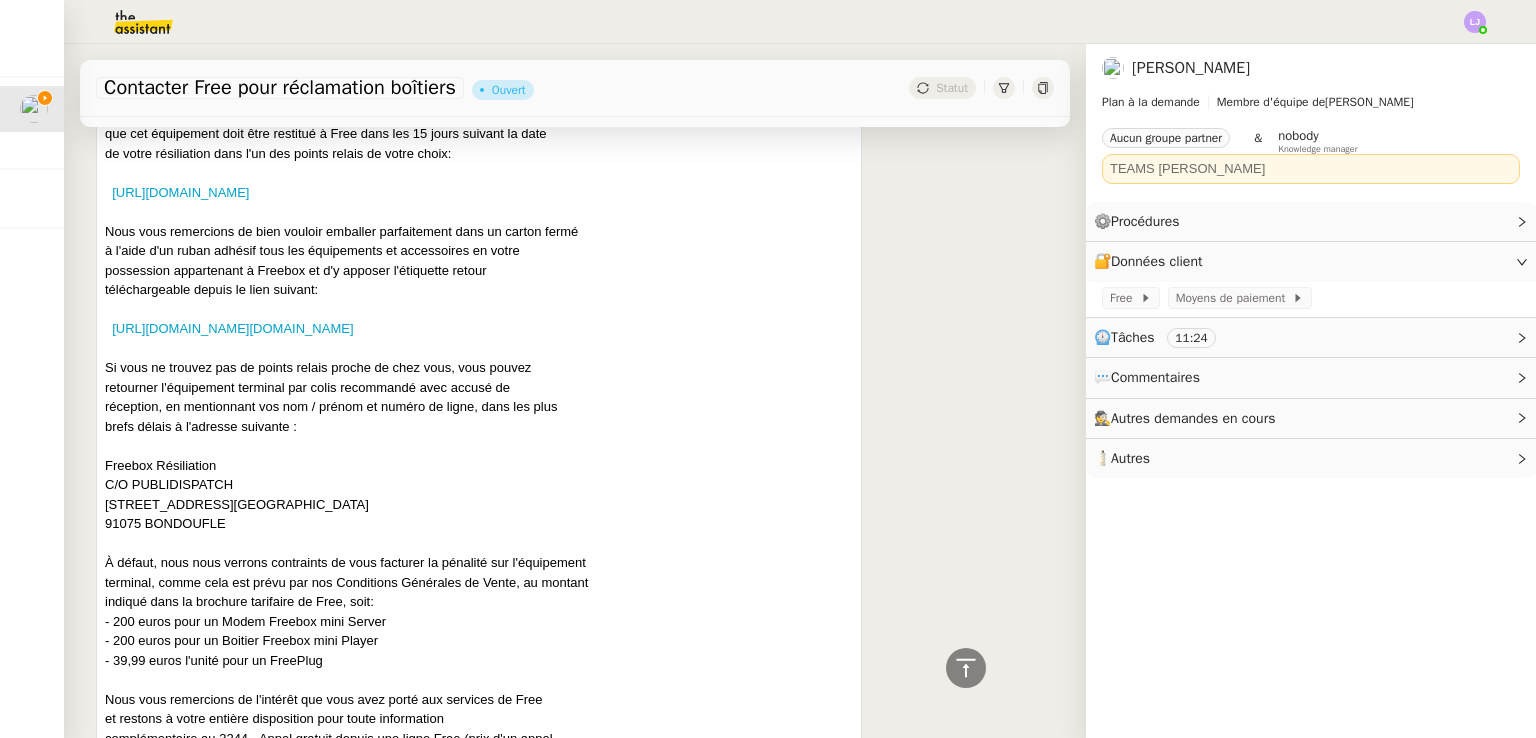 scroll, scrollTop: 2348, scrollLeft: 0, axis: vertical 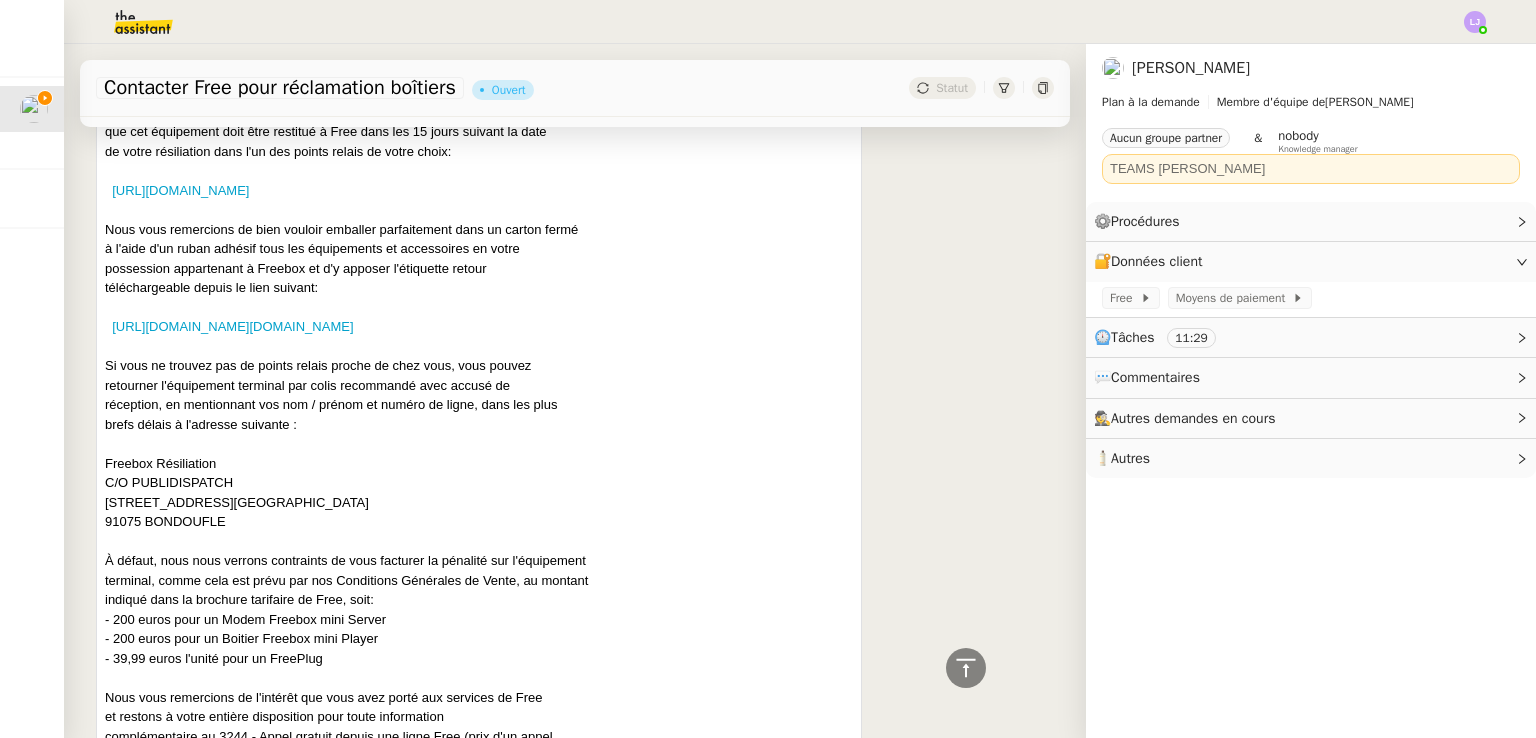 click on "---------- Forwarded message --------- De :  Free   < inscription@freetelecom.fr > Date: sam. 26 juil. 2025, 19:02 Subject: [Resiliation] Retour de votre Freebox To:  < volna.zylberberg@gmail.com > Bonjour,
Nous avons bien reçu votre demande de résiliation au forfait Freebox
pour la ligne FO17191619 le mardi 24 juin 2025.
Cependant nous vous informons n'avoir toujours pas reçu l'équipement terminal
mis à votre disposition pour la durée de votre abonnement. Nous vous rappelons
que cet équipement doit être restitué à Free dans les 15 jours suivant la date
de votre résiliation dans l'un des points relais de votre choix:
https://www.relaiscolis.com/relais/trouver
Nous vous remercions de bien vouloir emballer parfaitement dans un carton fermé
à l'aide d'un ruban adhésif tous les équipements et accessoires en votre
possession appartenant à Freebox et d'y apposer l'étiquette retour
téléchargeable depuis le lien suivant:
Freebox Résiliation" at bounding box center [479, 346] 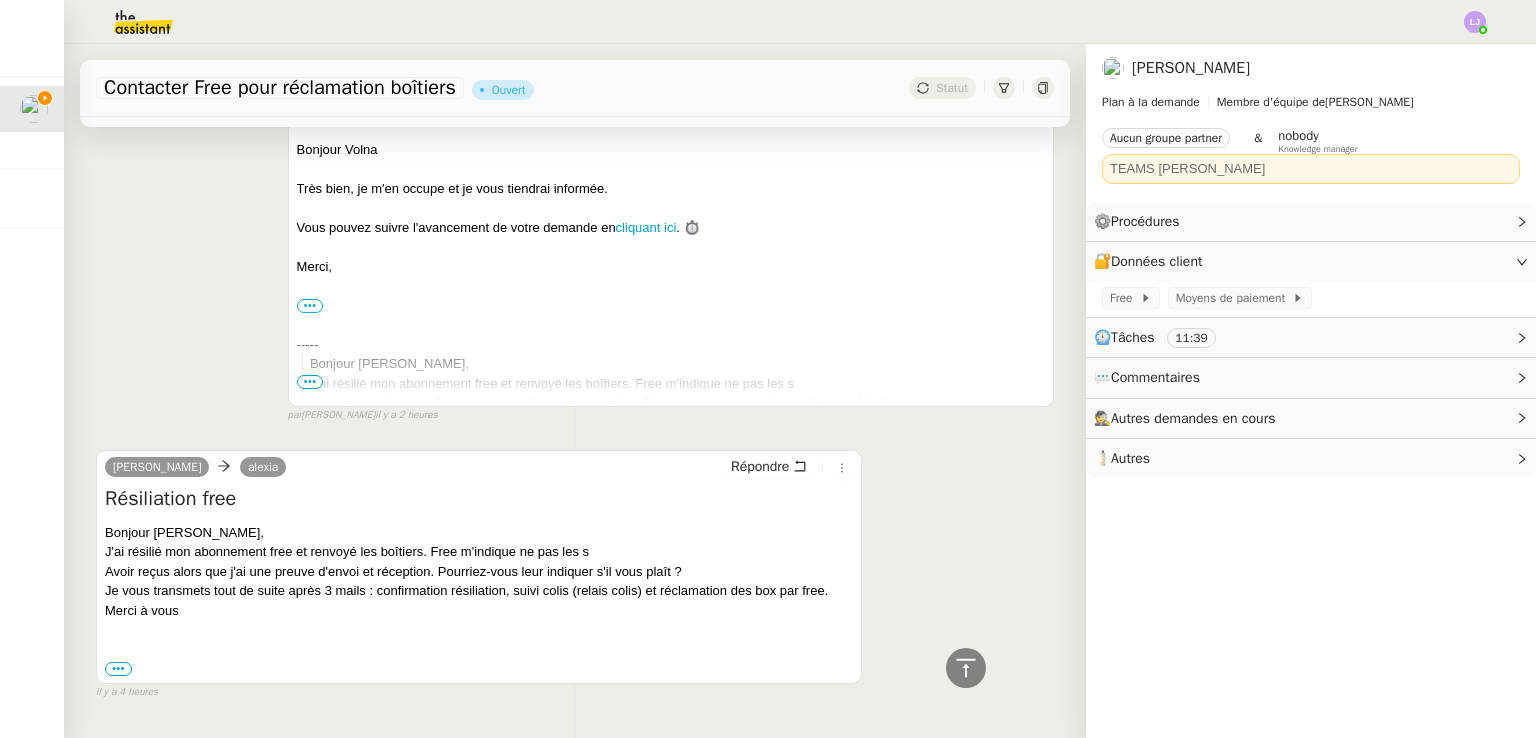 scroll, scrollTop: 3244, scrollLeft: 0, axis: vertical 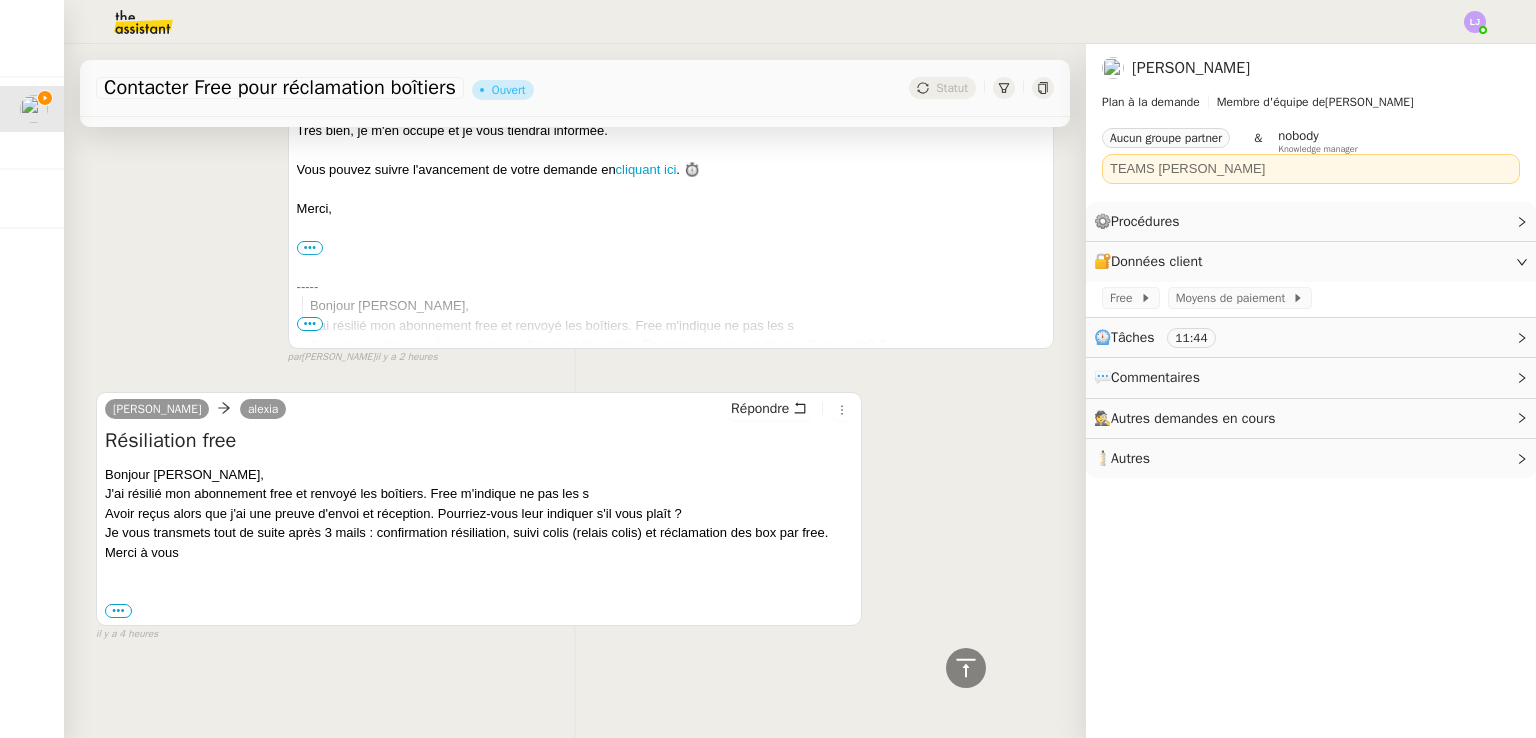 click on "Avoir reçus alors que j'ai une preuve d'envoi et réception. Pourriez-vous leur indiquer s'il vous plaît ?" at bounding box center [479, 514] 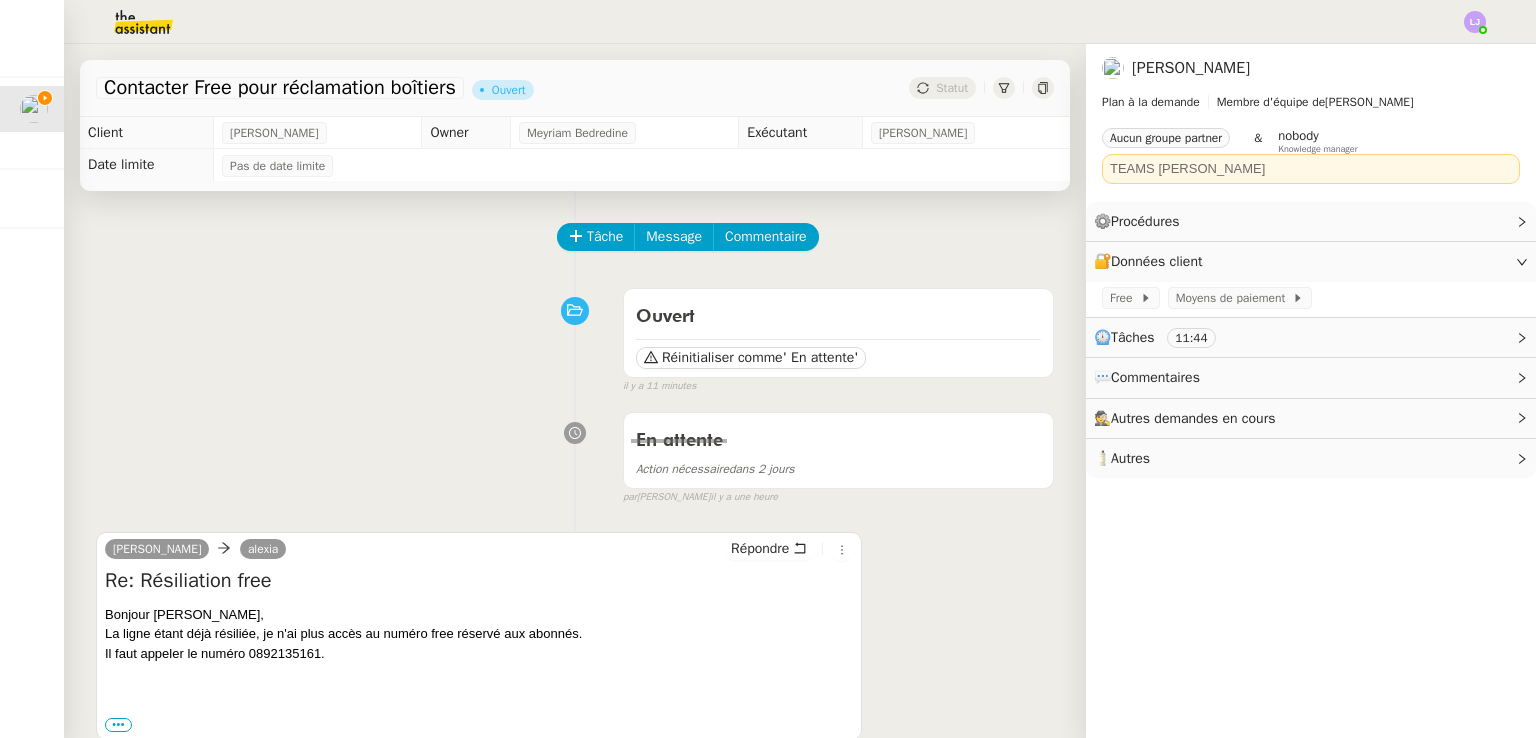 scroll, scrollTop: 0, scrollLeft: 0, axis: both 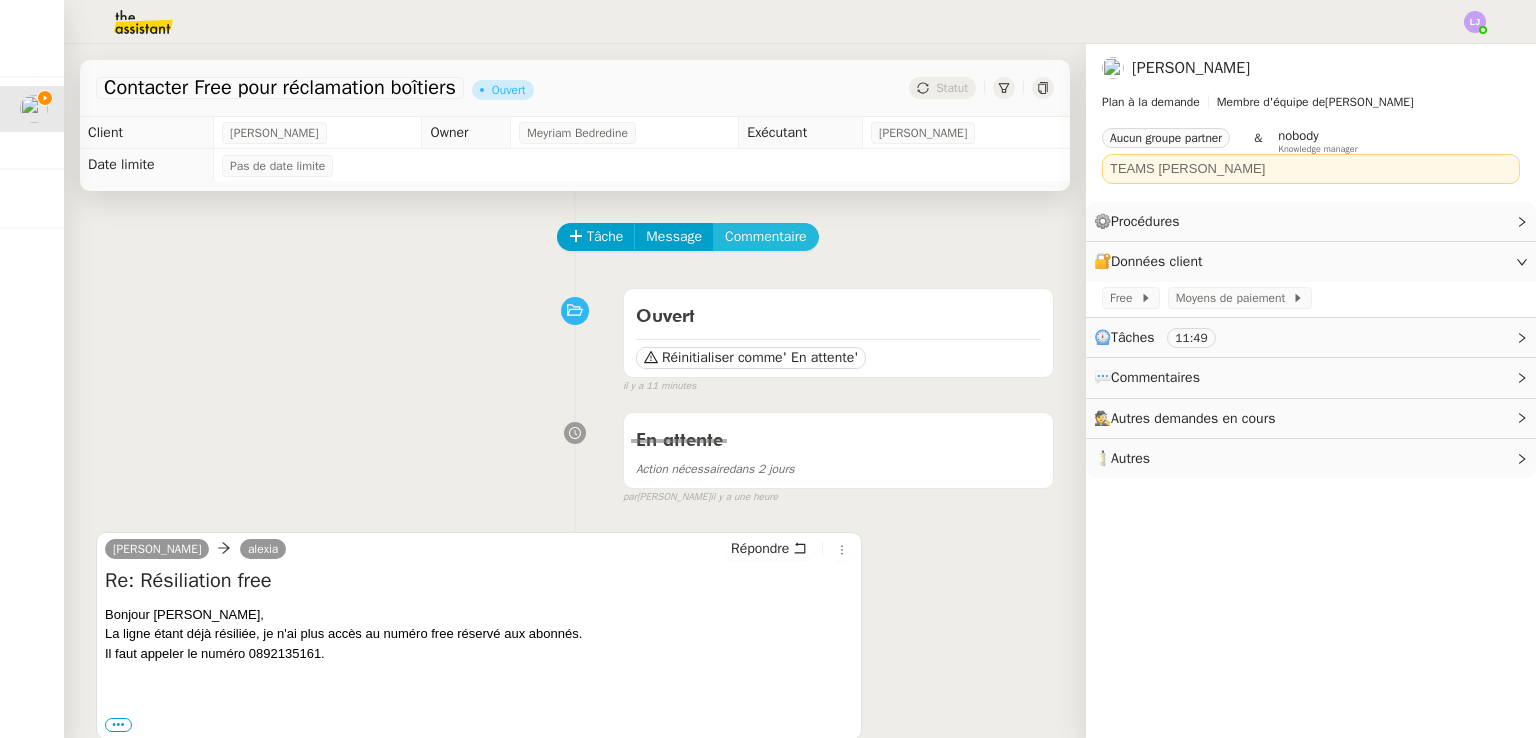 click on "Commentaire" 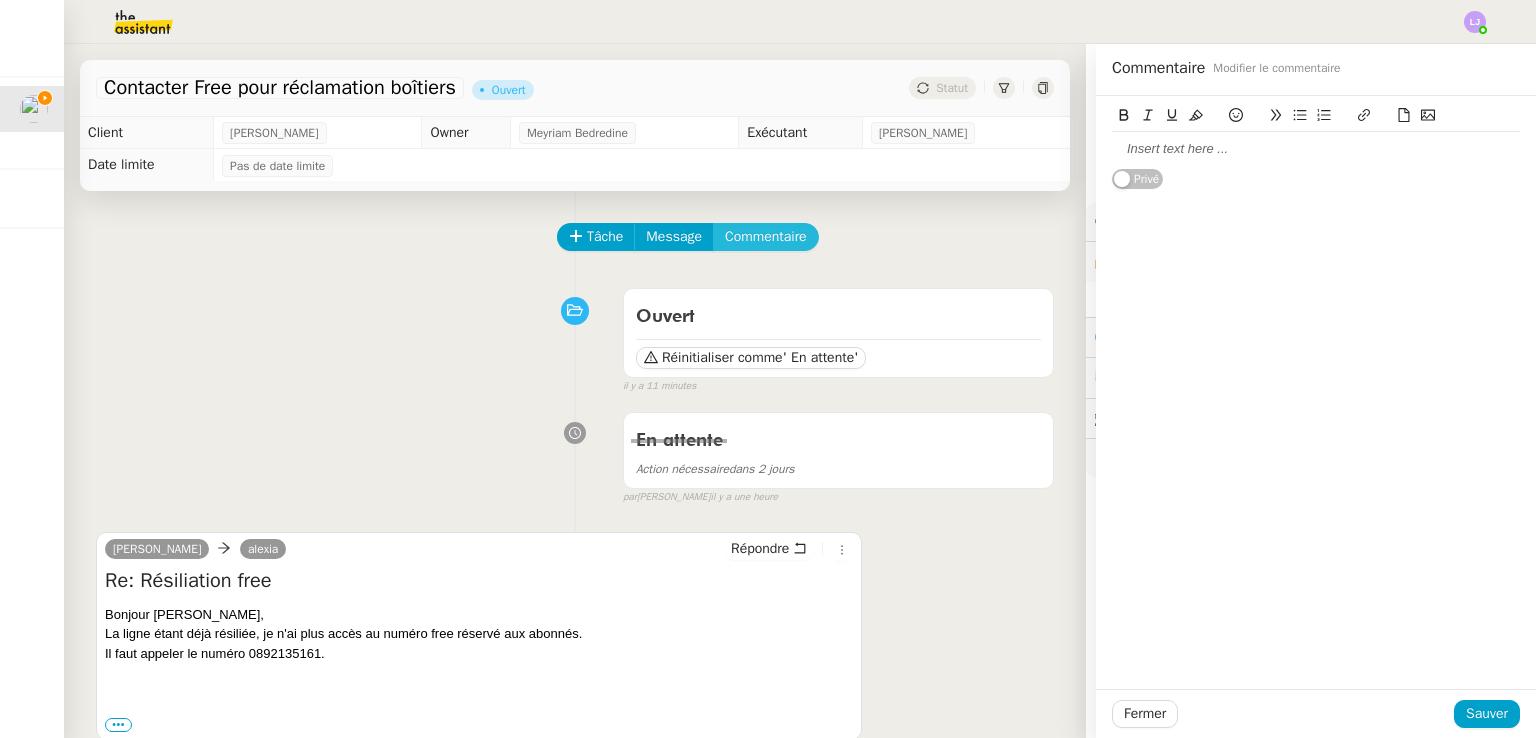 type 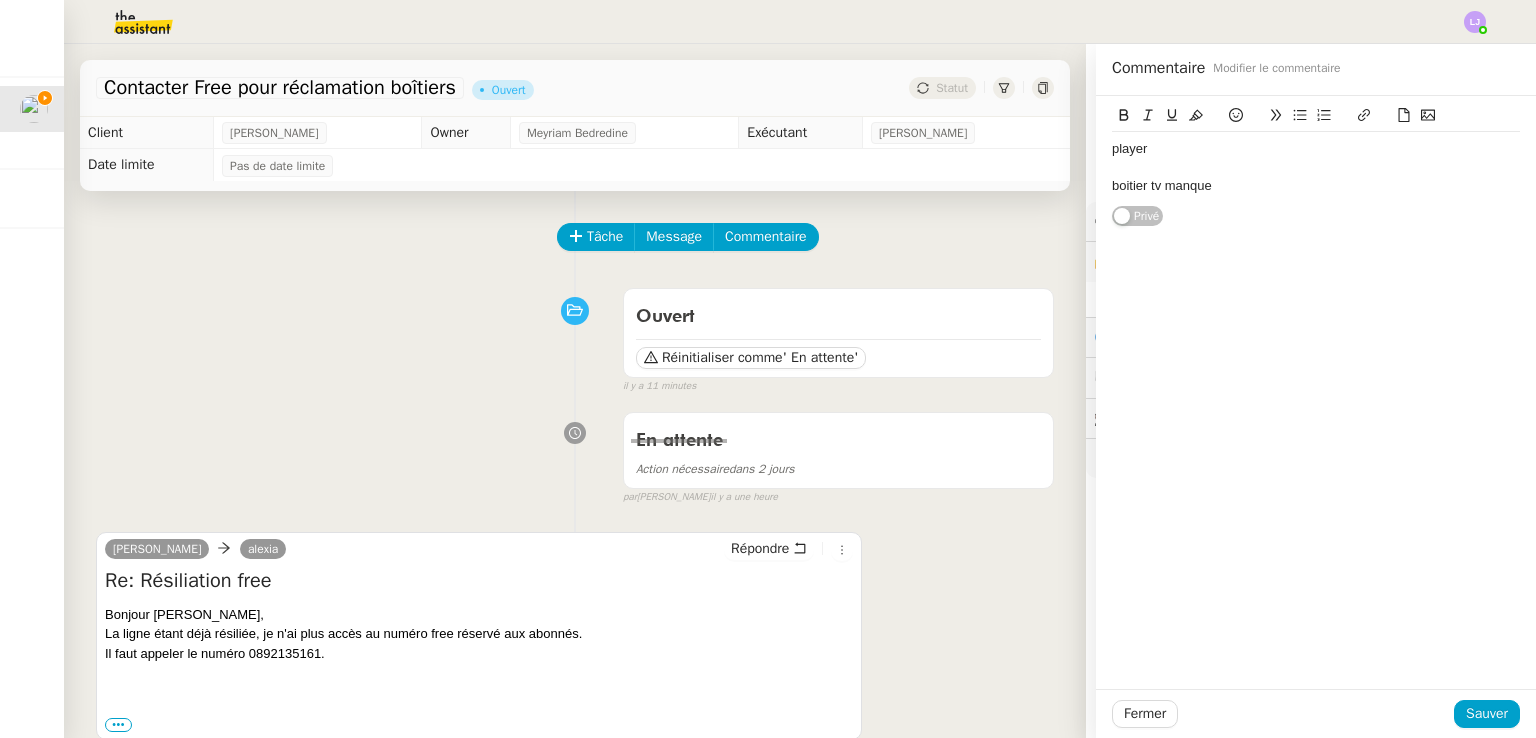 click on "boitier tv manque" 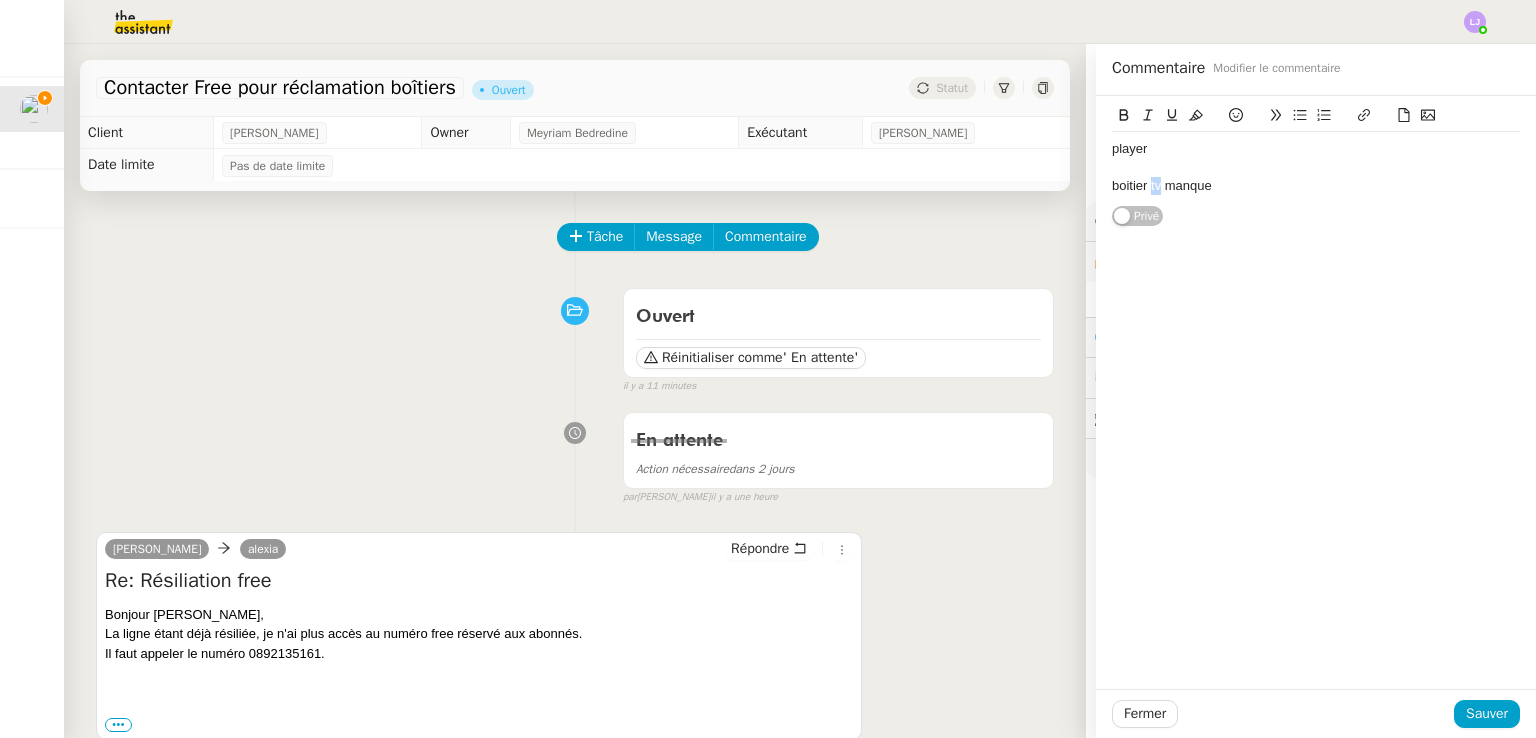 click on "boitier tv manque" 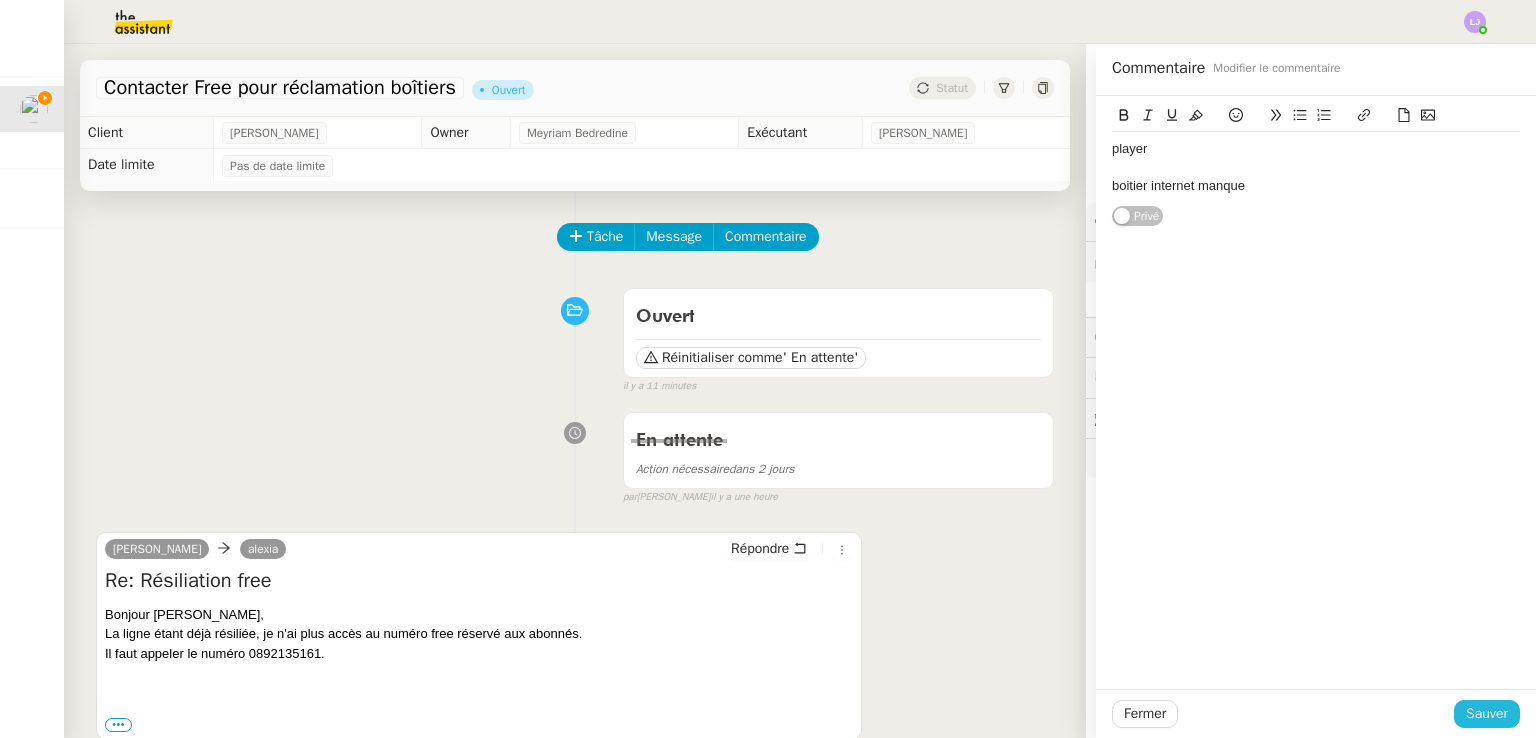click on "Sauver" 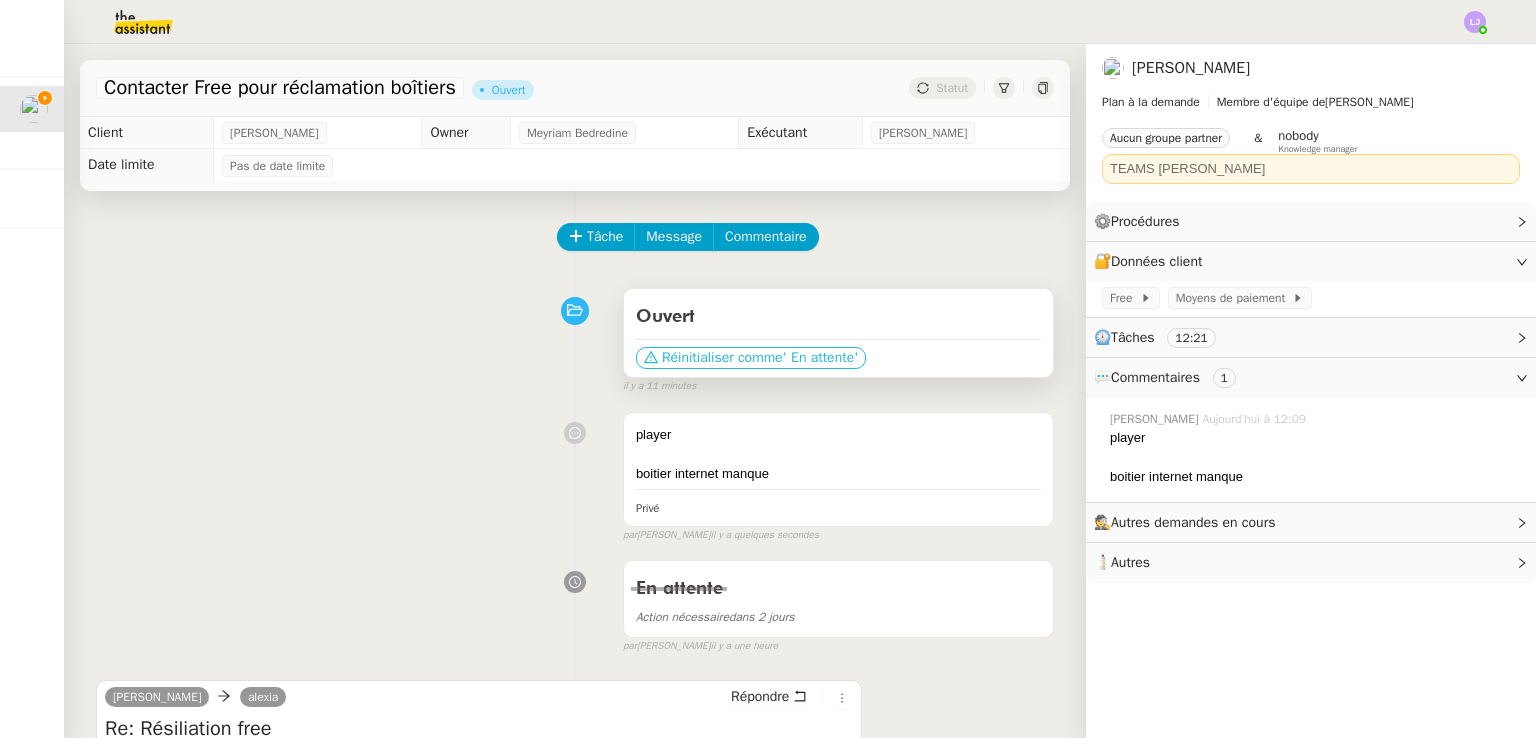 scroll, scrollTop: 0, scrollLeft: 0, axis: both 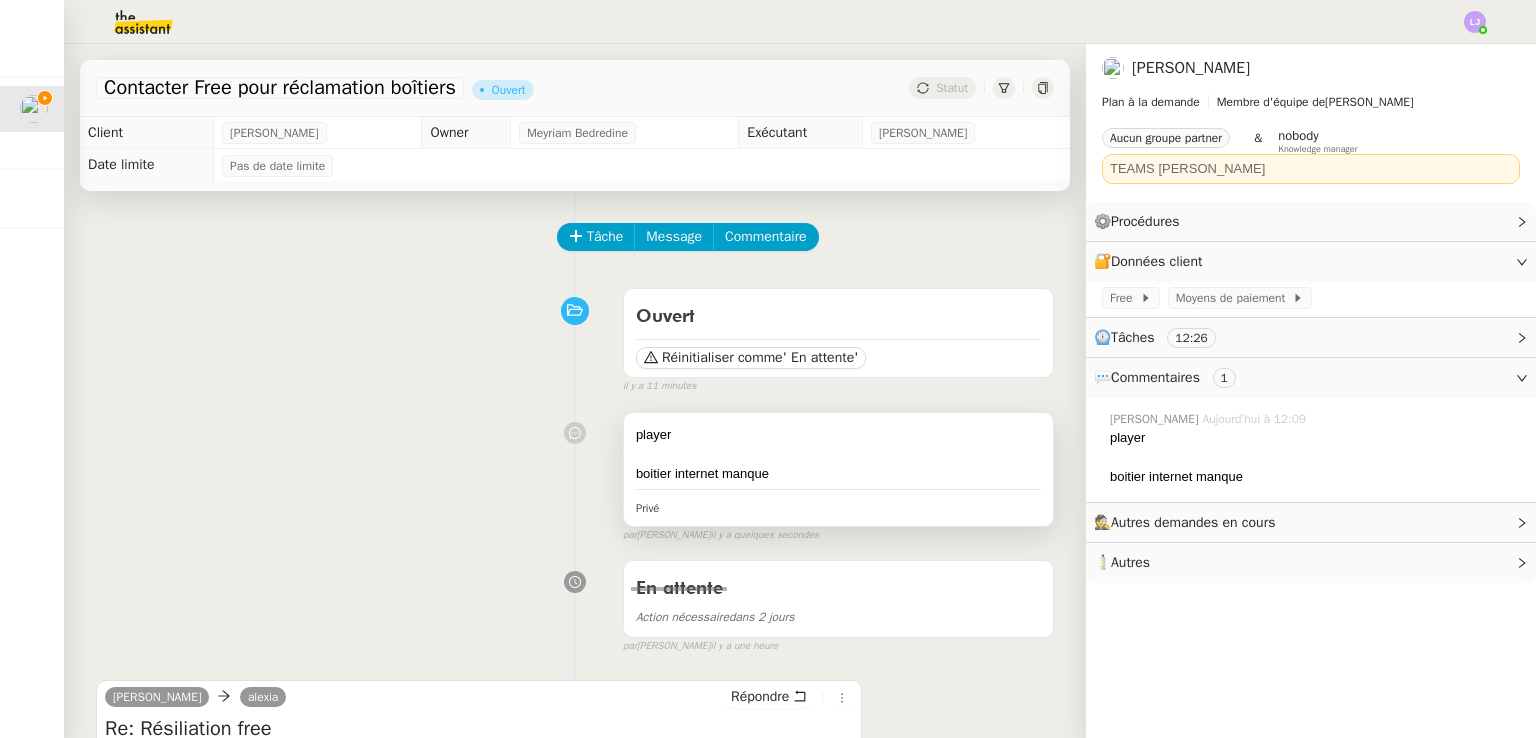 click on "player boitier internet manque Privé" at bounding box center [838, 469] 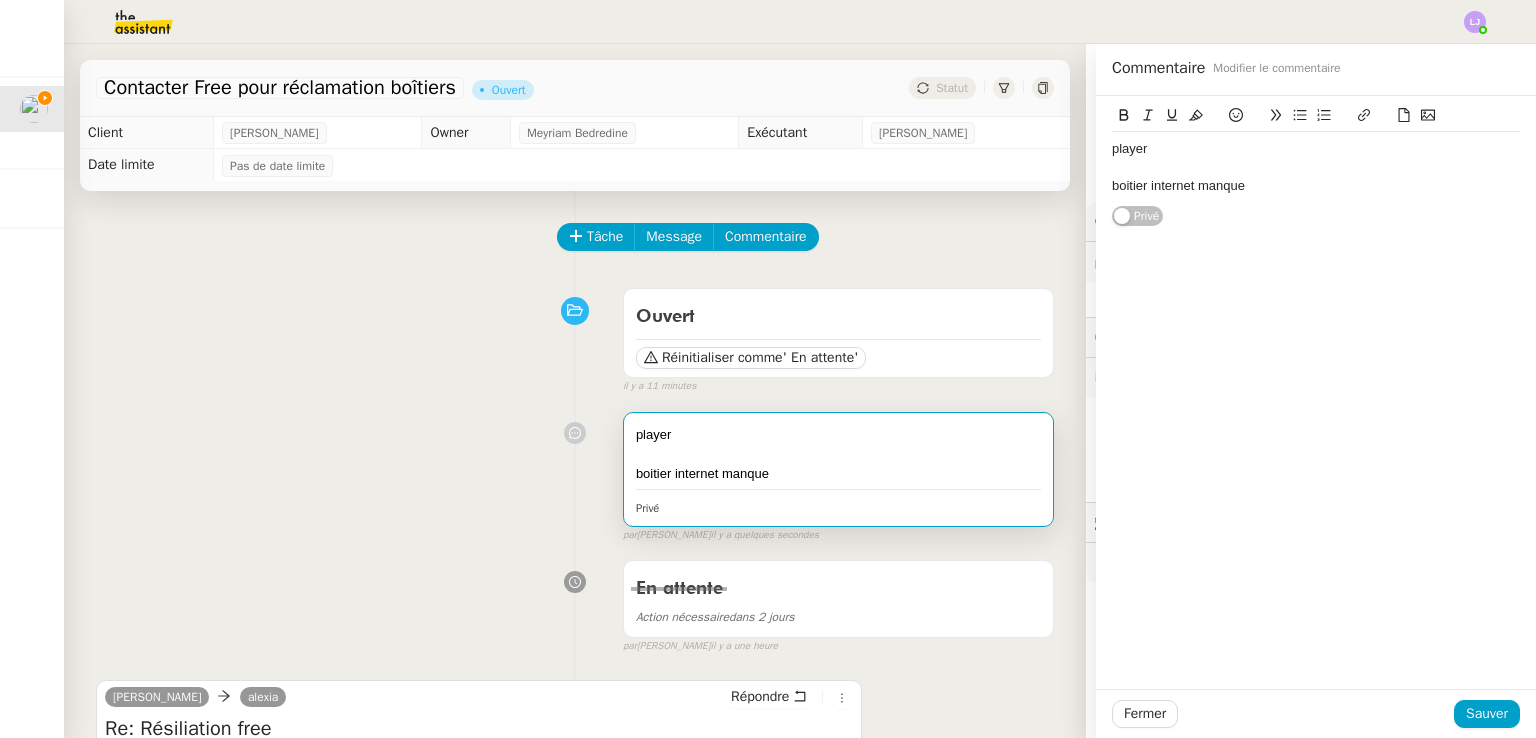 click on "player" 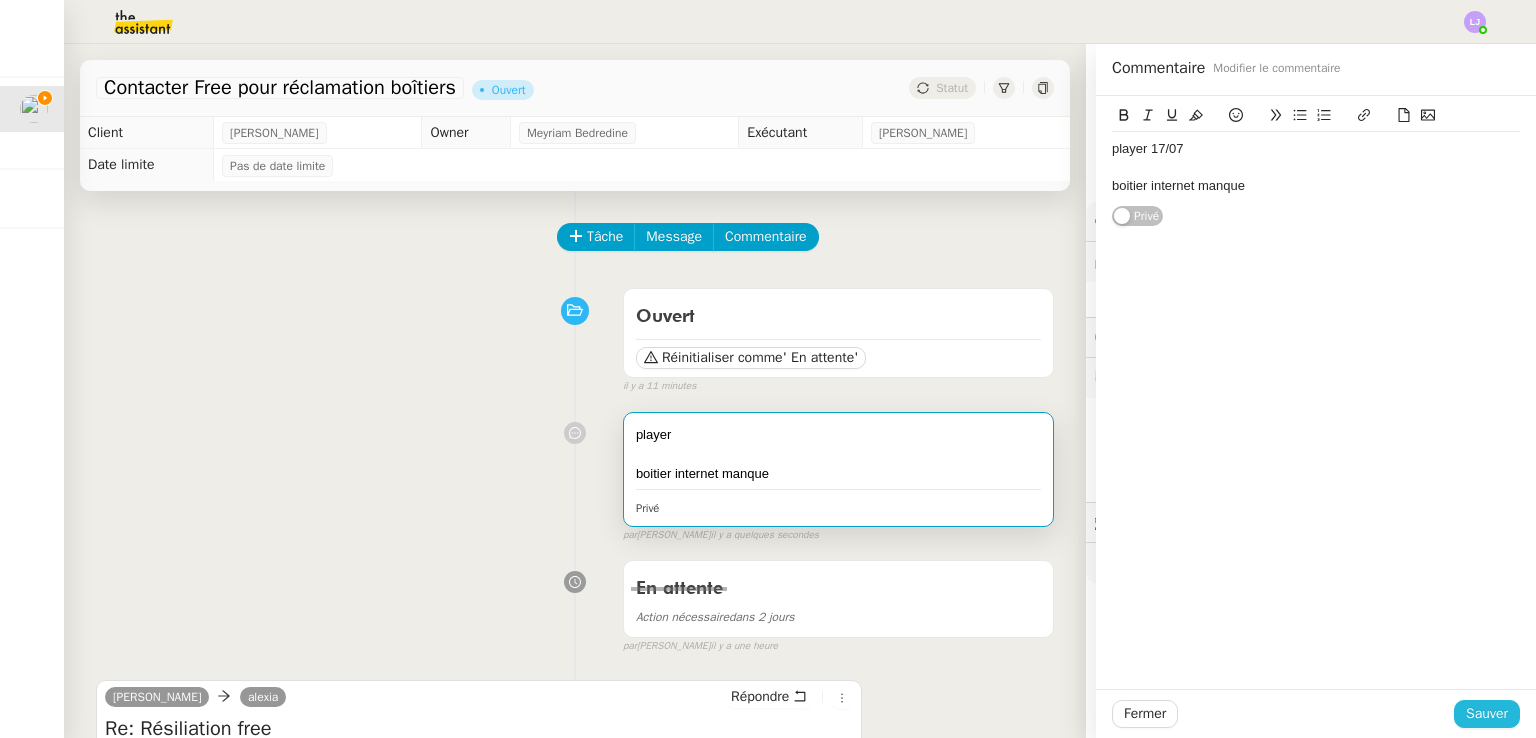 click on "Sauver" 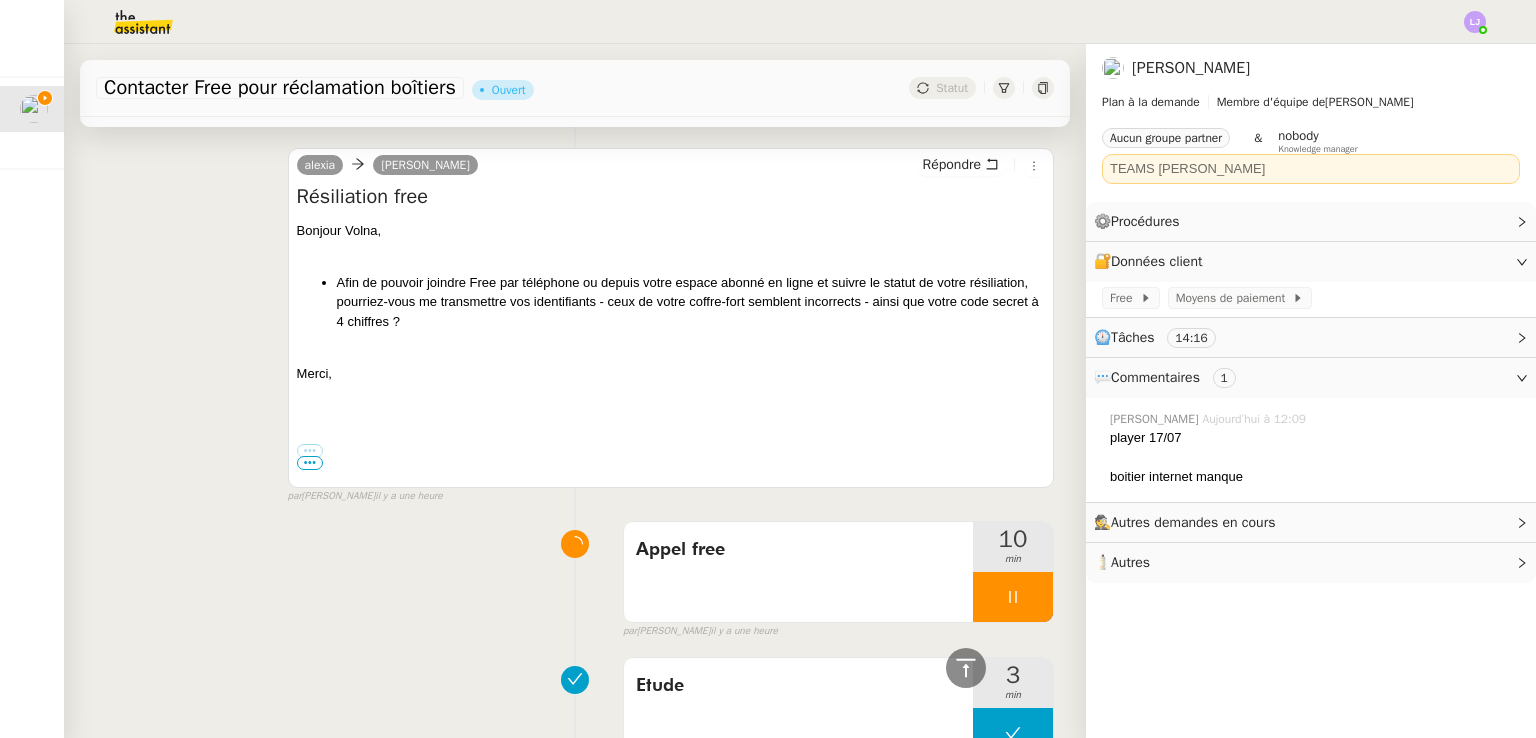 scroll, scrollTop: 0, scrollLeft: 0, axis: both 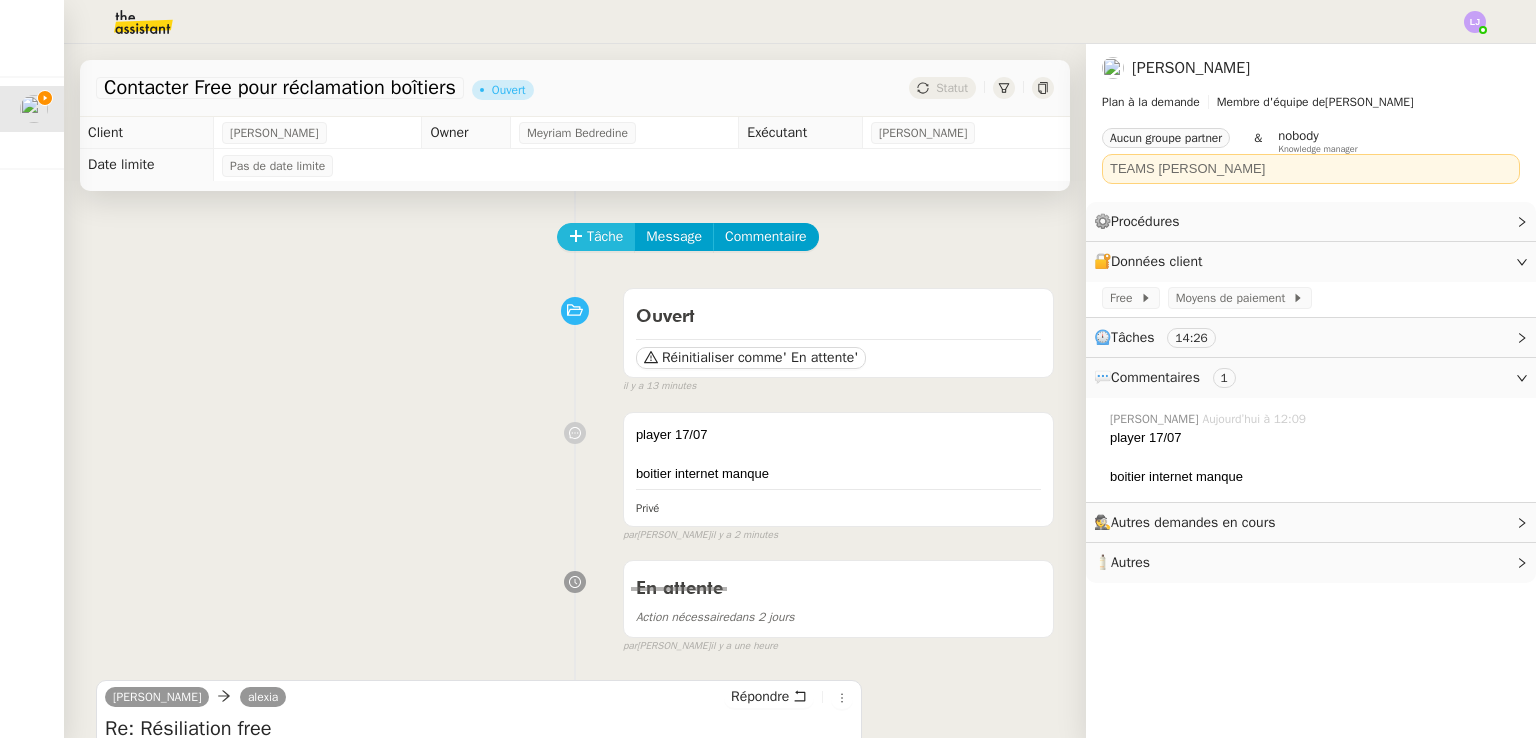 click on "Tâche" 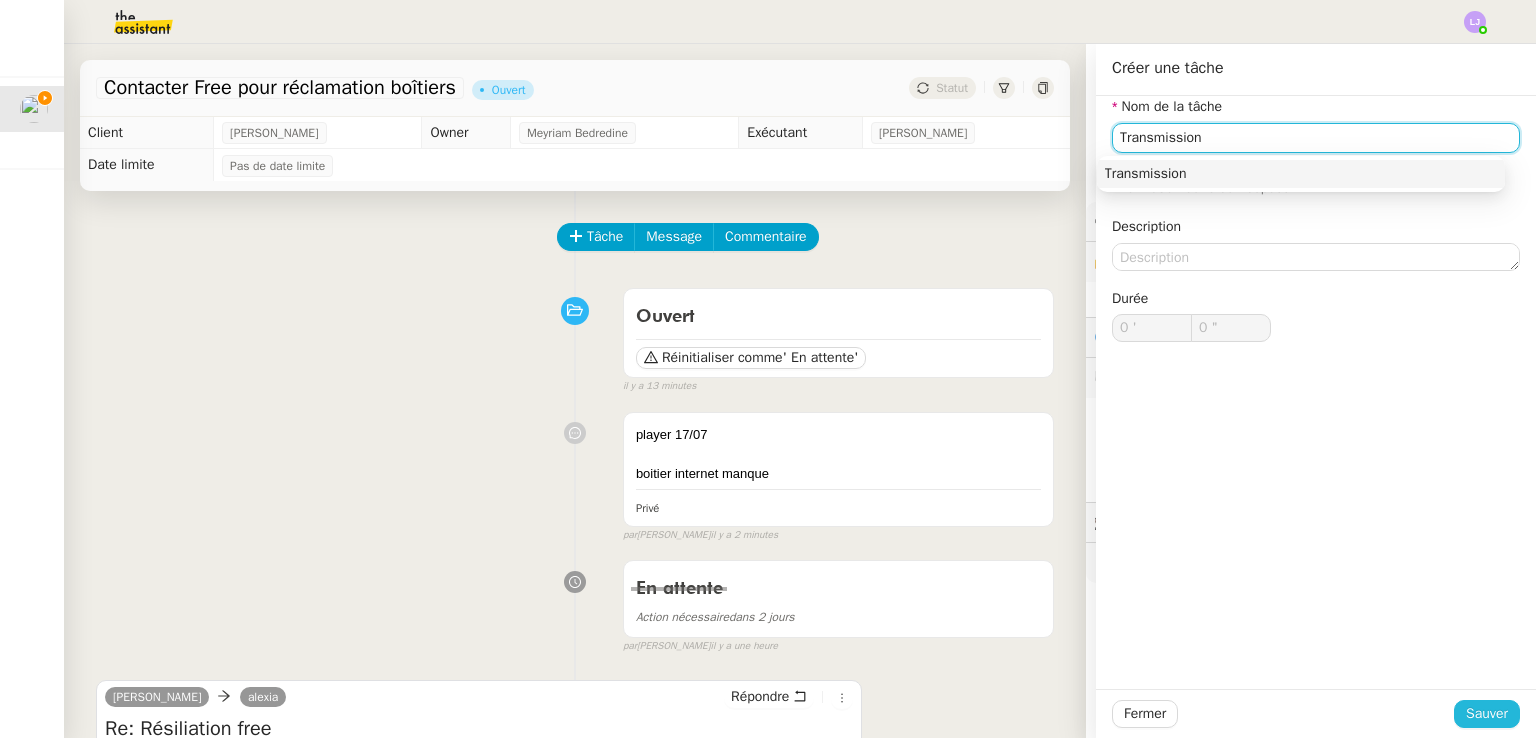 type on "Transmission" 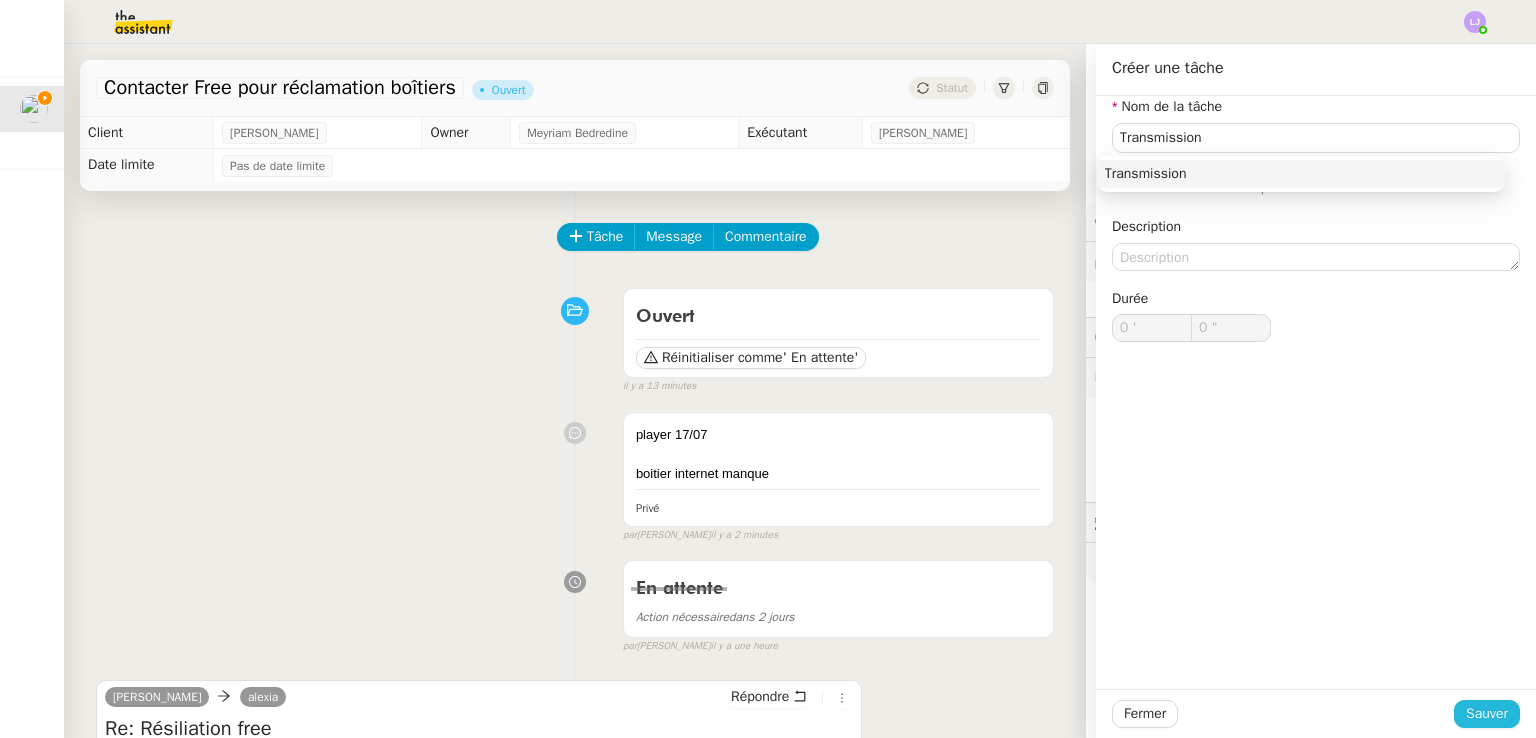 click on "Sauver" 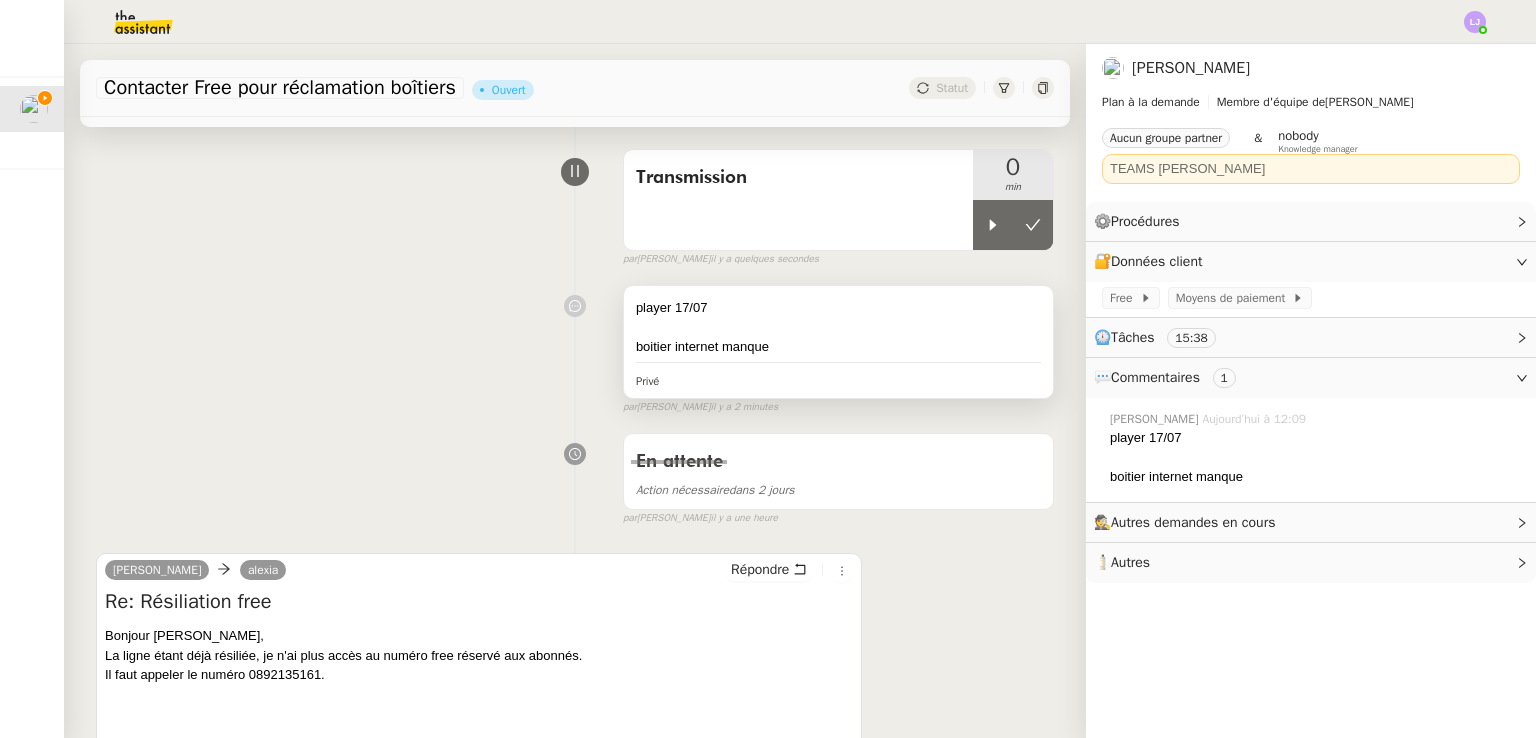 scroll, scrollTop: 138, scrollLeft: 0, axis: vertical 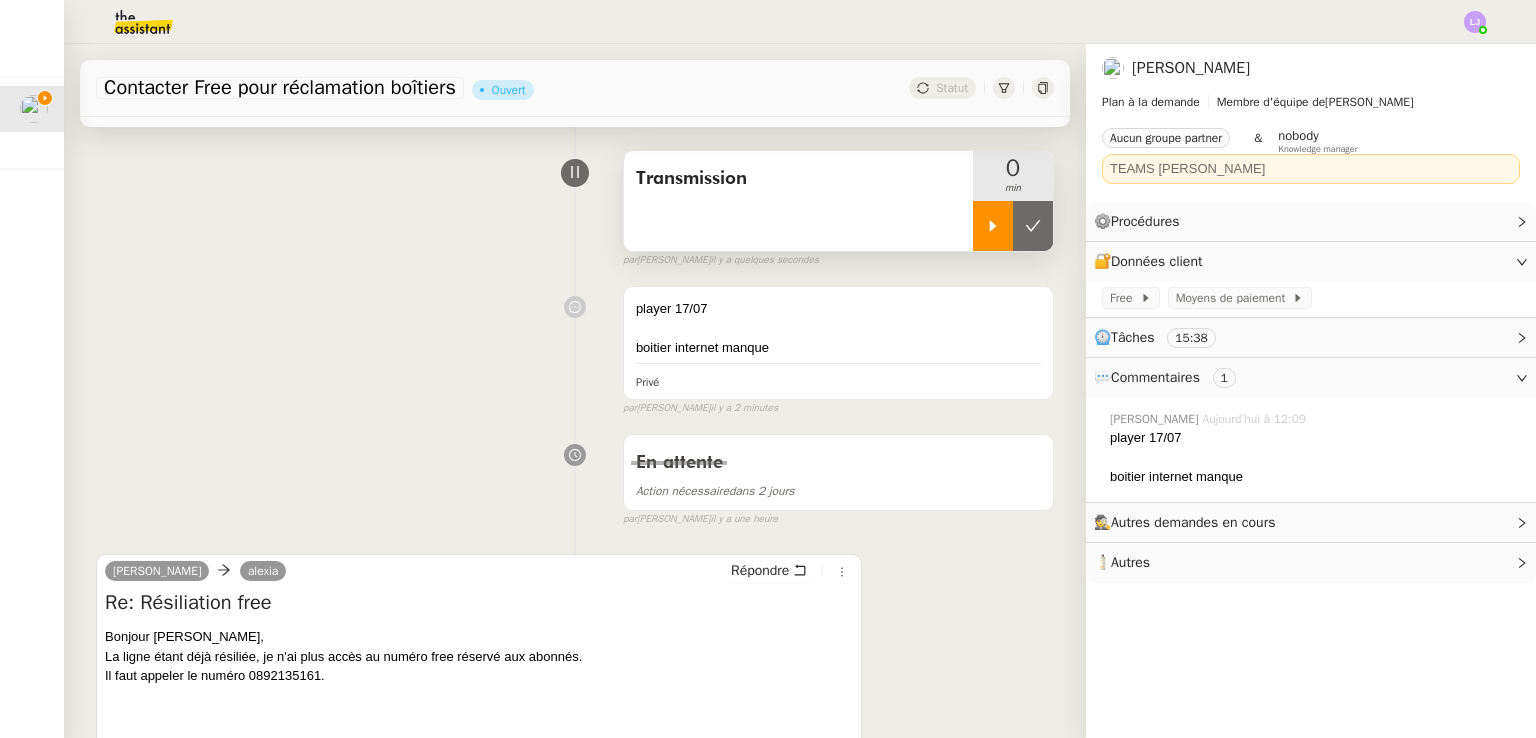 click 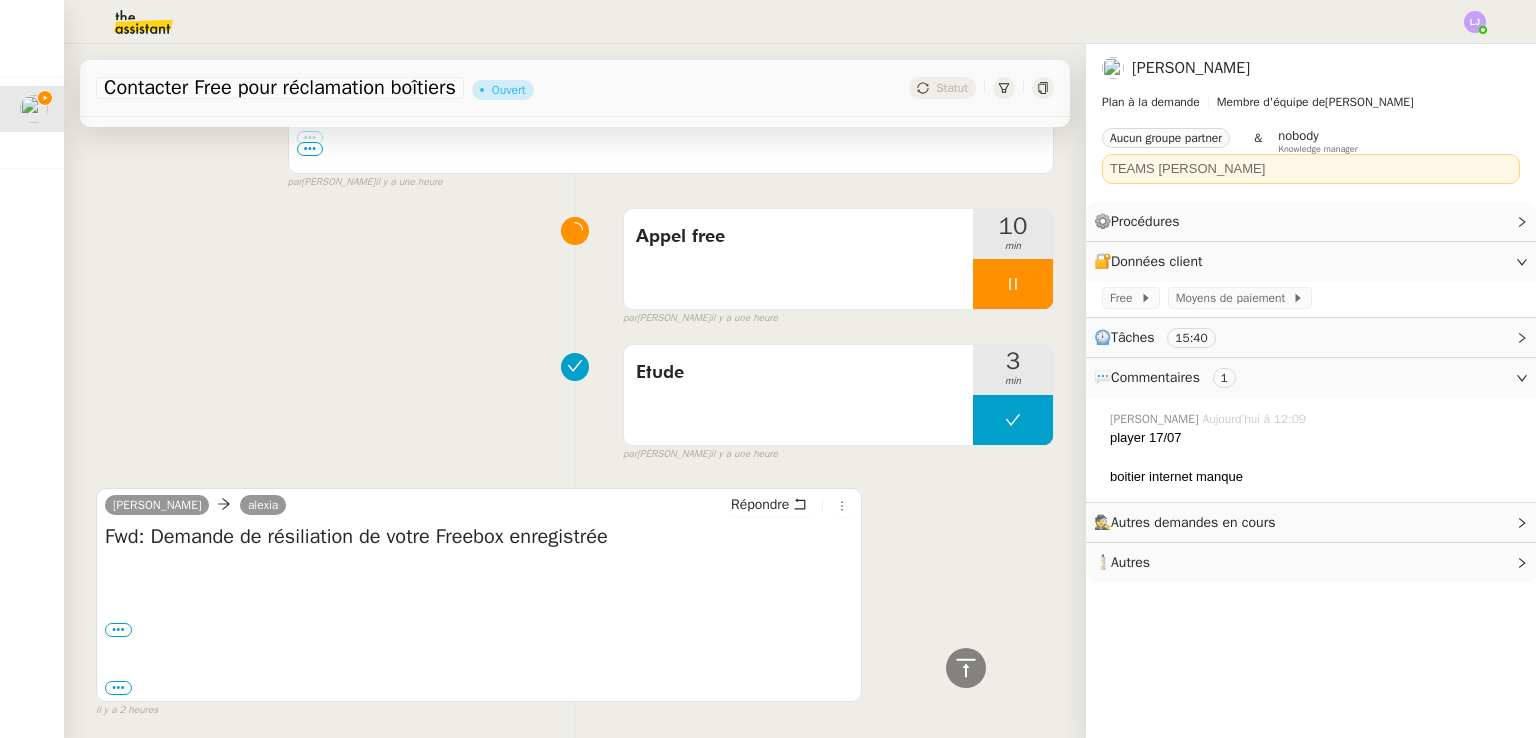 scroll, scrollTop: 1110, scrollLeft: 0, axis: vertical 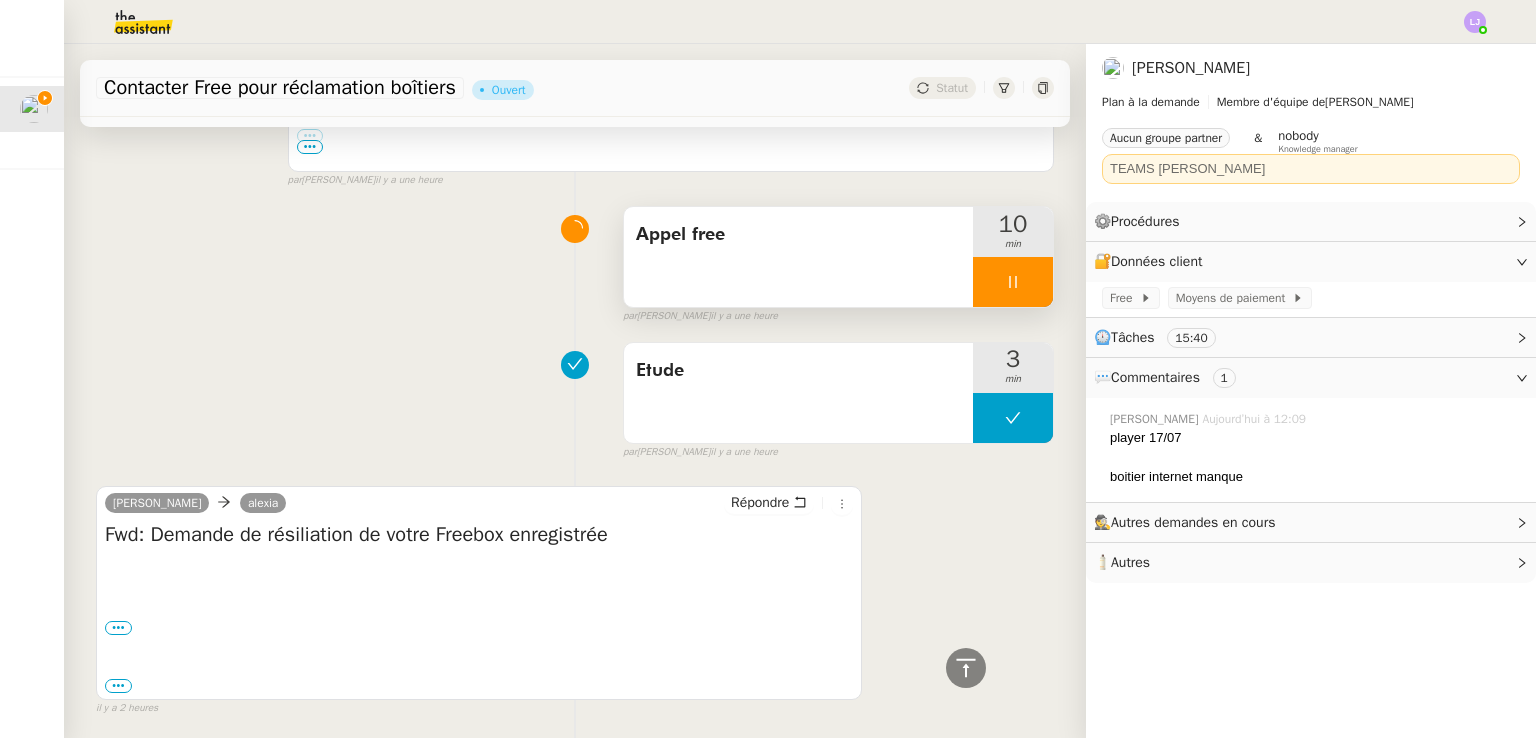 click at bounding box center (1013, 282) 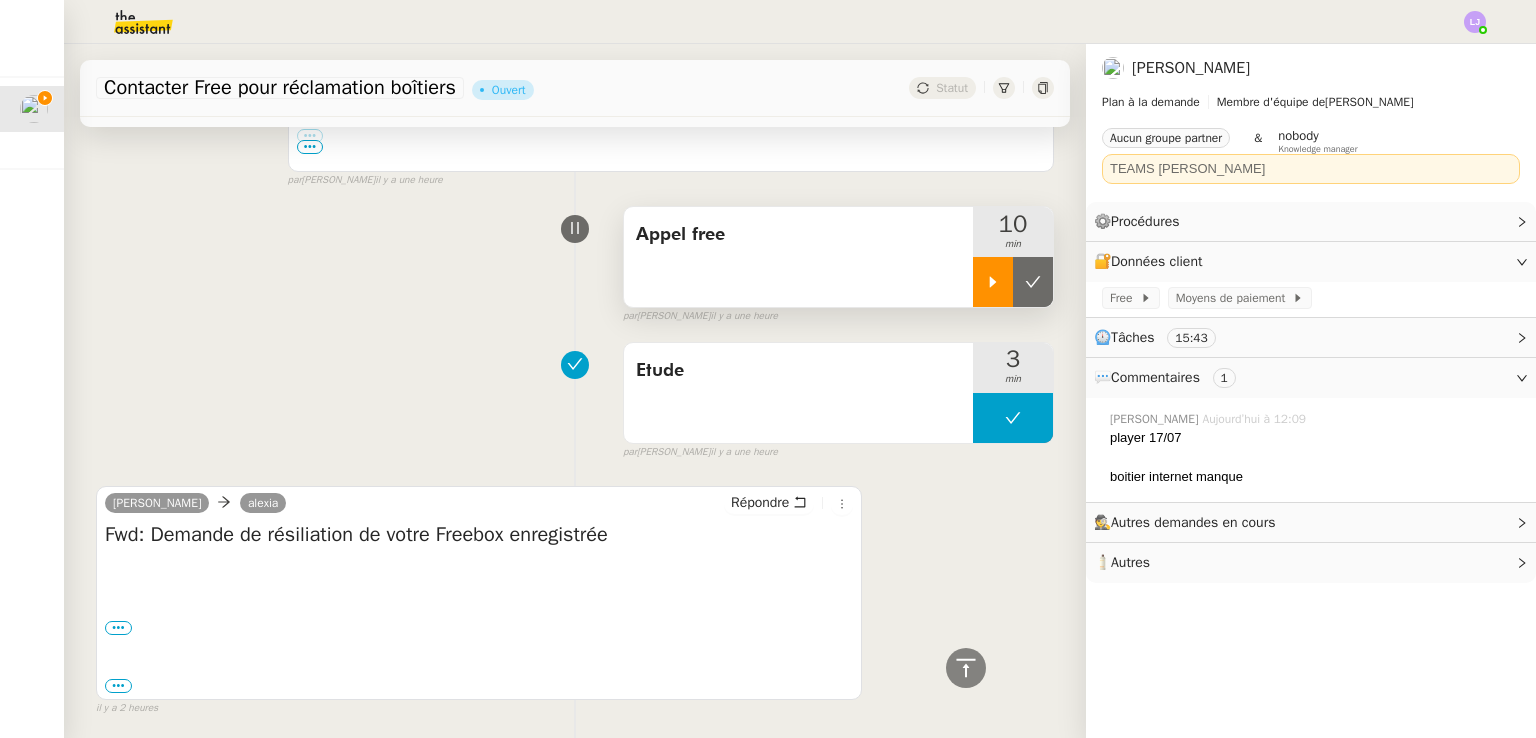 click at bounding box center (1033, 282) 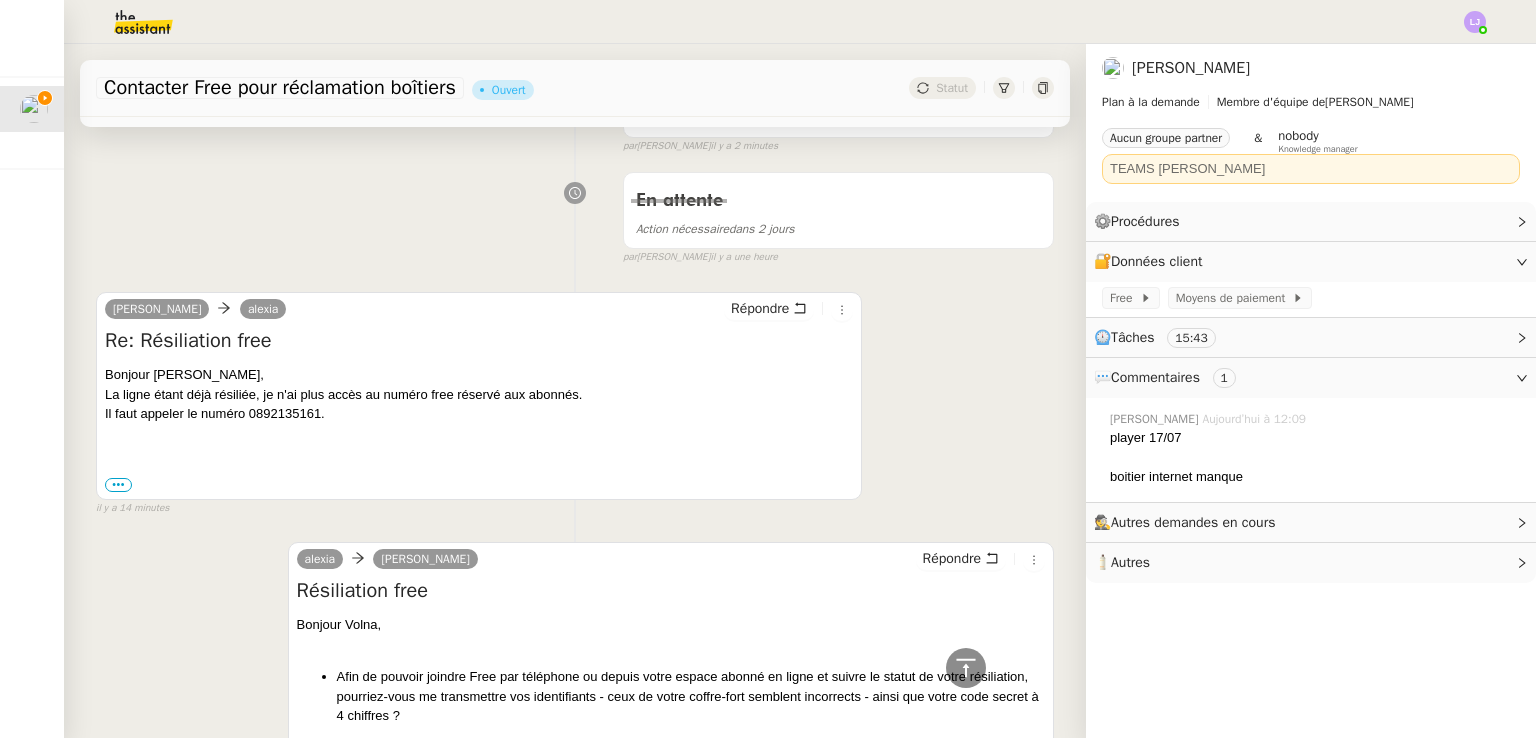 scroll, scrollTop: 280, scrollLeft: 0, axis: vertical 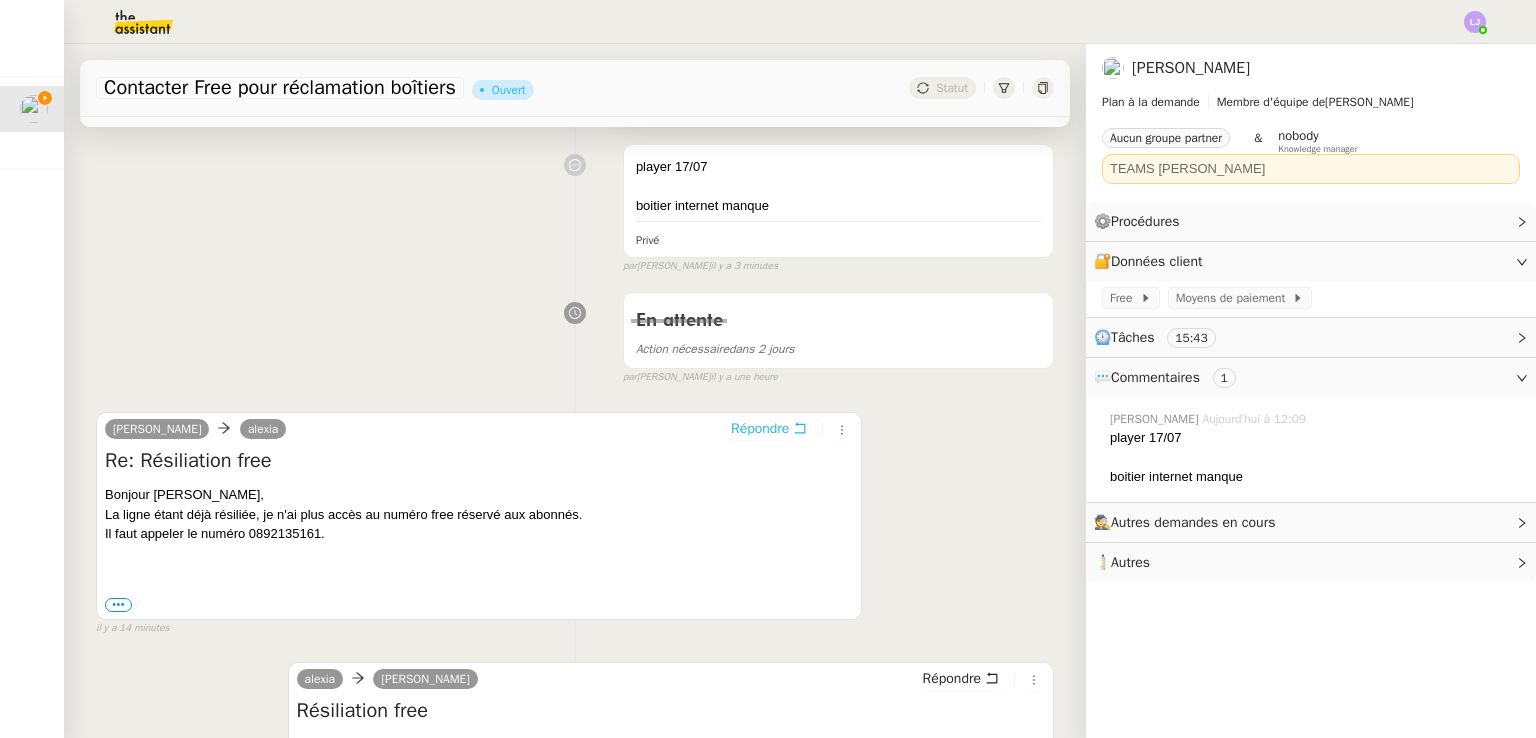 click on "Répondre" at bounding box center (760, 429) 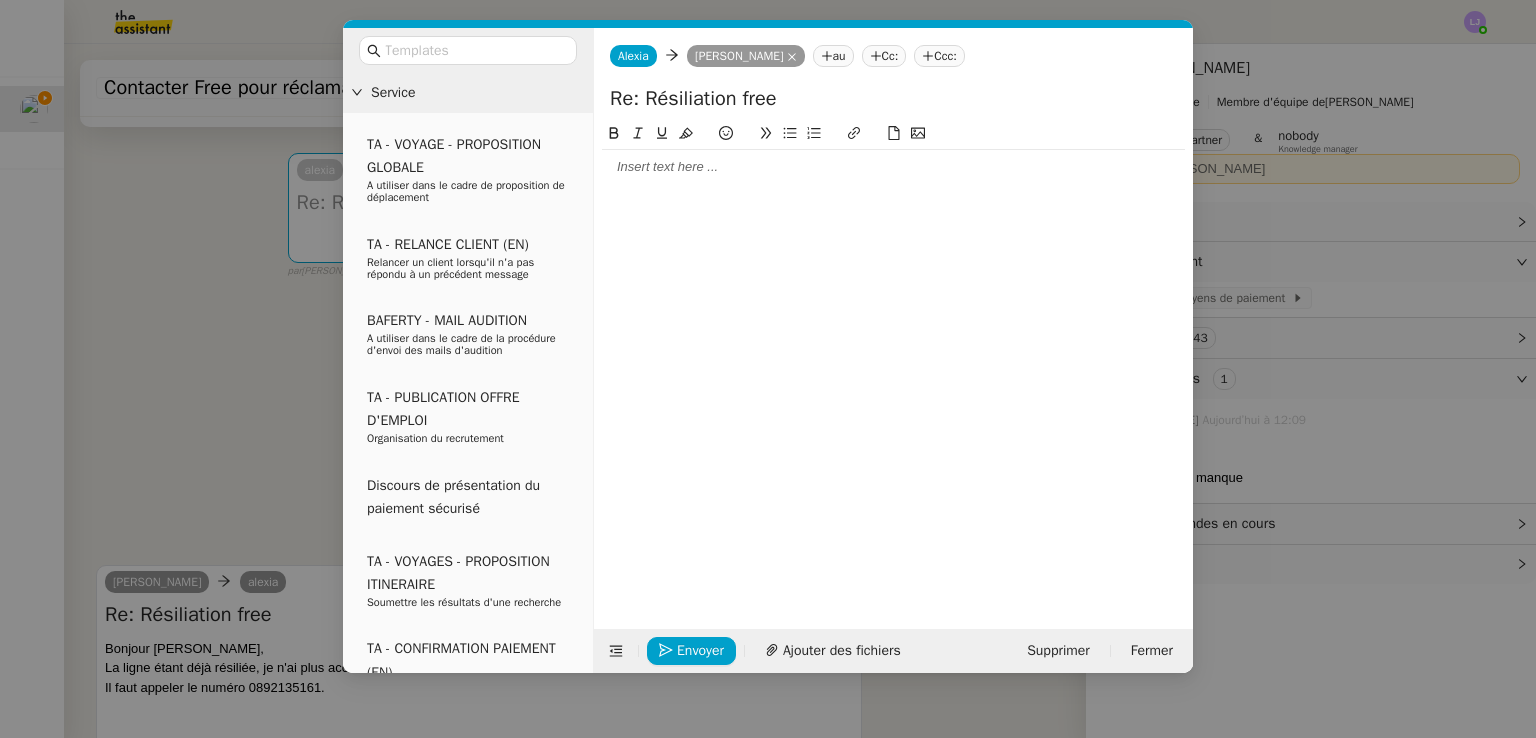 click 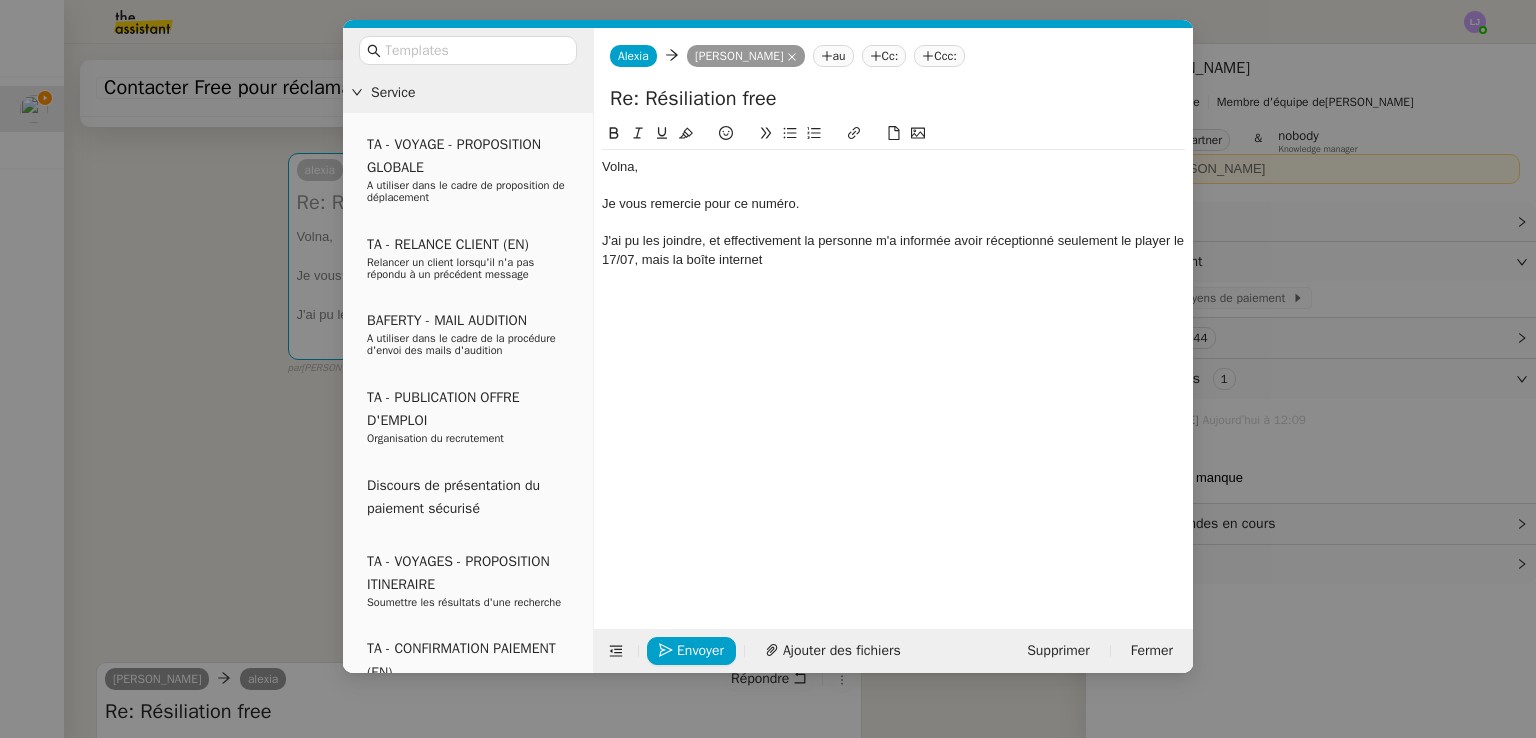 click on "J'ai pu les joindre, et effectivement la personne m'a informée avoir réceptionné seulement le player le 17/07, mais la boîte internet" 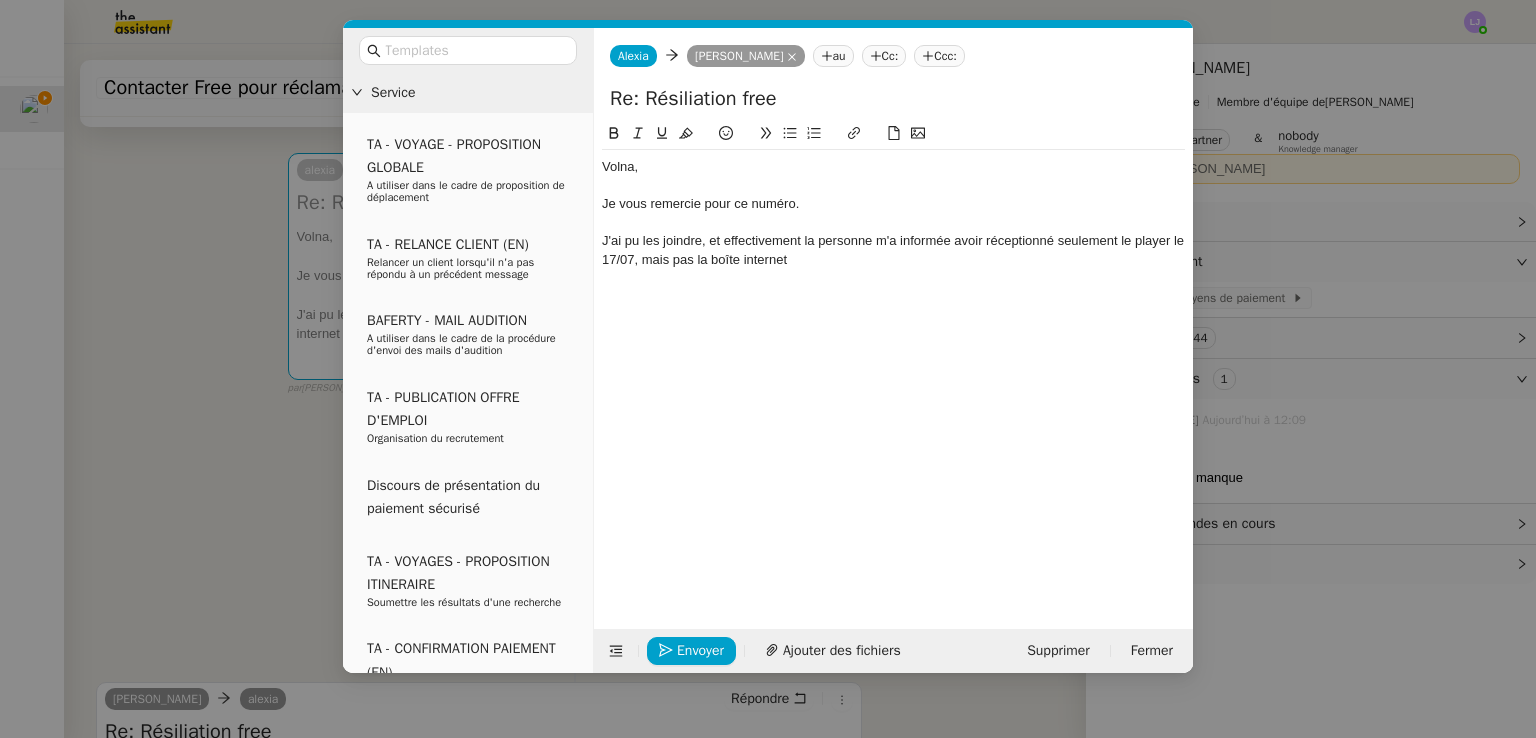 click on "J'ai pu les joindre, et effectivement la personne m'a informée avoir réceptionné seulement le player le 17/07, mais pas la boîte internet" 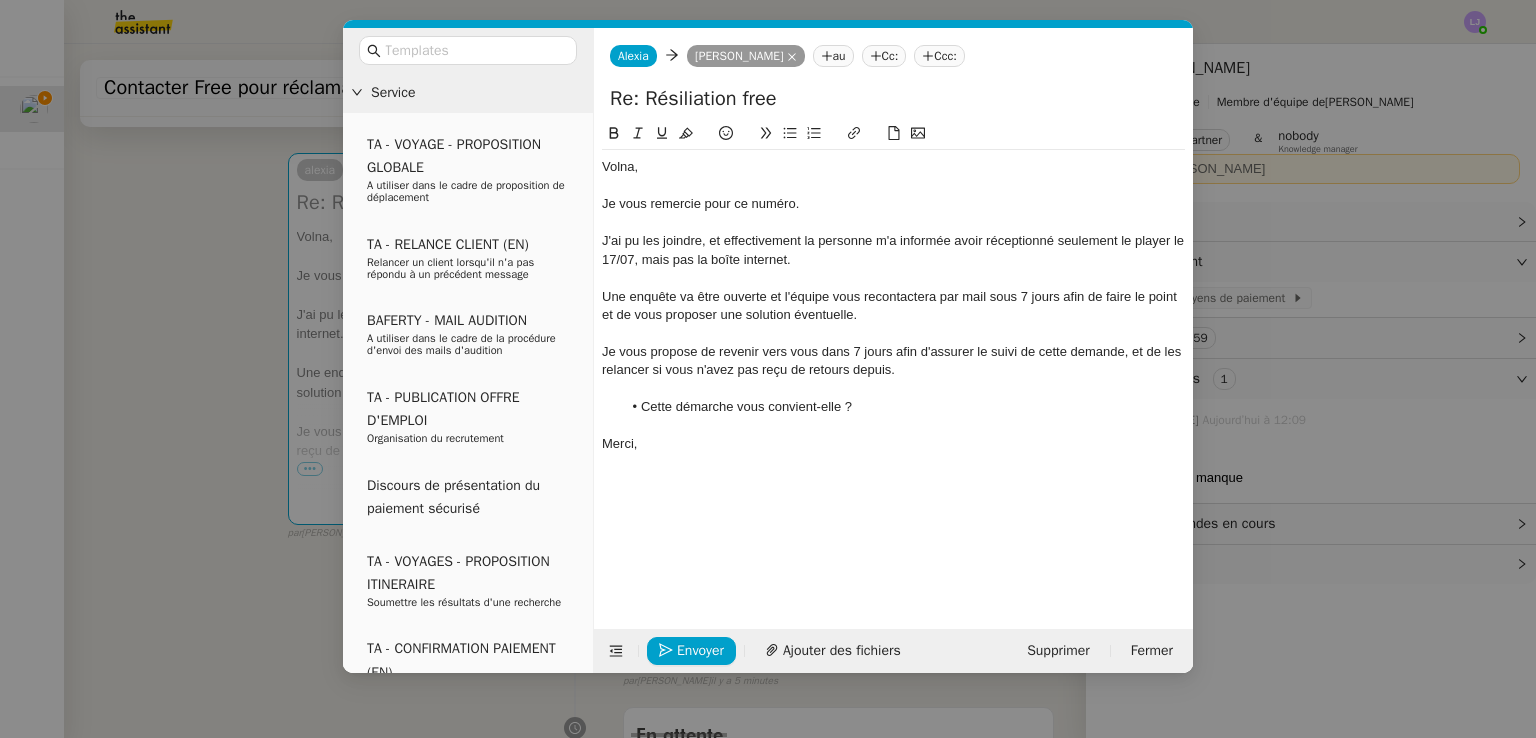 click on "J'ai pu les joindre, et effectivement la personne m'a informée avoir réceptionné seulement le player le 17/07, mais pas la boîte internet." 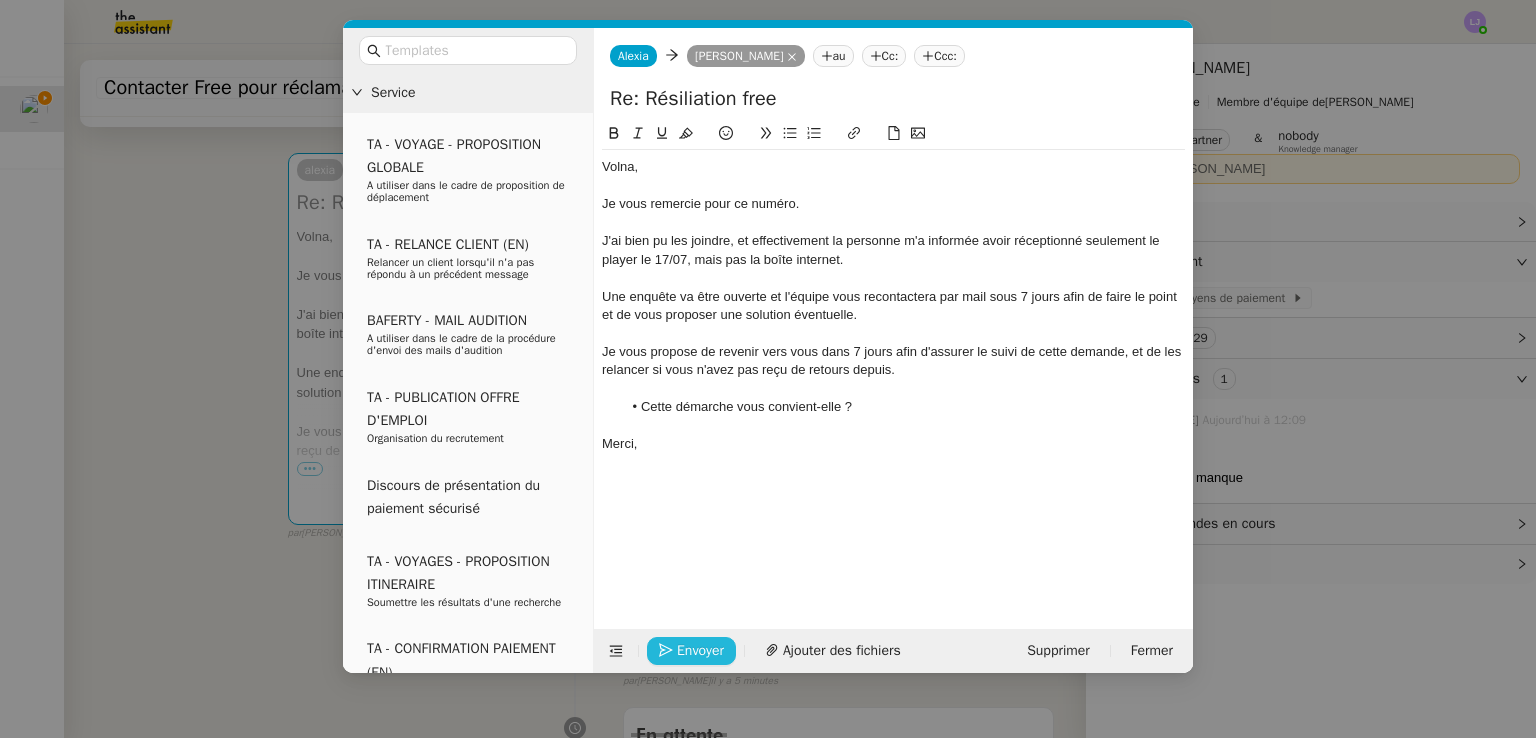 click on "Envoyer" 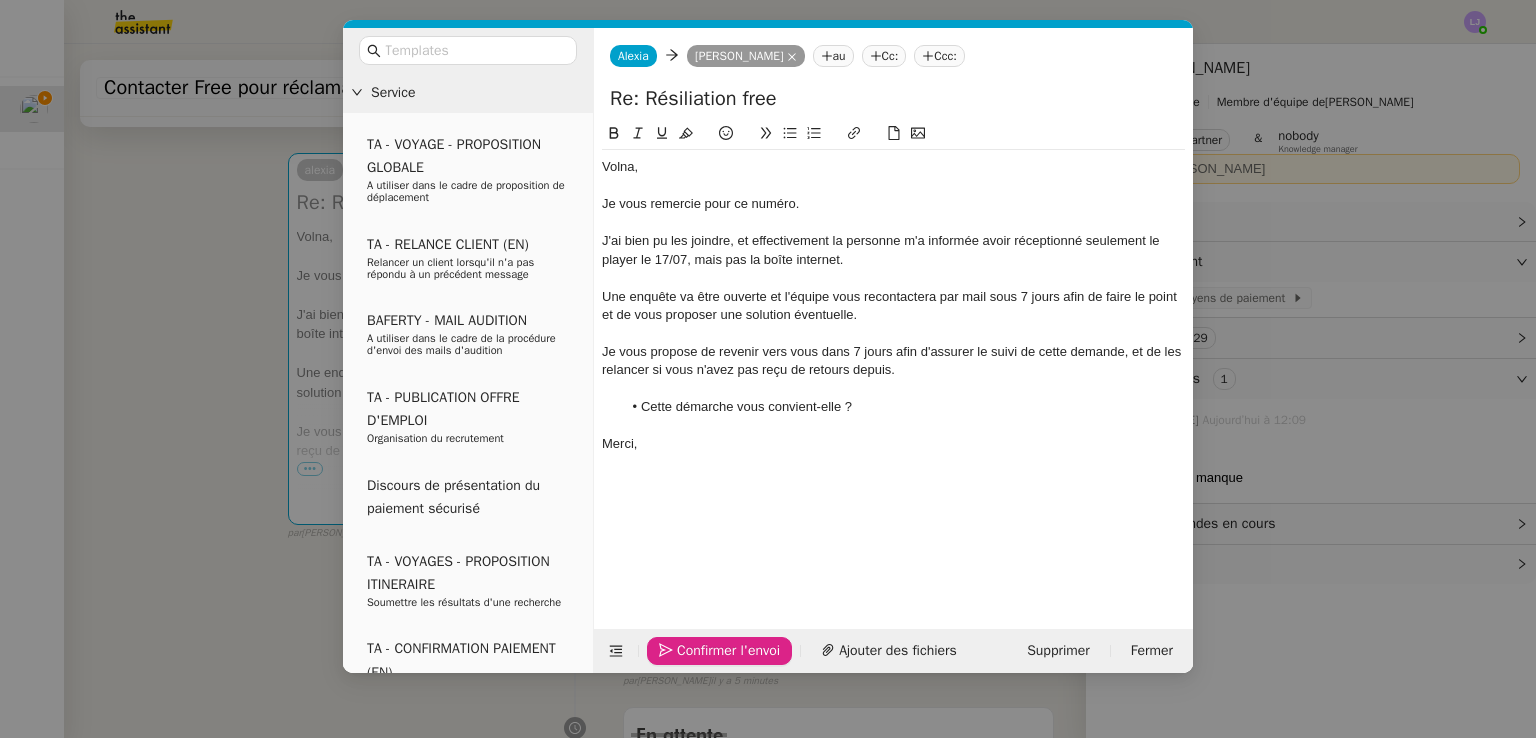 click on "Confirmer l'envoi" 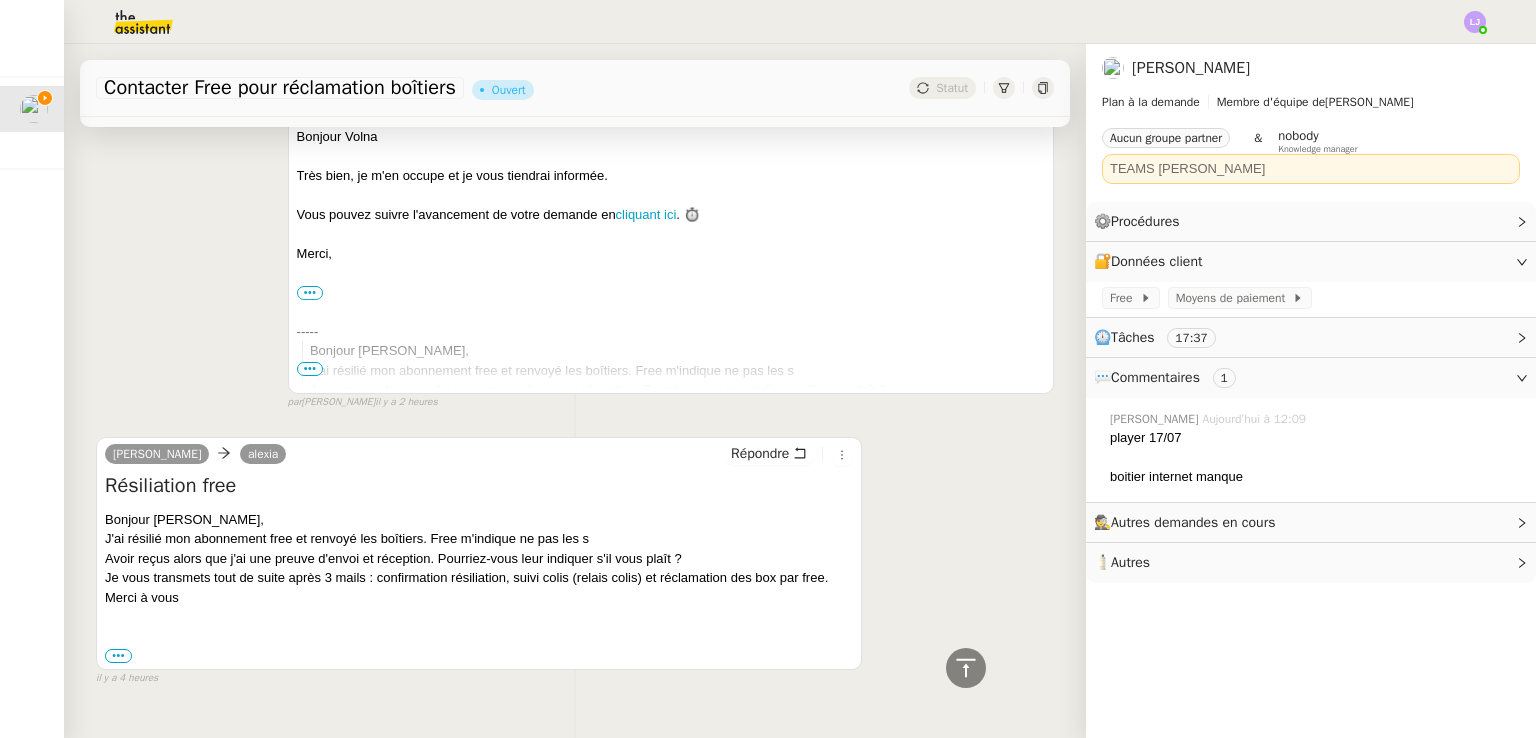 scroll, scrollTop: 3848, scrollLeft: 0, axis: vertical 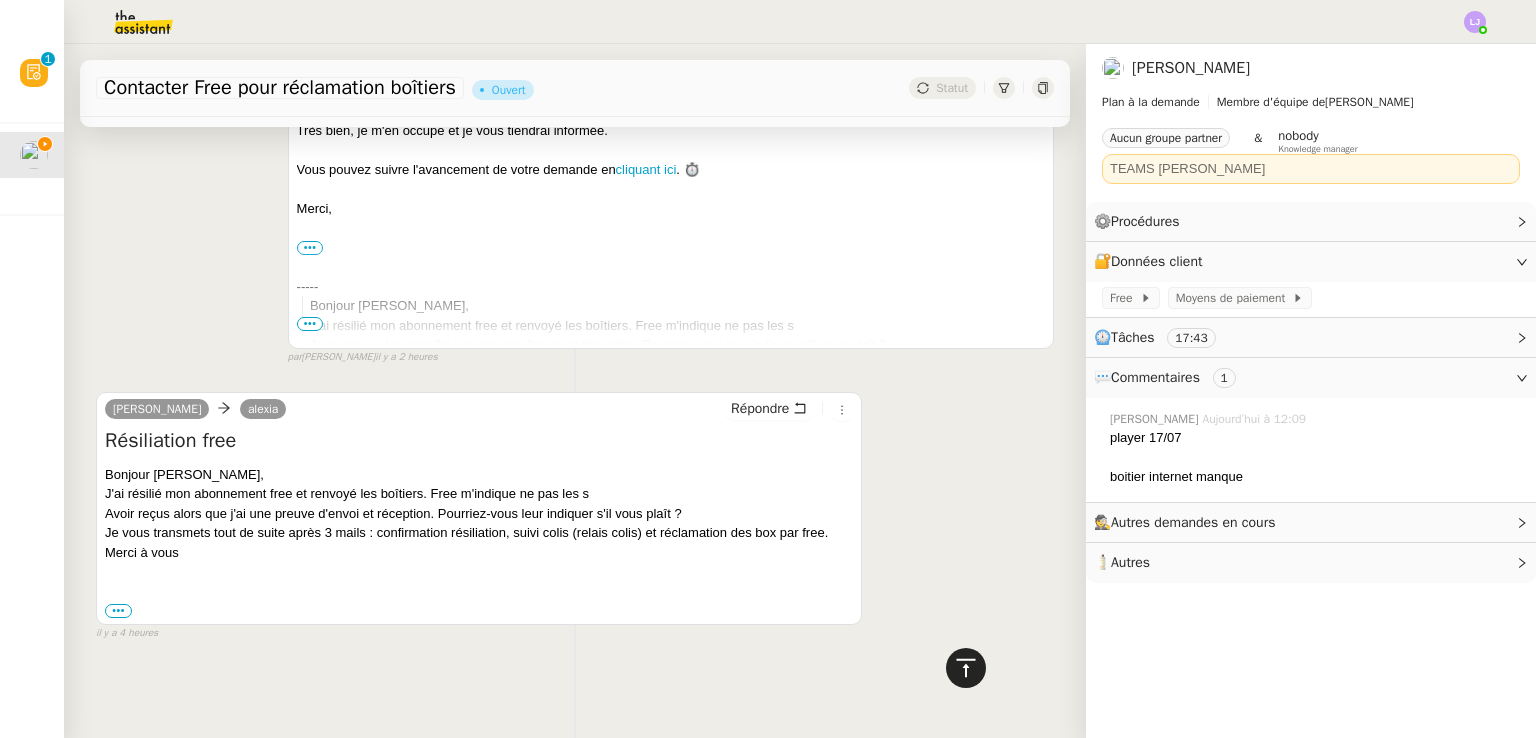 click 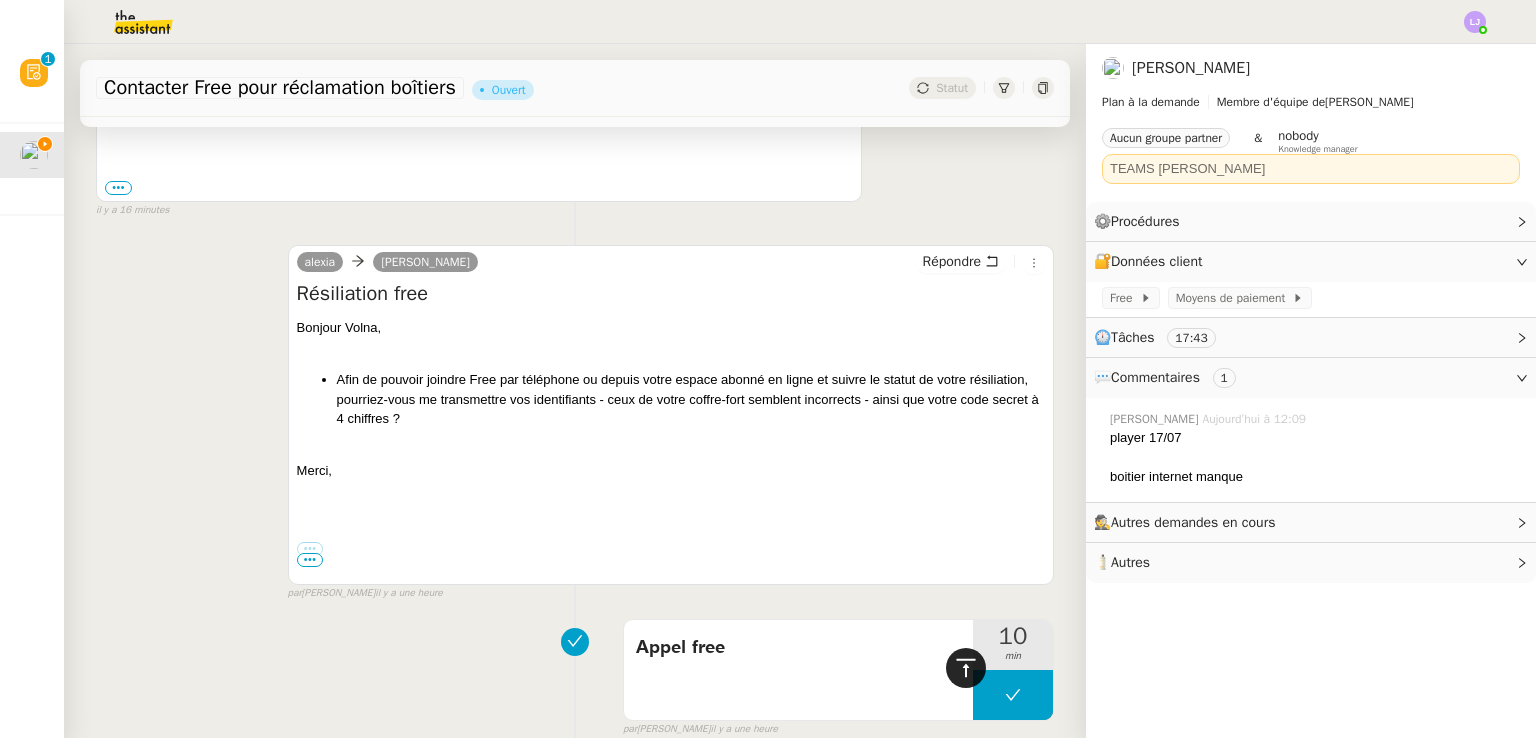 scroll, scrollTop: 0, scrollLeft: 0, axis: both 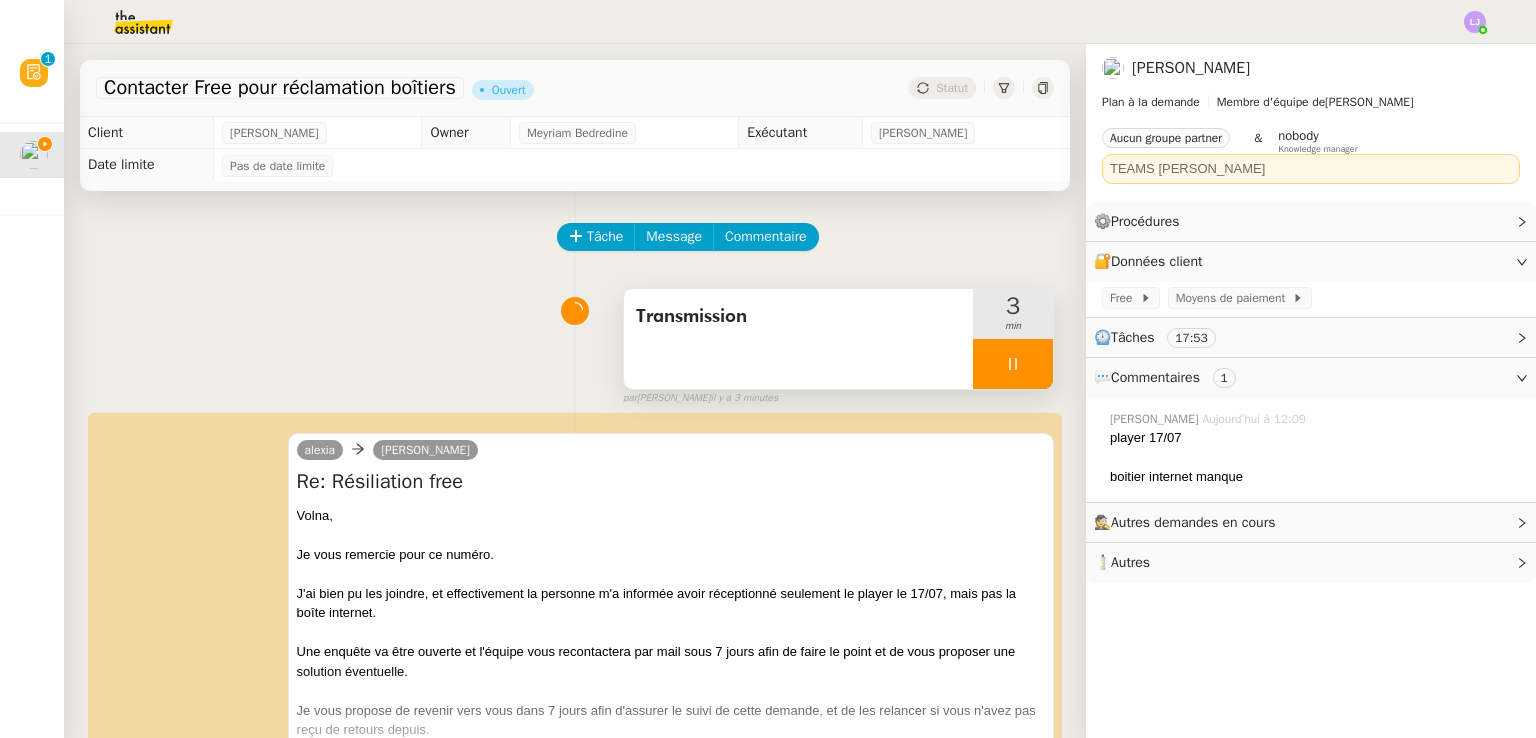 click at bounding box center (1013, 364) 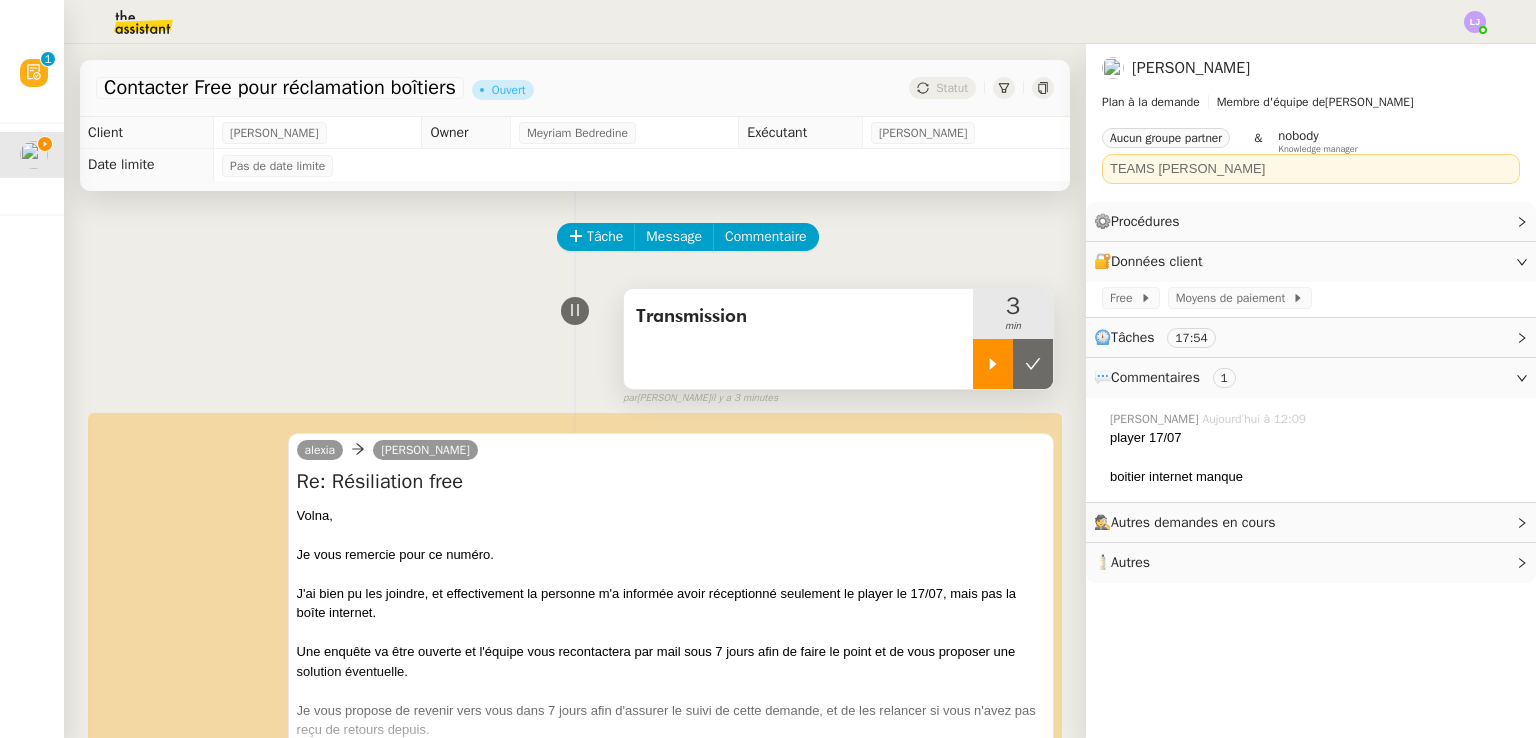 click 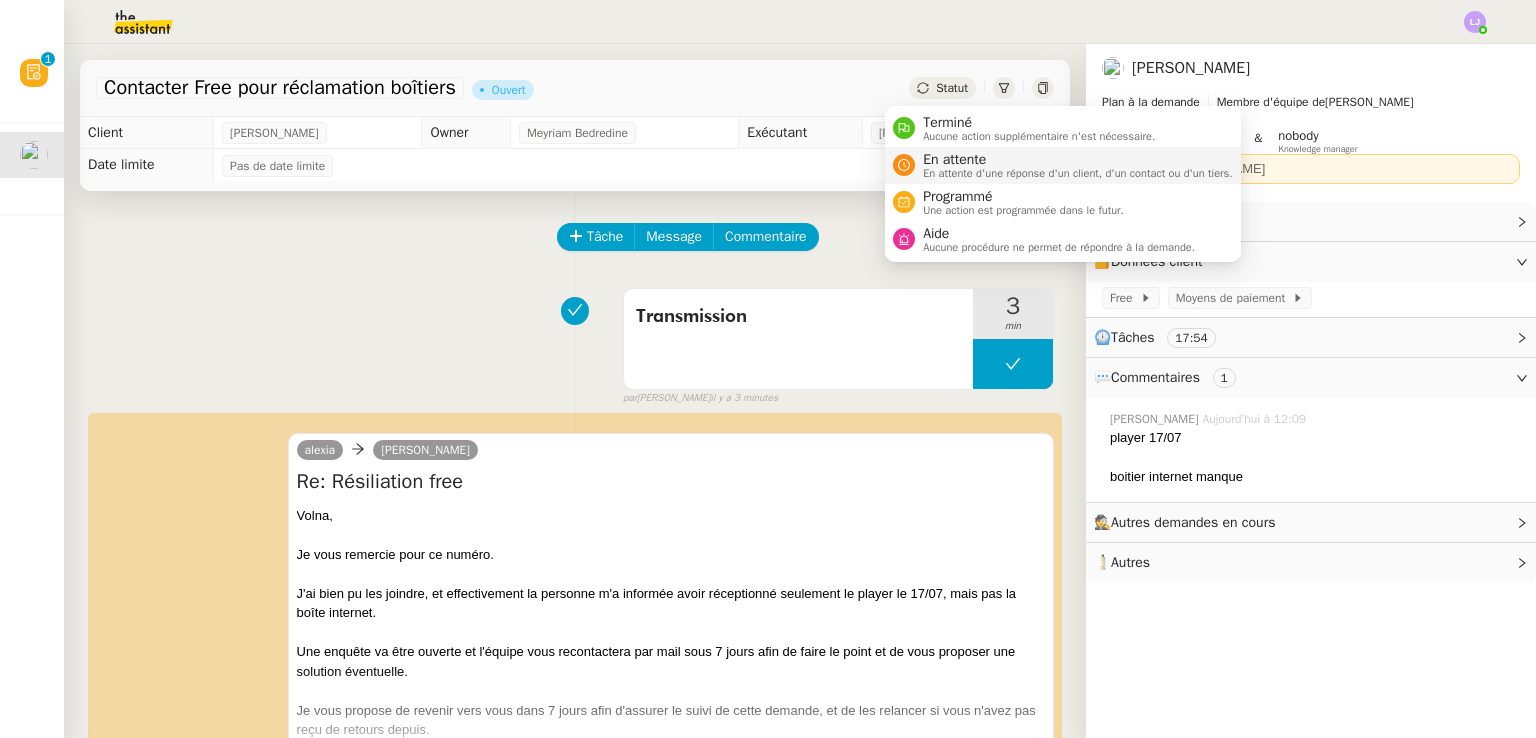 click on "En attente d'une réponse d'un client, d'un contact ou d'un tiers." at bounding box center [1078, 173] 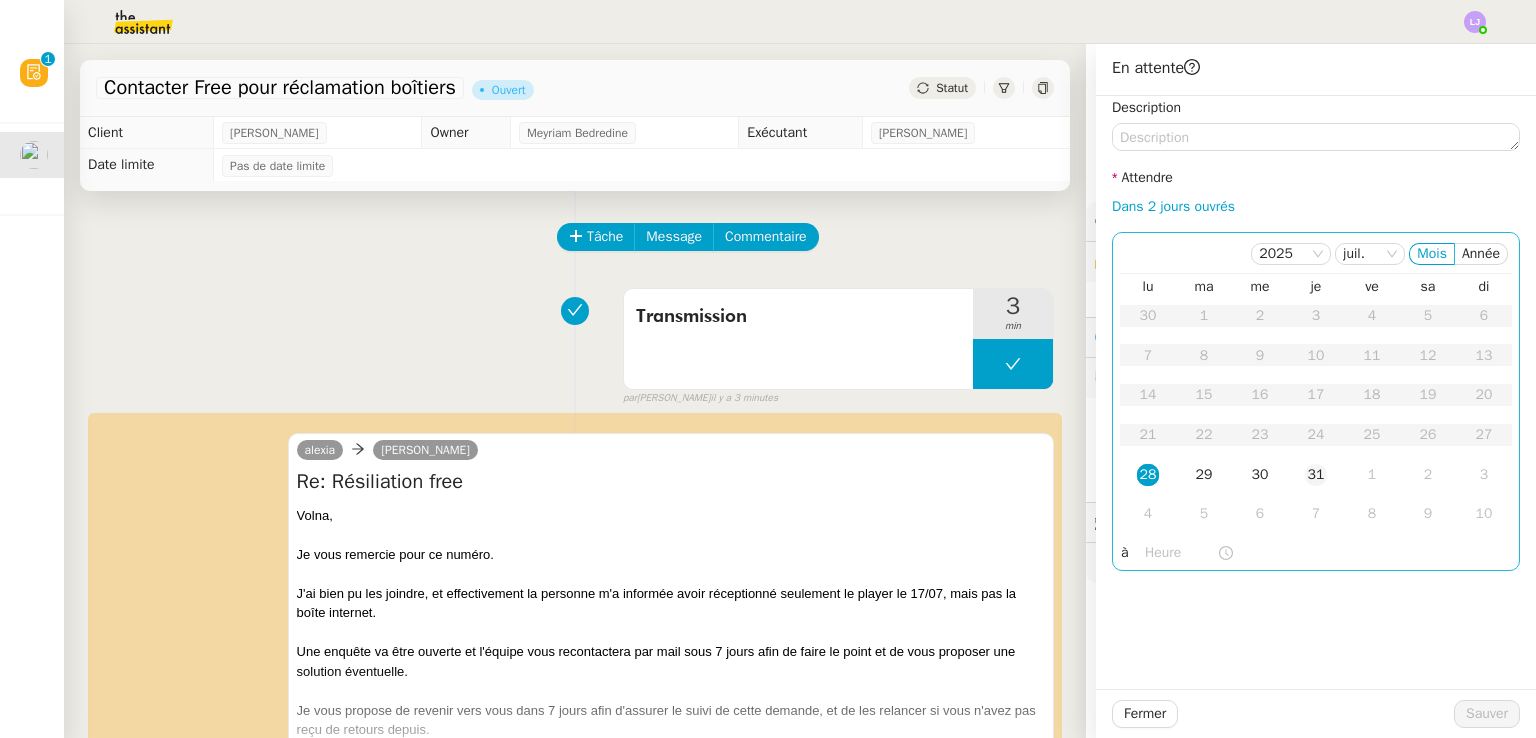 click on "31" 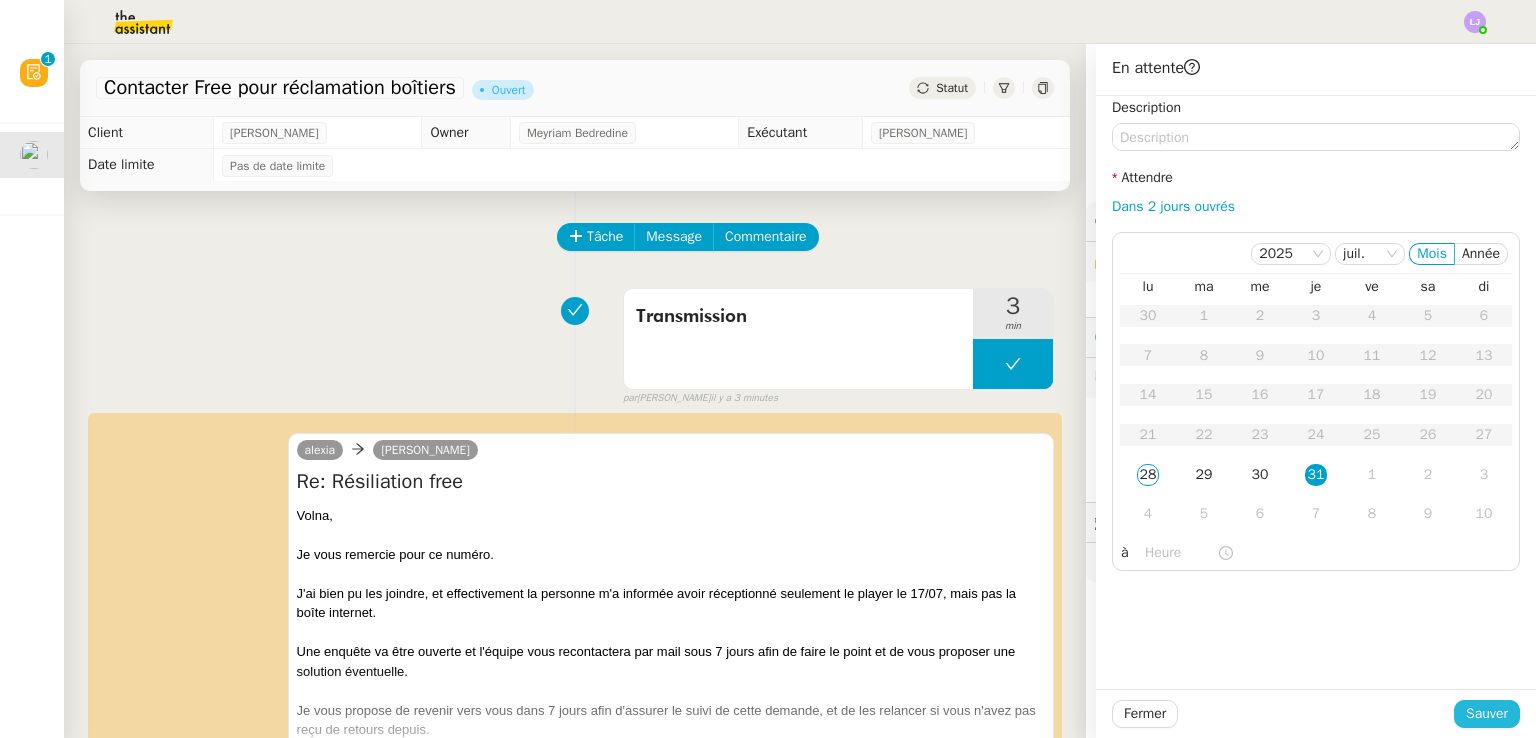 click on "Sauver" 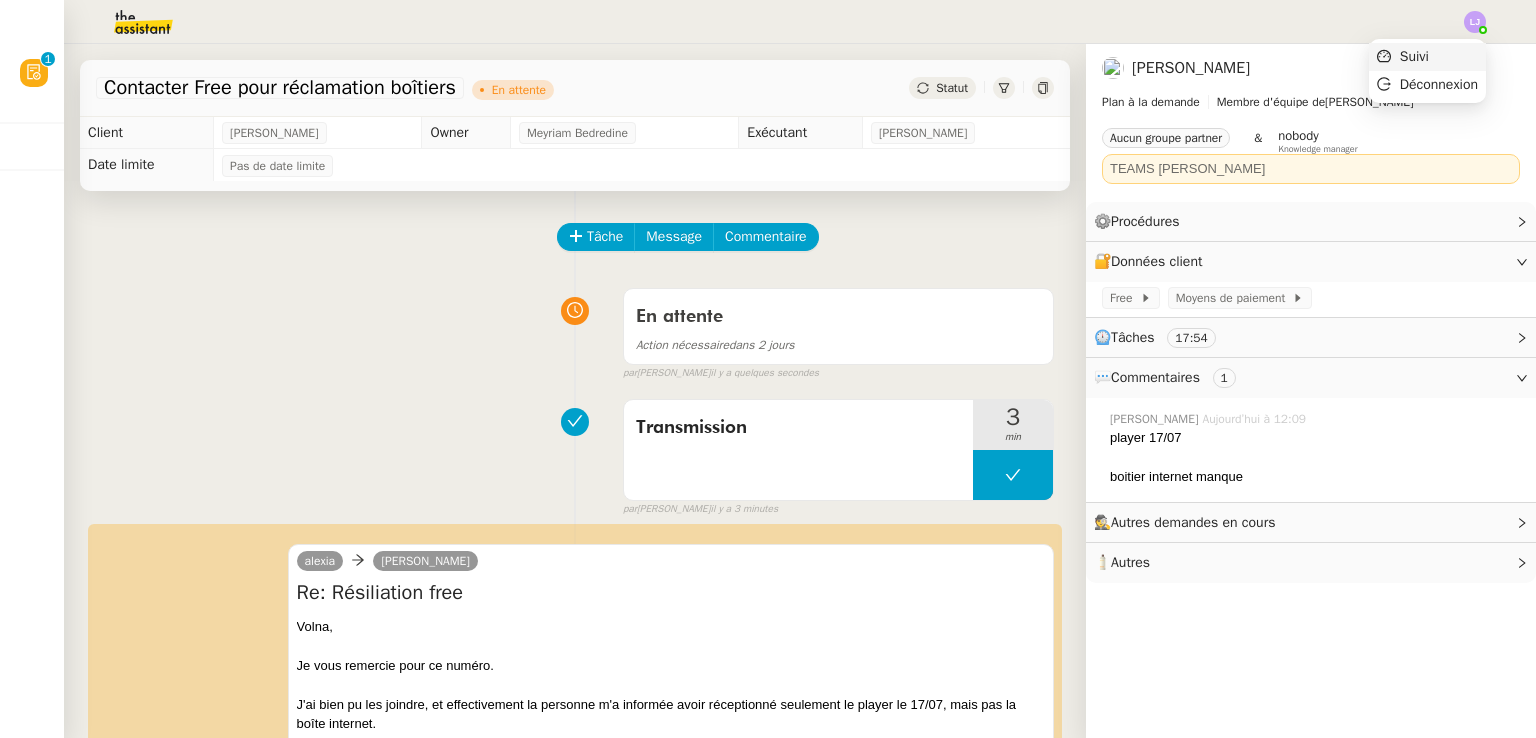 click on "Suivi" at bounding box center [1427, 57] 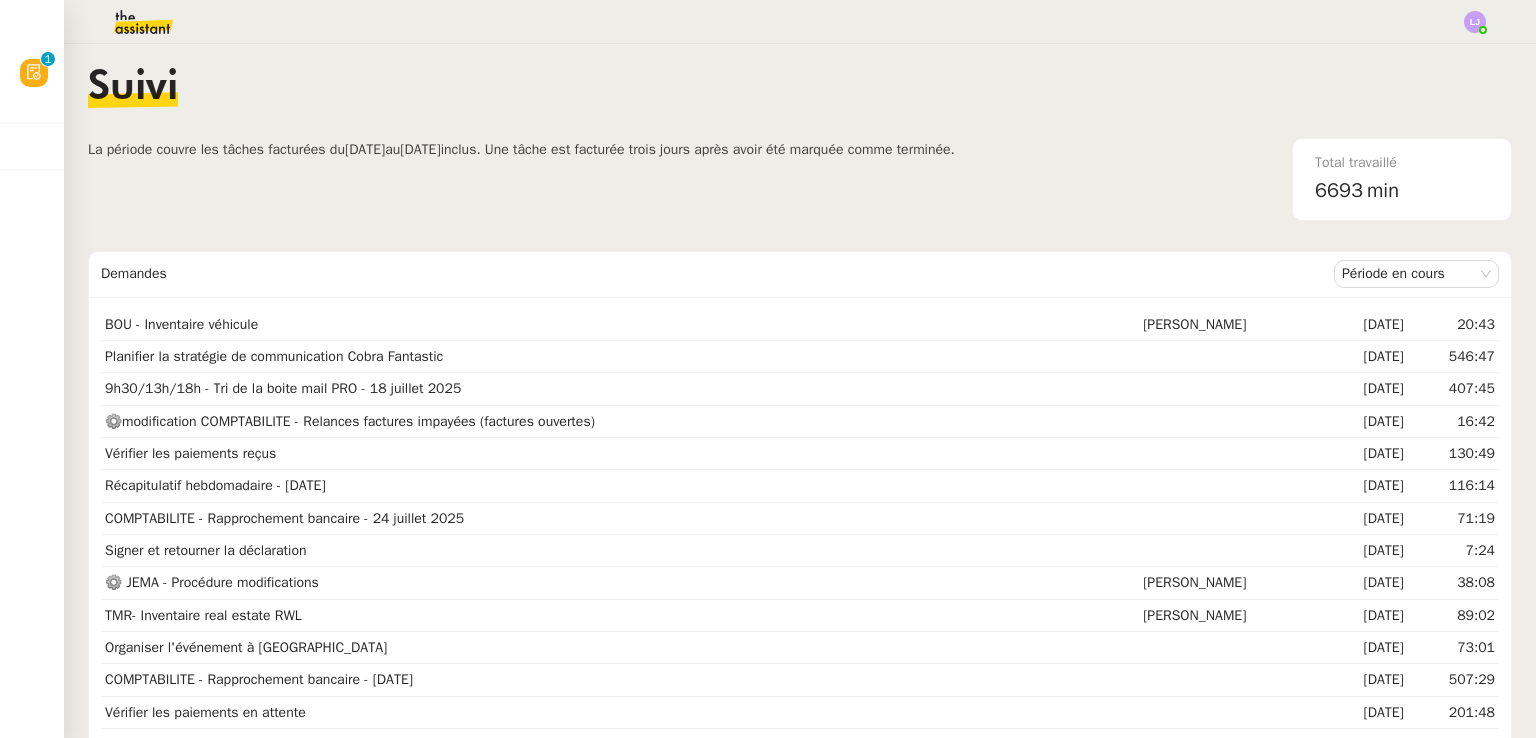 click on "Suivi" 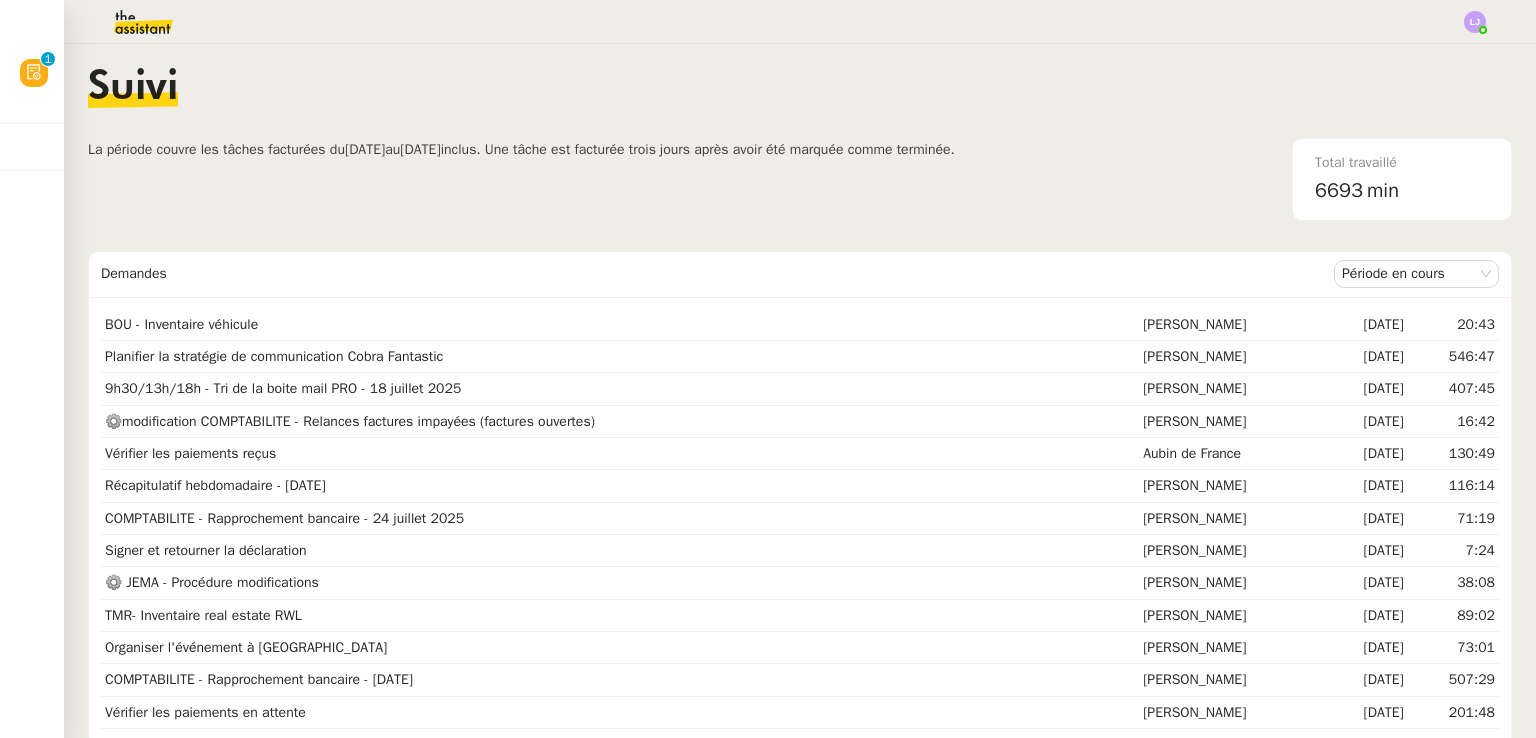 click 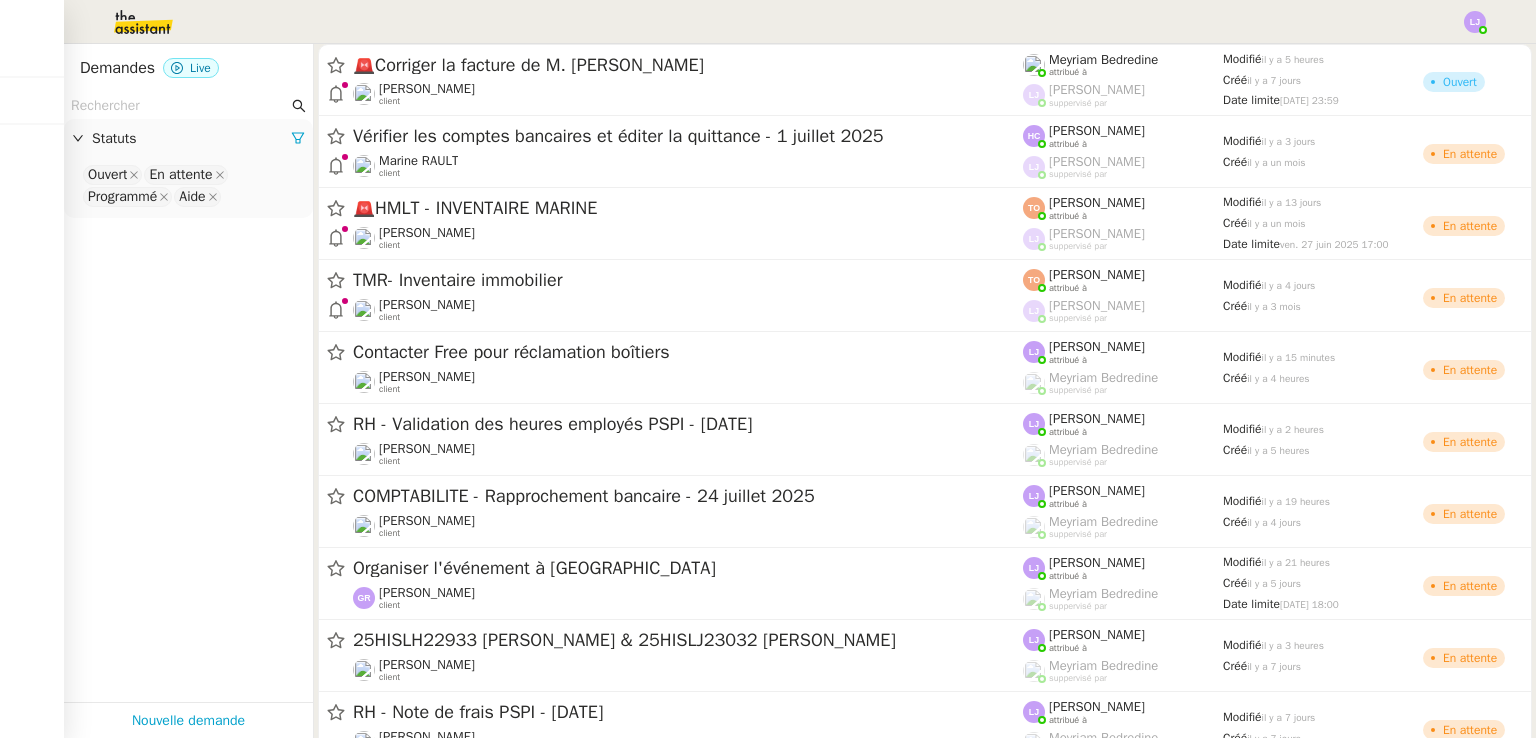 click 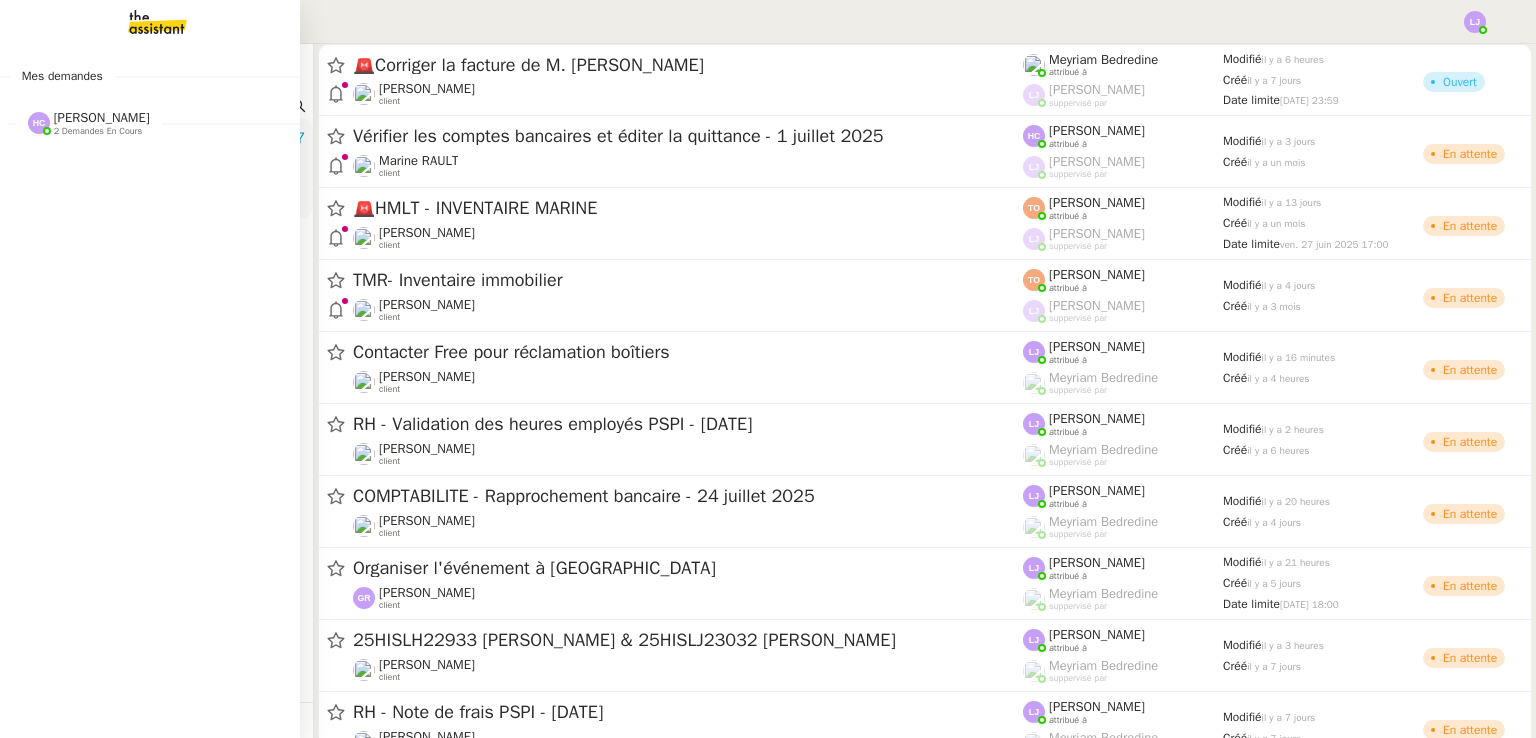 click on "[PERSON_NAME]" 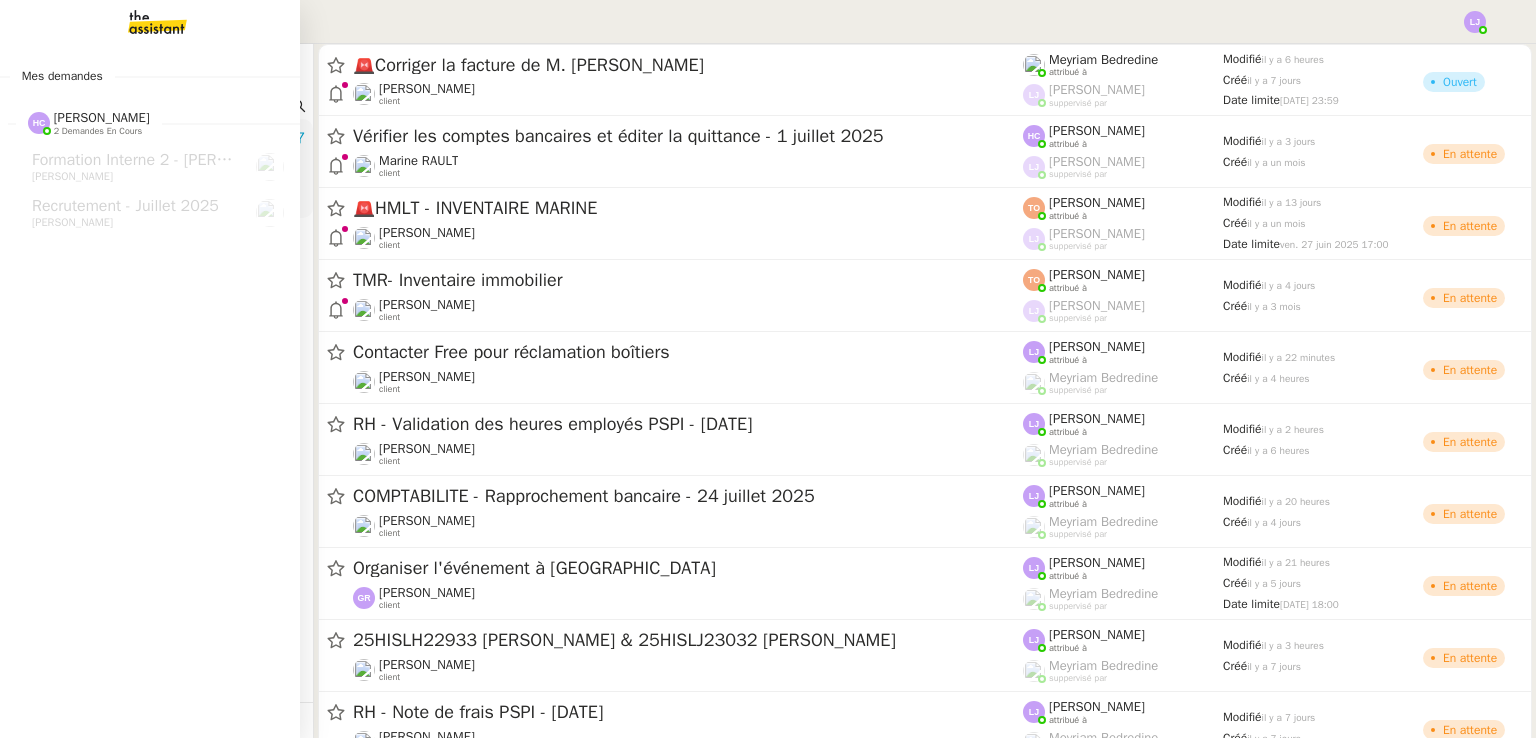 click on "Mes demandes Hannah Cassar    2 demandes en cours    Formation Interne 2 - FANNY EYRAUD      Fanny Eyraud     Recrutement - juillet 2025    Morgane Mussard" at bounding box center [150, 391] 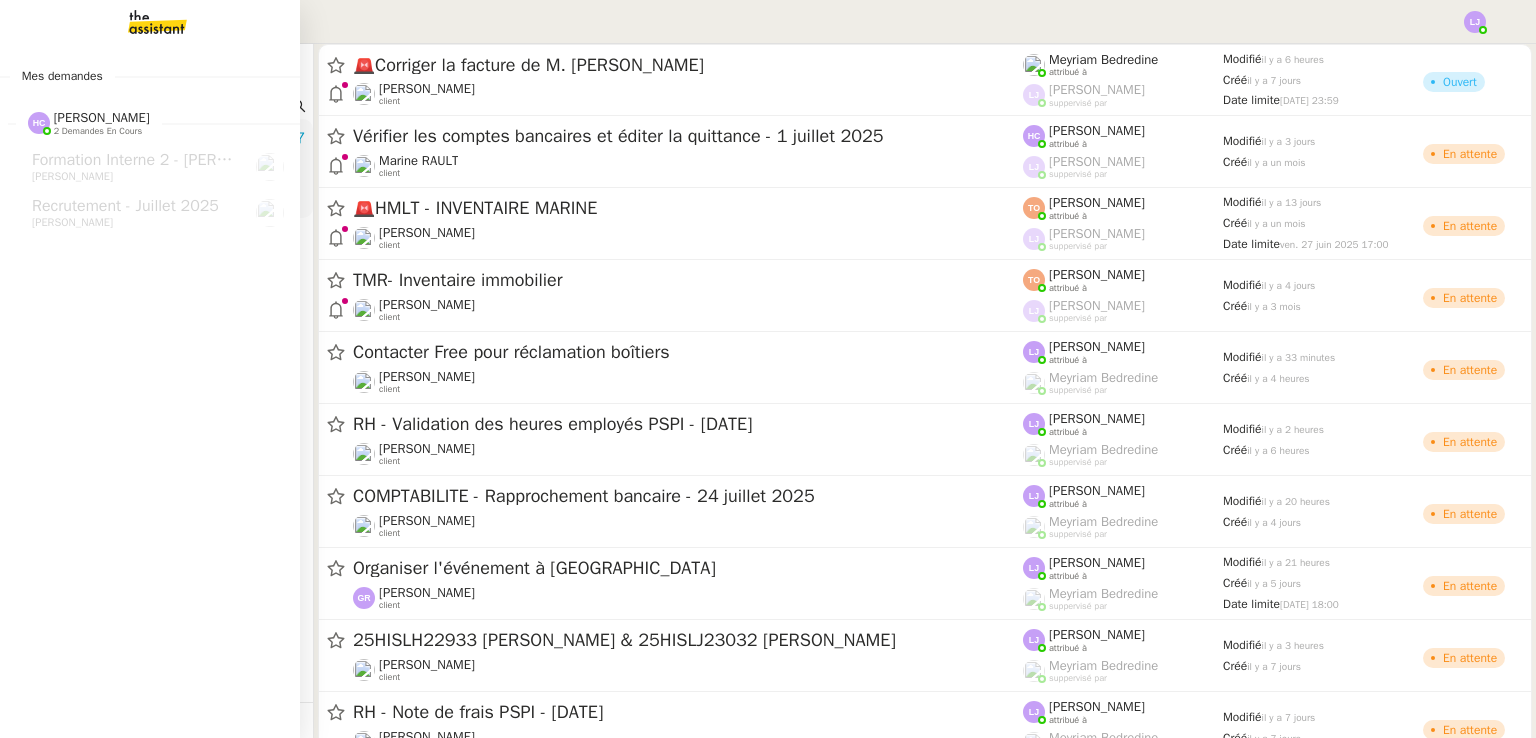 click at bounding box center [141, 22] 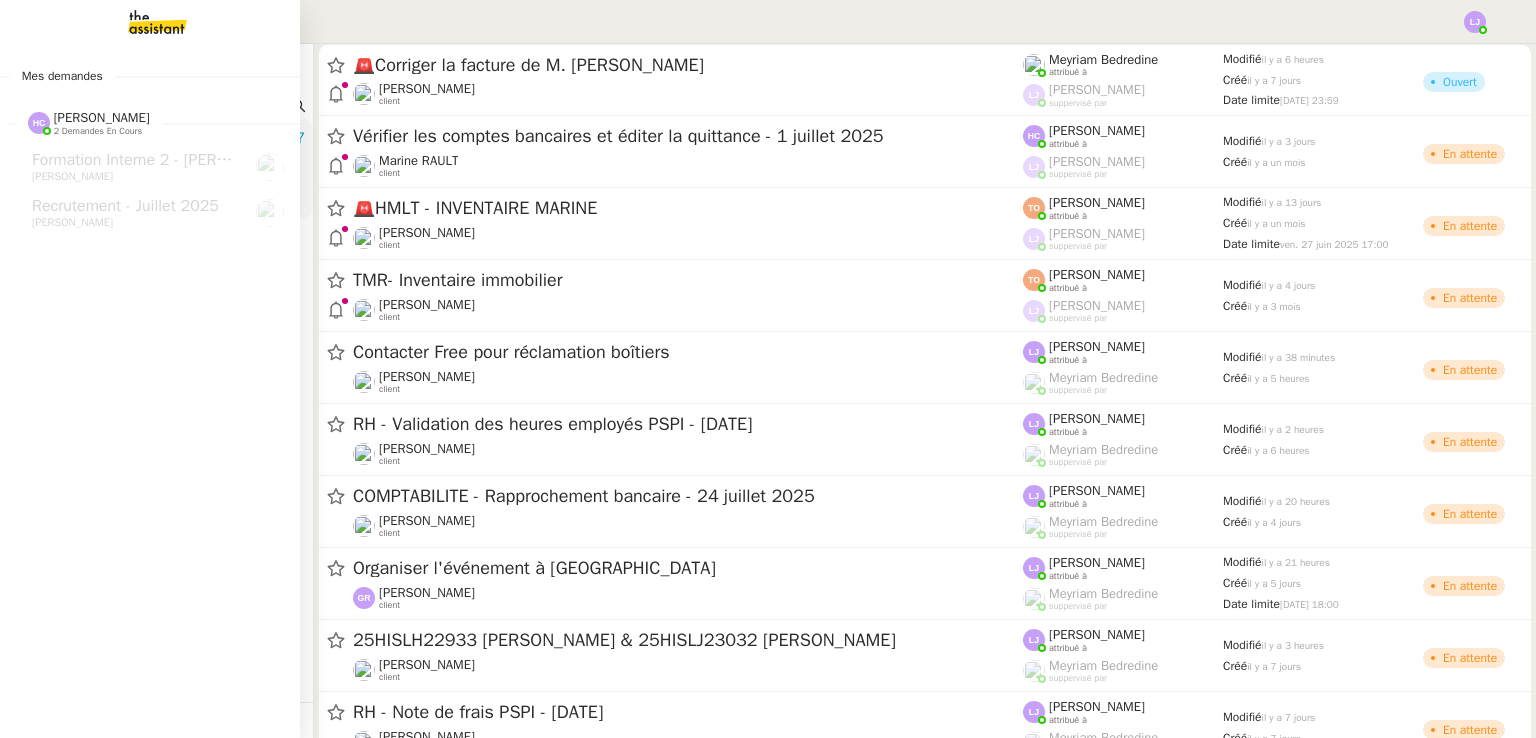 click on "Mes demandes Hannah Cassar    2 demandes en cours    Formation Interne 2 - FANNY EYRAUD      Fanny Eyraud     Recrutement - juillet 2025    Morgane Mussard" at bounding box center (150, 391) 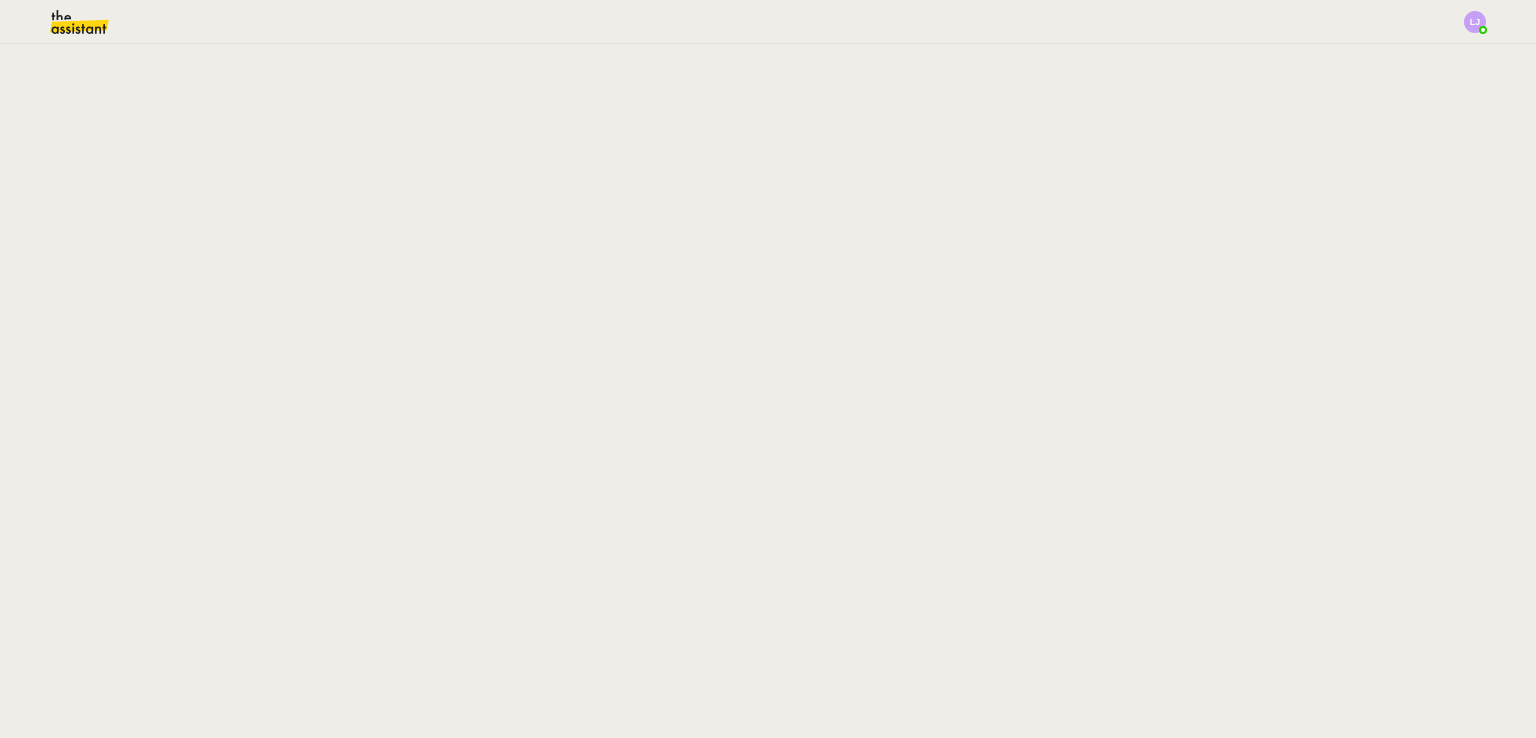 scroll, scrollTop: 0, scrollLeft: 0, axis: both 